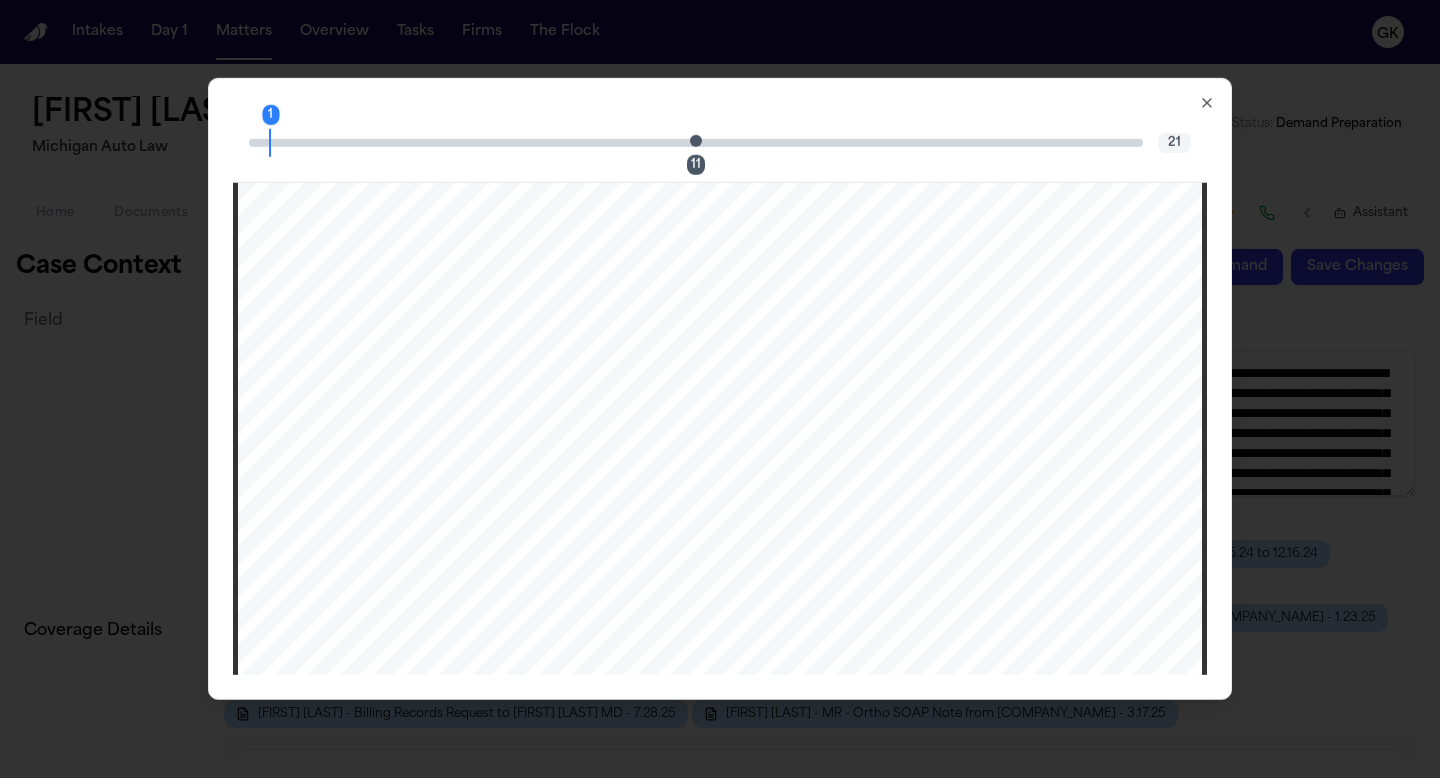scroll, scrollTop: 0, scrollLeft: 0, axis: both 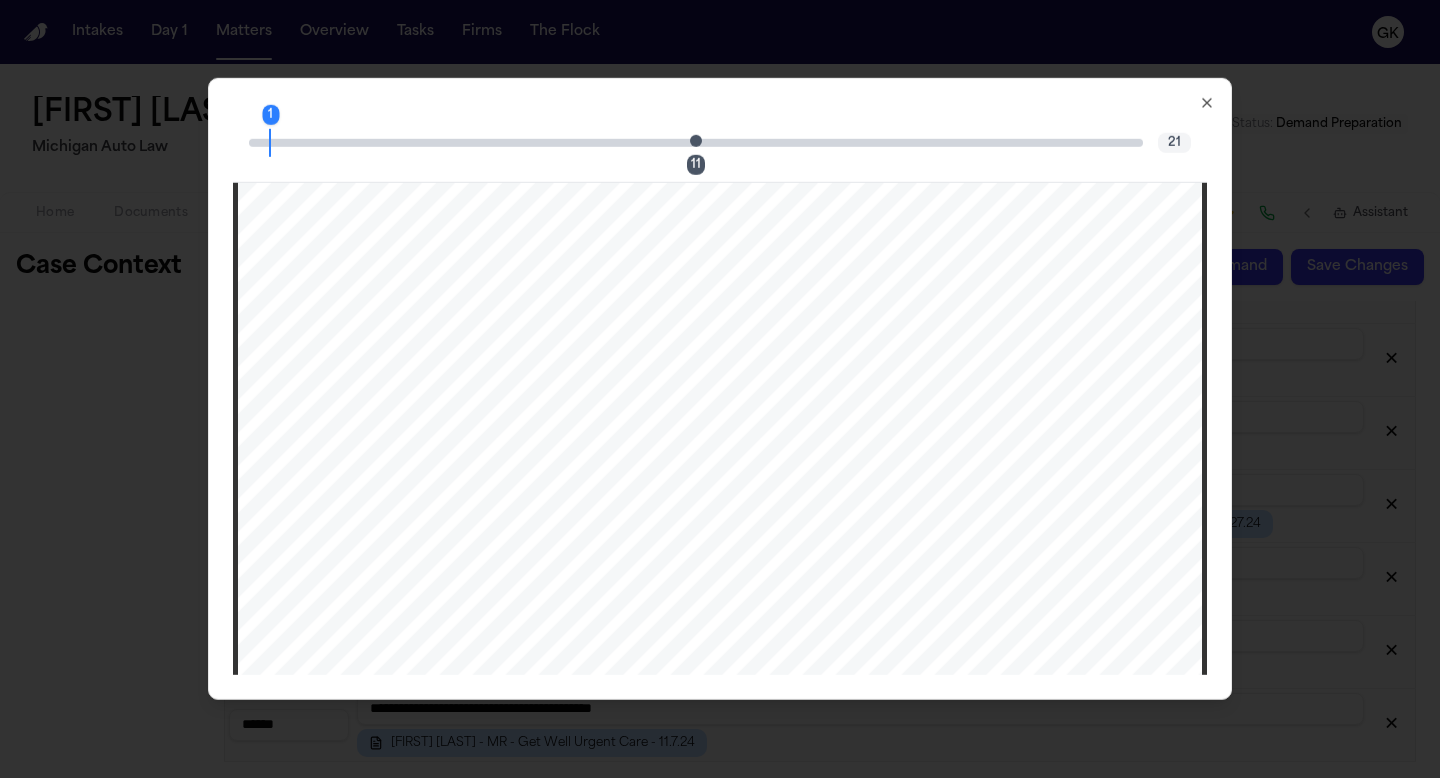 click 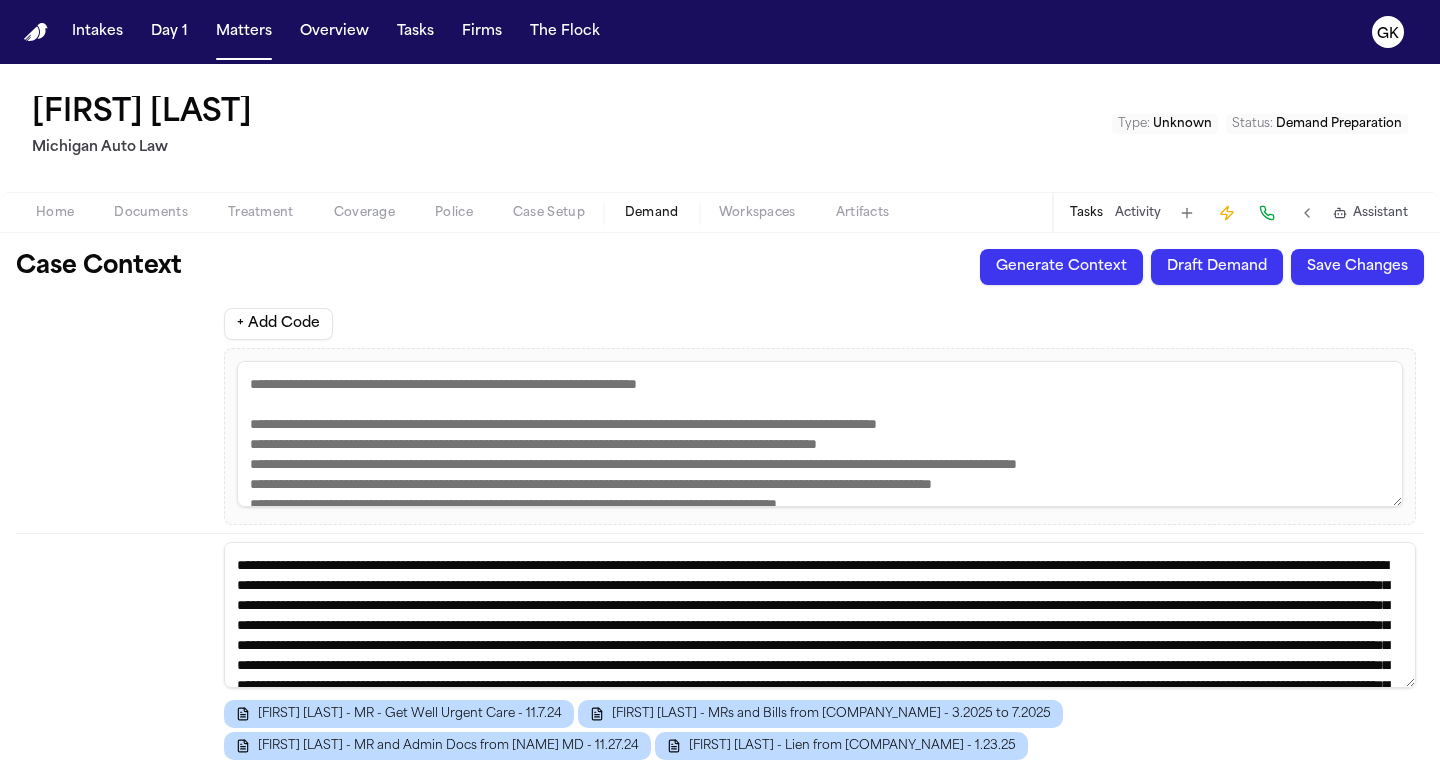 scroll, scrollTop: 3906, scrollLeft: 0, axis: vertical 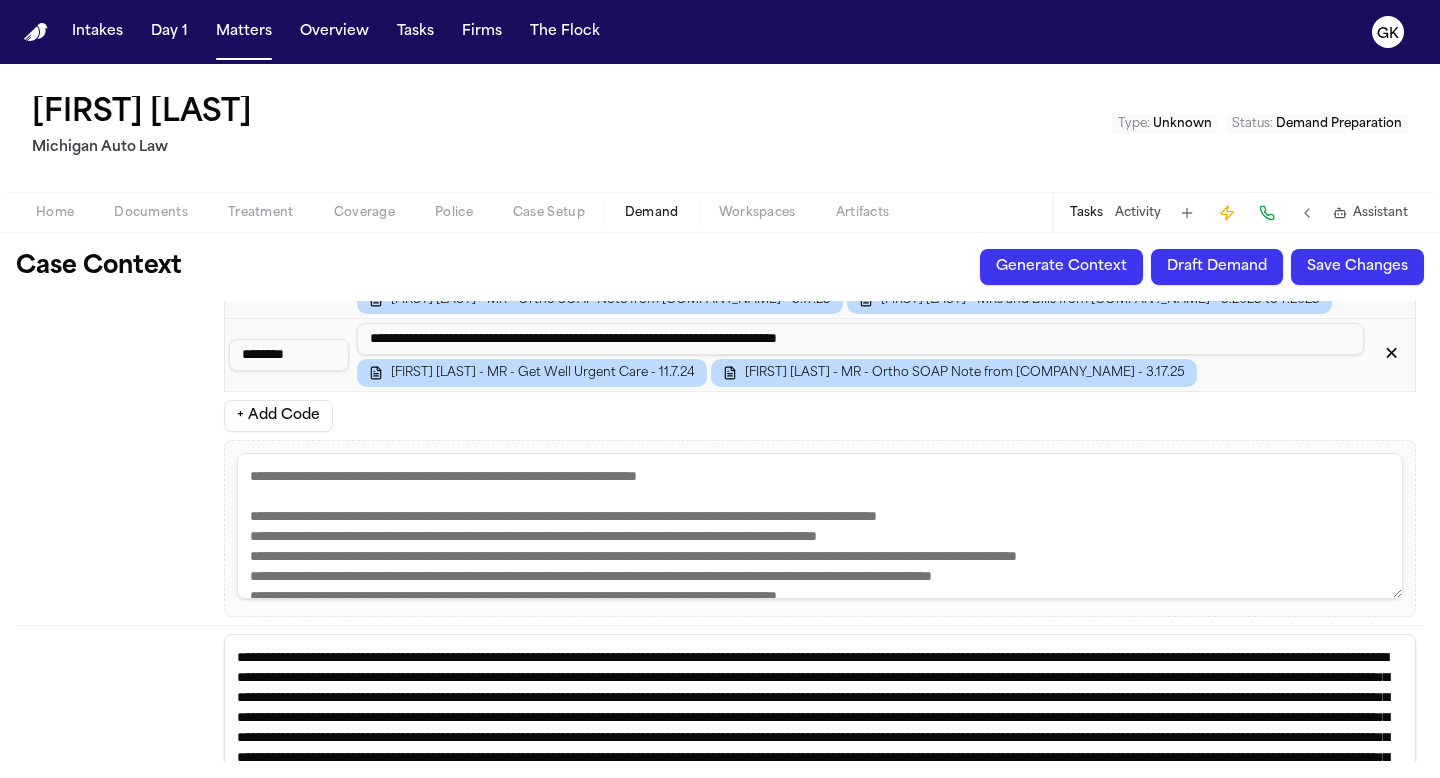 click on "Save Changes" at bounding box center [1357, 267] 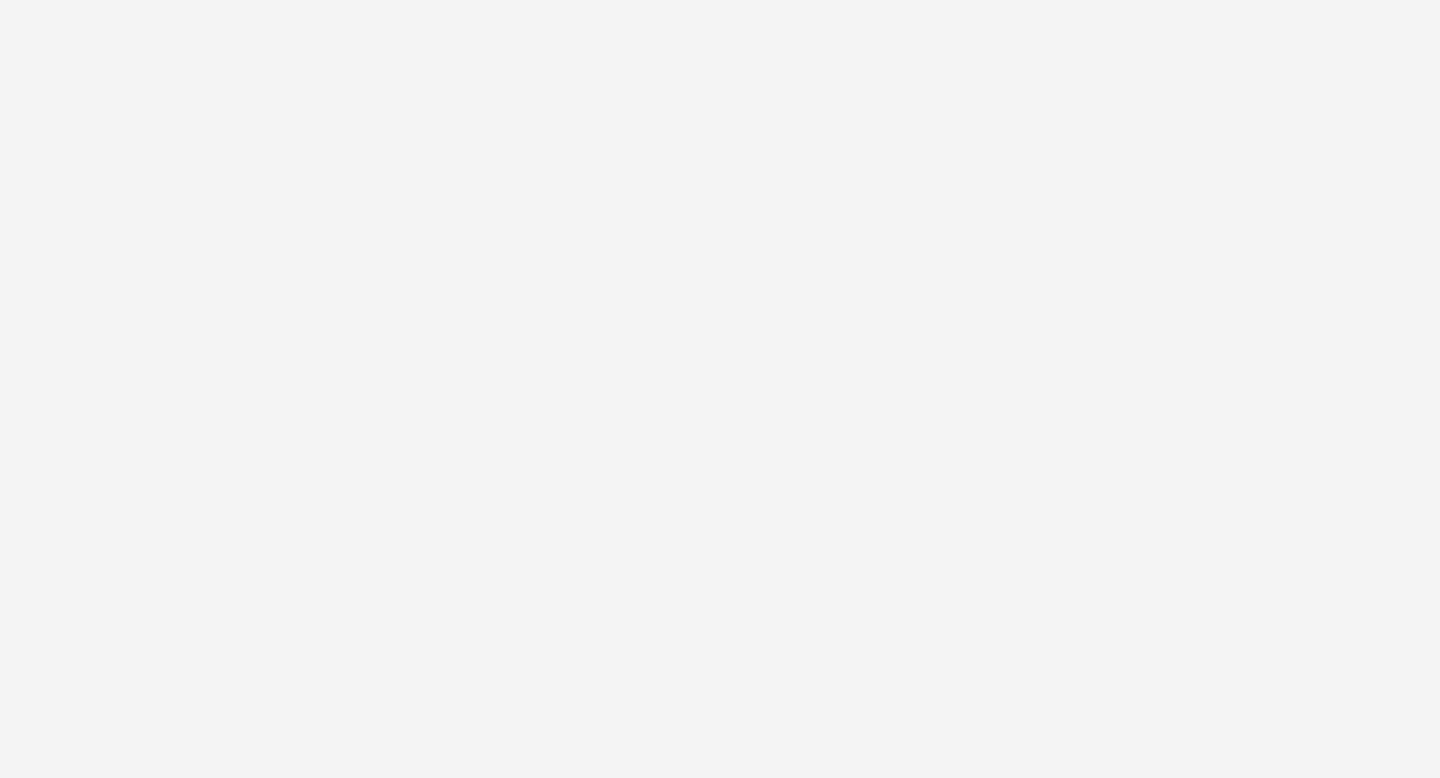 scroll, scrollTop: 0, scrollLeft: 0, axis: both 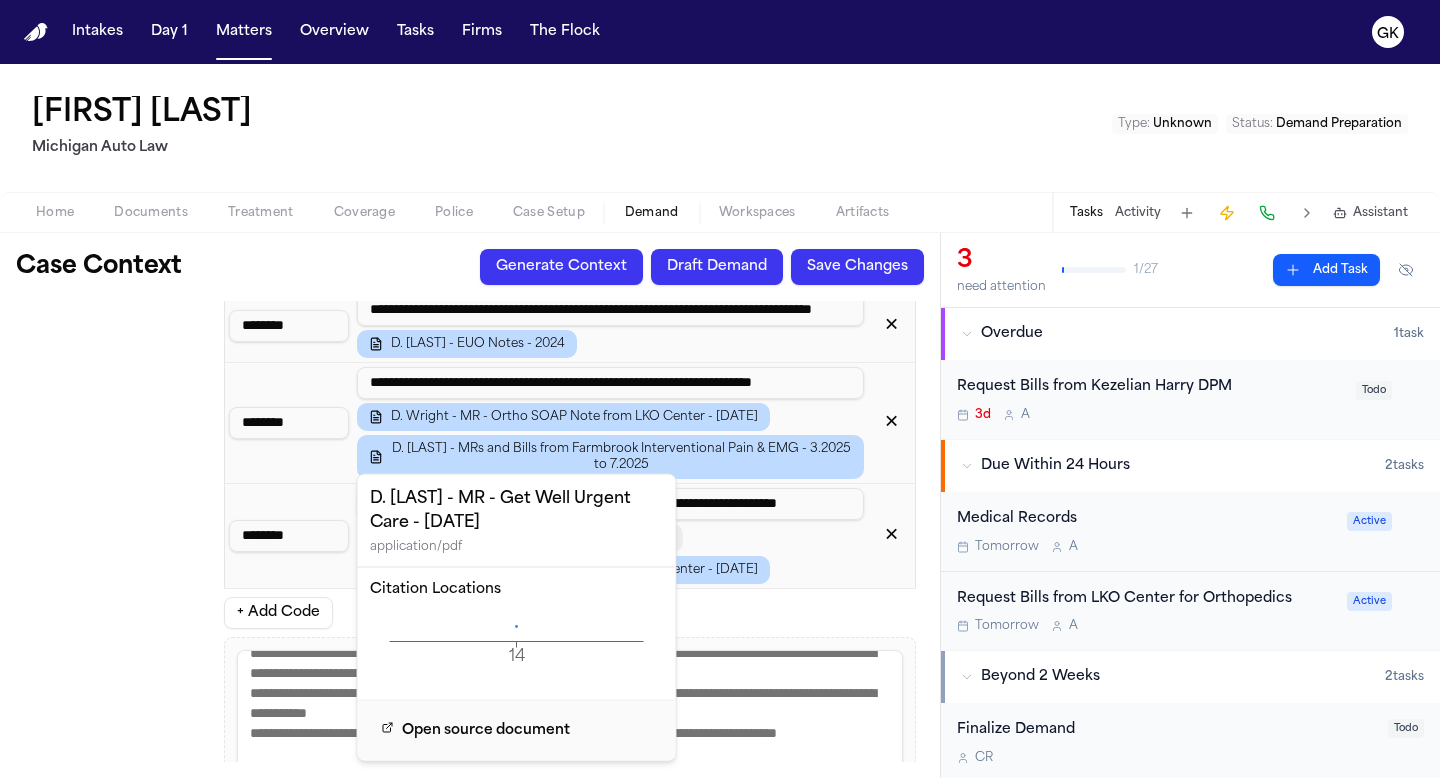 click on "D. Wright - MR - Get Well Urgent Care - 11.7.24" at bounding box center (531, 538) 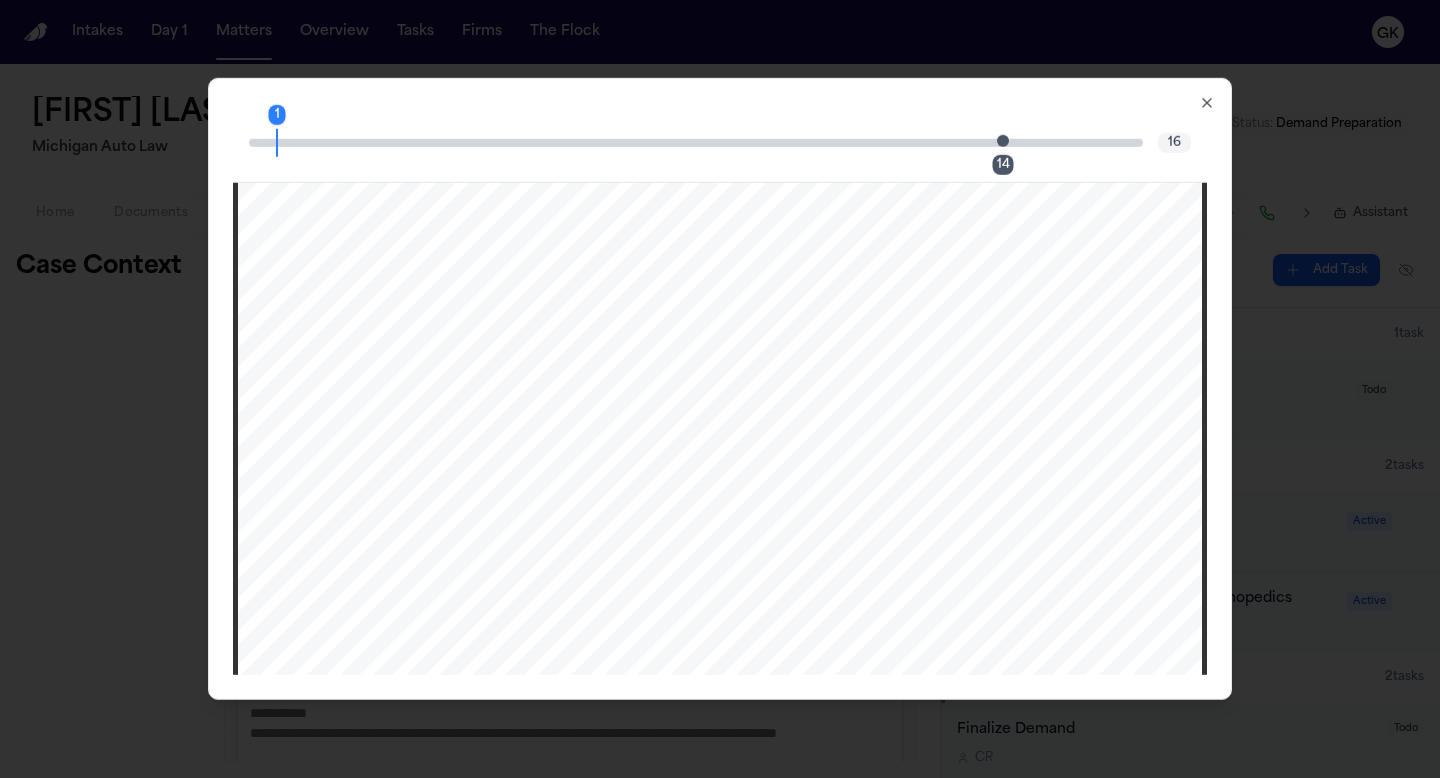 click at bounding box center [1003, 140] 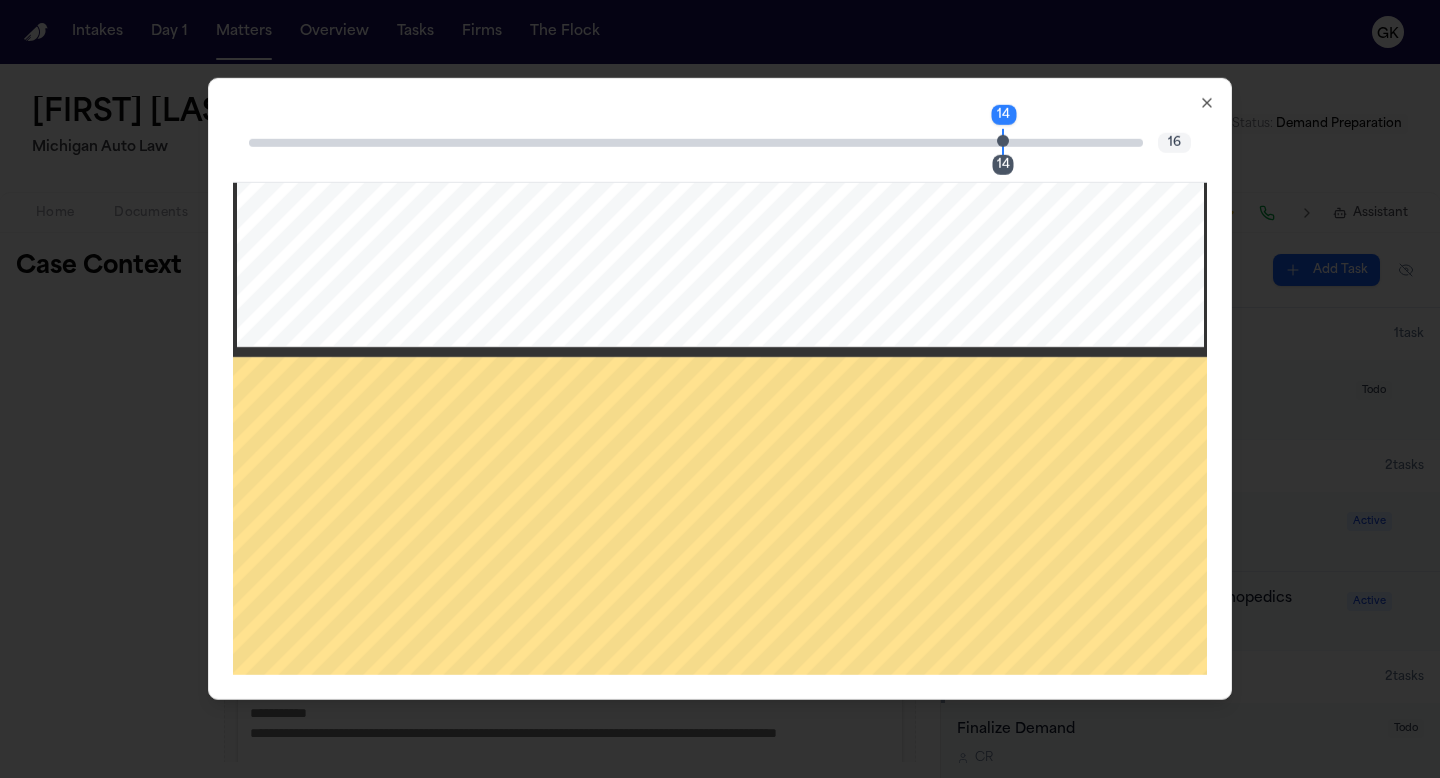 scroll, scrollTop: 15735, scrollLeft: 0, axis: vertical 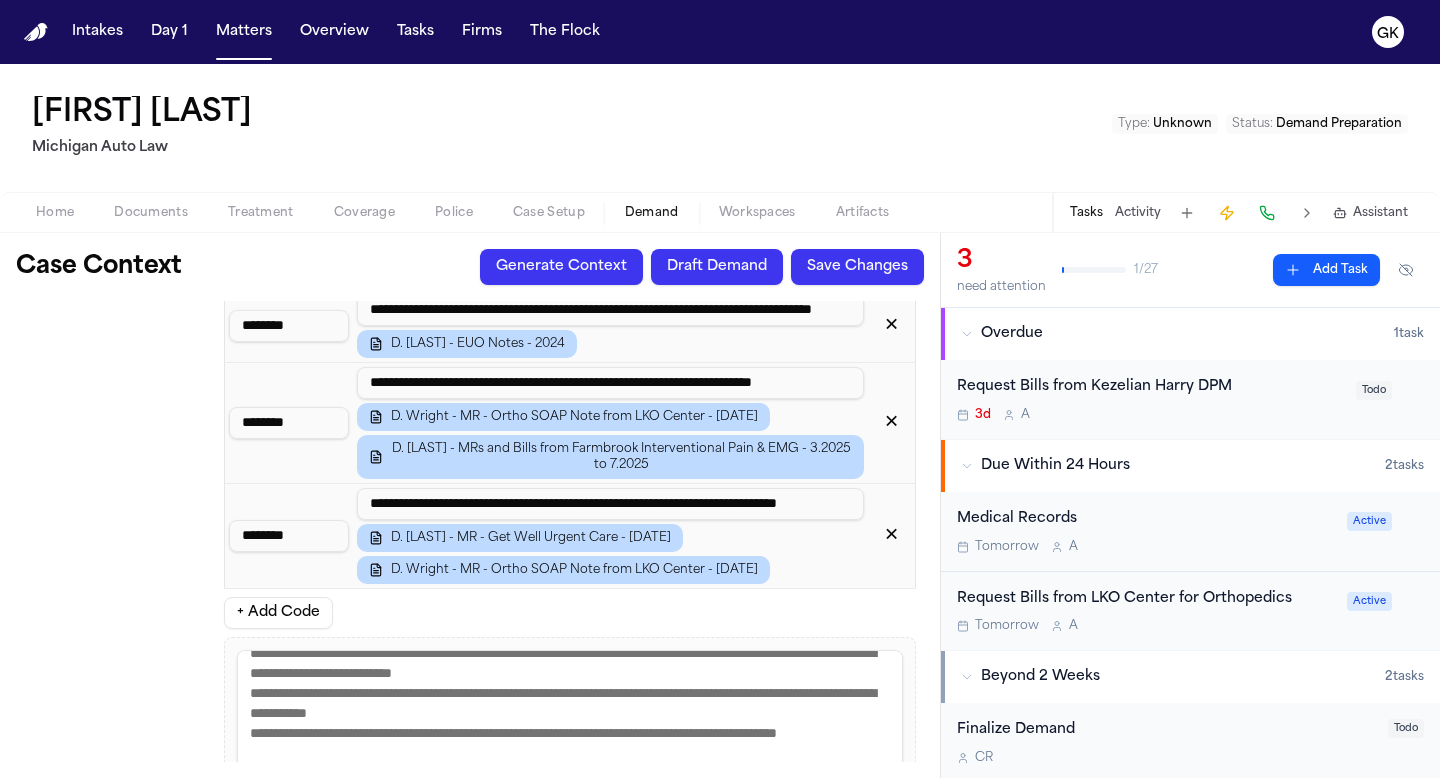drag, startPoint x: 314, startPoint y: 447, endPoint x: 232, endPoint y: 442, distance: 82.1523 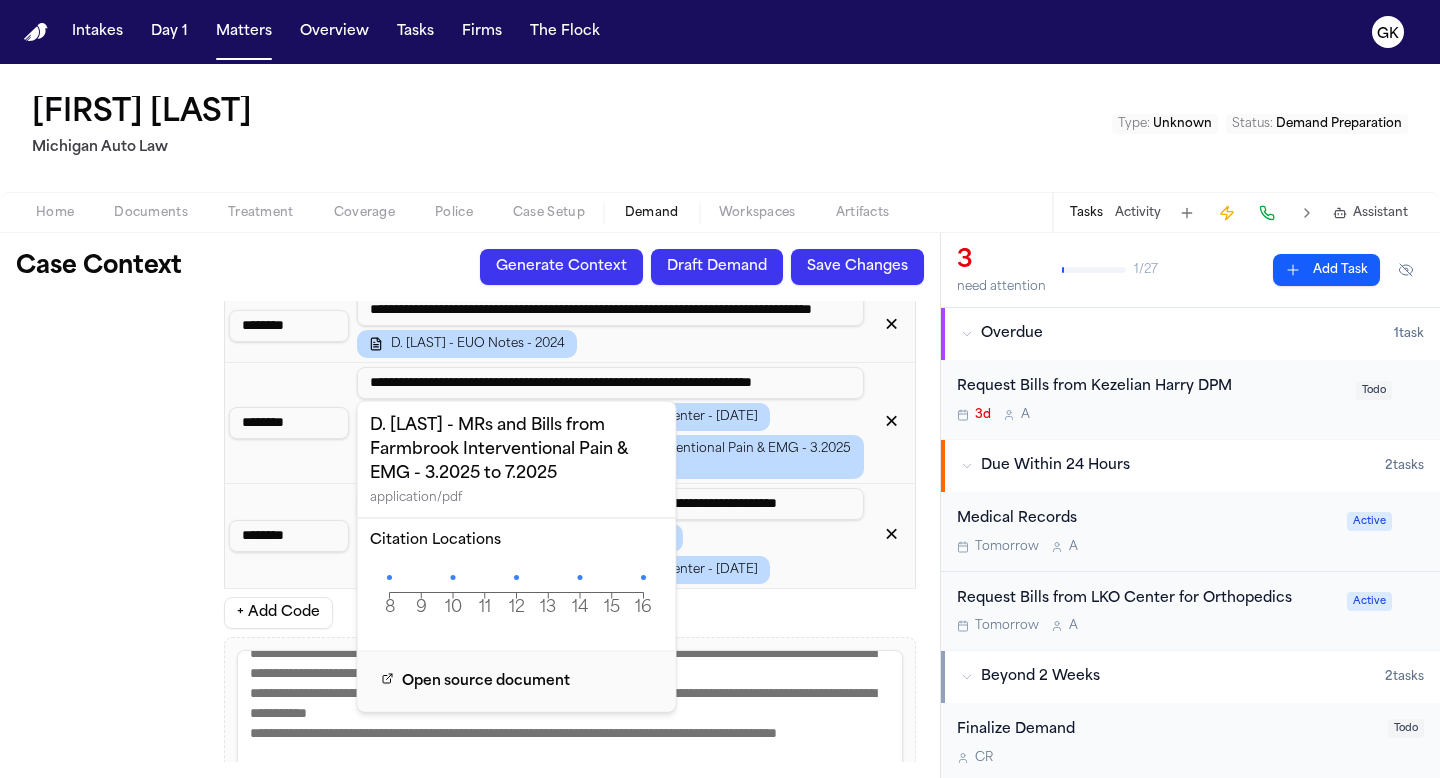 click on "Icd 10 Codes" at bounding box center (116, -731) 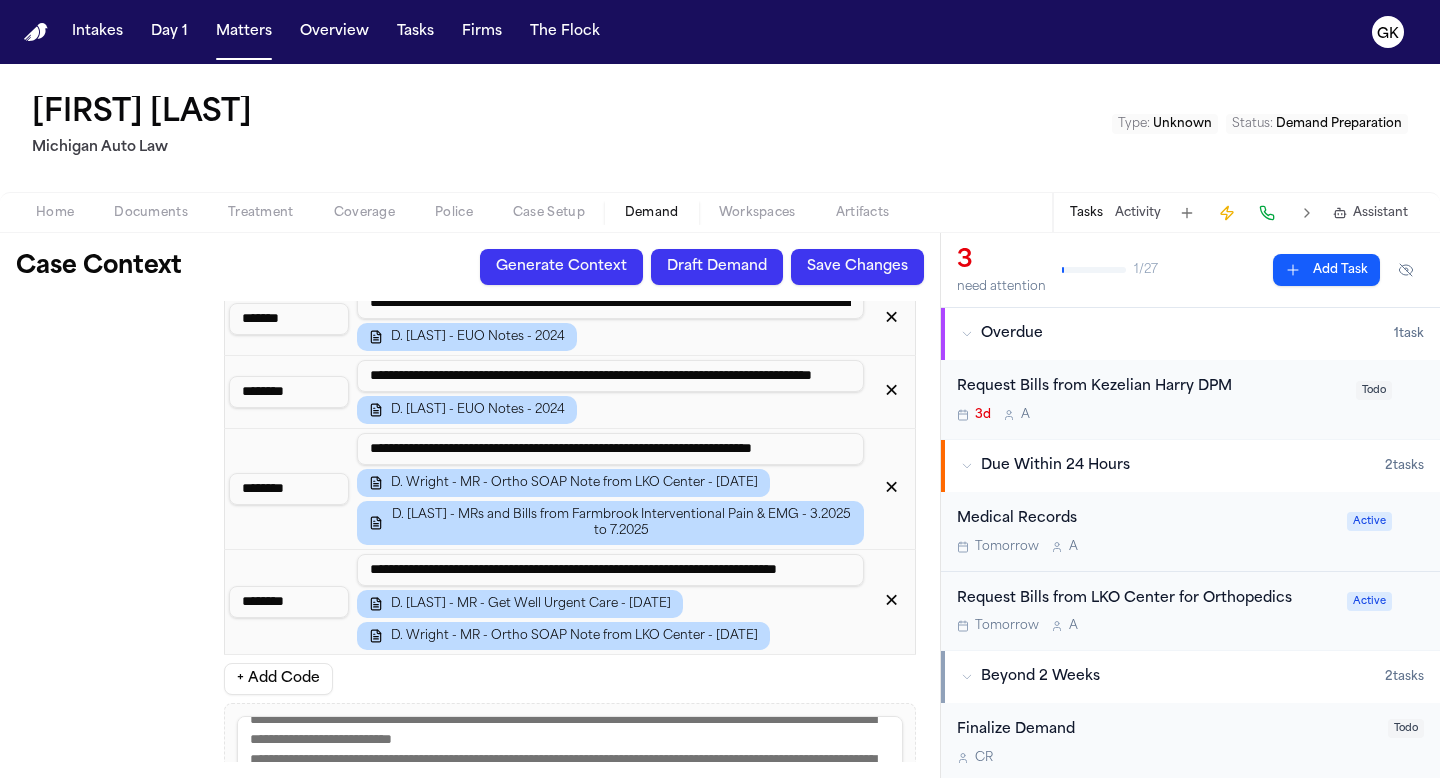 scroll, scrollTop: 4484, scrollLeft: 0, axis: vertical 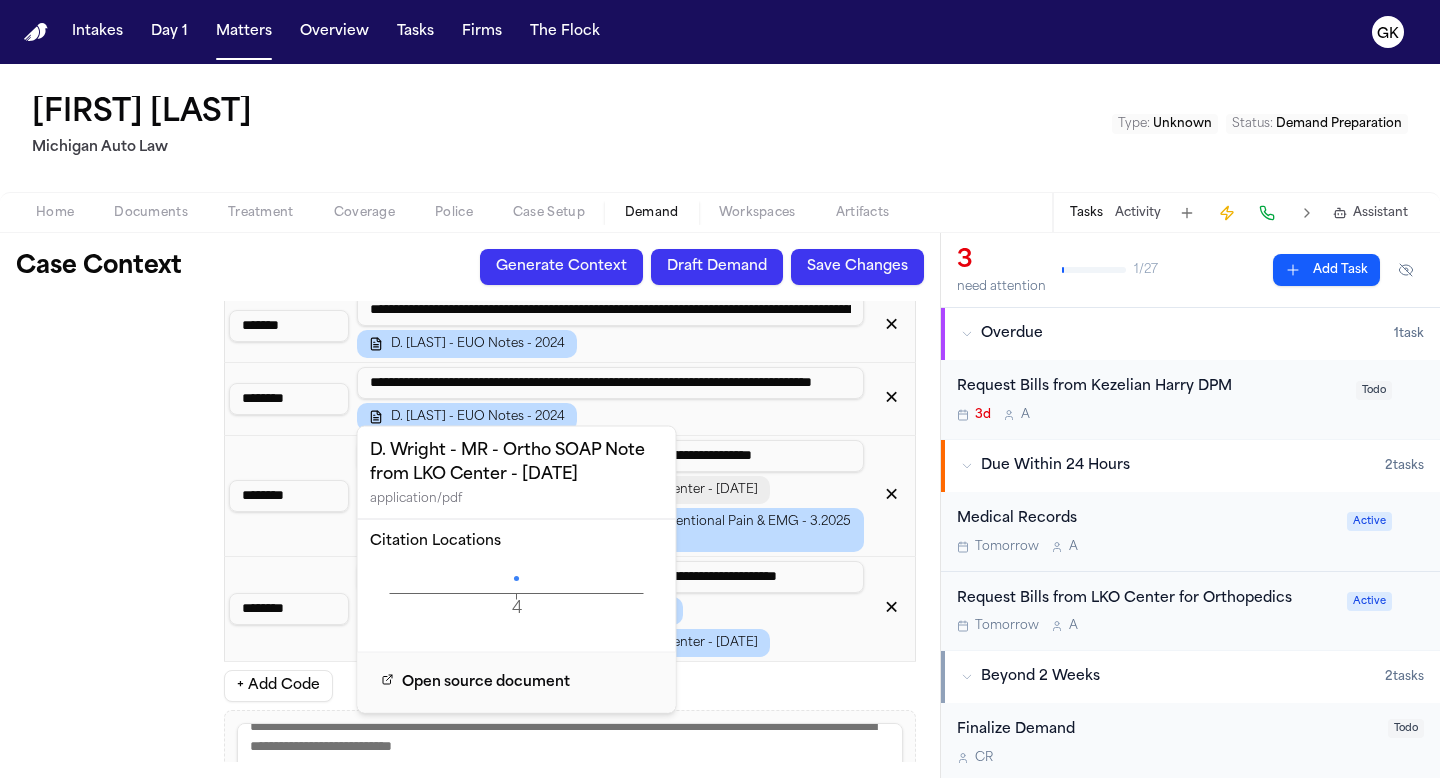 click on "D. Wright - MR - Ortho SOAP Note from LKO Center - [DATE]" at bounding box center (574, 490) 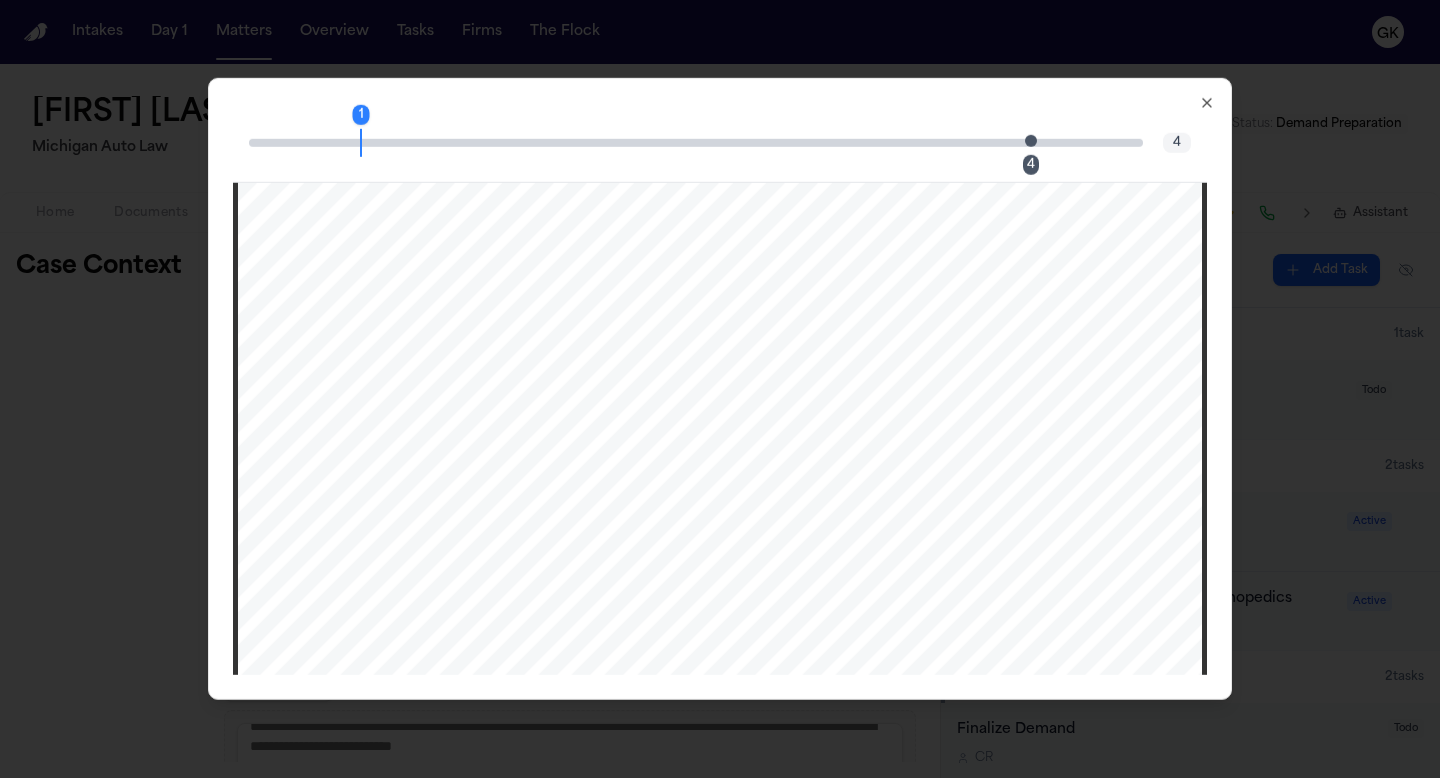 click on "4" at bounding box center (1037, 142) 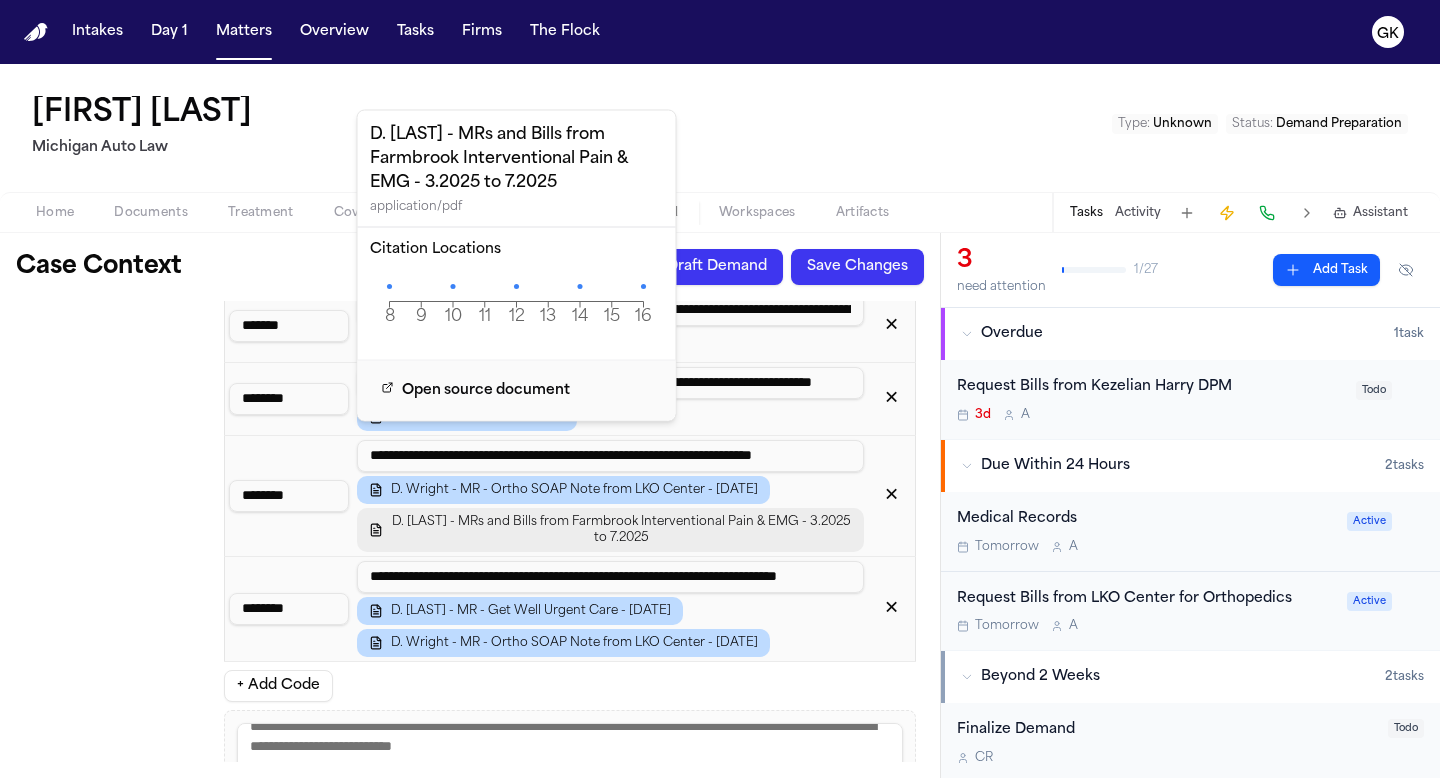 click on "[D. Wright] - MRs and Bills from Farmbrook Interventional Pain & EMG - 3.2025 to 7.2025" at bounding box center [621, 530] 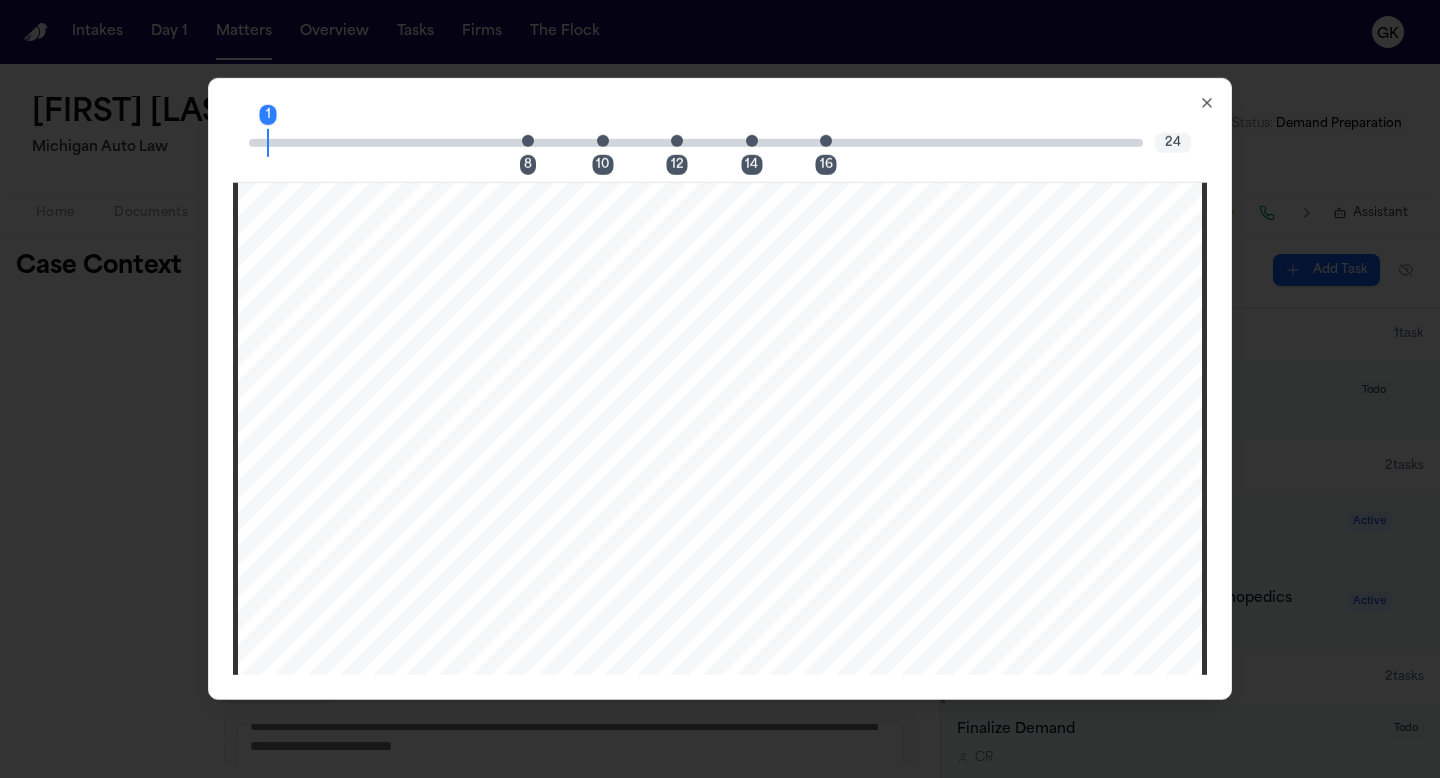 click at bounding box center (528, 140) 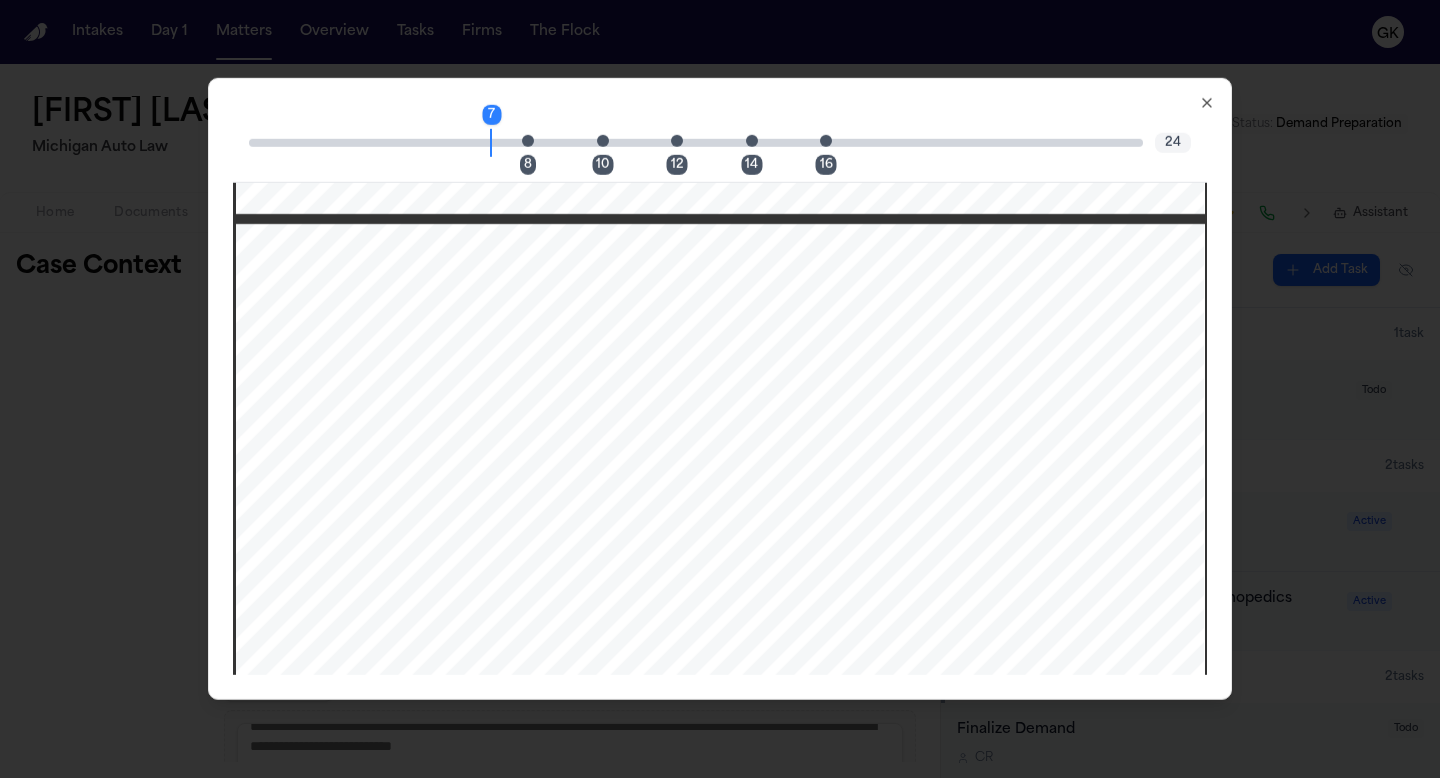 scroll, scrollTop: 7622, scrollLeft: 2, axis: both 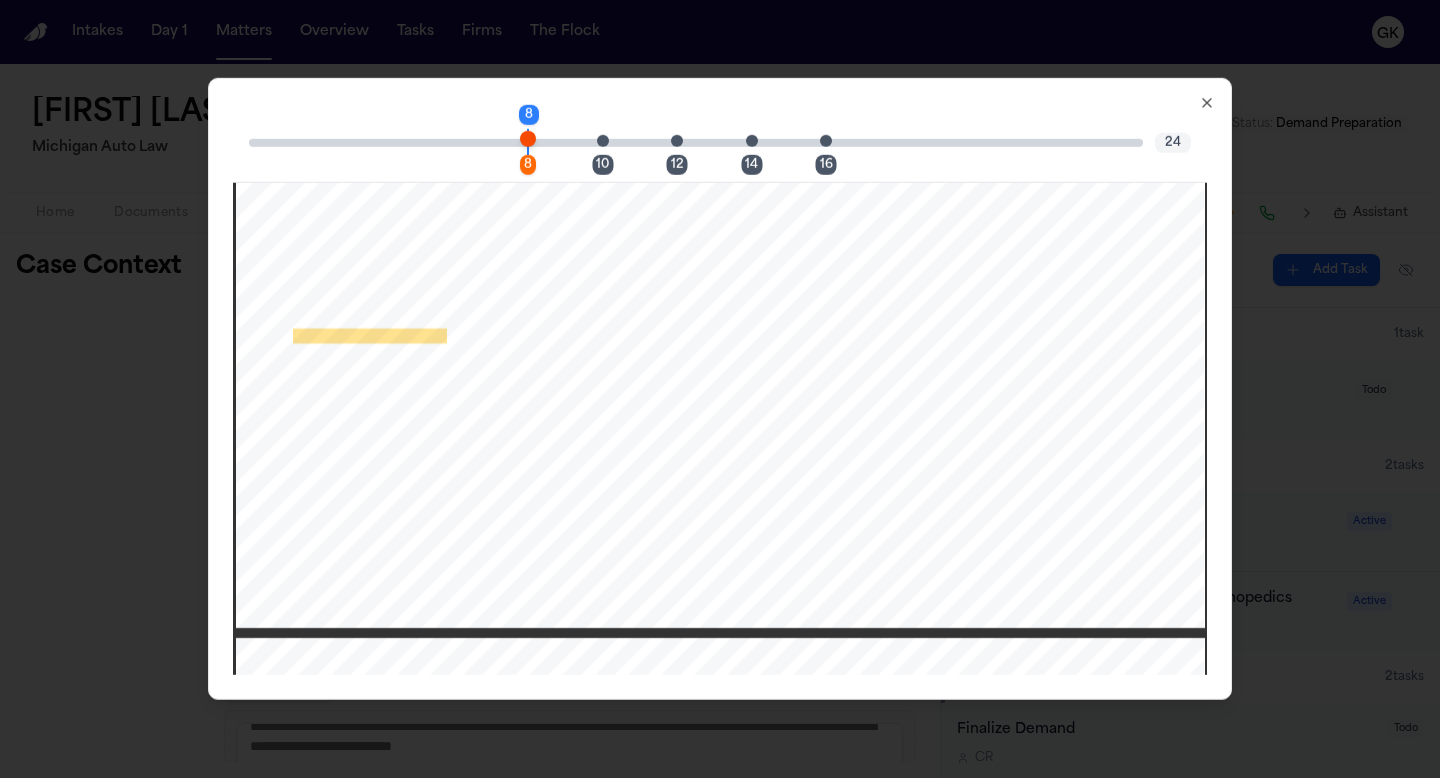 click at bounding box center [603, 140] 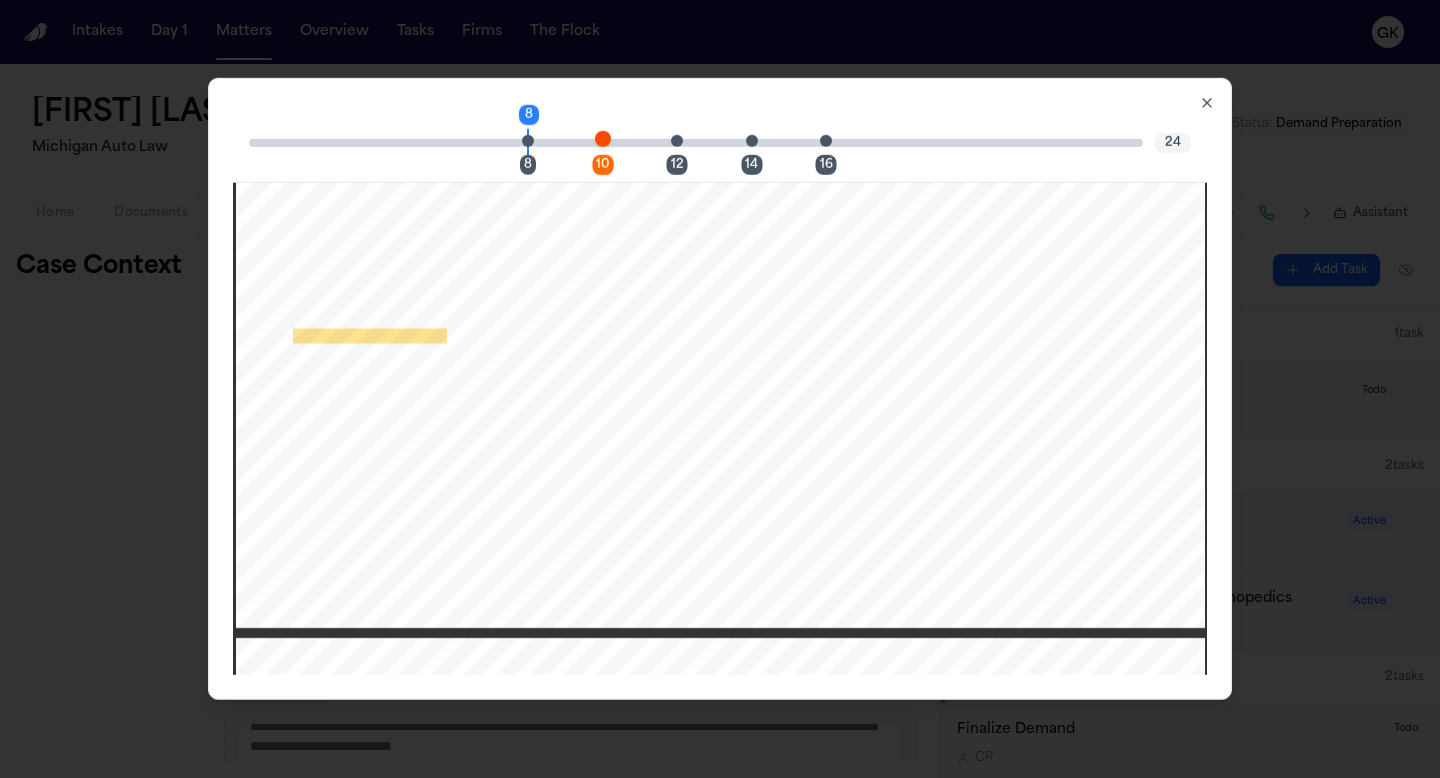 scroll, scrollTop: 12509, scrollLeft: 0, axis: vertical 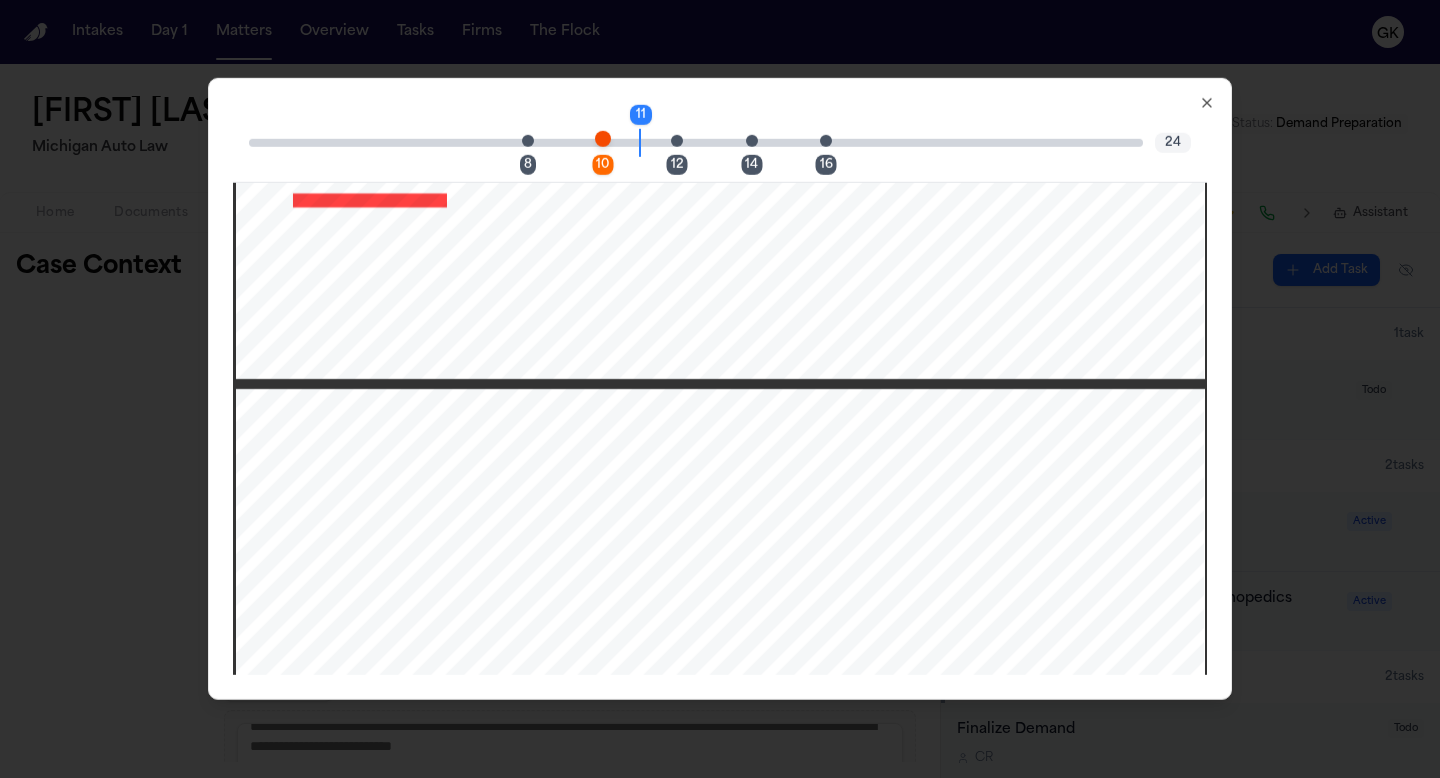 click on "12" at bounding box center (683, 142) 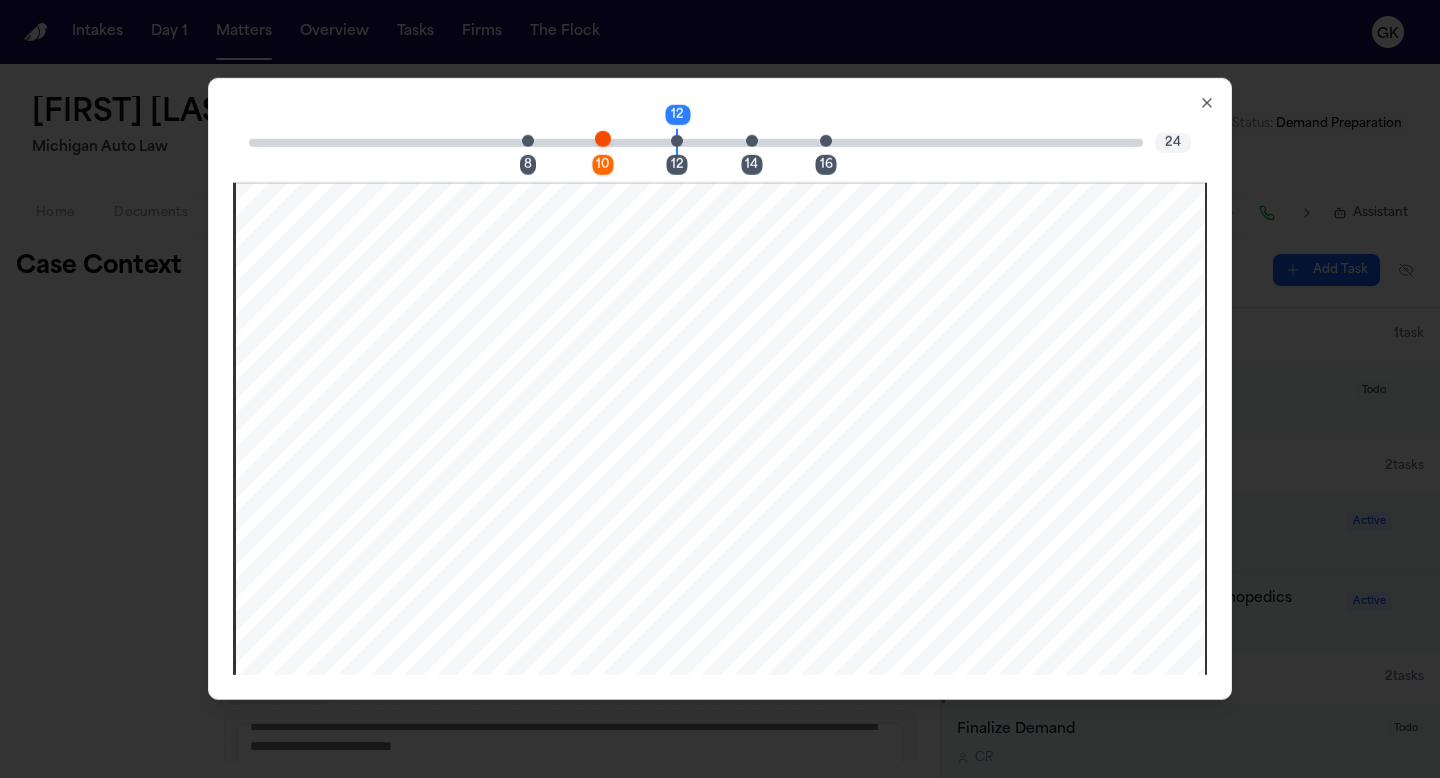 click at bounding box center [752, 140] 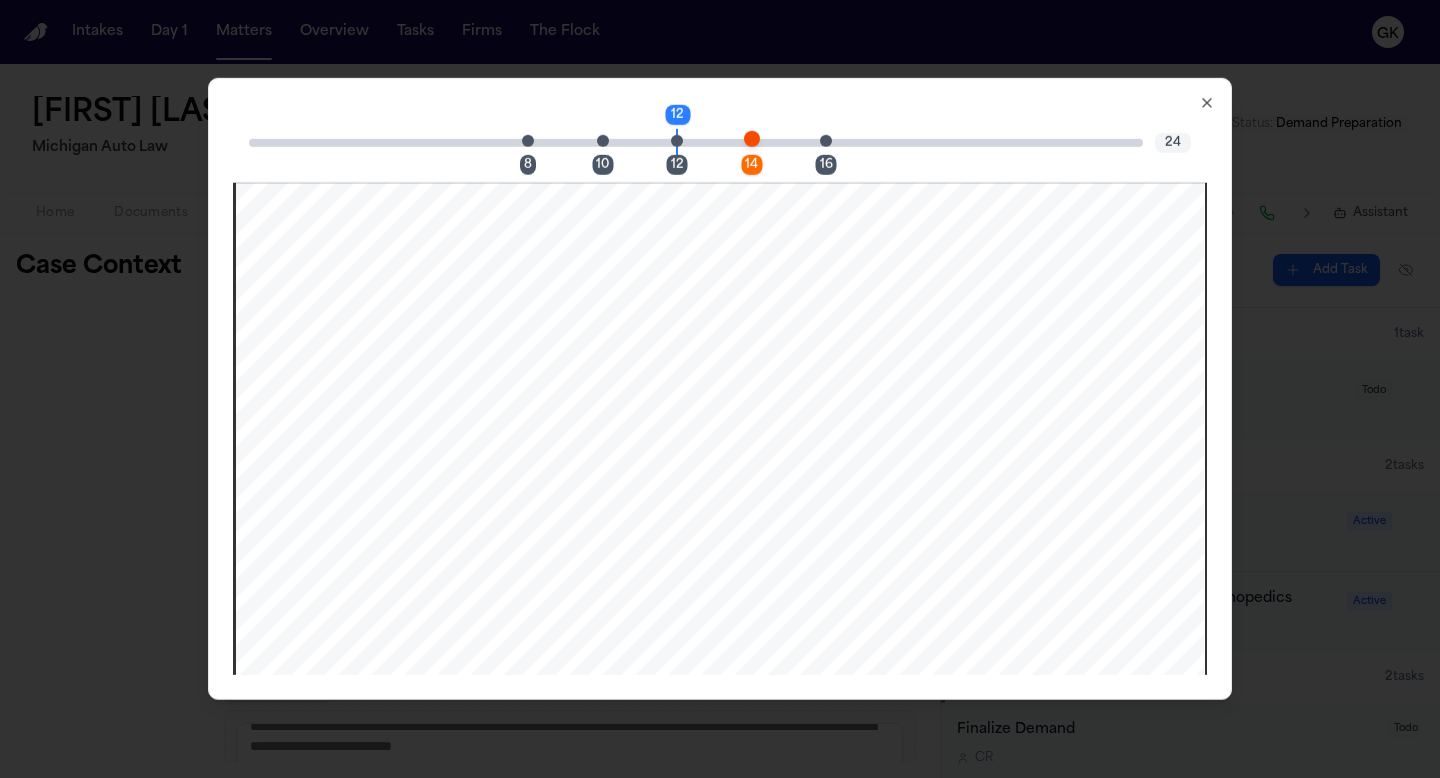 scroll, scrollTop: 17638, scrollLeft: 0, axis: vertical 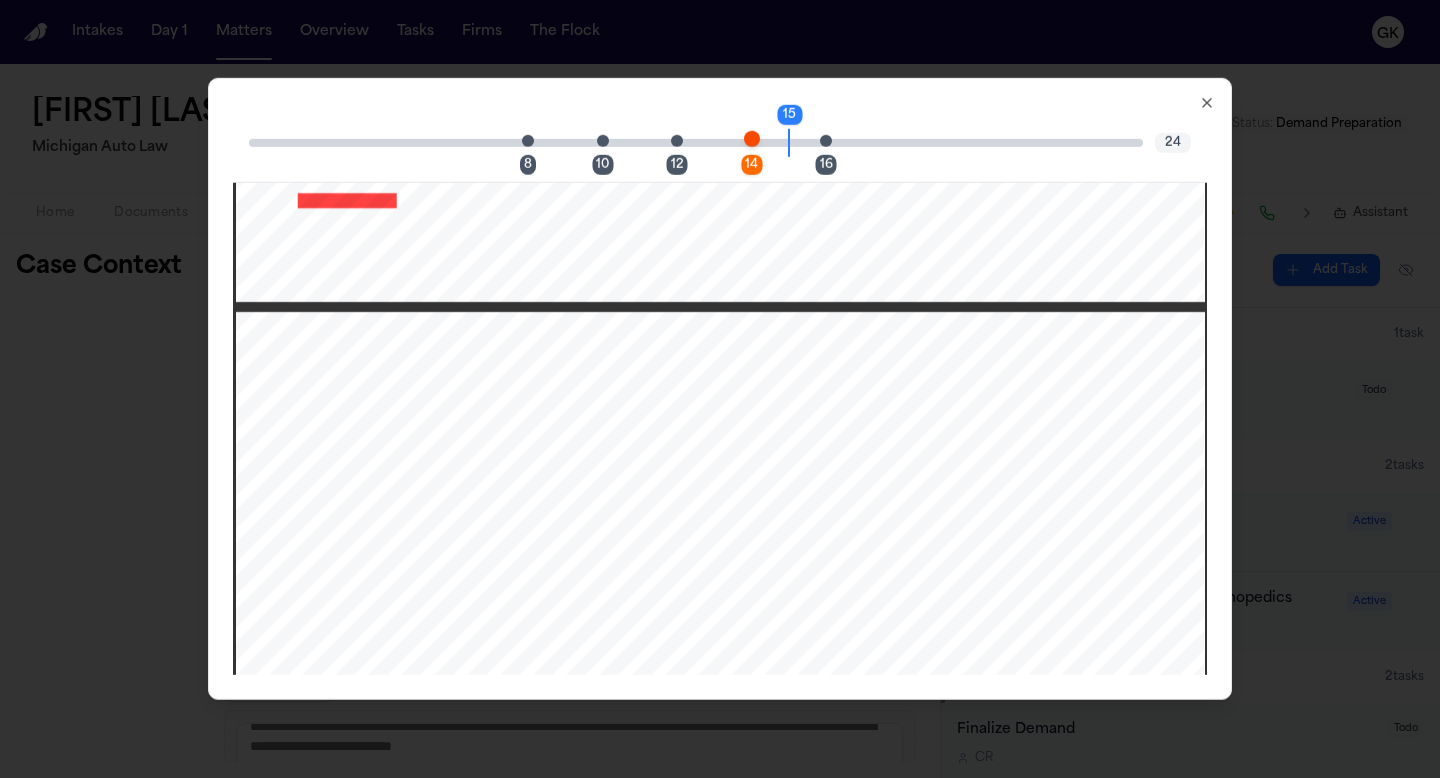 click 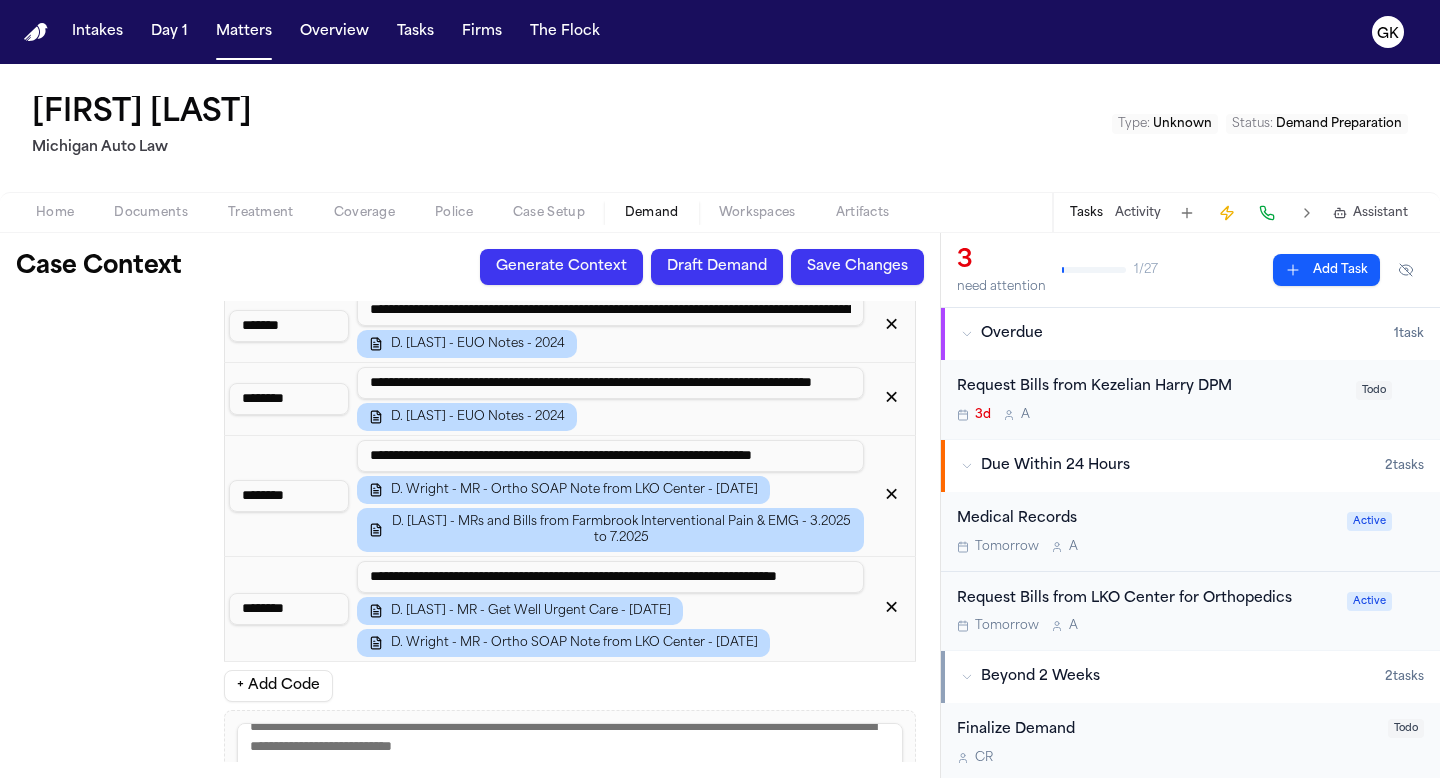 click on "Icd 10 Codes" at bounding box center (116, -658) 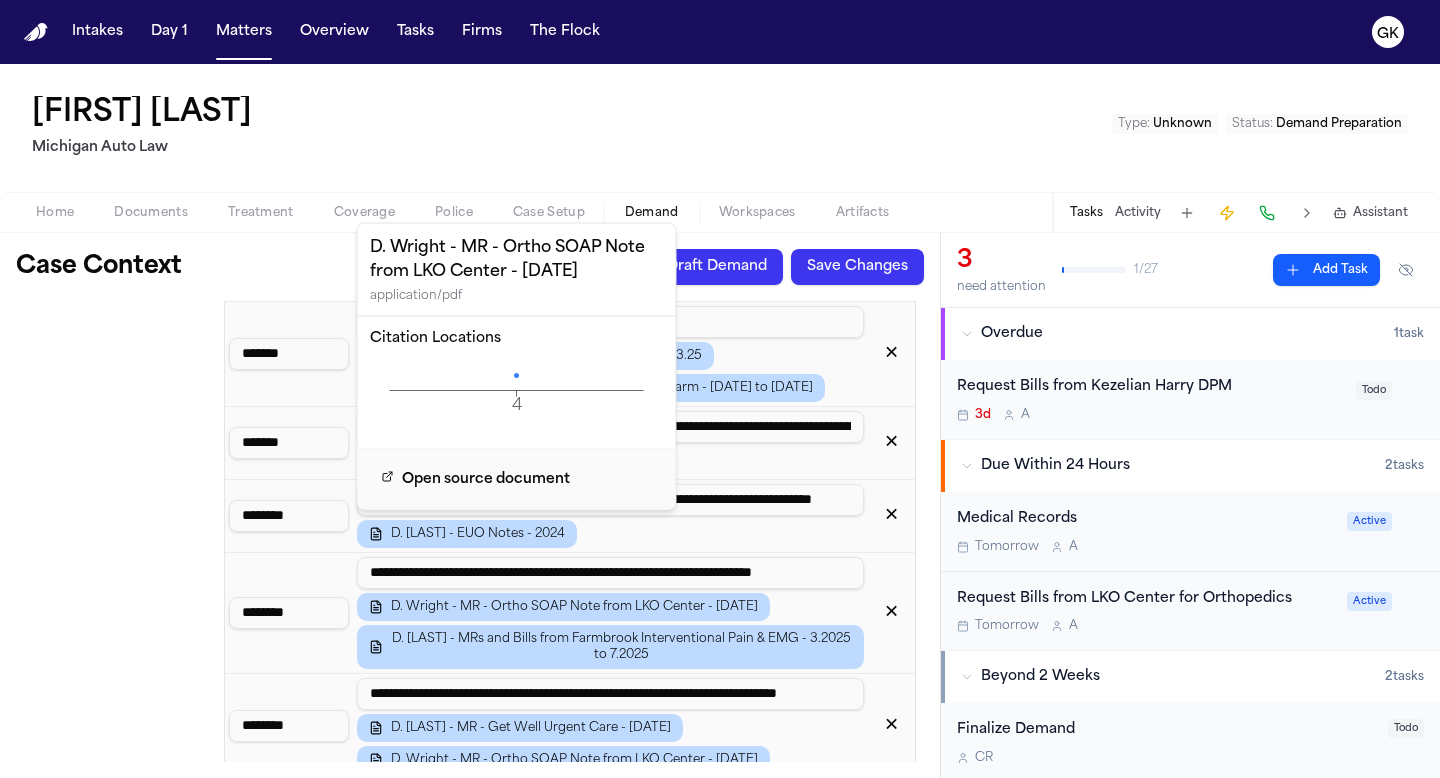 scroll, scrollTop: 4363, scrollLeft: 0, axis: vertical 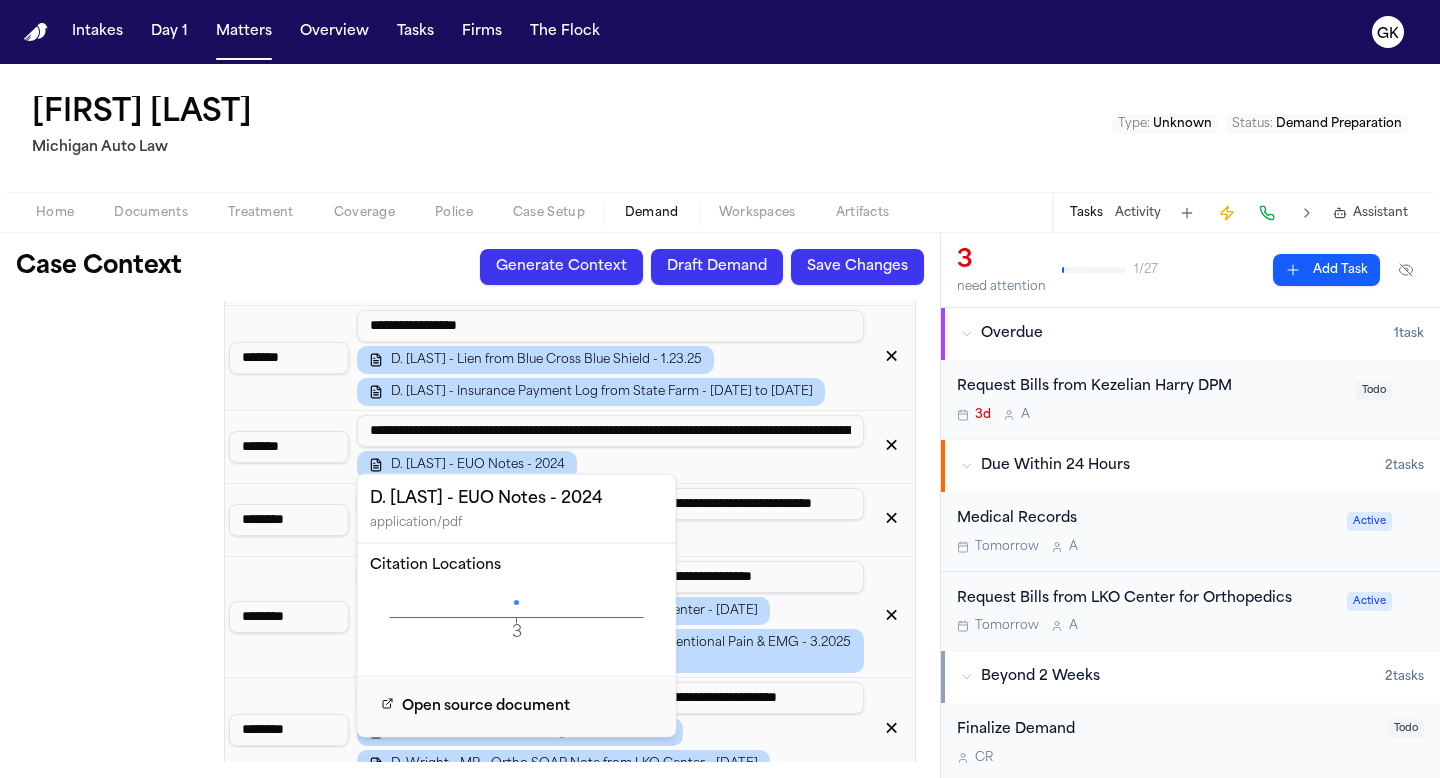click on "[NAME] - [DOCUMENT_TYPE] - [YEAR]" at bounding box center (478, 538) 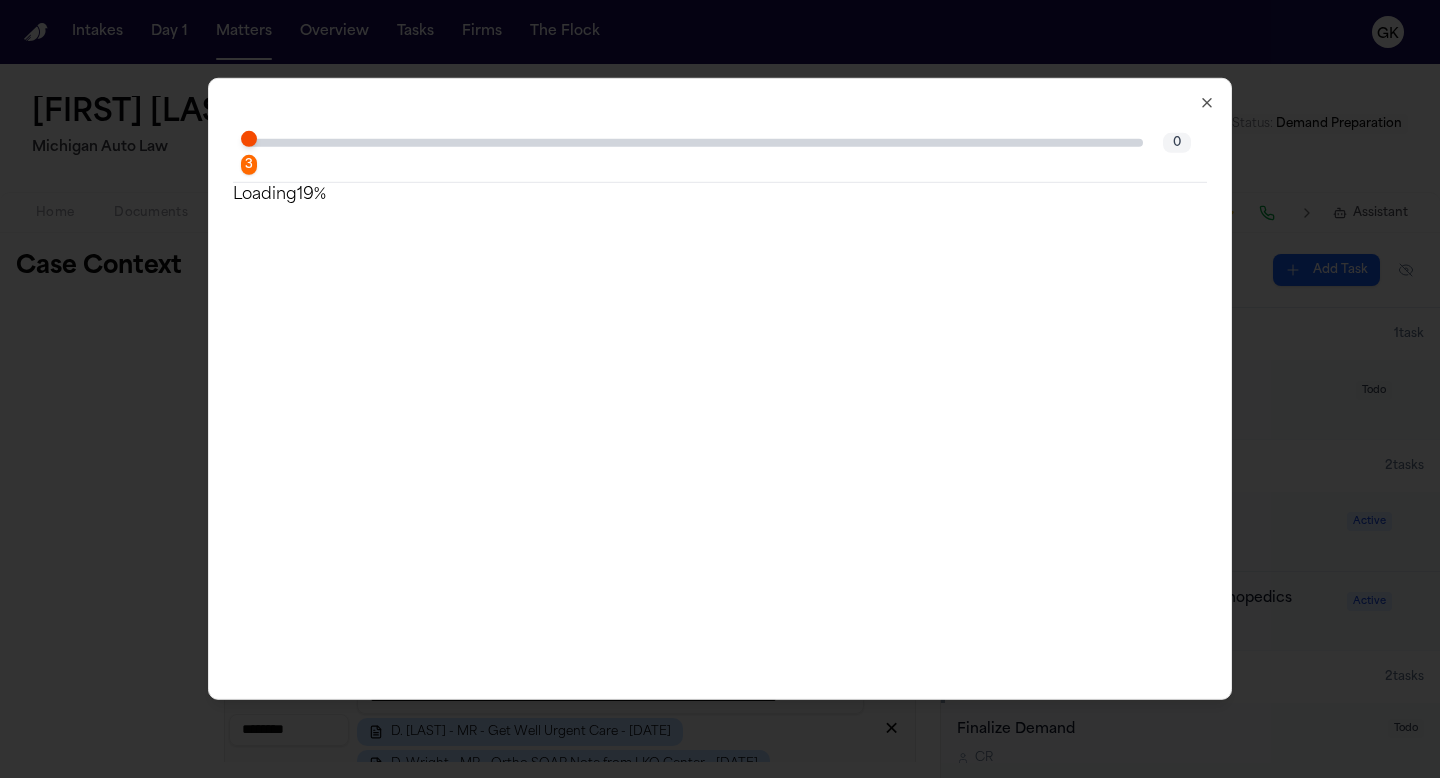 click 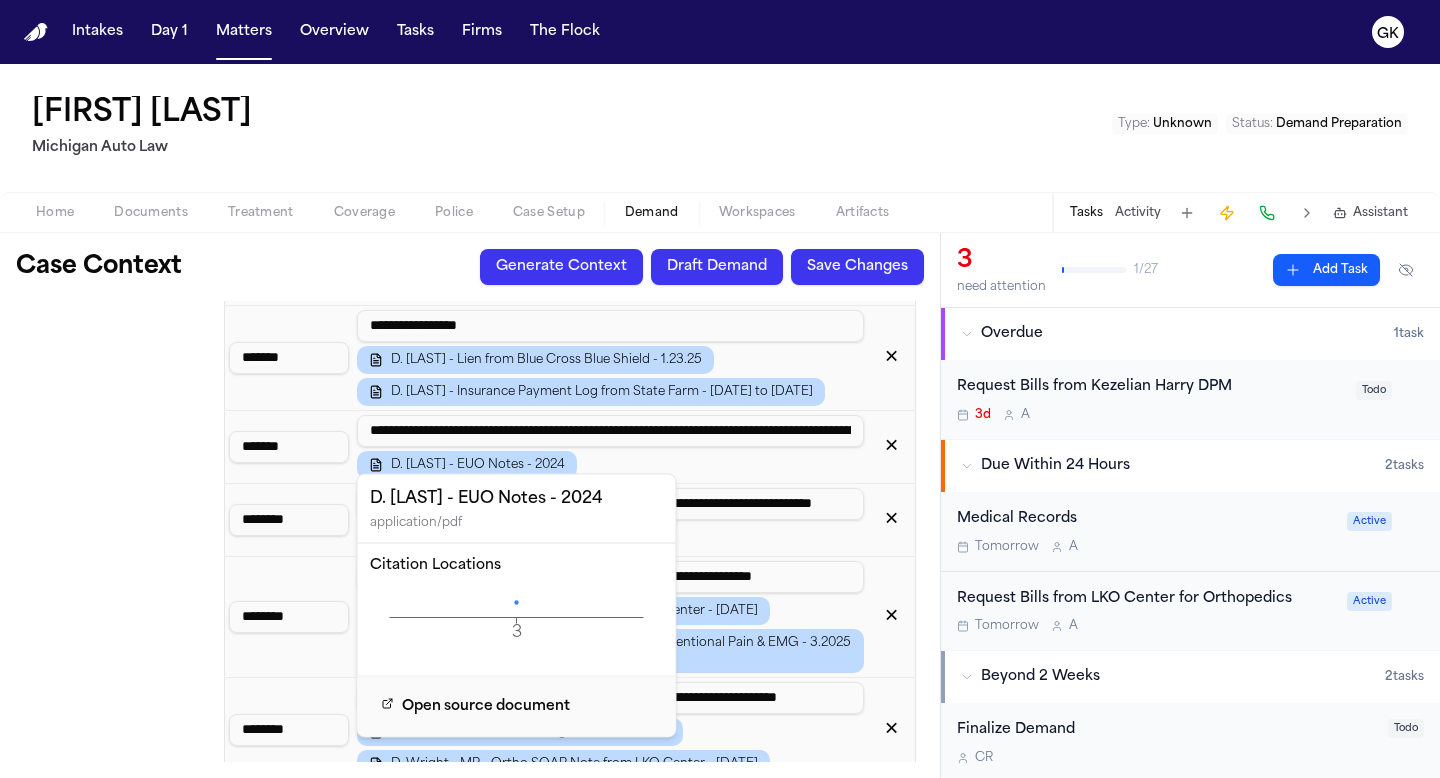 click on "[NAME] - [DOCUMENT_TYPE] - [YEAR]" at bounding box center [478, 538] 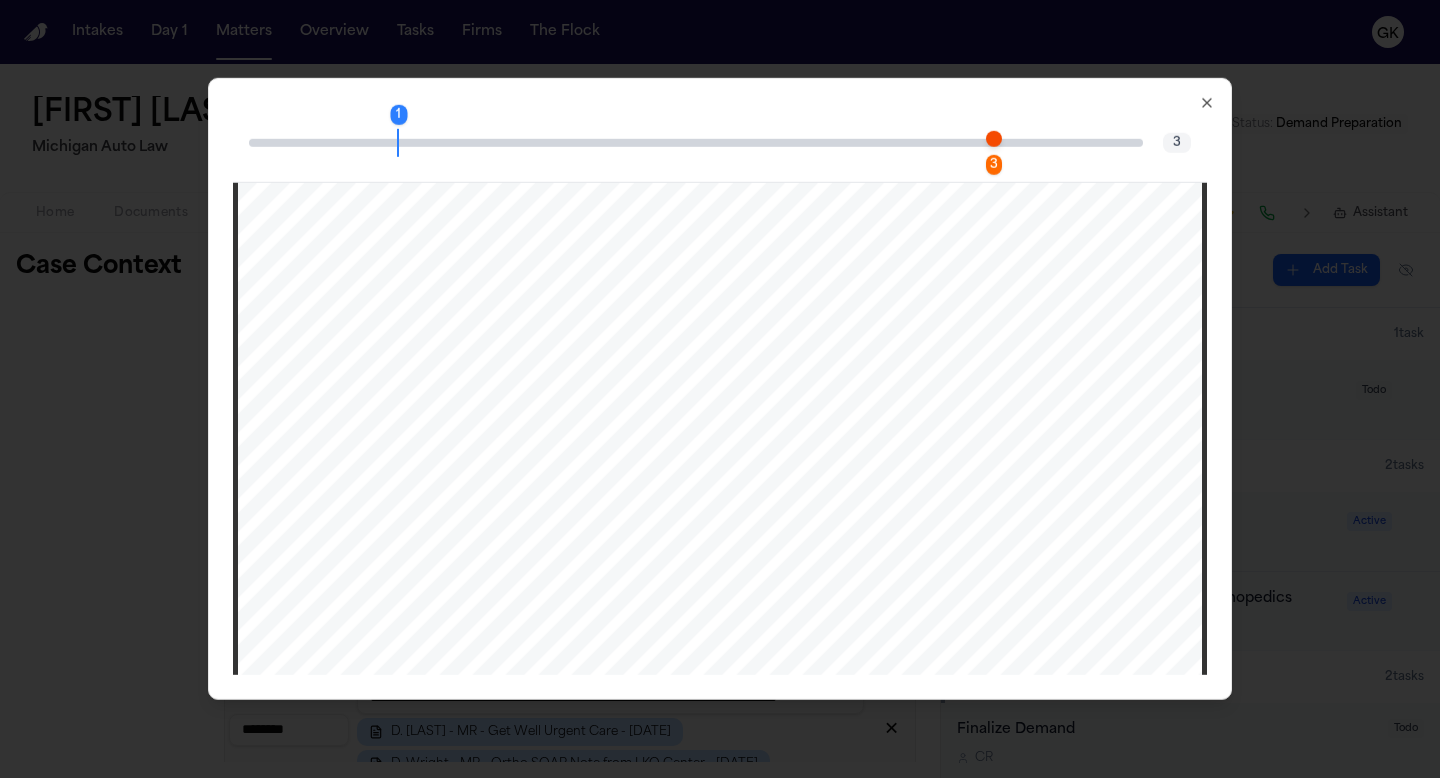 click at bounding box center (994, 138) 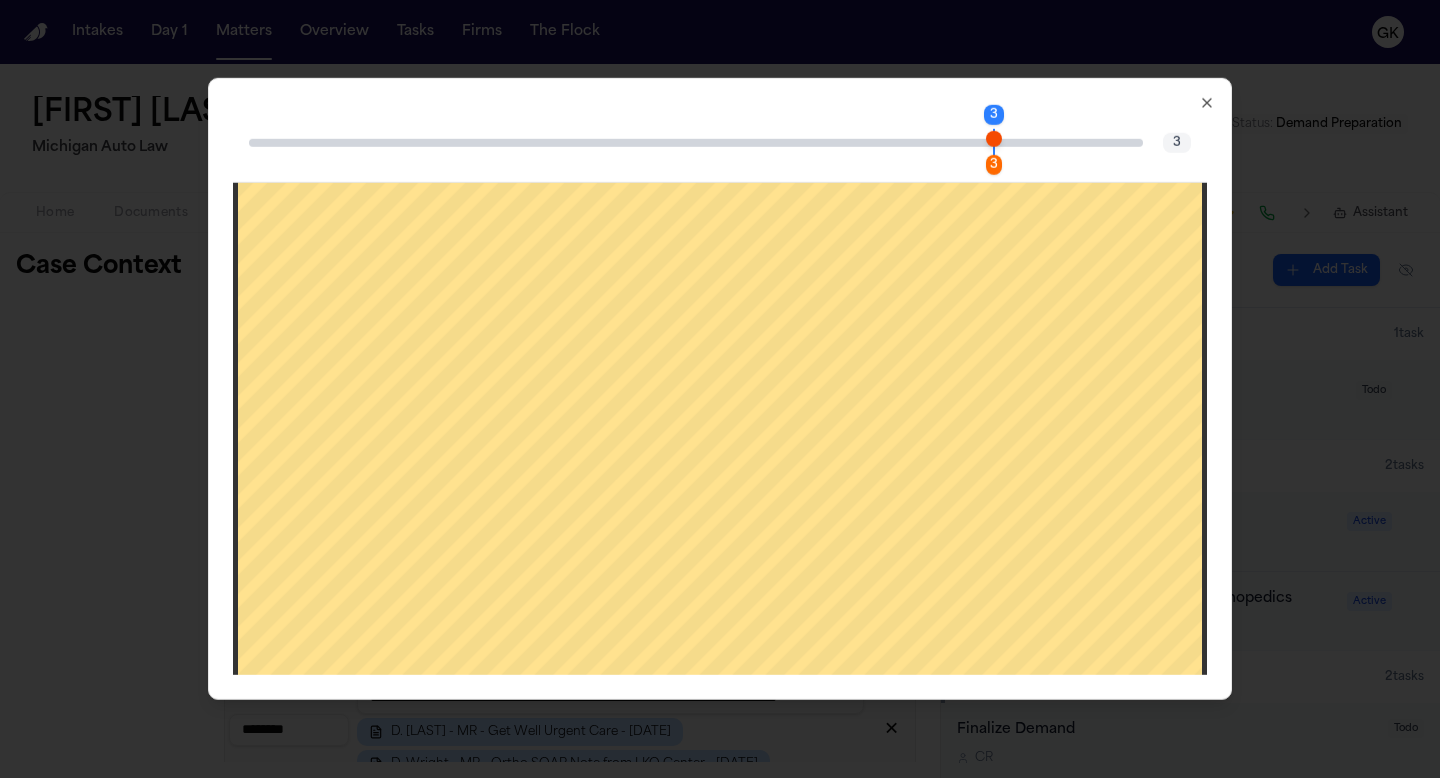 scroll, scrollTop: 3524, scrollLeft: 0, axis: vertical 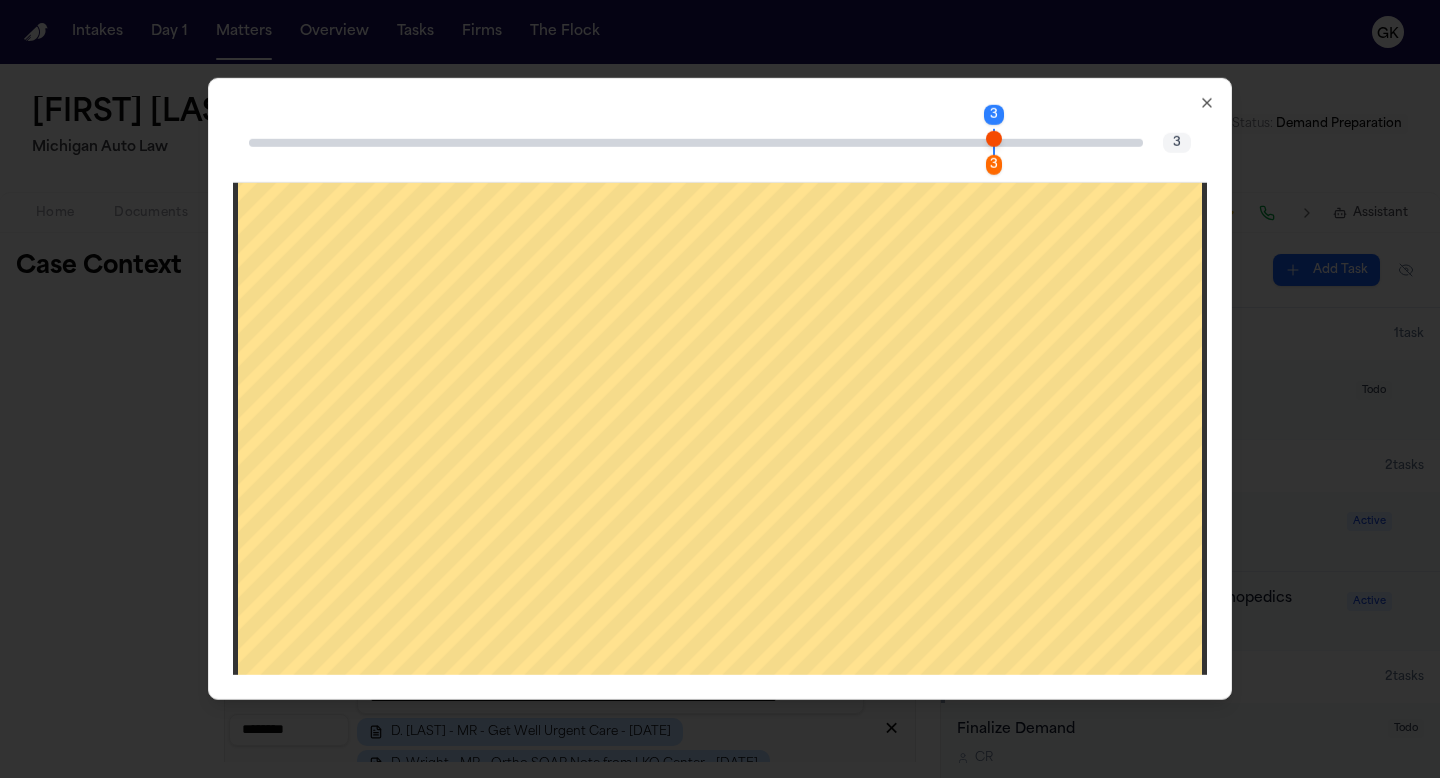click 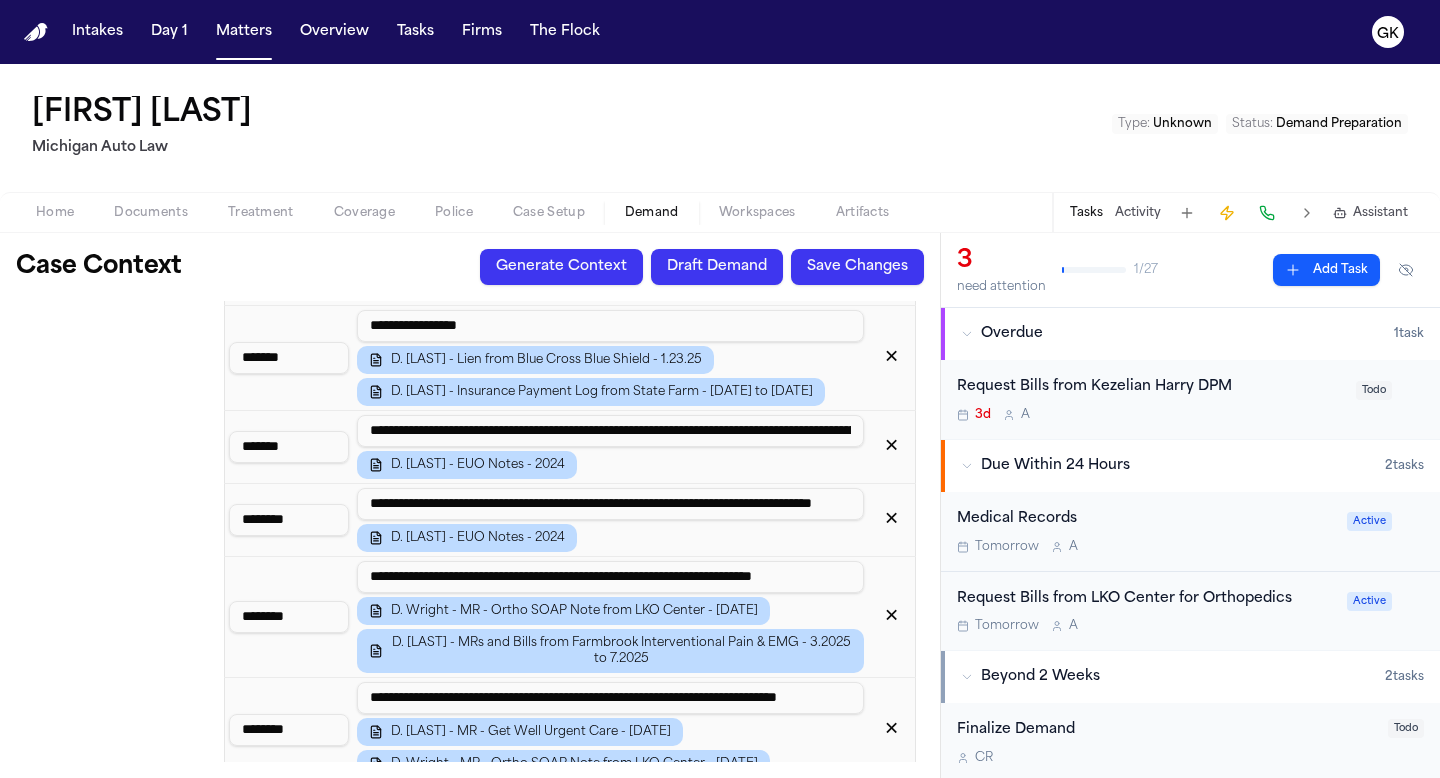 drag, startPoint x: 318, startPoint y: 434, endPoint x: 195, endPoint y: 434, distance: 123 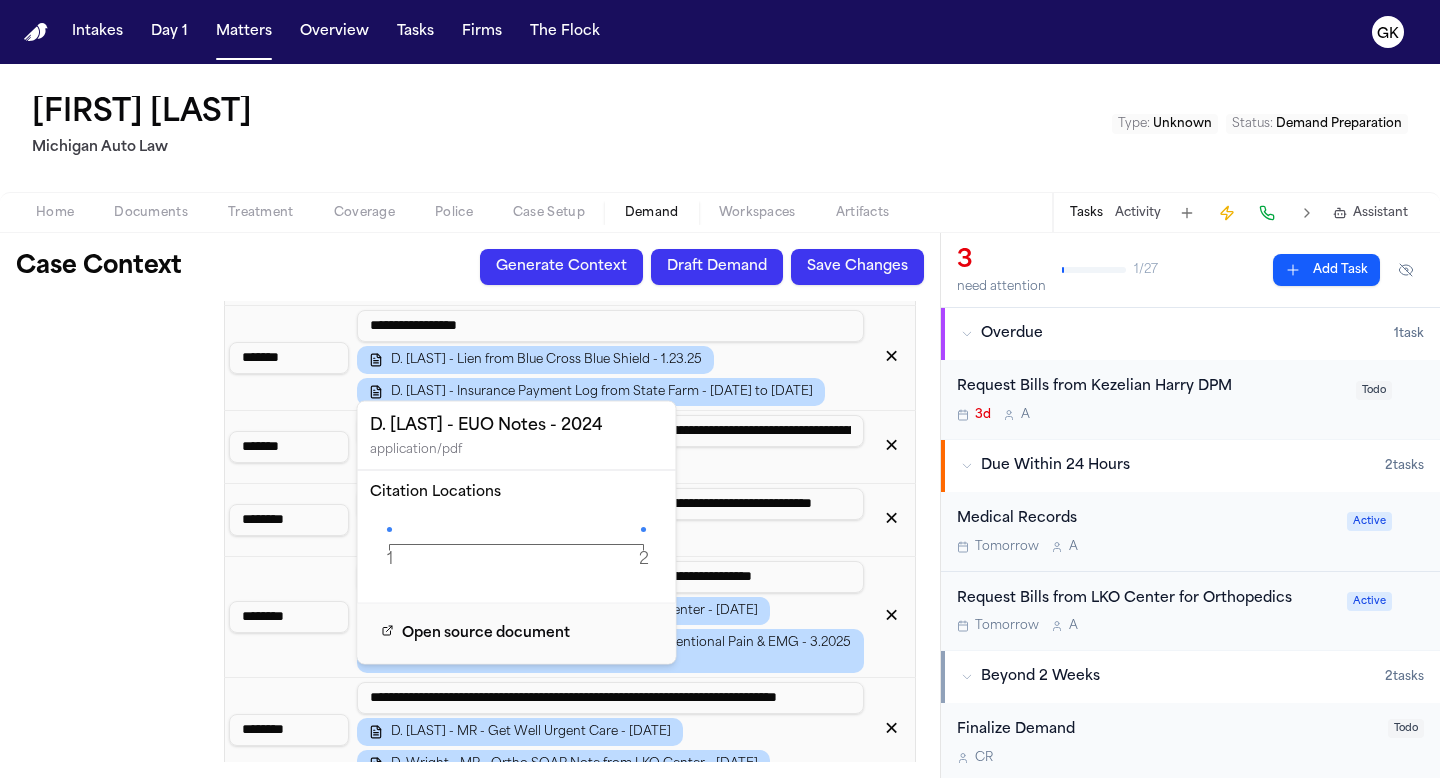 click on "[NAME] - [DOCUMENT_TYPE] - [YEAR]" at bounding box center [478, 465] 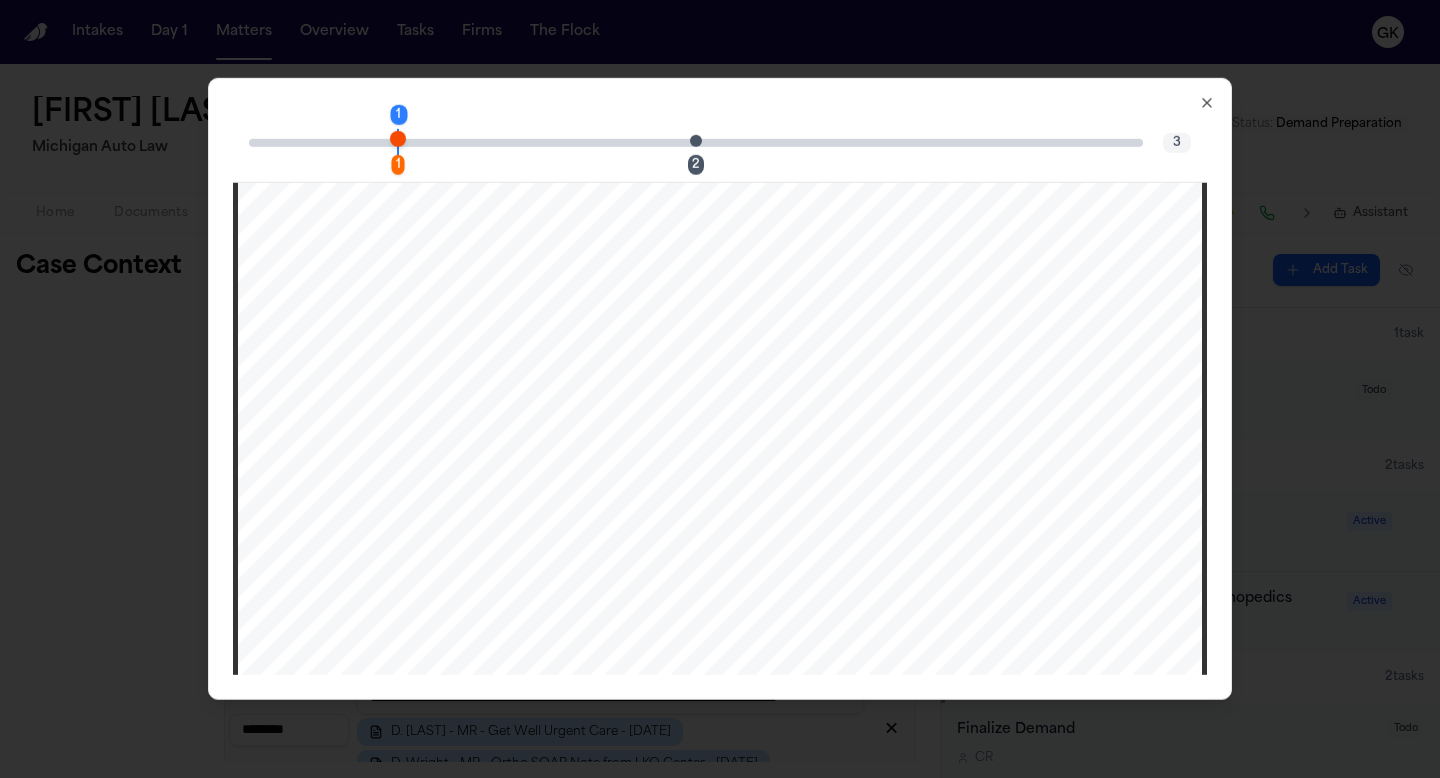 click on "1 1 2 3" at bounding box center (720, 143) 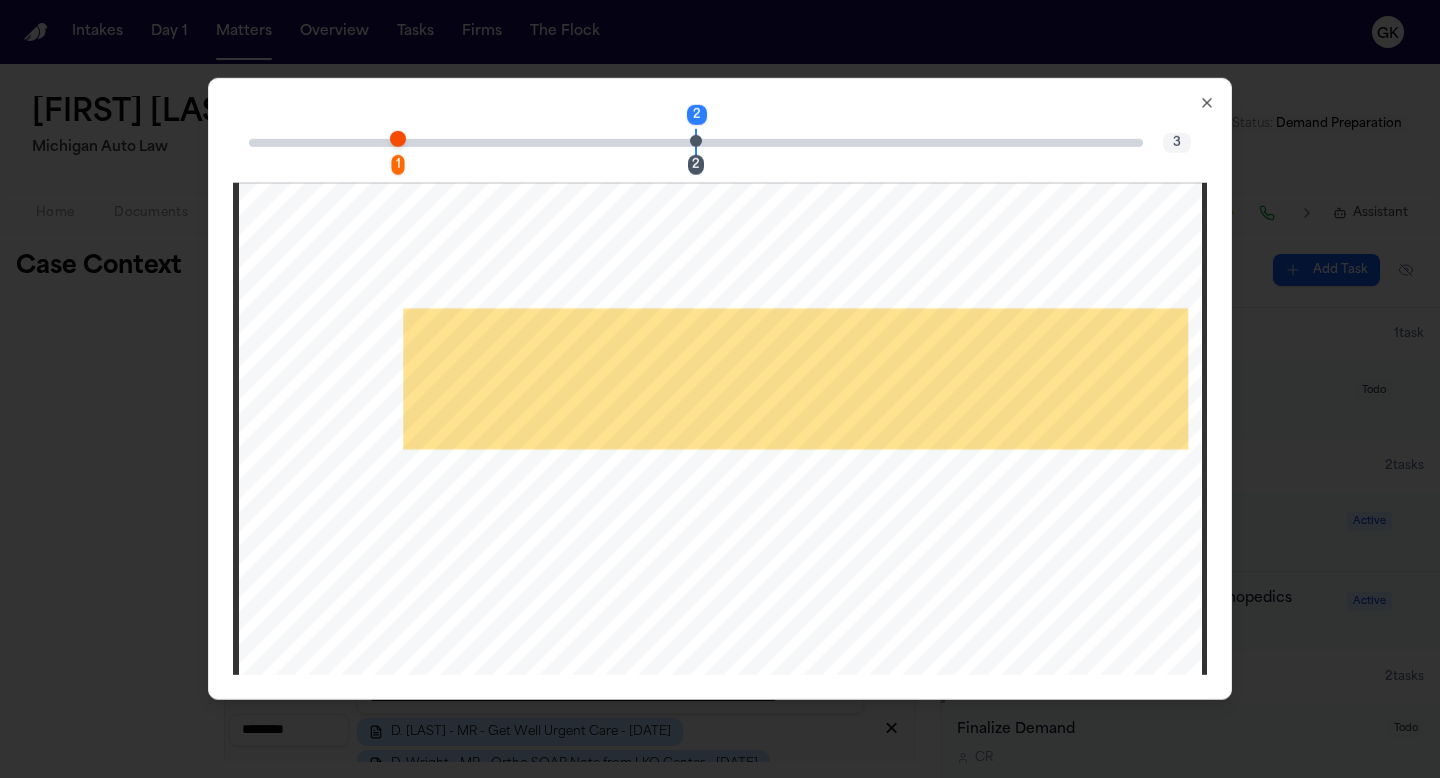 click 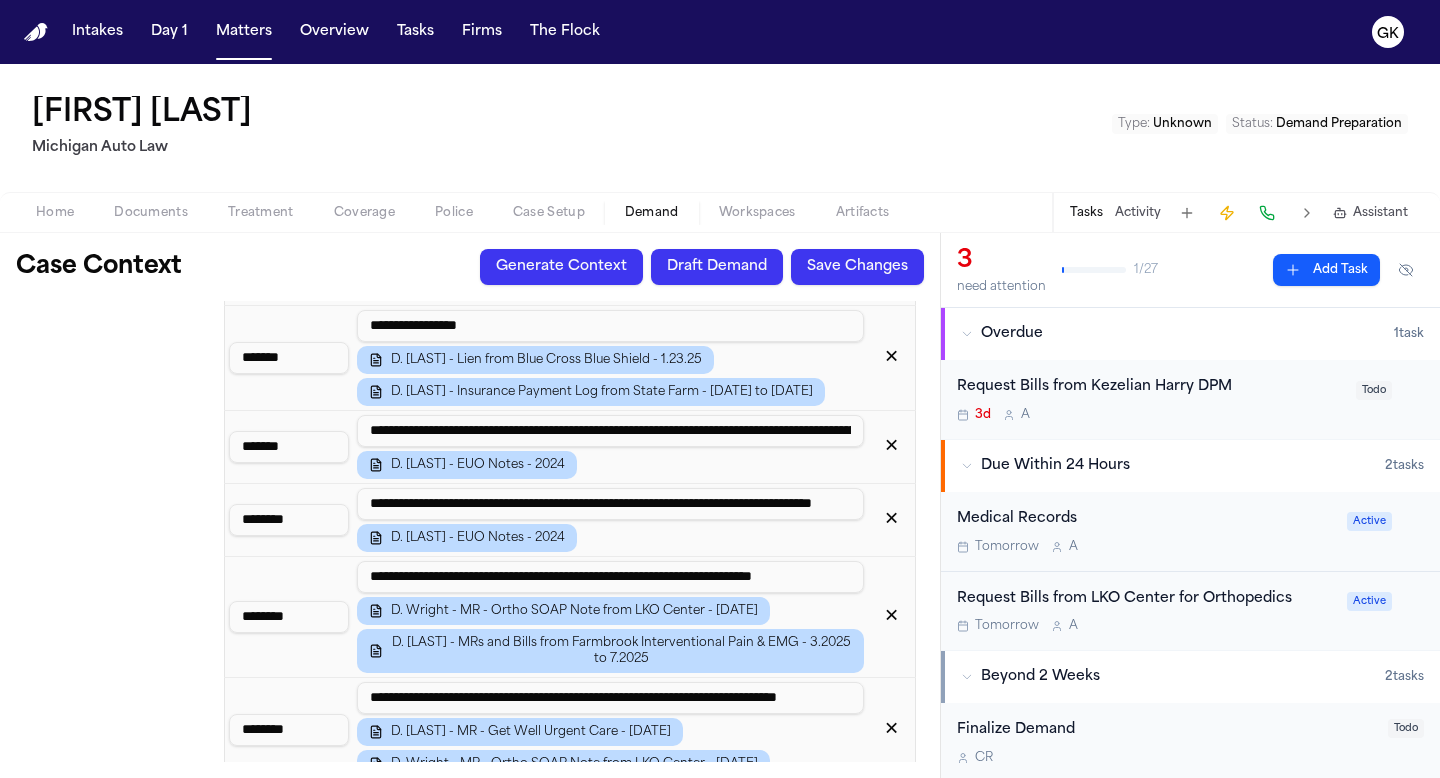 click on "✕" at bounding box center (891, 520) 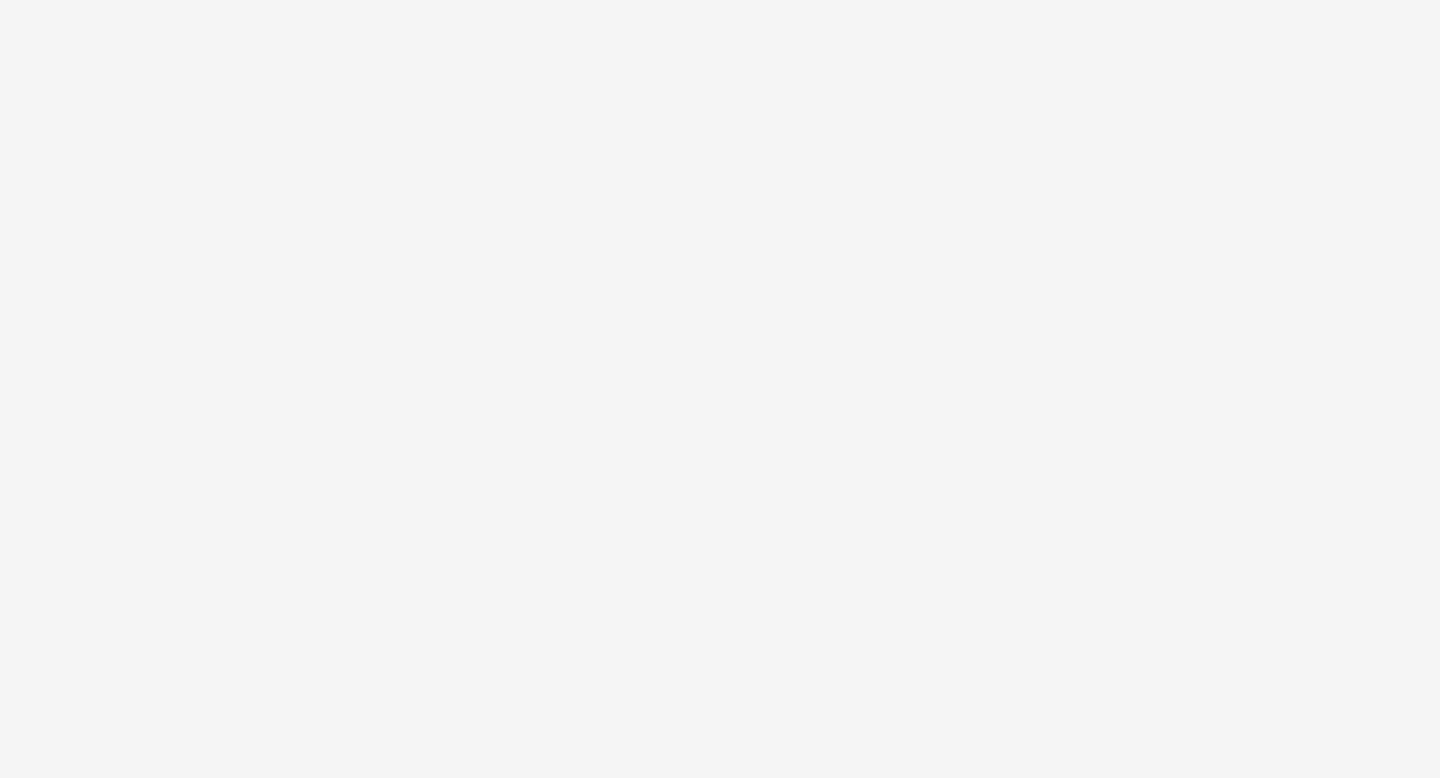 scroll, scrollTop: 0, scrollLeft: 0, axis: both 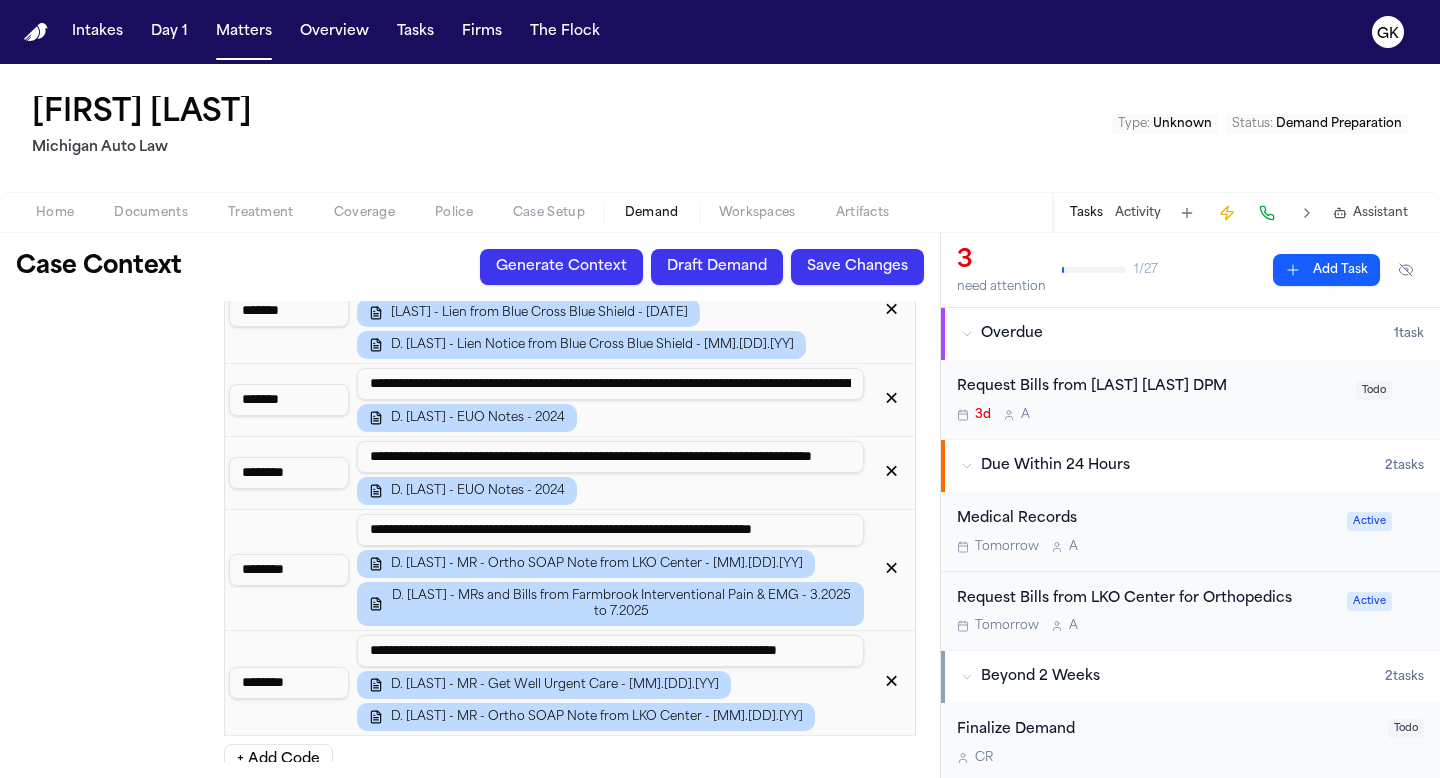 click on "✕" at bounding box center [891, 400] 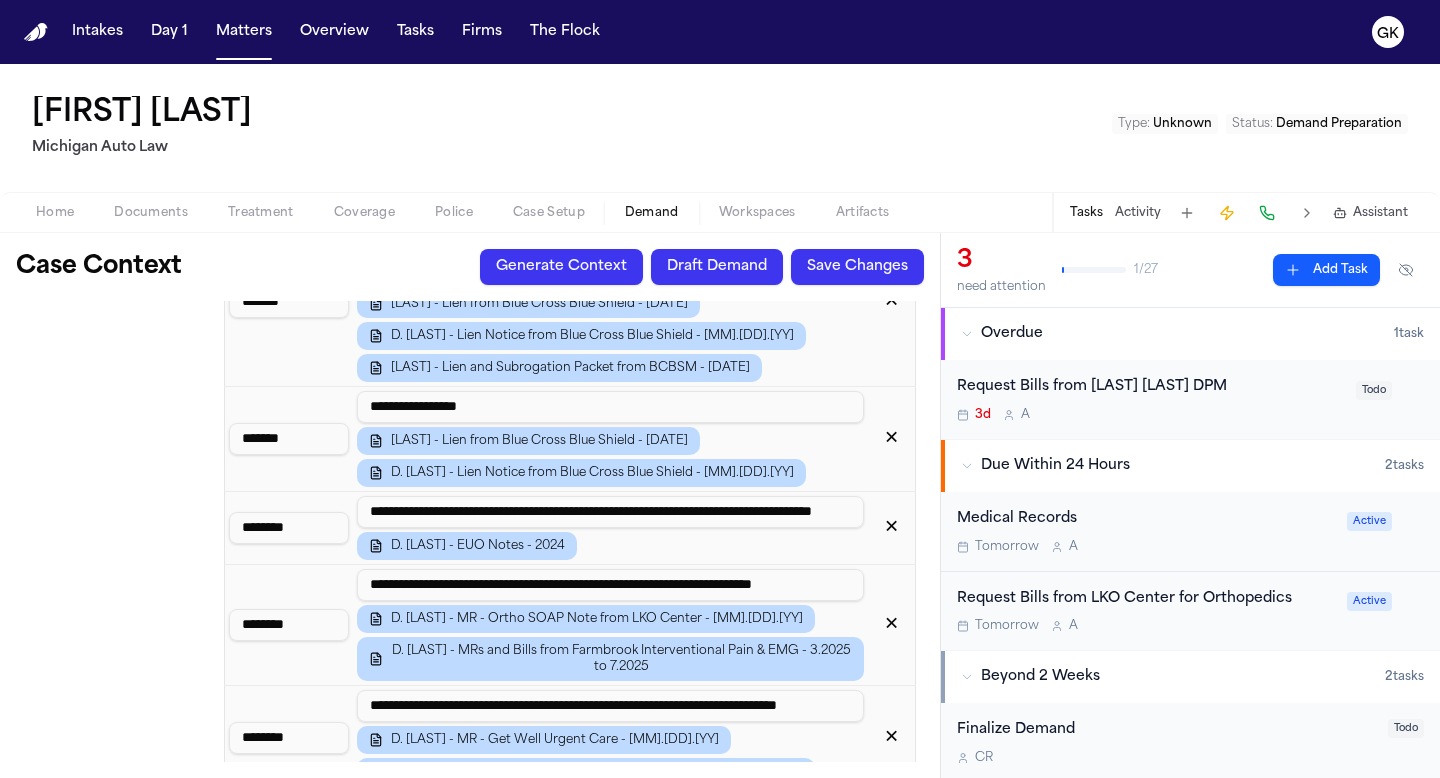 scroll, scrollTop: 4216, scrollLeft: 0, axis: vertical 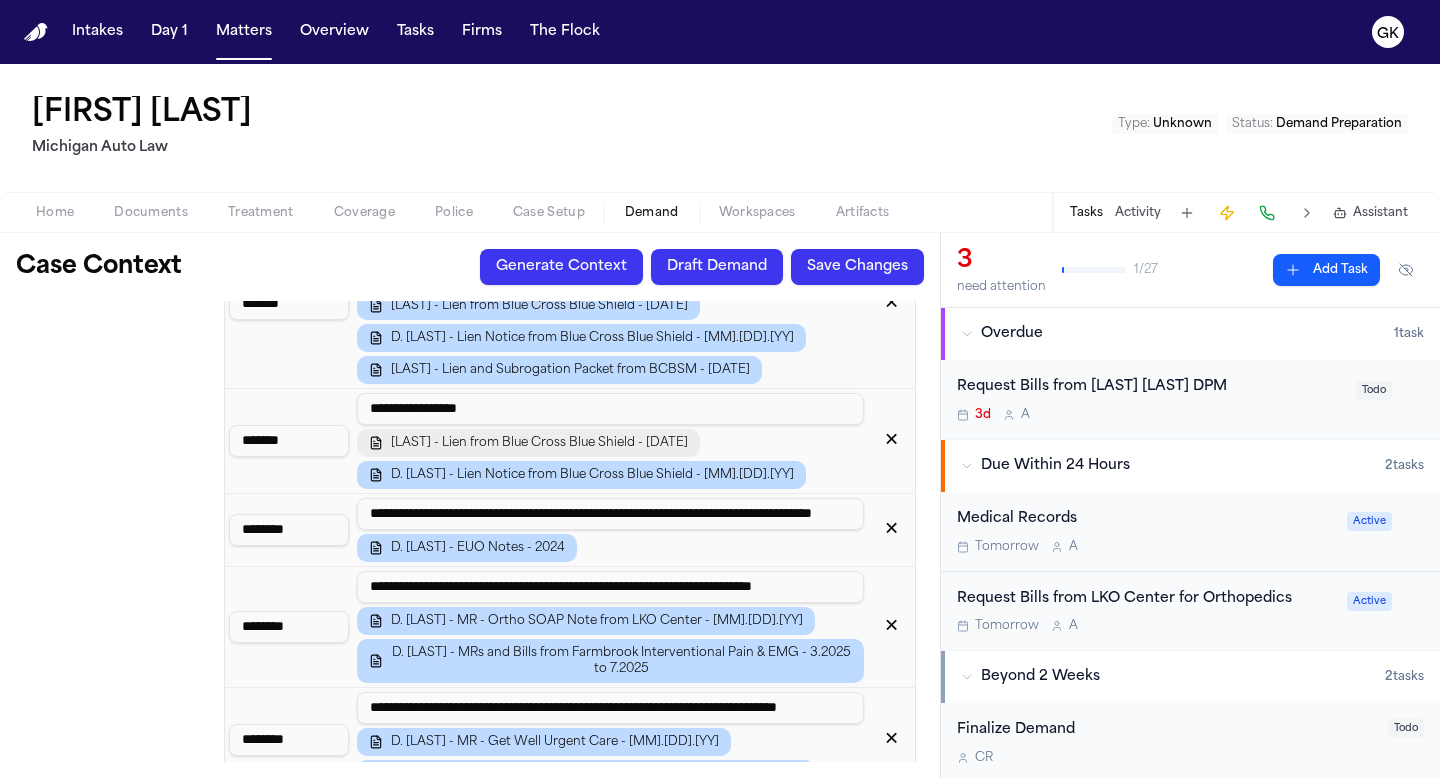 click on "D. Wright - Lien from Blue Cross Blue Shield - [DATE]" at bounding box center [539, 443] 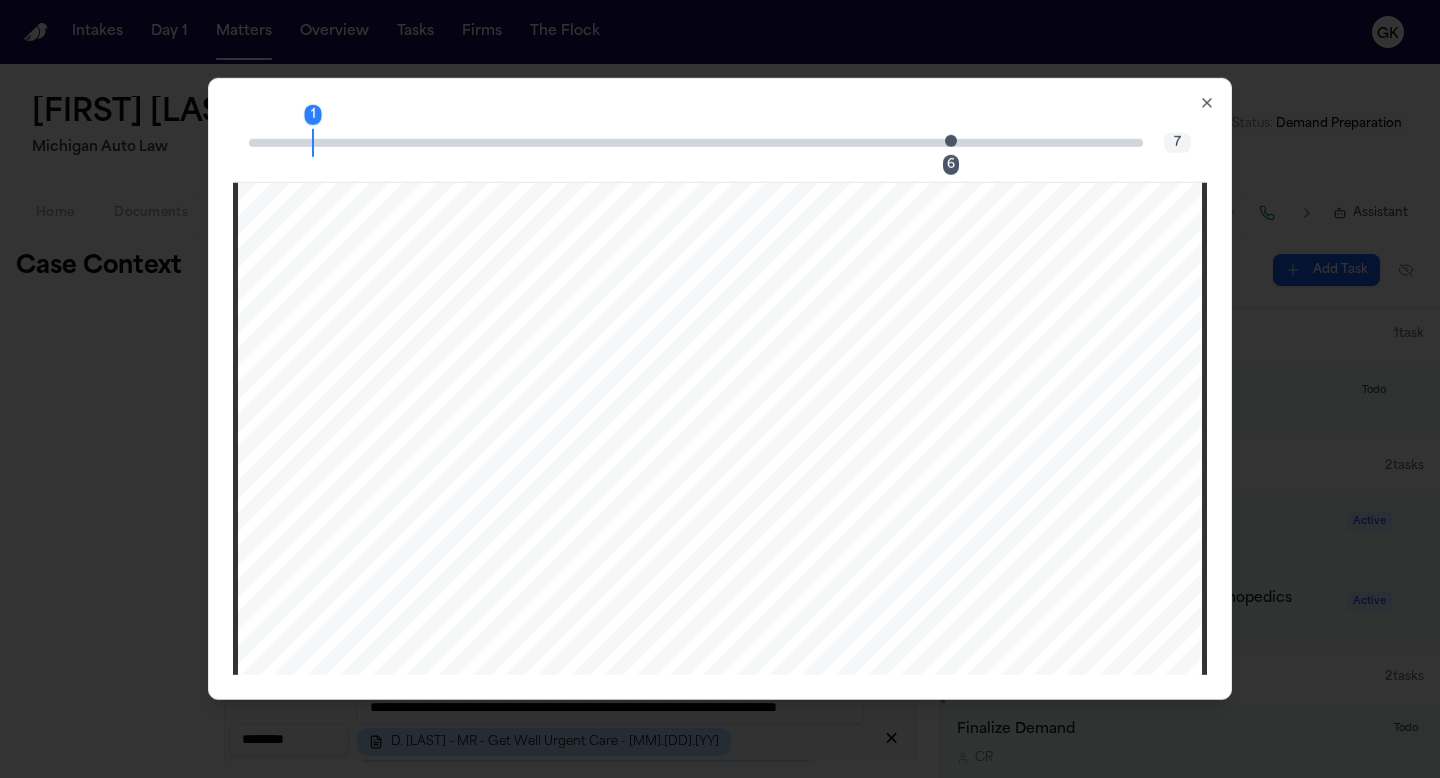 click on "1 6" at bounding box center [696, 142] 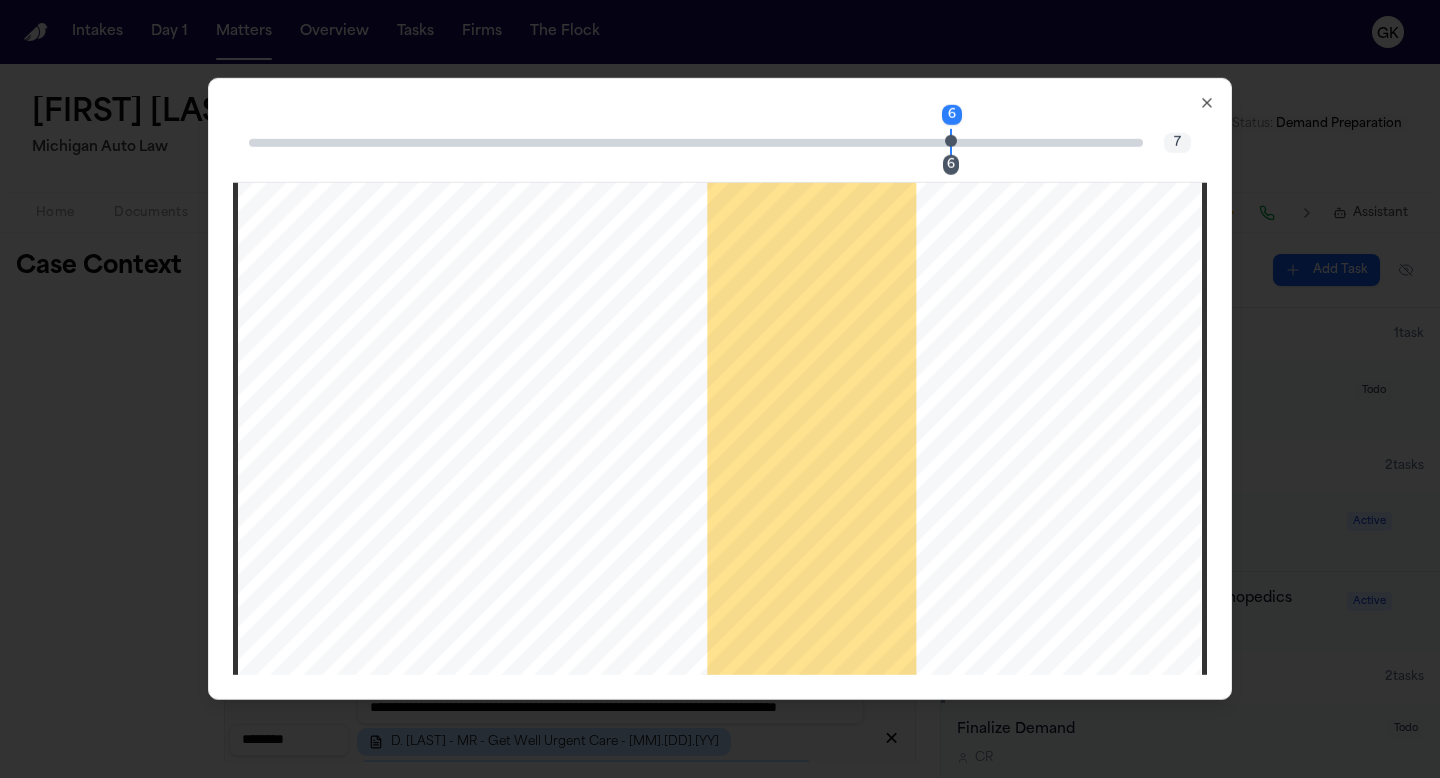 scroll, scrollTop: 6662, scrollLeft: 0, axis: vertical 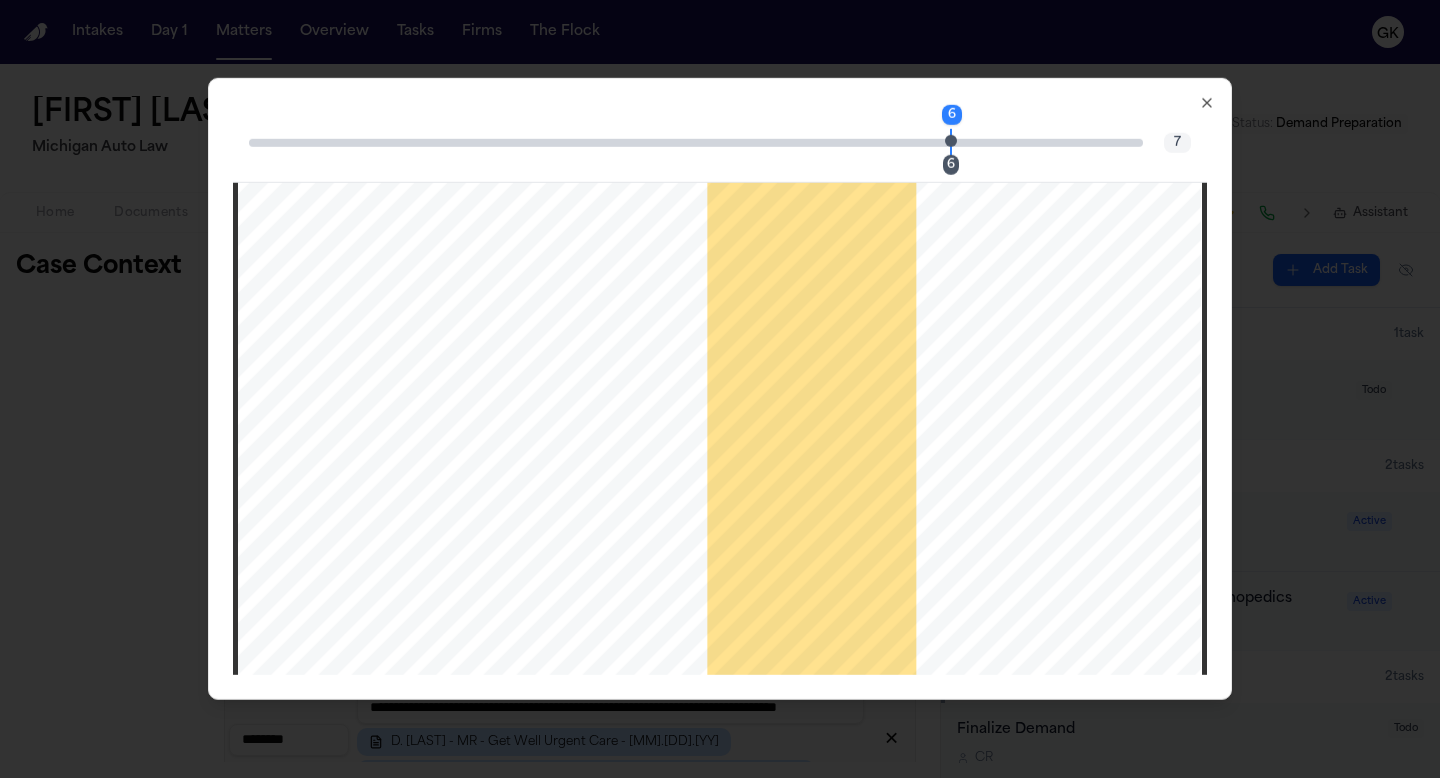 click 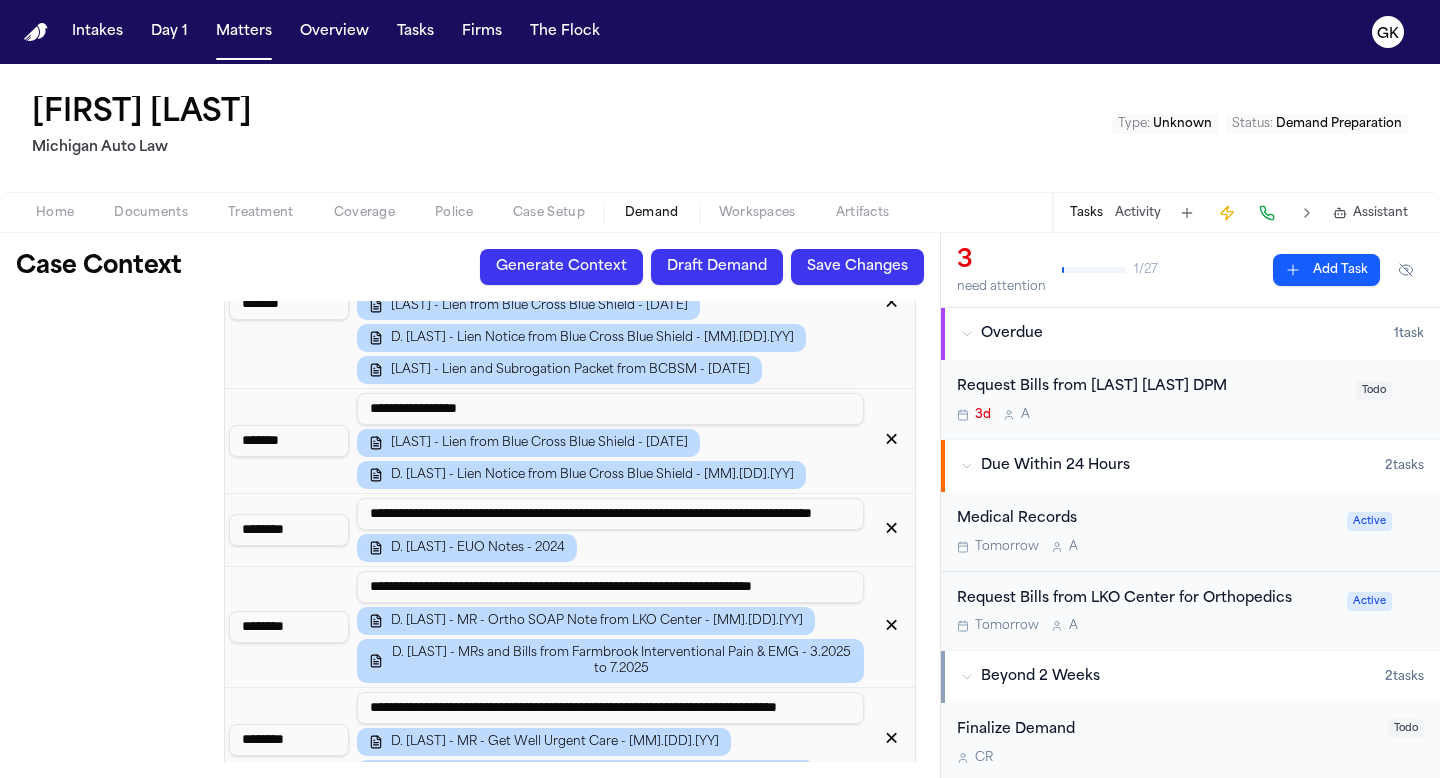 drag, startPoint x: 307, startPoint y: 423, endPoint x: 225, endPoint y: 423, distance: 82 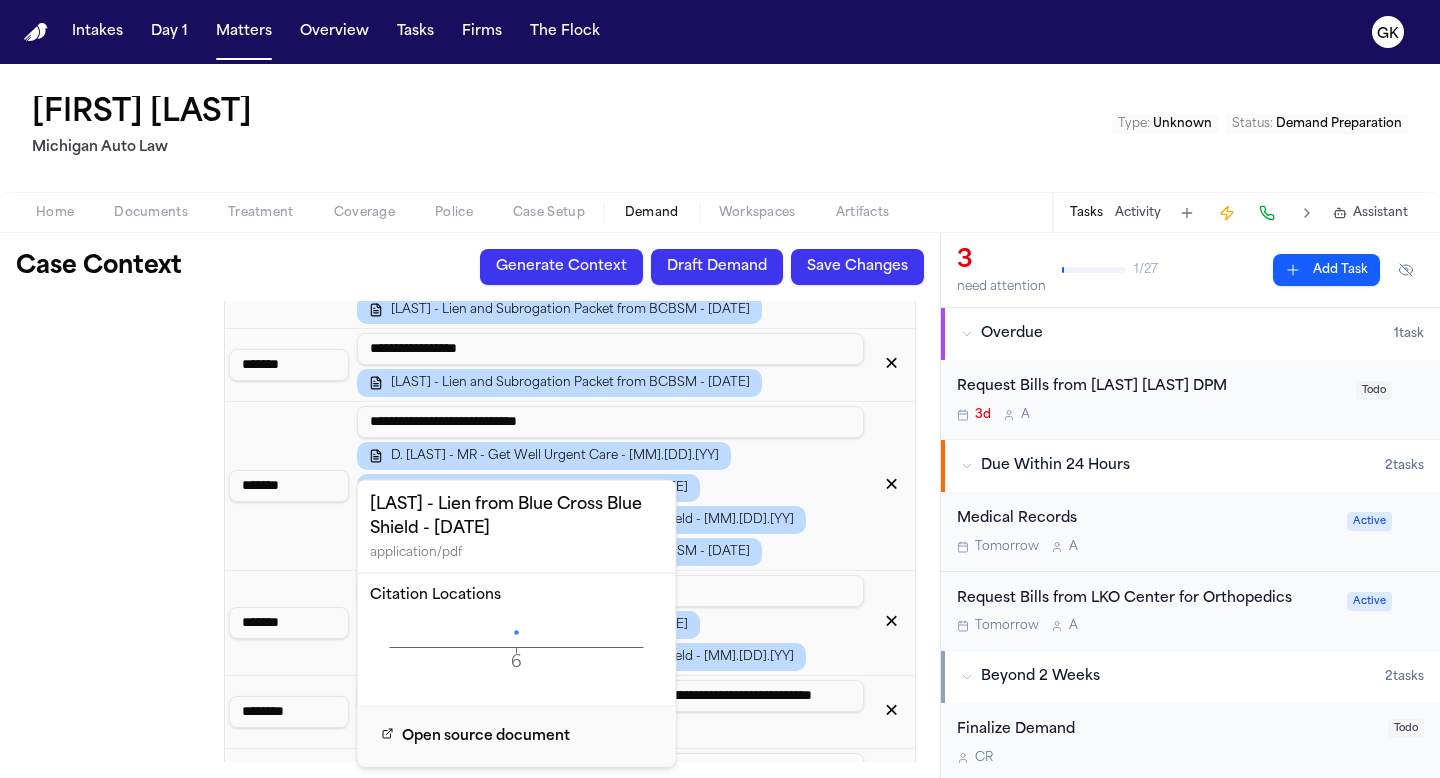 scroll, scrollTop: 4033, scrollLeft: 0, axis: vertical 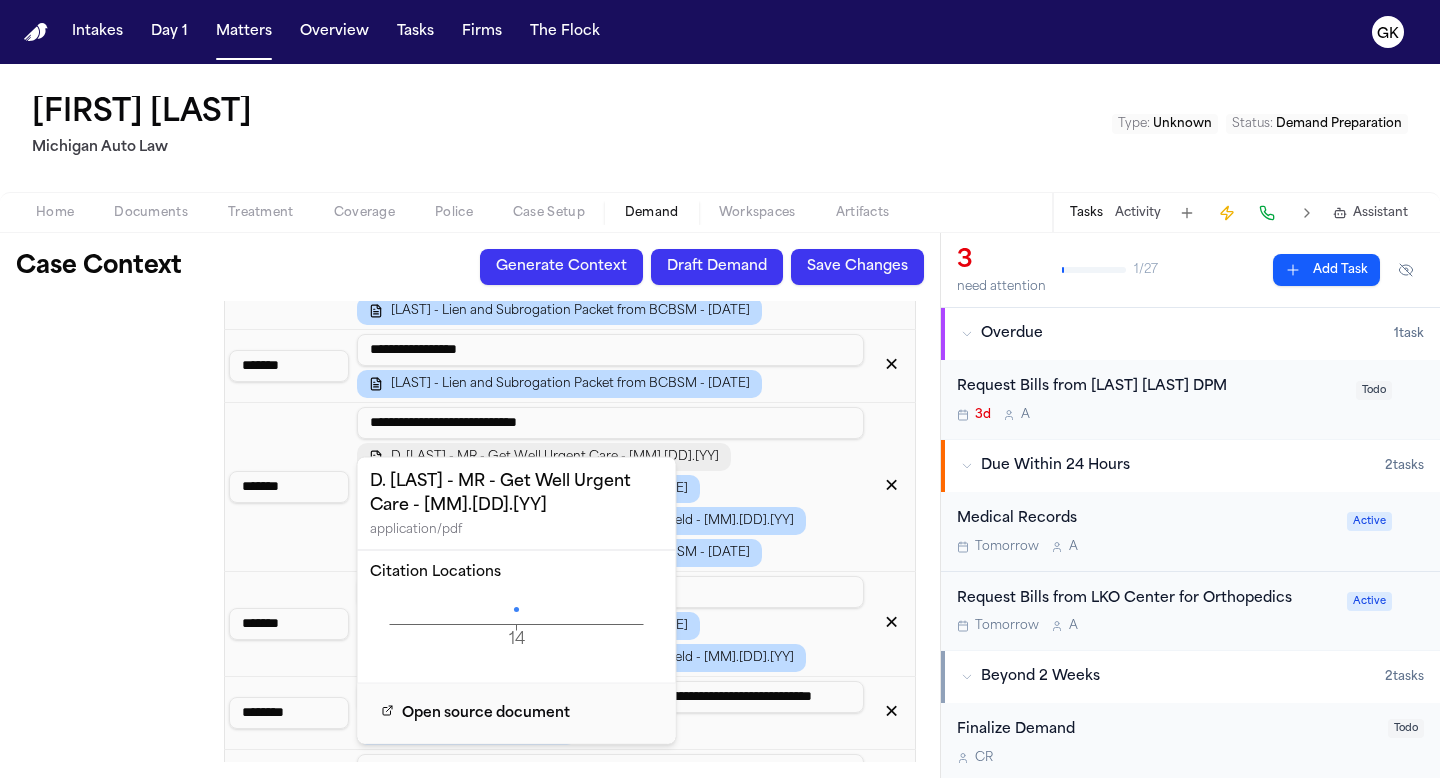 click on "D. Wright - MR - Get Well Urgent Care - 11.7.24" at bounding box center [555, 457] 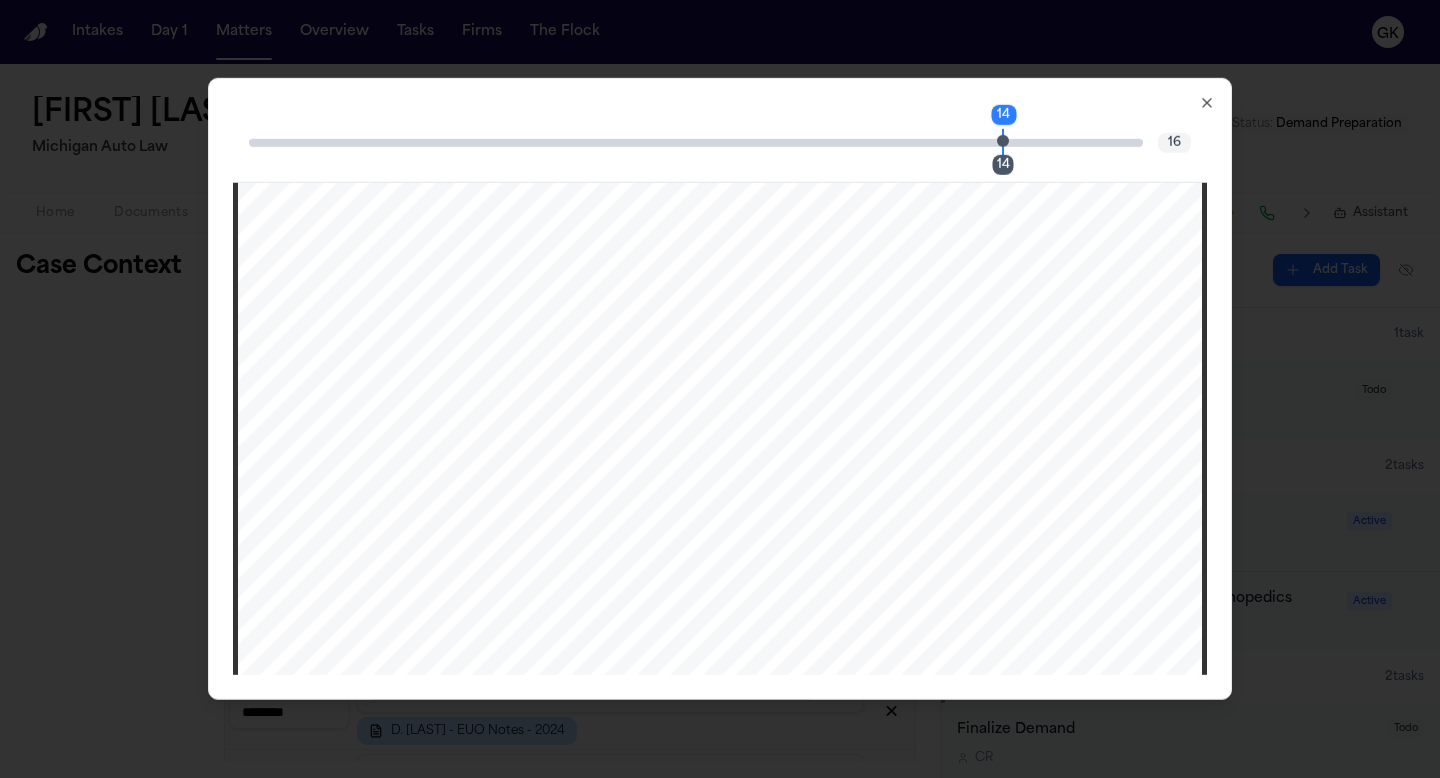click at bounding box center [1003, 140] 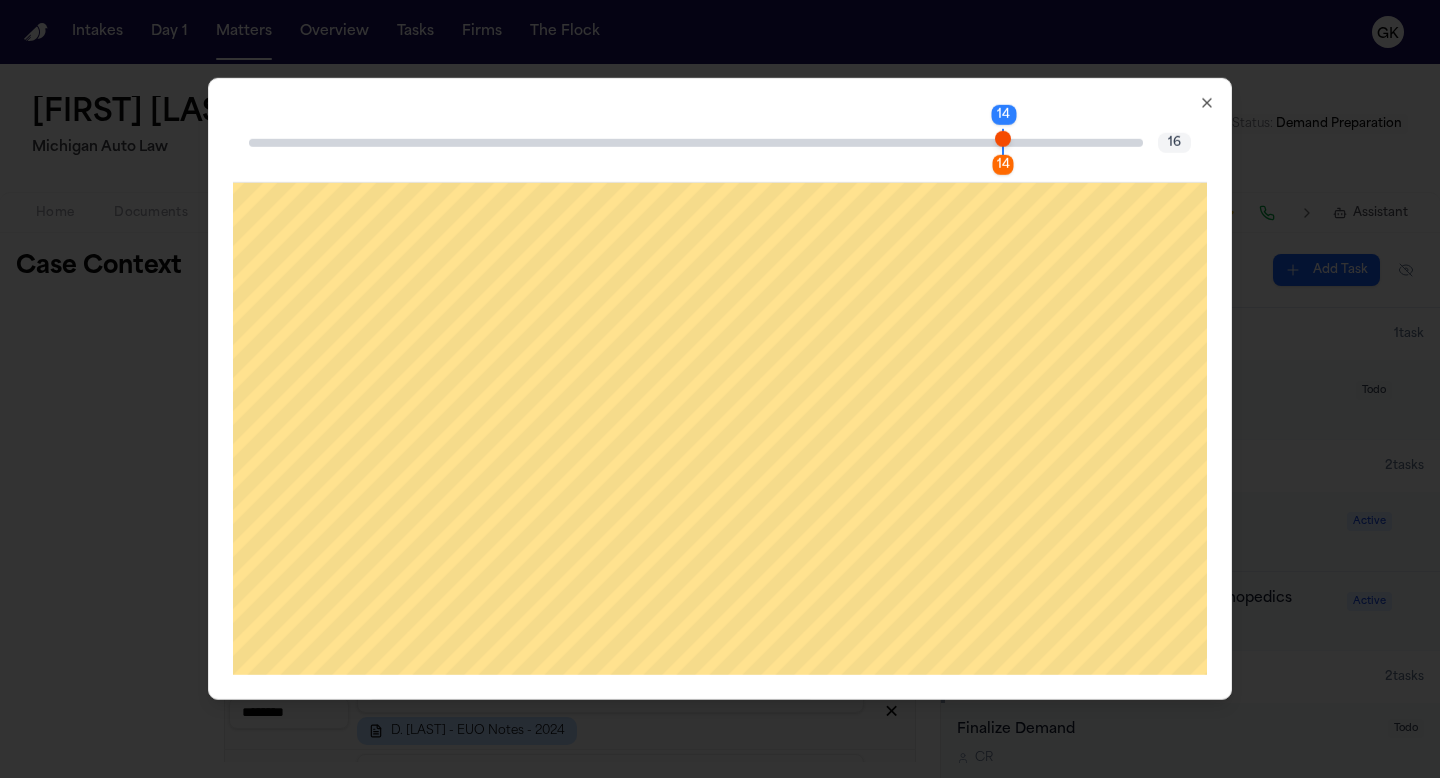 scroll, scrollTop: 16065, scrollLeft: 0, axis: vertical 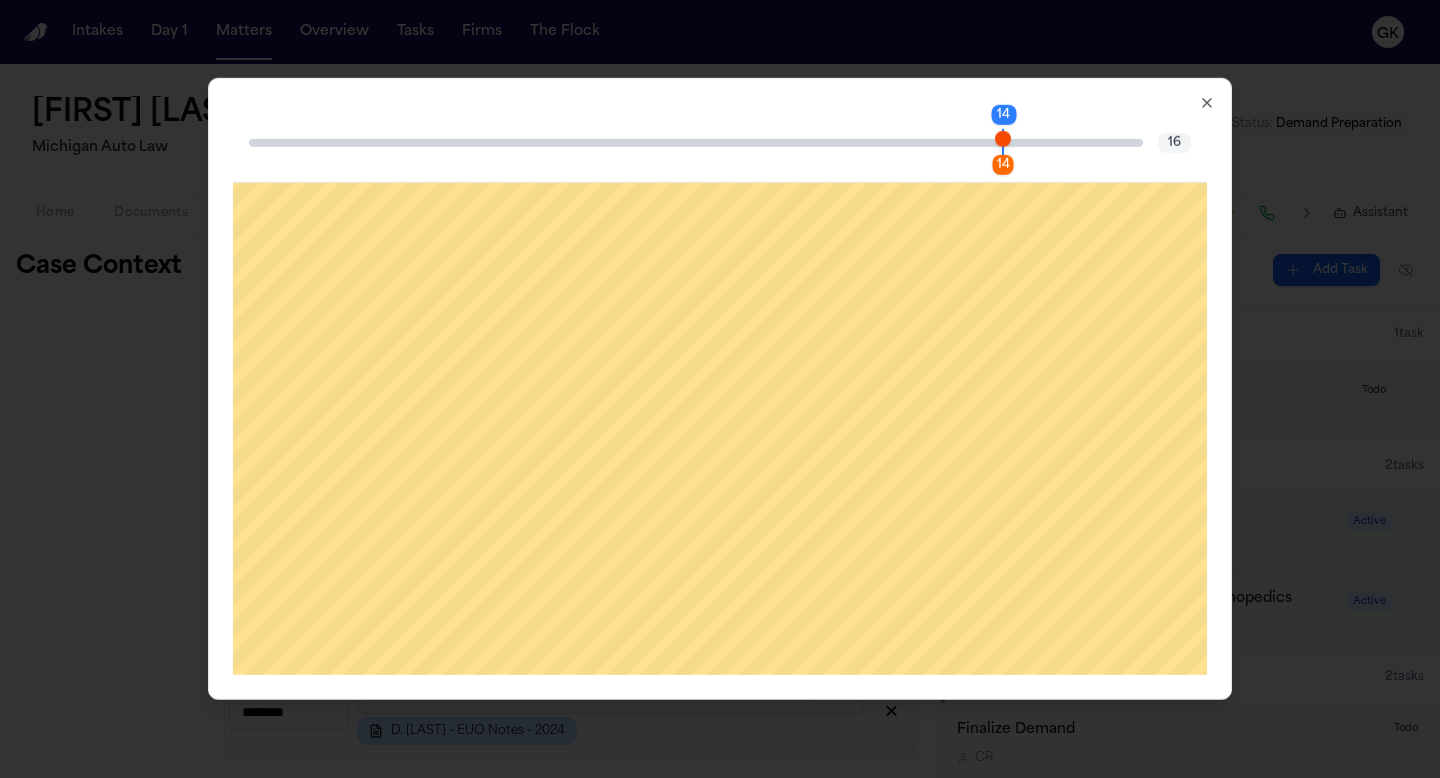 click 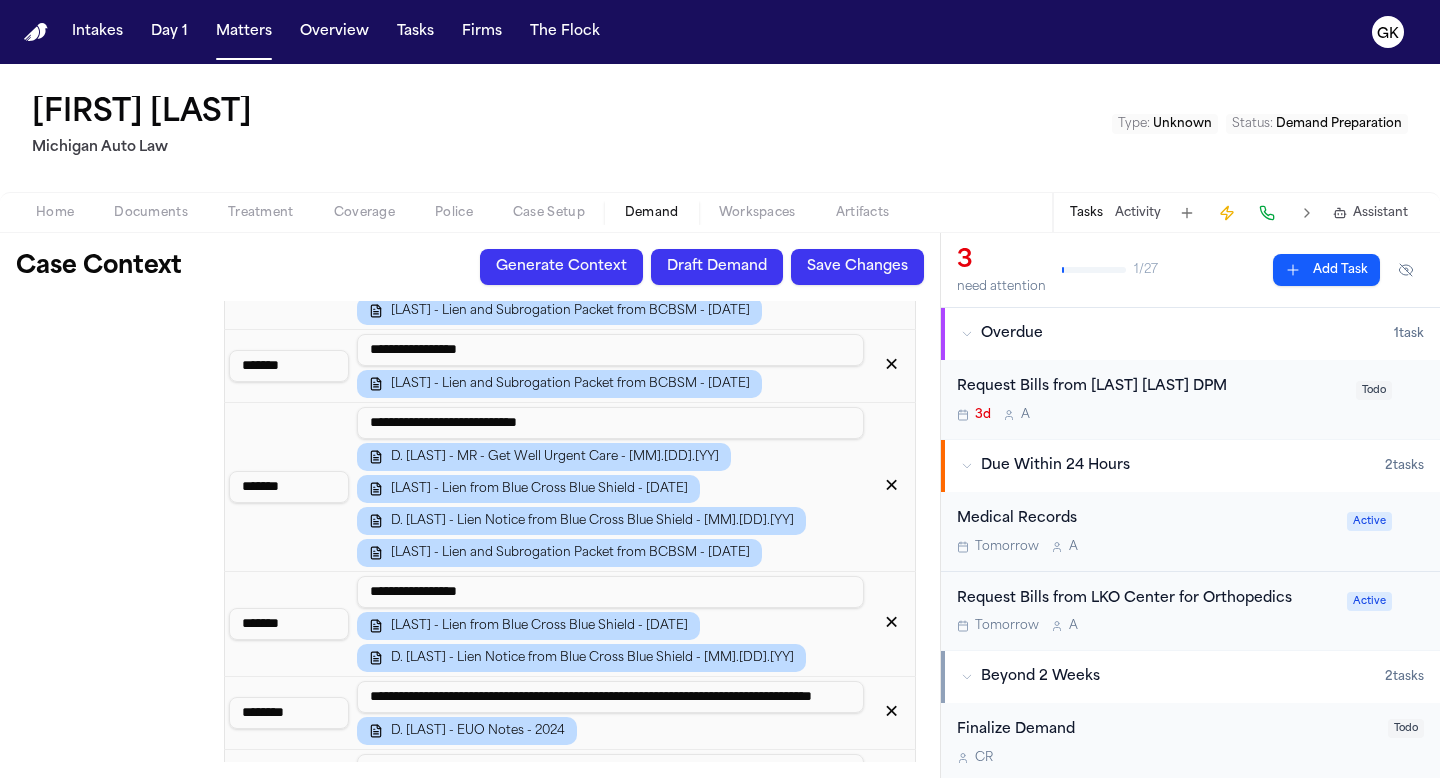 drag, startPoint x: 311, startPoint y: 475, endPoint x: 170, endPoint y: 472, distance: 141.0319 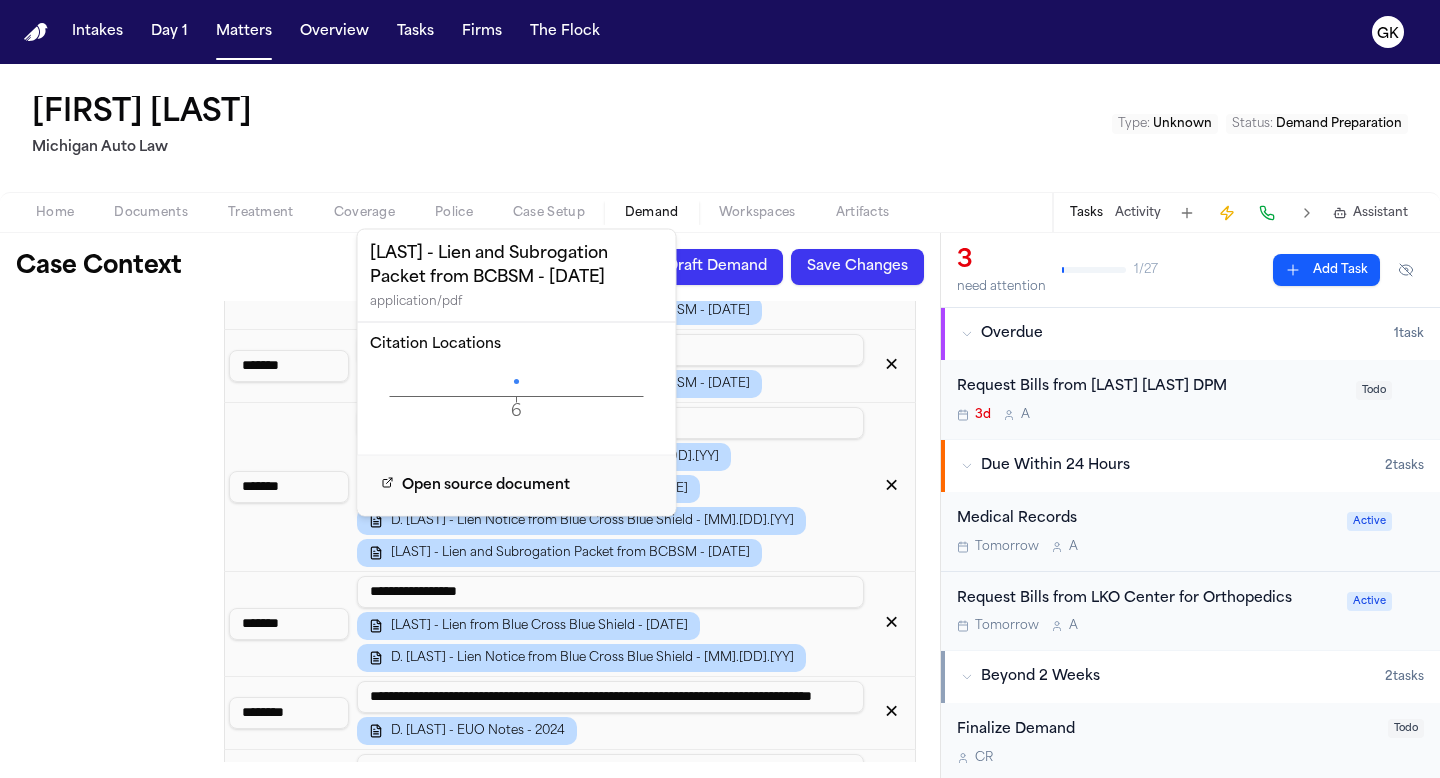 click on "Citation Locations 6 Page" at bounding box center [517, 389] 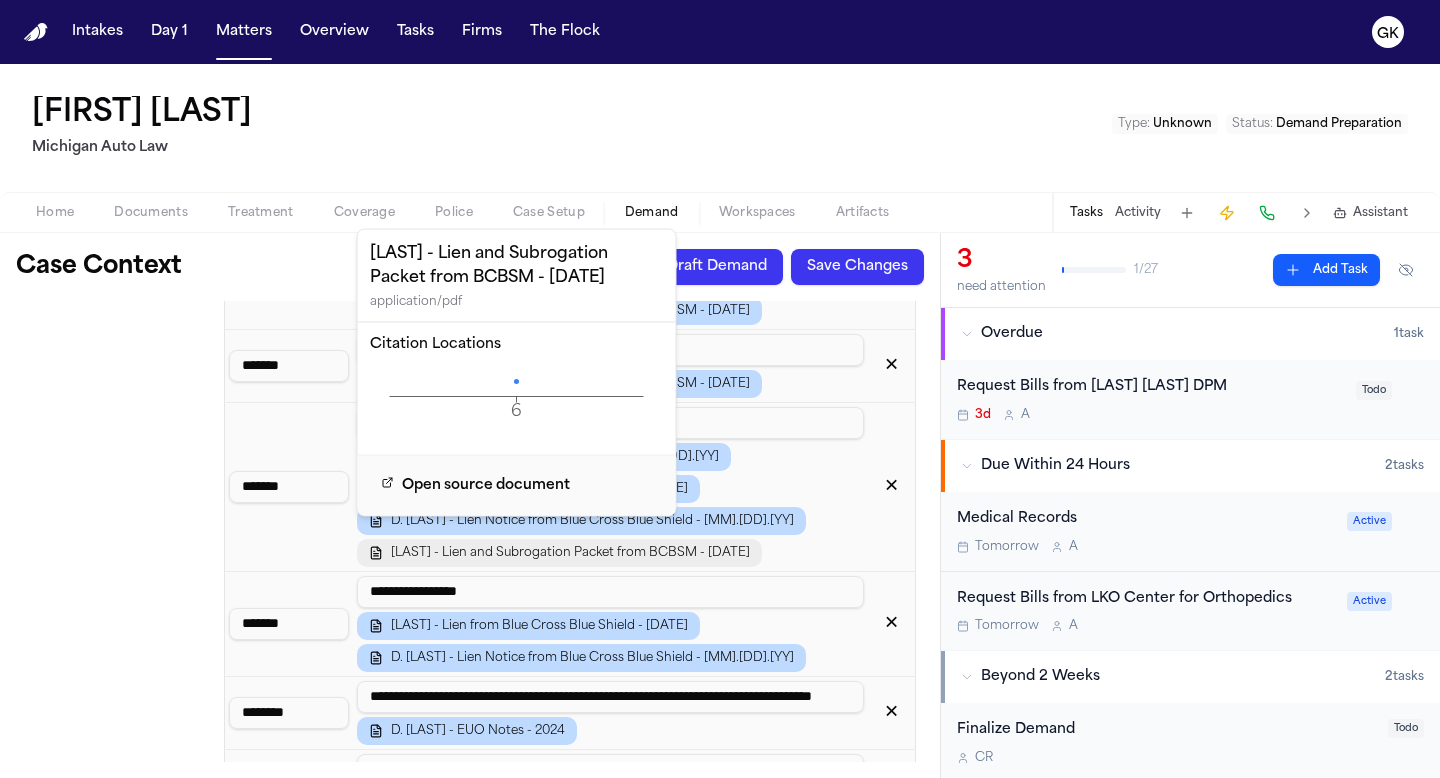 click on "D. Wright - Lien and Subrogation Packet from BCBSM - 1.23.25" at bounding box center [570, 553] 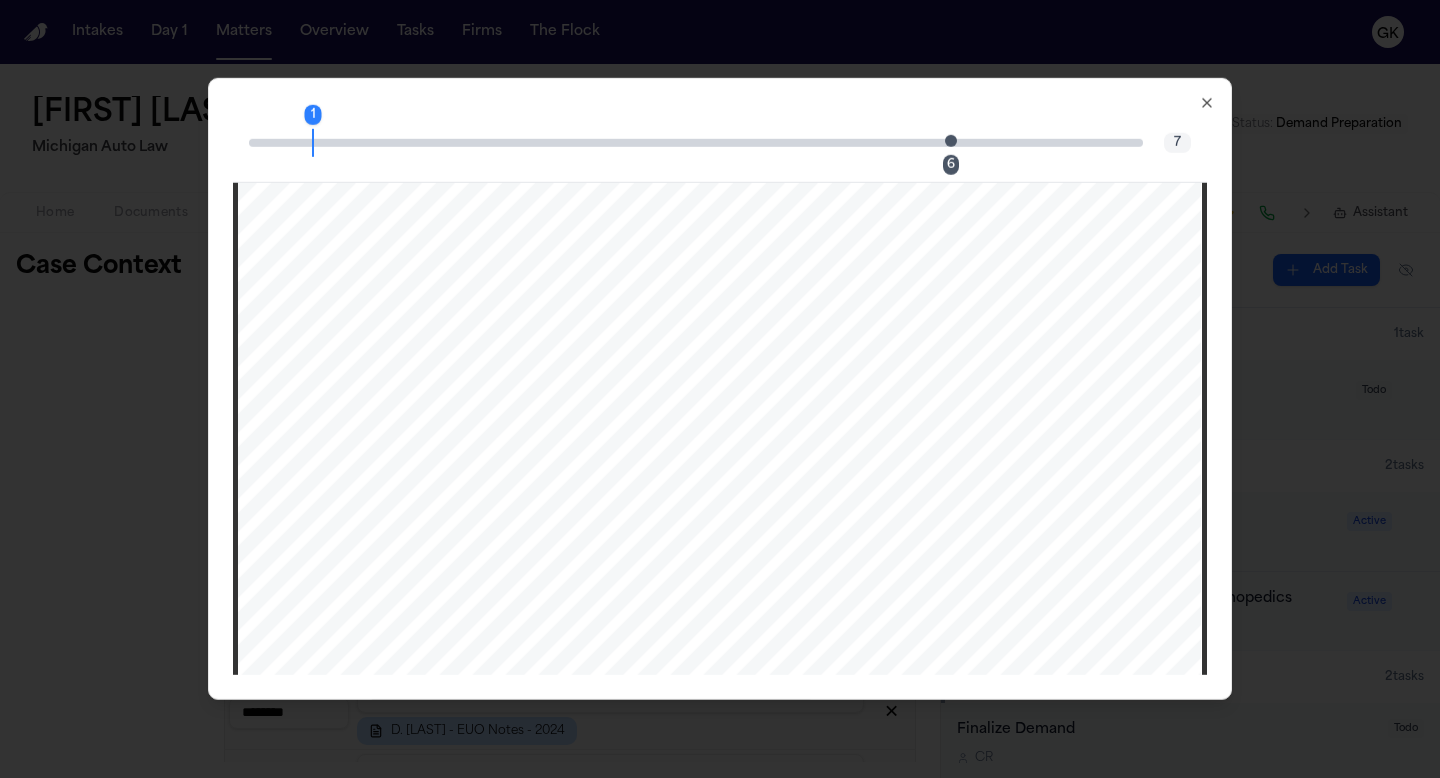click on "6" at bounding box center (957, 142) 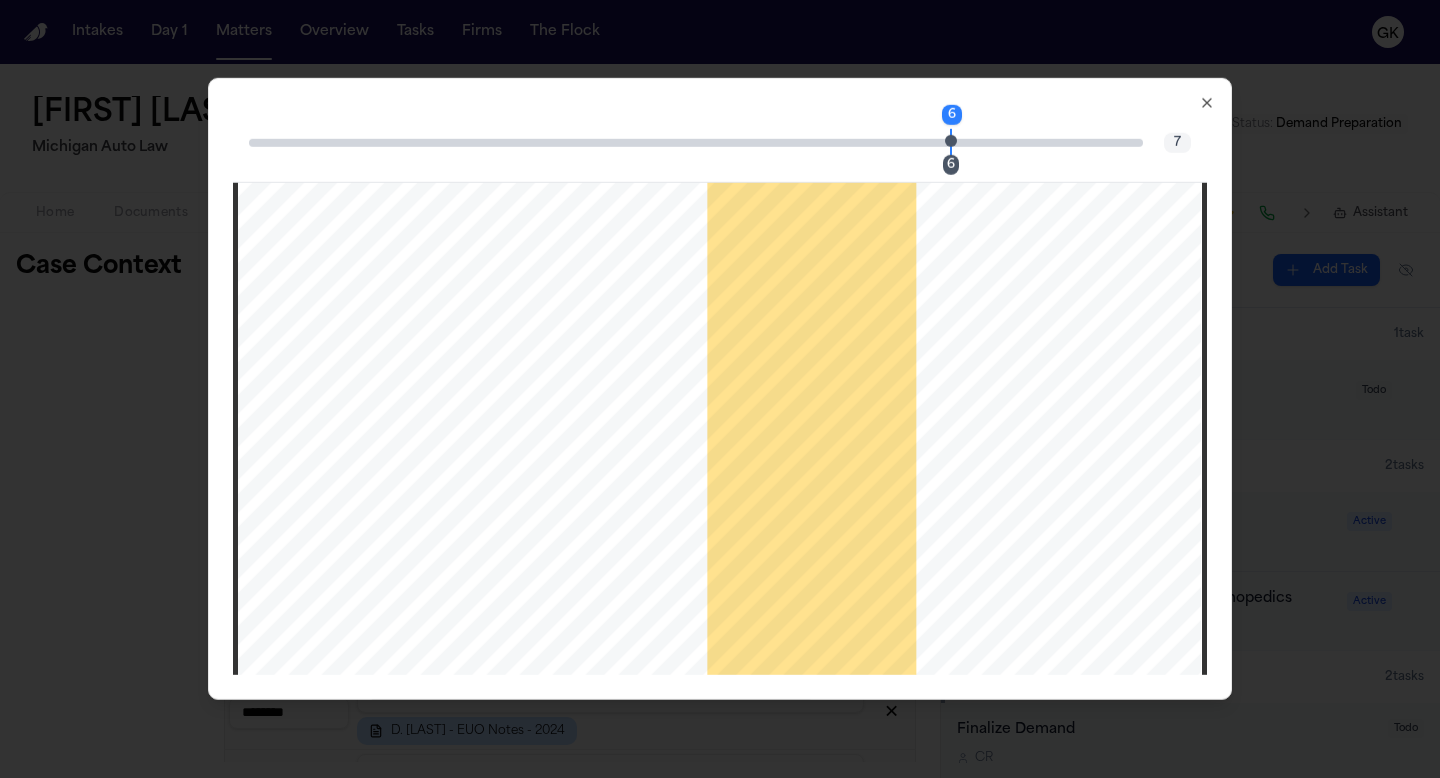 scroll, scrollTop: 6594, scrollLeft: 0, axis: vertical 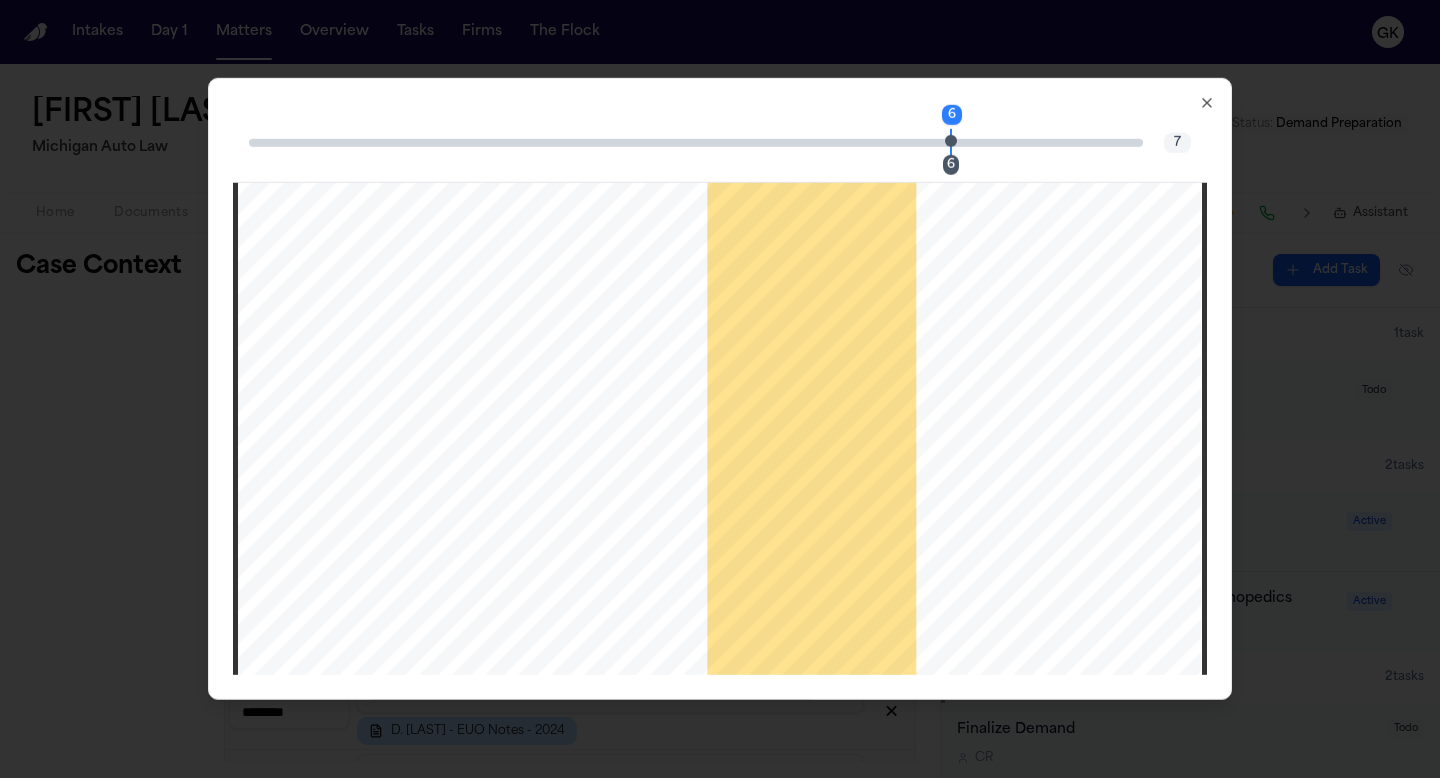 click 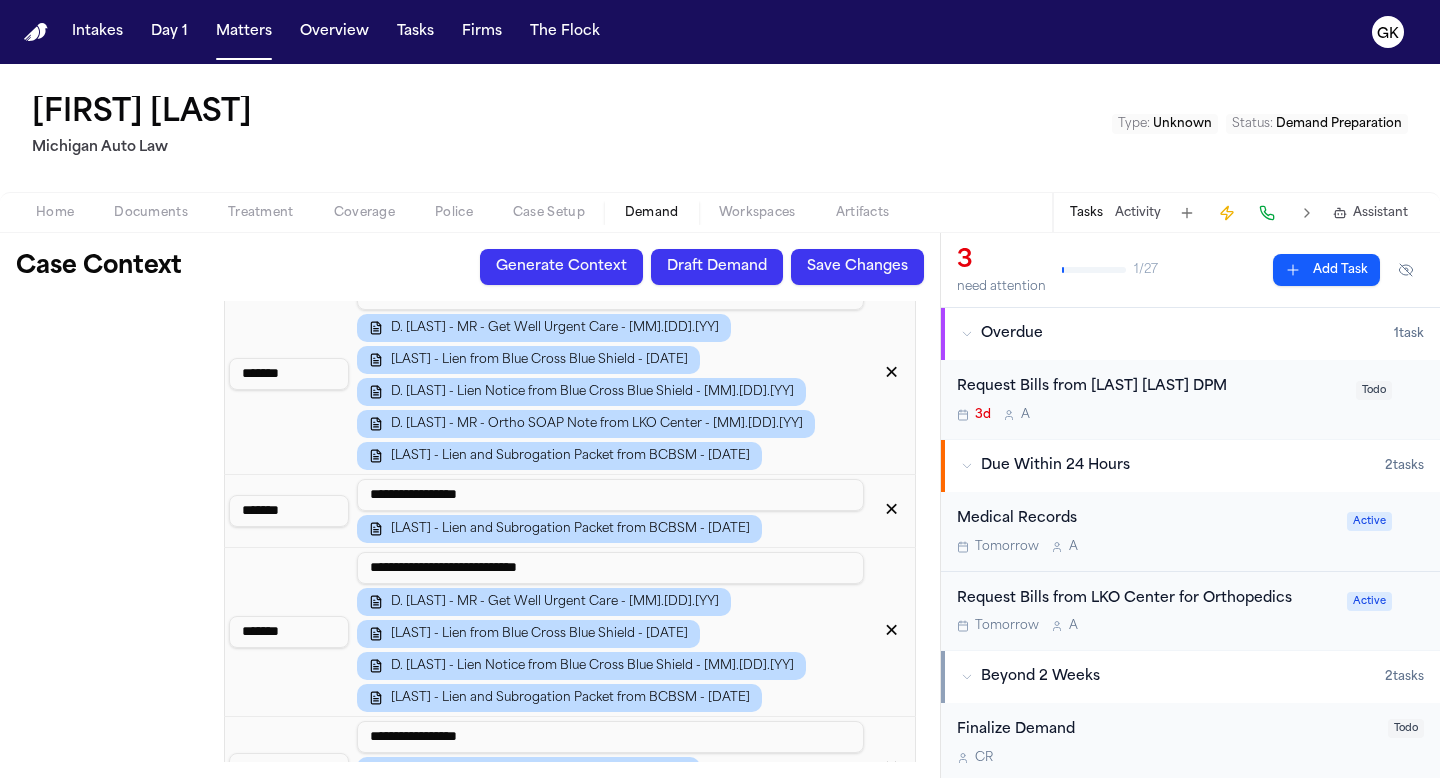 scroll, scrollTop: 3887, scrollLeft: 0, axis: vertical 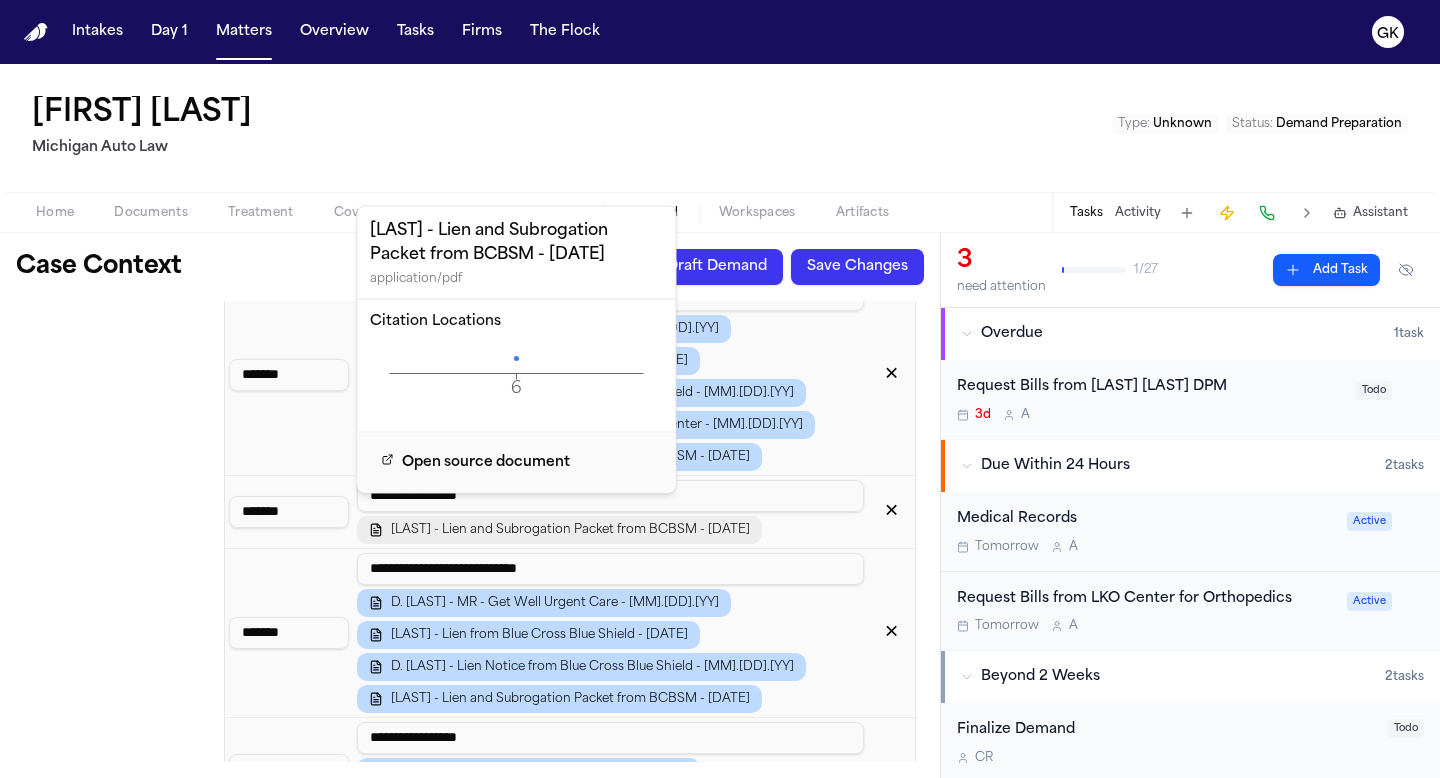 click on "D. Wright - Lien and Subrogation Packet from BCBSM - 1.23.25" at bounding box center (570, 530) 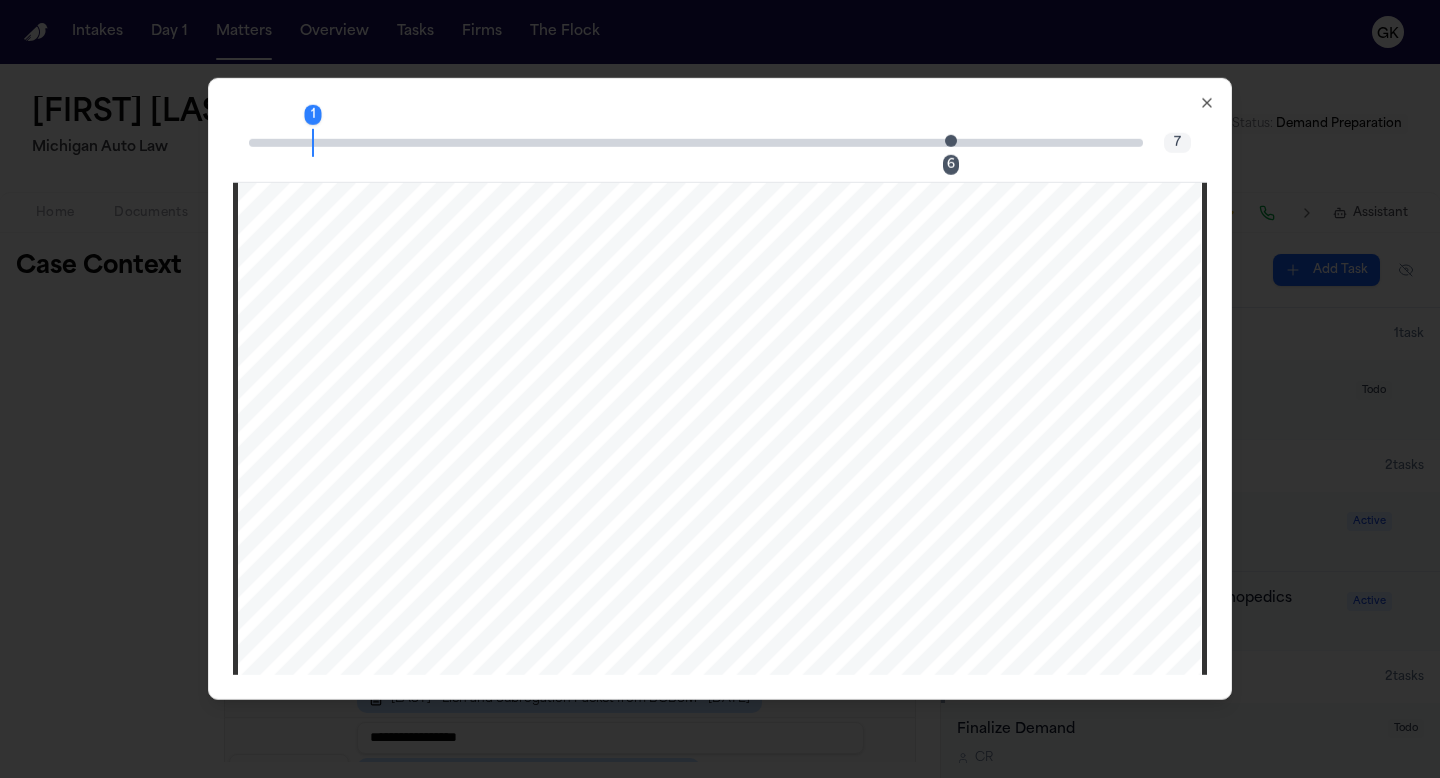 click at bounding box center (951, 140) 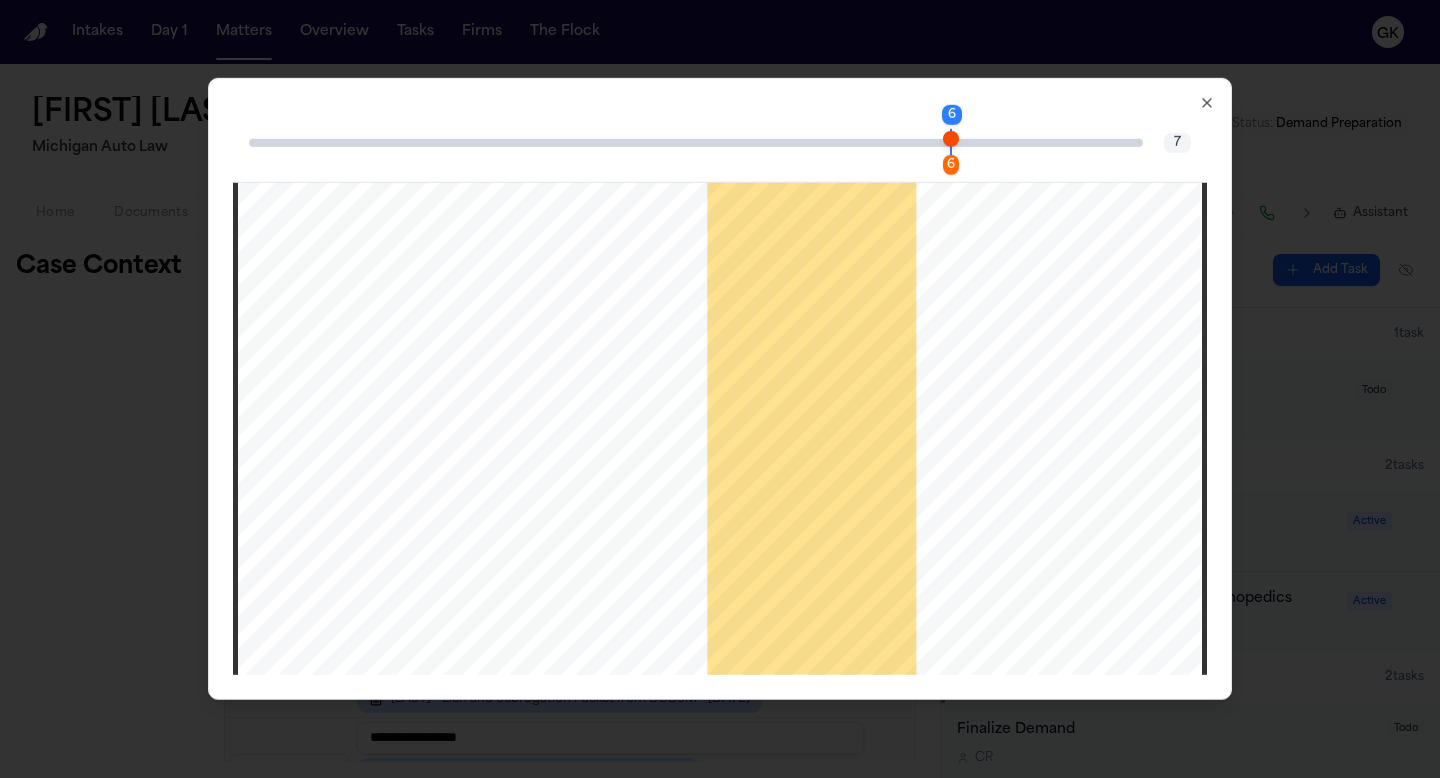 scroll, scrollTop: 6643, scrollLeft: 0, axis: vertical 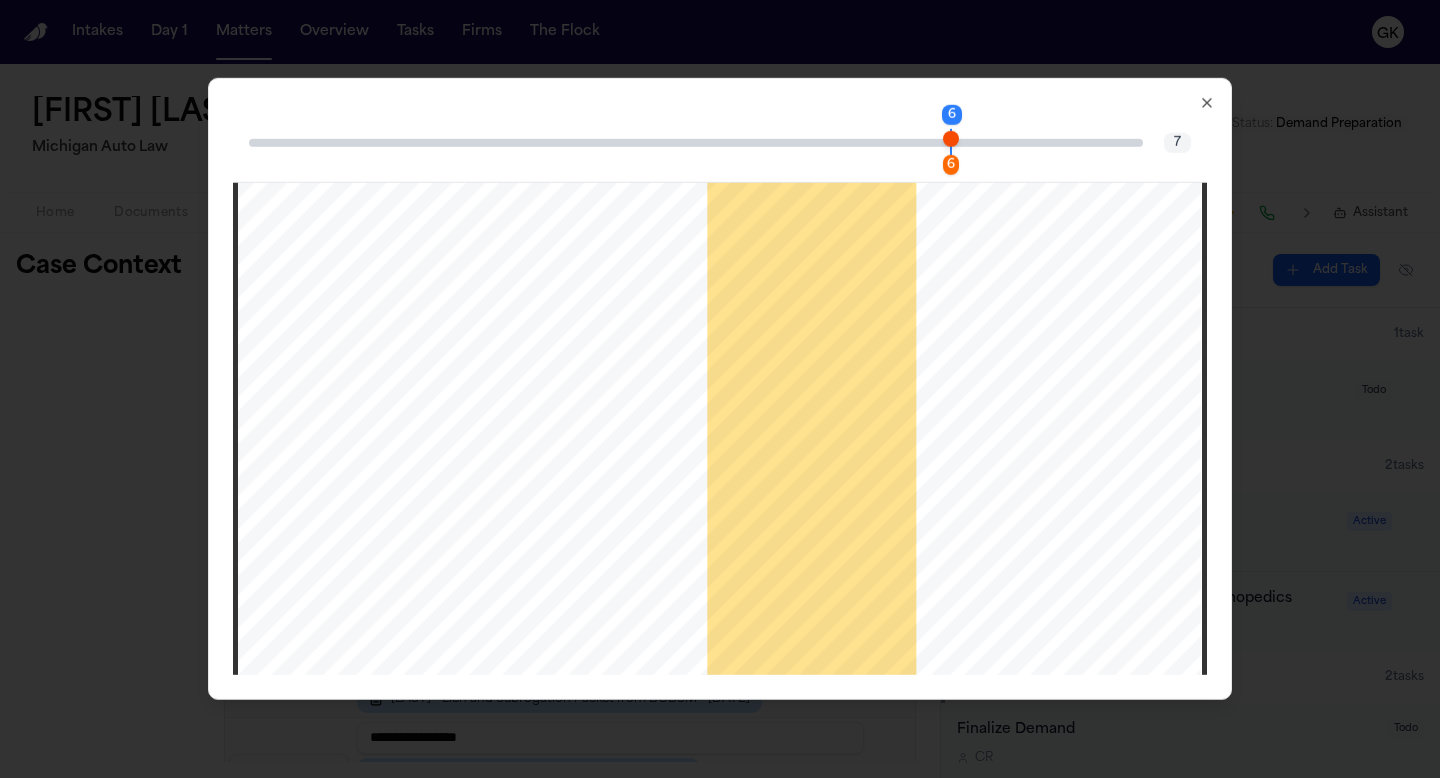 click 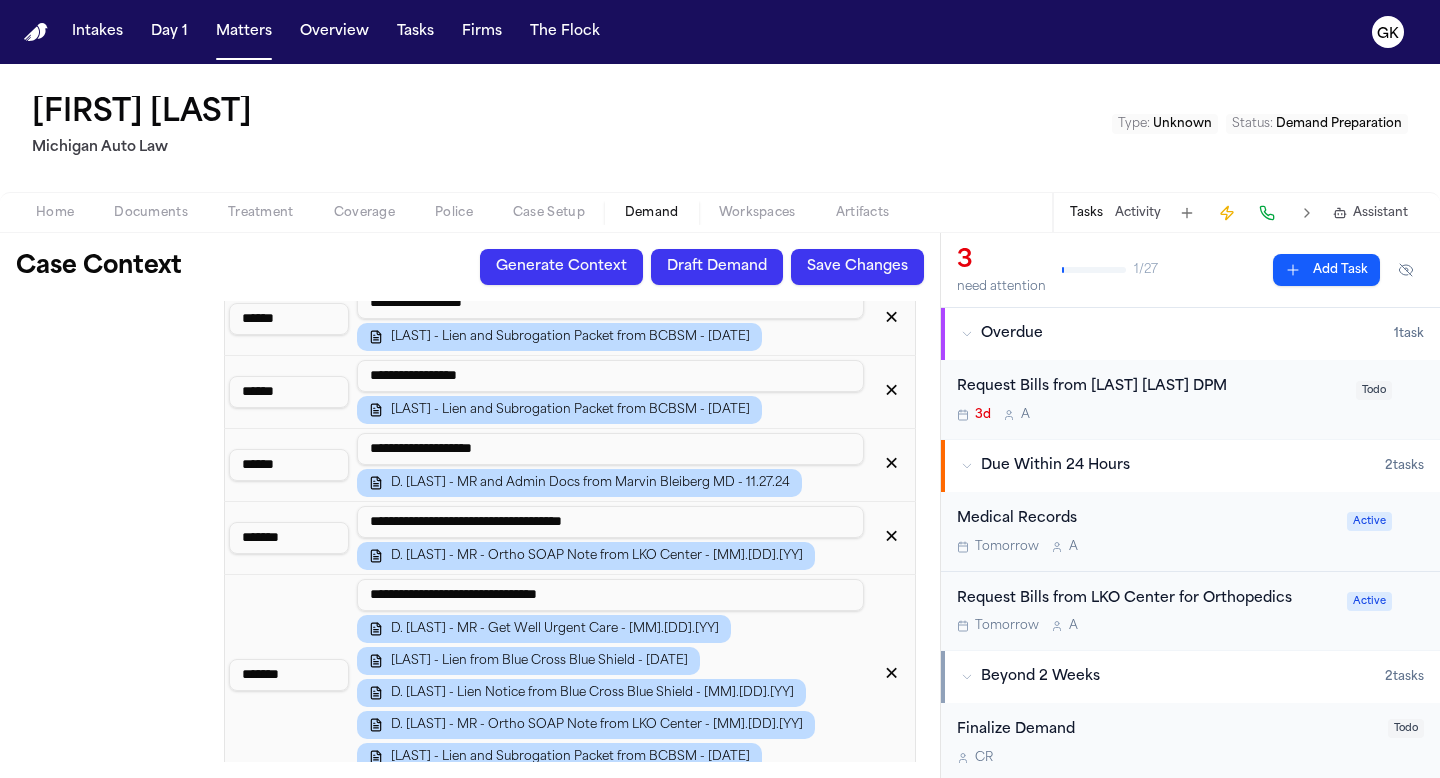 scroll, scrollTop: 3584, scrollLeft: 0, axis: vertical 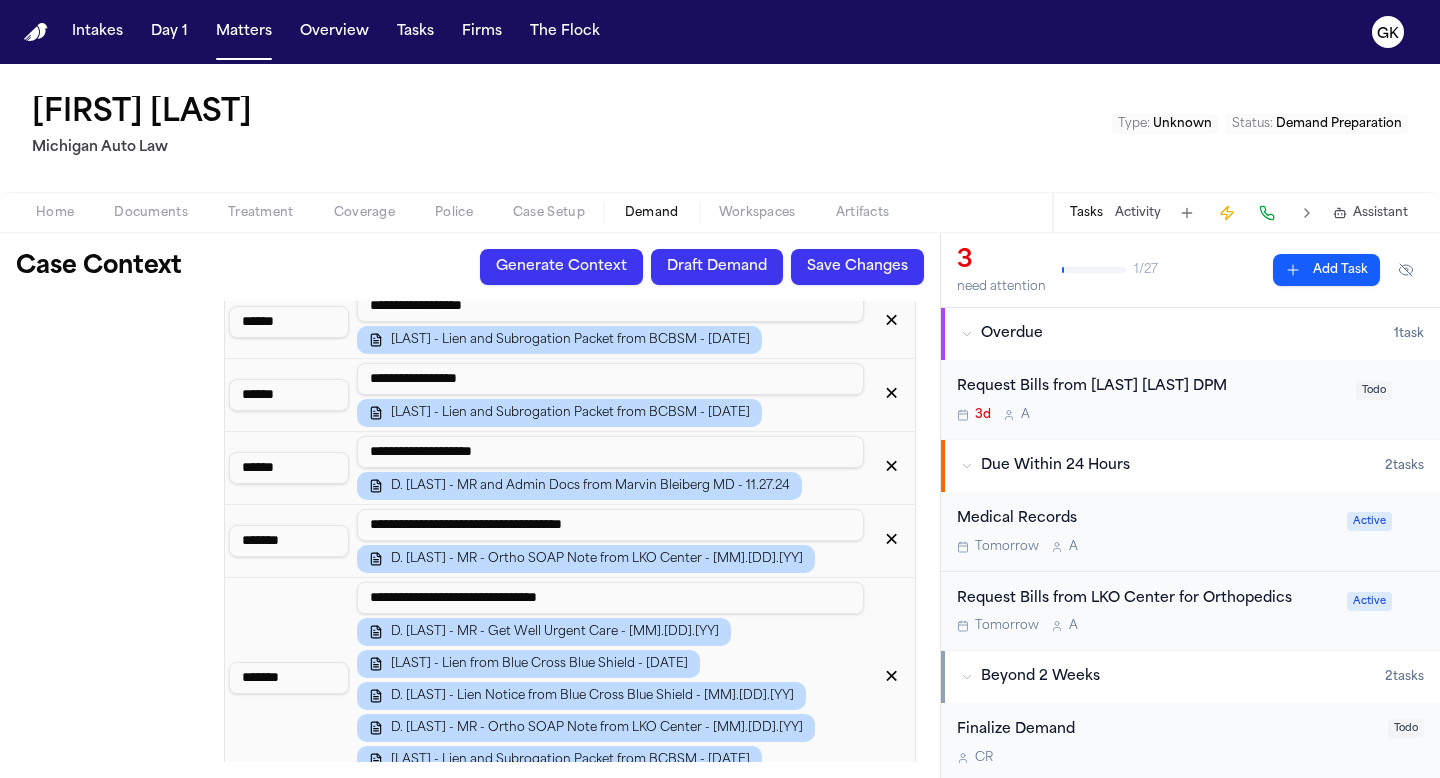 drag, startPoint x: 308, startPoint y: 663, endPoint x: 136, endPoint y: 658, distance: 172.07266 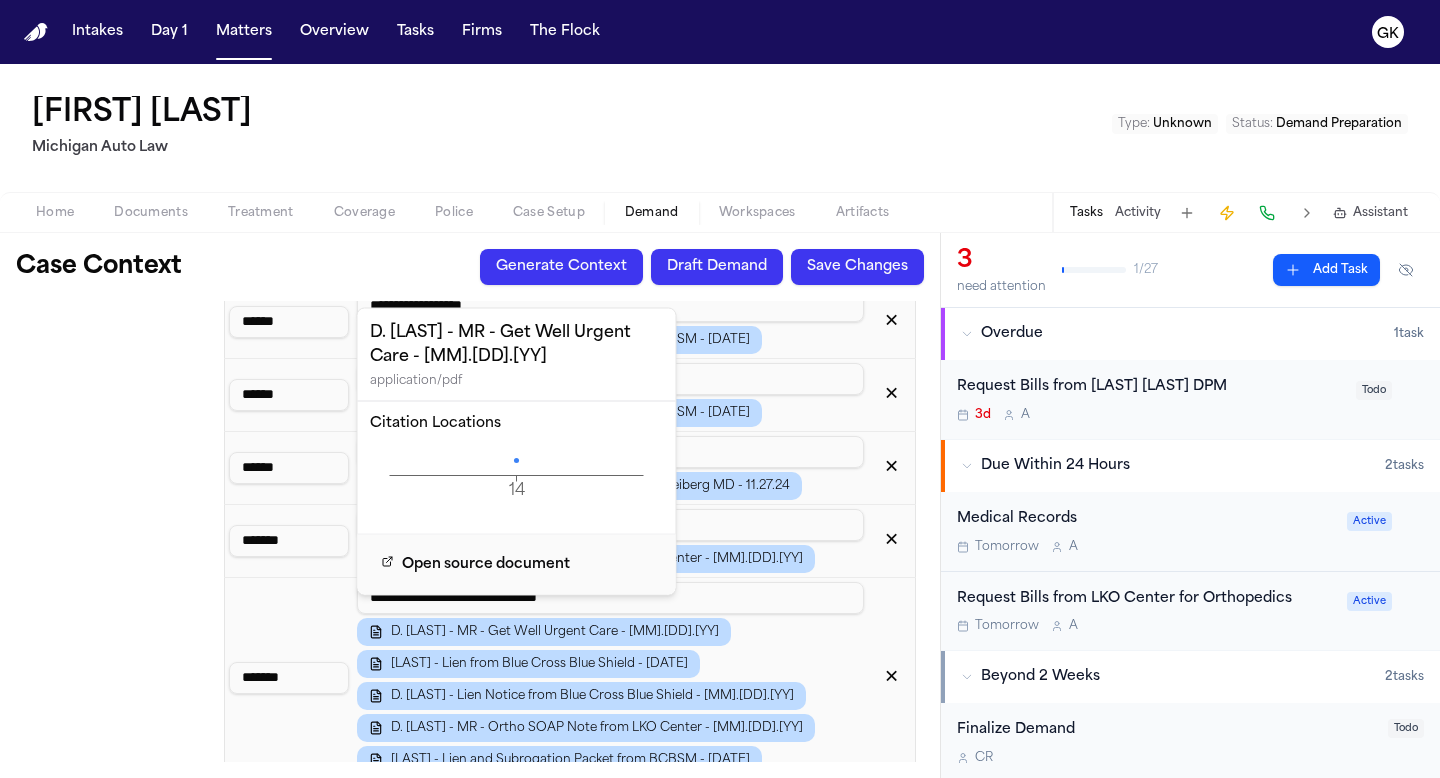 click on "14 Page" 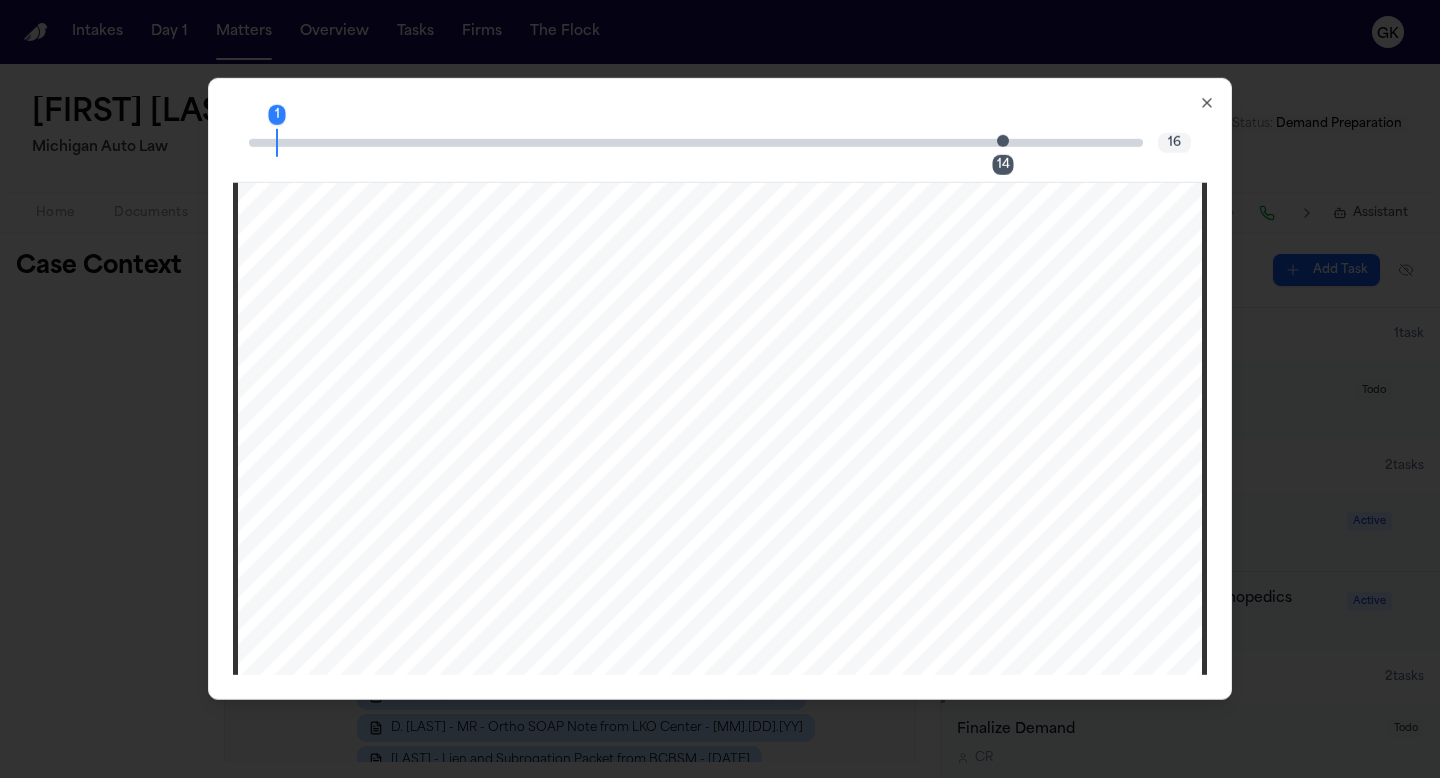 click on "14" at bounding box center [1009, 142] 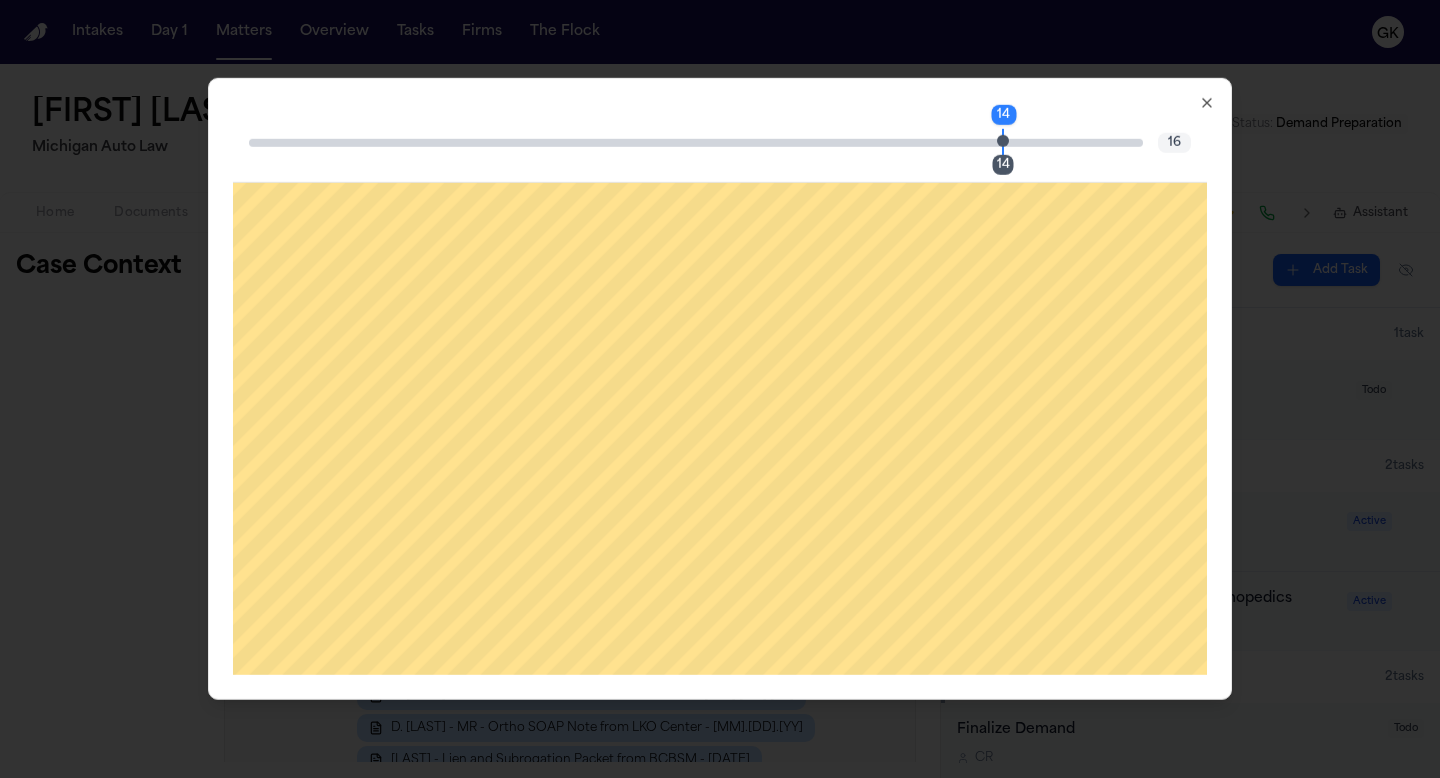 scroll, scrollTop: 16593, scrollLeft: 0, axis: vertical 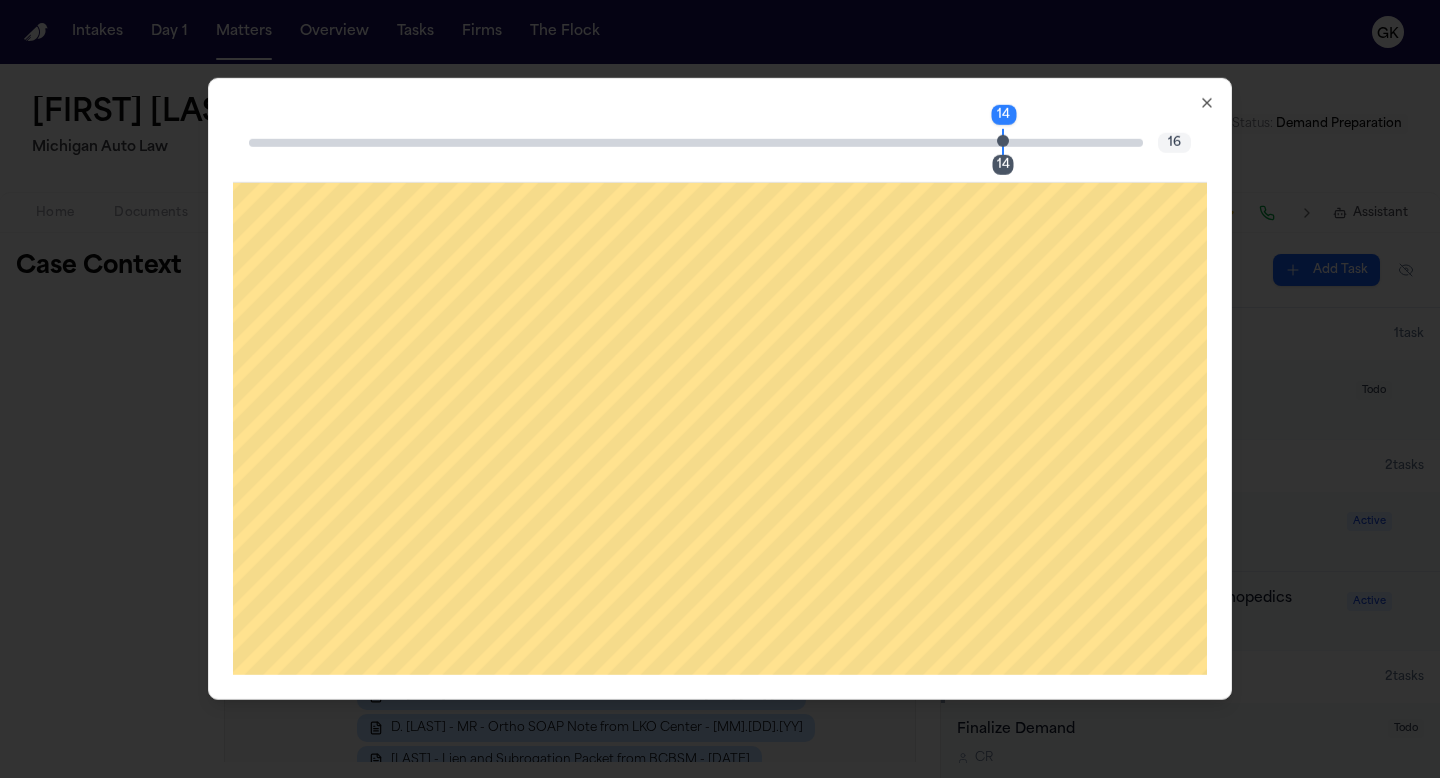 click 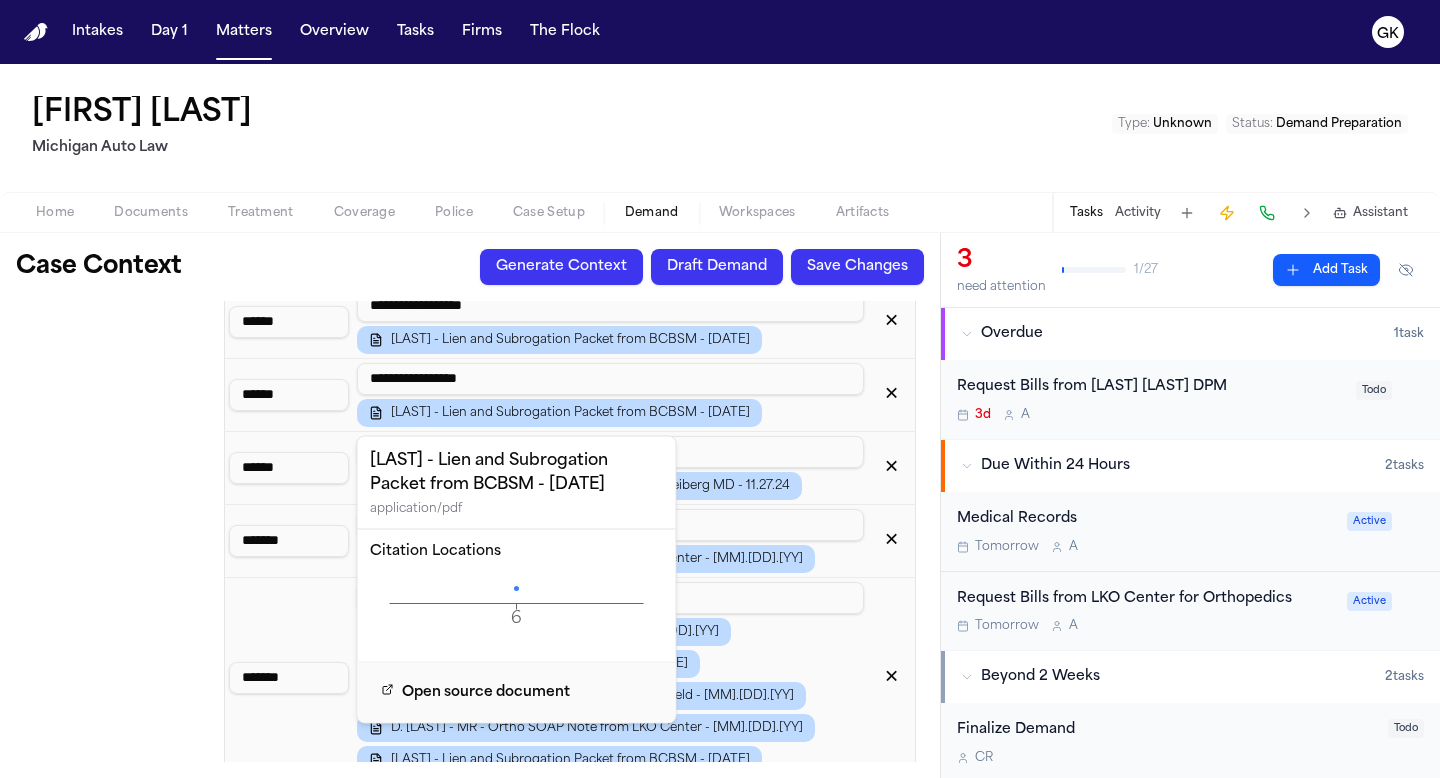 click 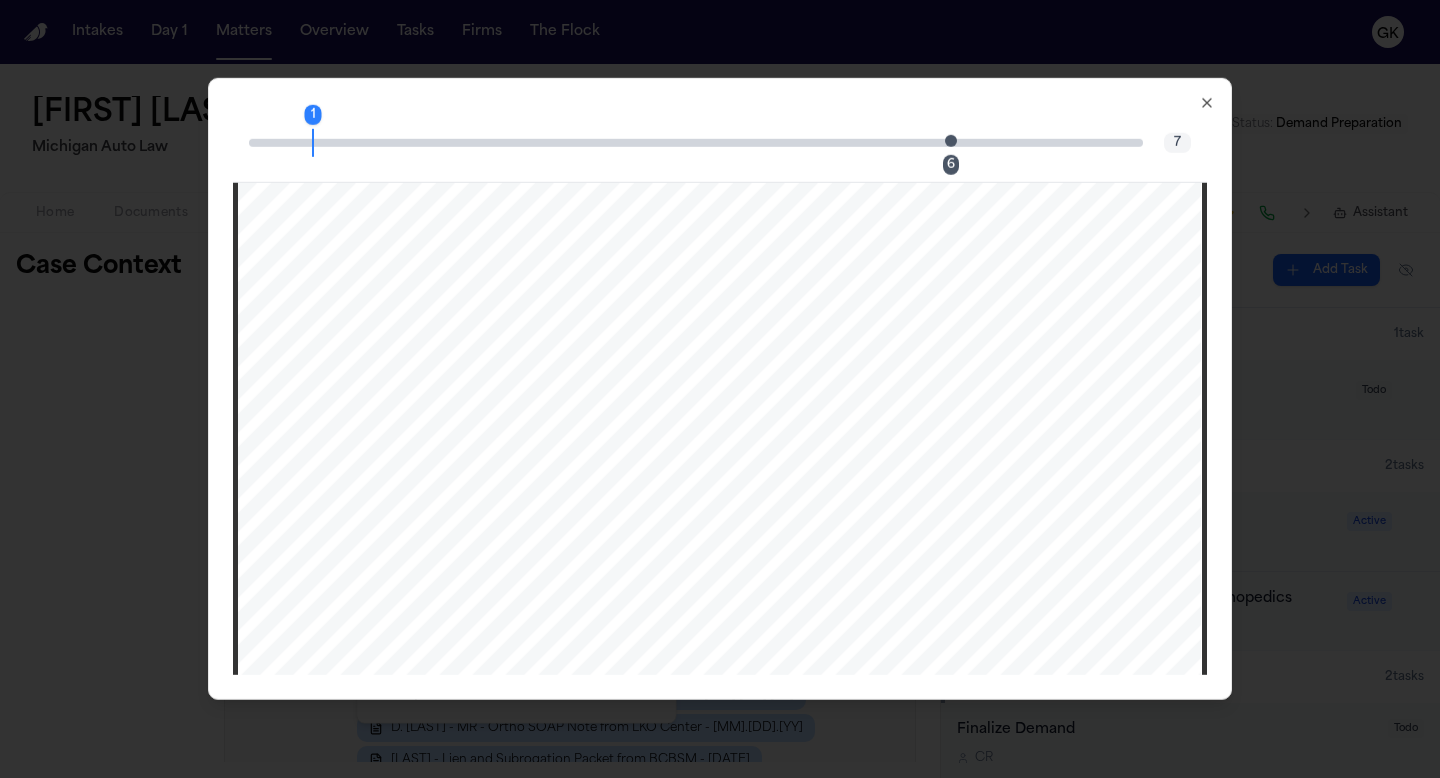 click on "6" at bounding box center [957, 142] 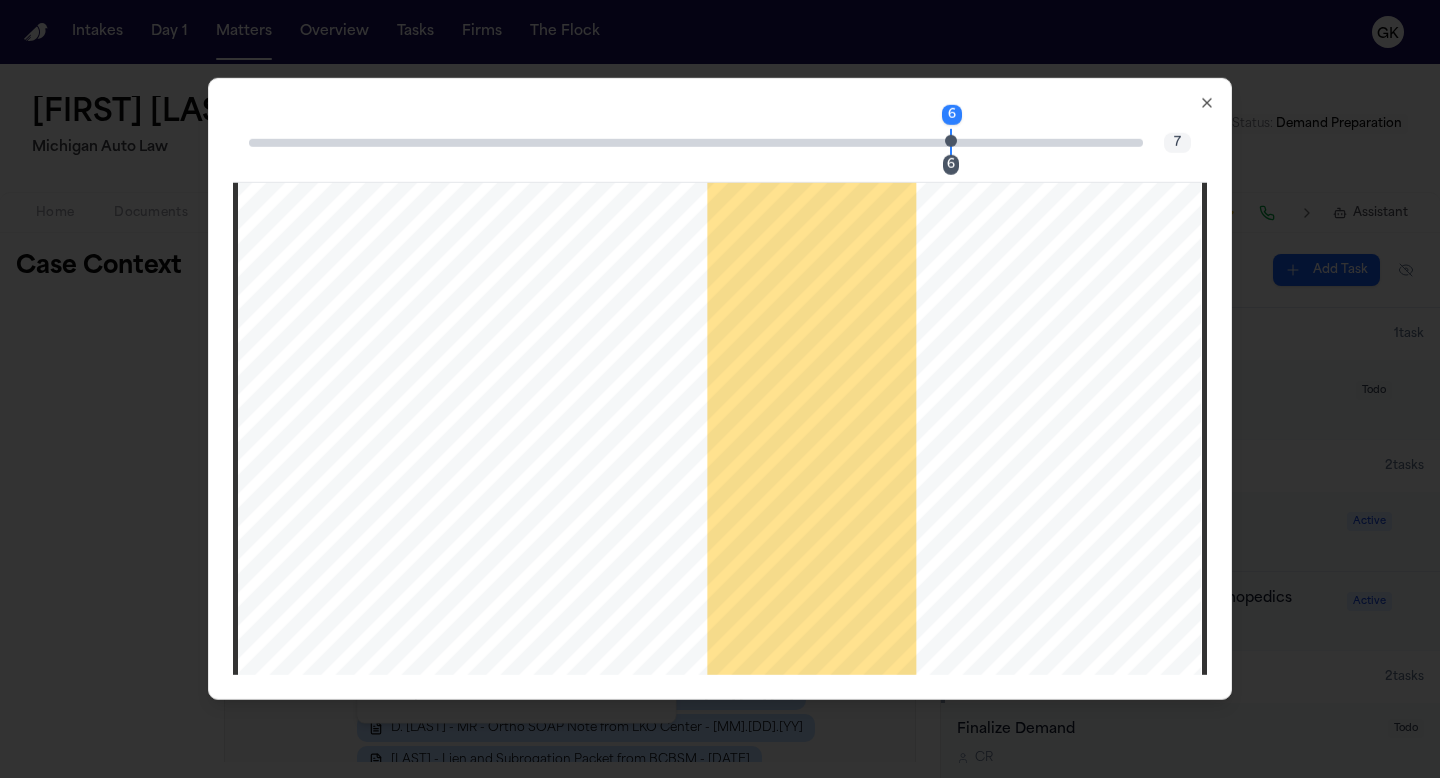 scroll, scrollTop: 6622, scrollLeft: 0, axis: vertical 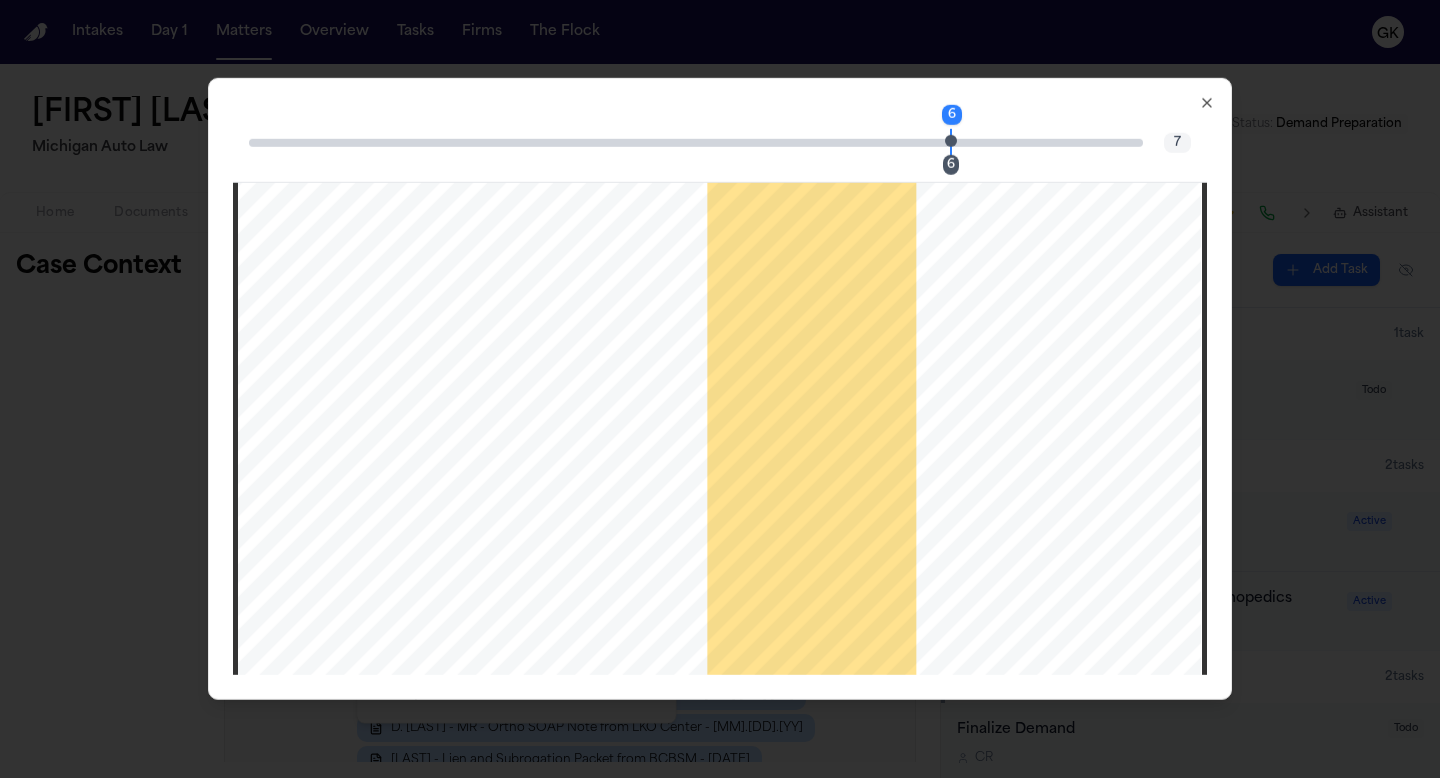 click 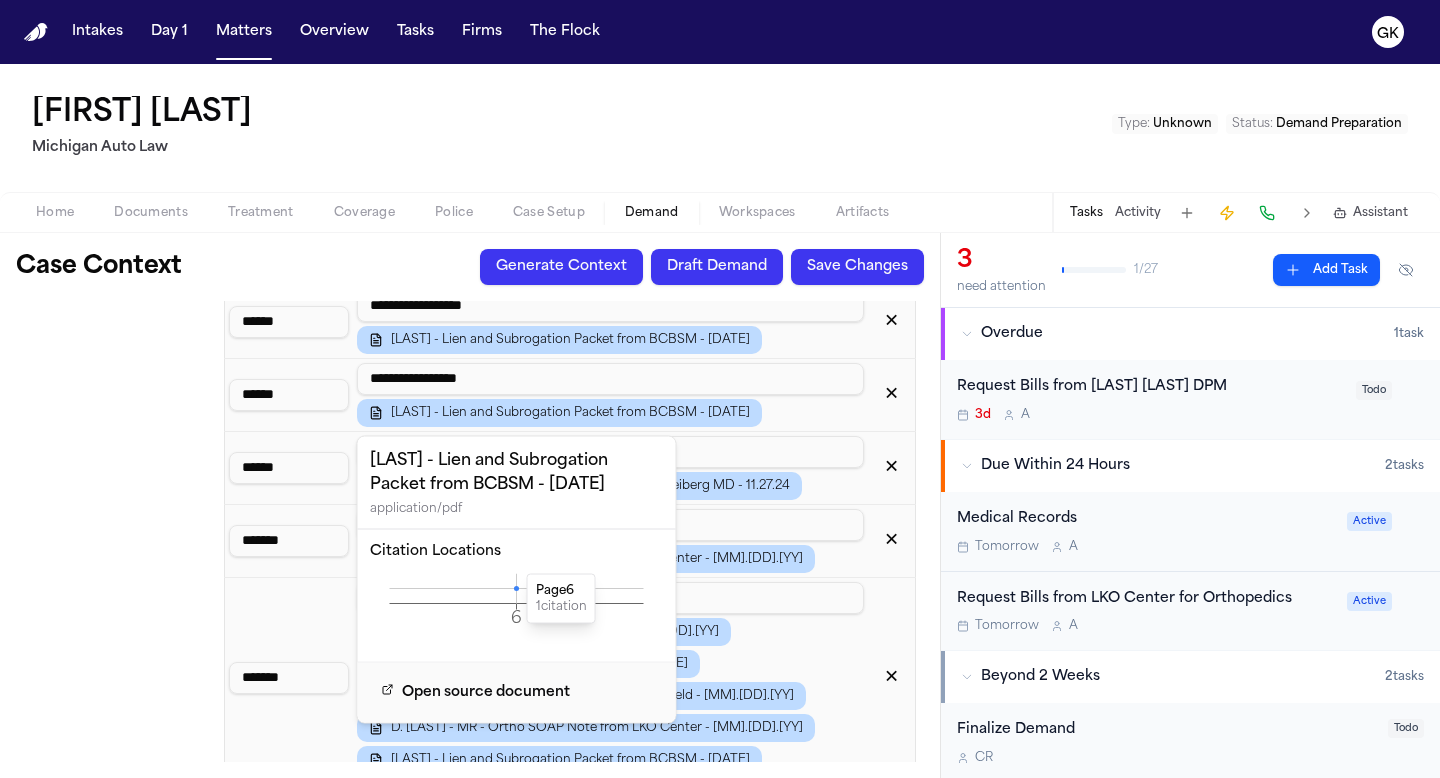 click on "Icd 10 Codes" at bounding box center [116, 141] 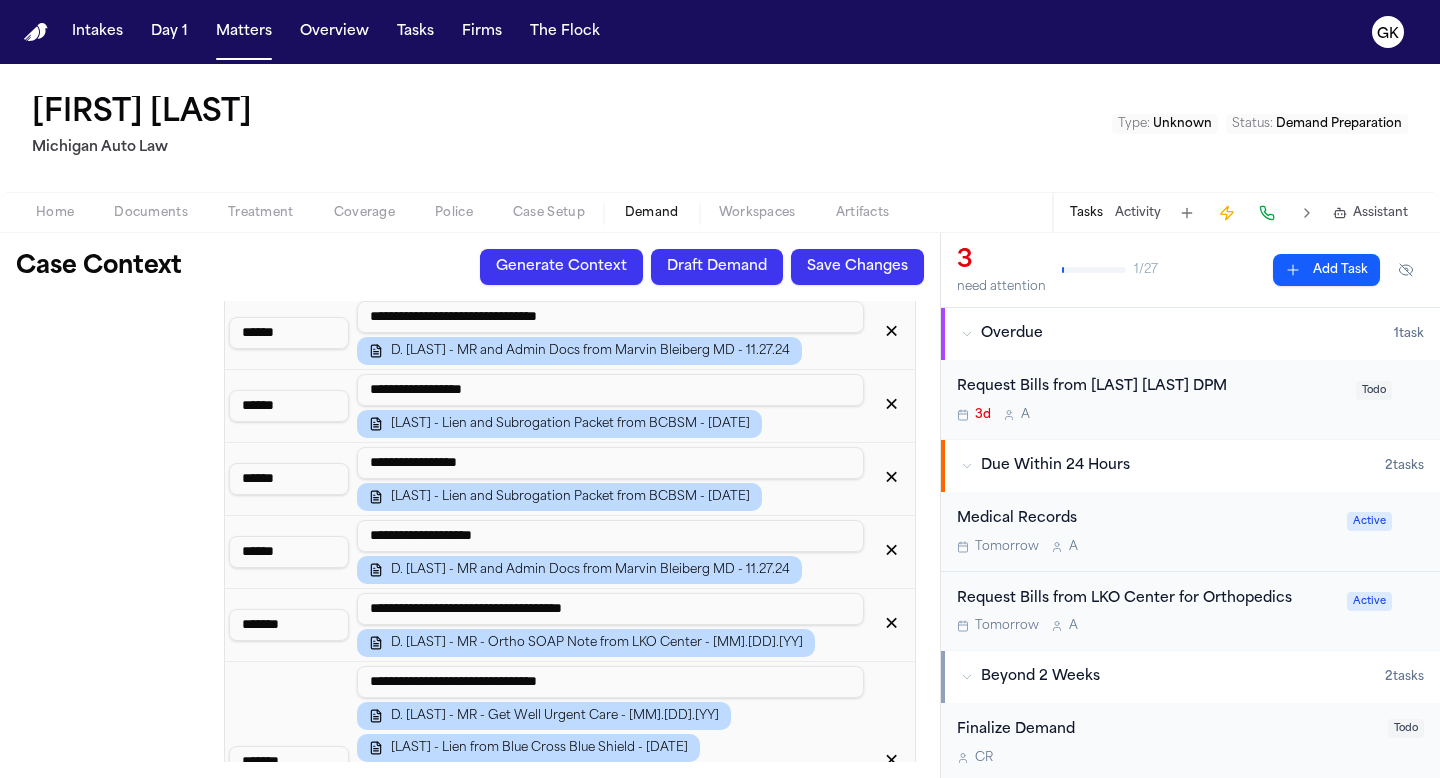 scroll, scrollTop: 3480, scrollLeft: 0, axis: vertical 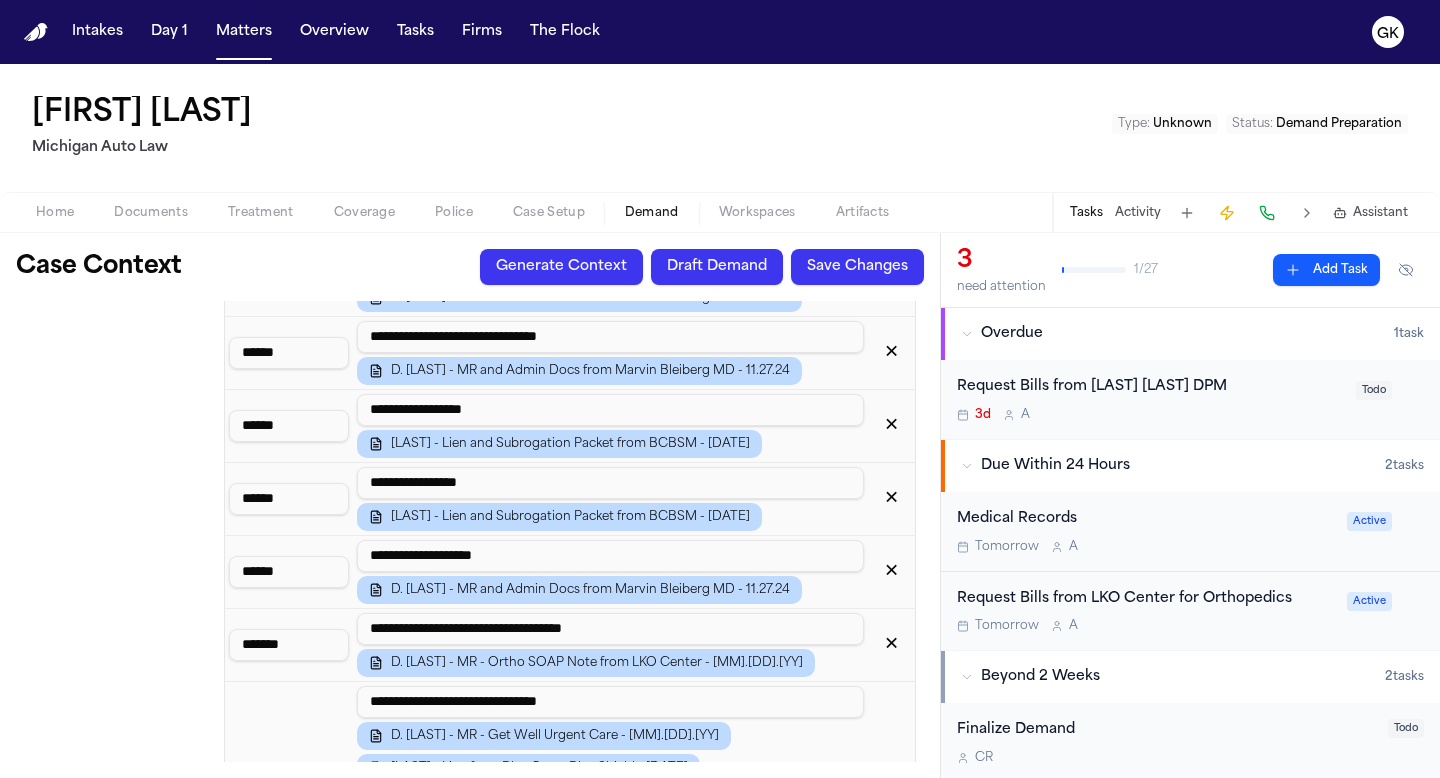 drag, startPoint x: 519, startPoint y: 681, endPoint x: 642, endPoint y: 681, distance: 123 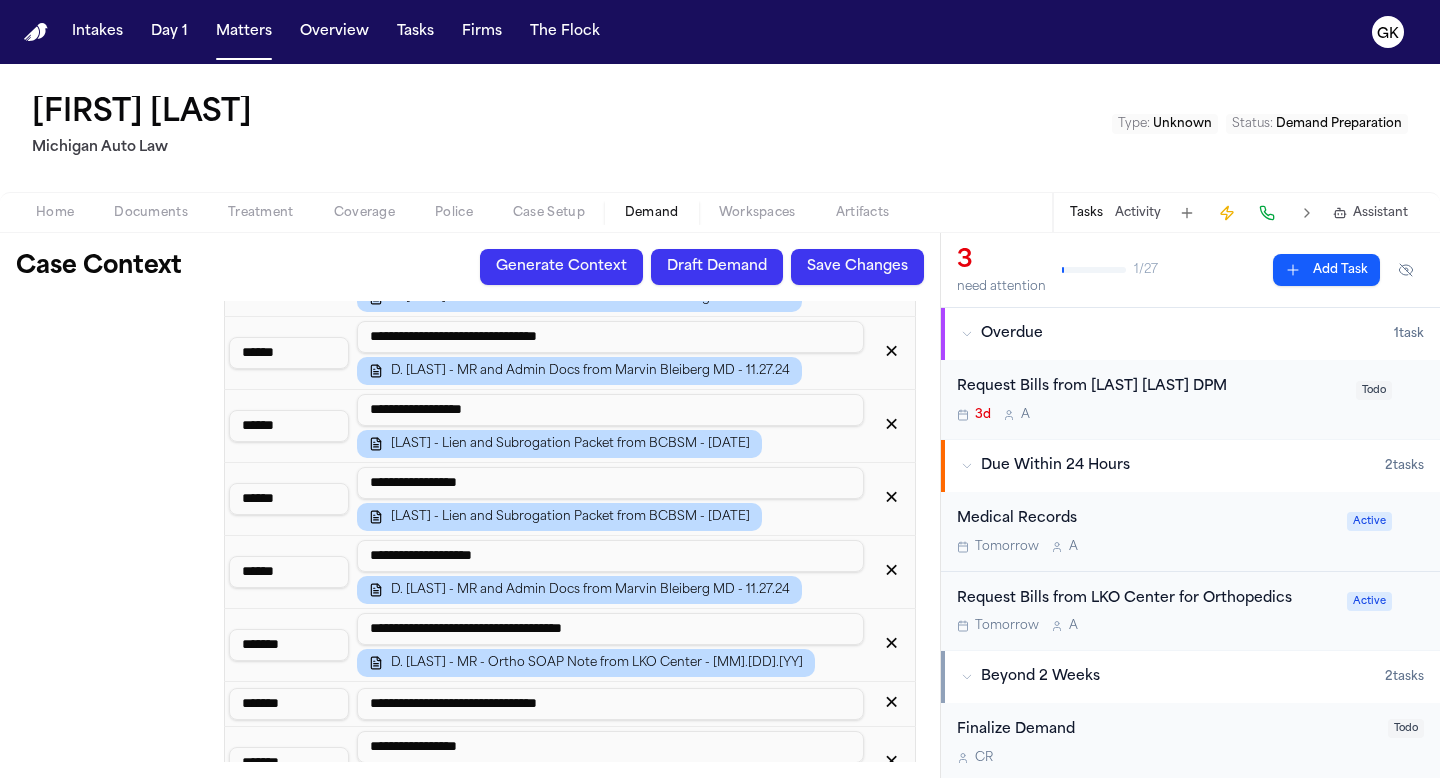 type on "**********" 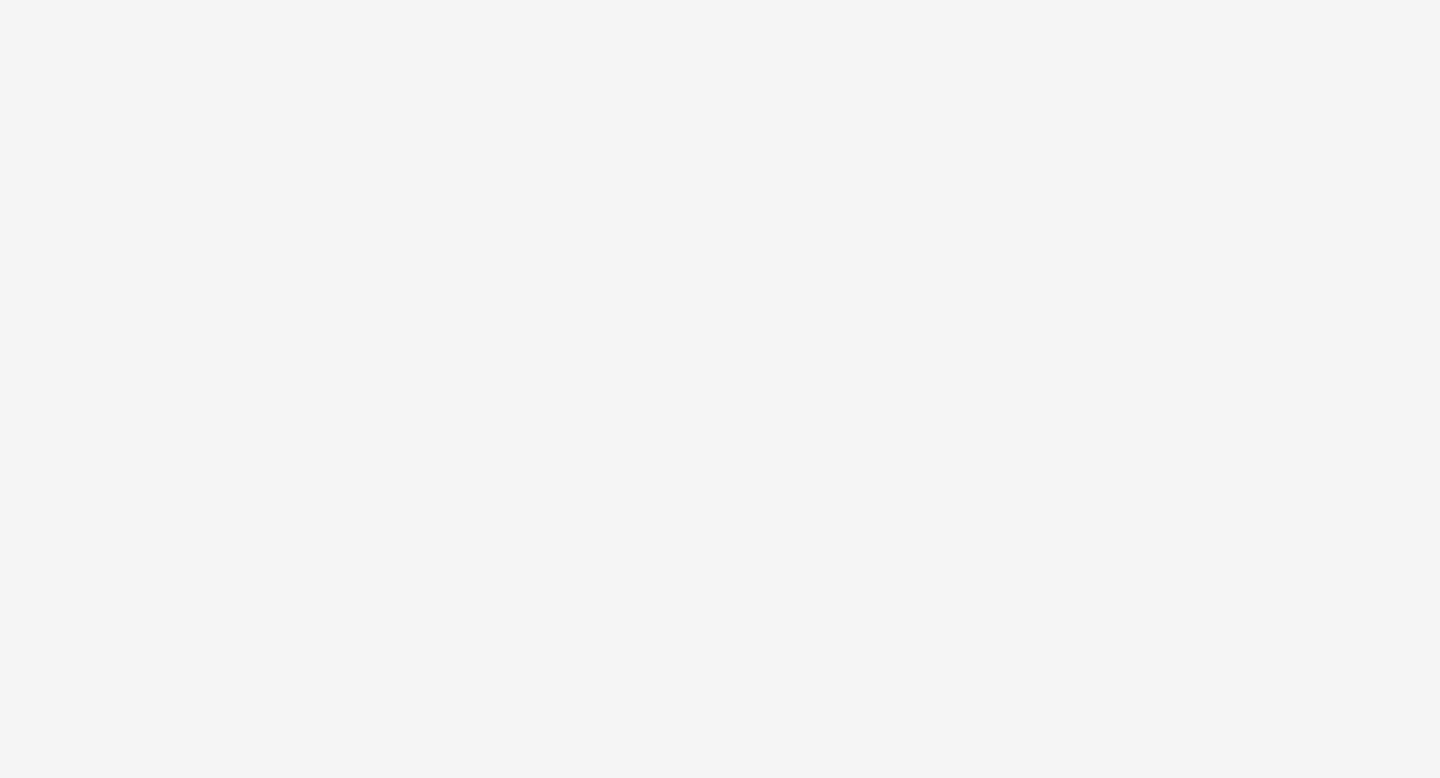scroll, scrollTop: 0, scrollLeft: 0, axis: both 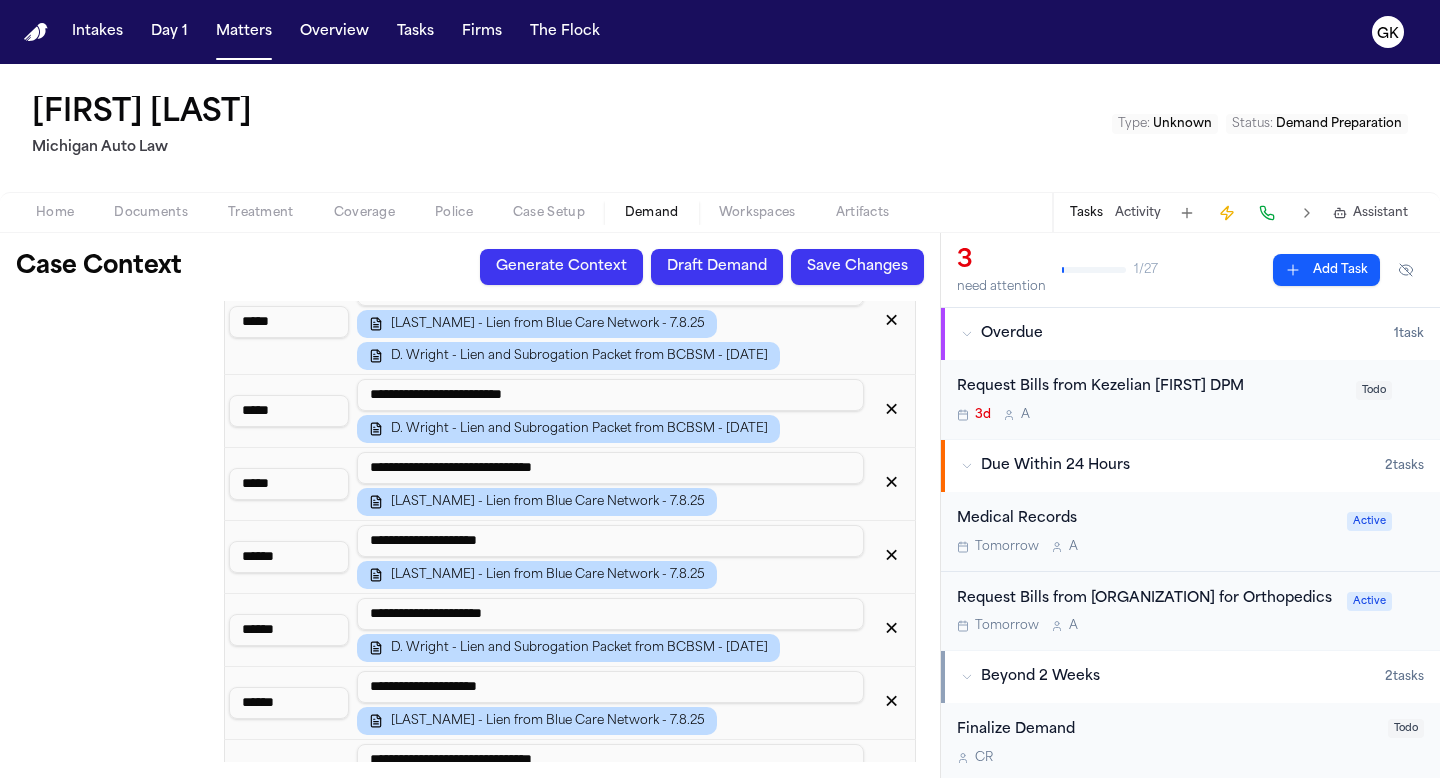 click on "Icd 10 Codes" at bounding box center [116, 1700] 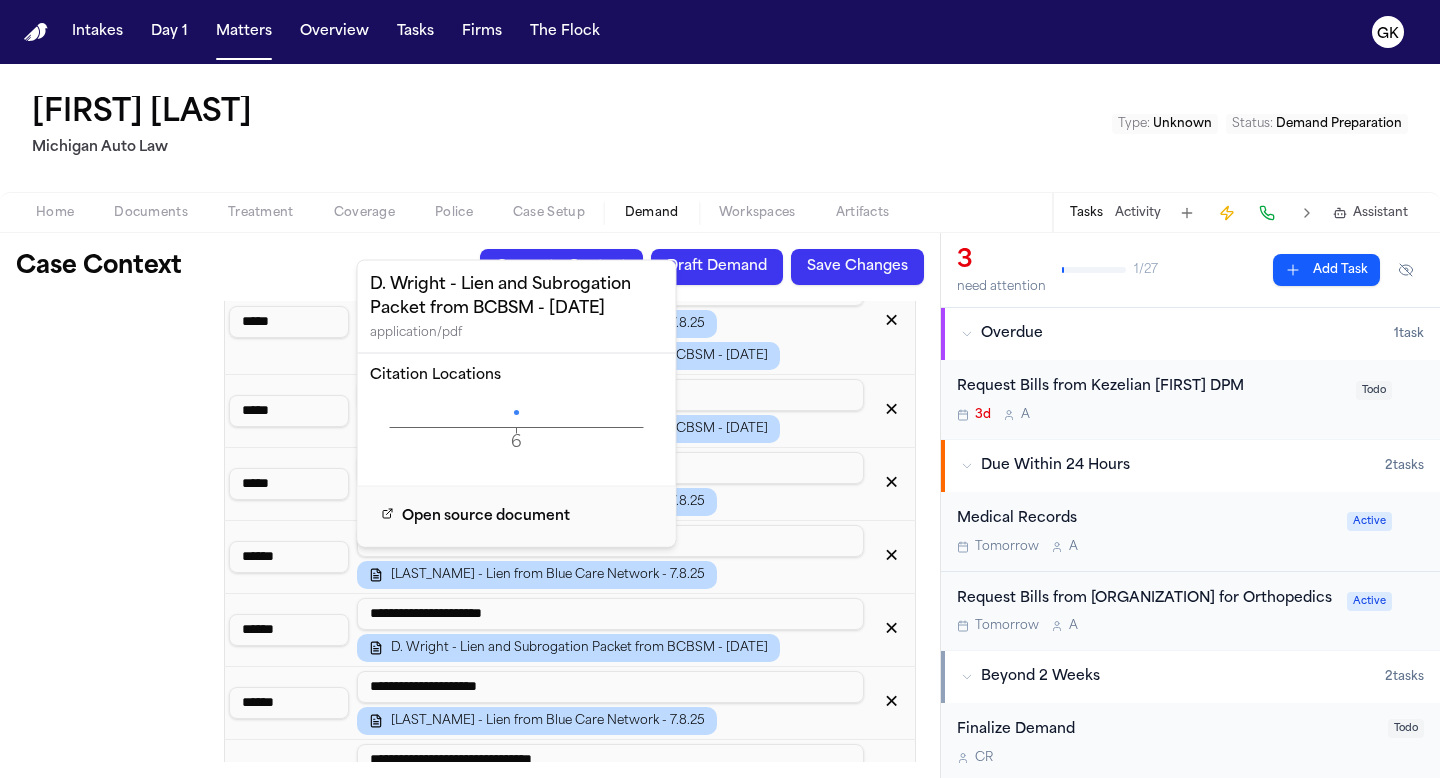 click on "Icd 10 Codes" at bounding box center (116, 1700) 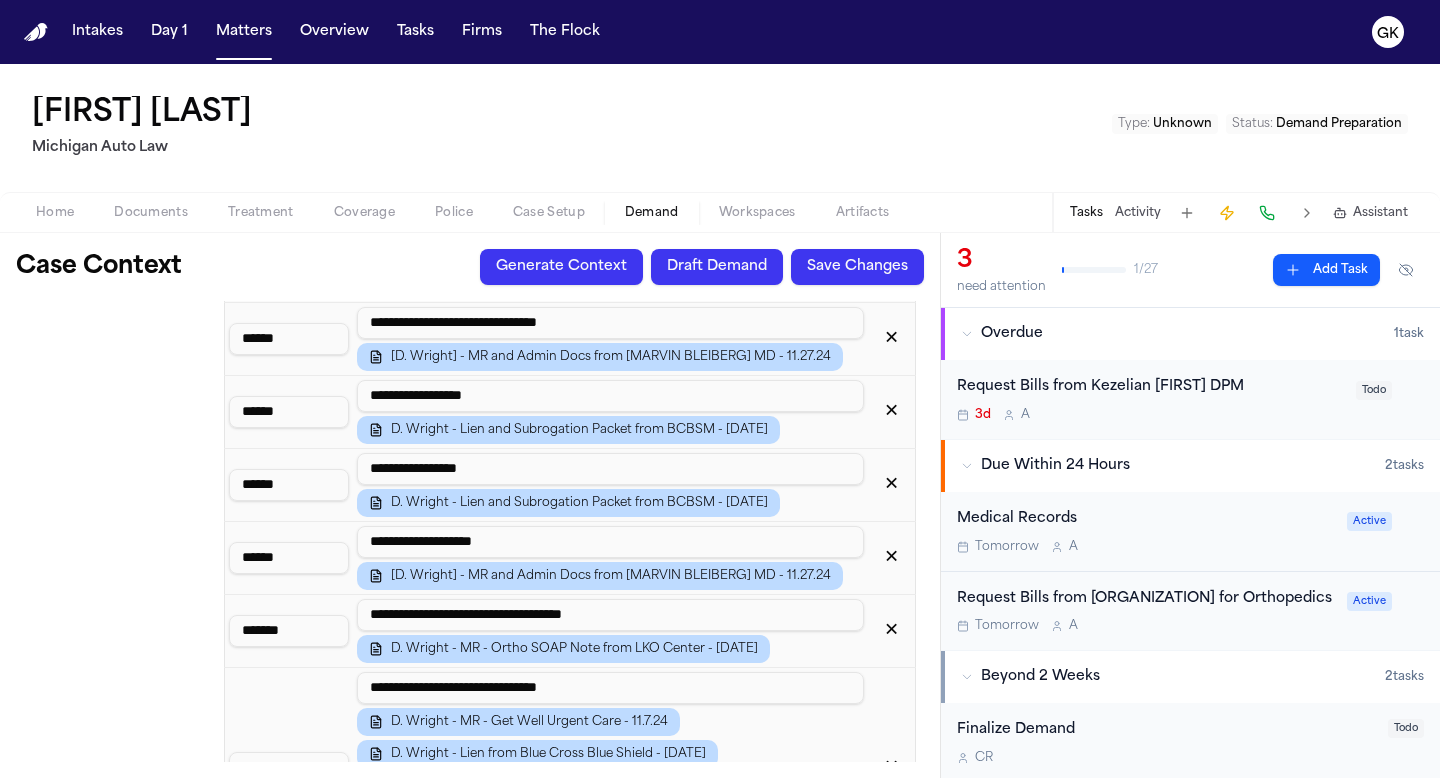 scroll, scrollTop: 3561, scrollLeft: 0, axis: vertical 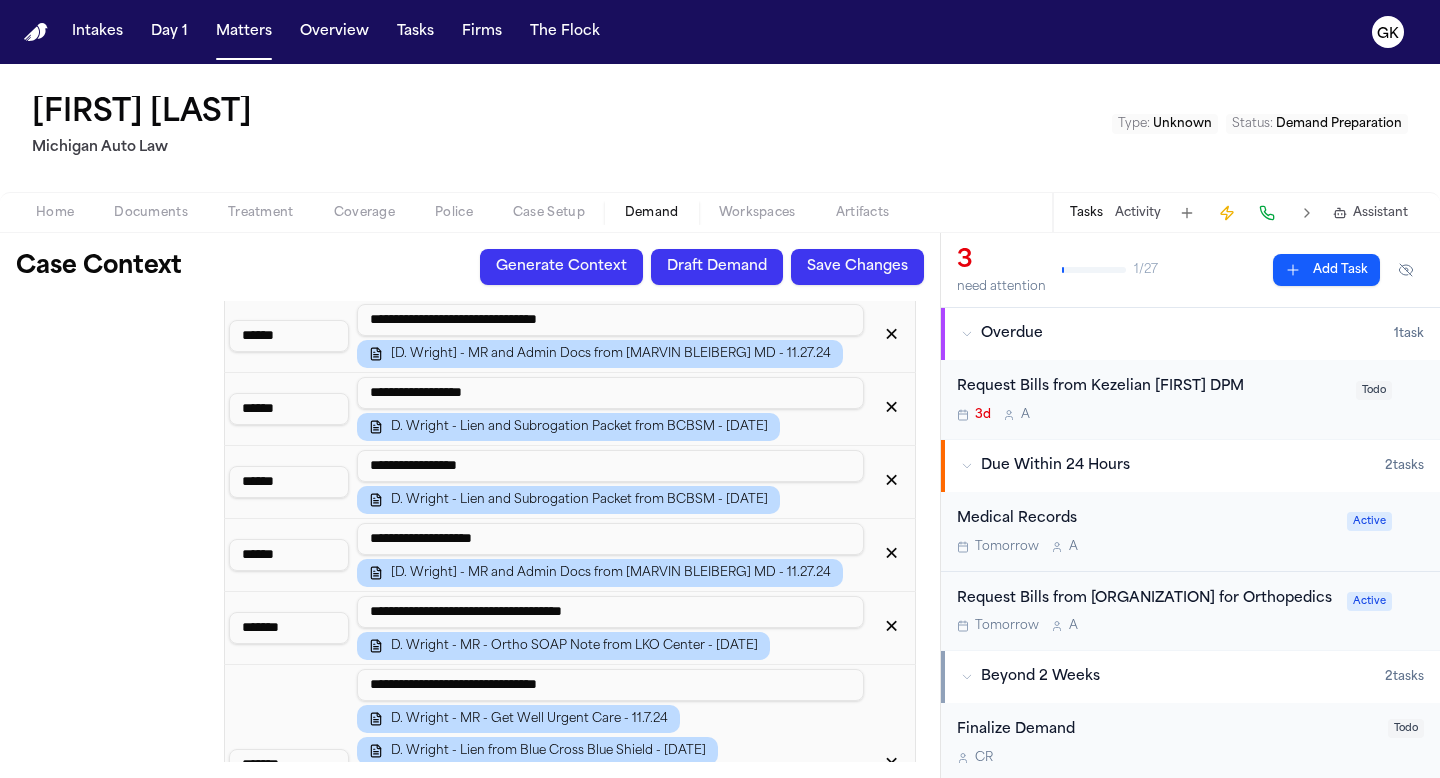 click on "*******" at bounding box center (289, 764) 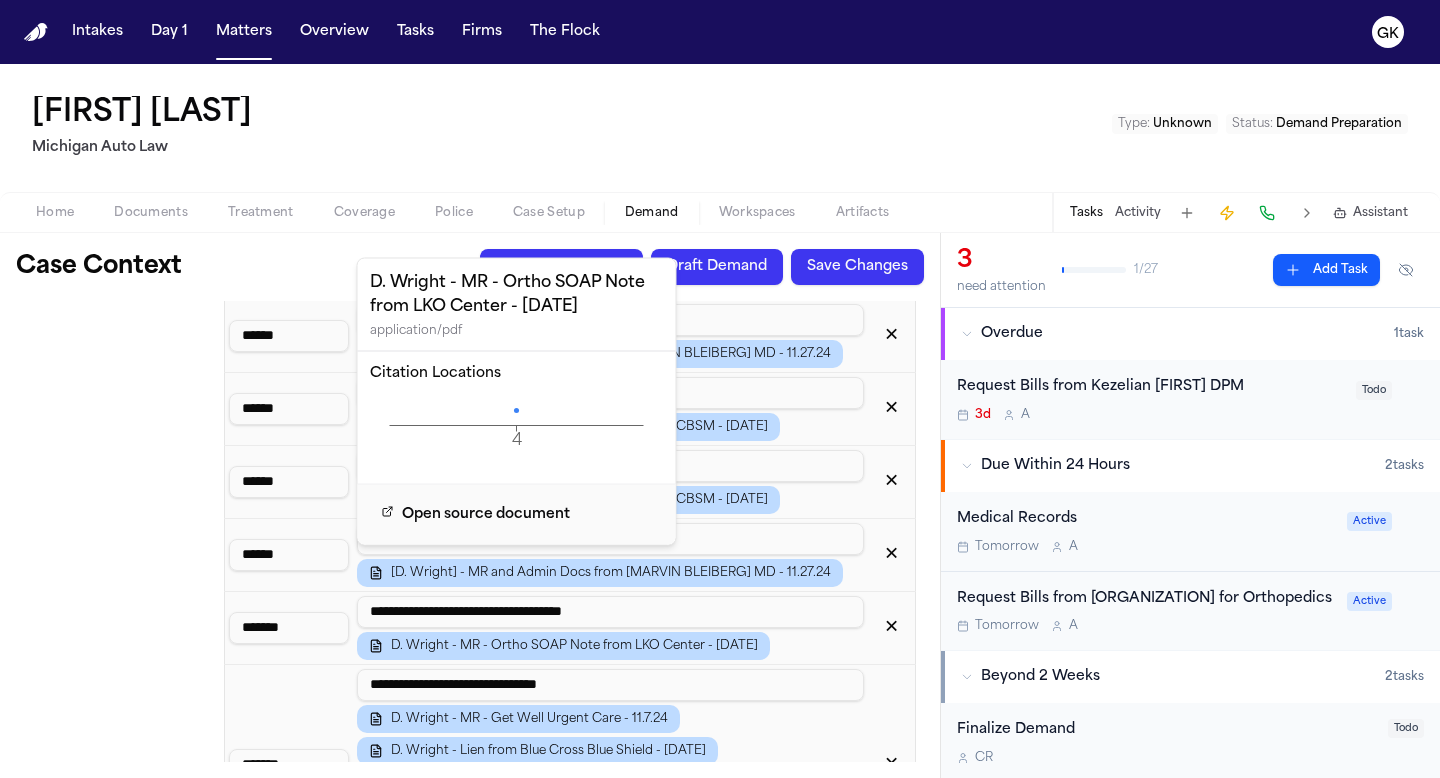 click on "4 Page" 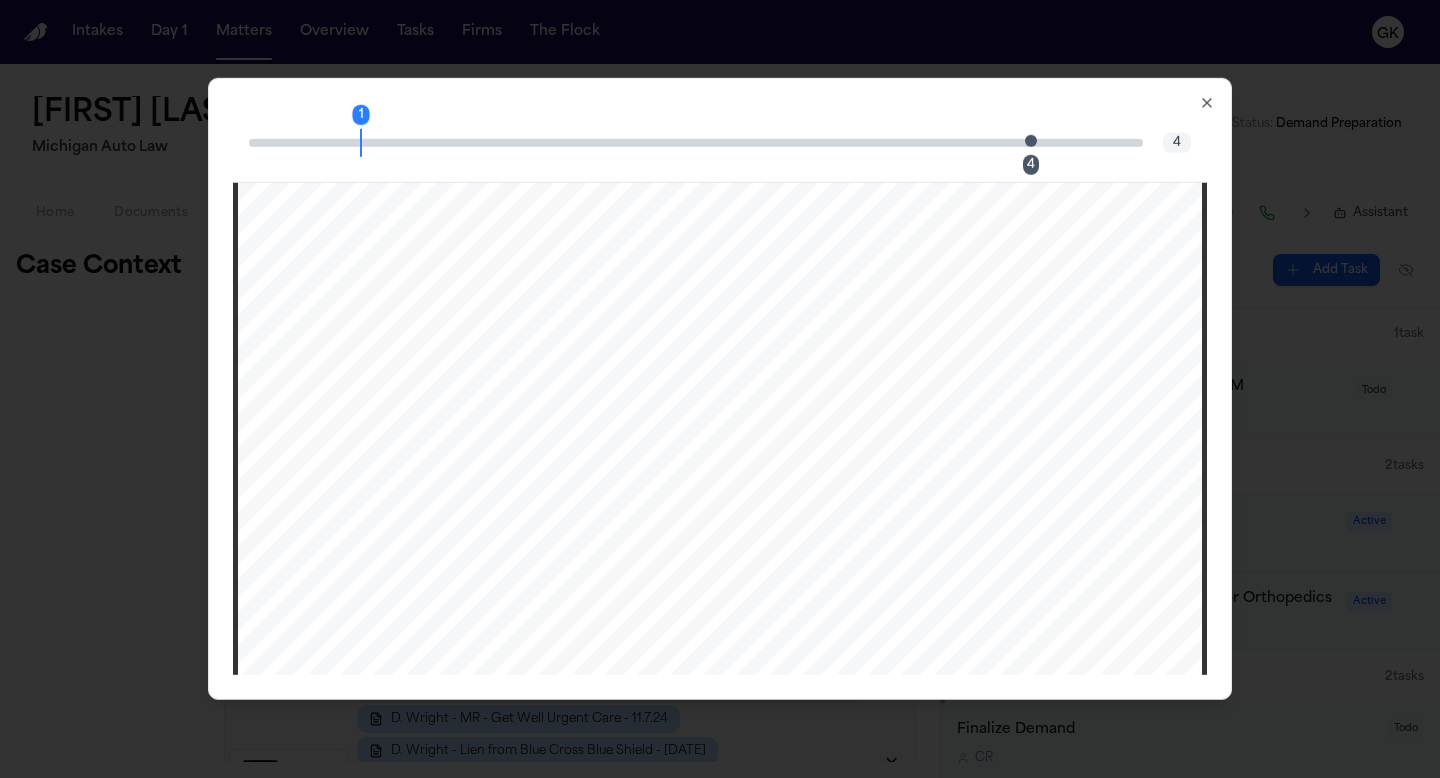 click on "1 4 4" at bounding box center [720, 143] 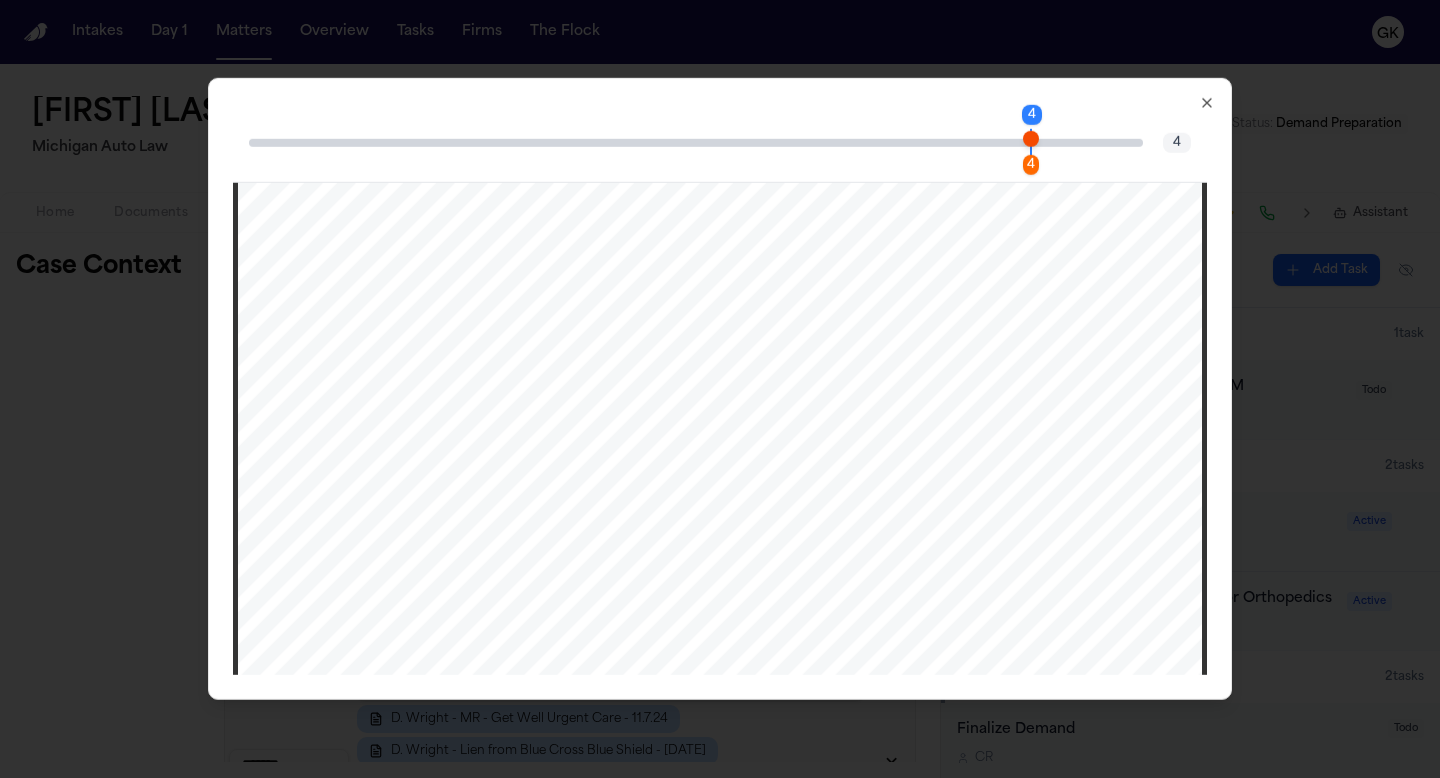scroll, scrollTop: 4216, scrollLeft: 0, axis: vertical 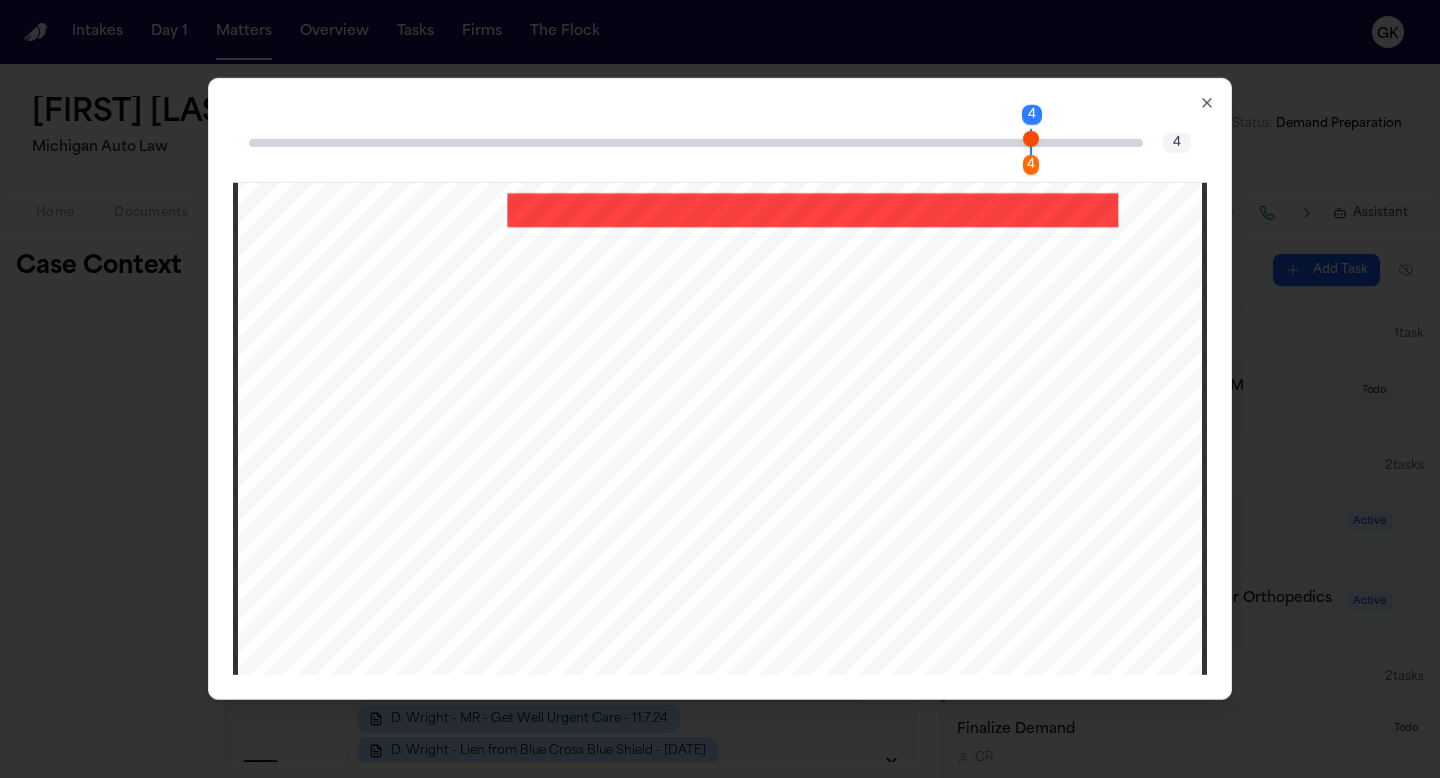 click 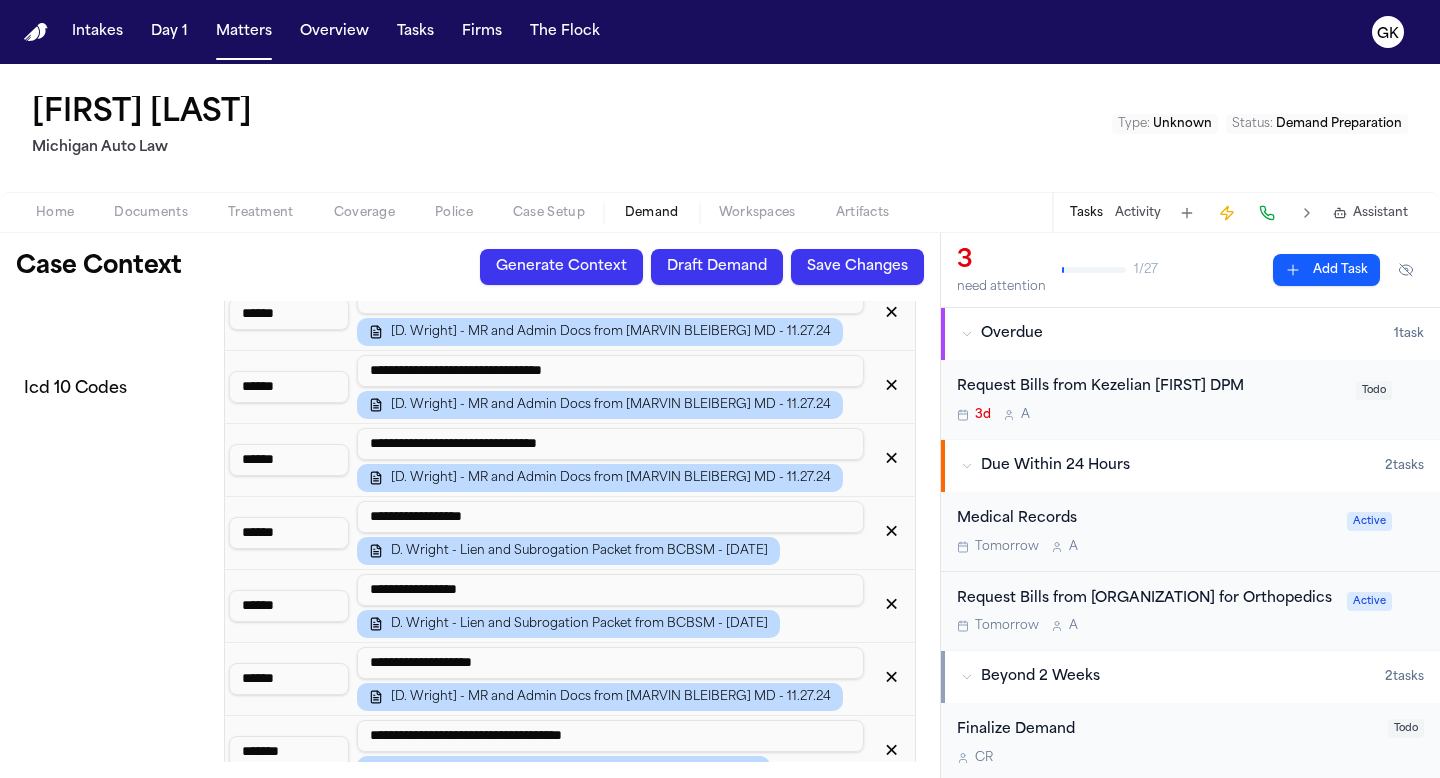 scroll, scrollTop: 3428, scrollLeft: 0, axis: vertical 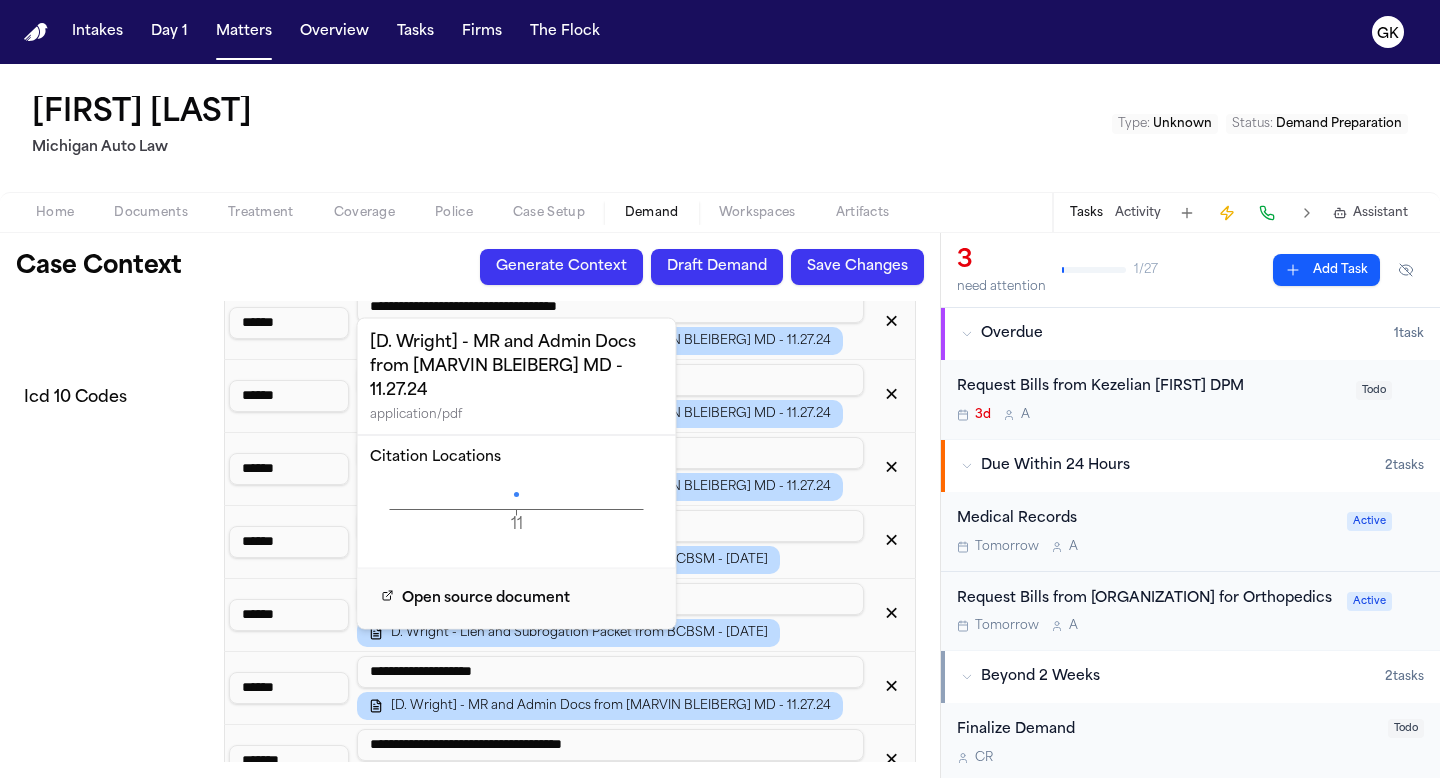 click on "11 Page" 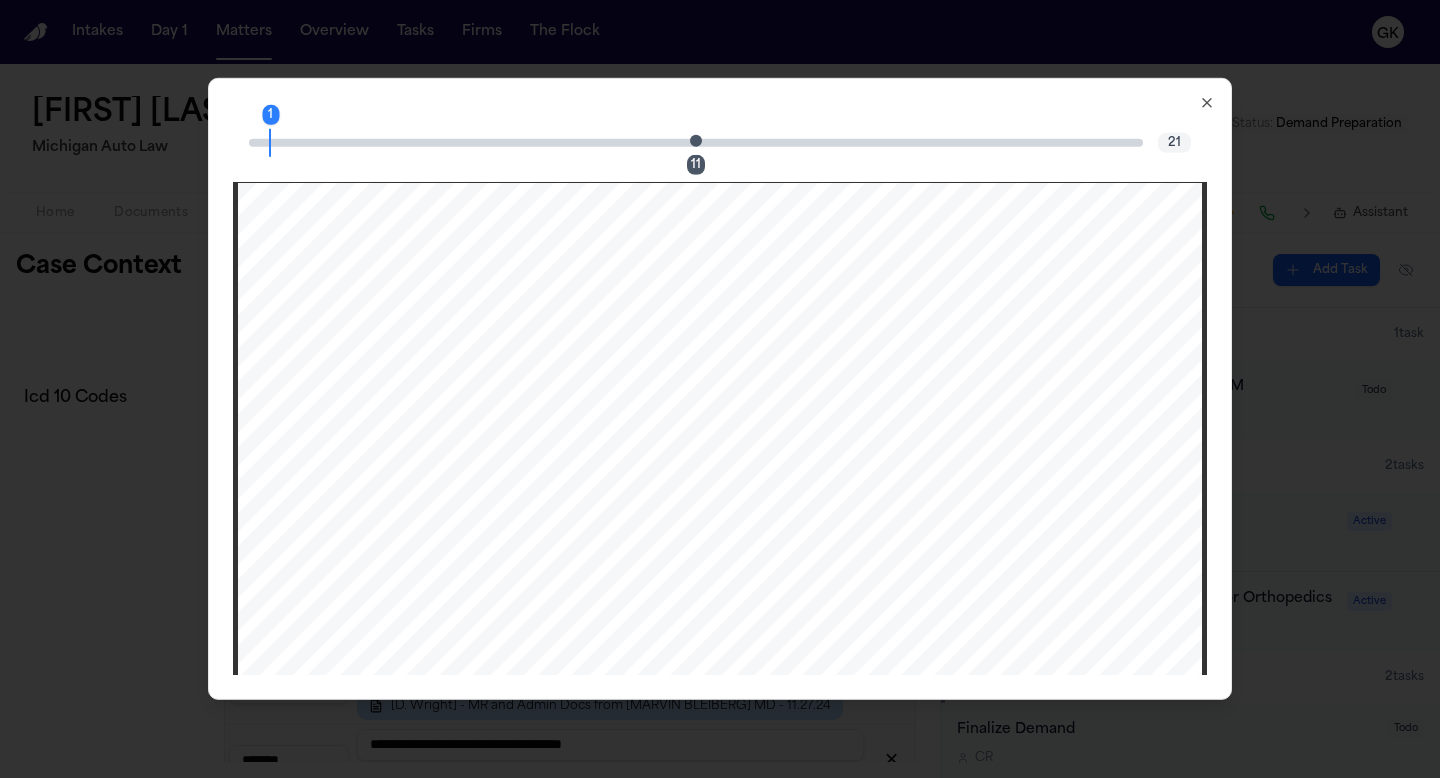 click at bounding box center (696, 140) 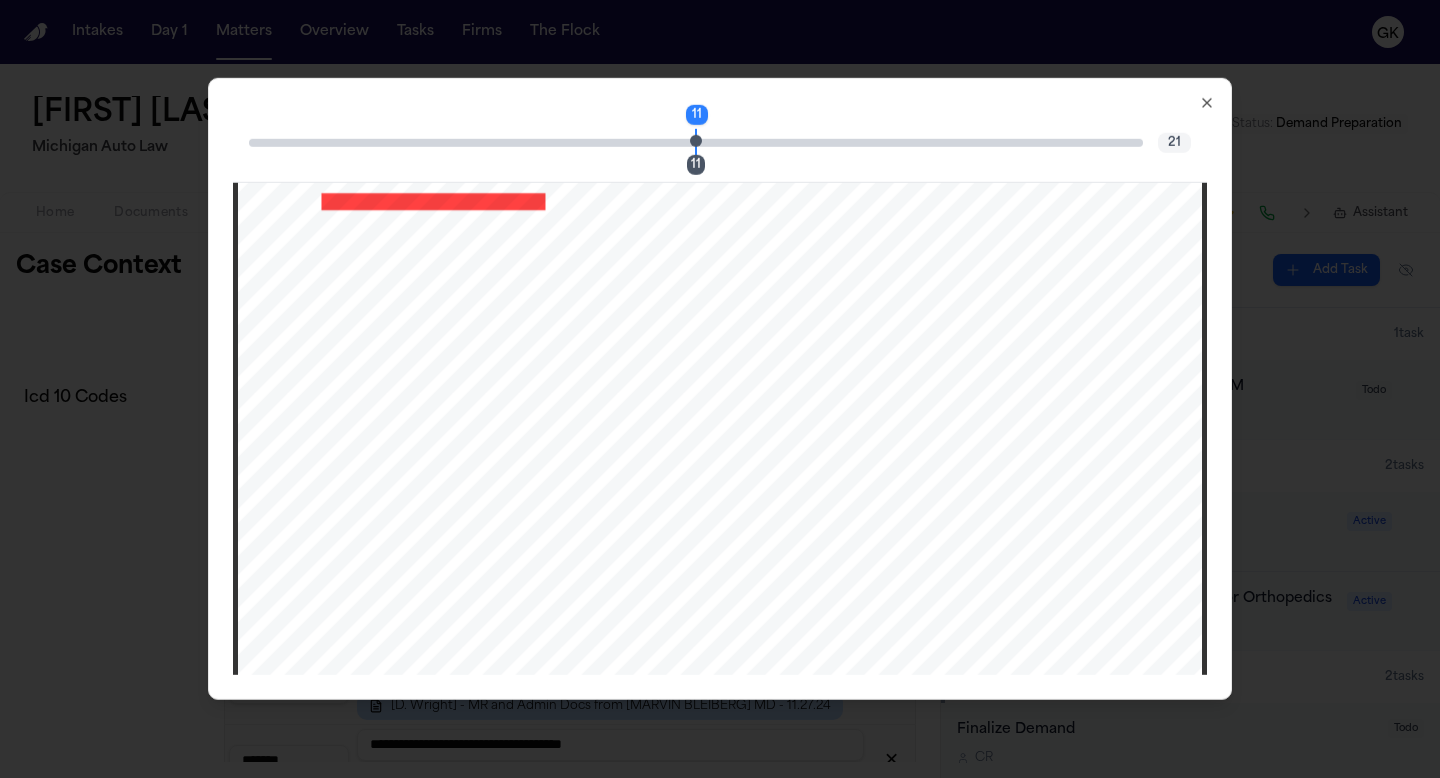 click 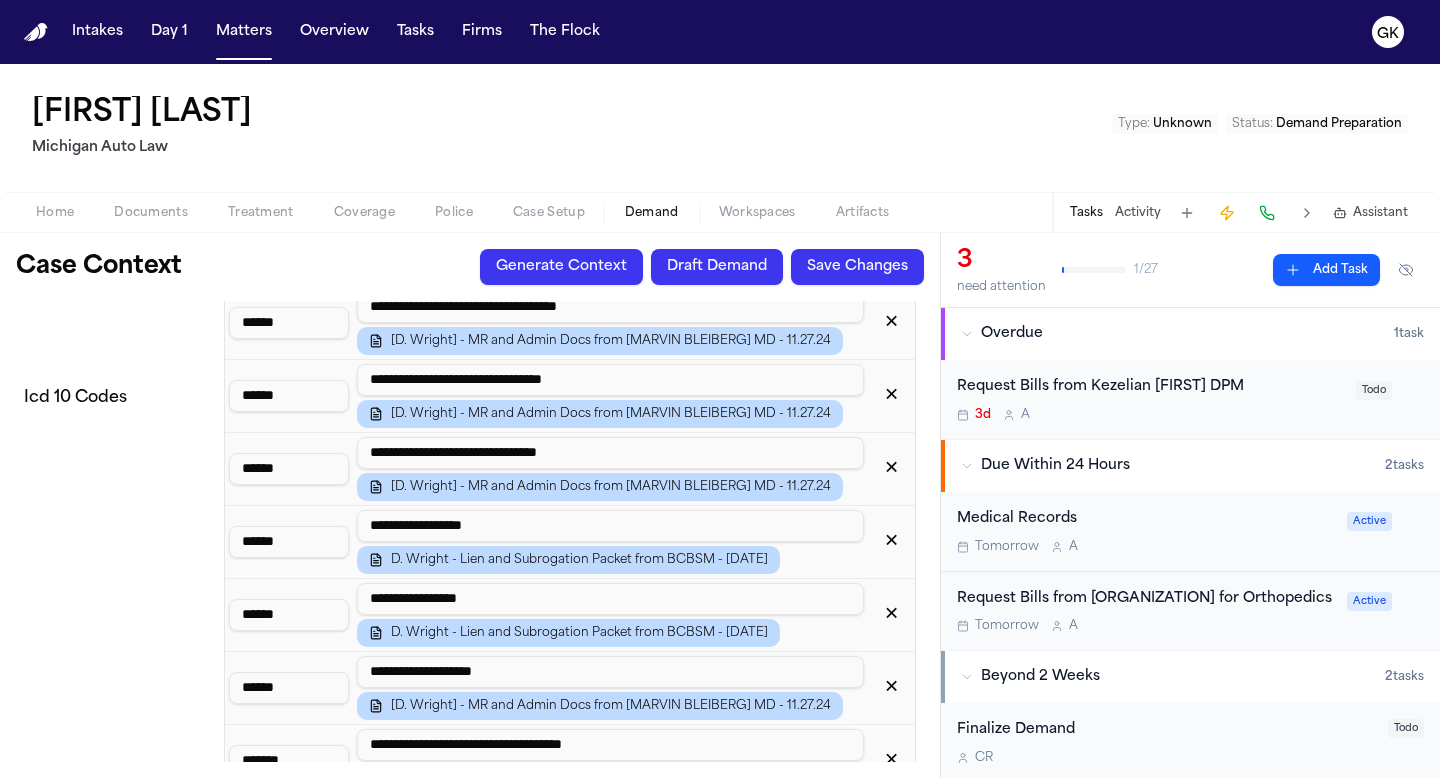 drag, startPoint x: 324, startPoint y: 602, endPoint x: 214, endPoint y: 601, distance: 110.00455 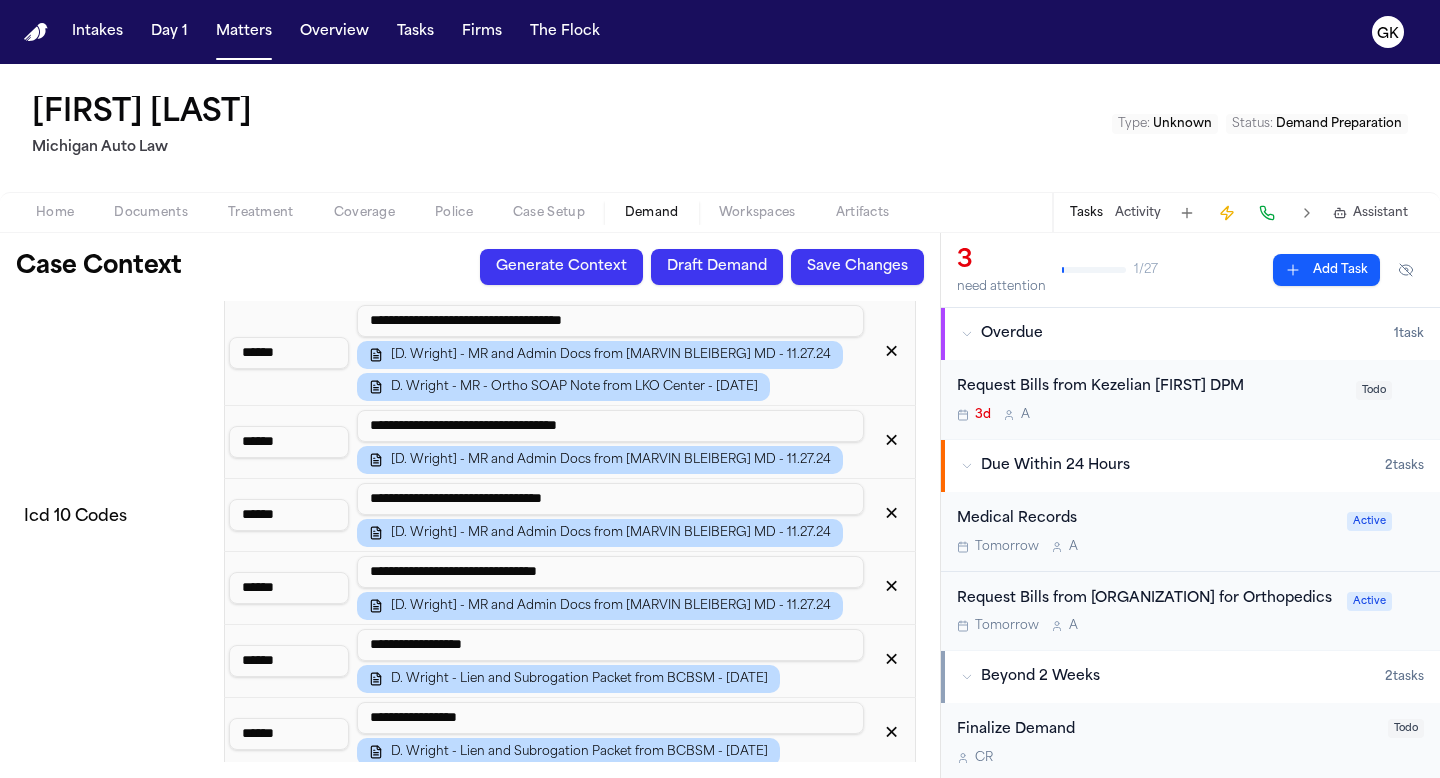 scroll, scrollTop: 3274, scrollLeft: 0, axis: vertical 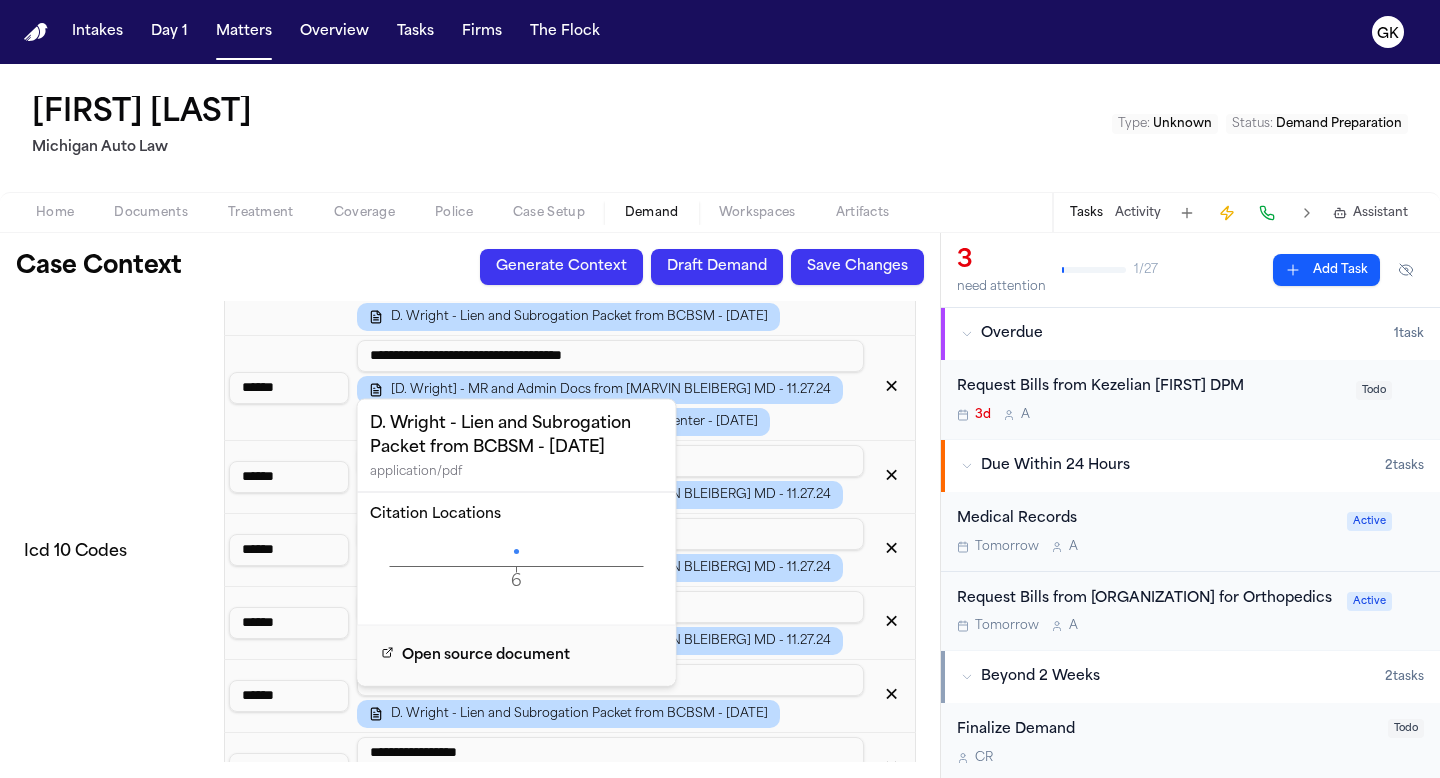 click on "6 Page" 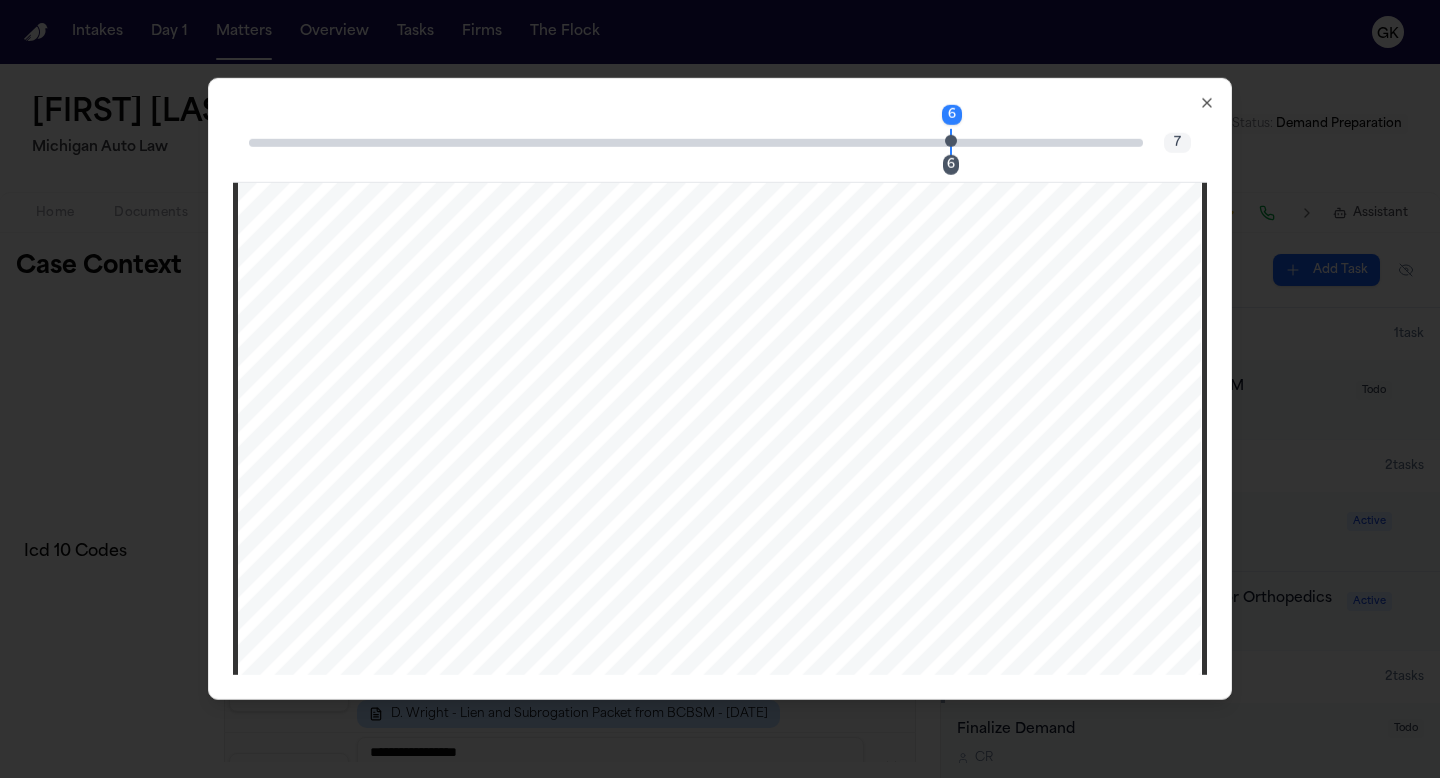 click at bounding box center [951, 140] 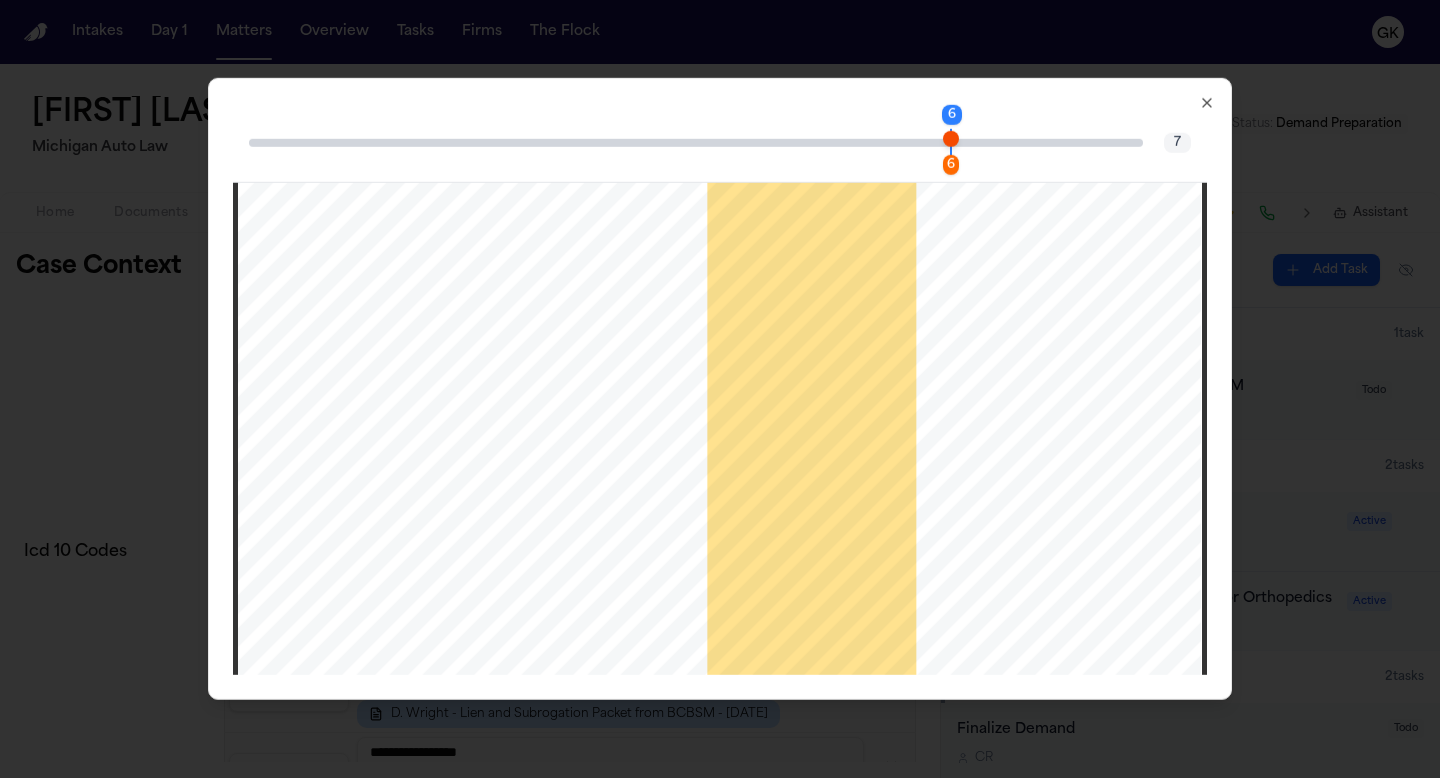 scroll, scrollTop: 6794, scrollLeft: 0, axis: vertical 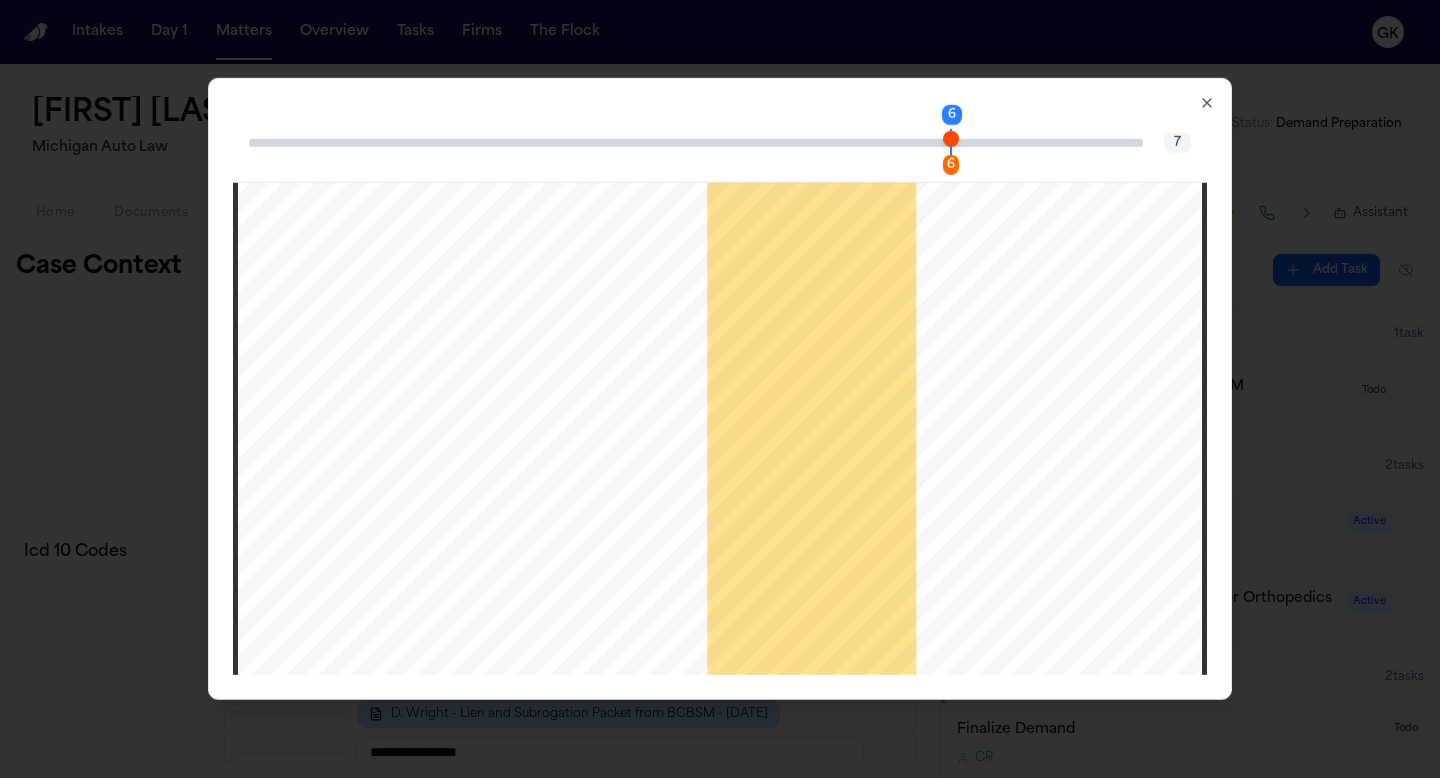 click 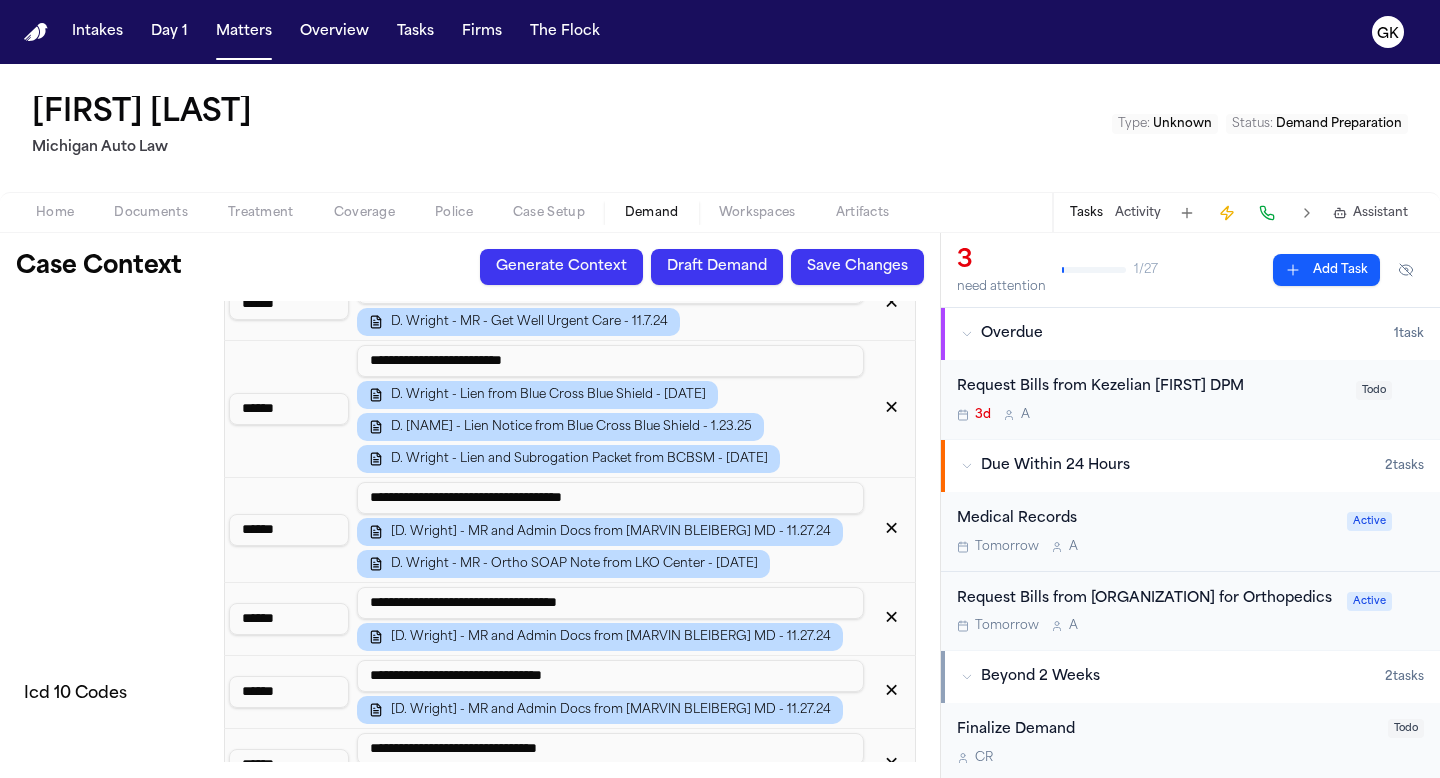 scroll, scrollTop: 3126, scrollLeft: 0, axis: vertical 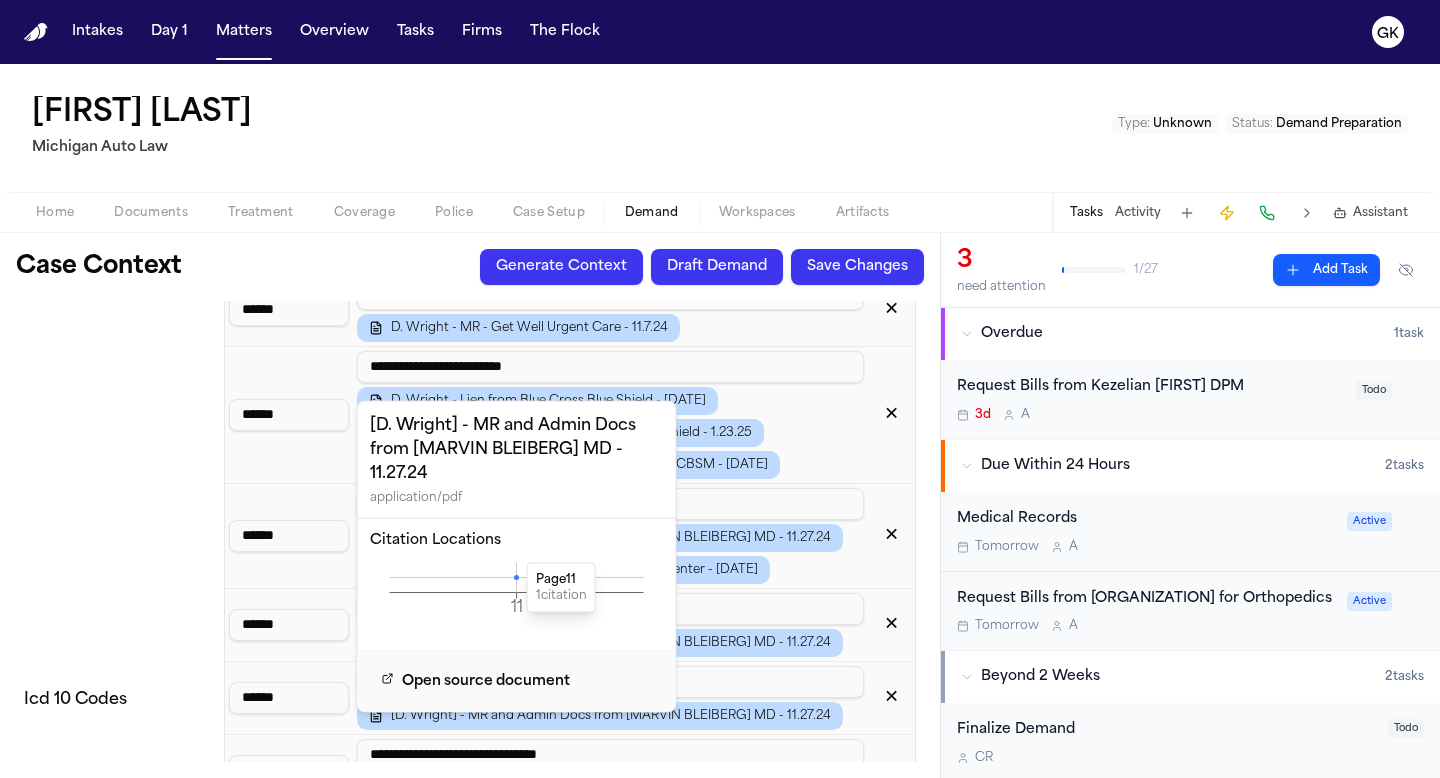 click on "11 Page" 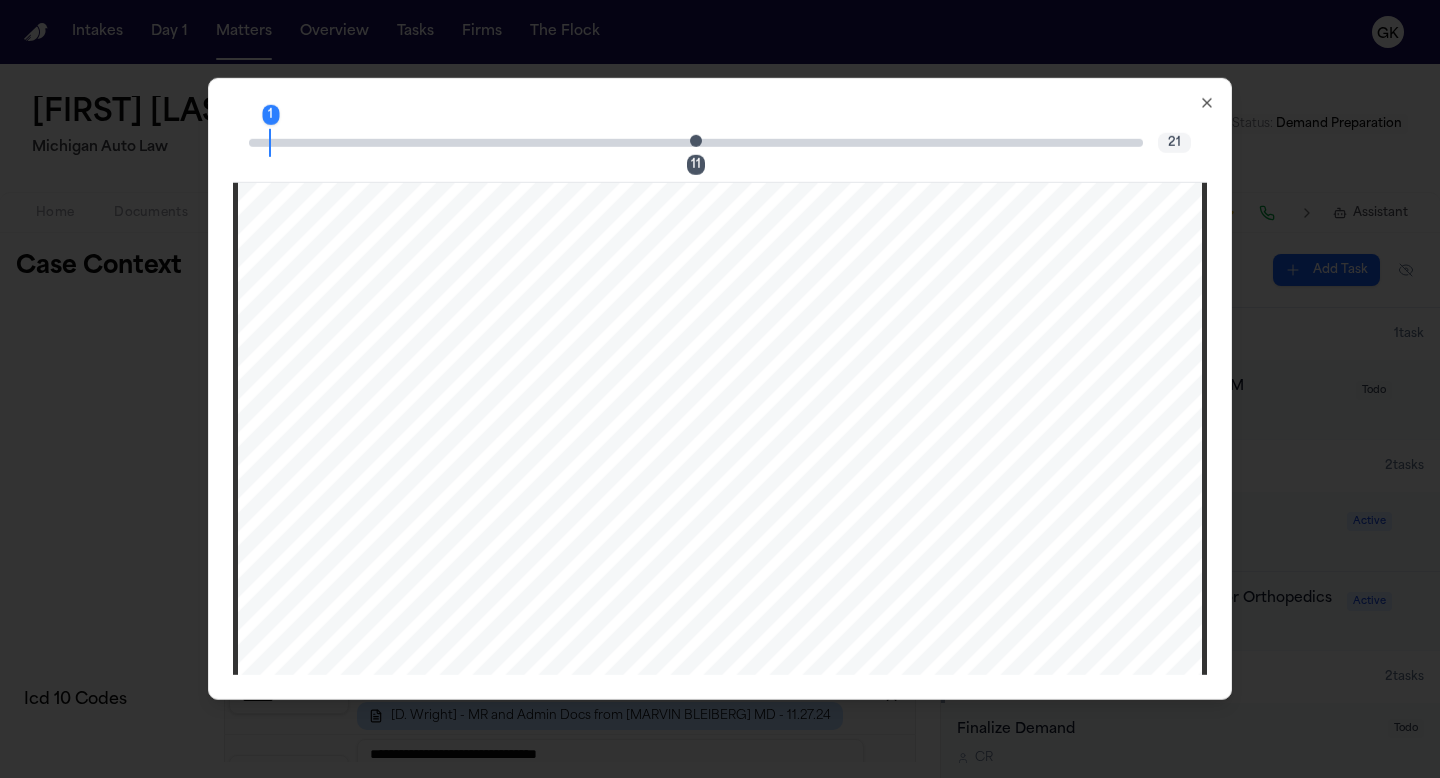 click at bounding box center [696, 140] 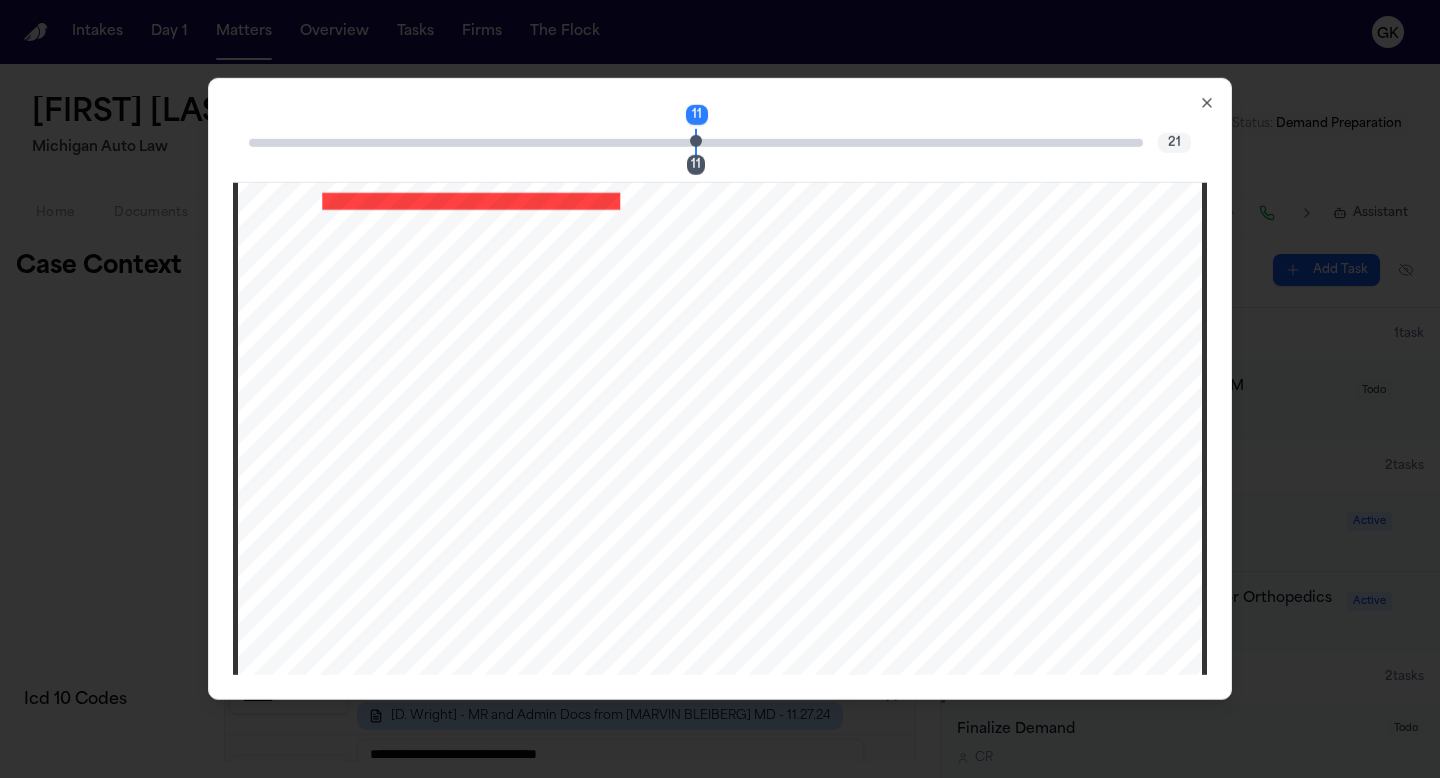 click 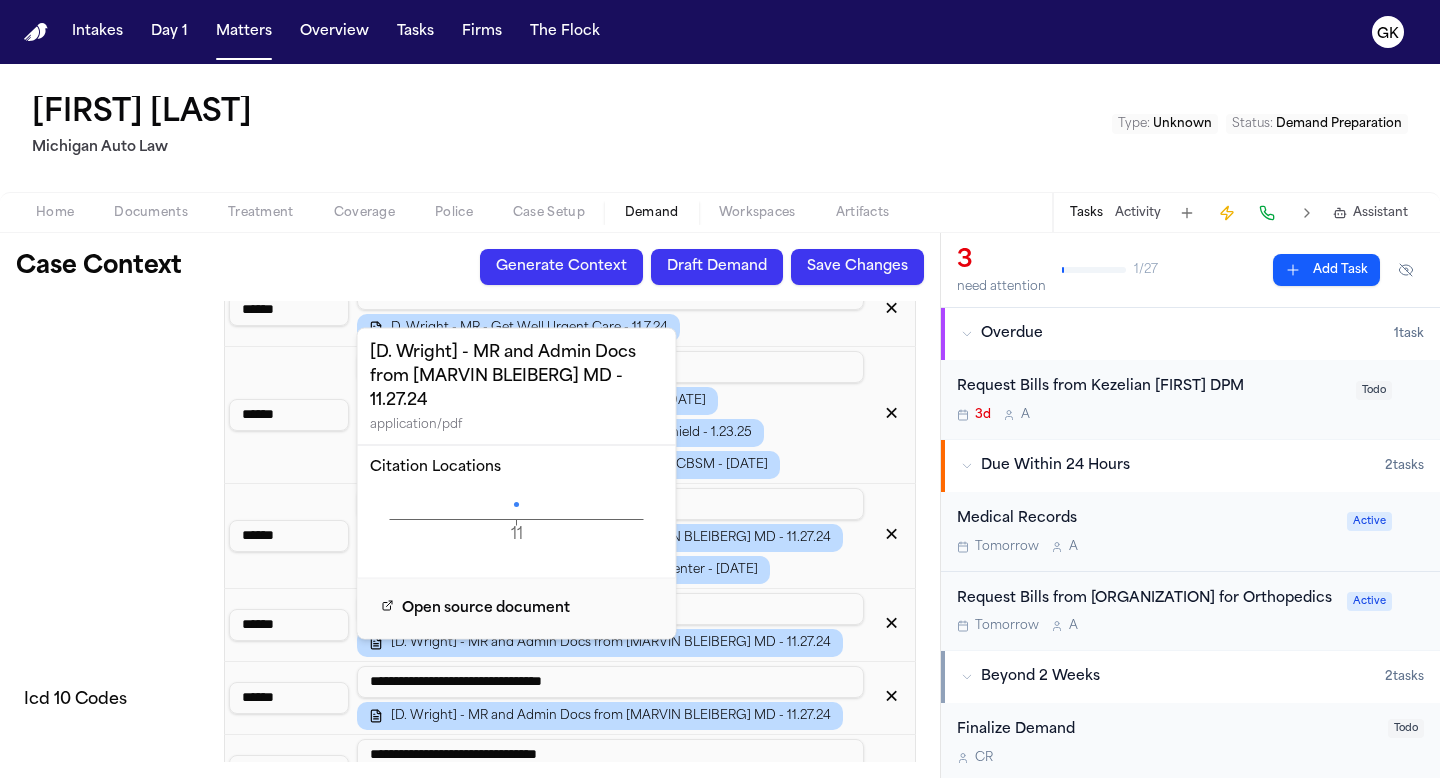 click on "11 Page" 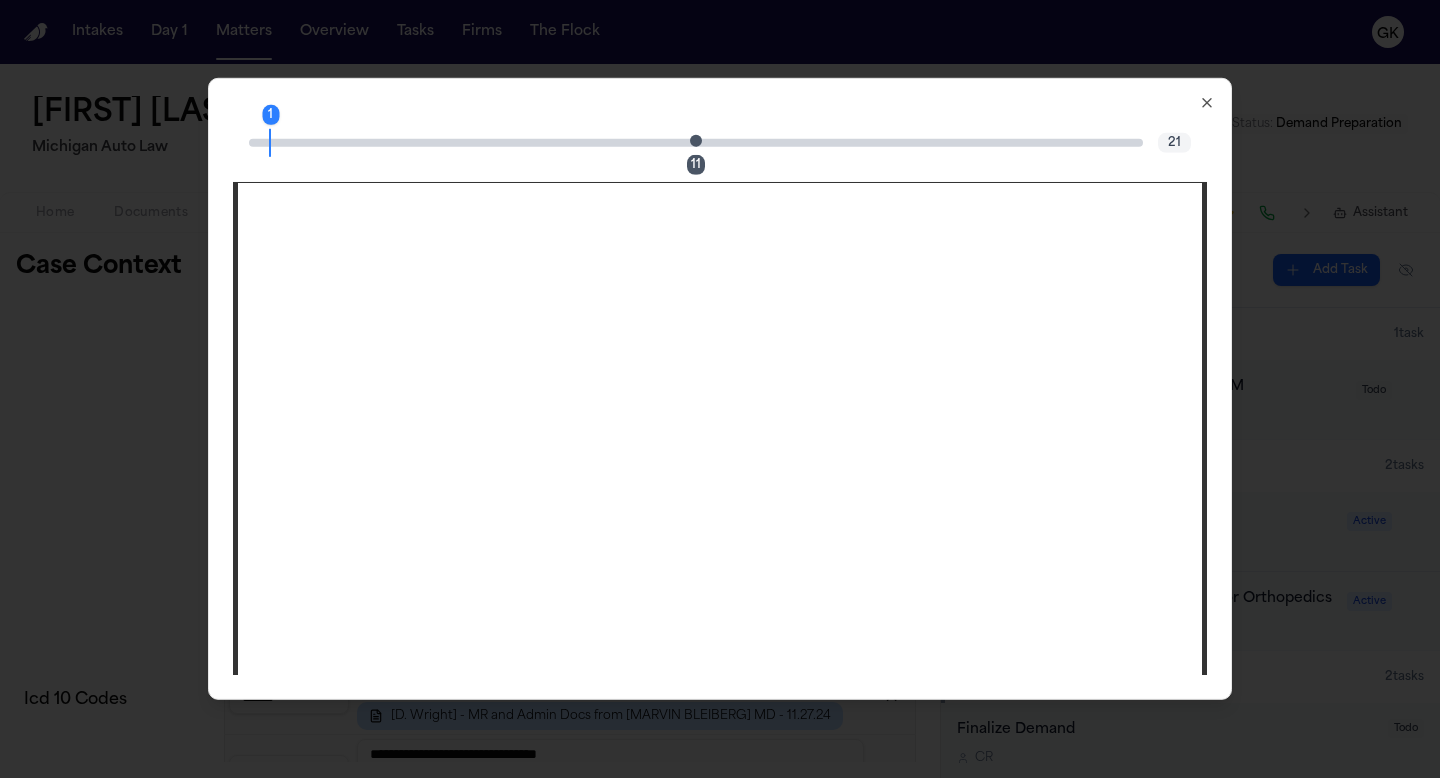 click at bounding box center (696, 140) 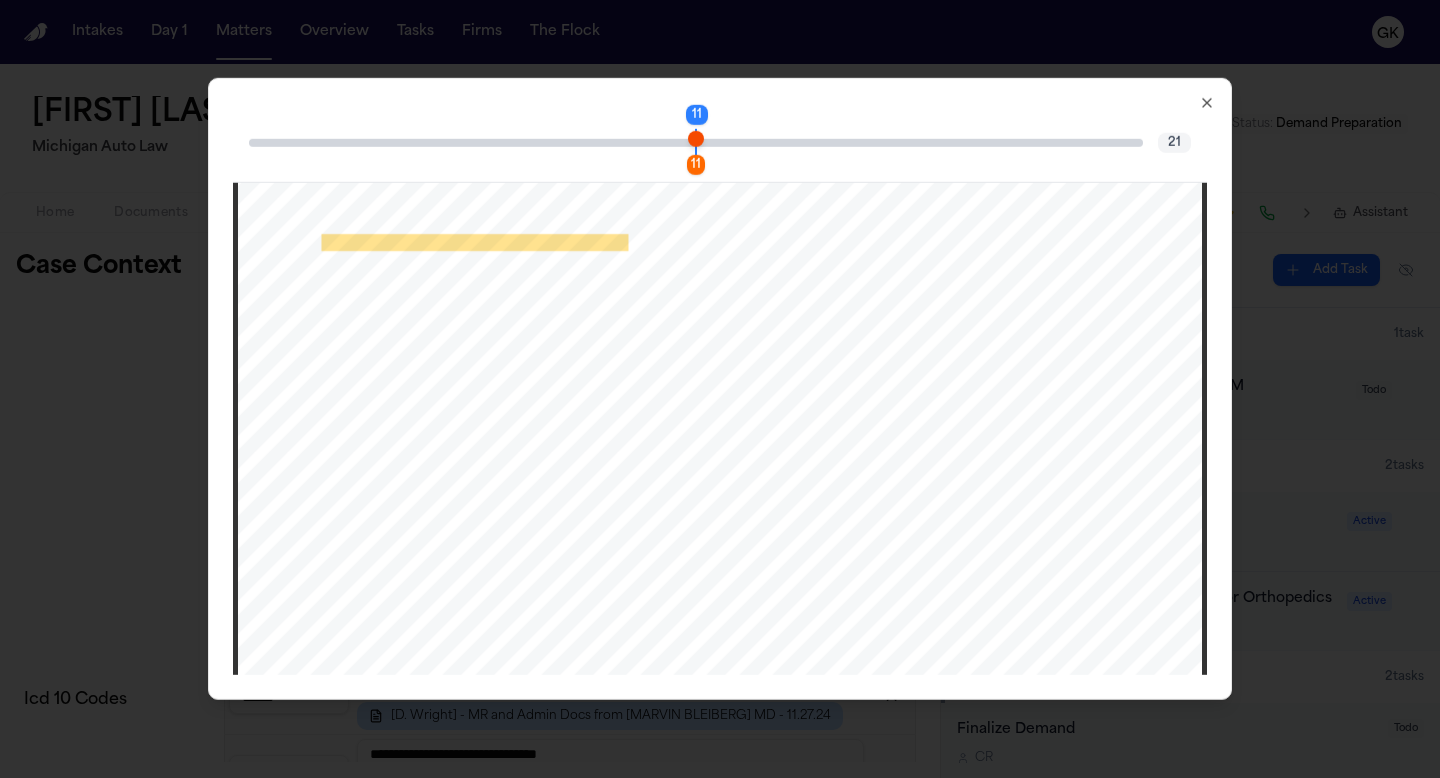 scroll, scrollTop: 12921, scrollLeft: 0, axis: vertical 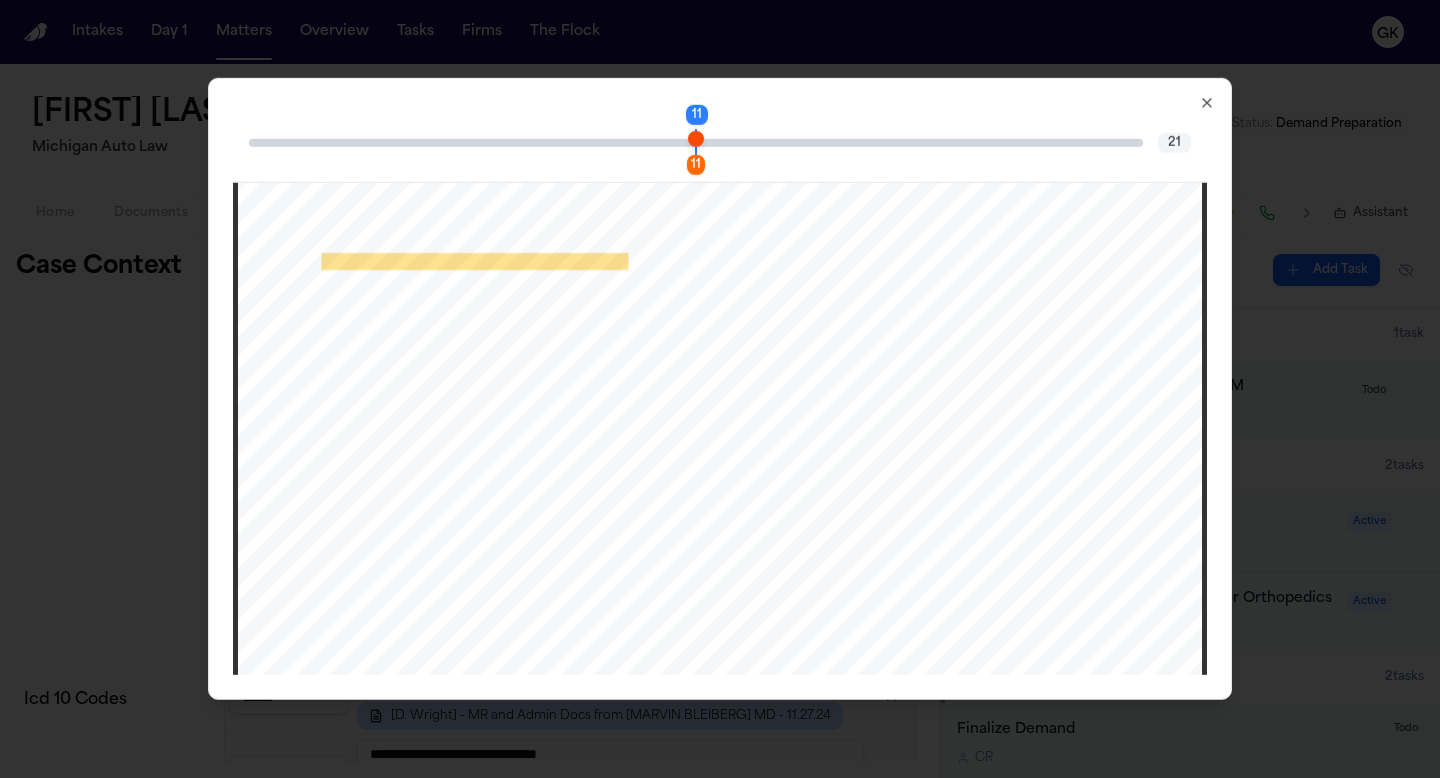 click 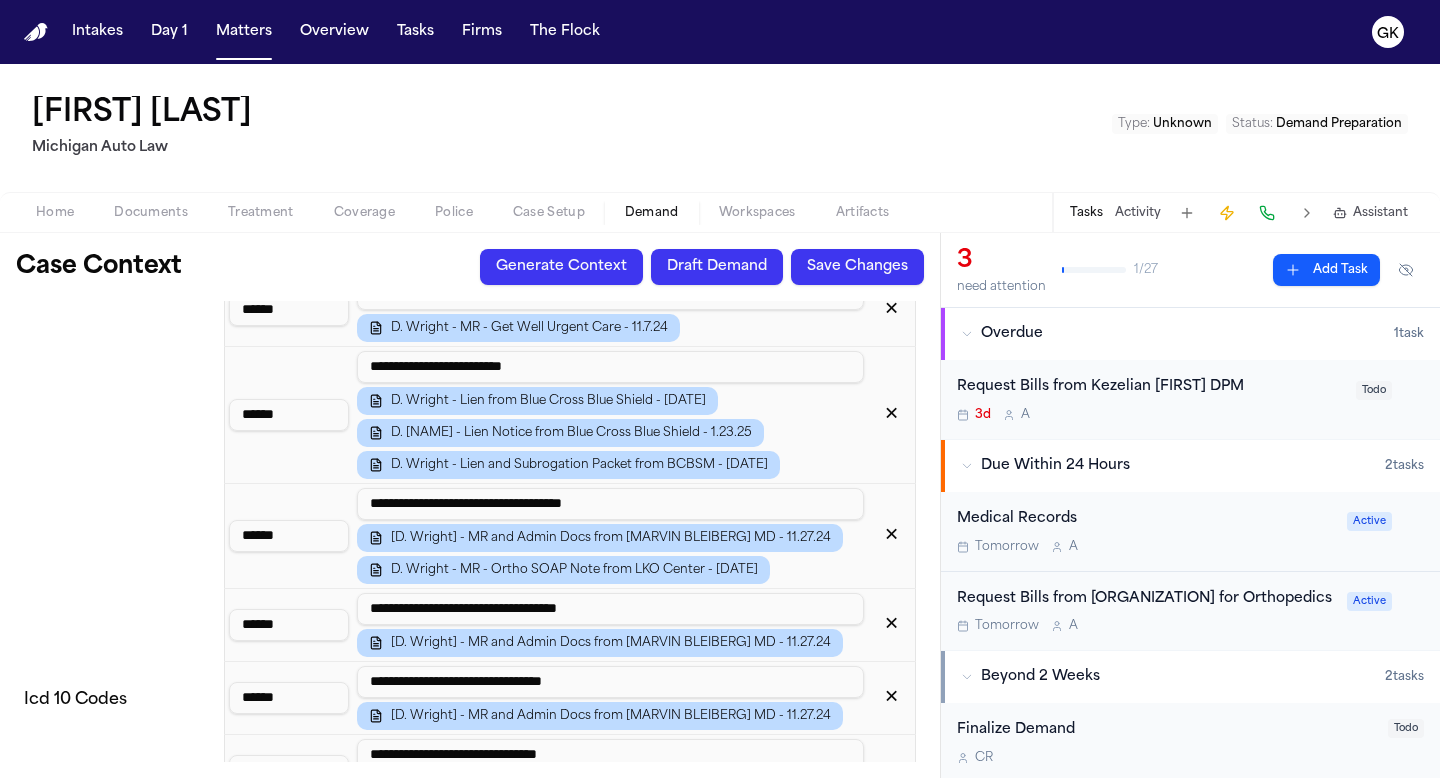 drag, startPoint x: 312, startPoint y: 612, endPoint x: 181, endPoint y: 607, distance: 131.09538 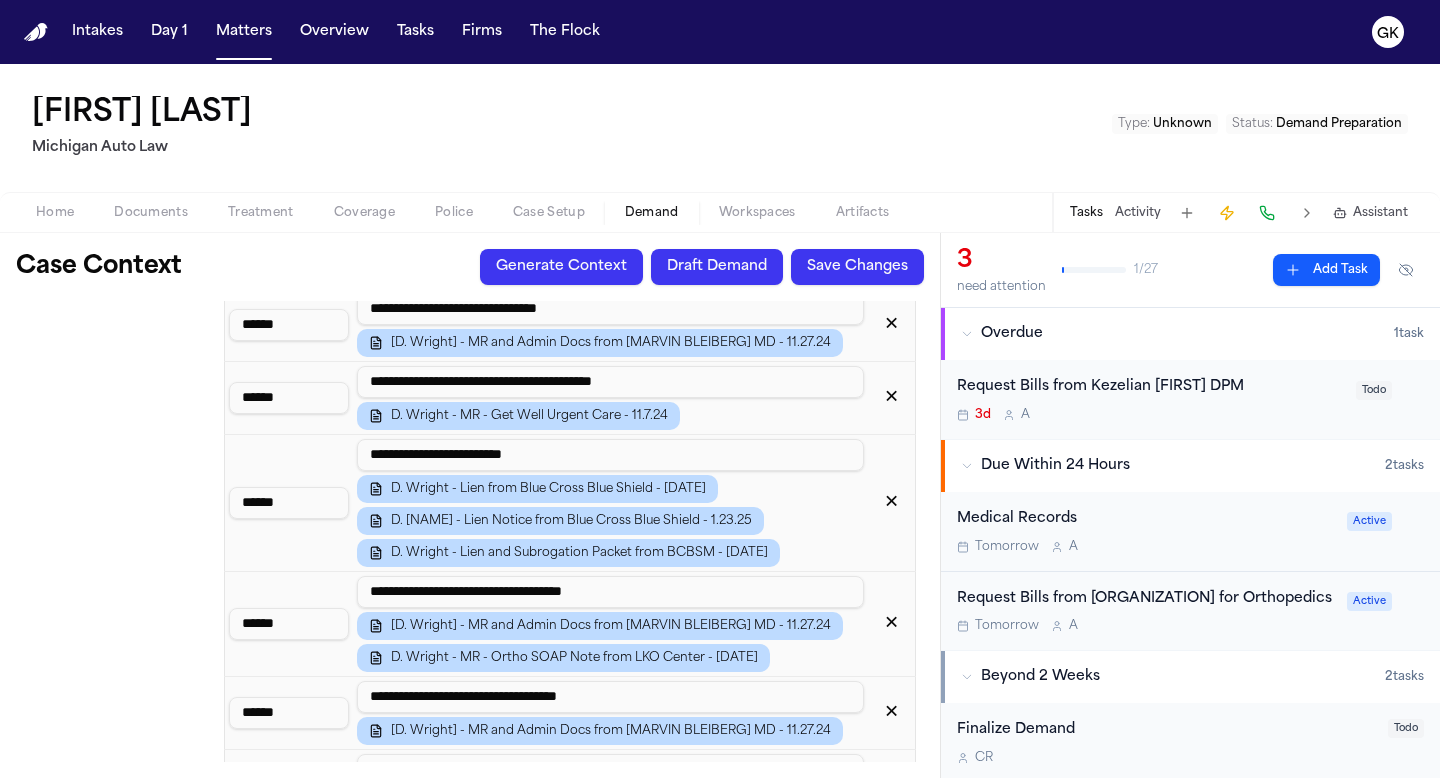 scroll, scrollTop: 3034, scrollLeft: 0, axis: vertical 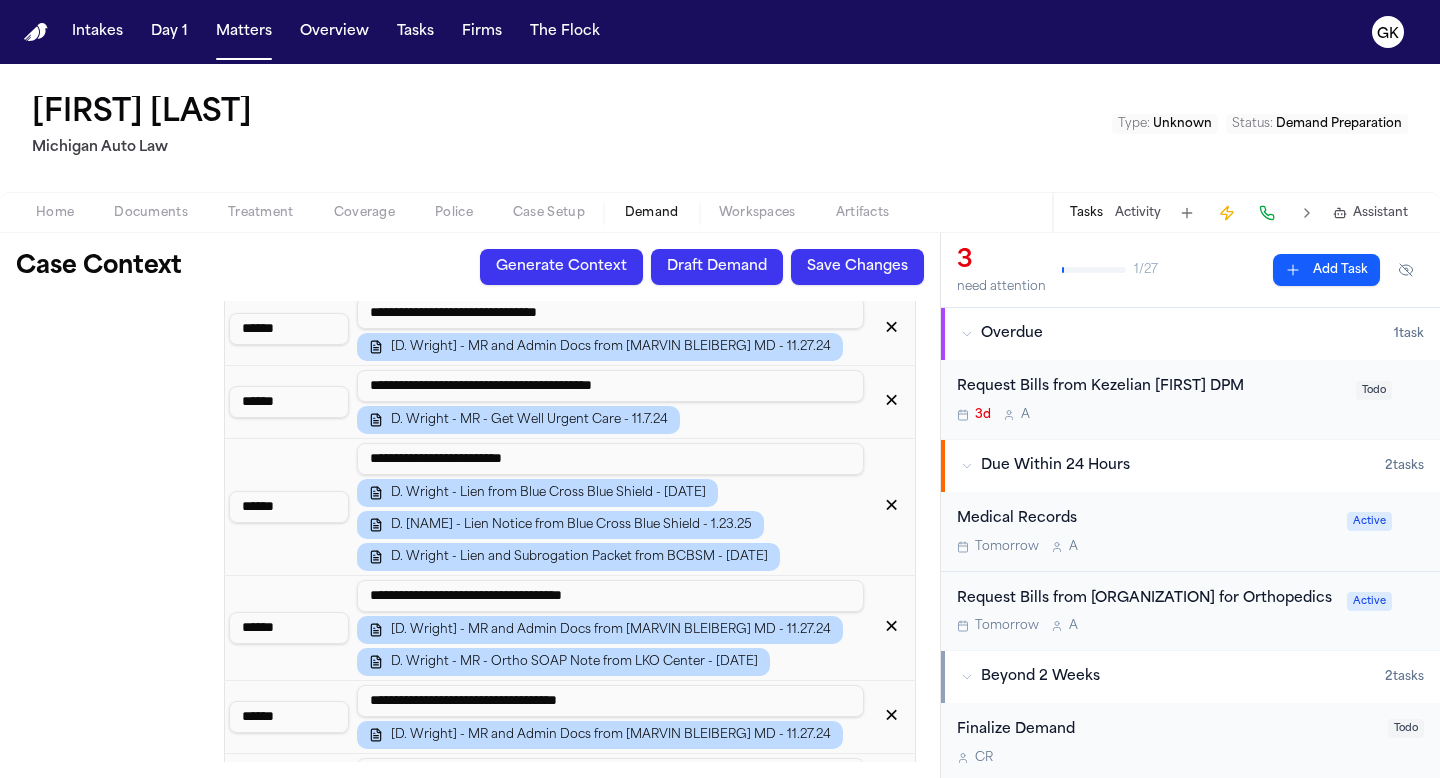 drag, startPoint x: 304, startPoint y: 630, endPoint x: 141, endPoint y: 622, distance: 163.1962 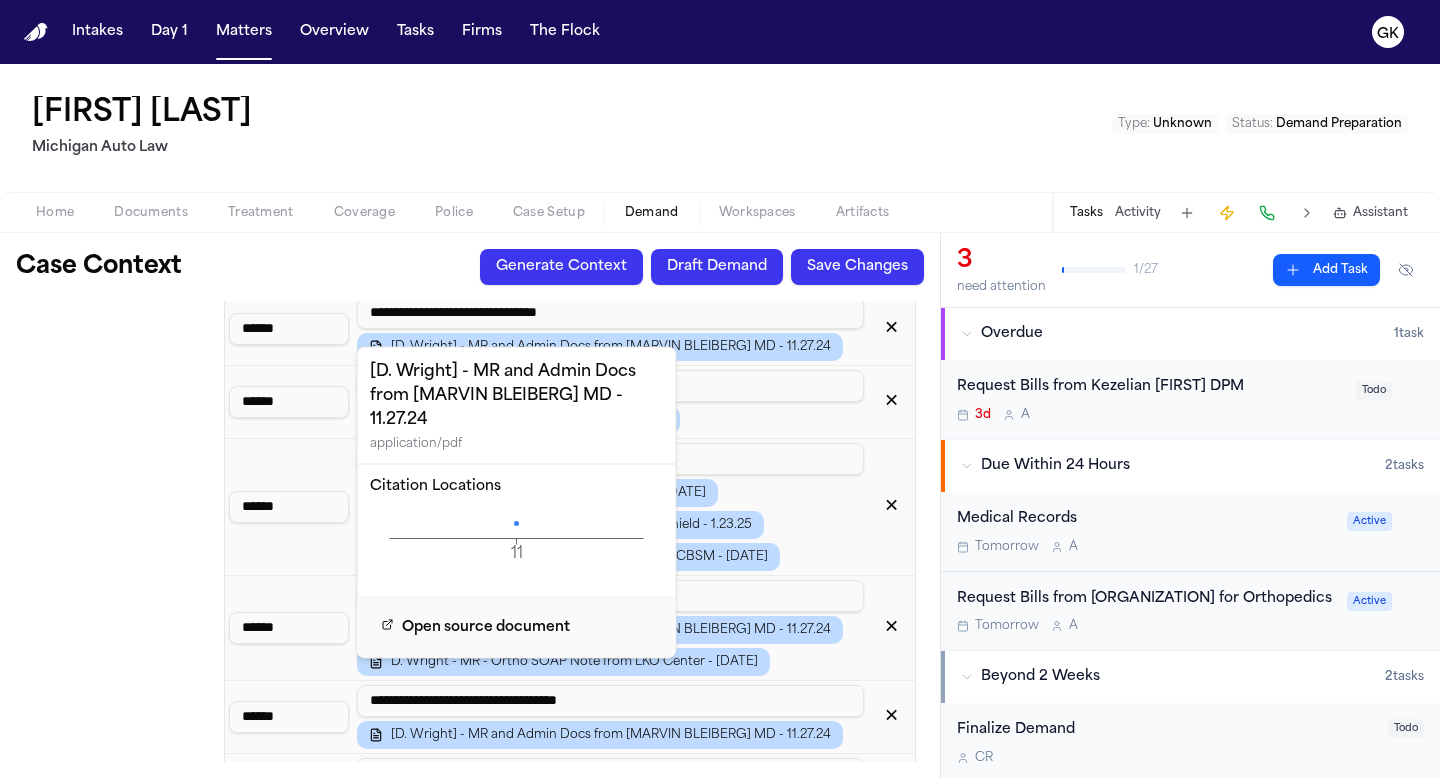 click on "11 Page" 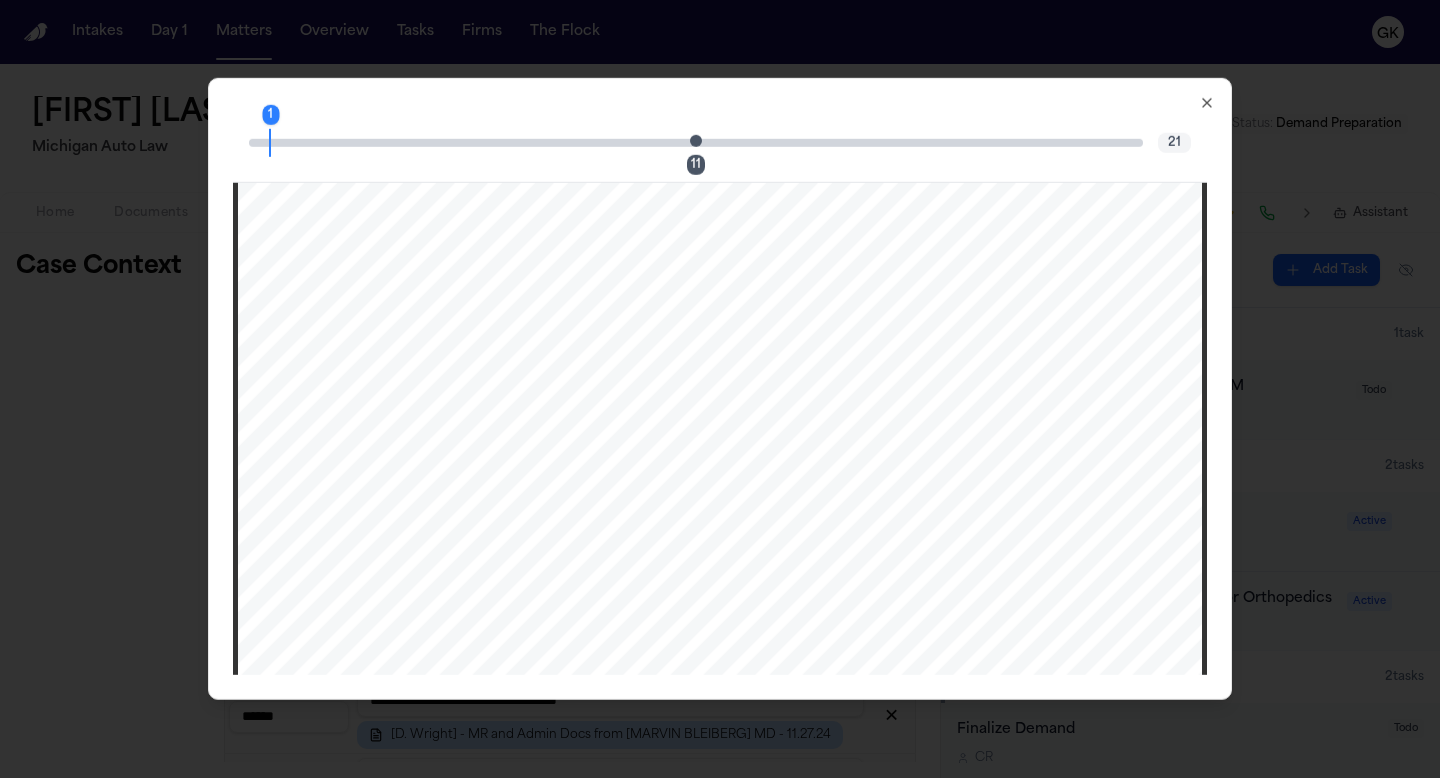 click at bounding box center [696, 140] 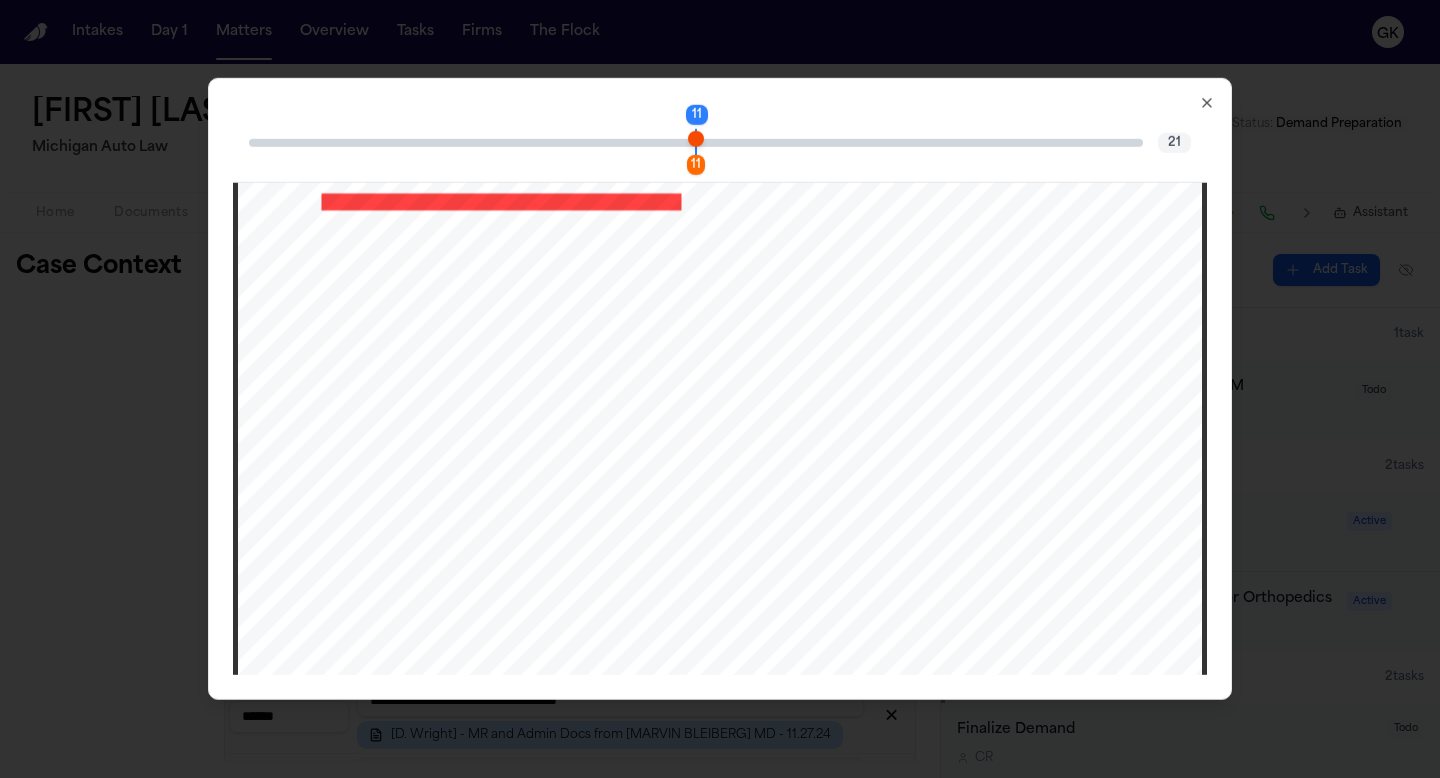 click 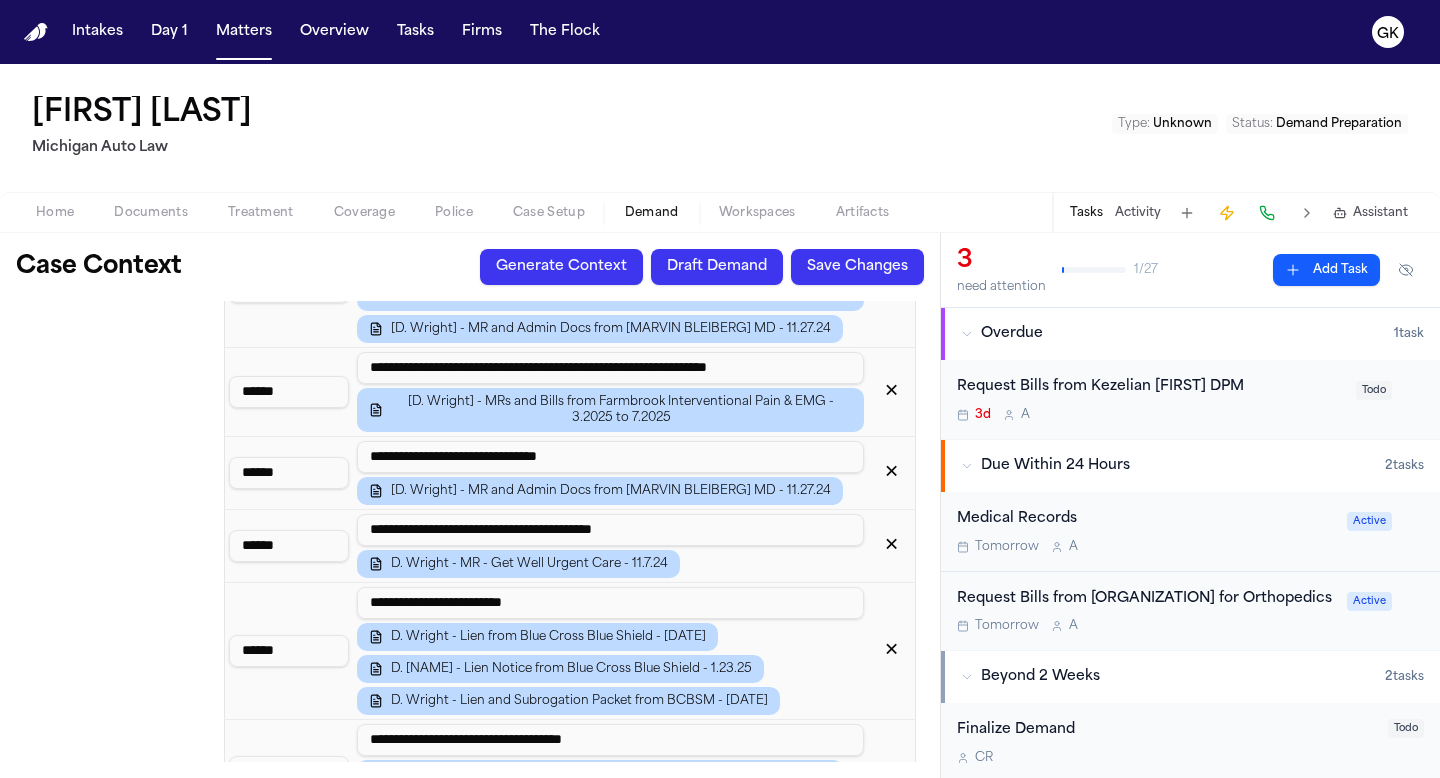 scroll, scrollTop: 2888, scrollLeft: 0, axis: vertical 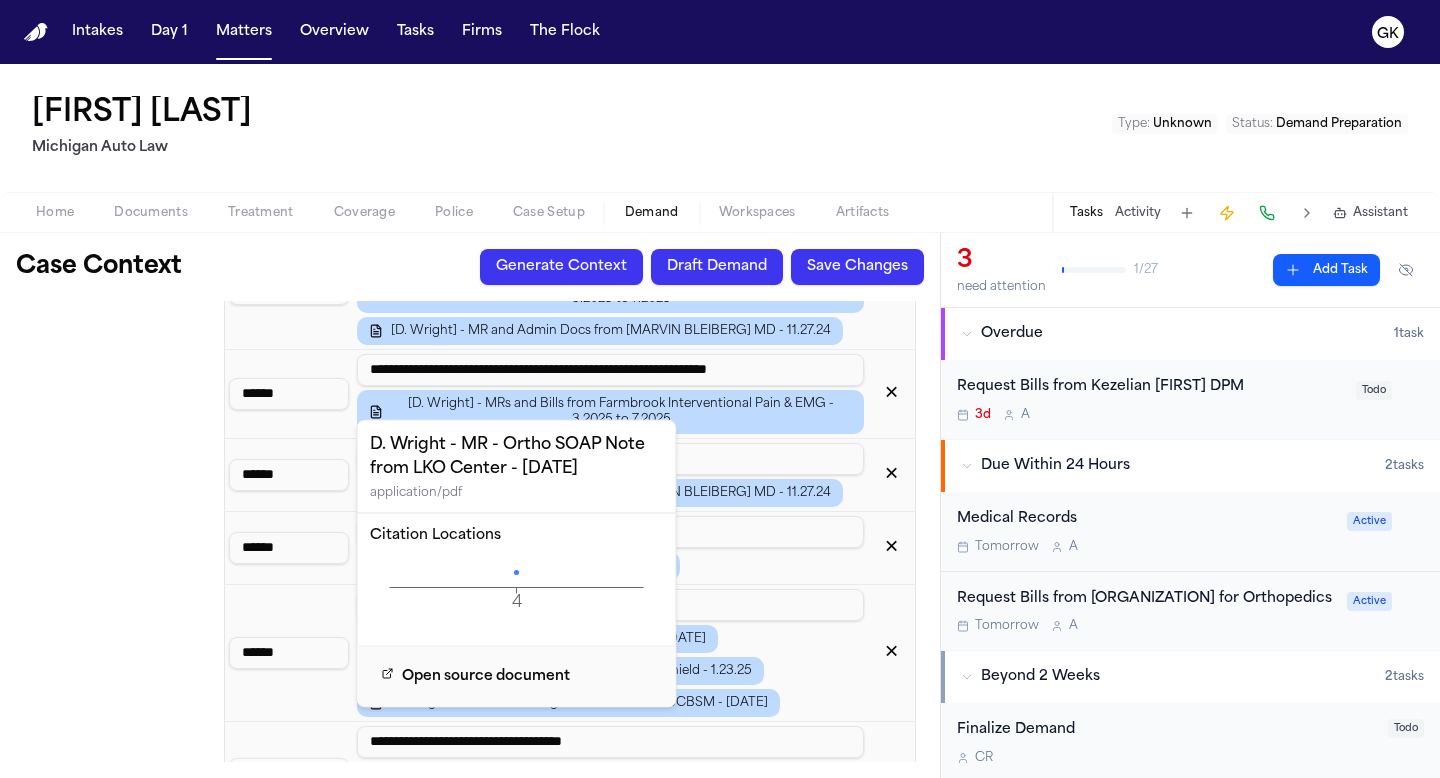 click 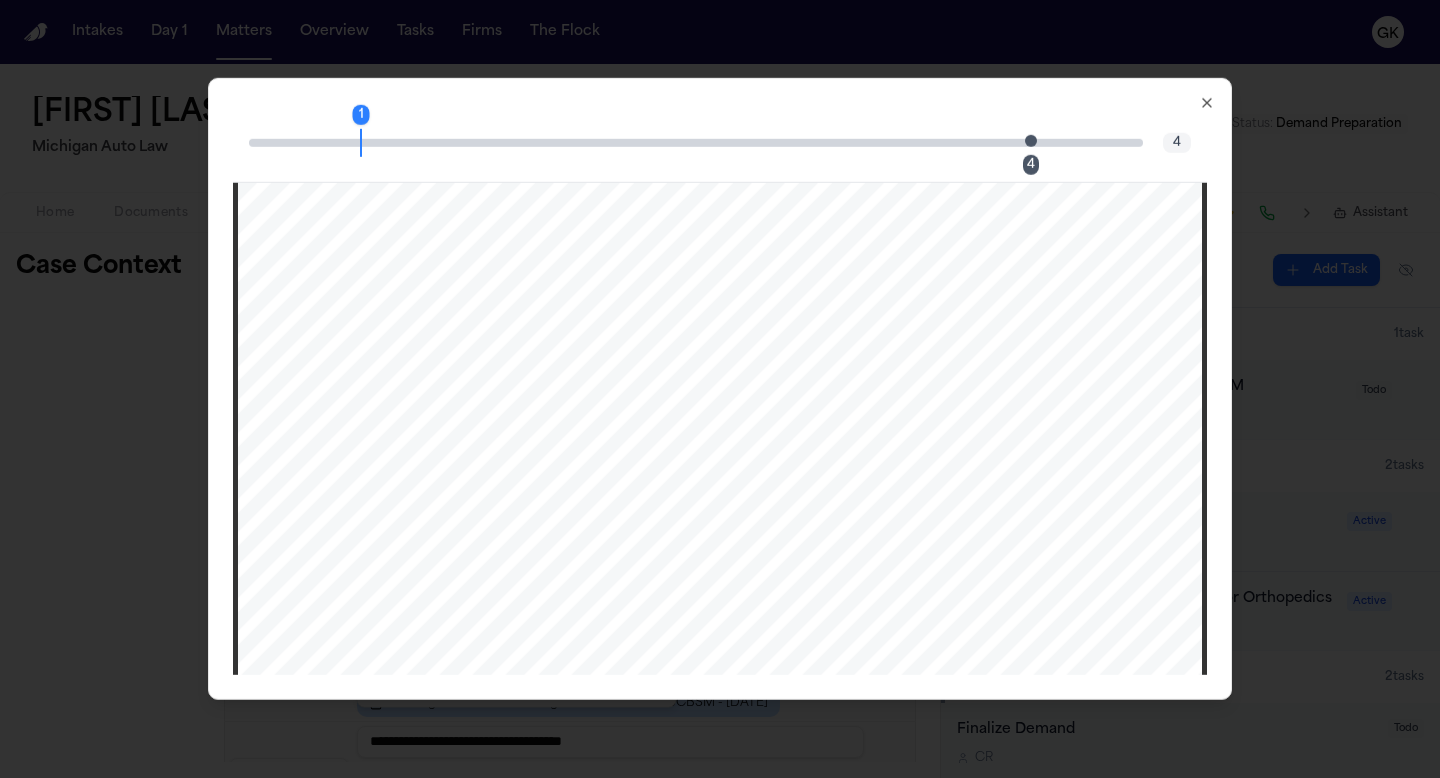 click on "4" at bounding box center [1037, 142] 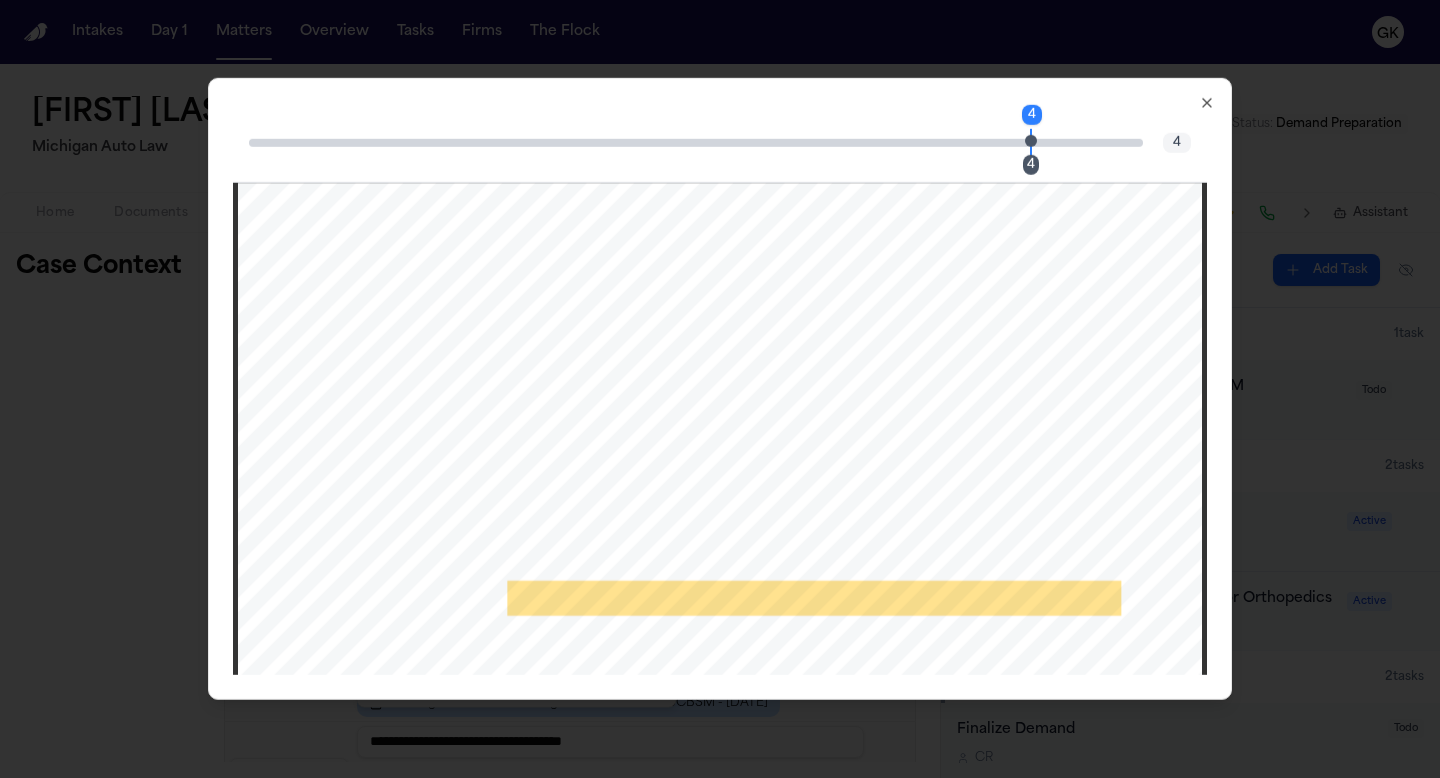 click on "4 4 4 LKO Center for Orthopedics 2300 Haggerty Rd Ste 1110, West Bloomfield, MI 48323-2185 SOAP Note Note DELORES WRIGHT MRN : Birthday :   1961-12-17   Phone : Visited on: 2025 Mar 17 09:45 (Age at visit: 63 years)   Electronically signed by: Michael Fleischman, D.O. on 2025-04-04 12:10 PM Printed on: 2025 Apr 10 15:33   Page 1 of 4 Note created using Tebra CC   T Soap Note: RIGHT Shoulder DOS: 03/17/2025 Subjective   The patient is a 63 year old RIGHT HD female who presents today with complaints of pain to the RIGHT shoulder following an MVA on 11/6/2024. Patient was a RESTRAINED, FRONT seat DRIVER in an SUV traveling approximately 50 mph. The patient states she was hit by a driver who was speeding in the rear/side of her vehicle. The patient’s airbag DID NOT deploy and the vehicle WAS totaled. The patient DID NOT lose consciousness. The patient was seen at an Urgent Care in Southfield on 11/7/2024 where they were treated for their injuries. in Southfield for her cervical and lumbar spine. back. NSAIDs." at bounding box center [720, 389] 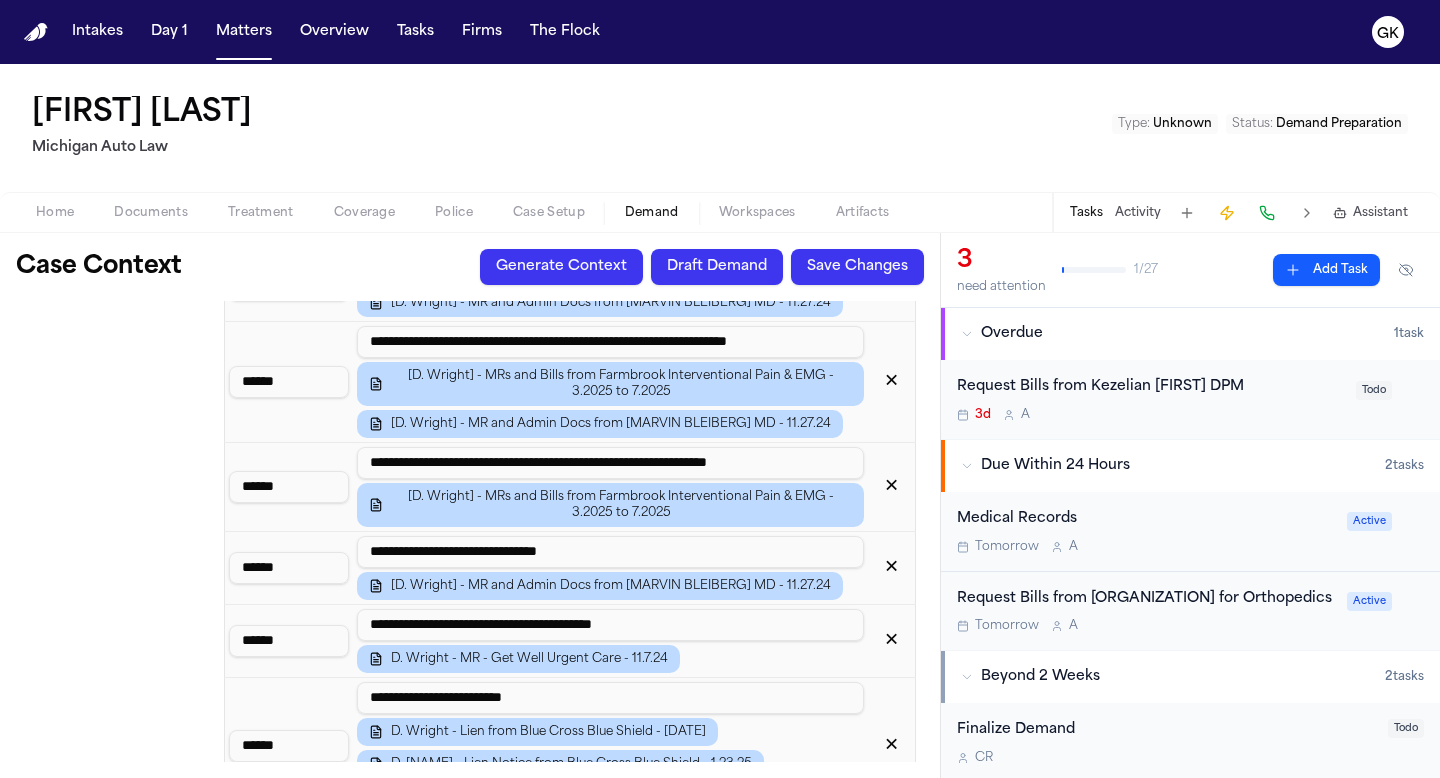 scroll, scrollTop: 2787, scrollLeft: 0, axis: vertical 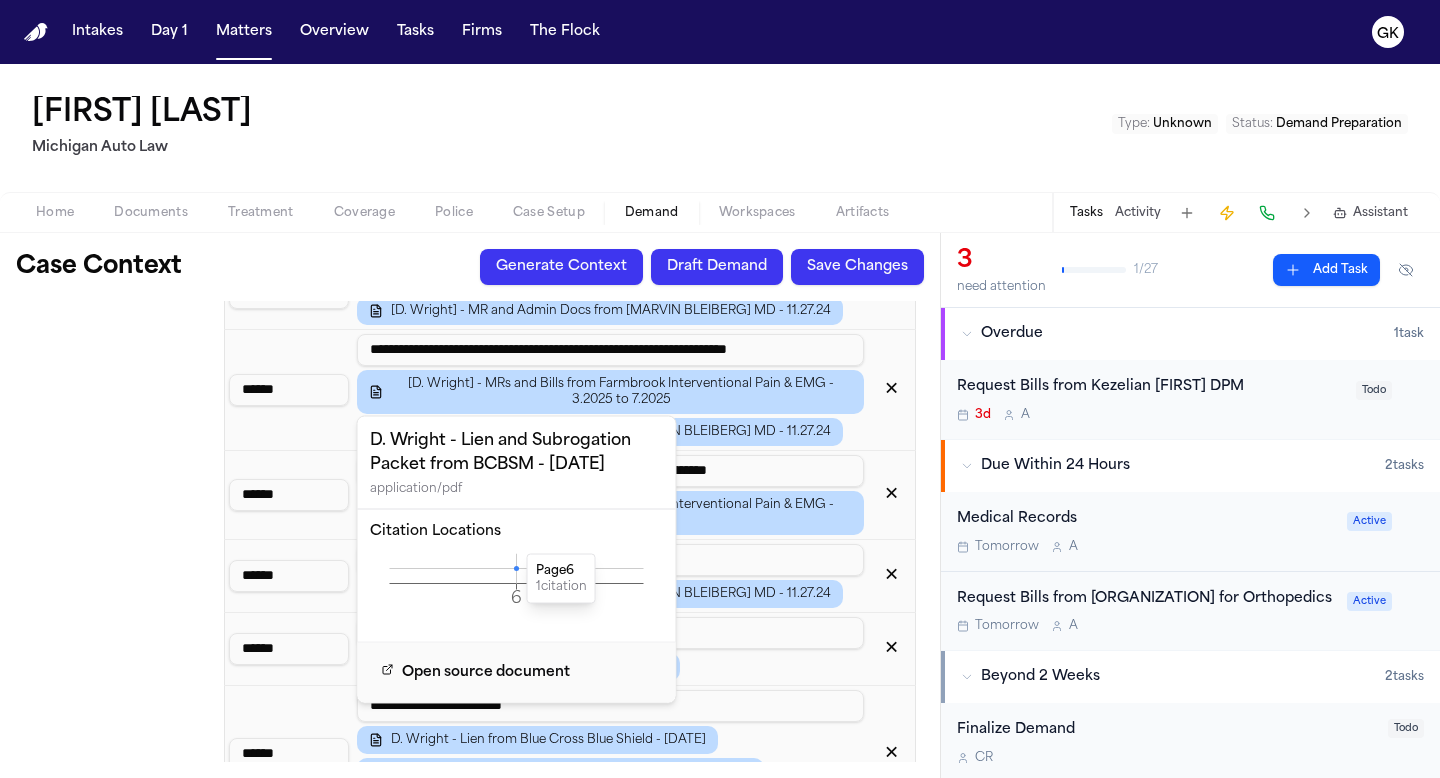 click 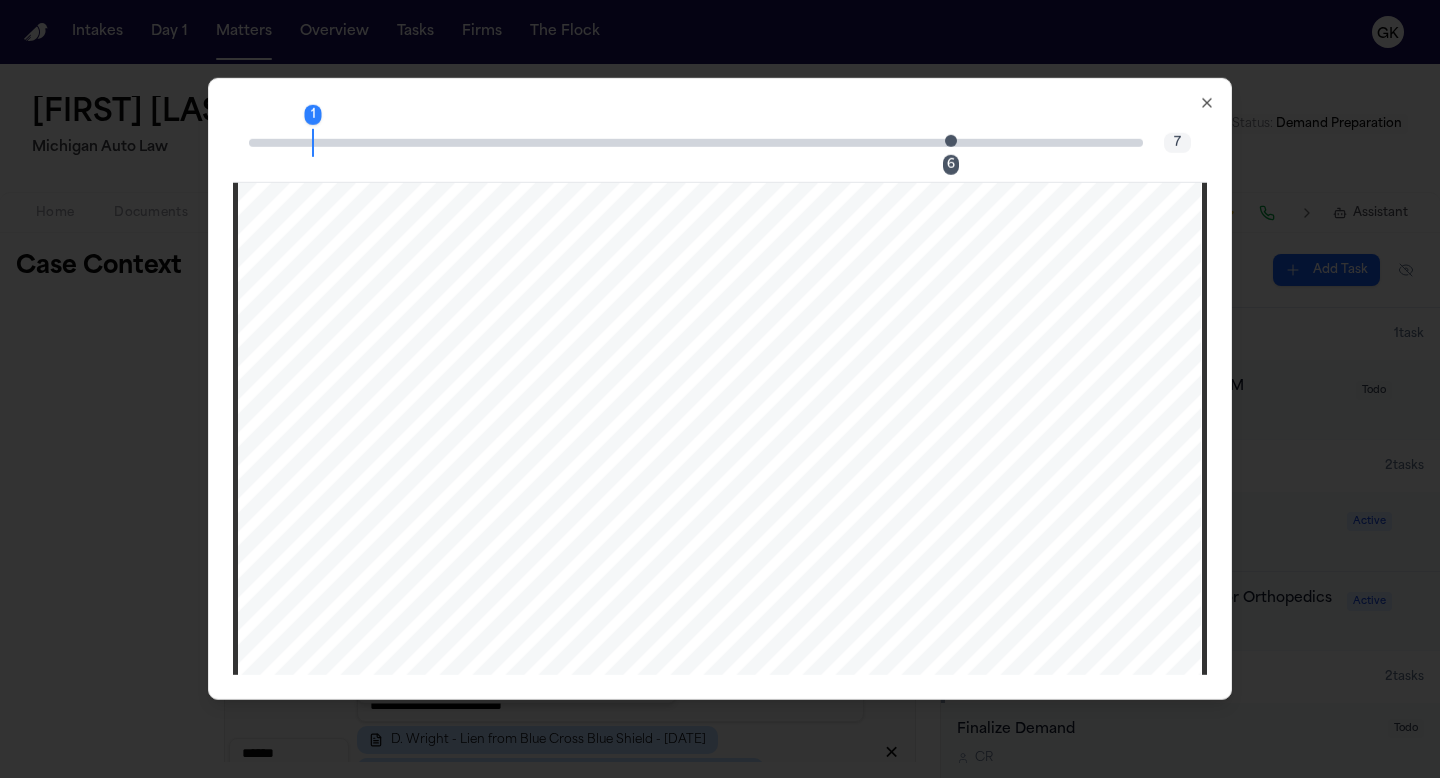 click at bounding box center [951, 140] 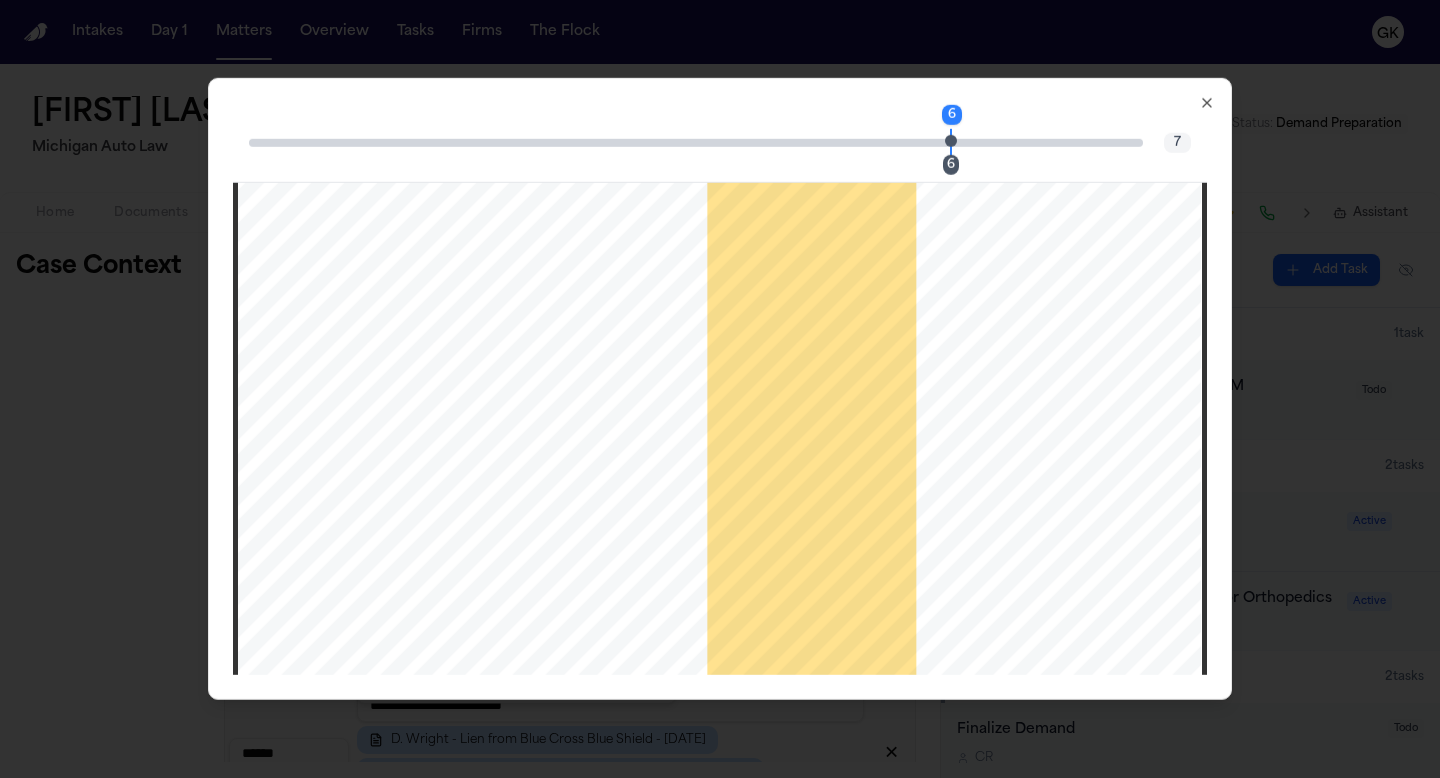 scroll, scrollTop: 6701, scrollLeft: 0, axis: vertical 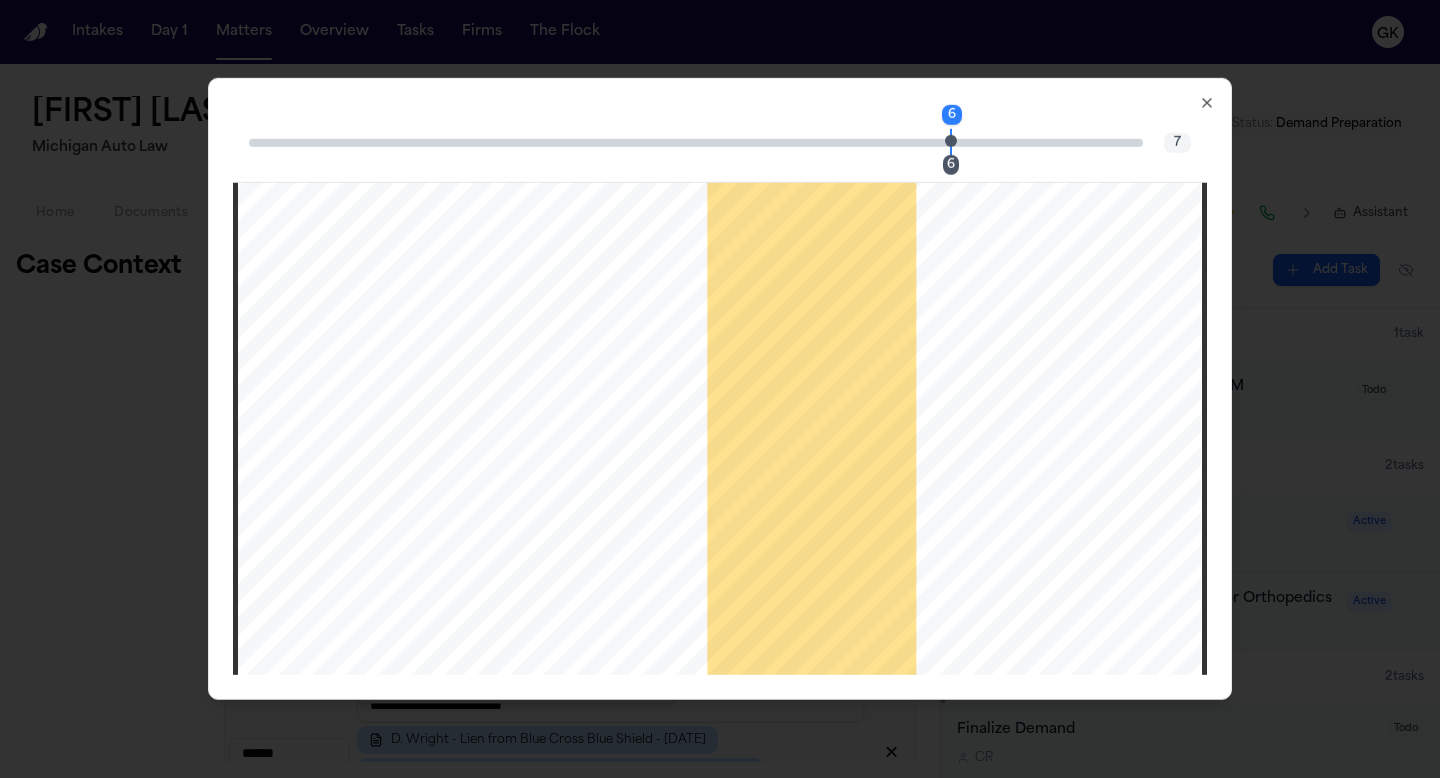 click 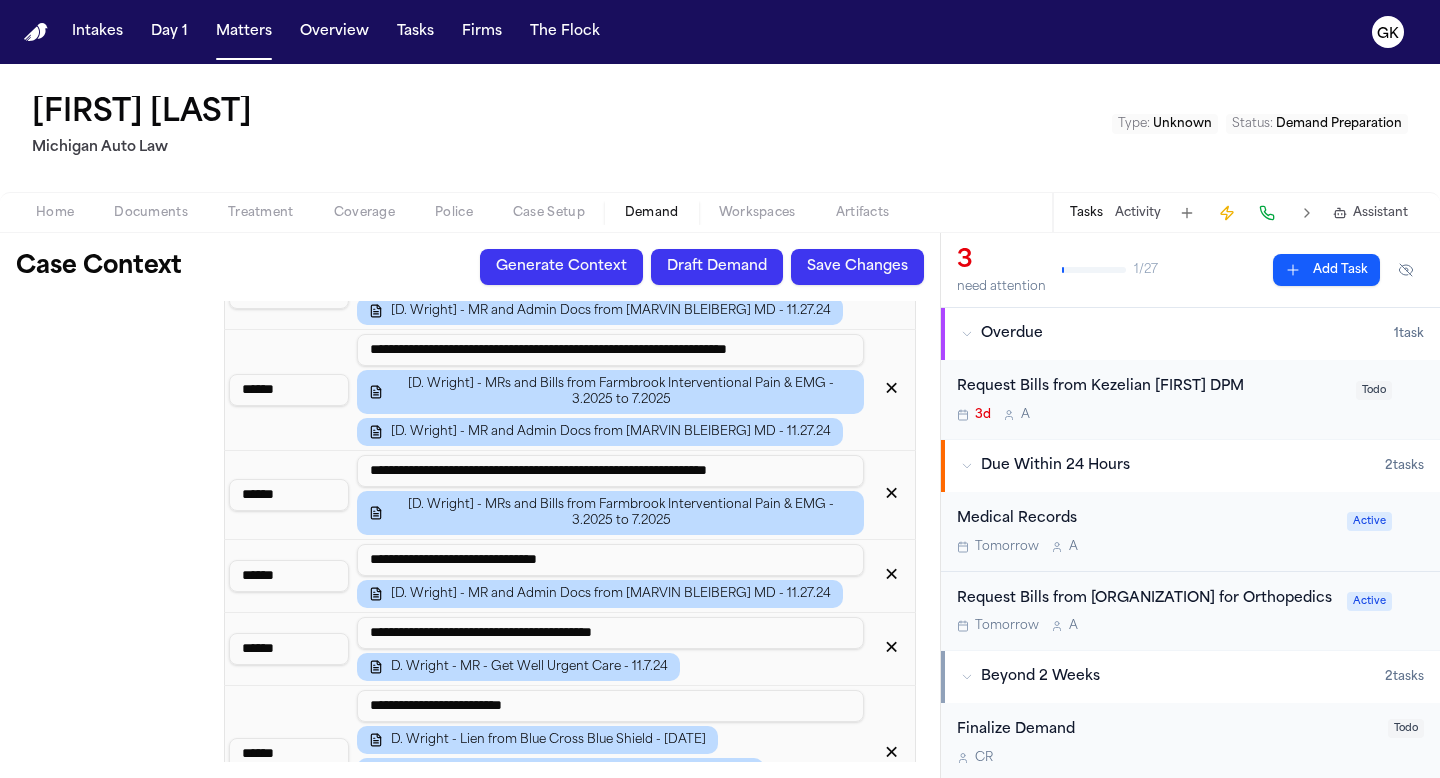 click on "Icd 10 Codes" at bounding box center (116, 1039) 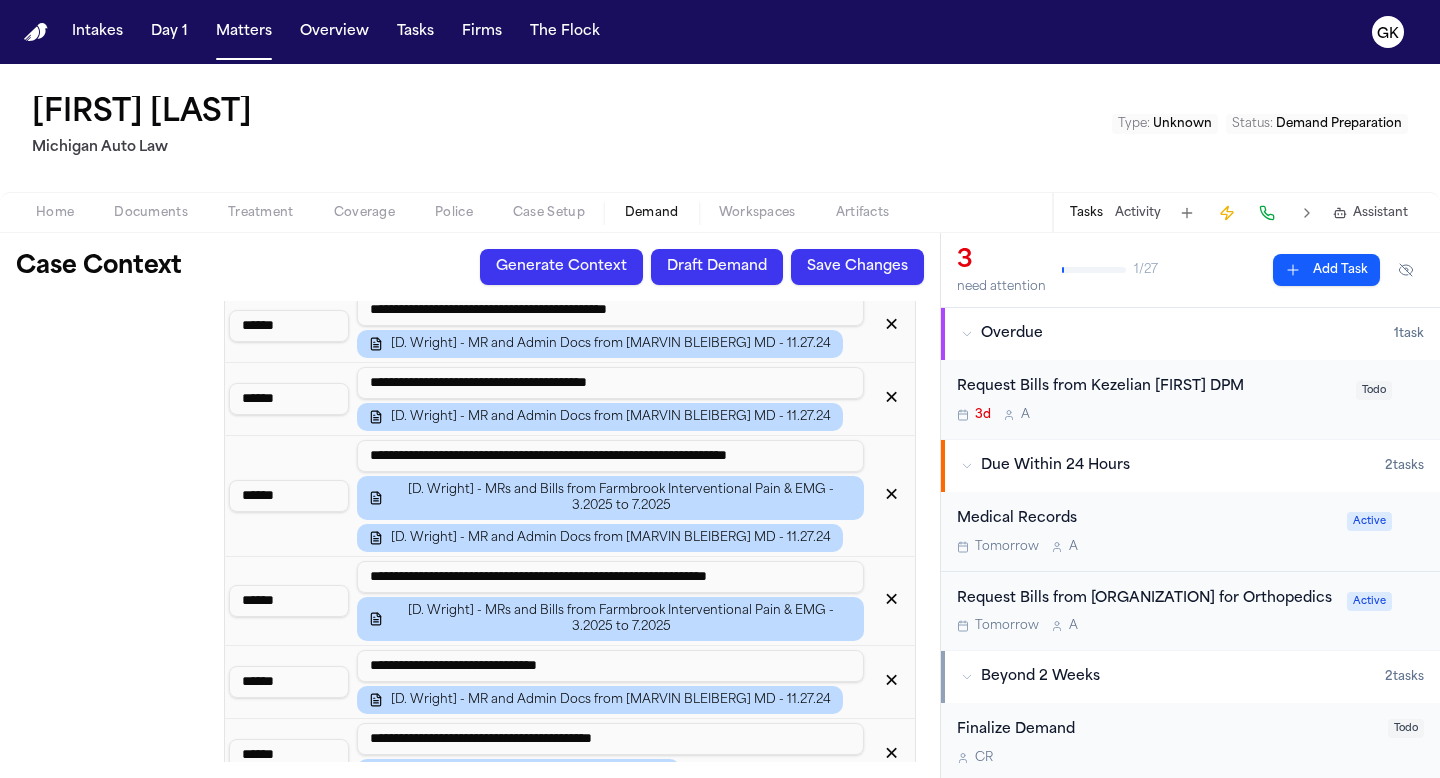 scroll, scrollTop: 2678, scrollLeft: 0, axis: vertical 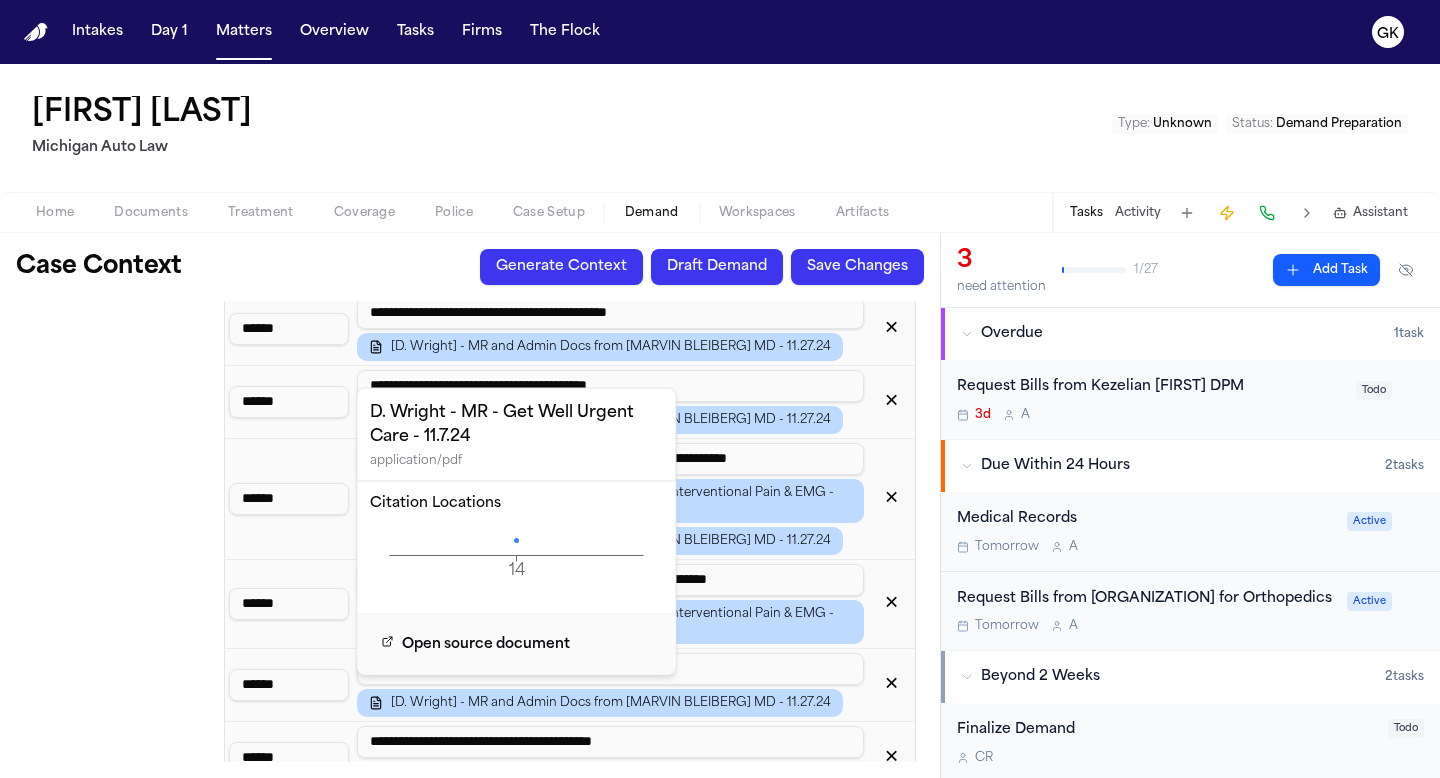 click on "14 Page" 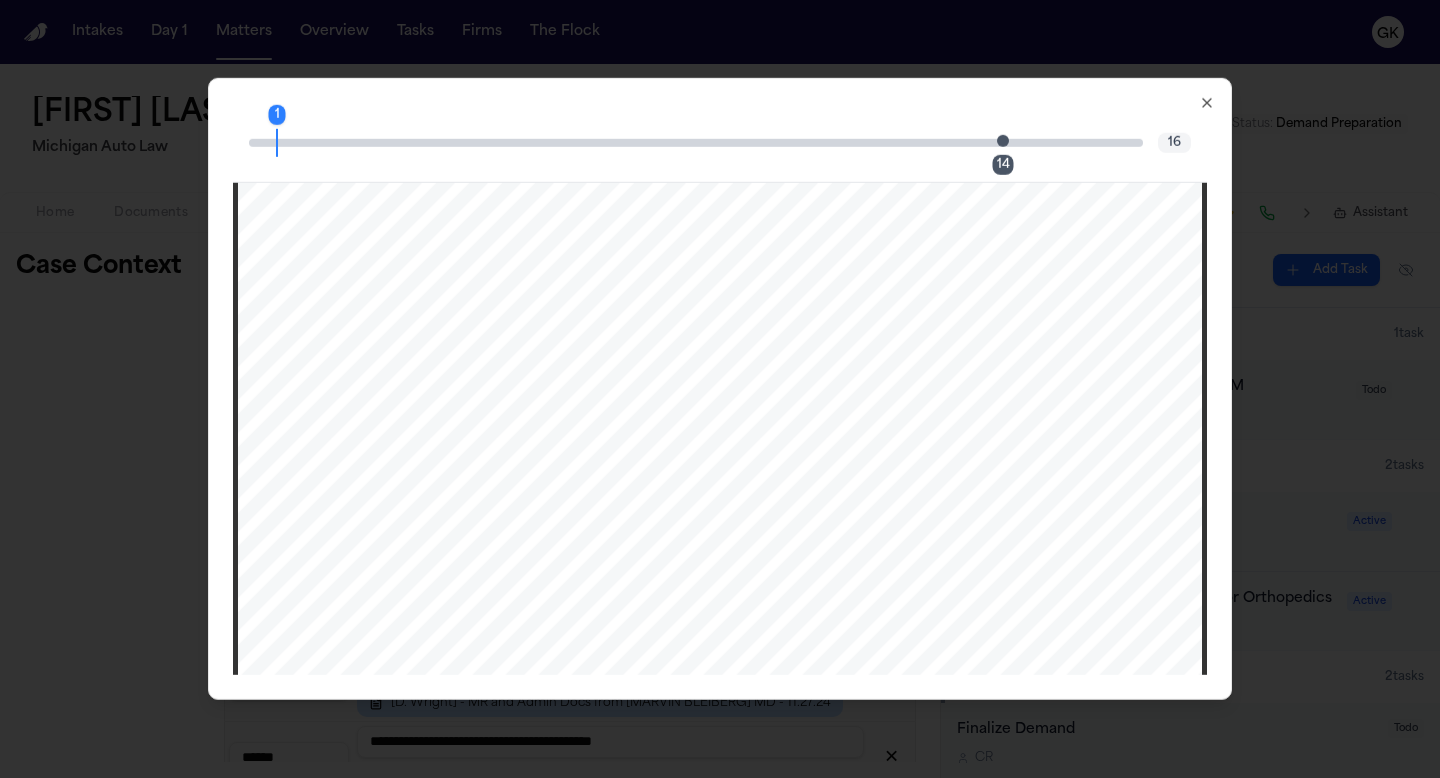 click at bounding box center [1003, 140] 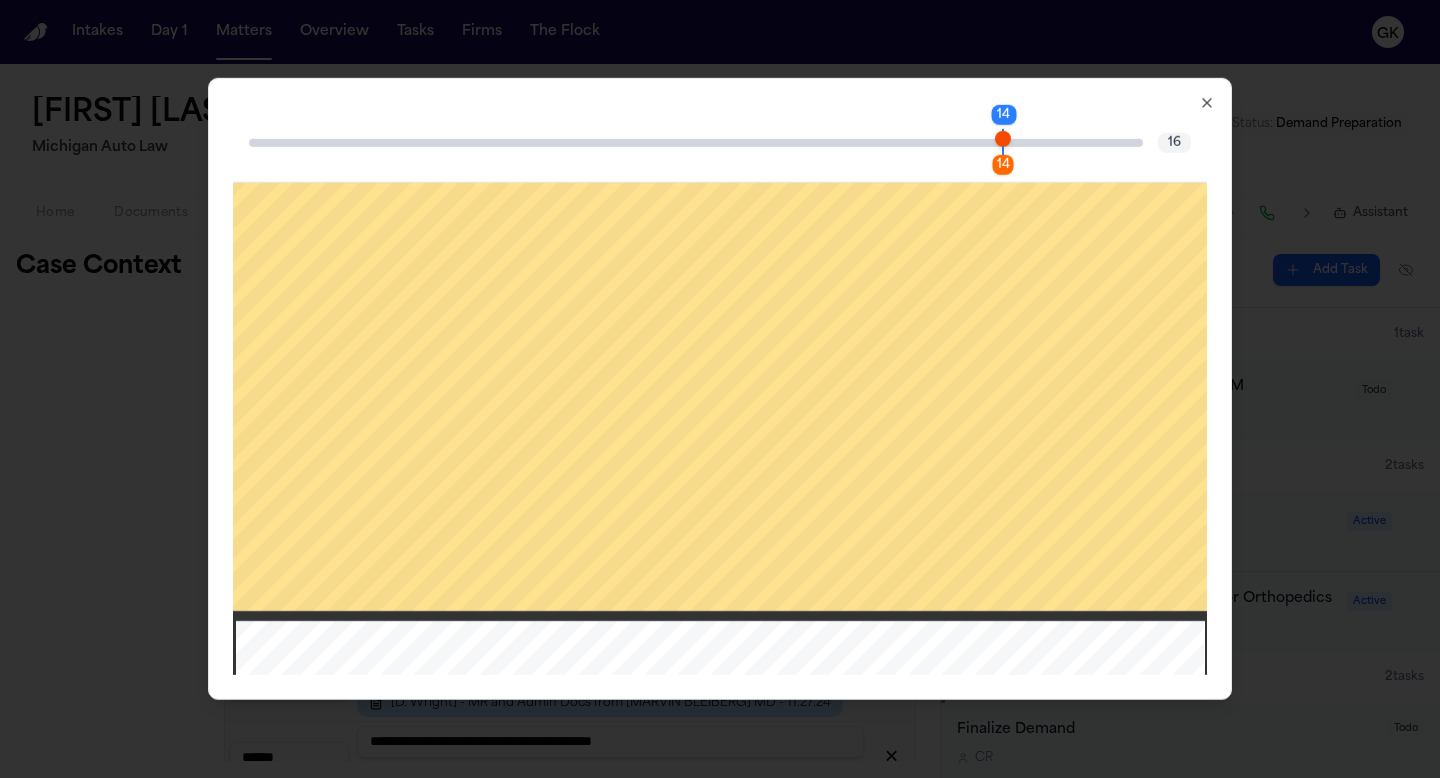 scroll, scrollTop: 16748, scrollLeft: 0, axis: vertical 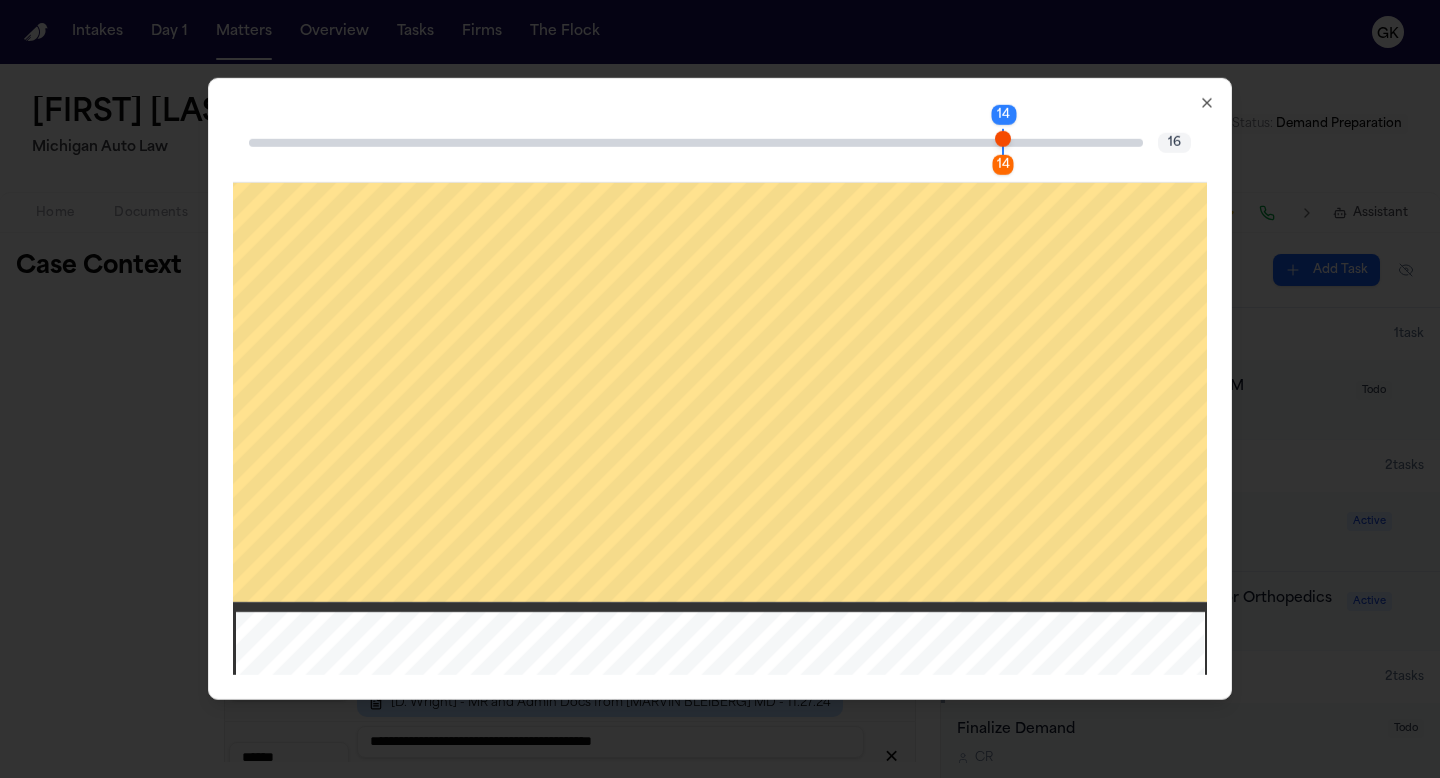 click 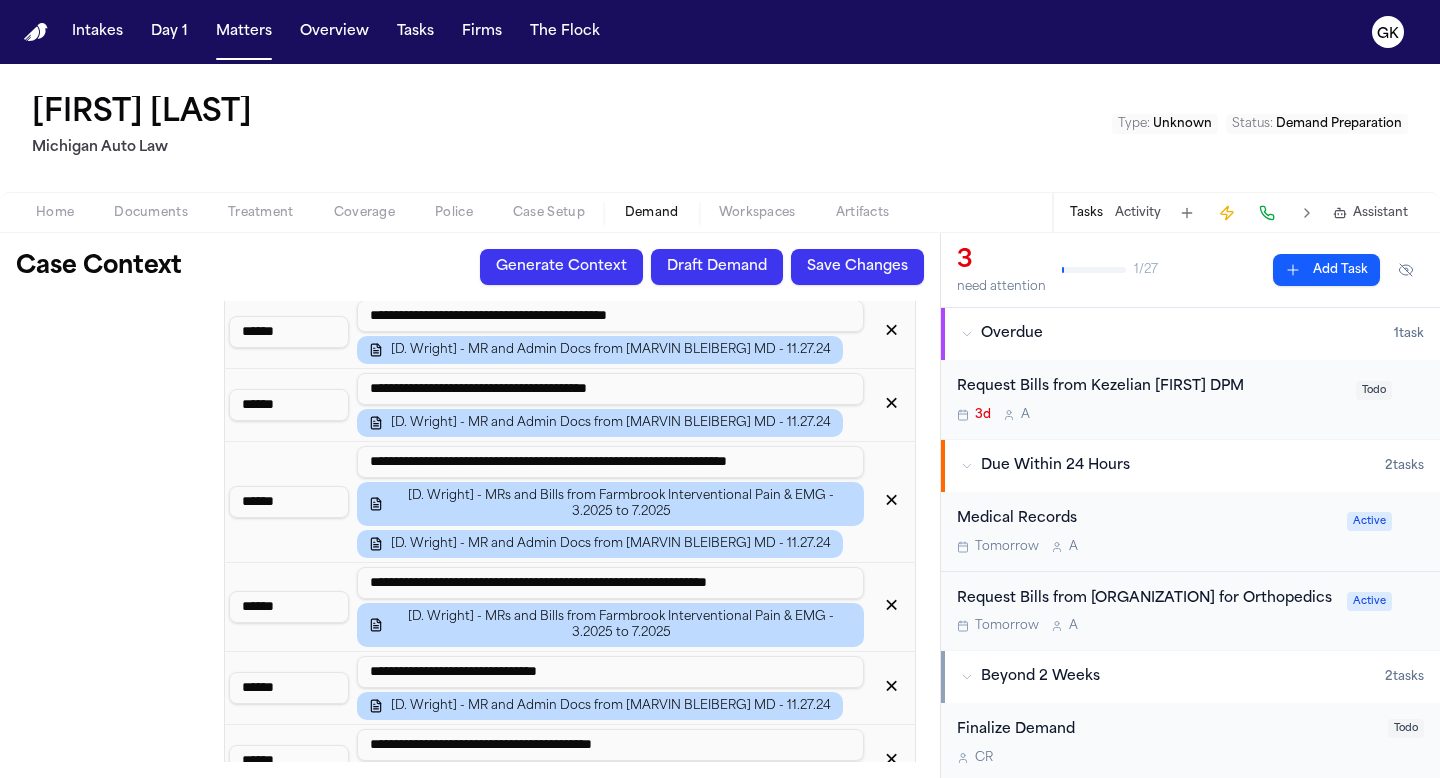 scroll, scrollTop: 2672, scrollLeft: 0, axis: vertical 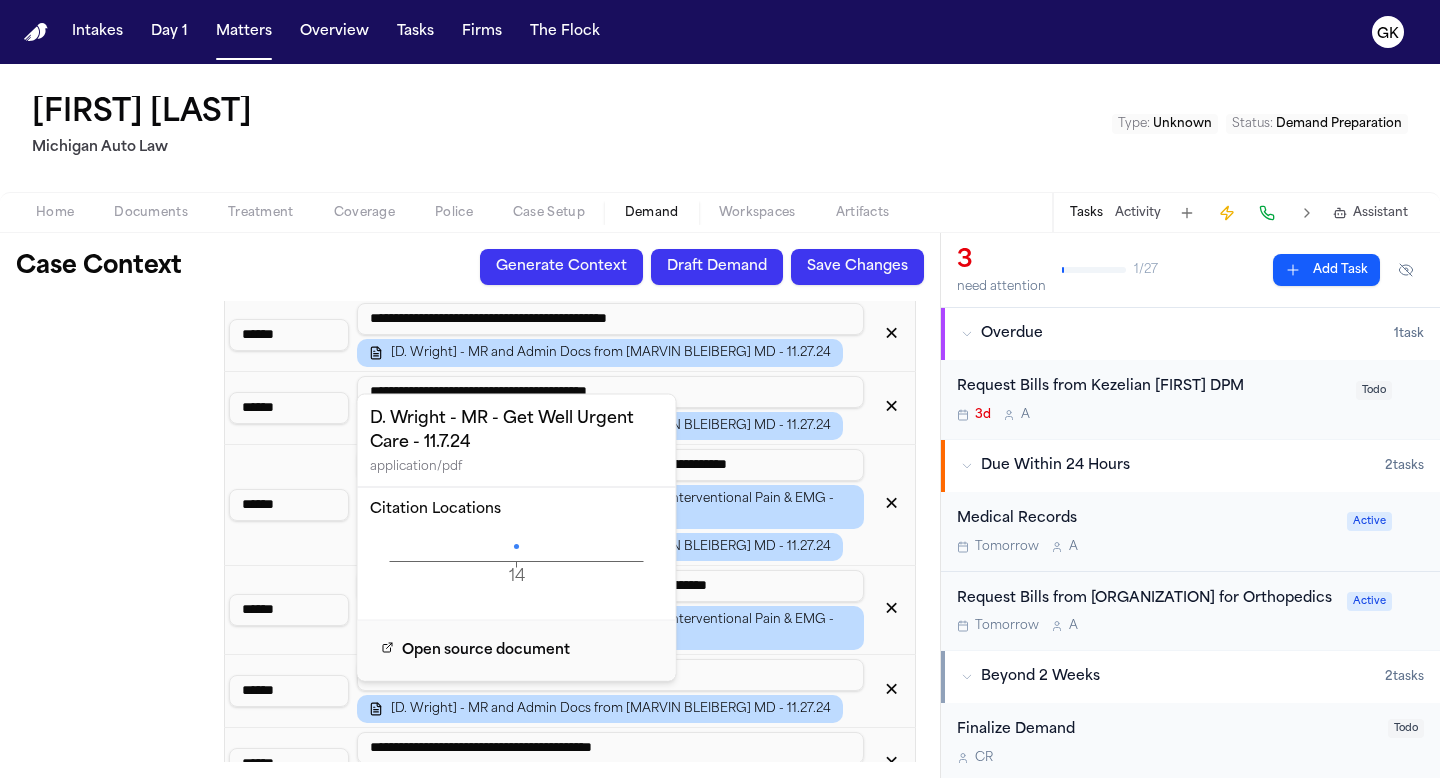 click on "14 Page" 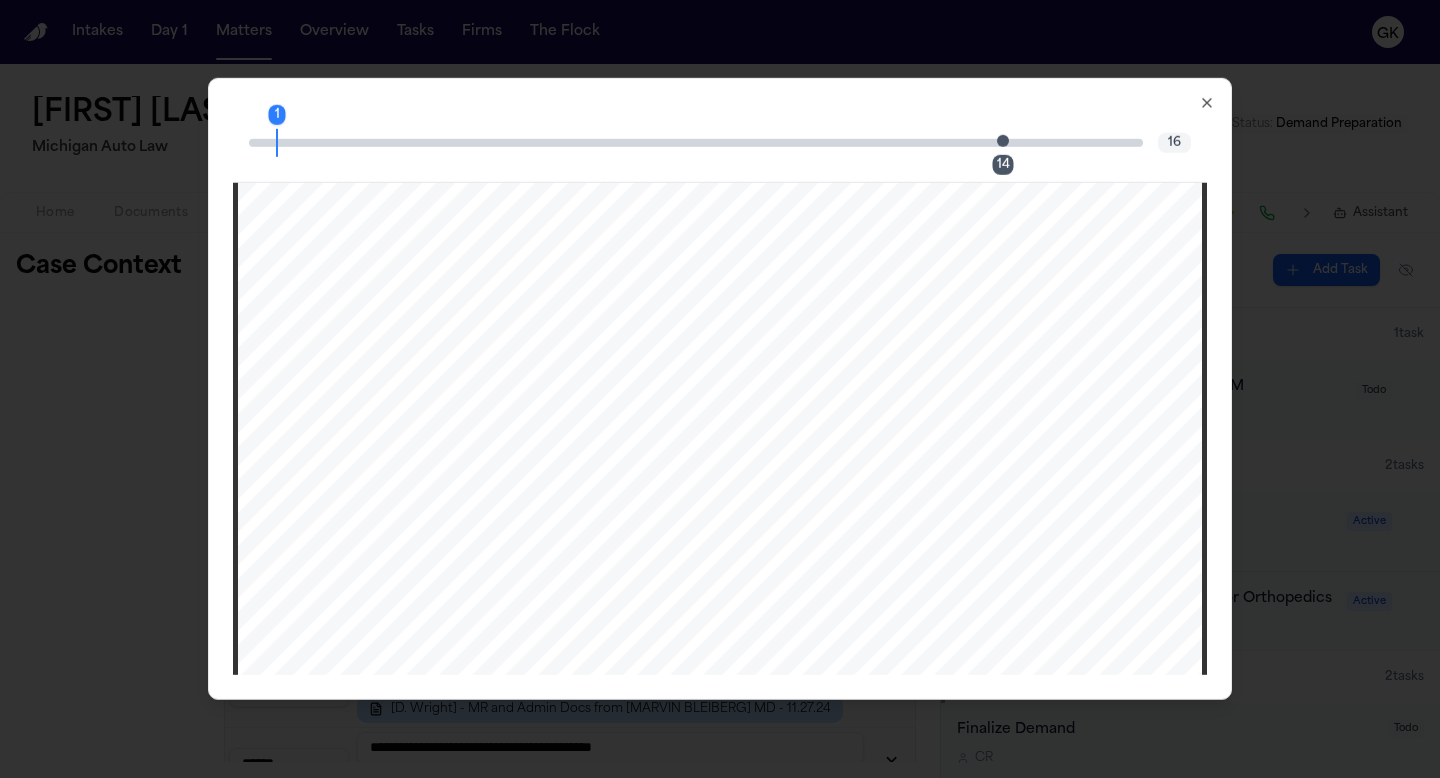 click at bounding box center [1003, 140] 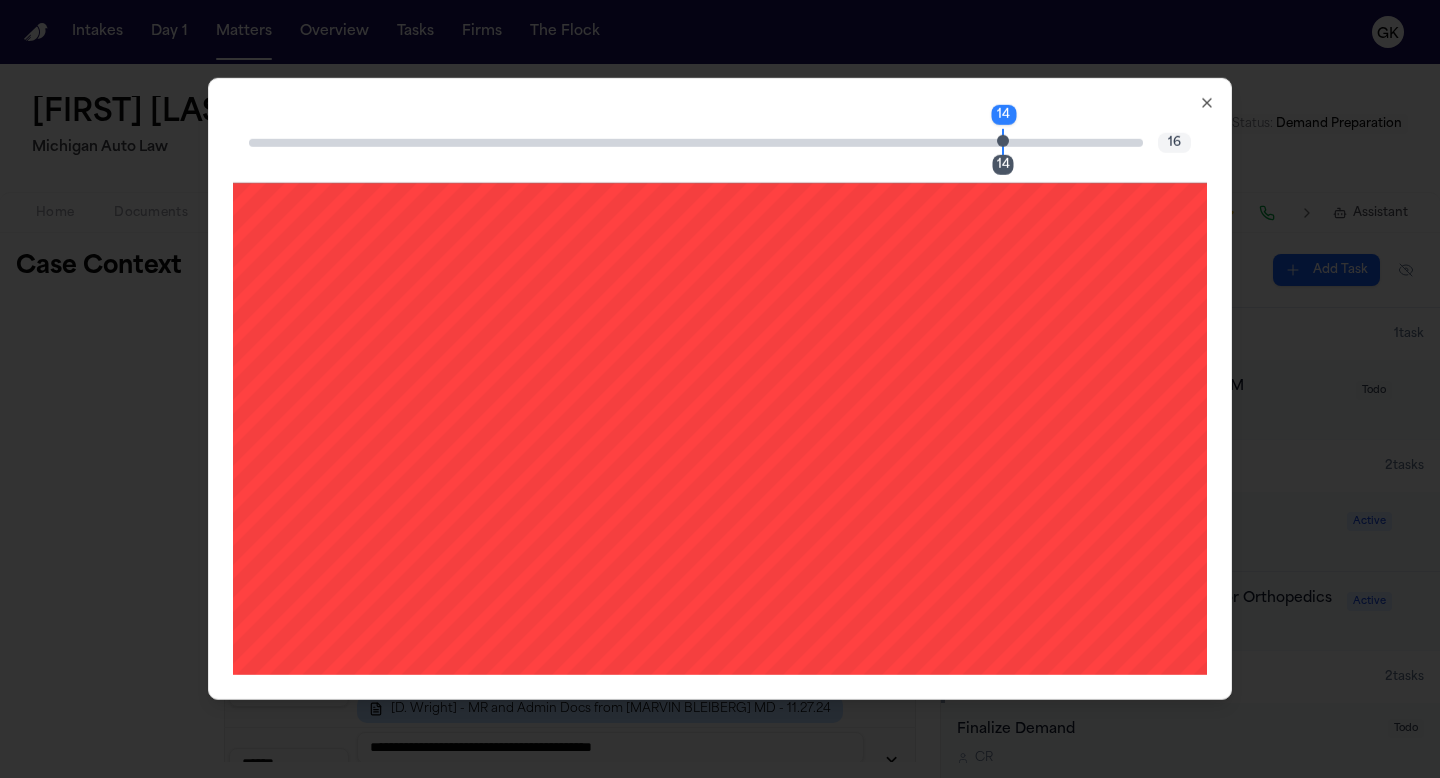 click 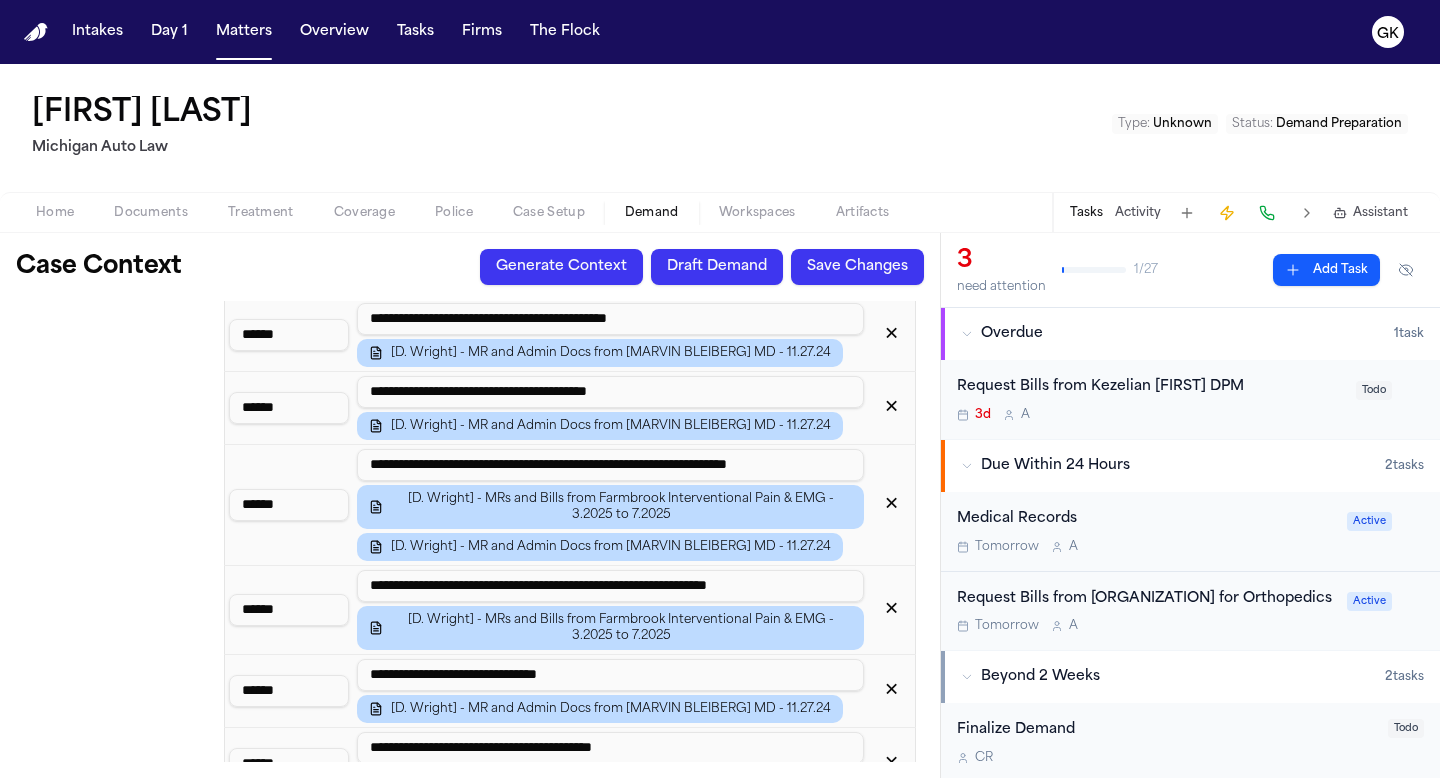 drag, startPoint x: 295, startPoint y: 680, endPoint x: 145, endPoint y: 679, distance: 150.00333 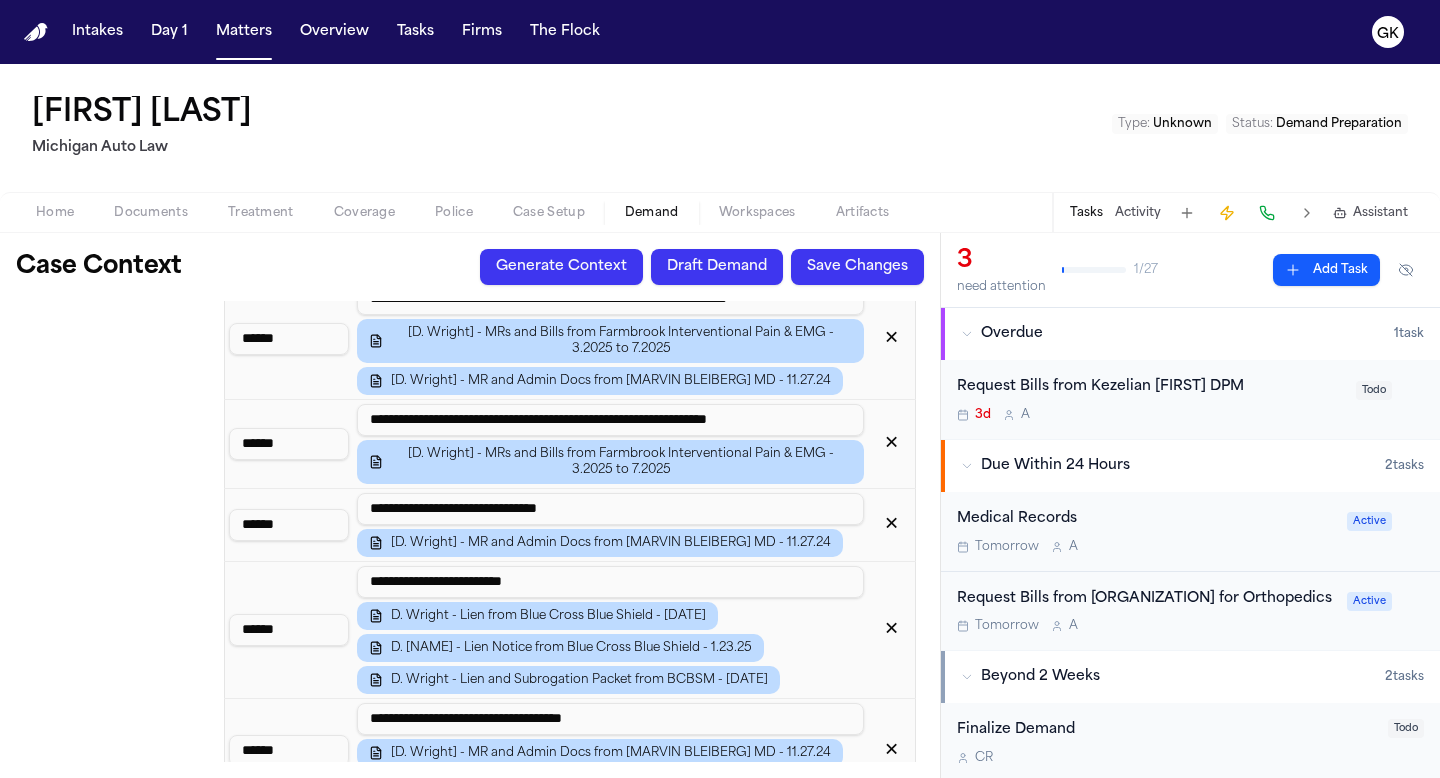 scroll, scrollTop: 2840, scrollLeft: 0, axis: vertical 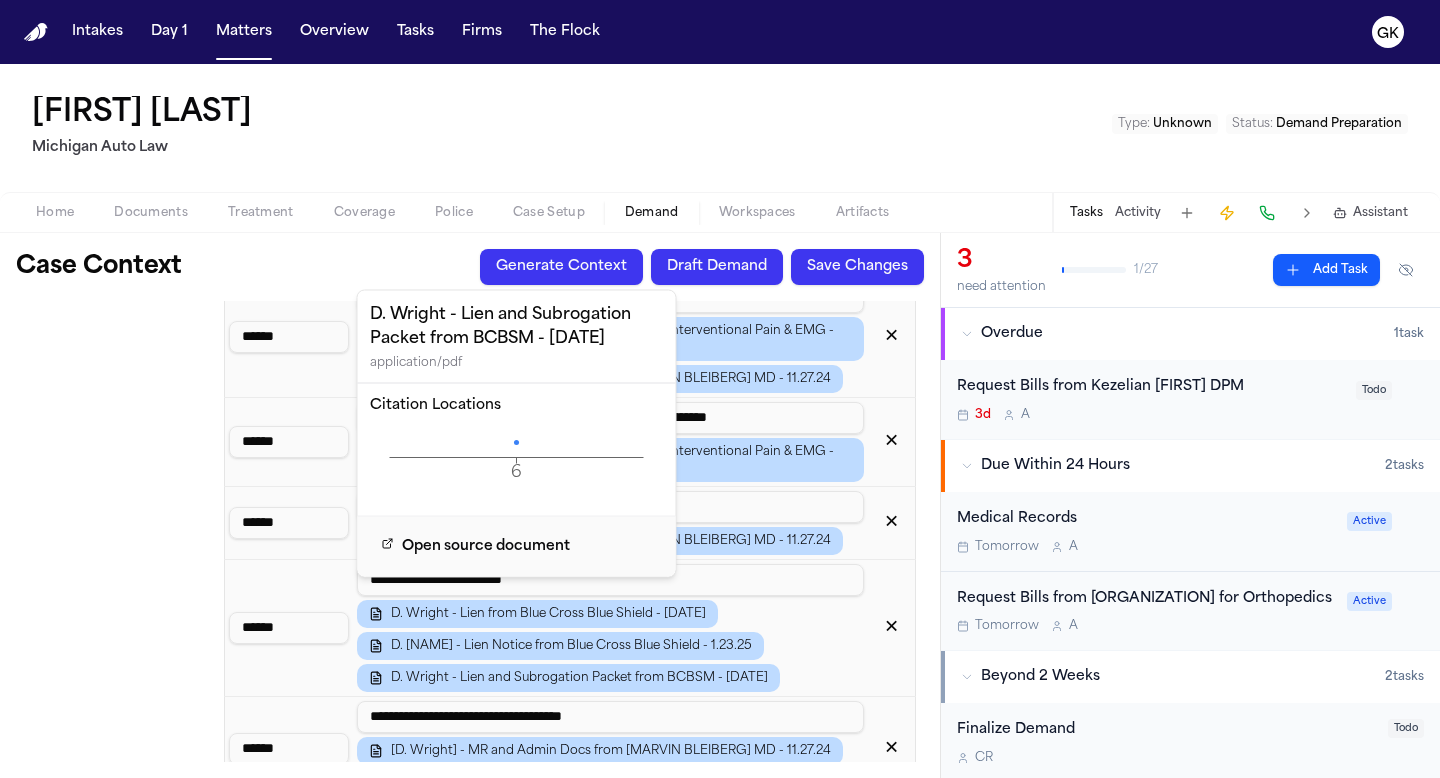 click on "6 Page" 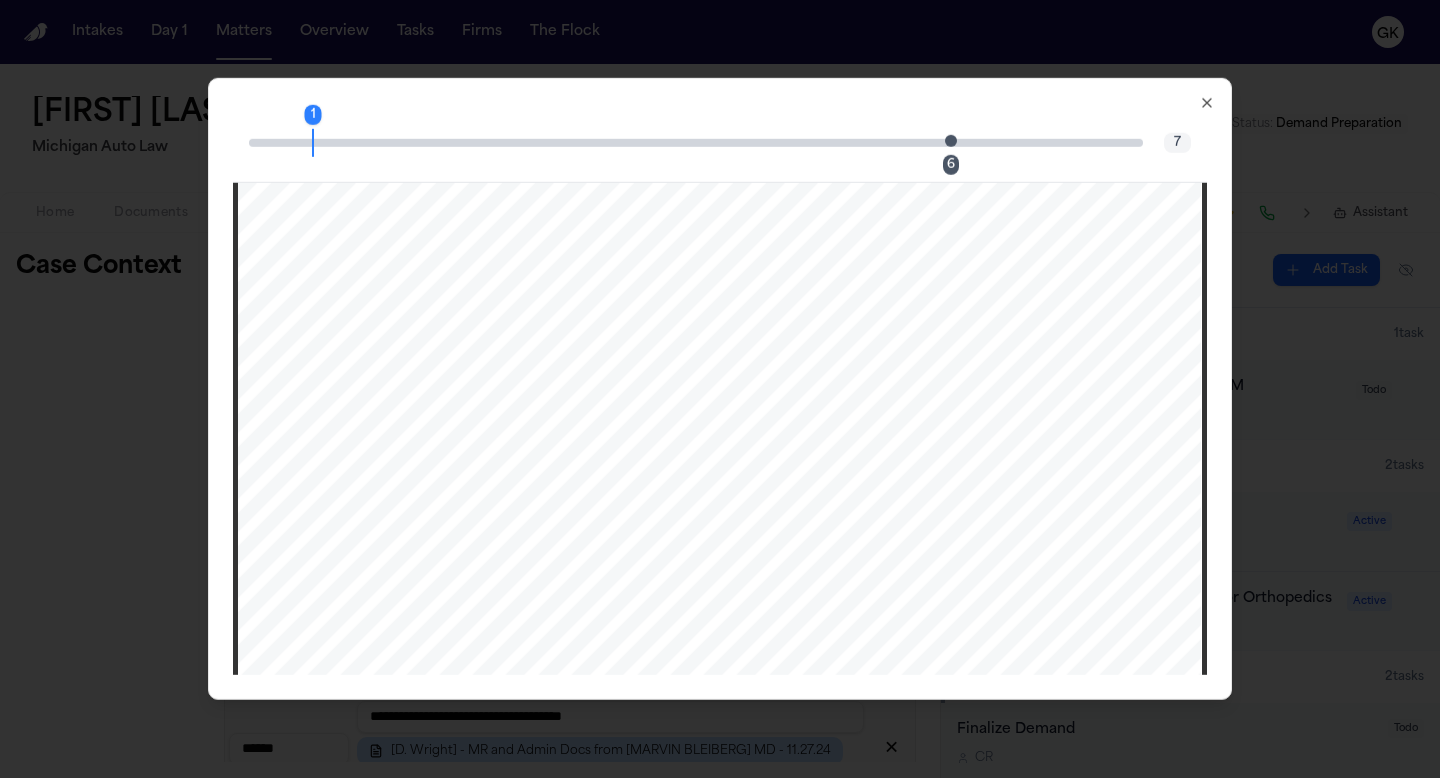click at bounding box center [951, 140] 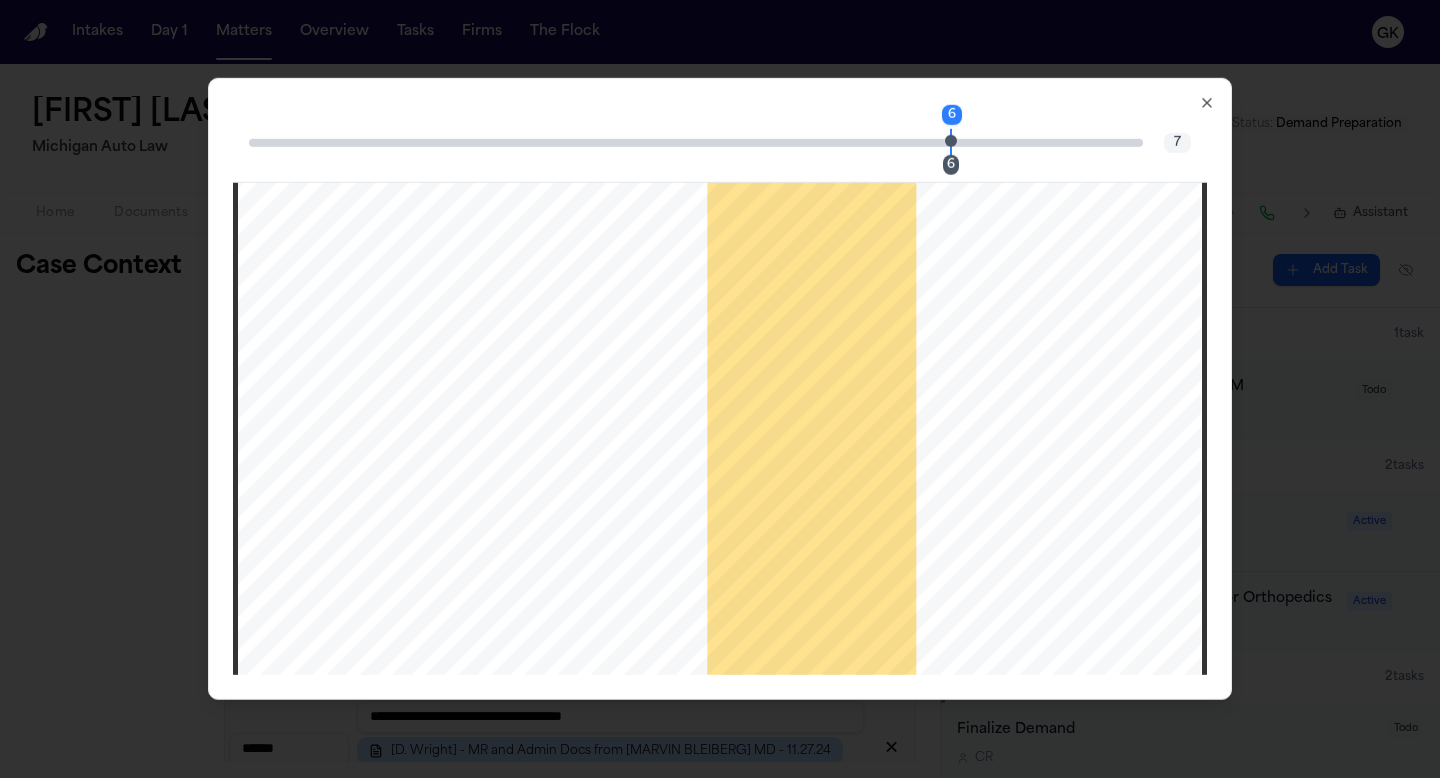 scroll, scrollTop: 6692, scrollLeft: 0, axis: vertical 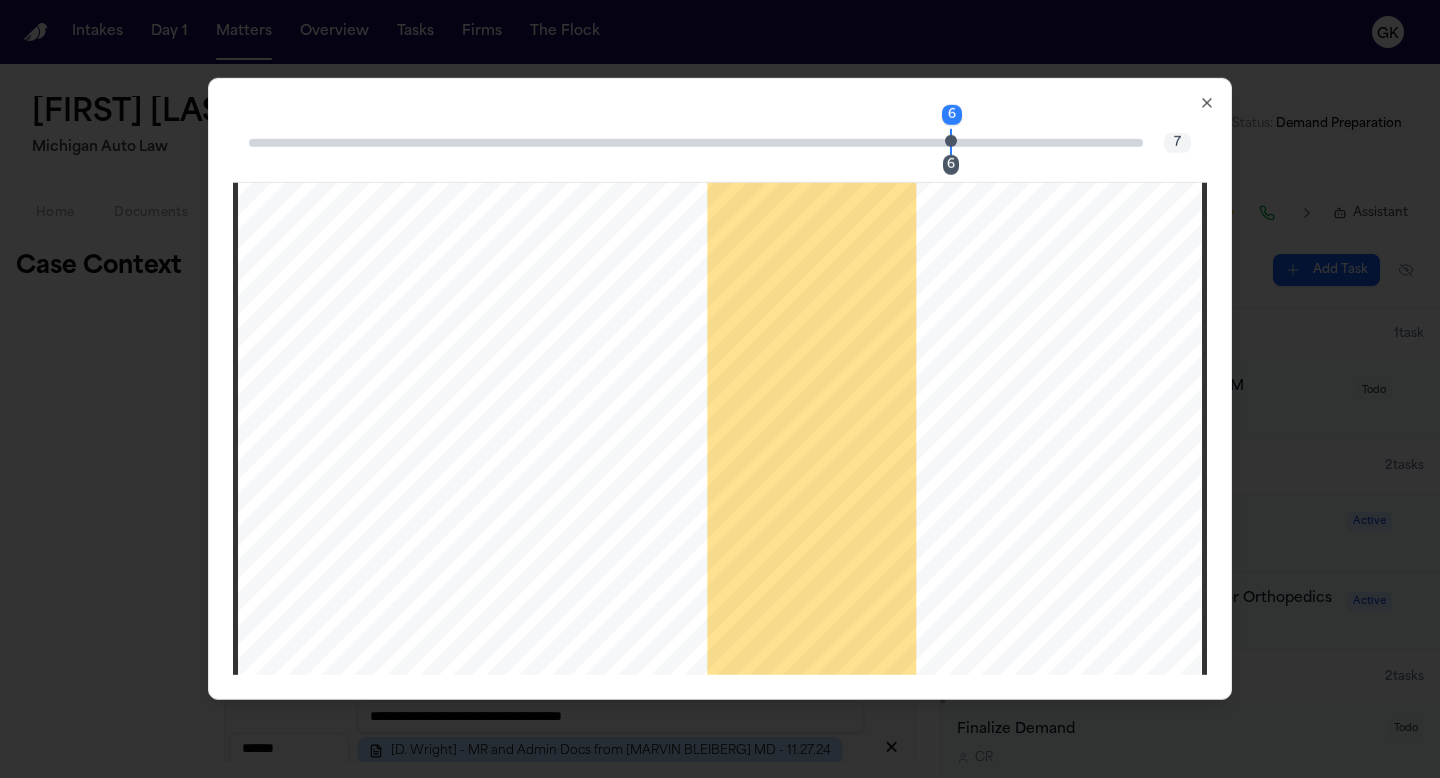 click 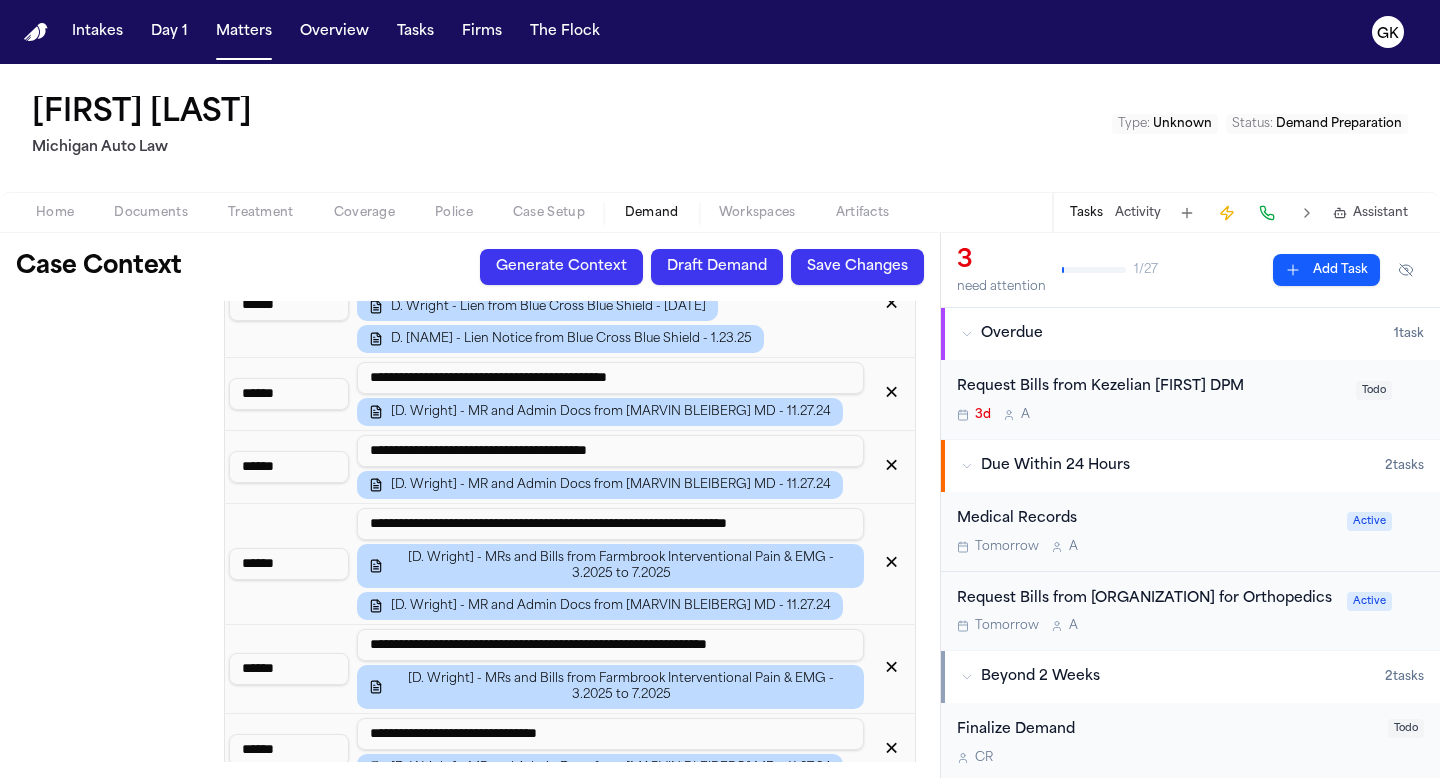 scroll, scrollTop: 2581, scrollLeft: 0, axis: vertical 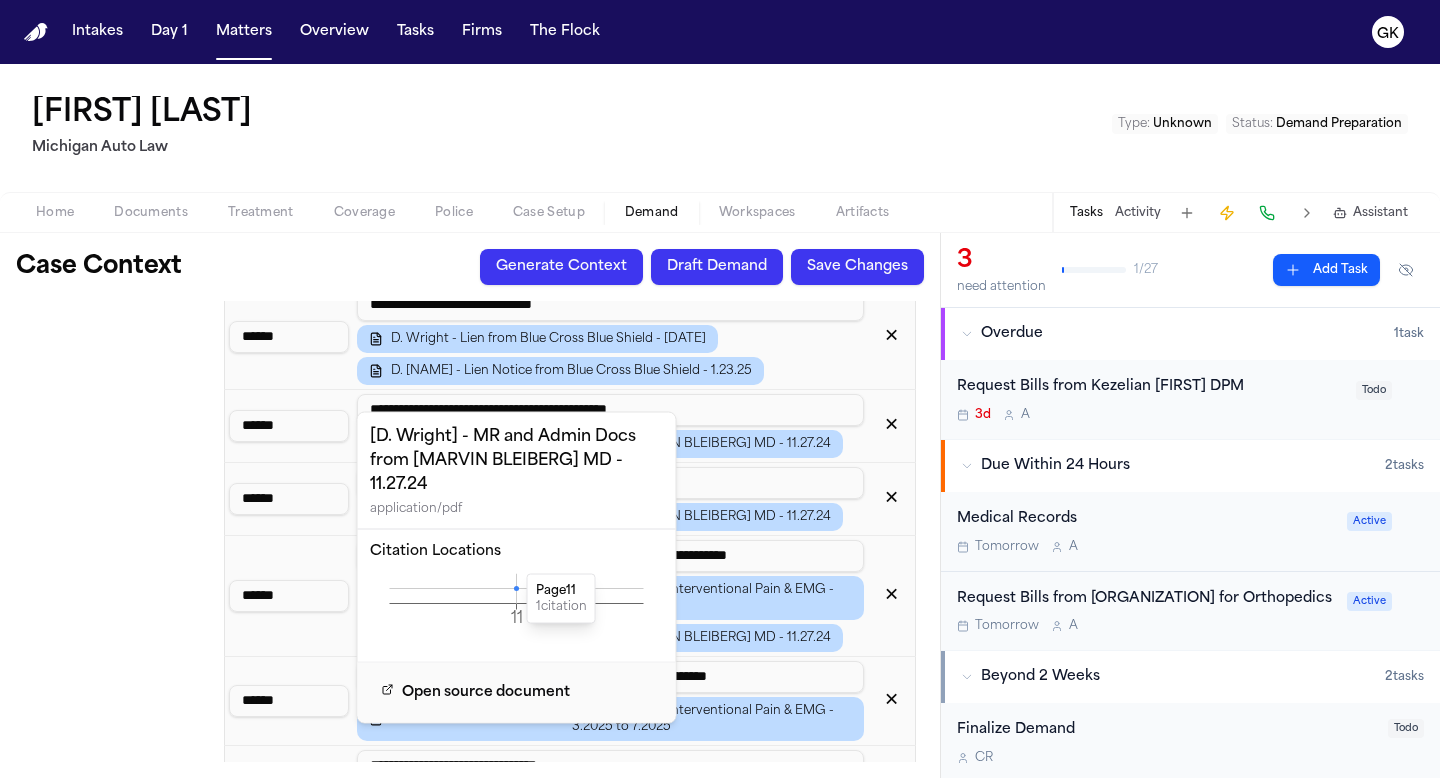 click 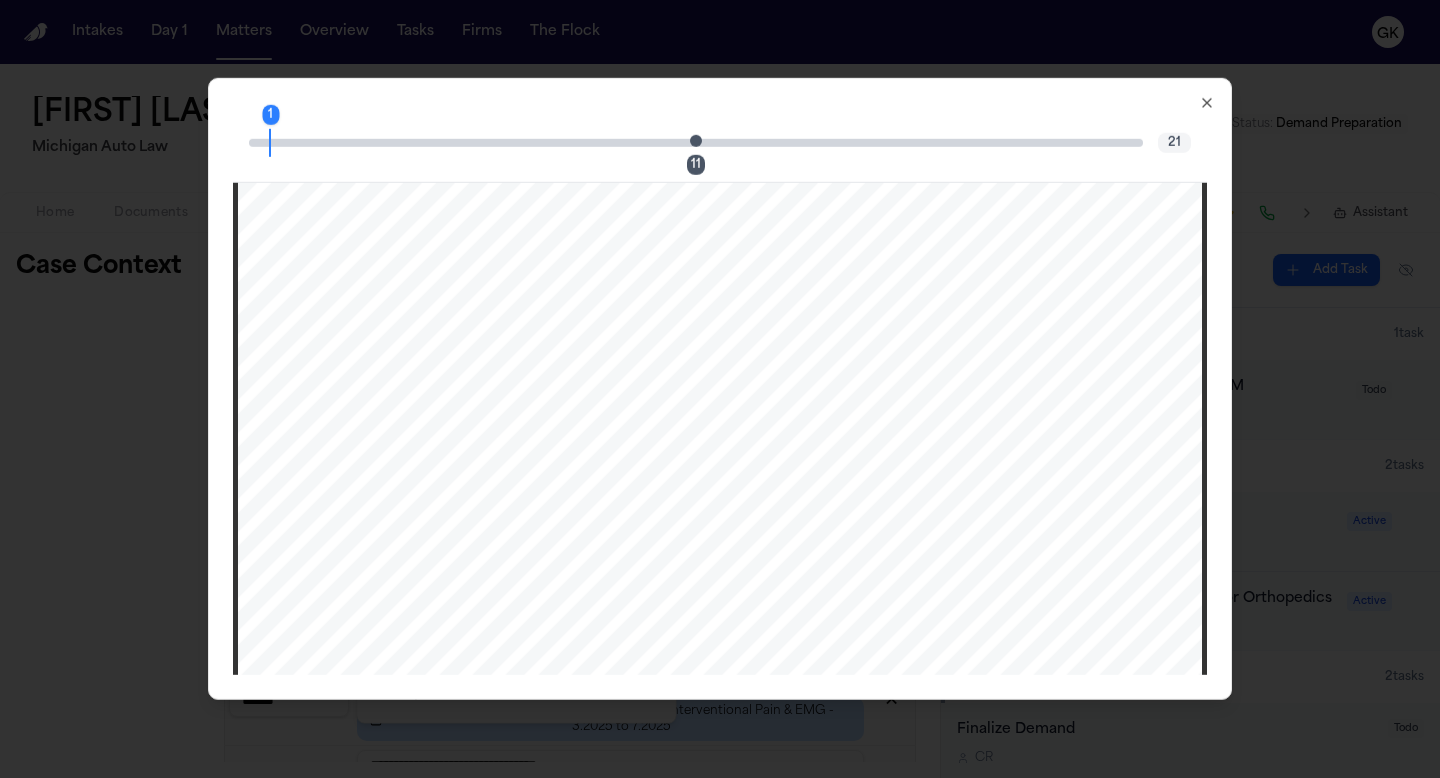 click on "11" at bounding box center (702, 142) 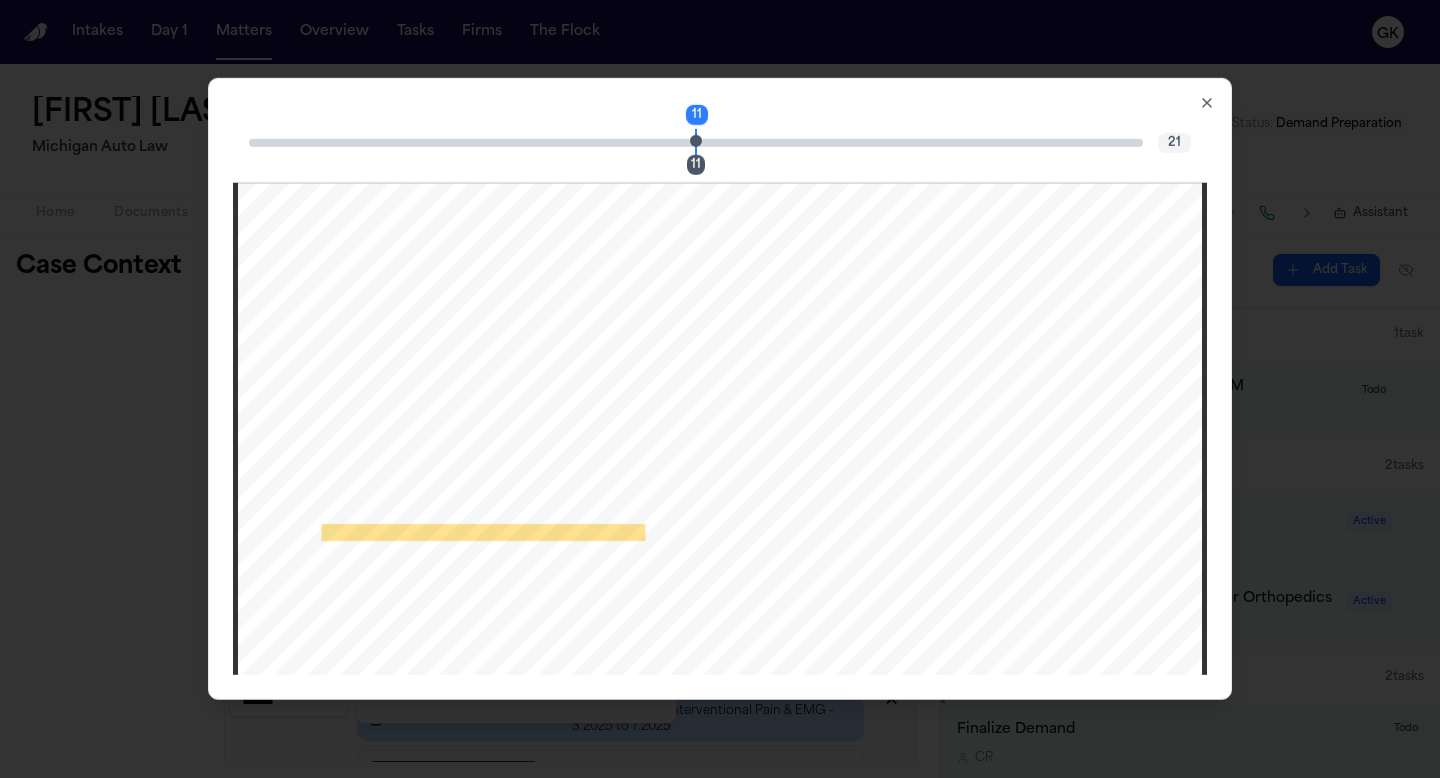 click 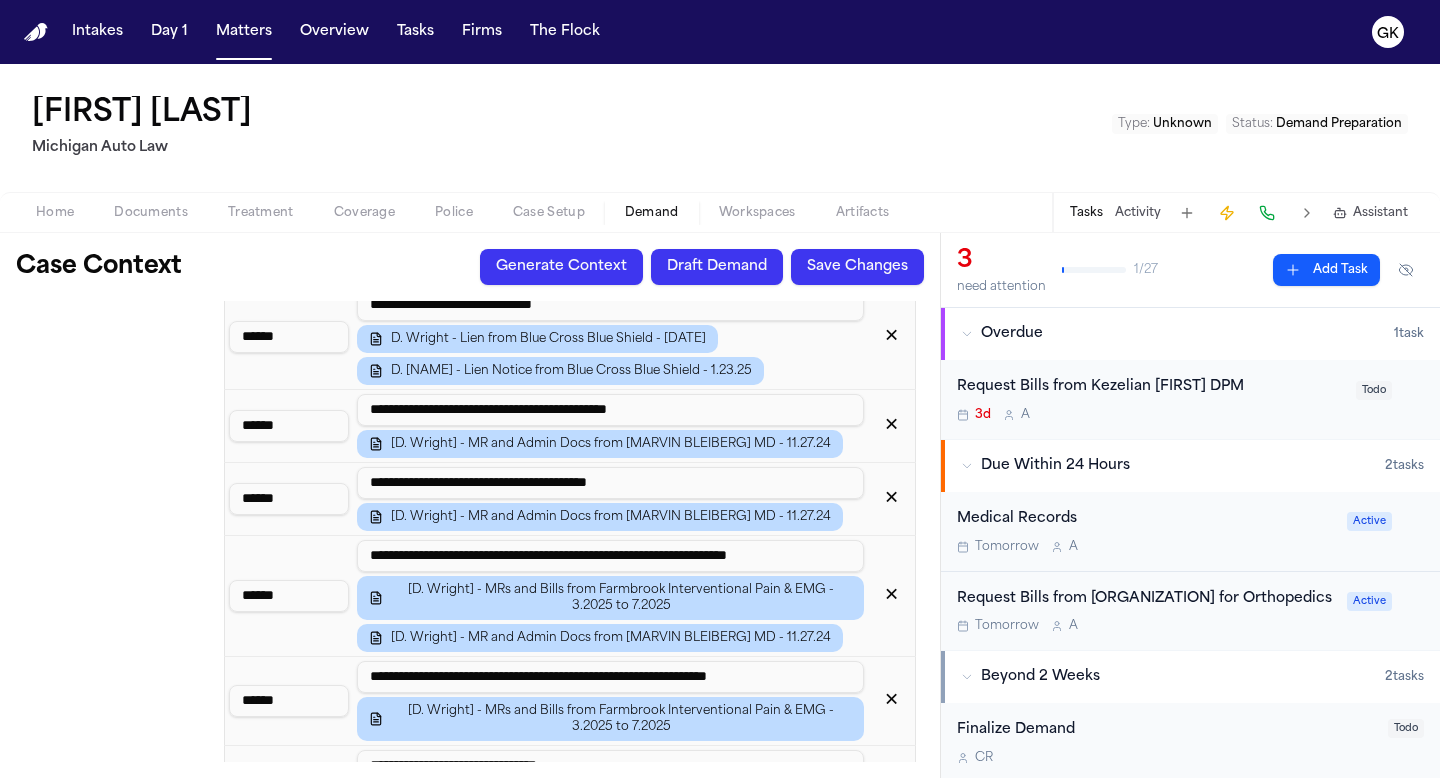 click on "Icd 10 Codes" at bounding box center (116, 1245) 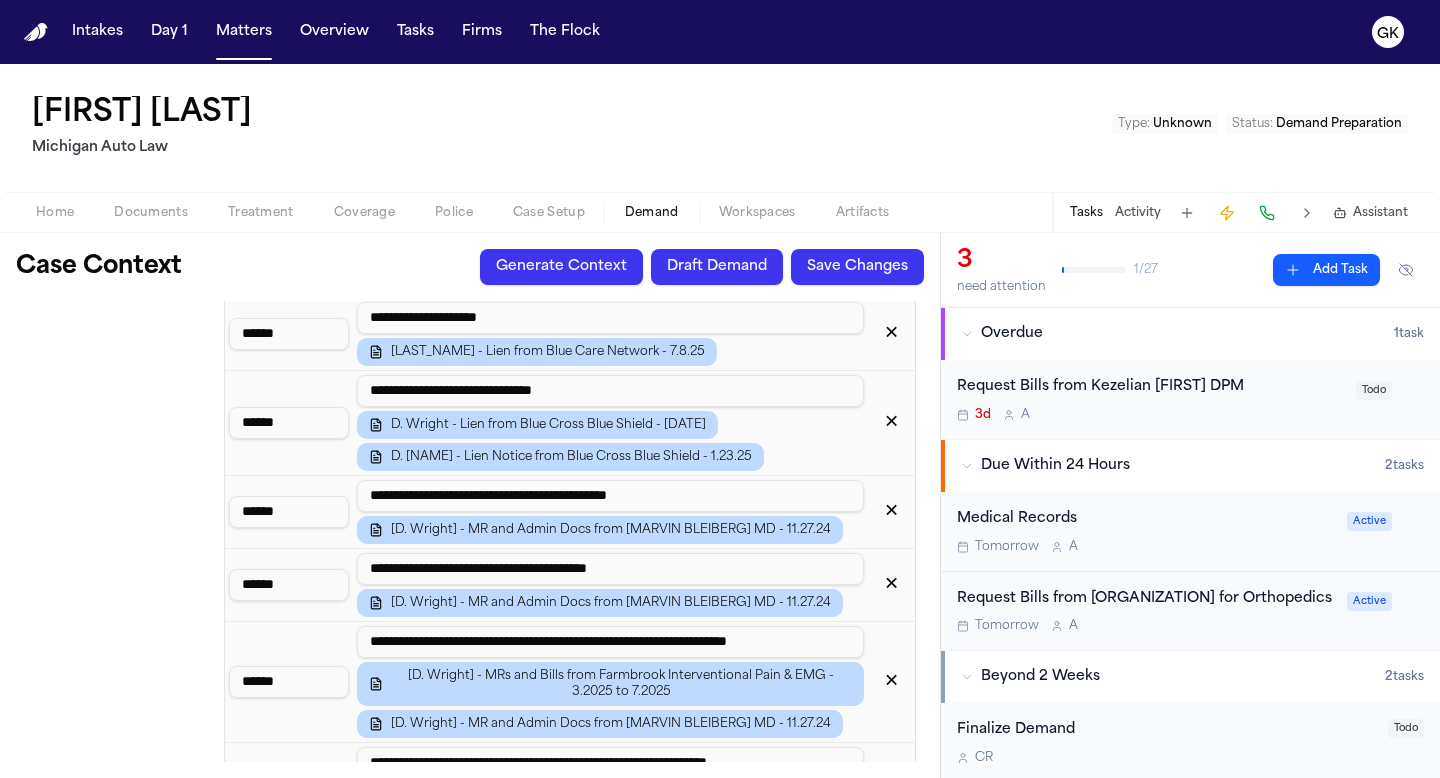 scroll, scrollTop: 2493, scrollLeft: 0, axis: vertical 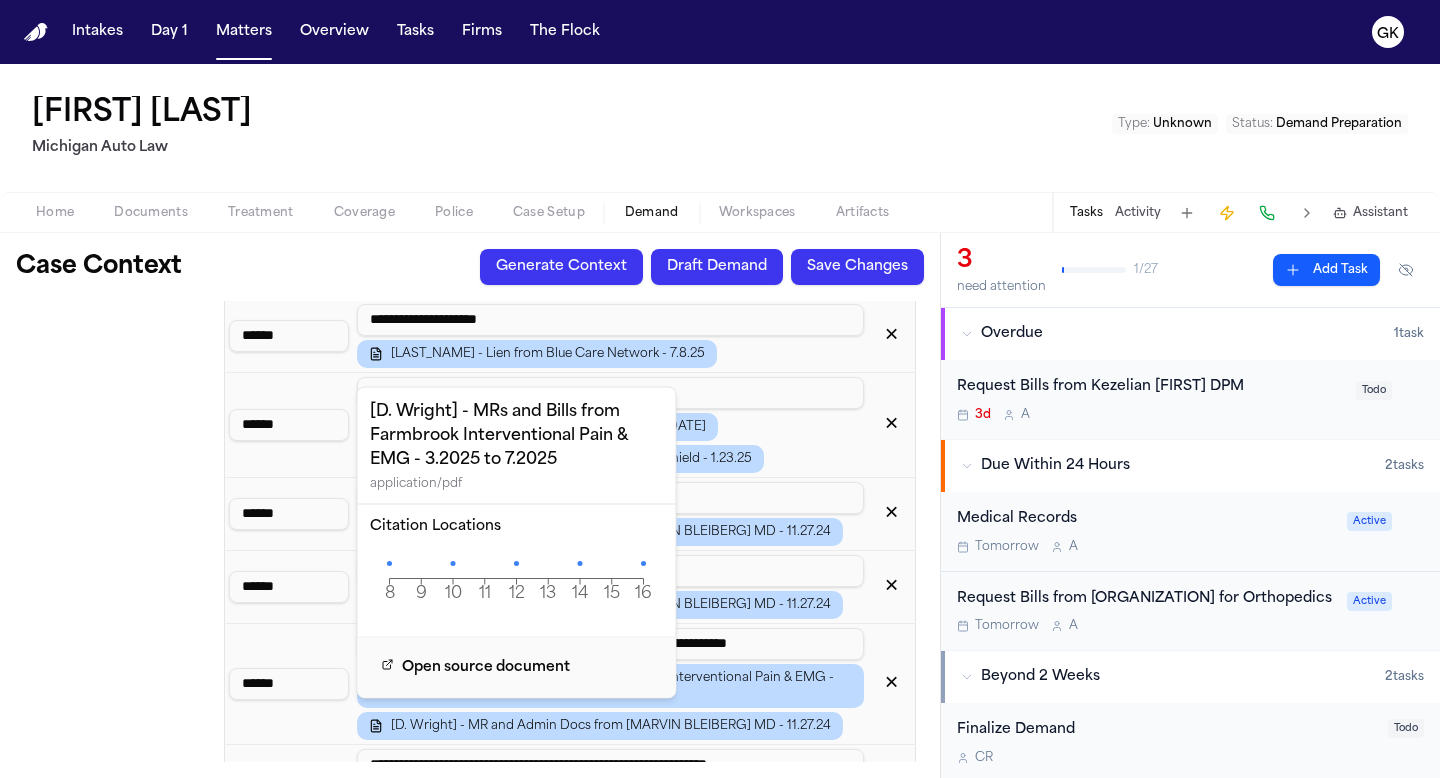 click on "8 9 10 11 12 13 14 15 16 Page" 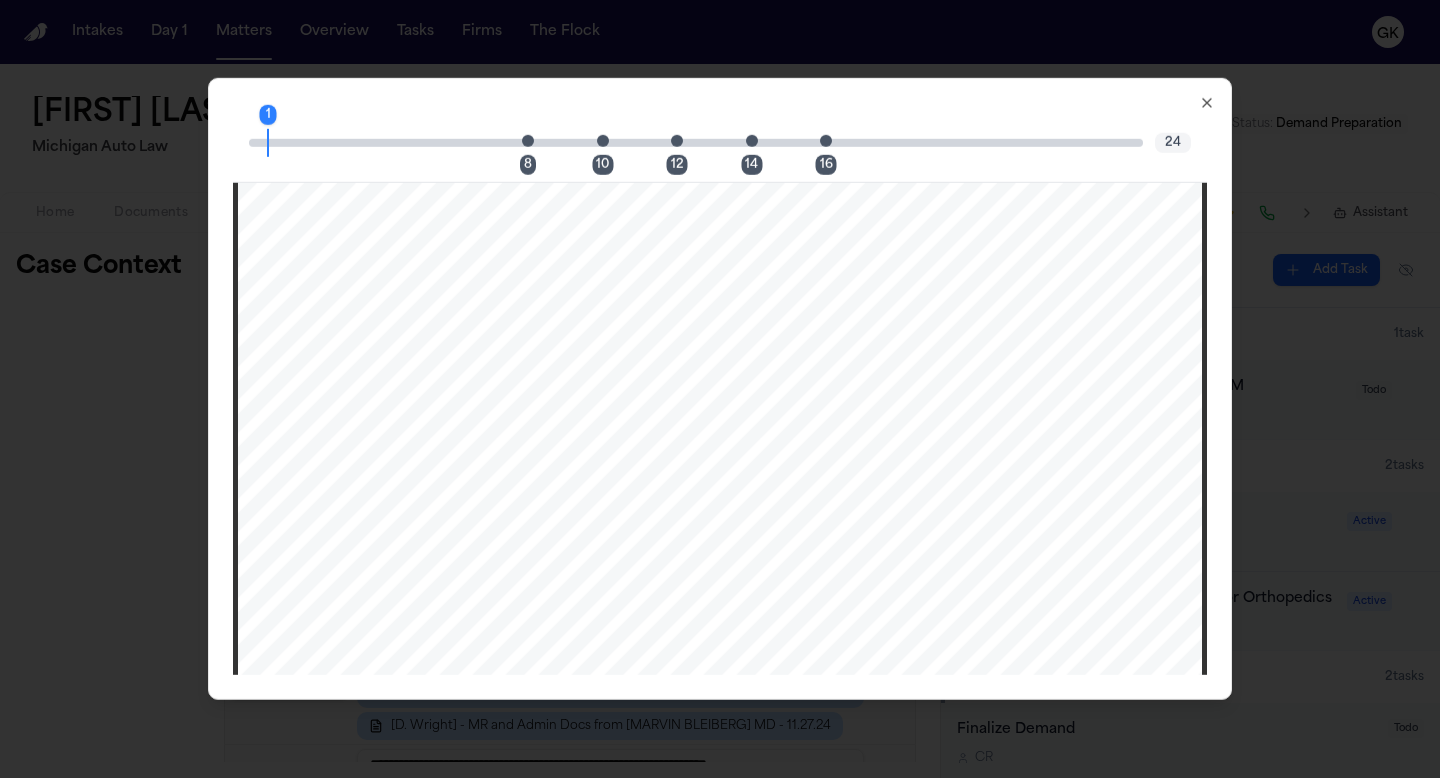 click at bounding box center (528, 140) 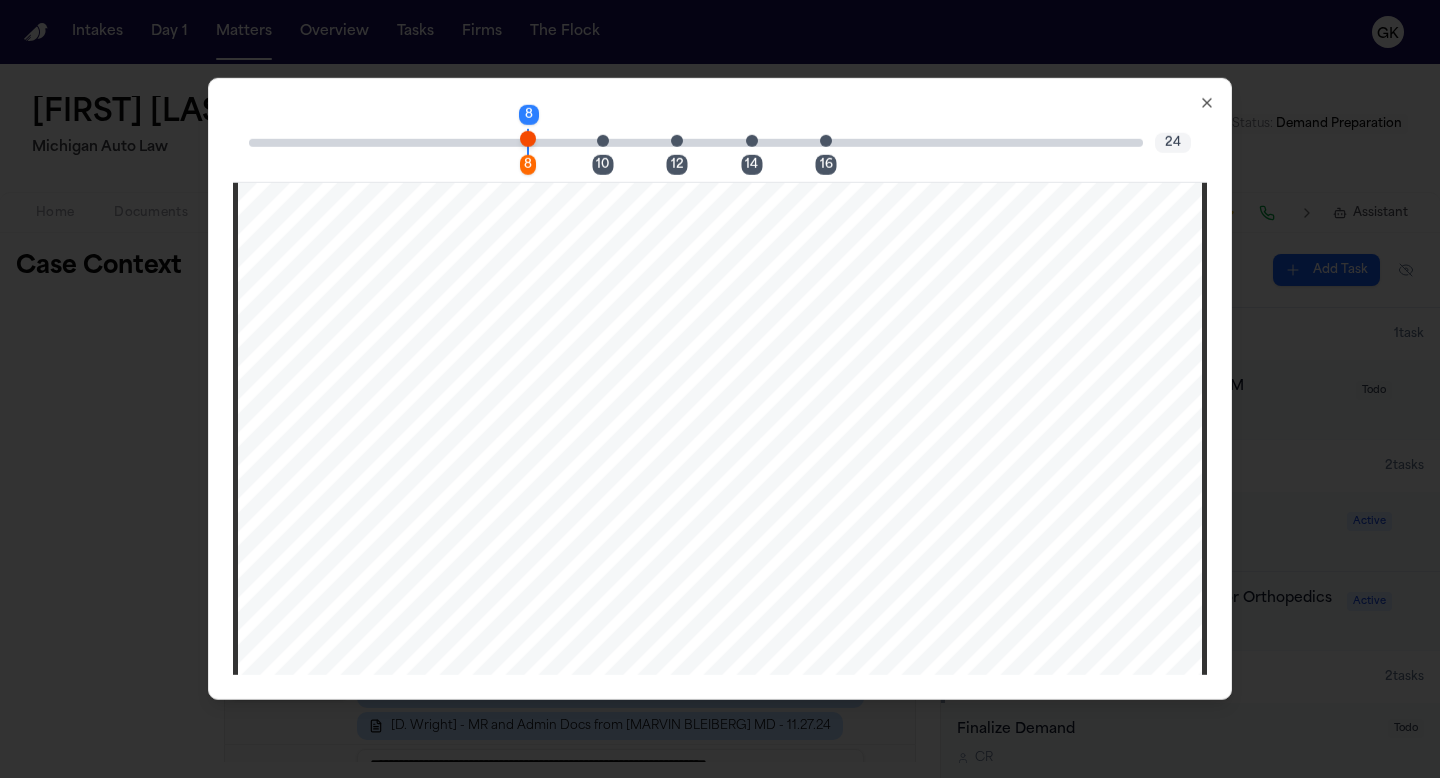 scroll, scrollTop: 9855, scrollLeft: 0, axis: vertical 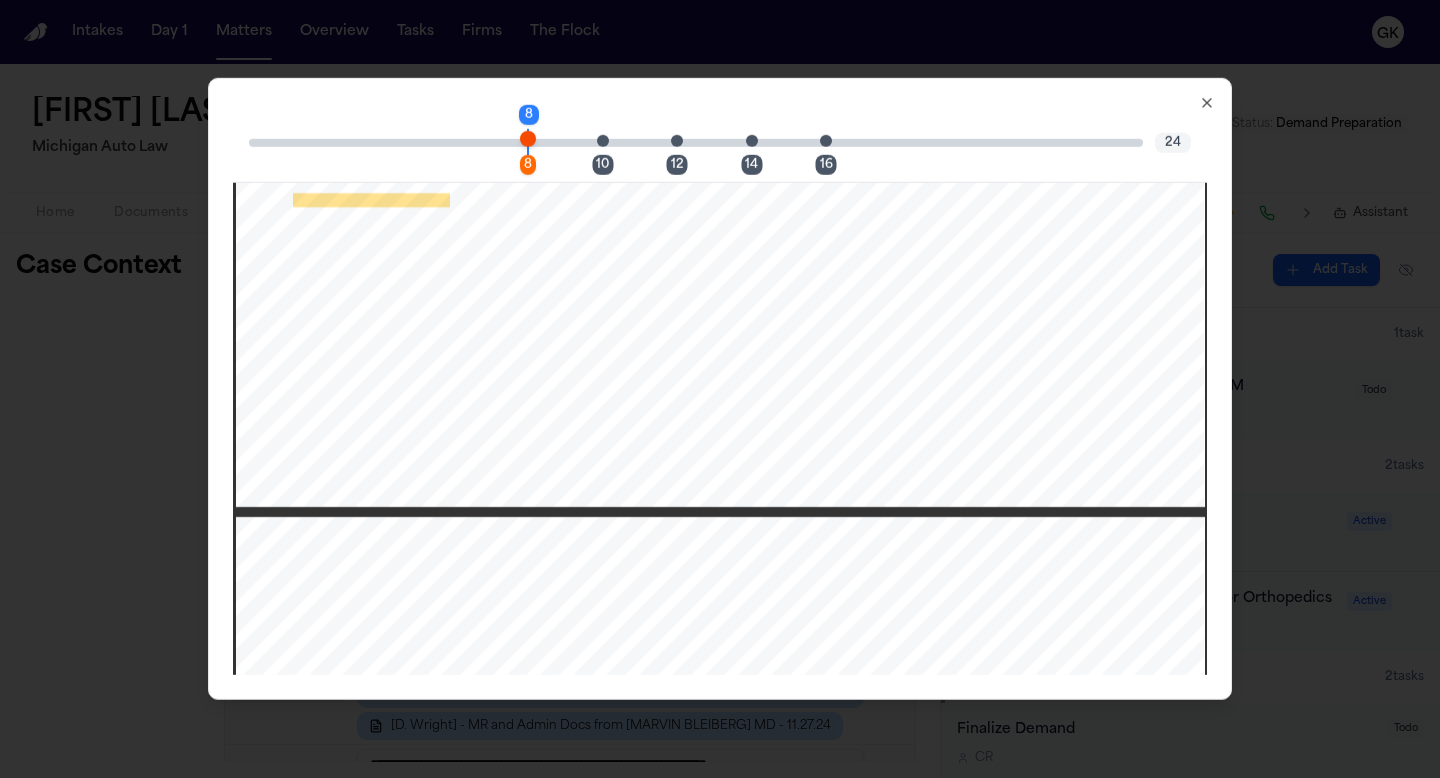 click on "10" at bounding box center [609, 142] 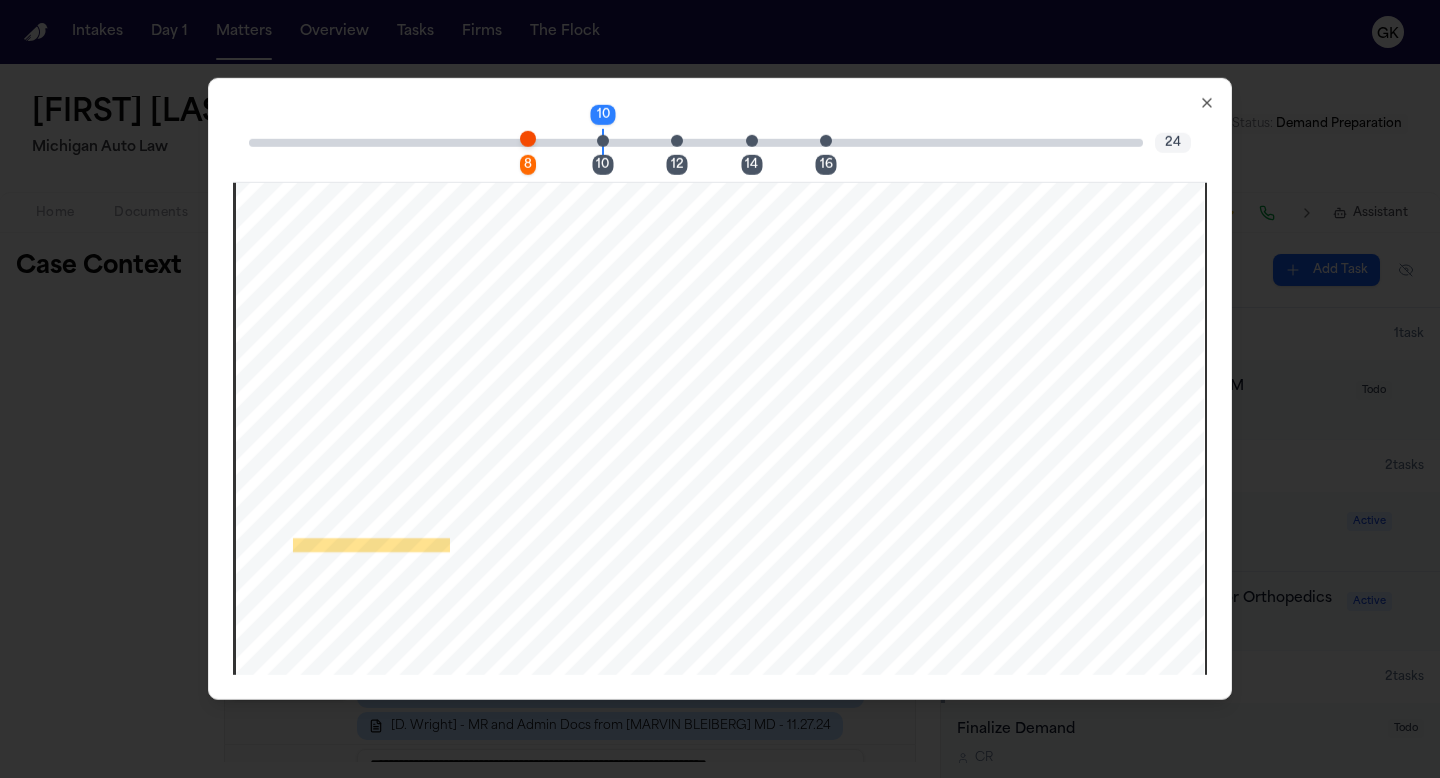 scroll, scrollTop: 12152, scrollLeft: 0, axis: vertical 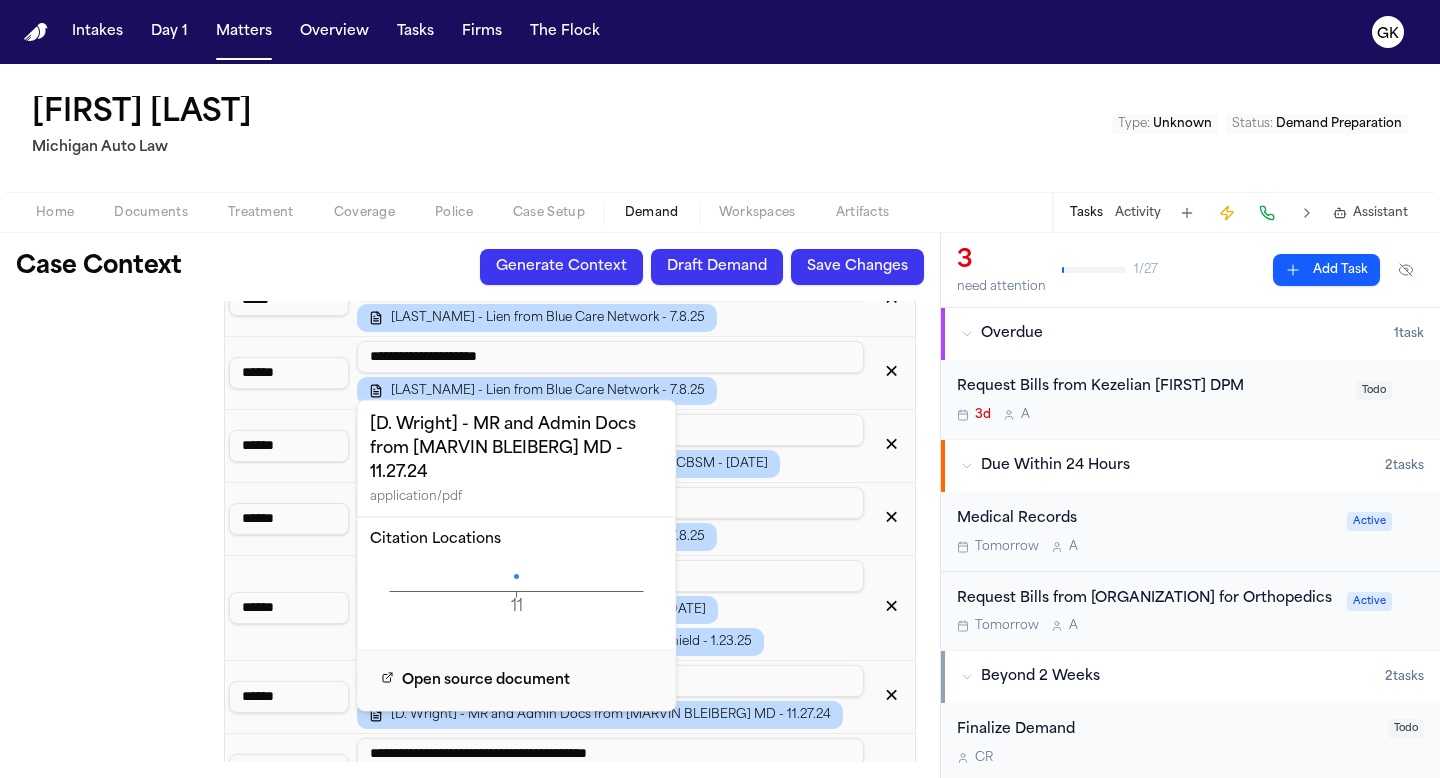 click on "11 Page" 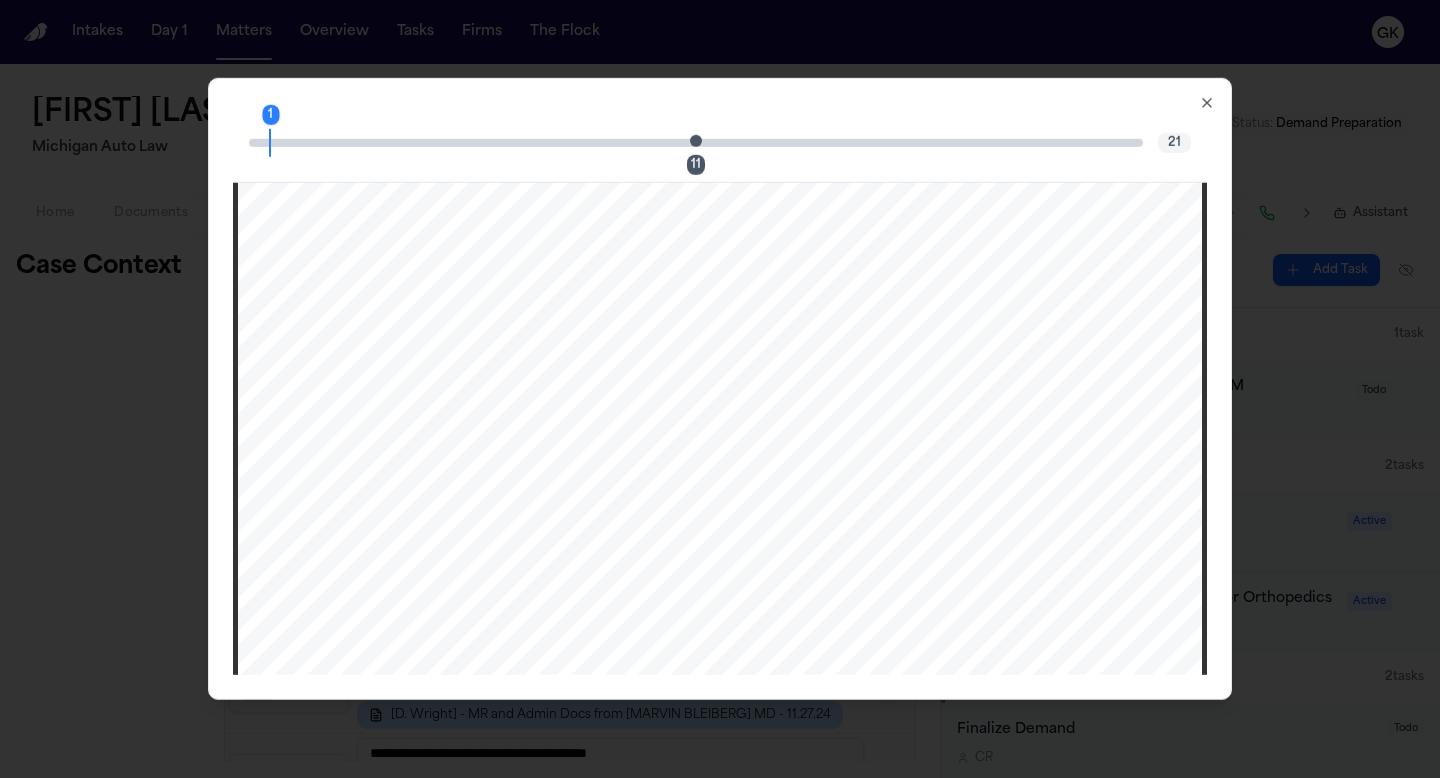 click at bounding box center (696, 140) 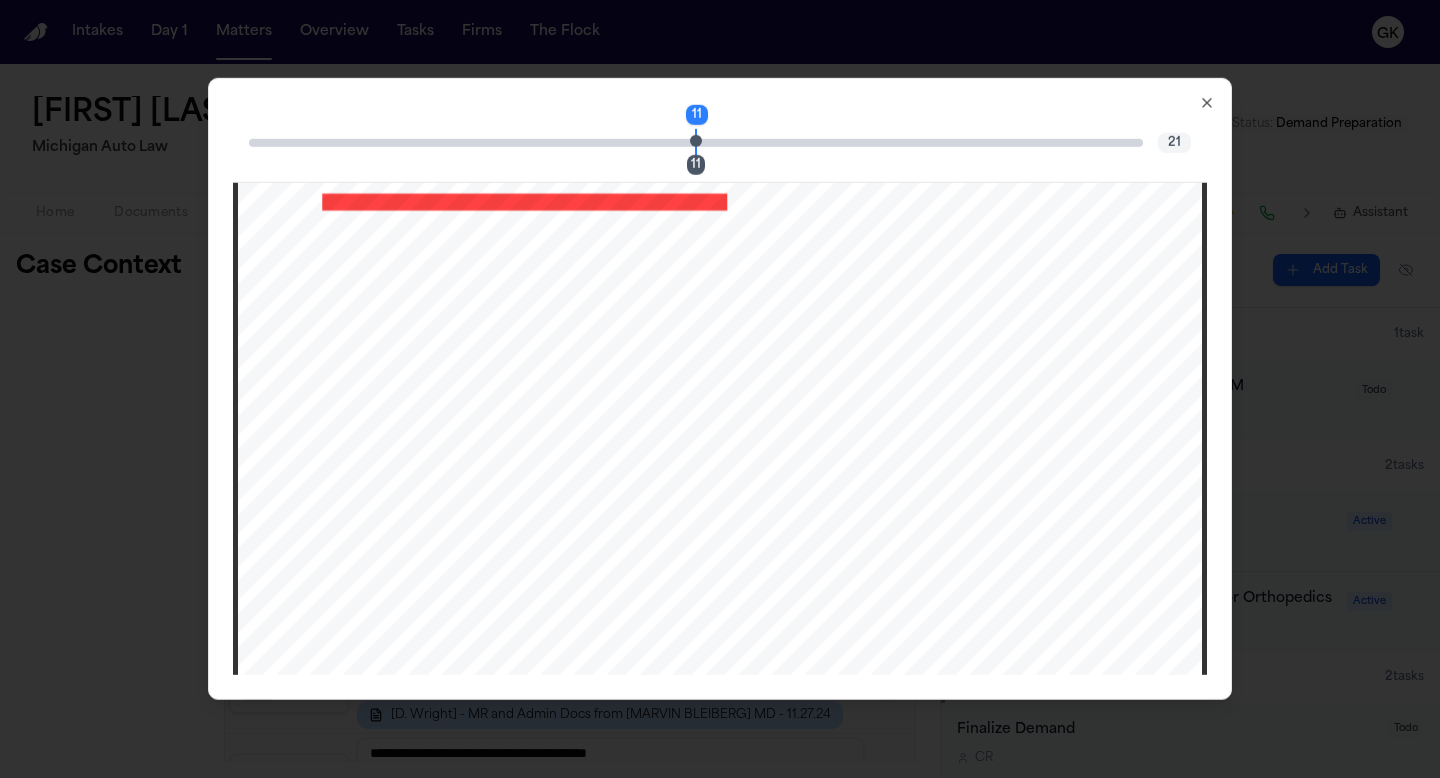 click 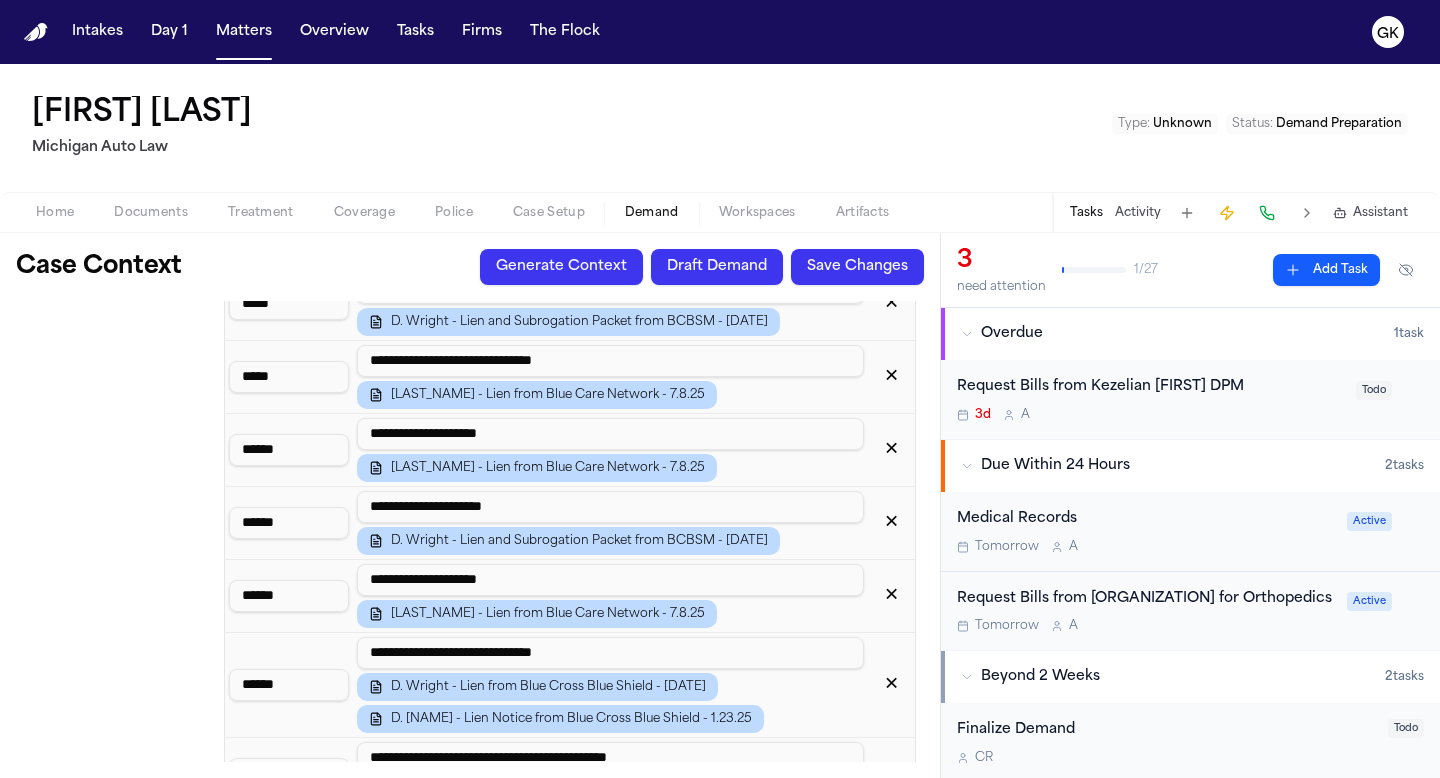 scroll, scrollTop: 2230, scrollLeft: 0, axis: vertical 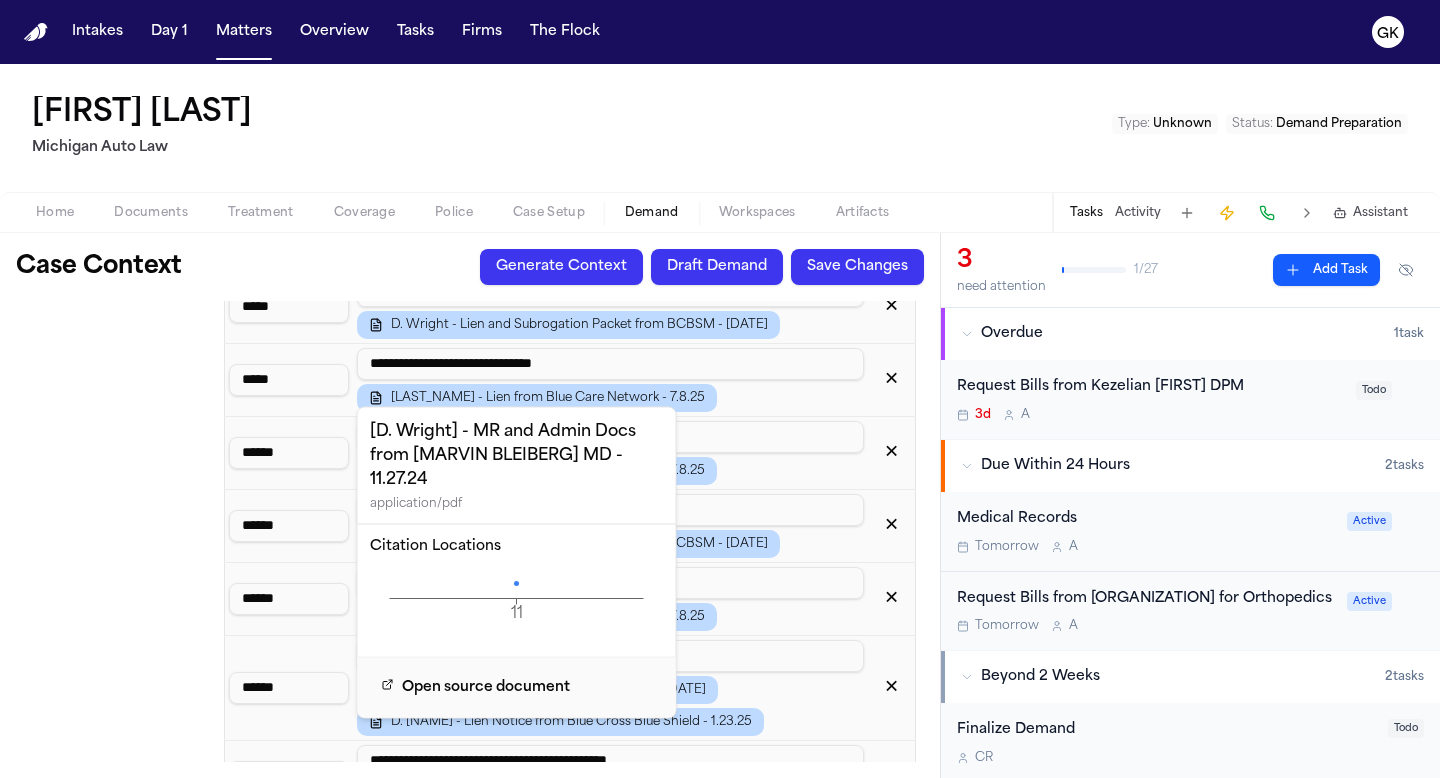 click on "11 Page" 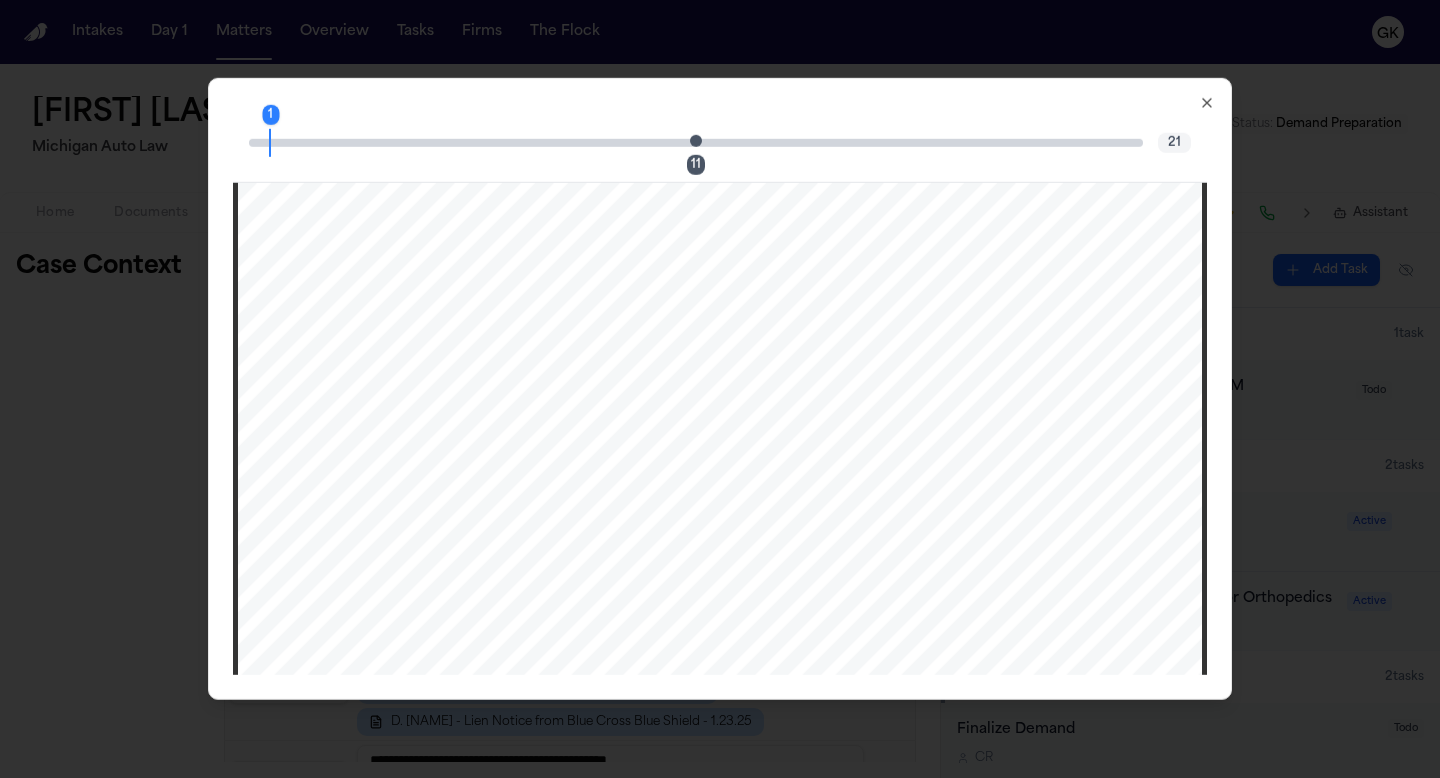 scroll, scrollTop: 12580, scrollLeft: 0, axis: vertical 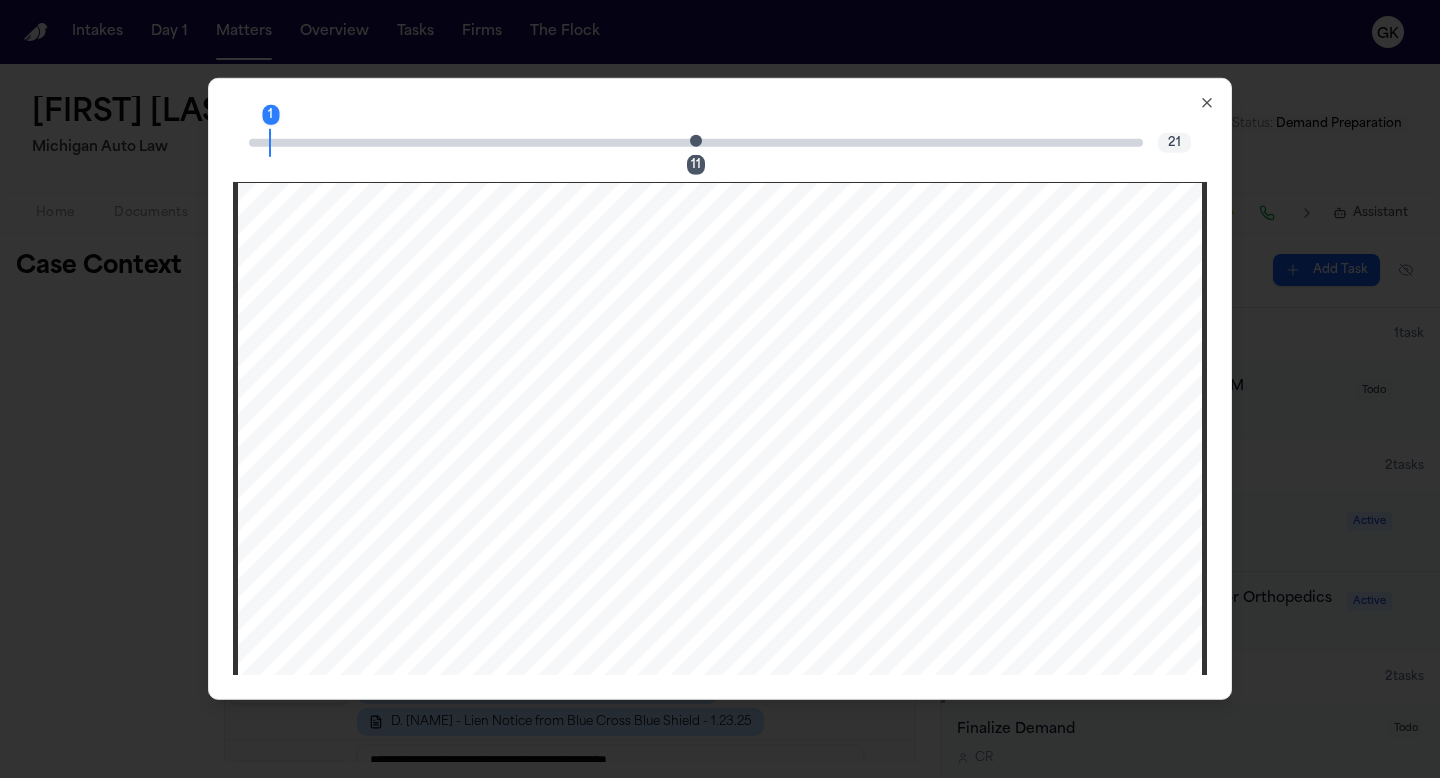 click on "11" at bounding box center (702, 142) 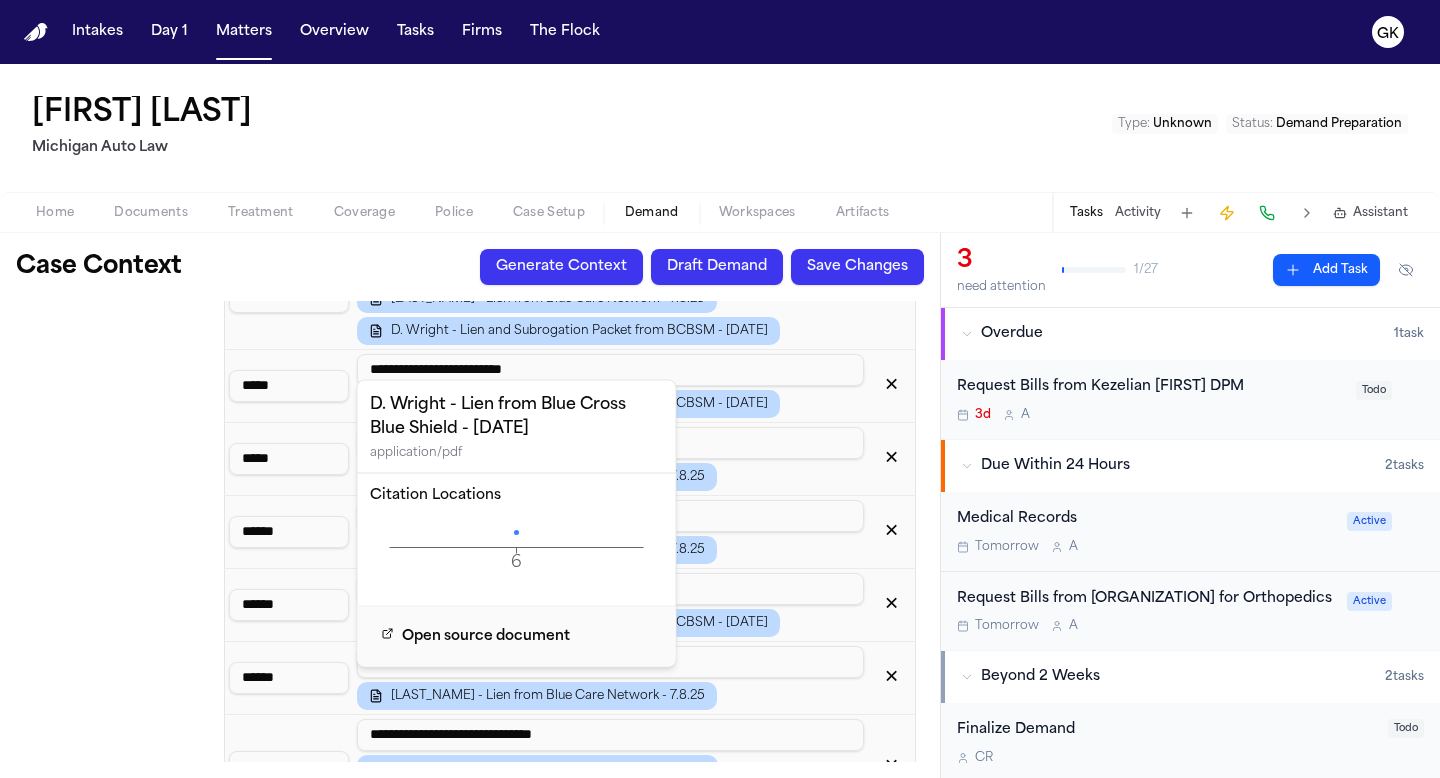 scroll, scrollTop: 2152, scrollLeft: 0, axis: vertical 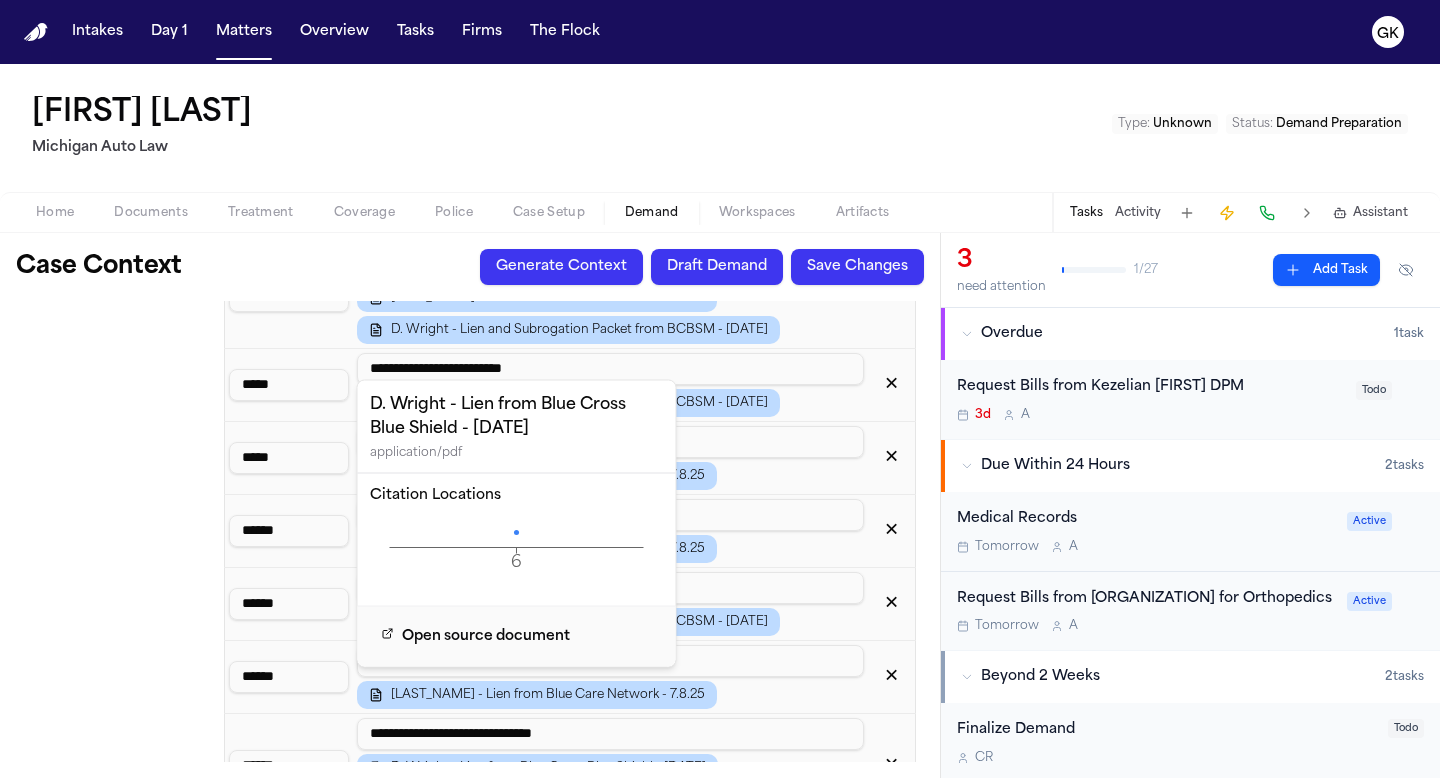 click on "6 Page" 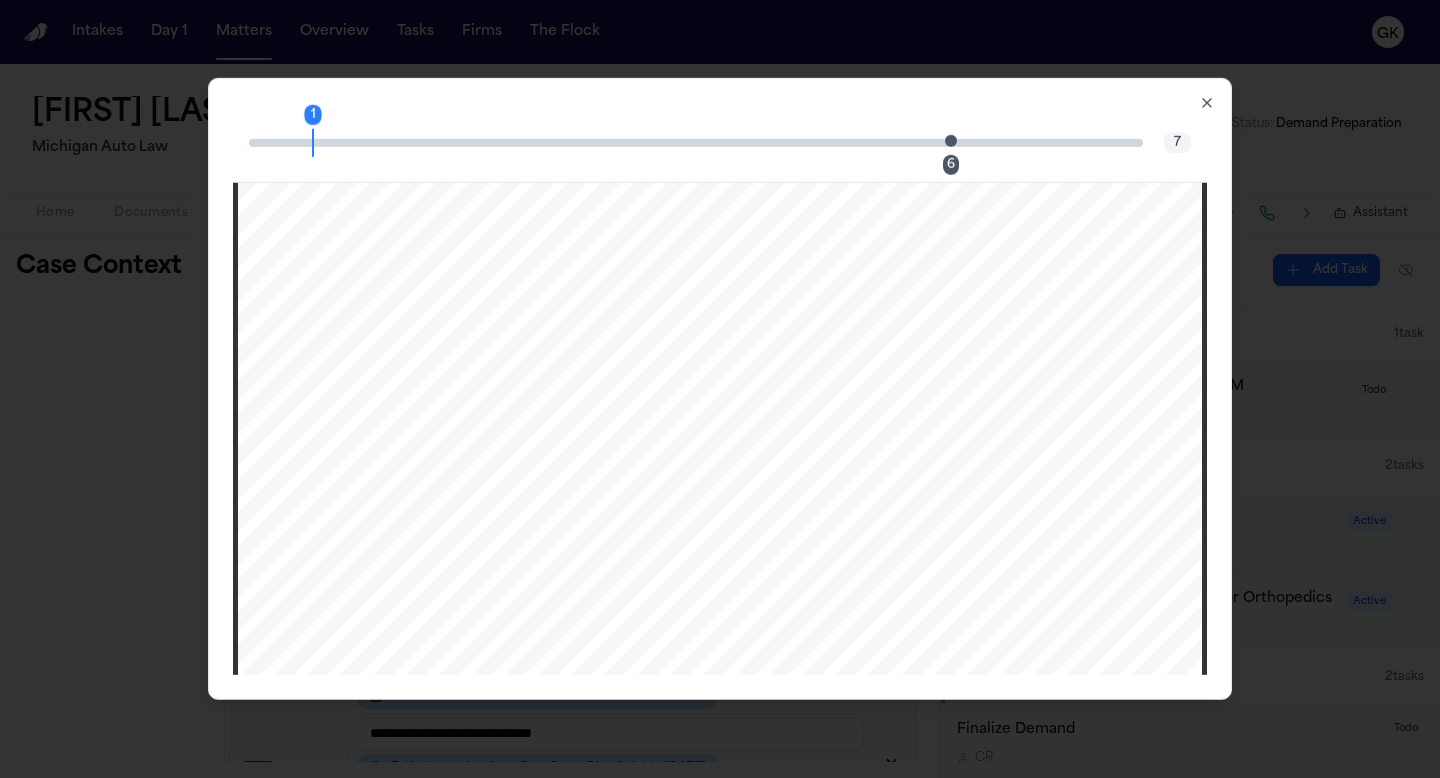 click at bounding box center (951, 140) 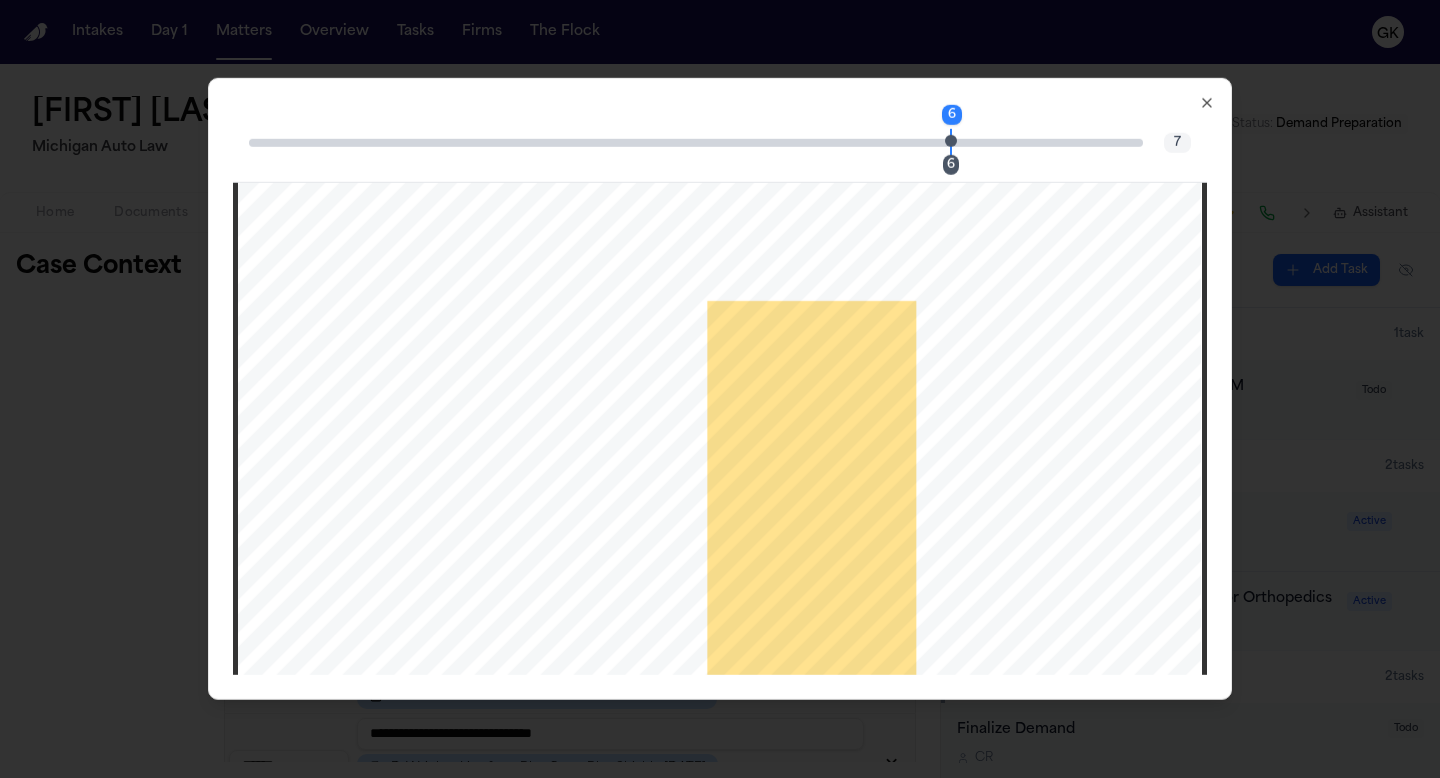scroll, scrollTop: 6627, scrollLeft: 0, axis: vertical 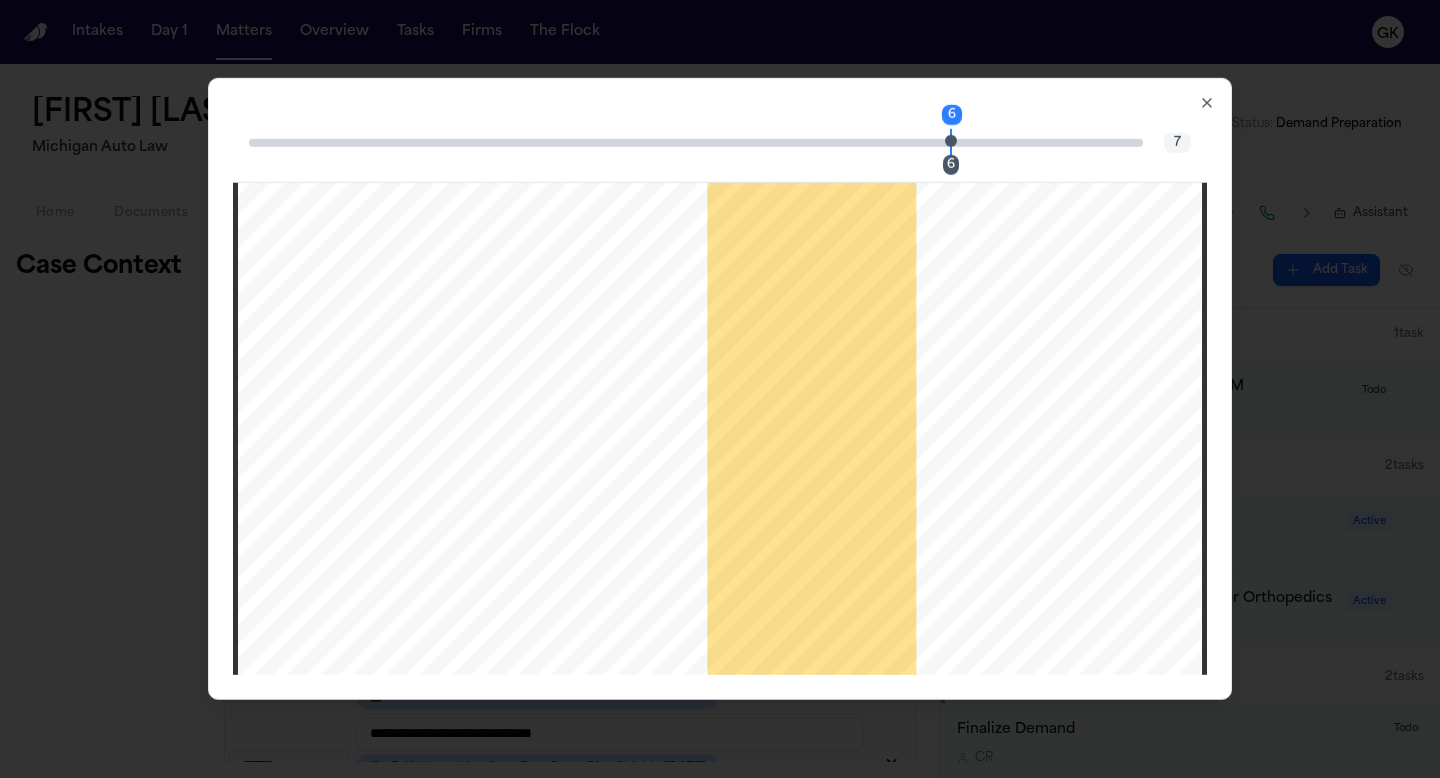click 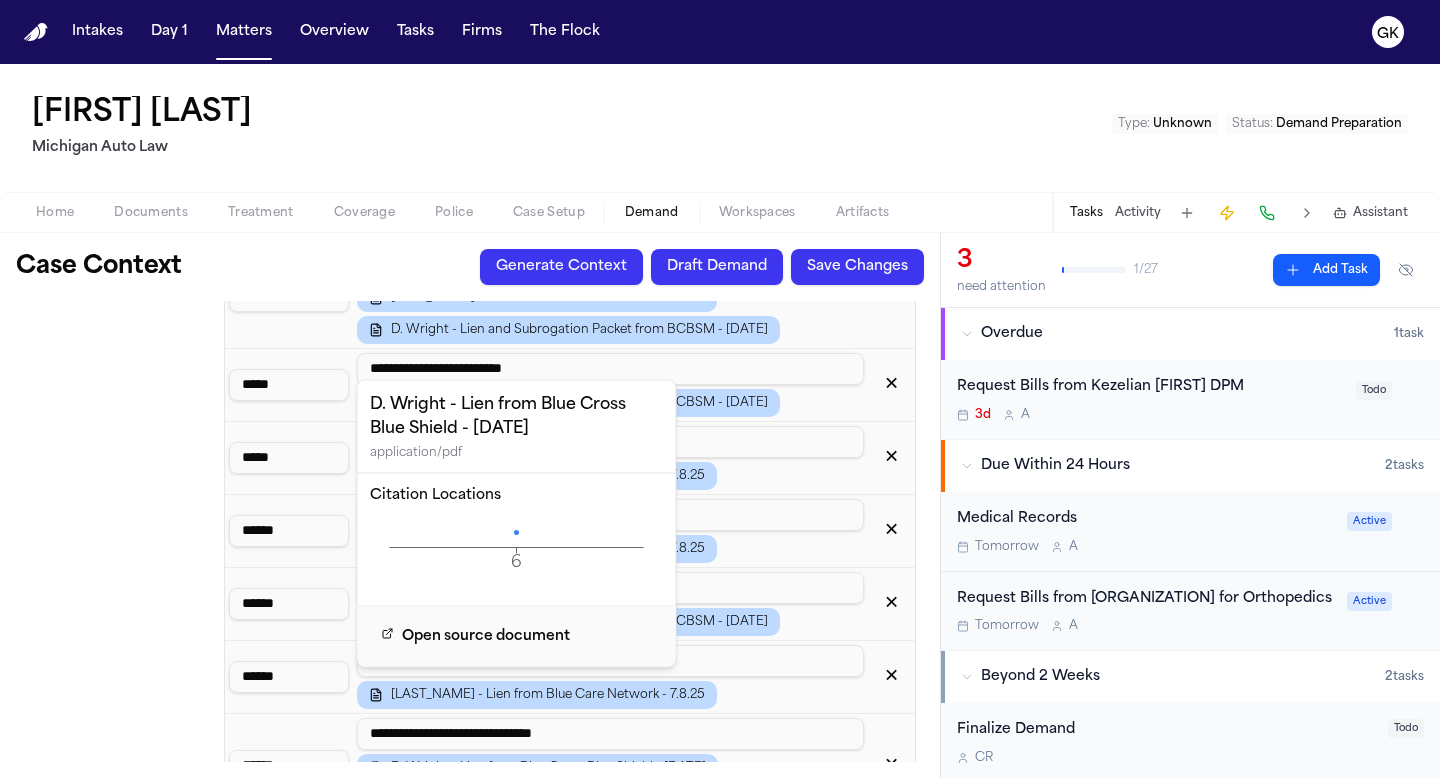 click on "6 Page" 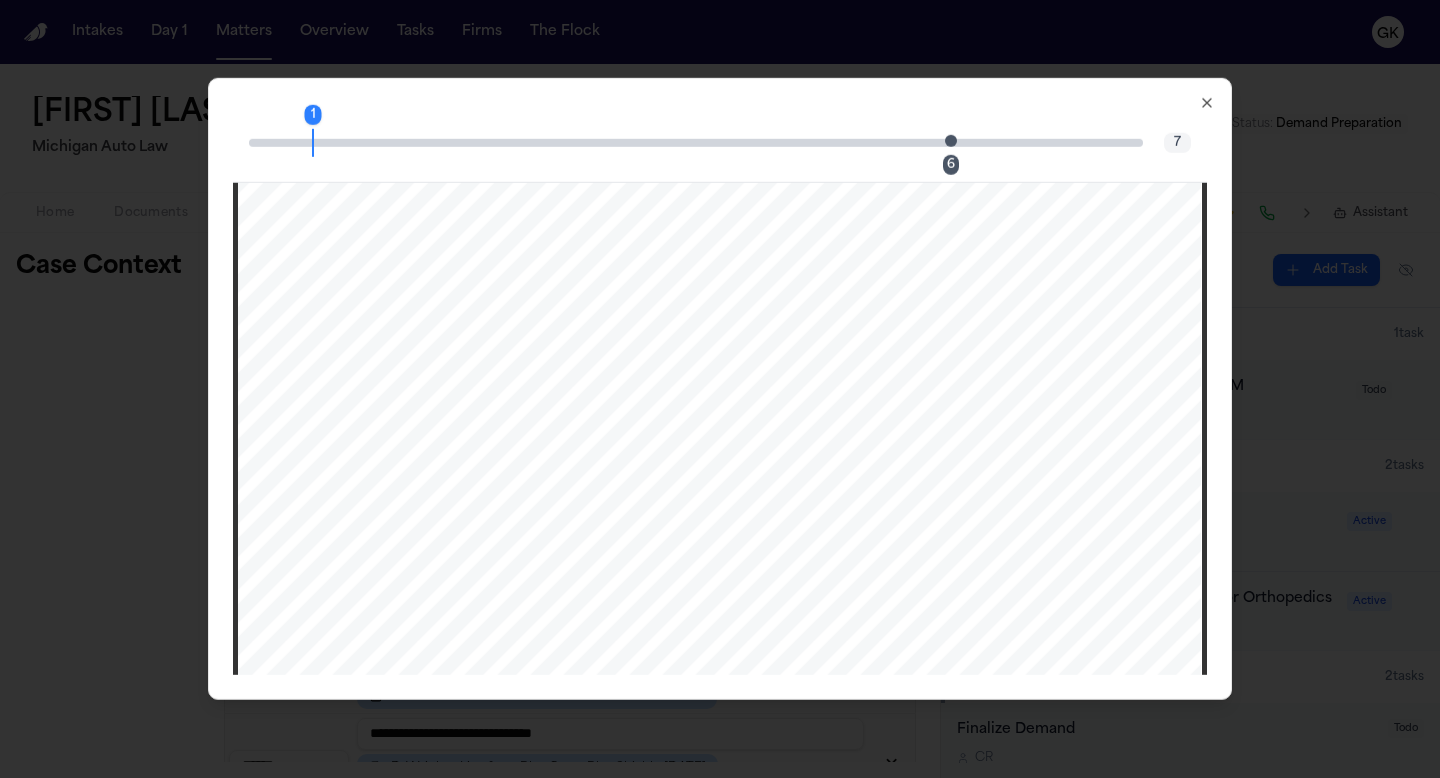 click at bounding box center [951, 140] 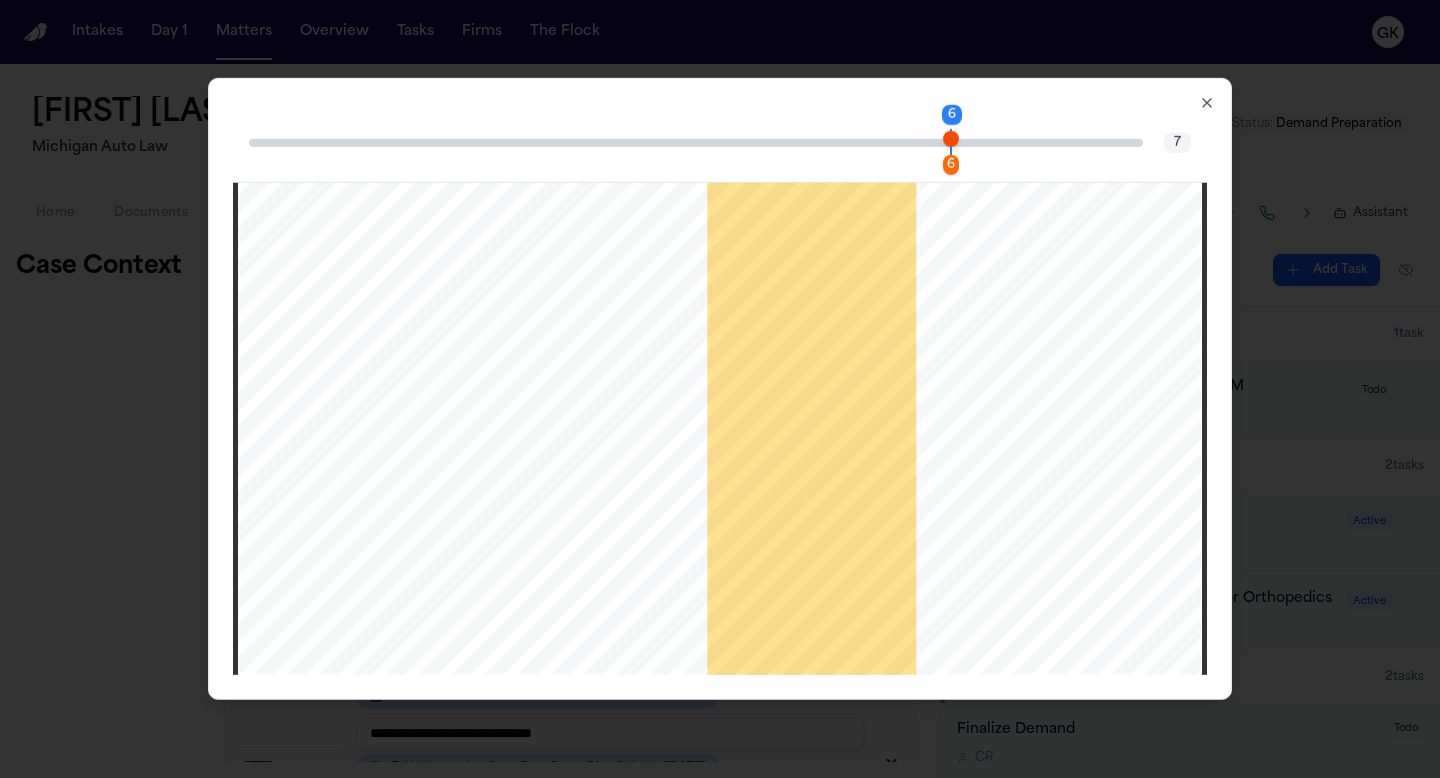 scroll, scrollTop: 6807, scrollLeft: 0, axis: vertical 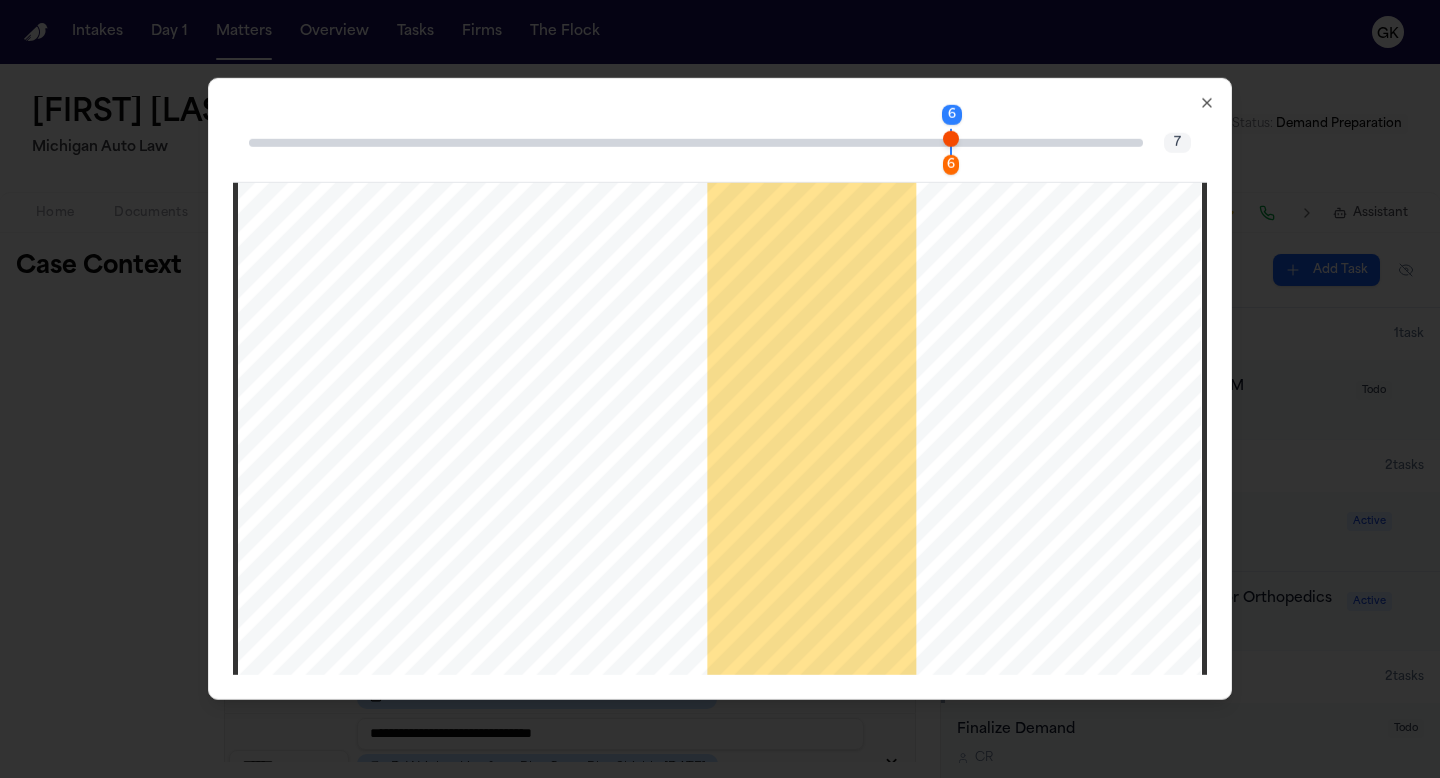 click 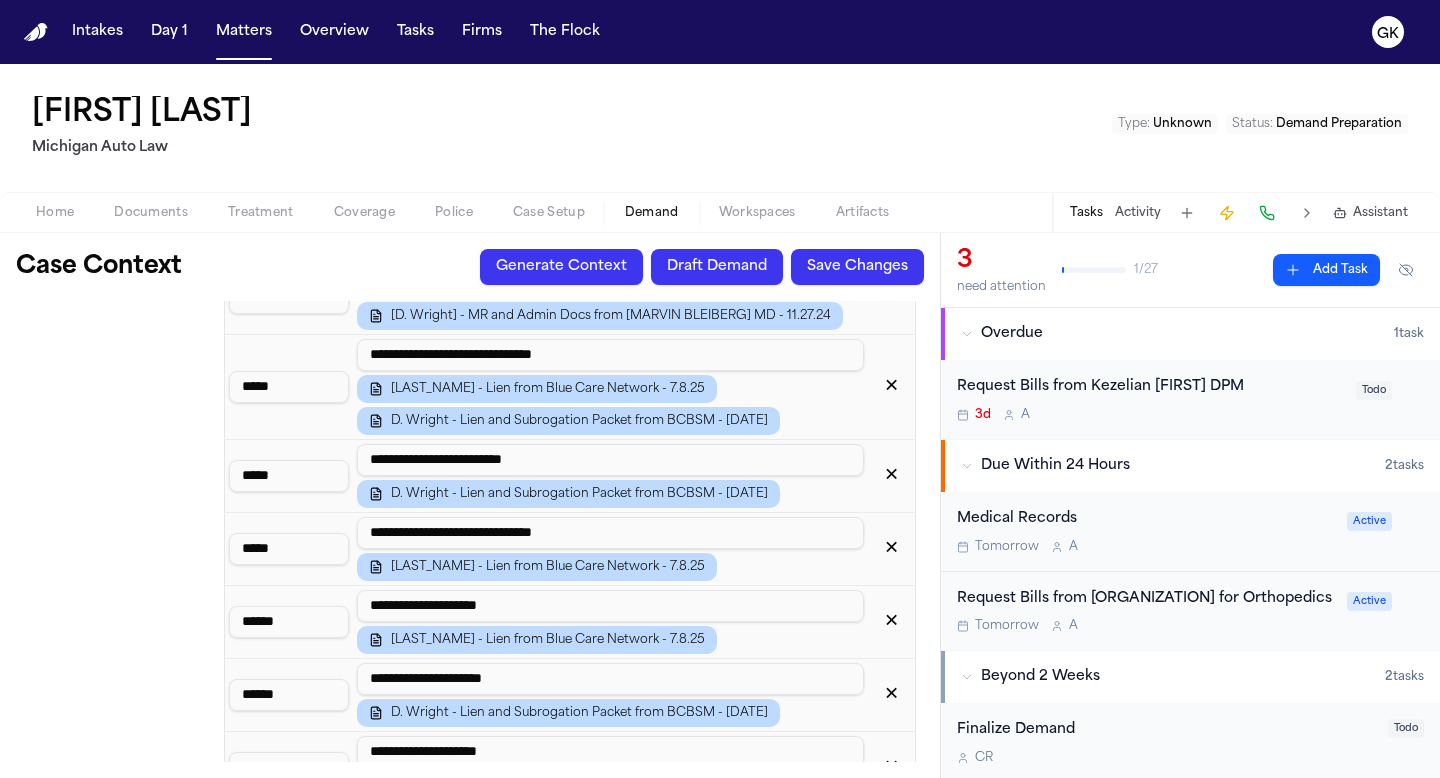 scroll, scrollTop: 2052, scrollLeft: 0, axis: vertical 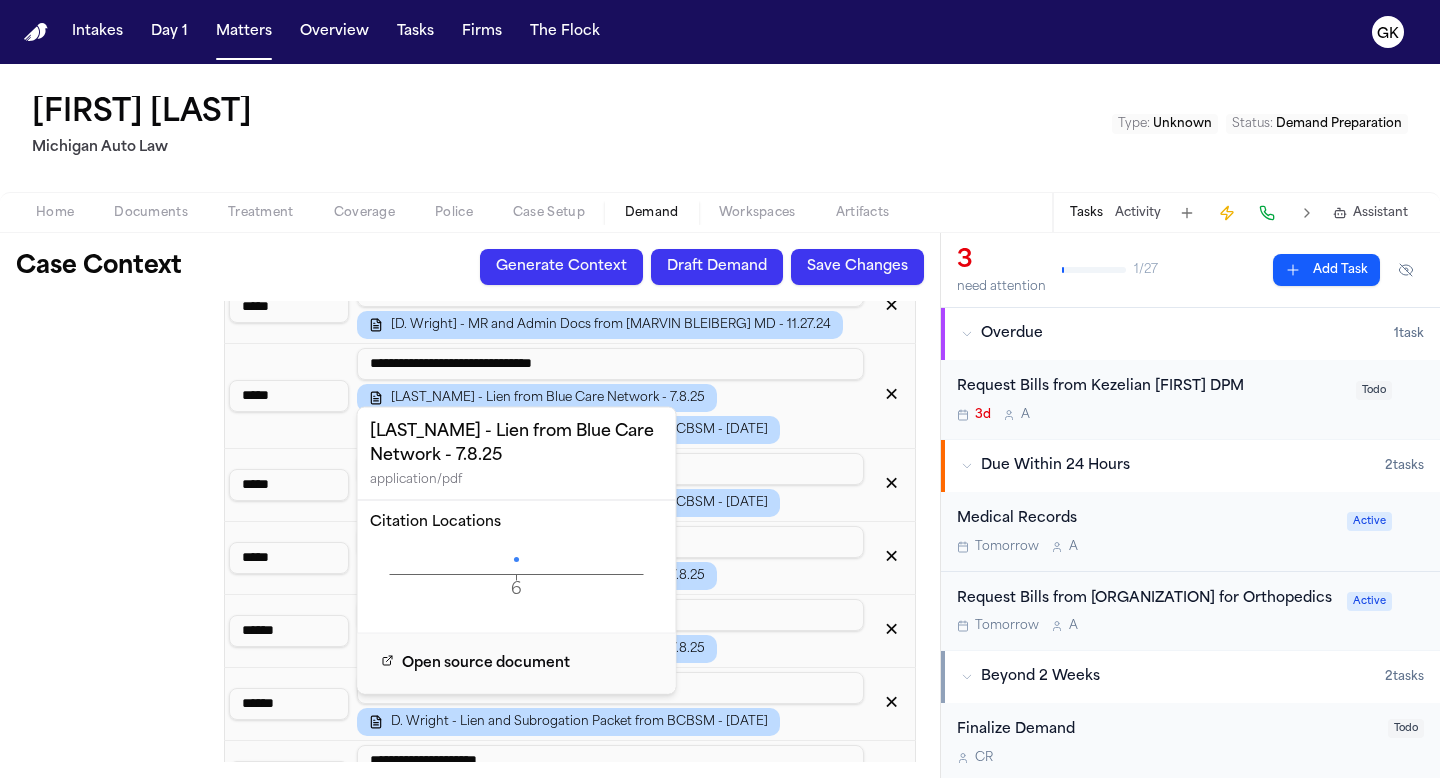 click on "6 Page" 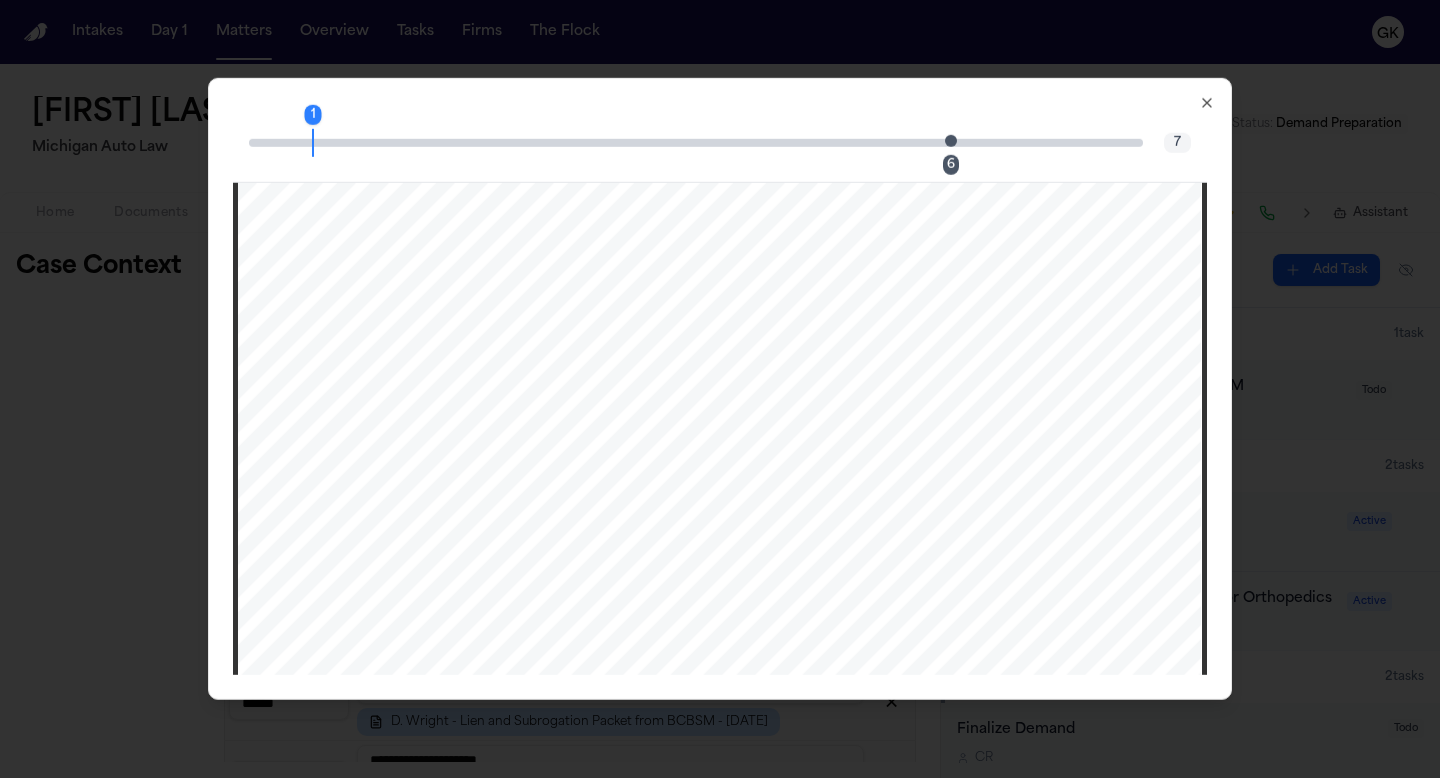 click at bounding box center (951, 140) 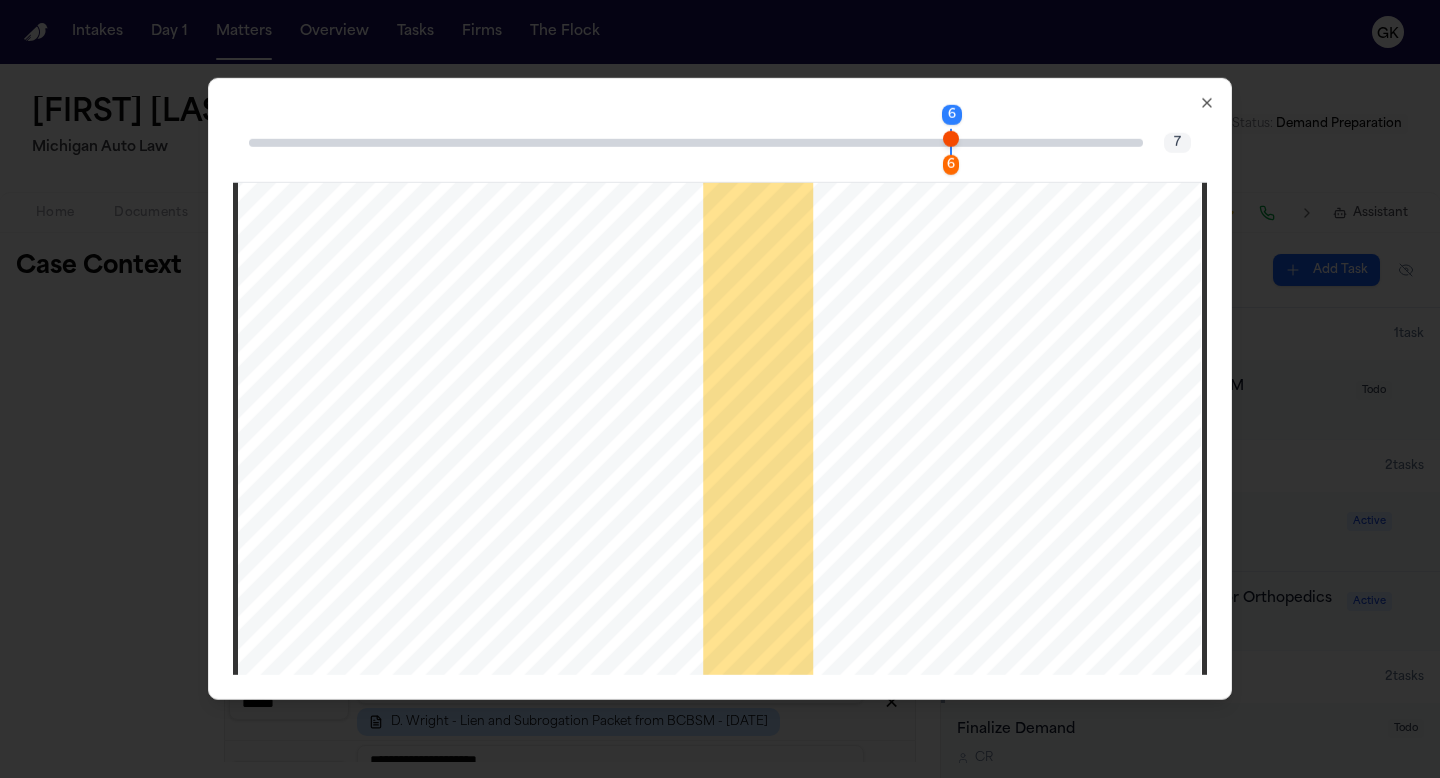scroll, scrollTop: 6754, scrollLeft: 0, axis: vertical 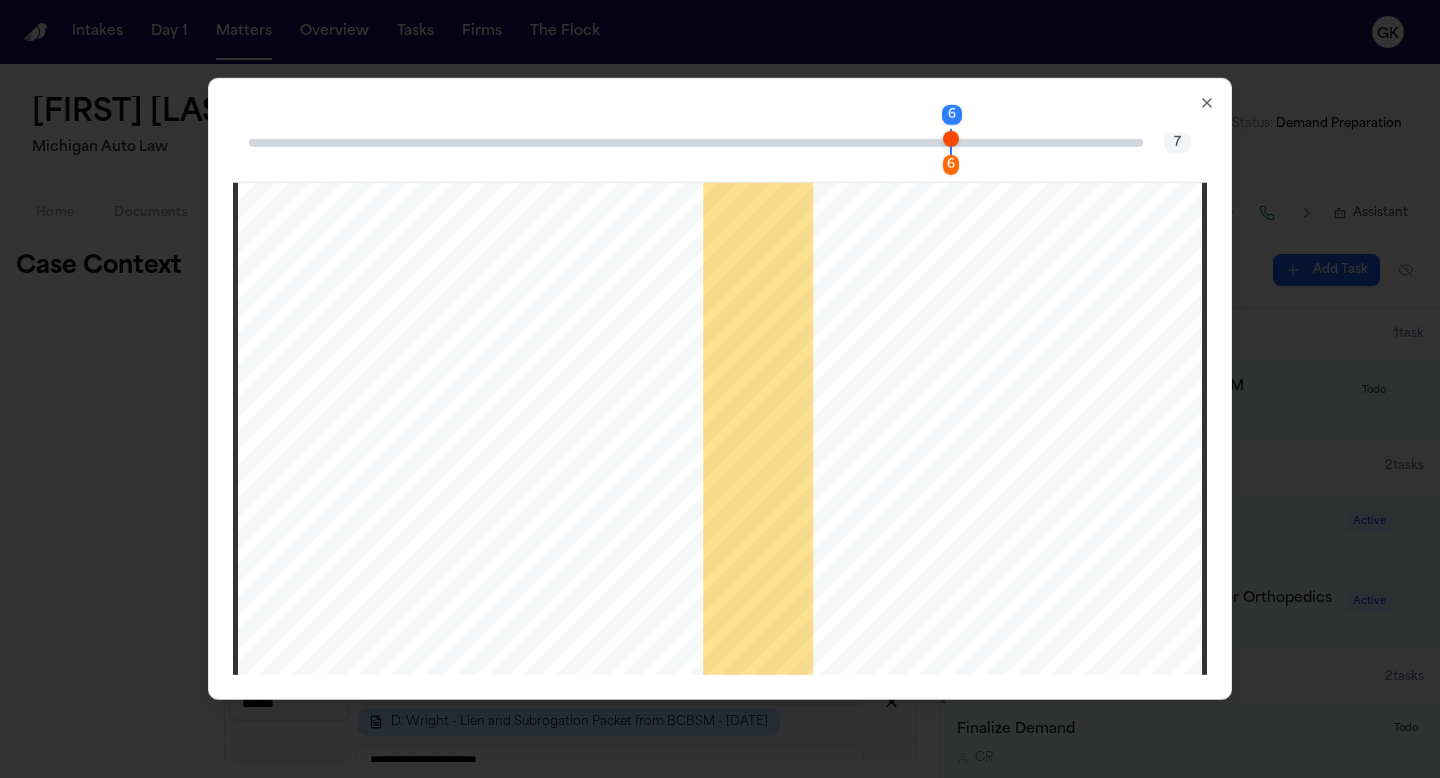 click on "6 6 7 7/8/2025   9:10:52   AM Fax Page   1 A) ®@   ® Date:   7/8/2025 Number   of   pages: |   , (including   cover   sheet) To:   2482548091   @send.fax   From:   Subrogation   Unit Company:   Title: Fax:   Fax: Phone:   Phone: Re:   Re:   Our   Member:   Delores   Wright .   Our   File   #:   8918007-1219 Notes/Comments:   Your   Claim   #:   22-76N2-40L The   information   contained   in   this   communication   is   privileged   and   confidential   and   is   intended   solely   for   the use   of   the   individual(s)   to   whom   this   communication   is   directed.   If   you   are   not   the   intended   recipient,   you   are hereby   notified   that   any   viewing,   copying,   disclosure   or   distribution   of   this   information   is   prohibited.   Please   notify us   immediately   by   telephone   and   then   either   destroy   the   information   by   shredding   or   return   the   information   via   the   U.S. Postal   Service   to   the   sender's   attention   at:   600   E." at bounding box center [720, 389] 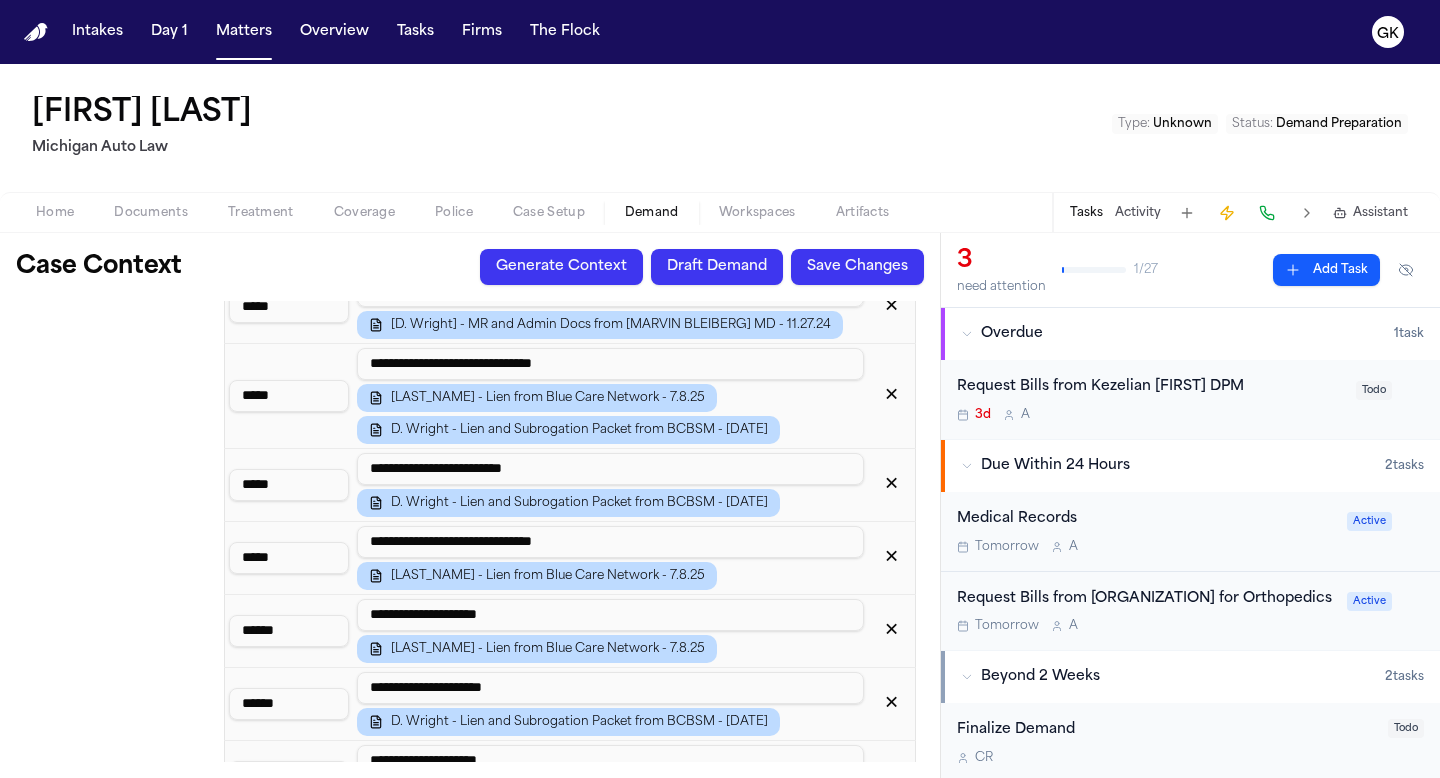 drag, startPoint x: 526, startPoint y: 682, endPoint x: 358, endPoint y: 679, distance: 168.02678 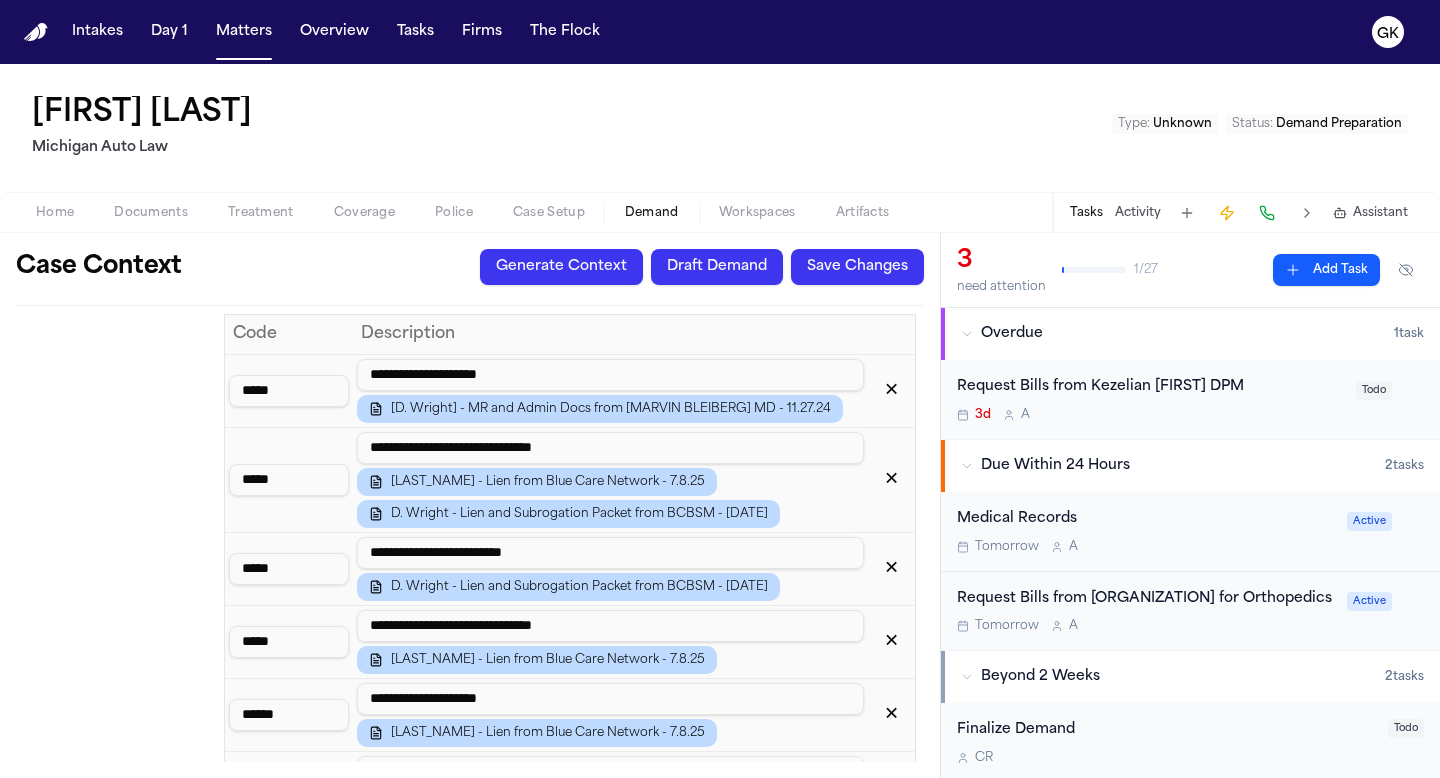 scroll, scrollTop: 1970, scrollLeft: 0, axis: vertical 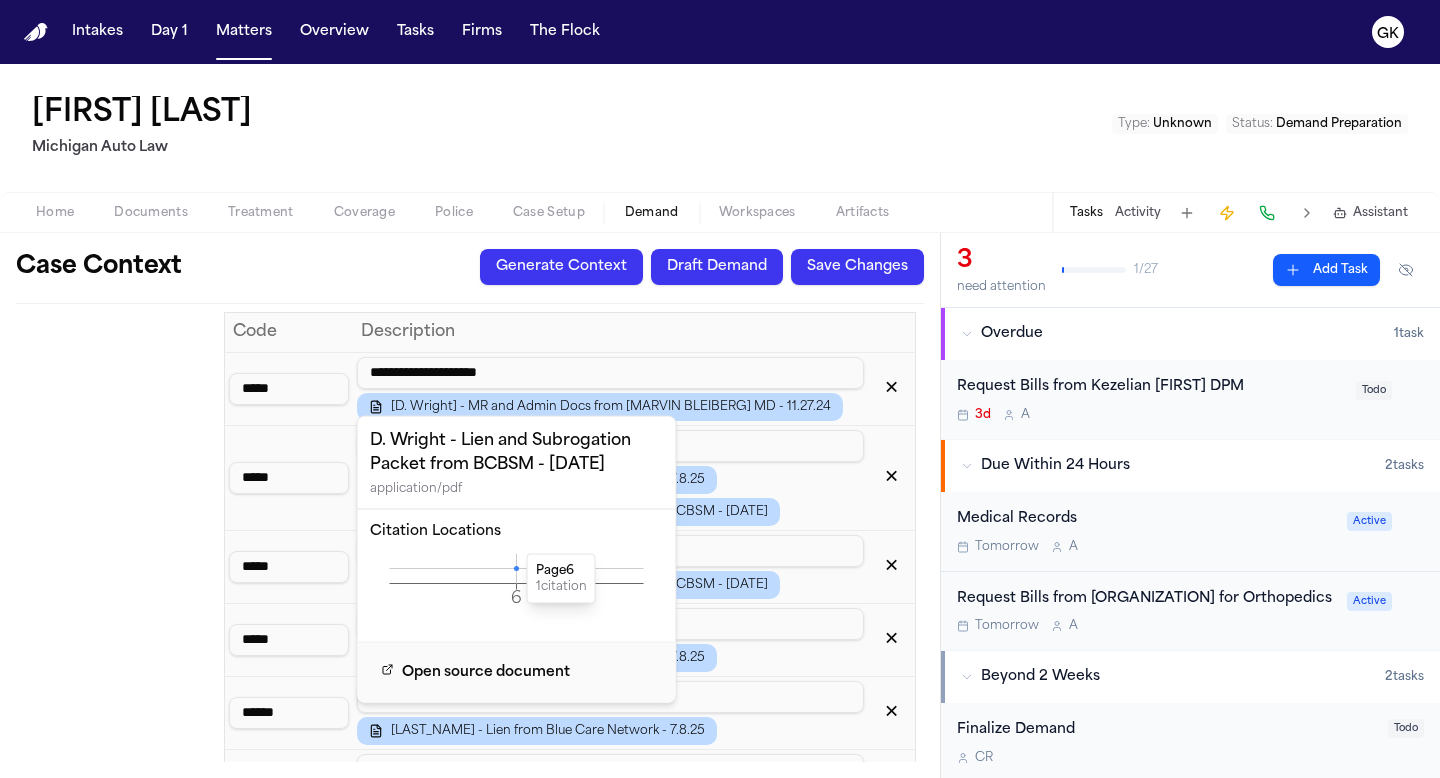 click on "6 Page" 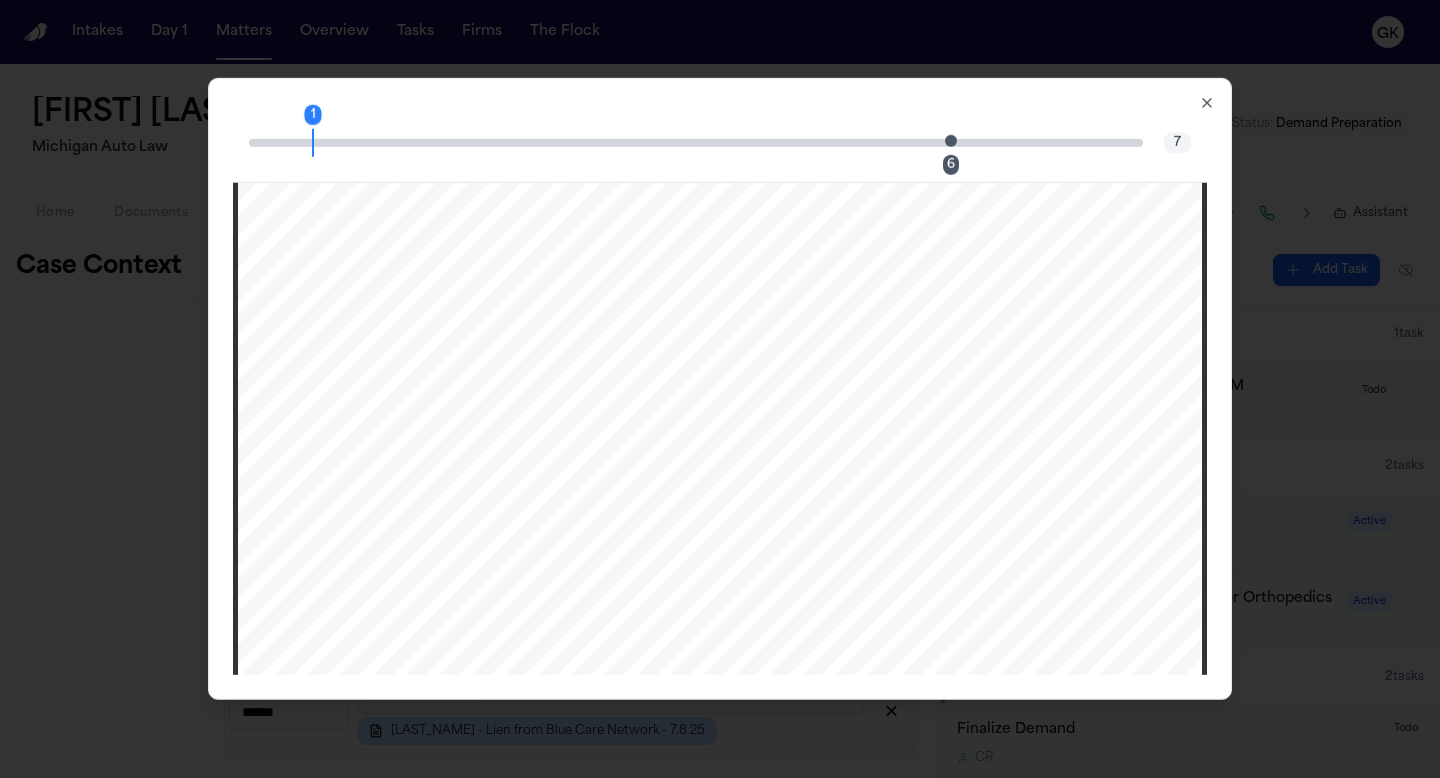 click at bounding box center (951, 140) 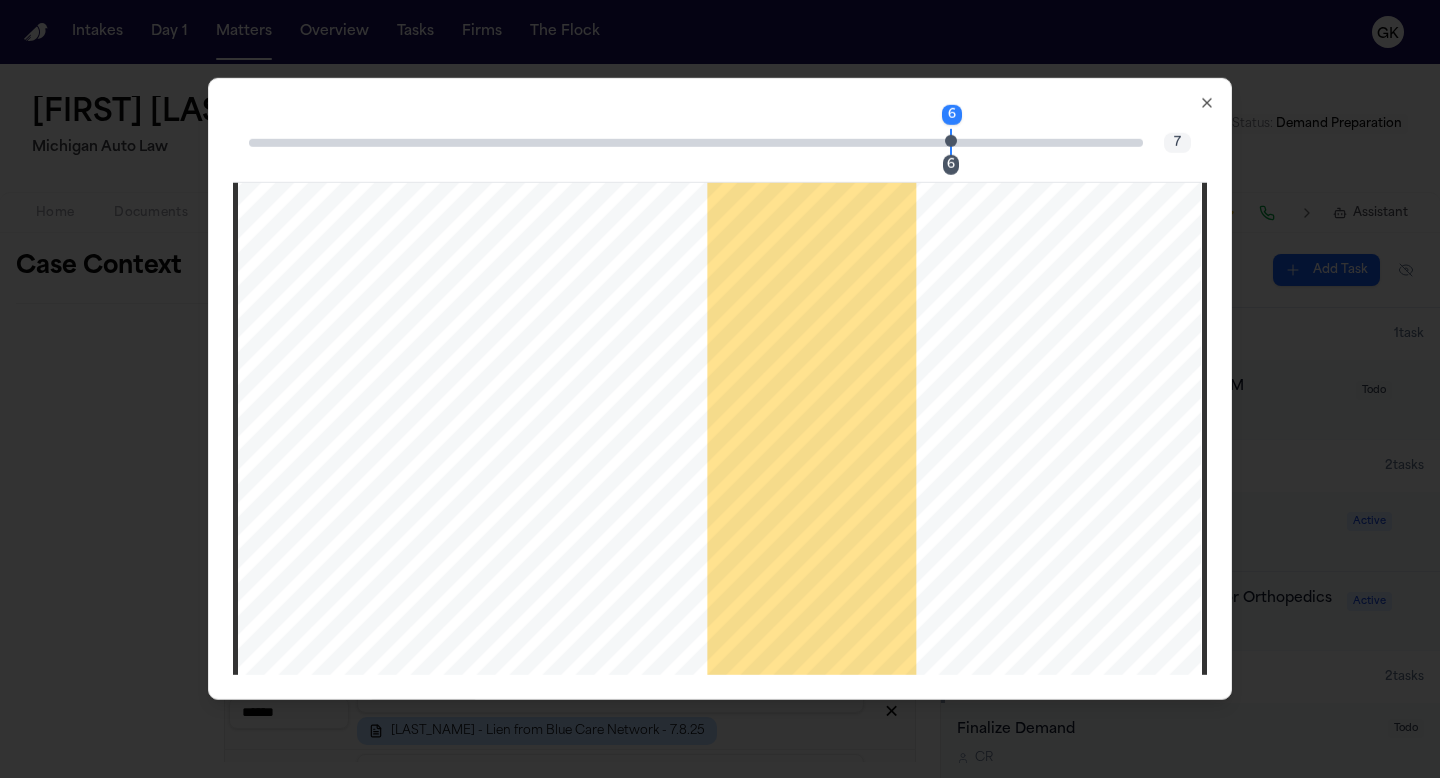 scroll, scrollTop: 6670, scrollLeft: 0, axis: vertical 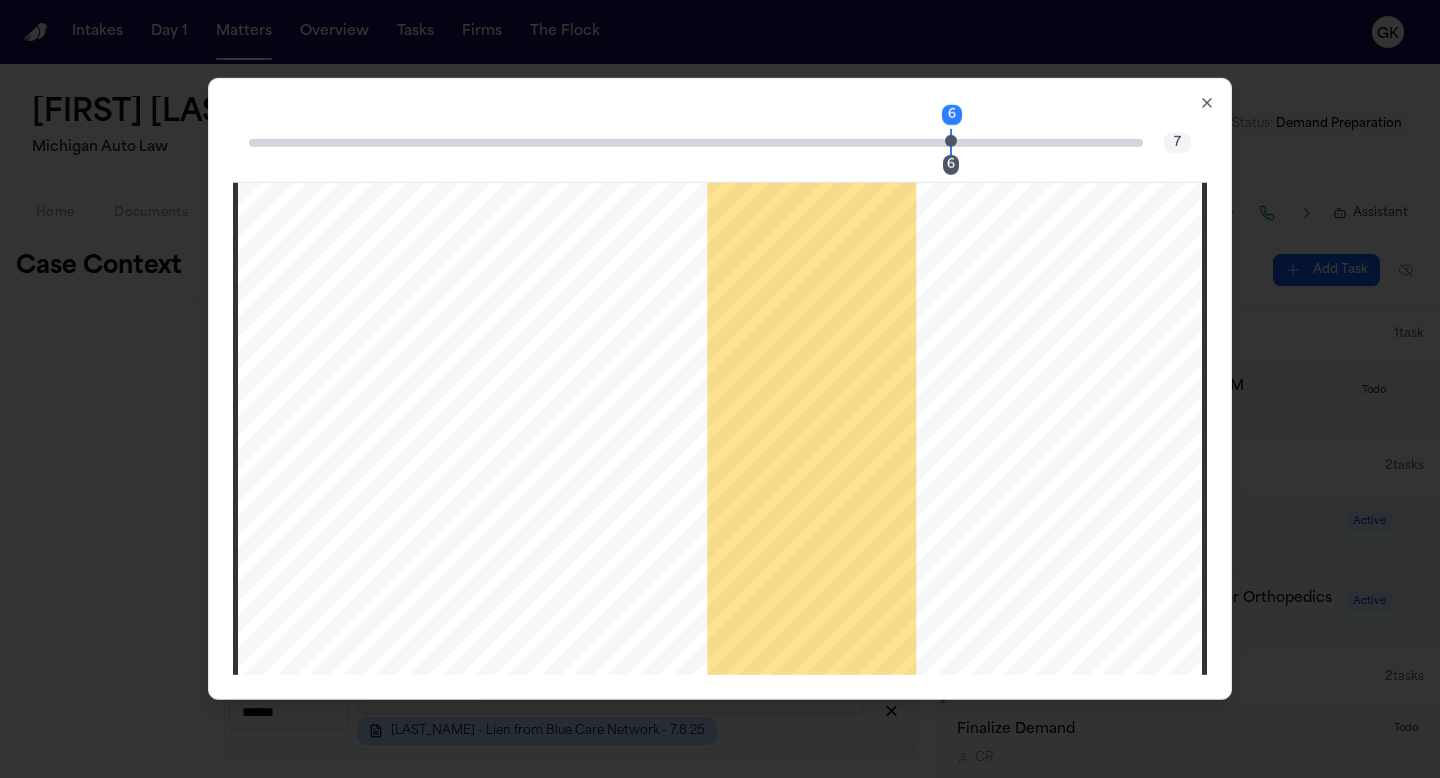 click 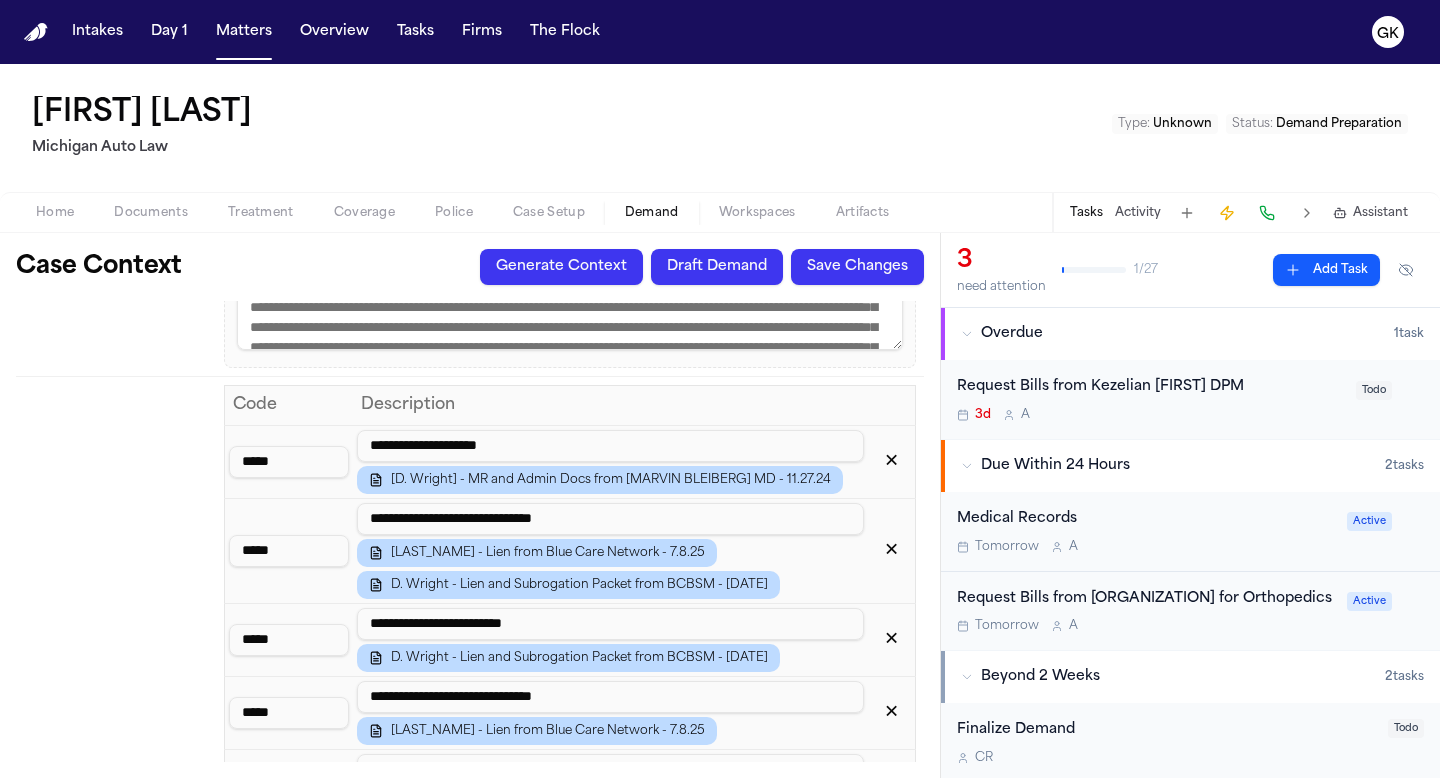 scroll, scrollTop: 1896, scrollLeft: 0, axis: vertical 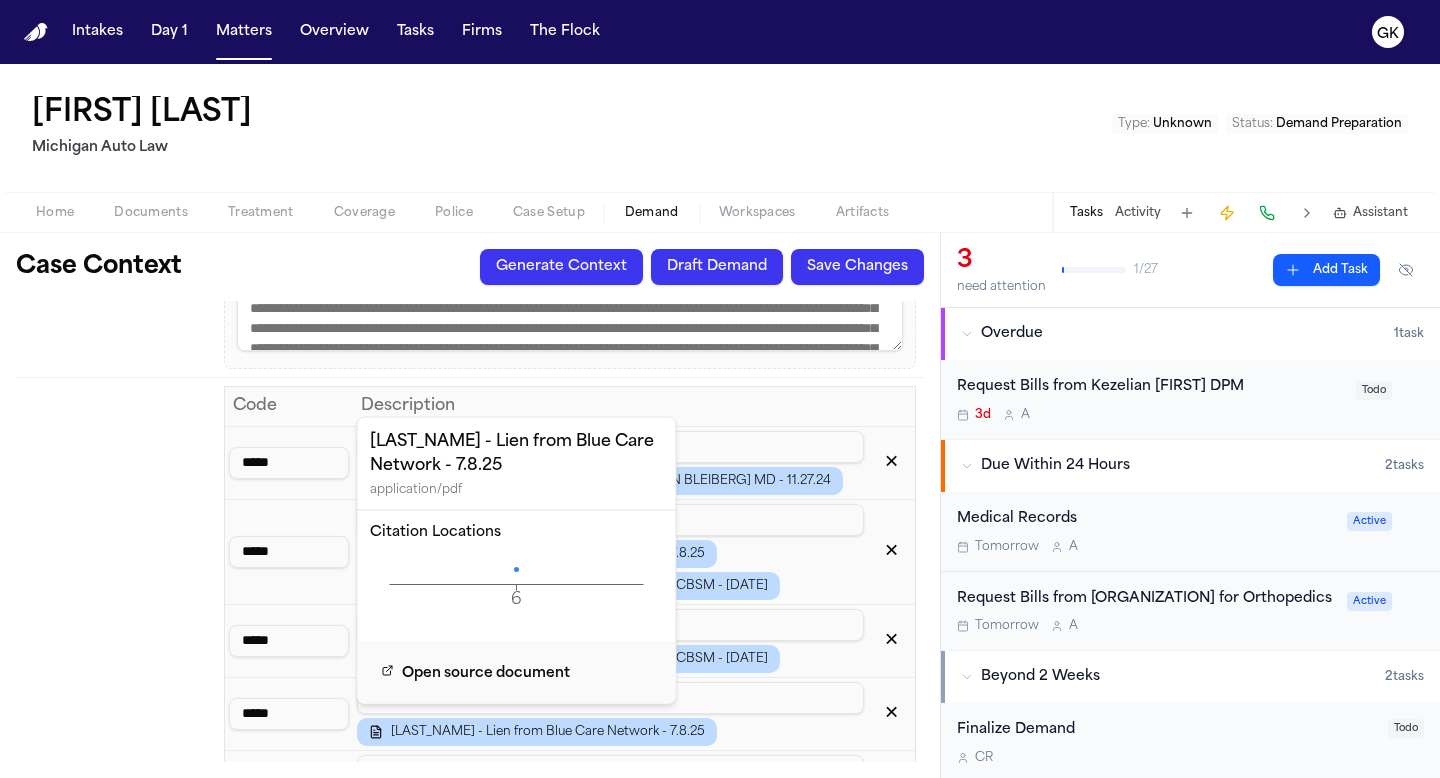 click on "6 Page" 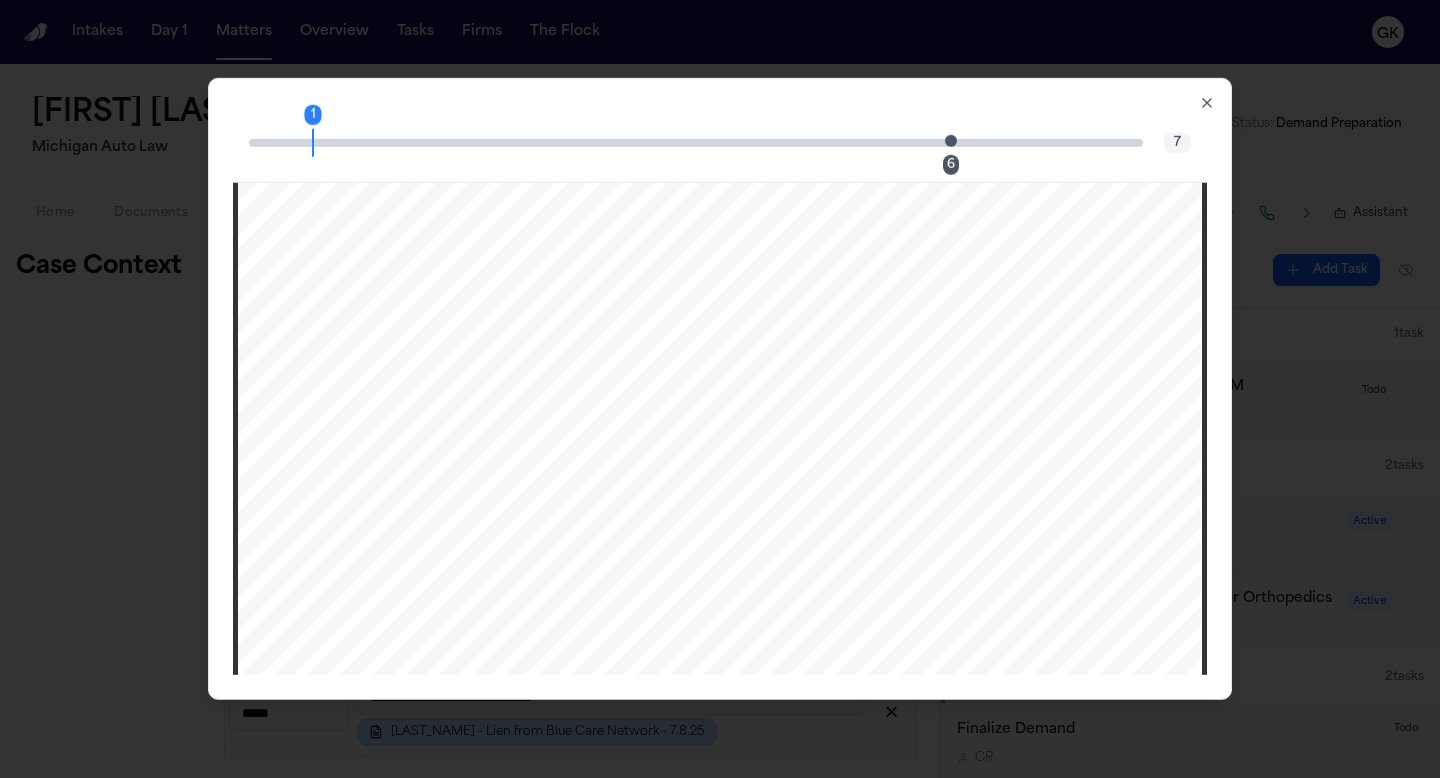click on "1 6 7" at bounding box center (720, 143) 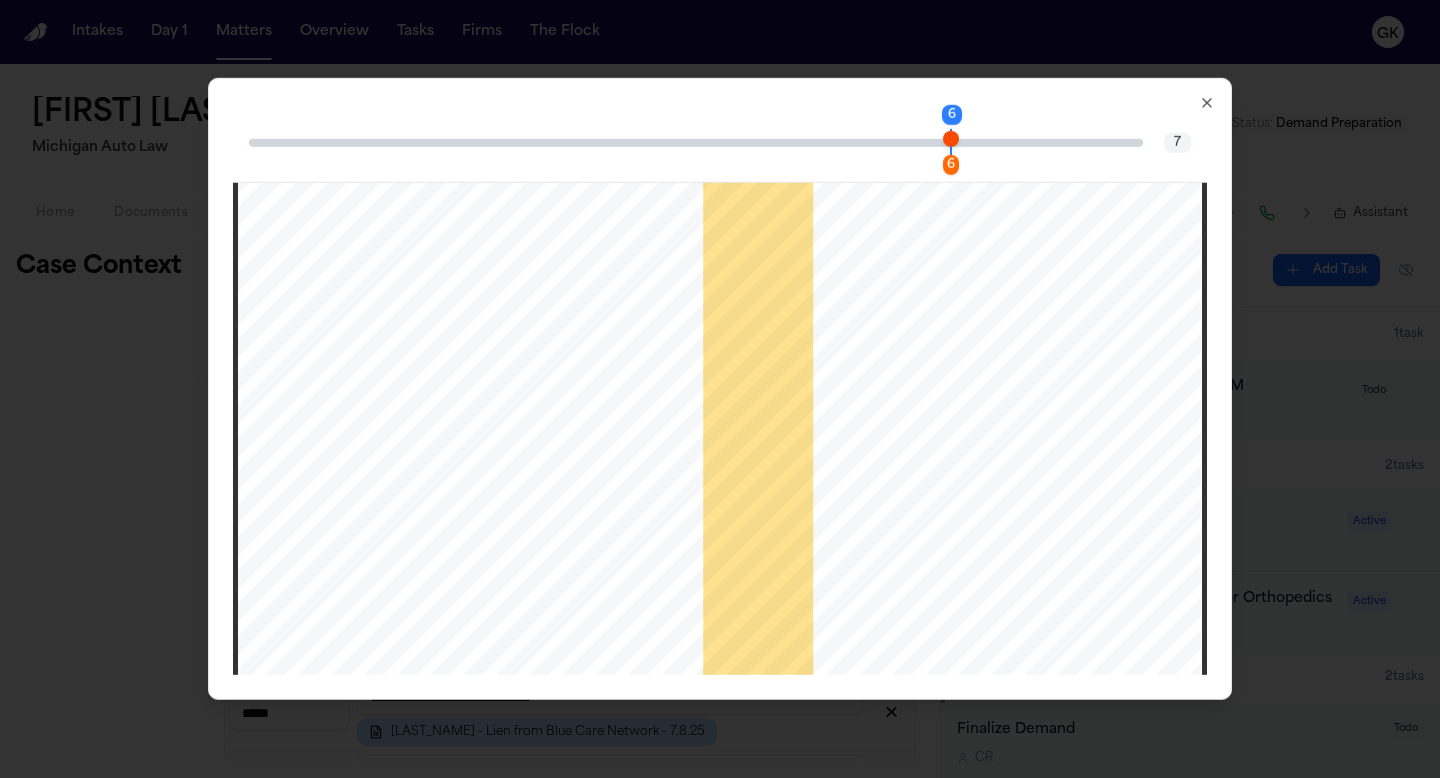 scroll, scrollTop: 6832, scrollLeft: 0, axis: vertical 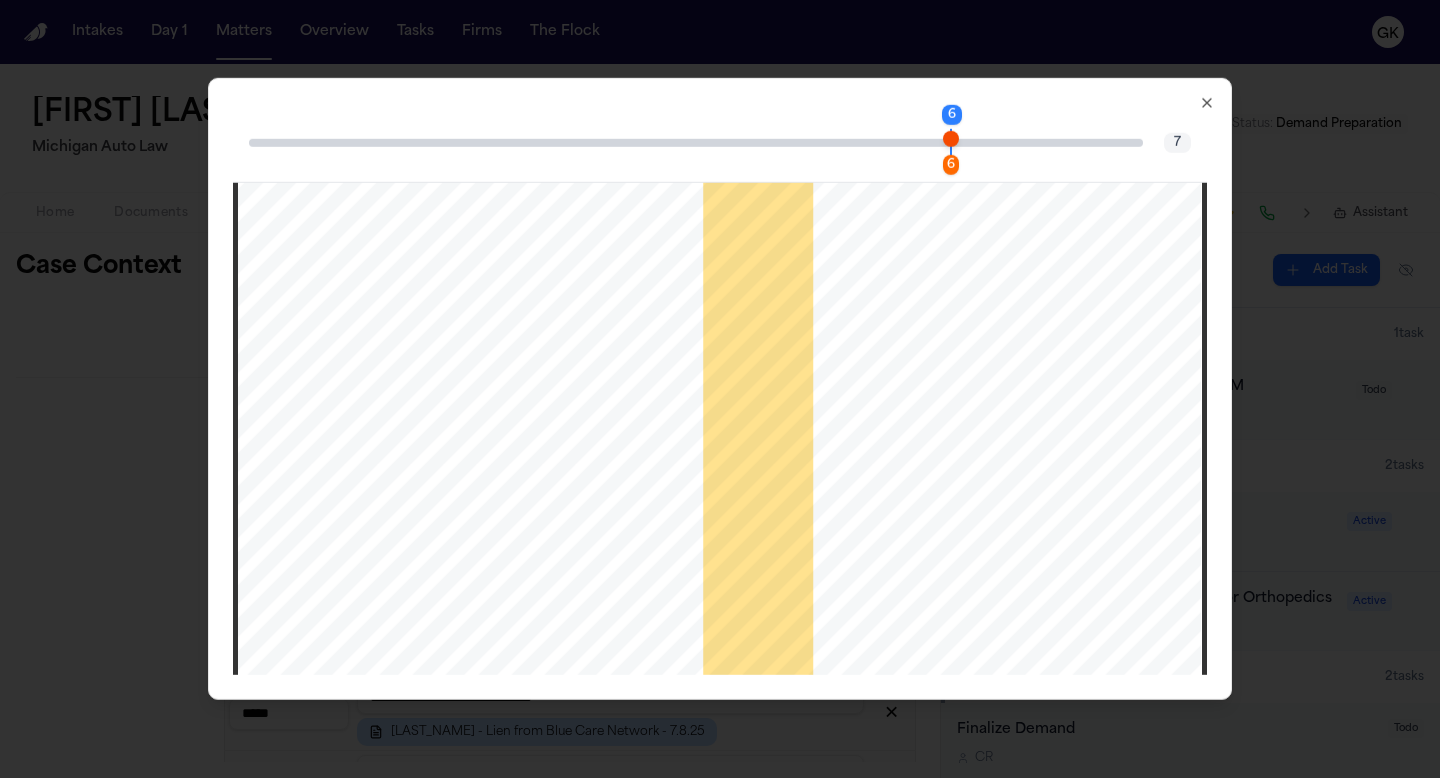 click 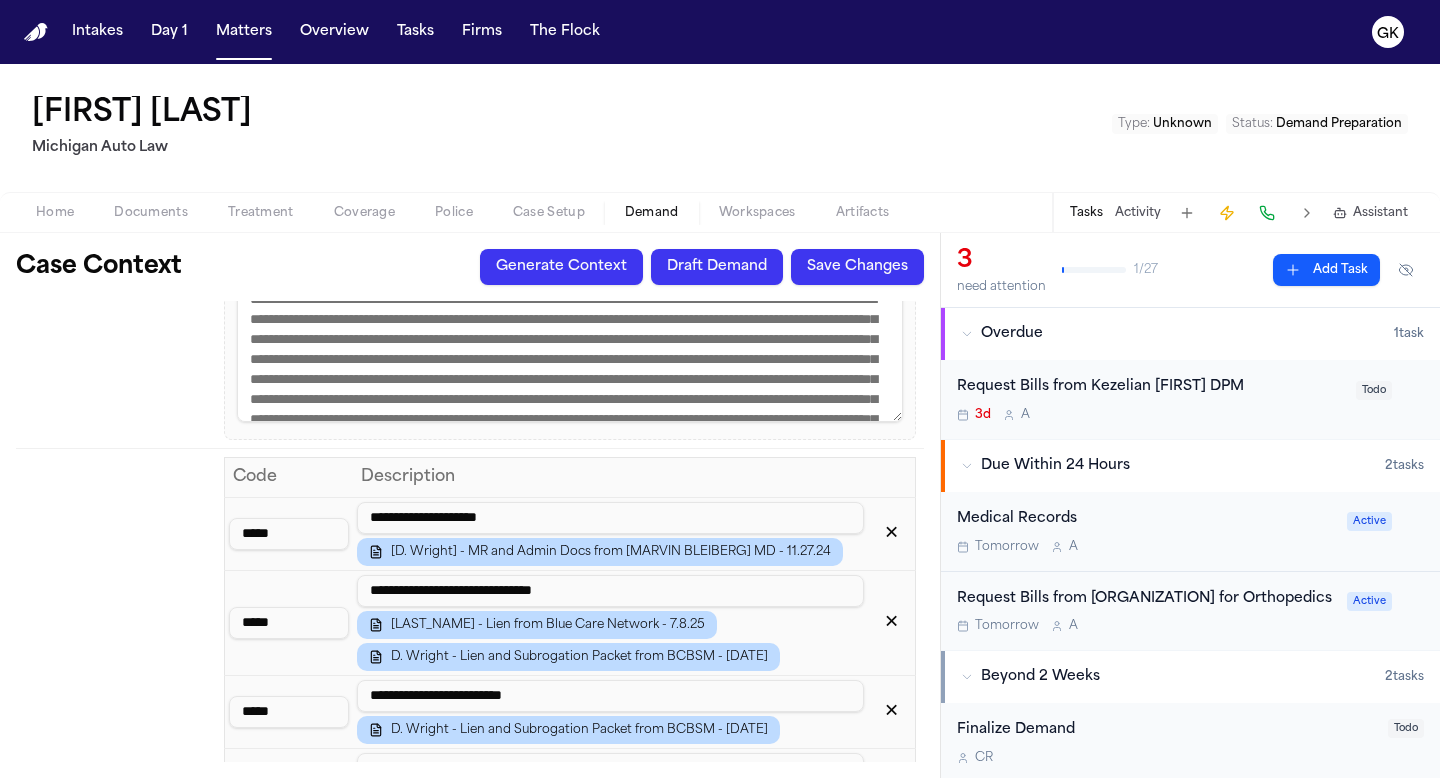 scroll, scrollTop: 1812, scrollLeft: 0, axis: vertical 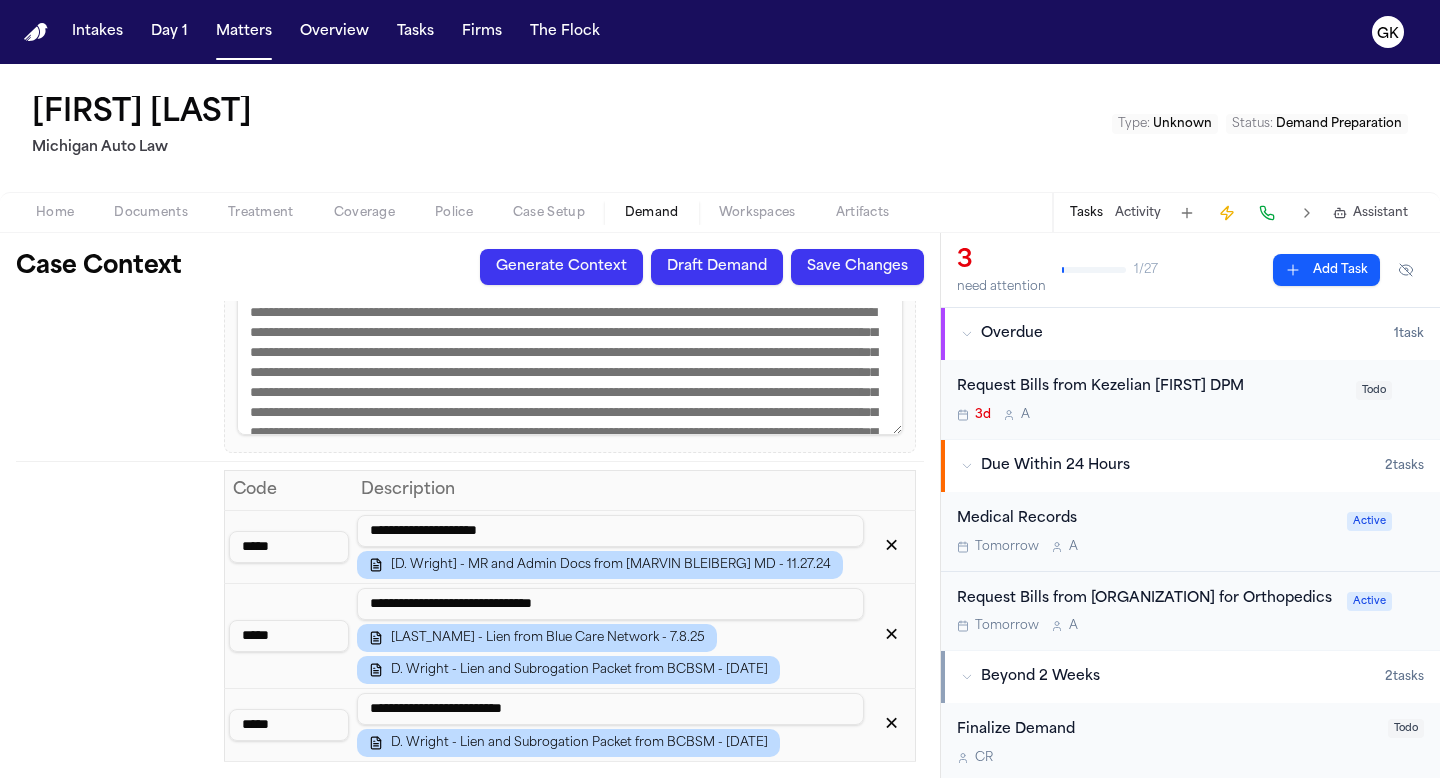 drag, startPoint x: 306, startPoint y: 717, endPoint x: 176, endPoint y: 709, distance: 130.24593 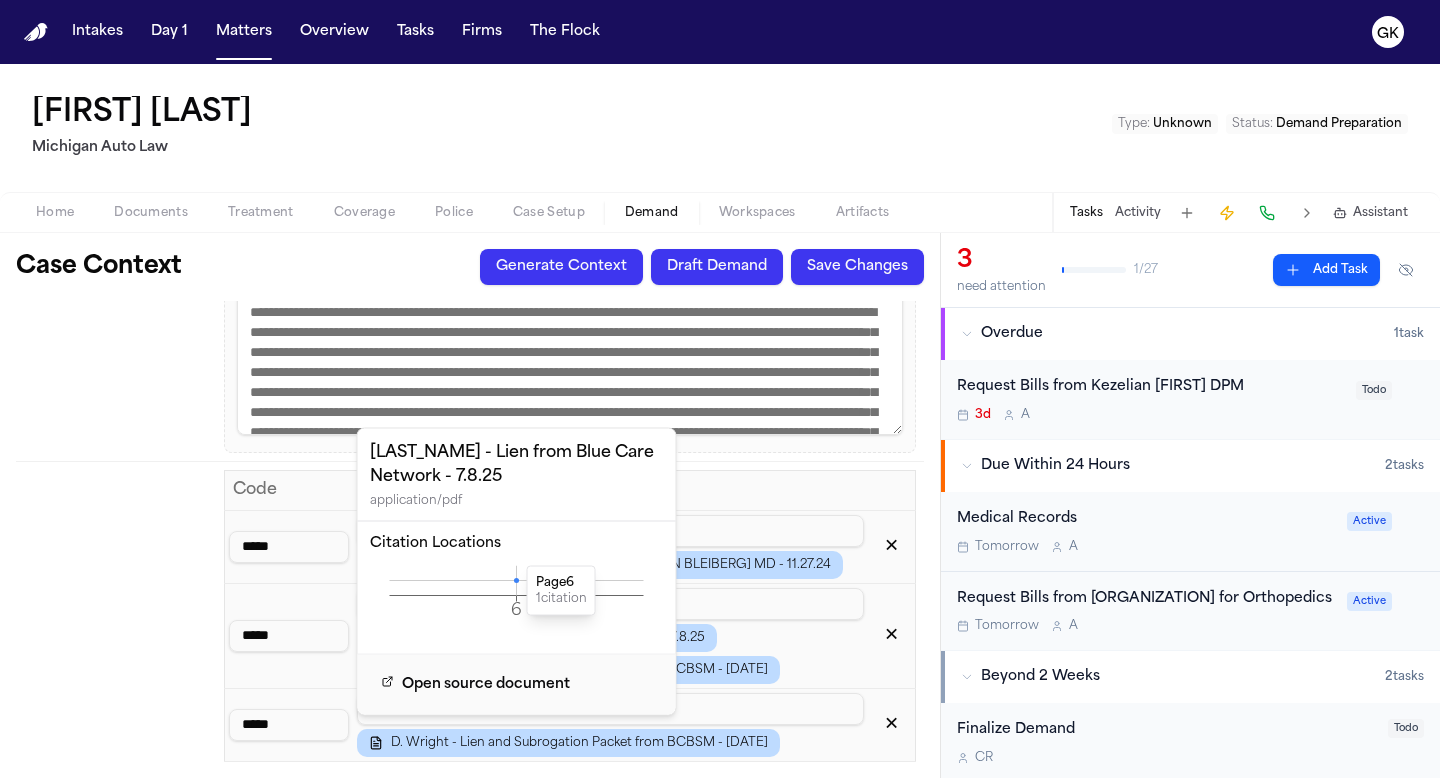 click 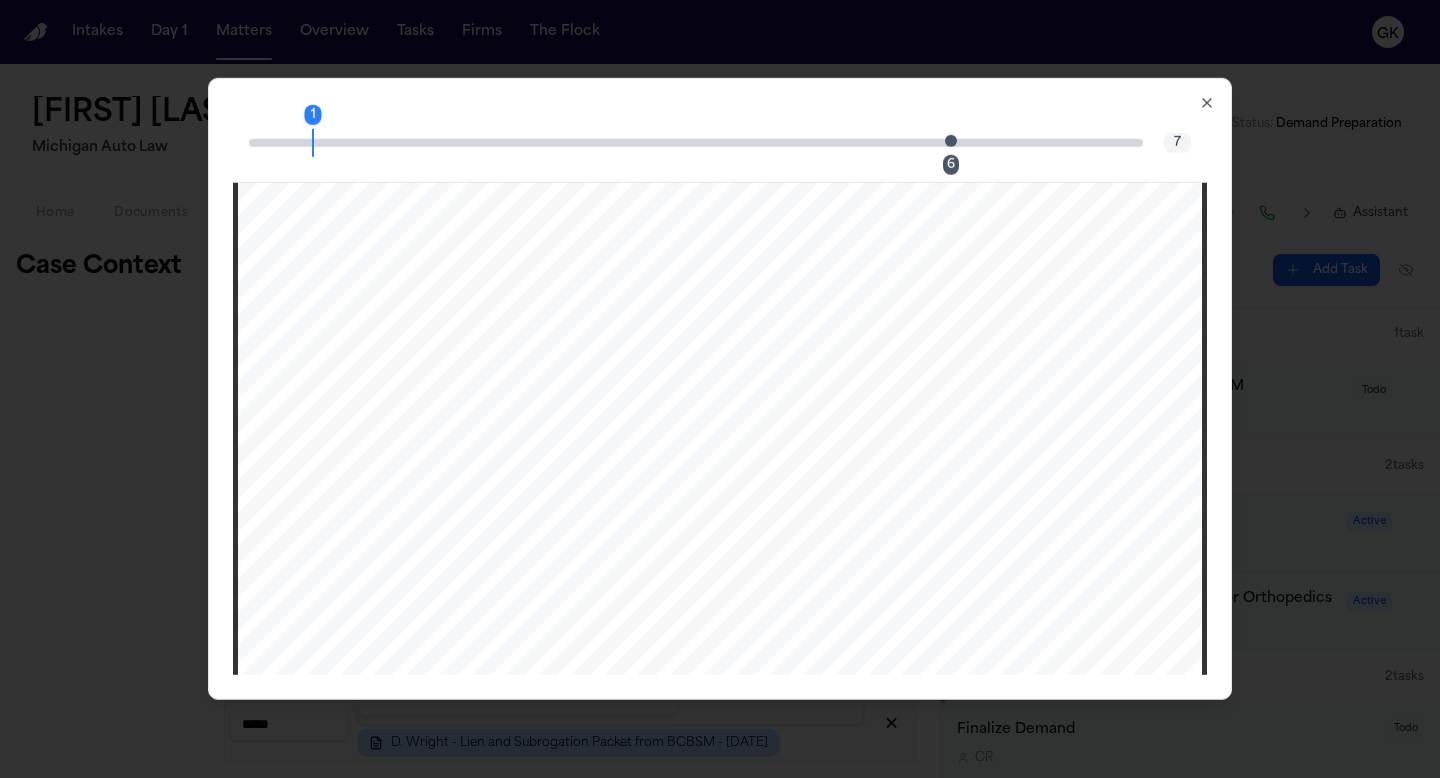 click at bounding box center (951, 140) 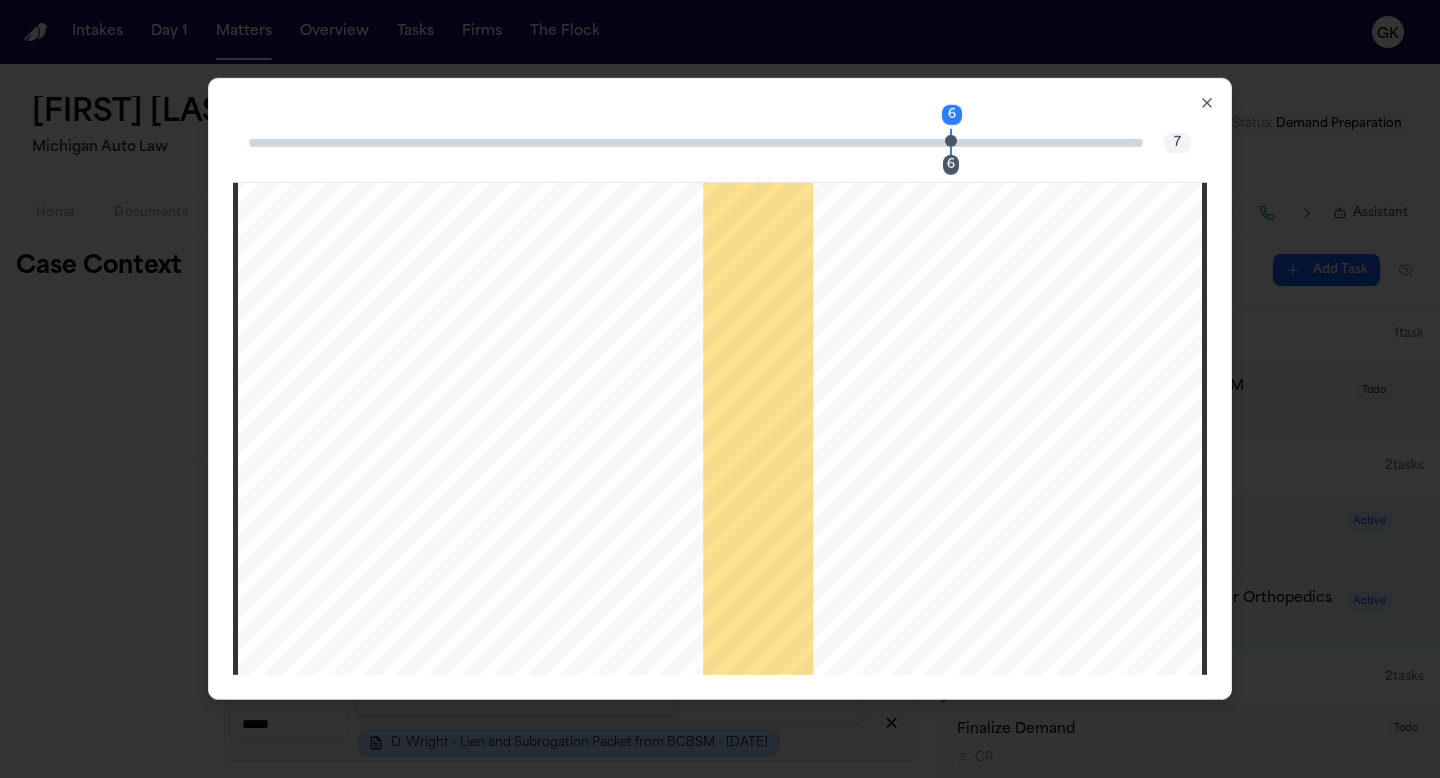 scroll, scrollTop: 6754, scrollLeft: 0, axis: vertical 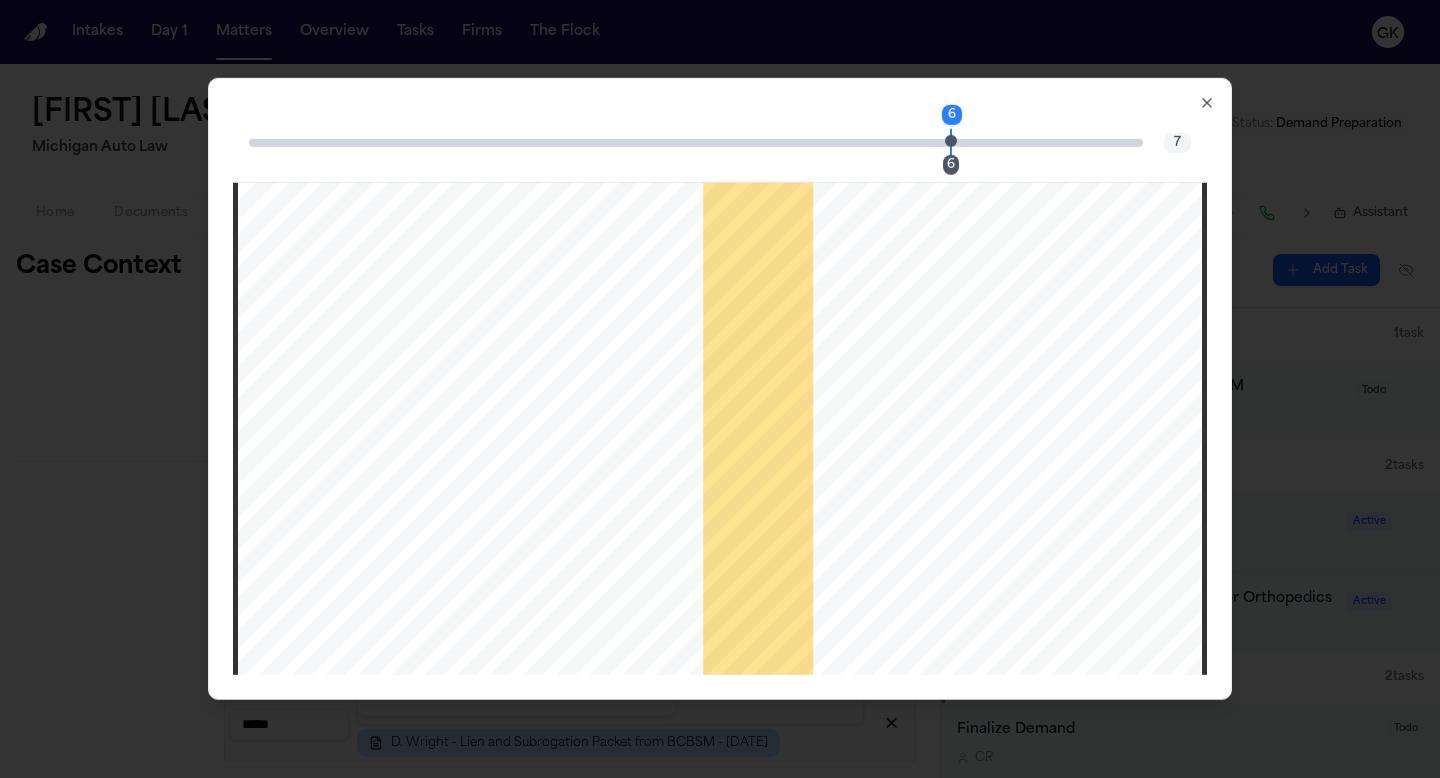 click 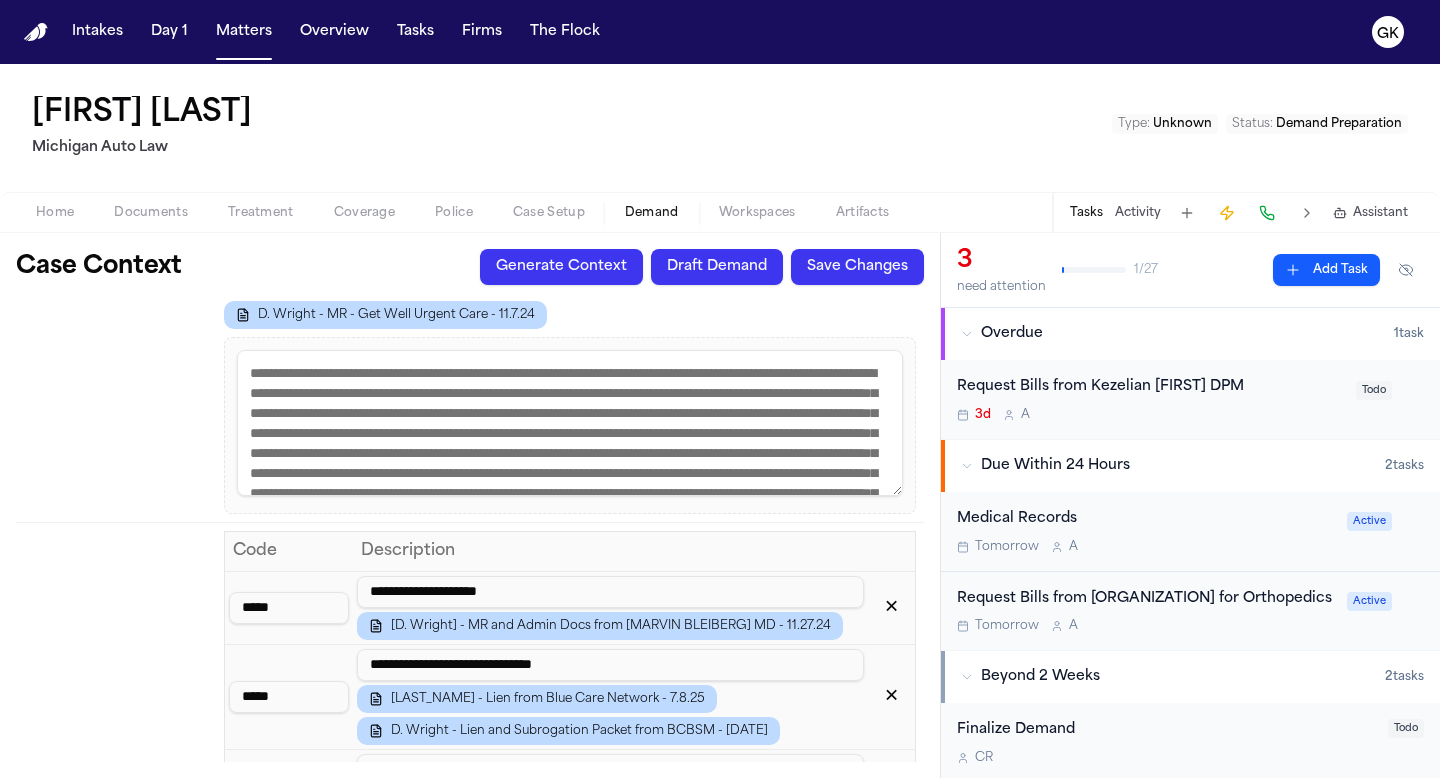 scroll, scrollTop: 1742, scrollLeft: 0, axis: vertical 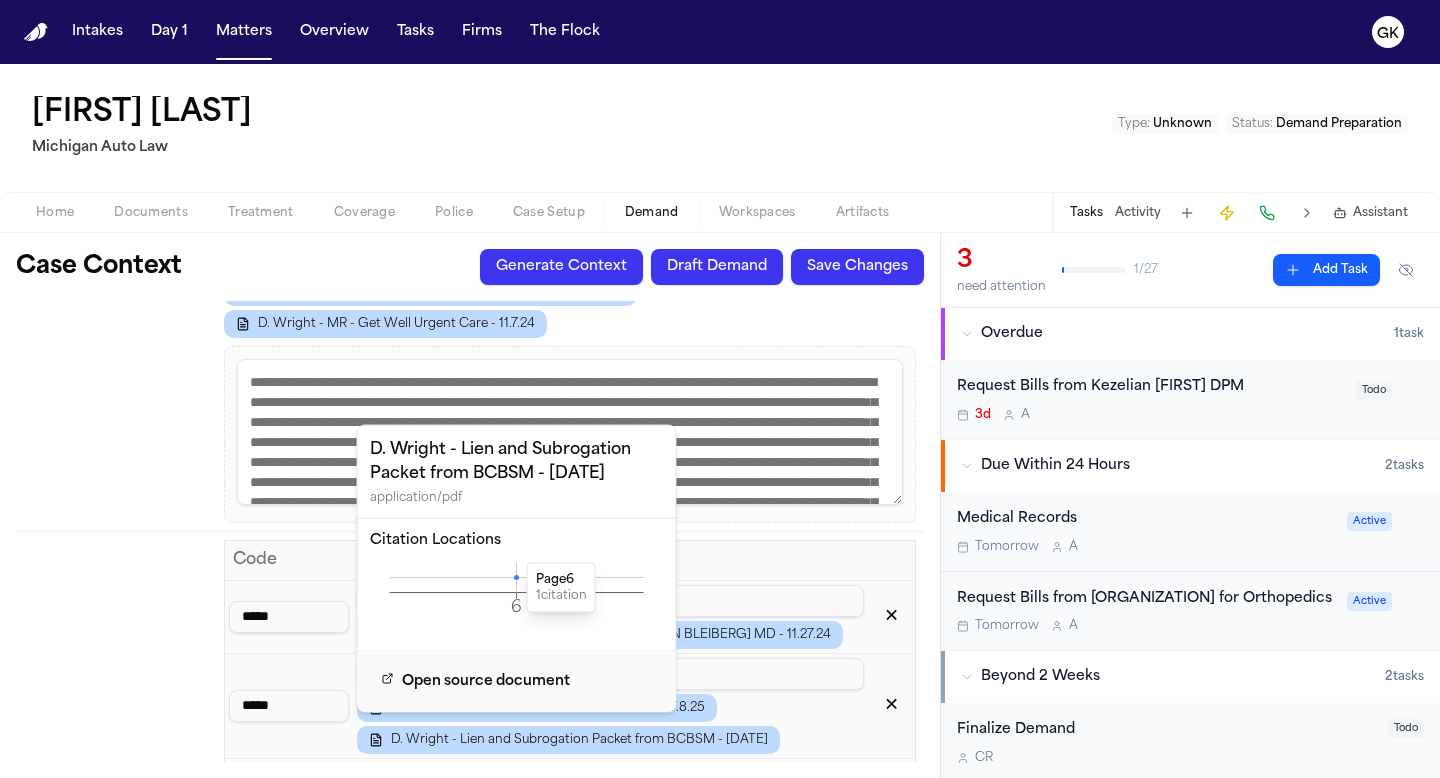 click 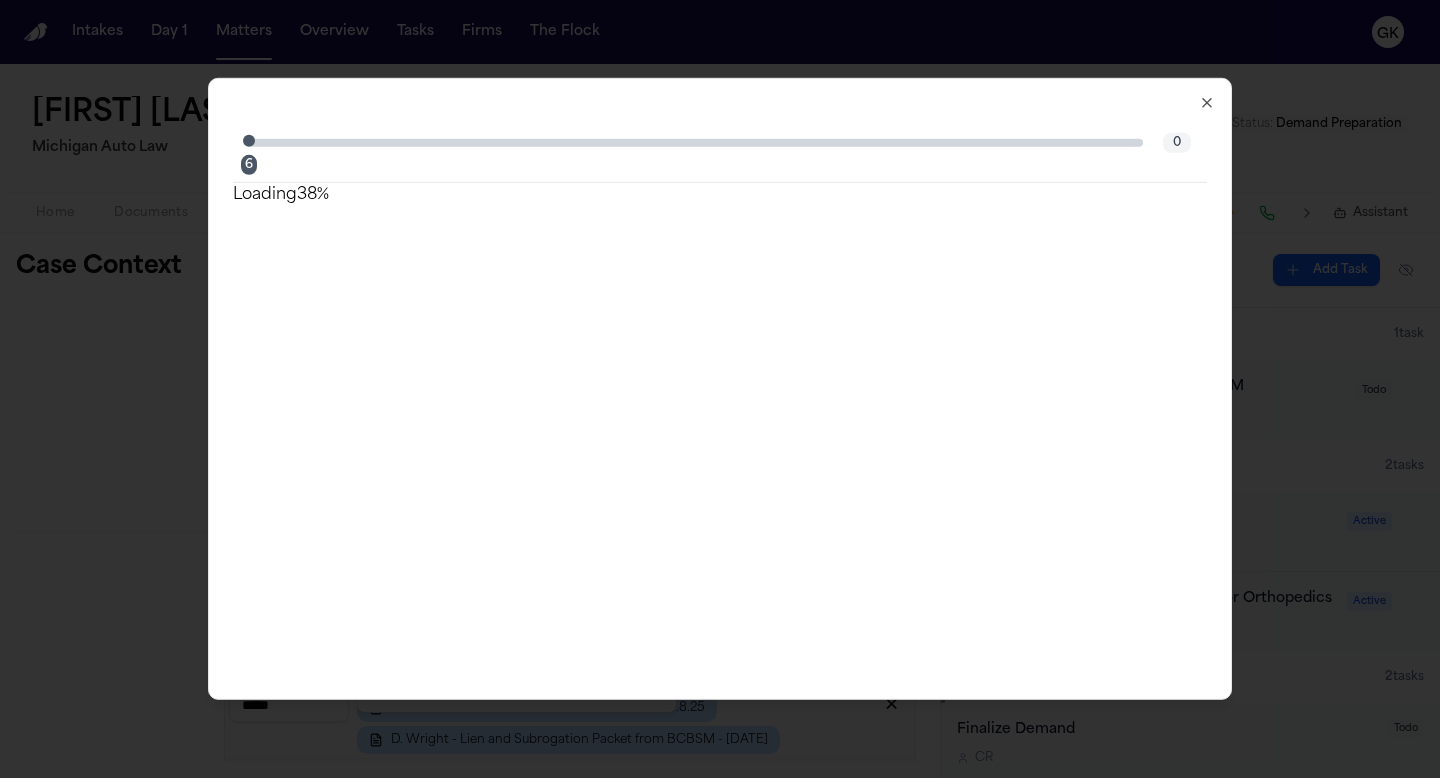 click 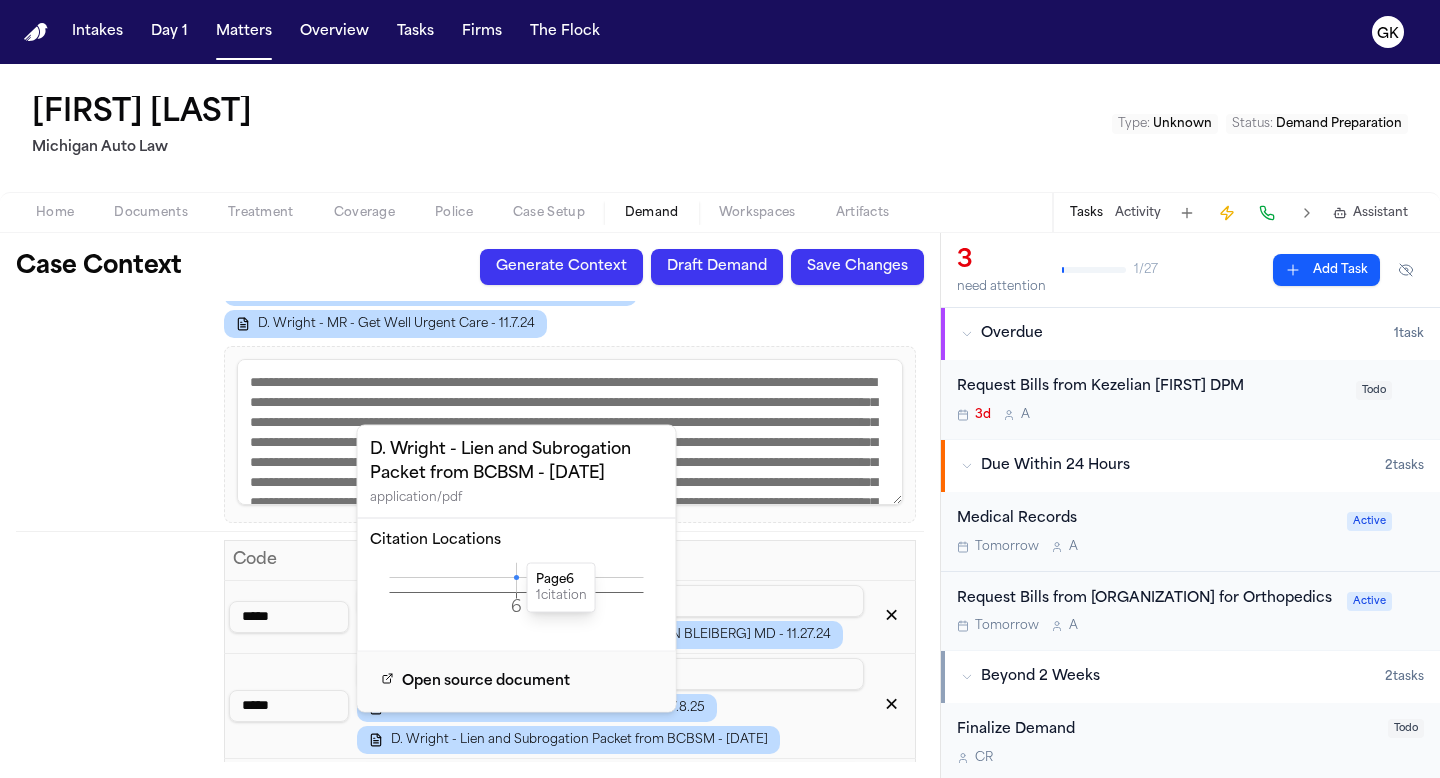 click 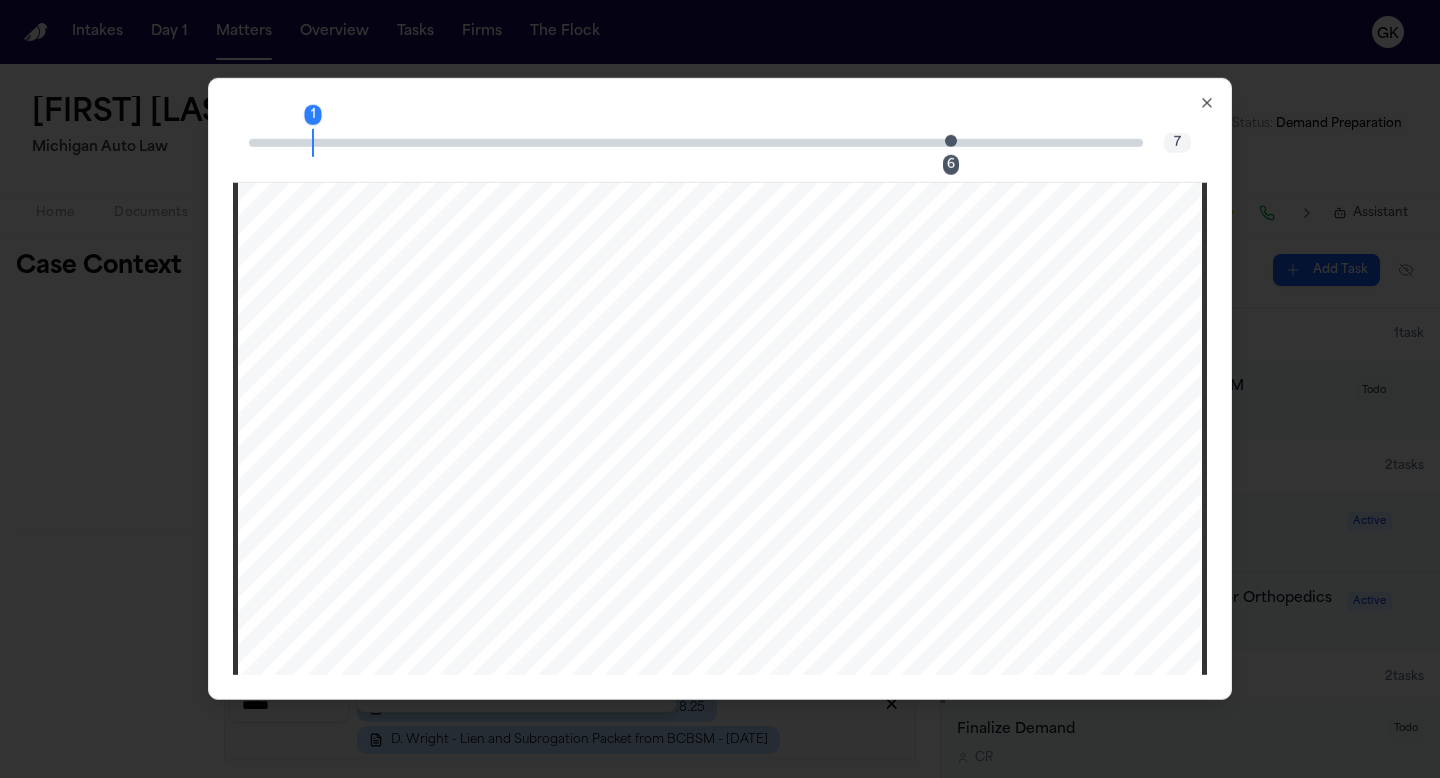 click on "6" at bounding box center (957, 142) 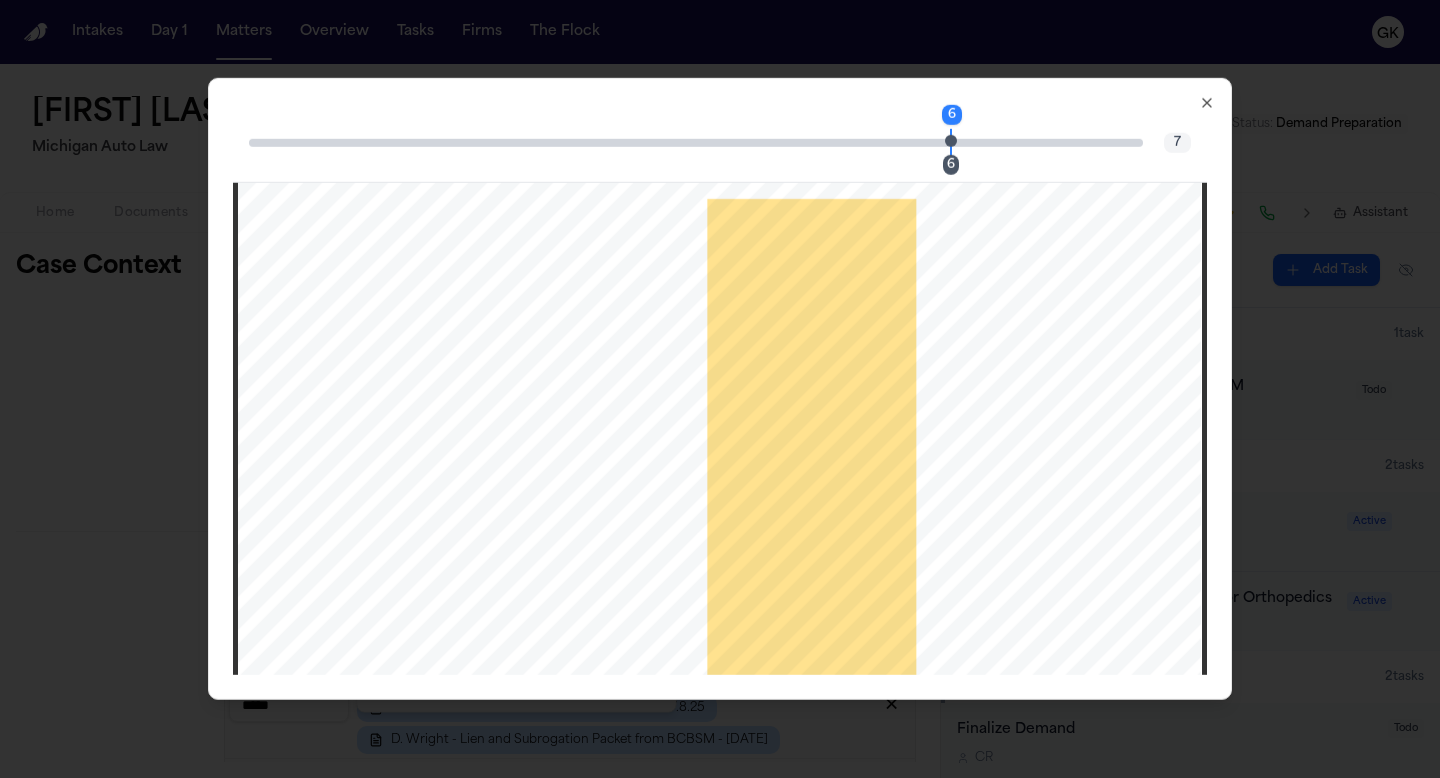 scroll, scrollTop: 6705, scrollLeft: 0, axis: vertical 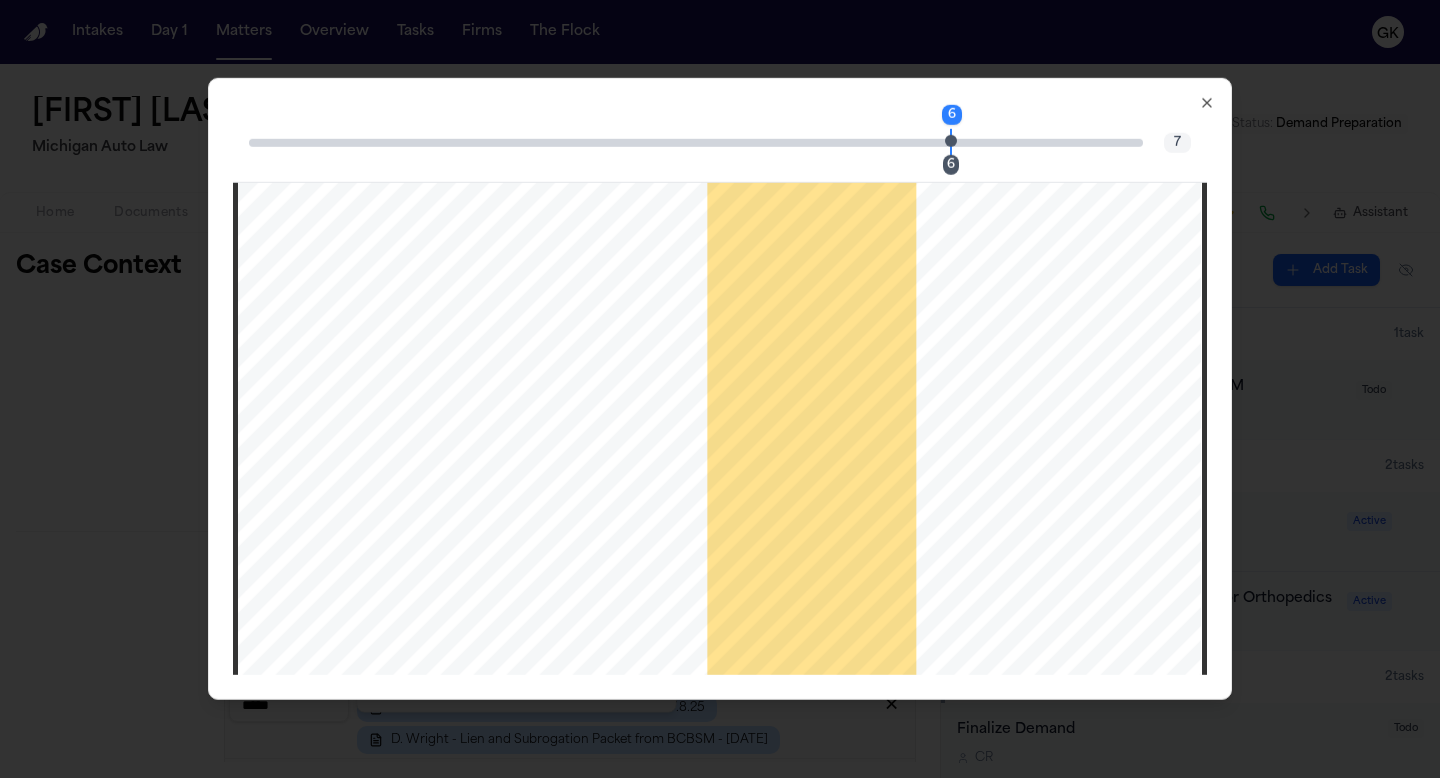 click 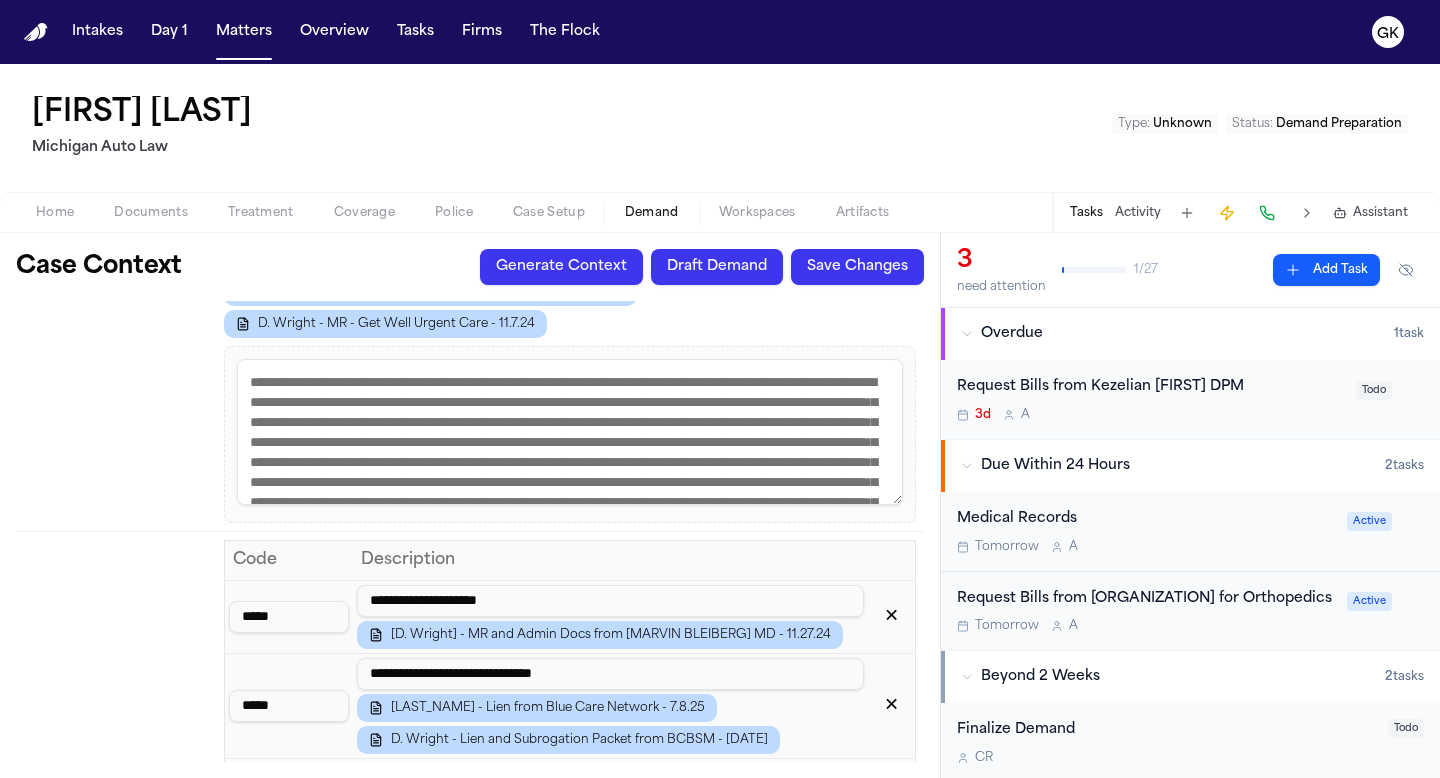 click on "Icd 10 Codes" at bounding box center [116, 2084] 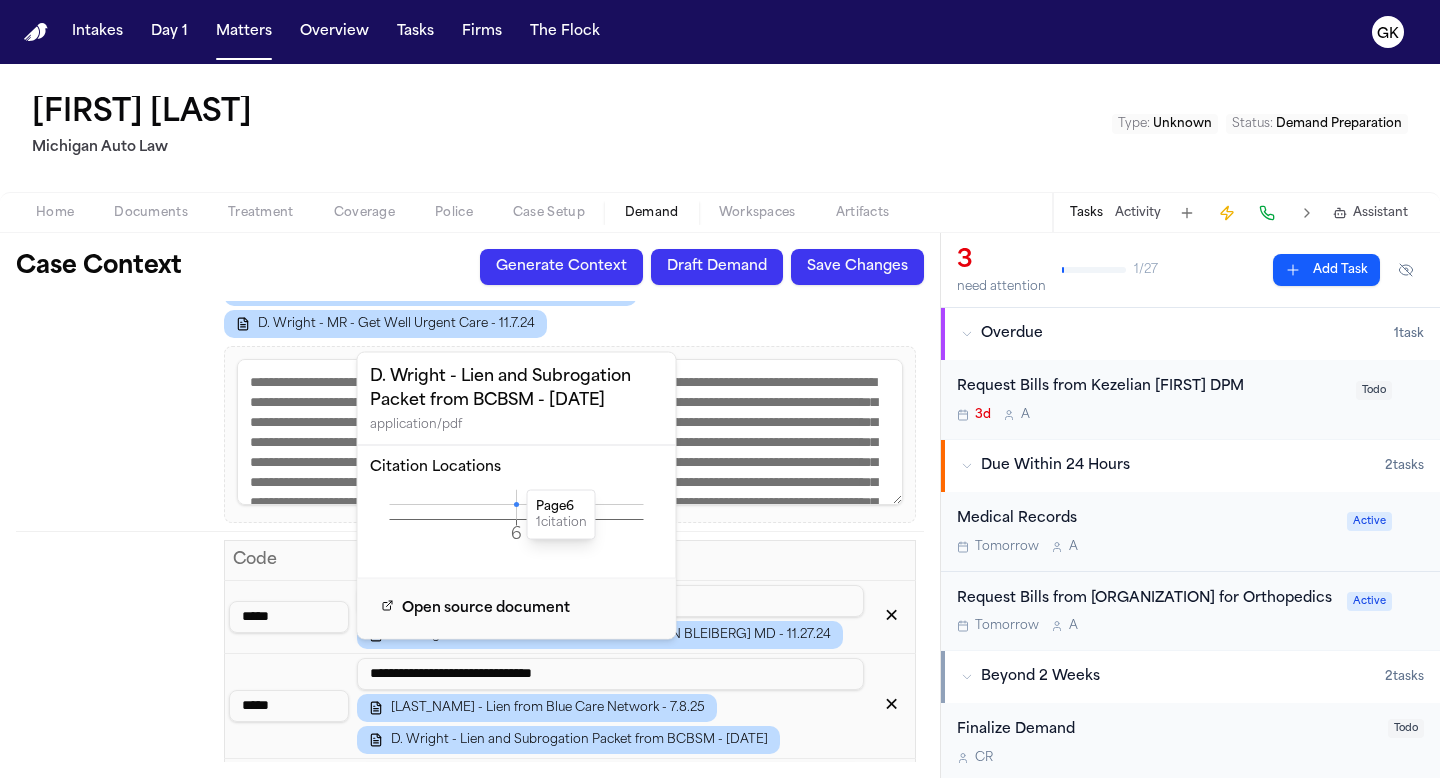 click 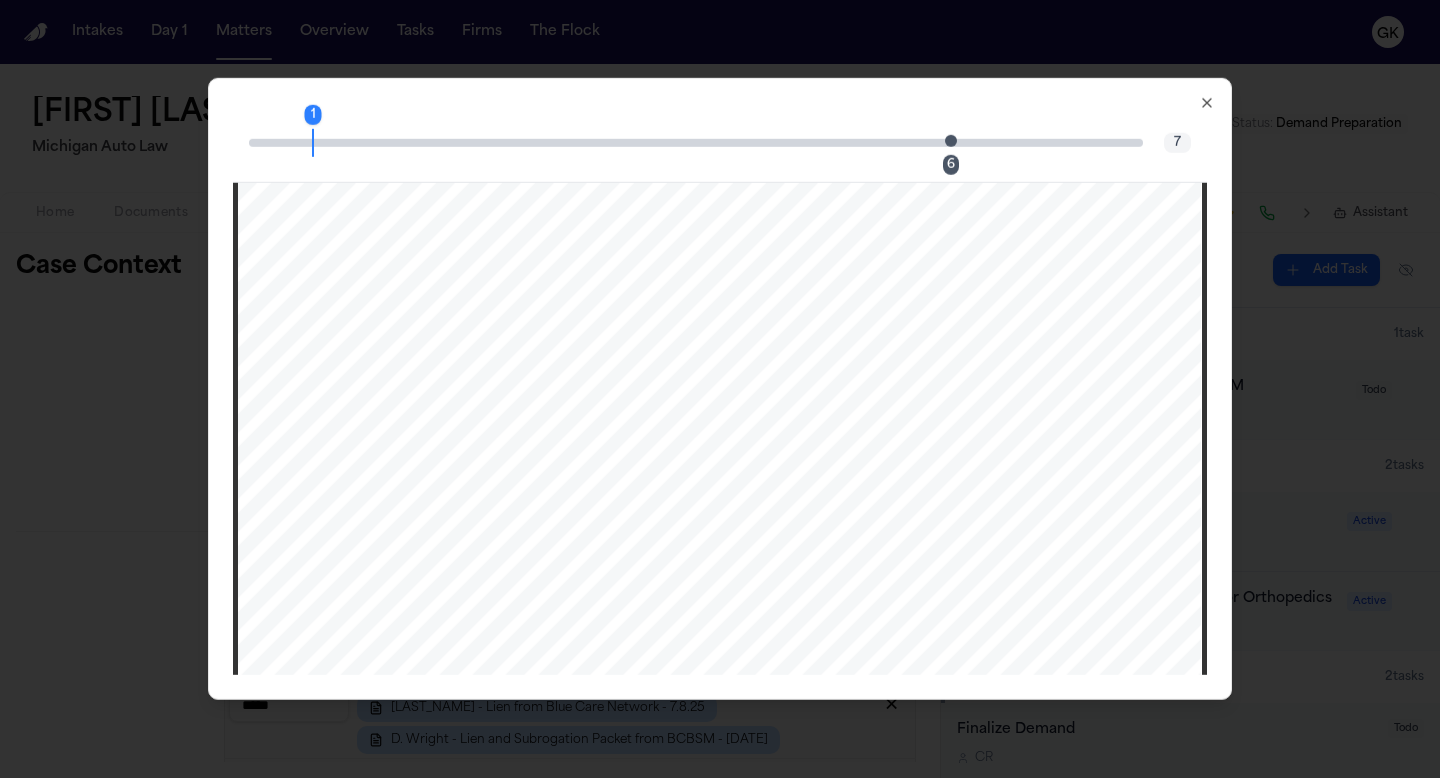 click at bounding box center (951, 140) 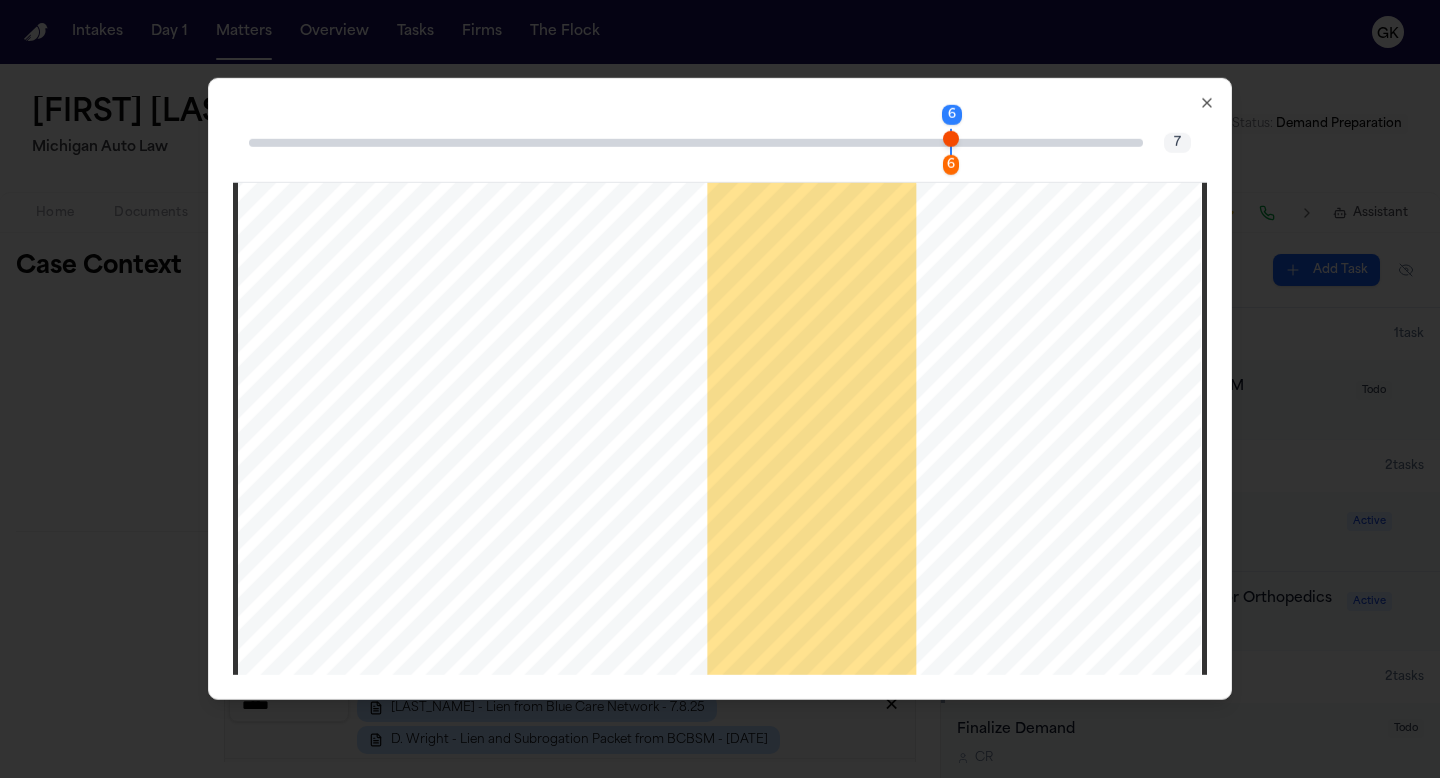 scroll, scrollTop: 6768, scrollLeft: 0, axis: vertical 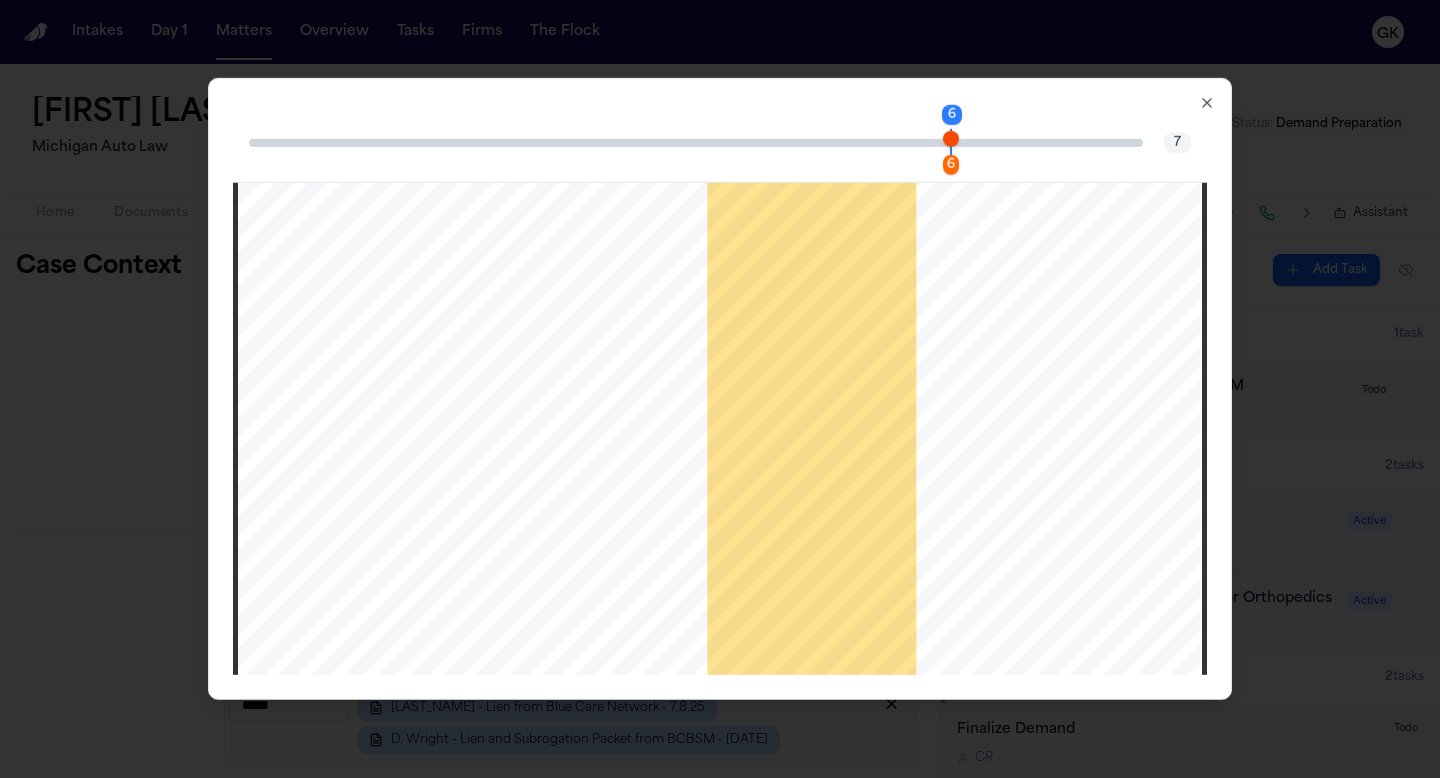 click 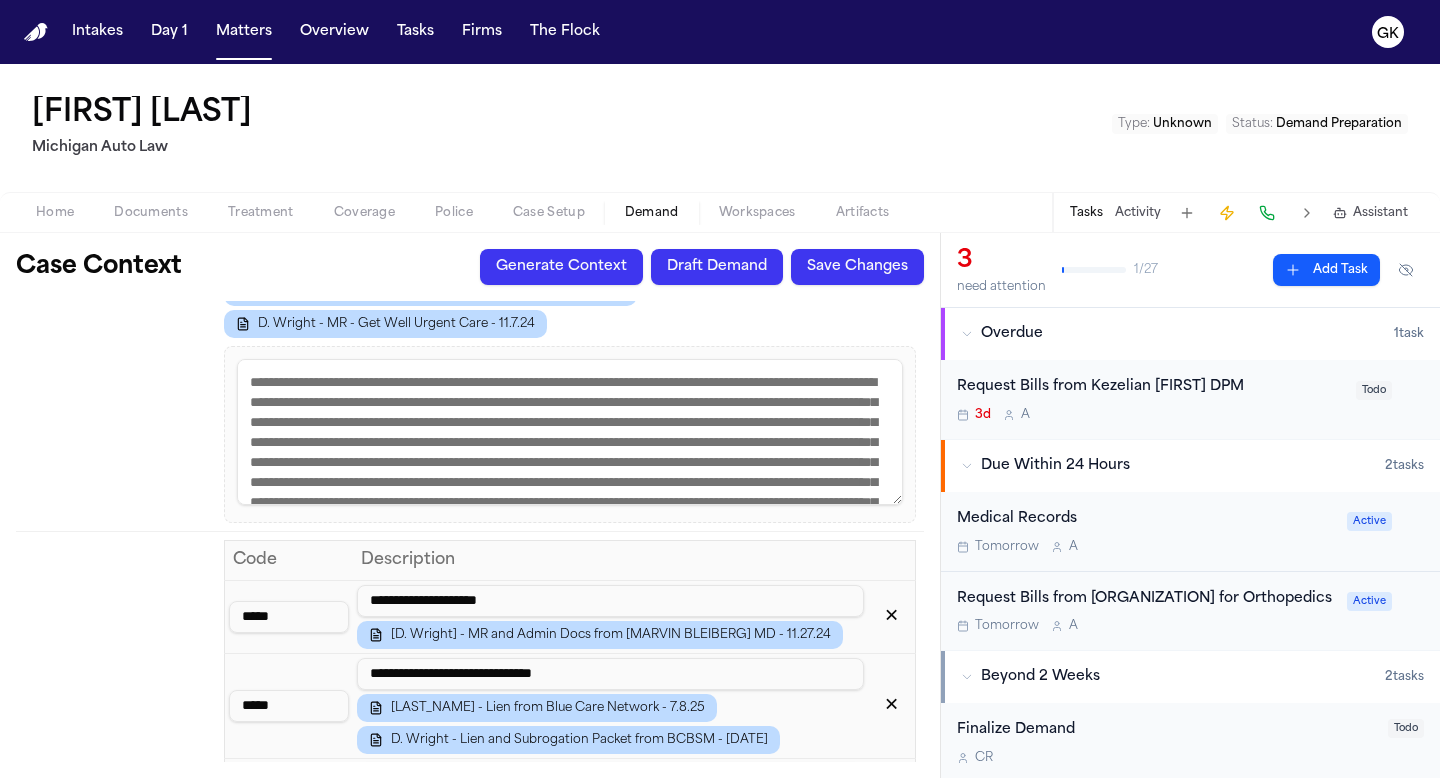 click on "Icd 10 Codes" at bounding box center (116, 2084) 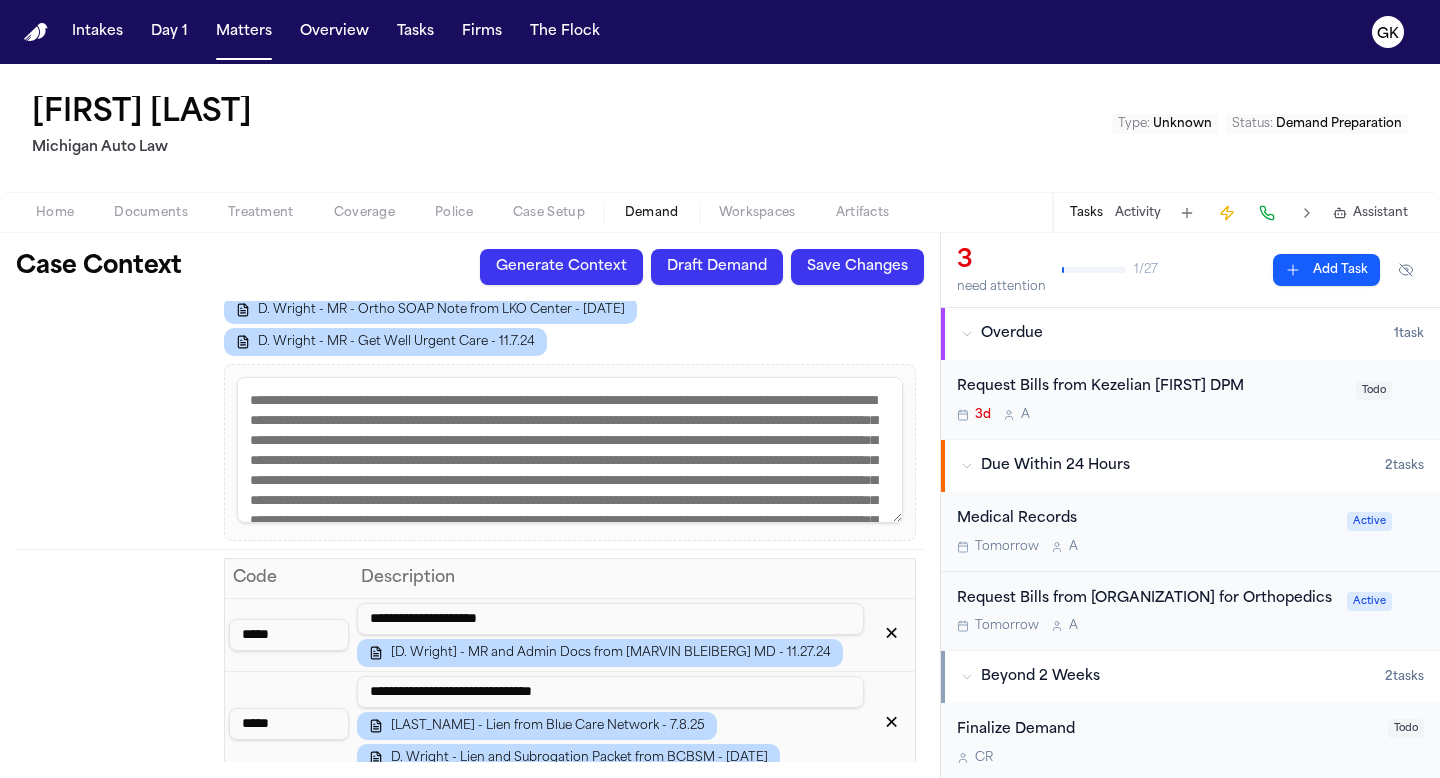 scroll, scrollTop: 1716, scrollLeft: 0, axis: vertical 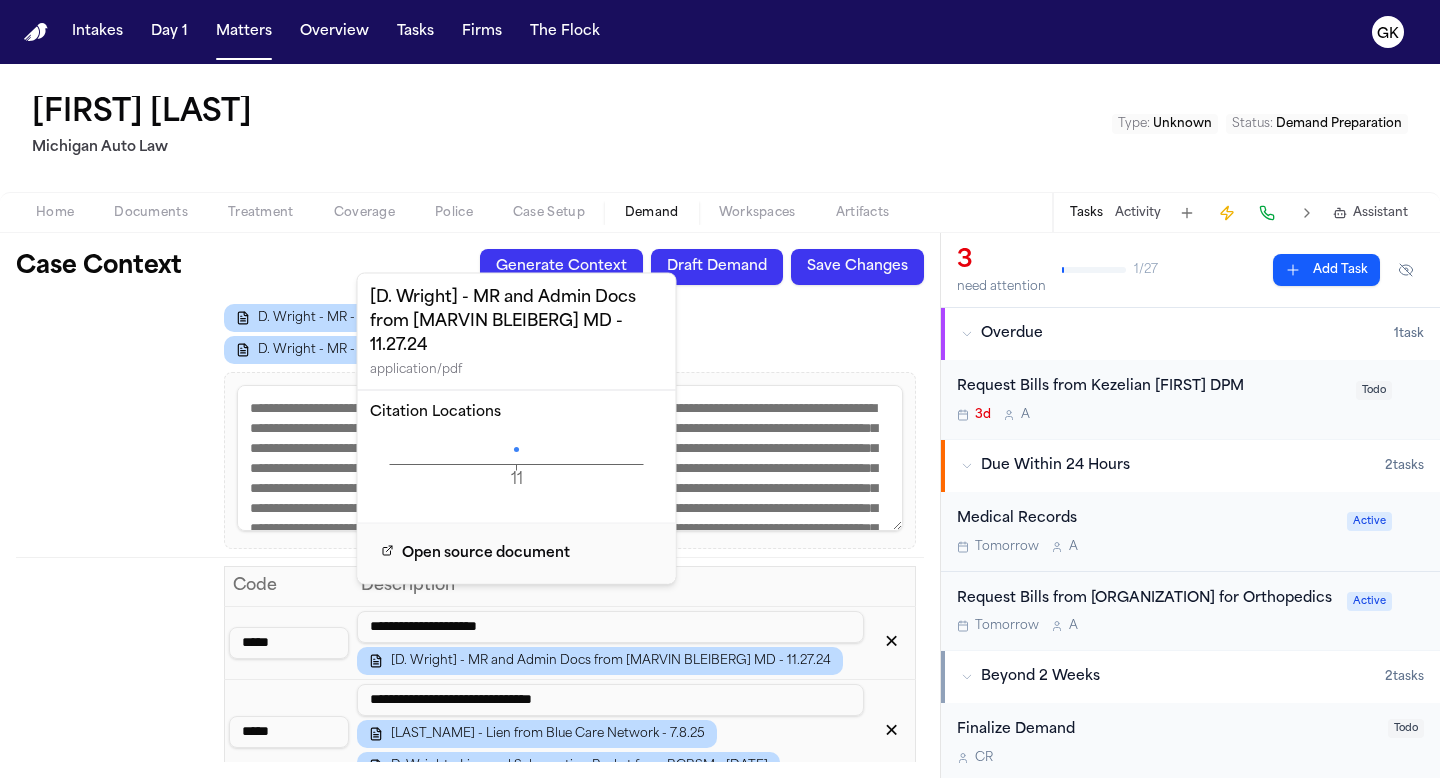 click on "11 Page" 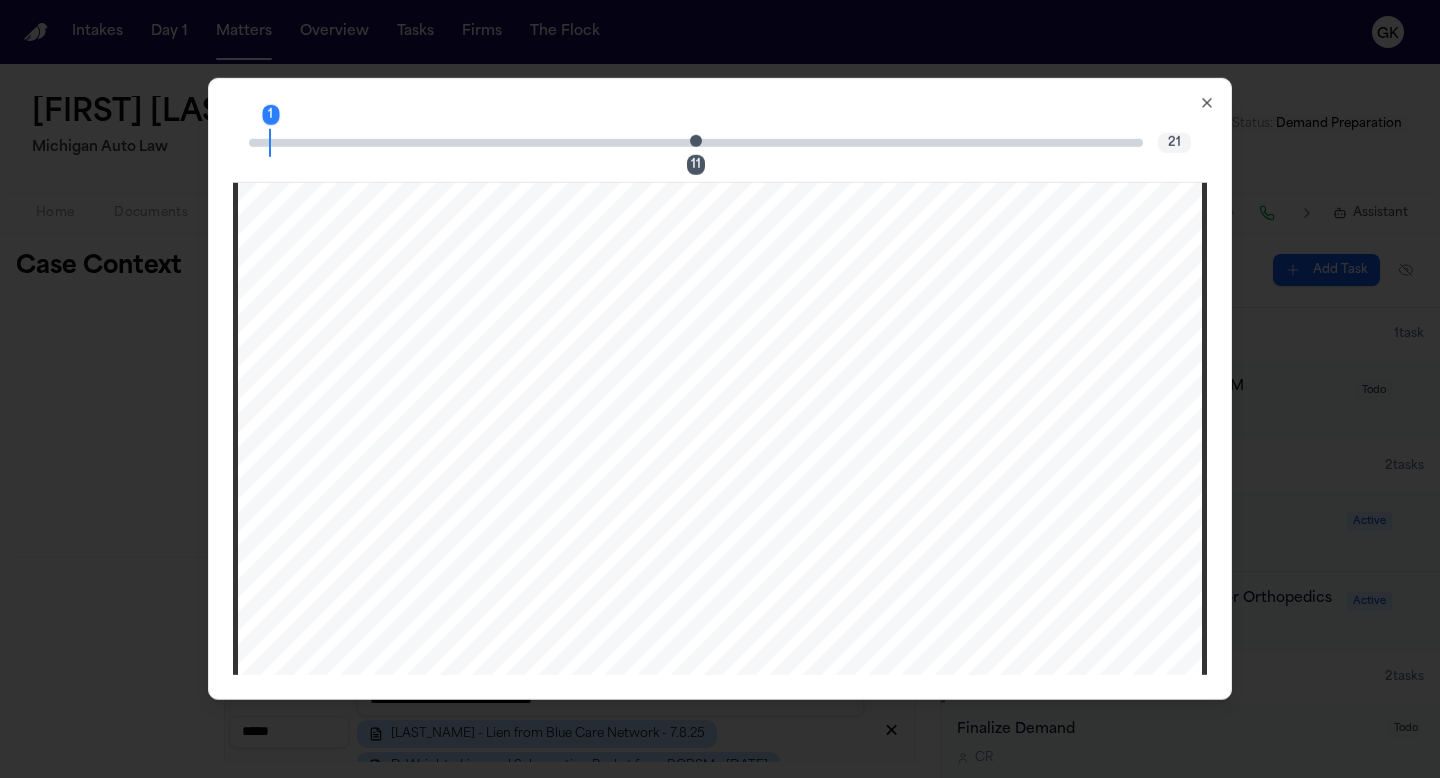 click on "1 11 21" at bounding box center [720, 143] 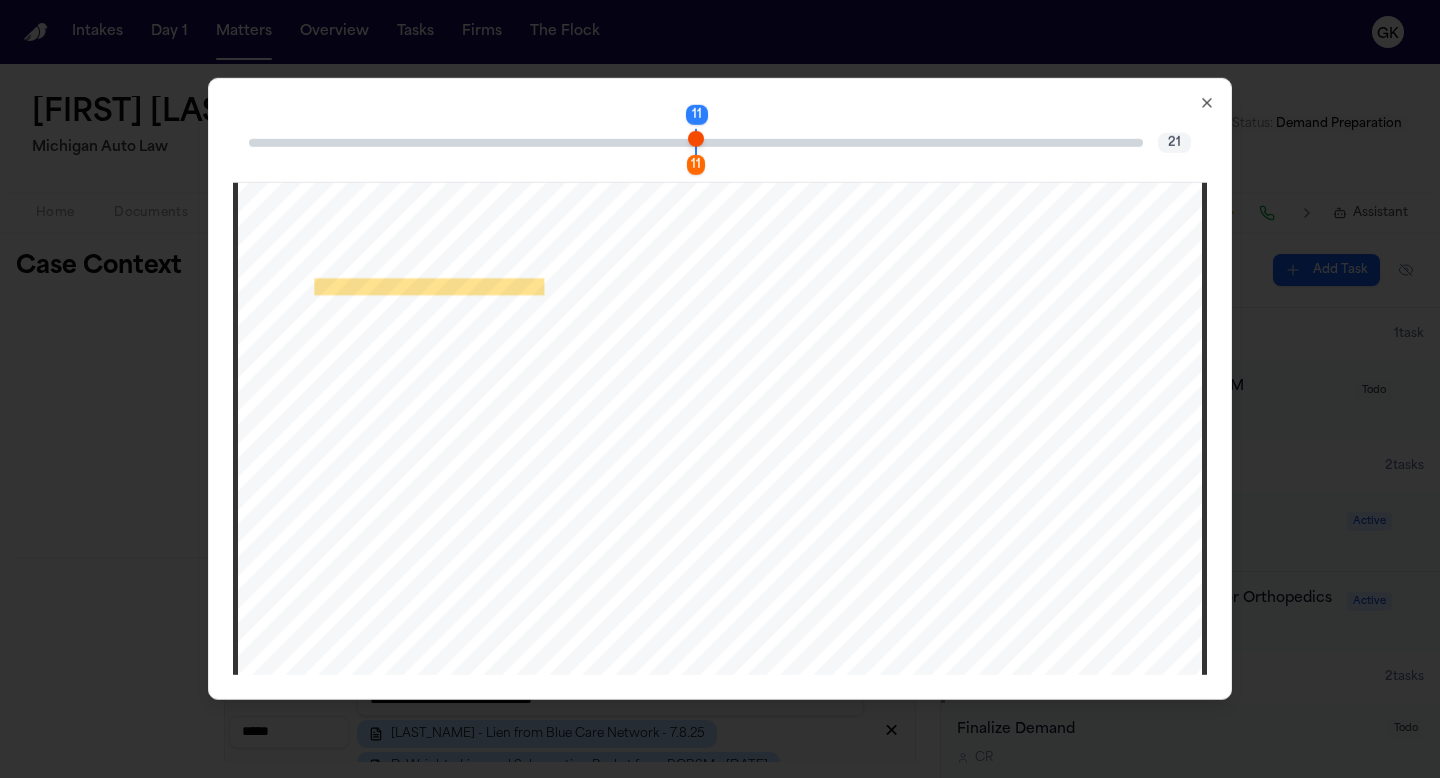 scroll, scrollTop: 12933, scrollLeft: 0, axis: vertical 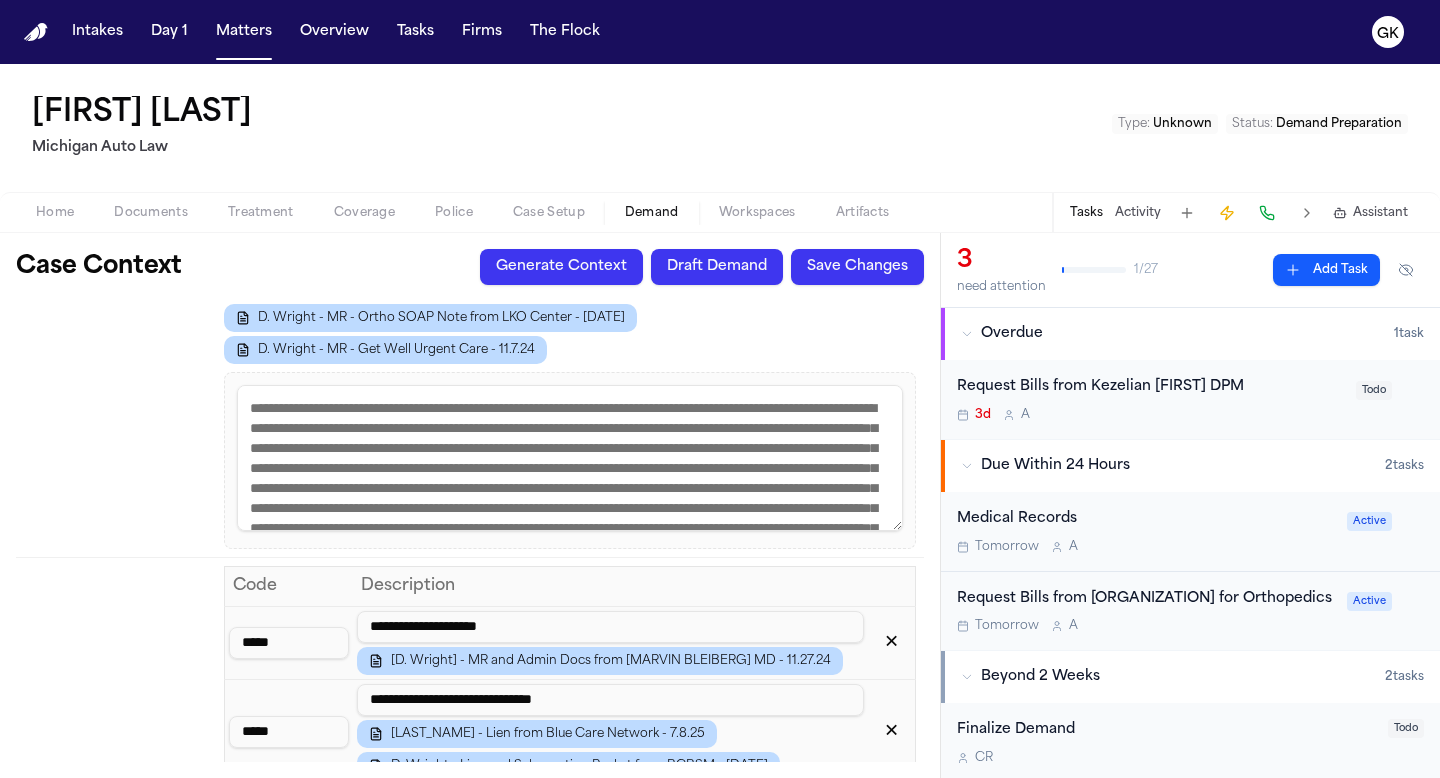 drag, startPoint x: 533, startPoint y: 540, endPoint x: 357, endPoint y: 536, distance: 176.04546 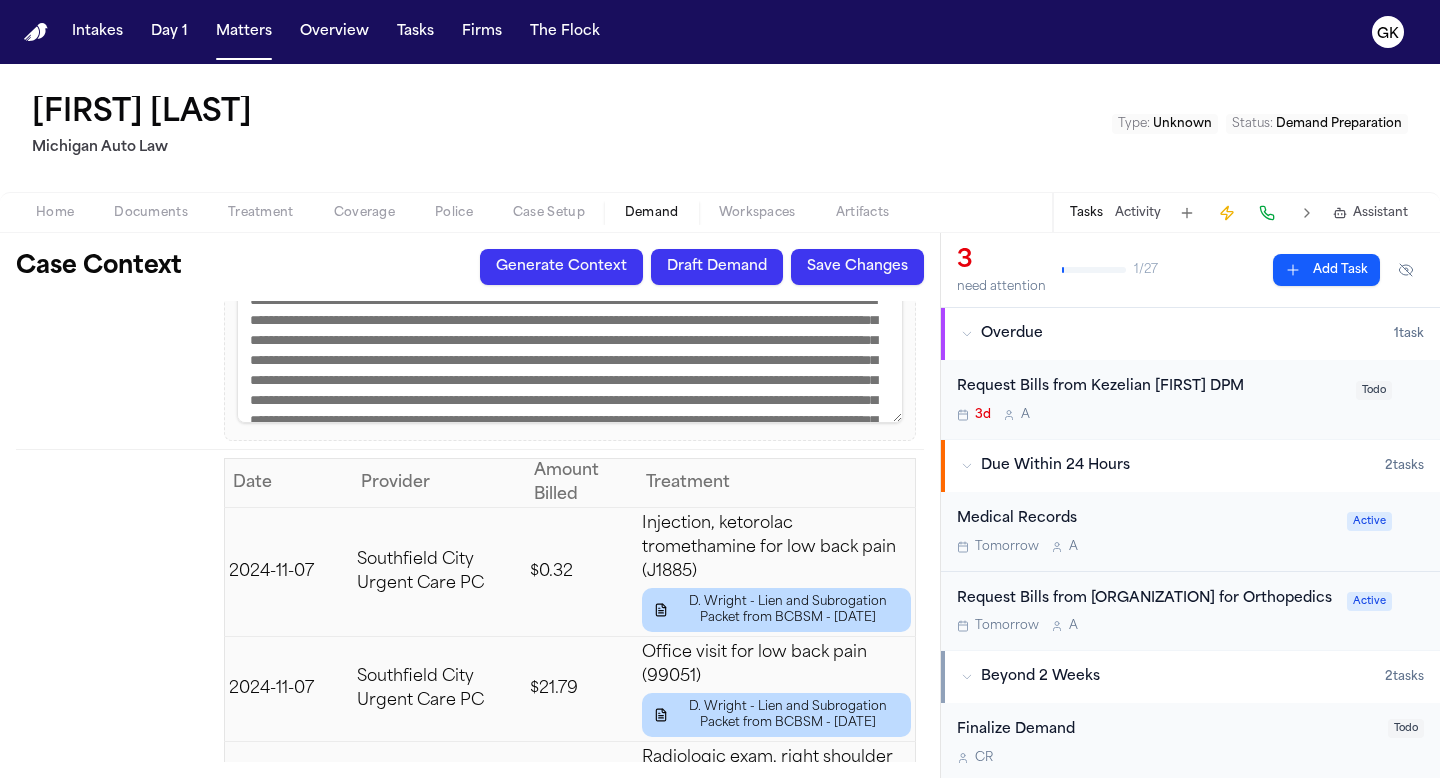 scroll, scrollTop: 5504, scrollLeft: 0, axis: vertical 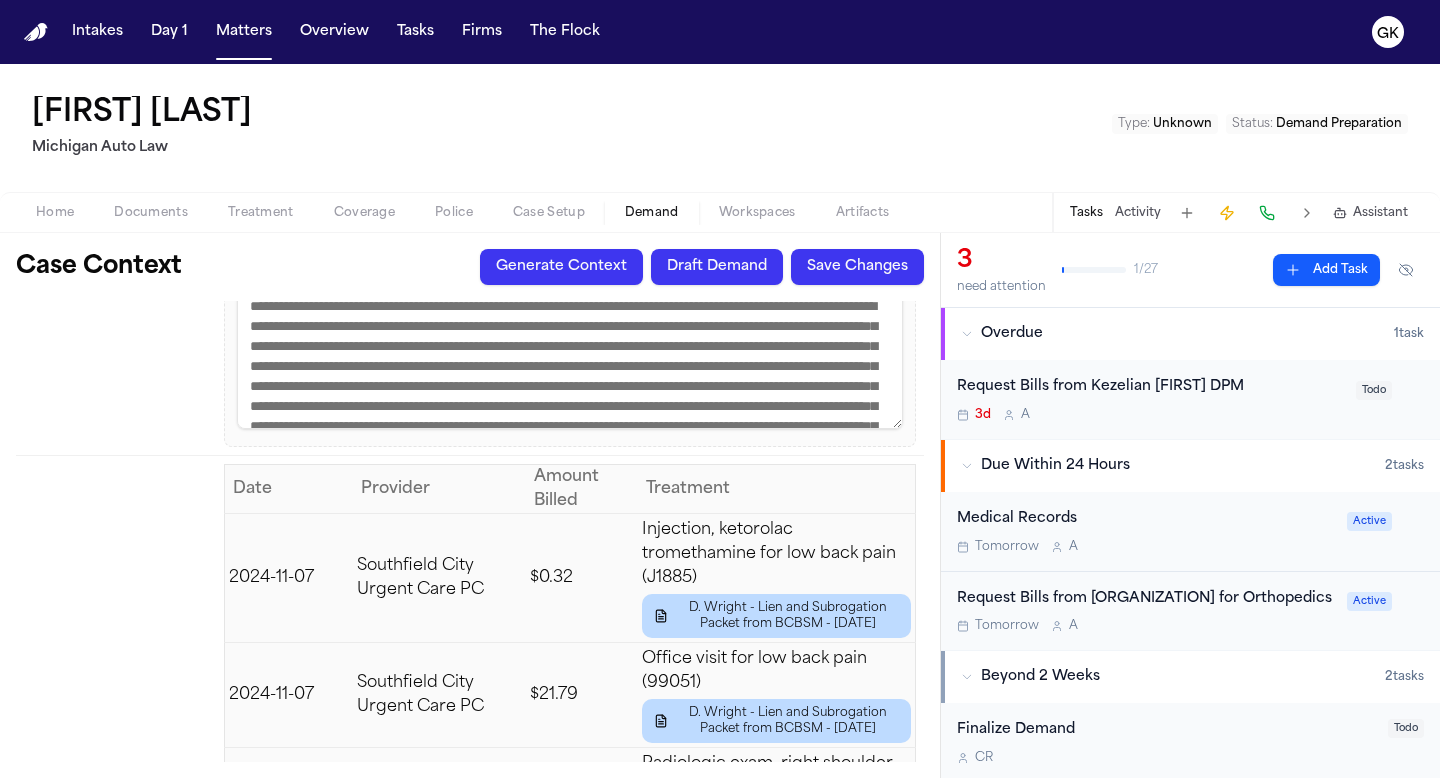 click on "$0.32" at bounding box center [582, 577] 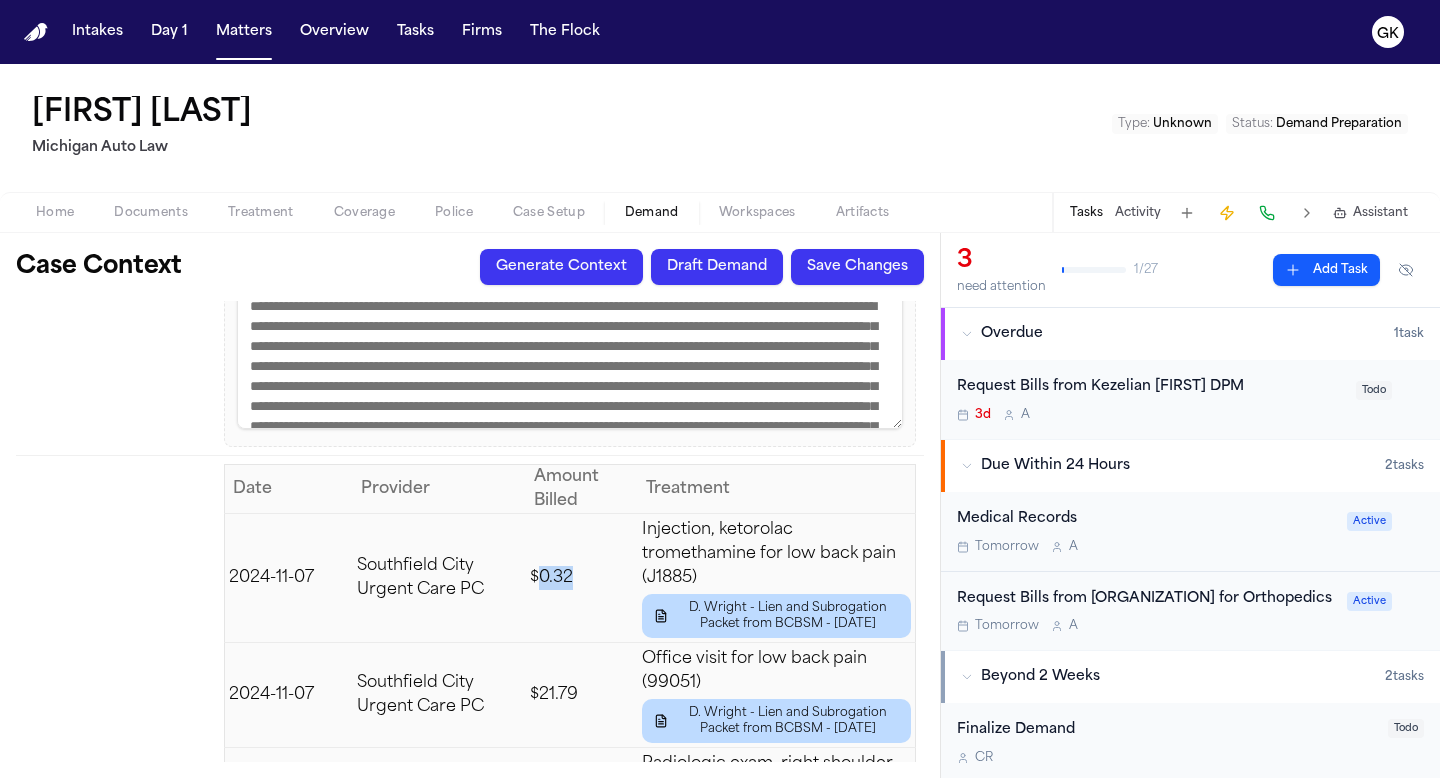 click on "$0.32" at bounding box center (582, 577) 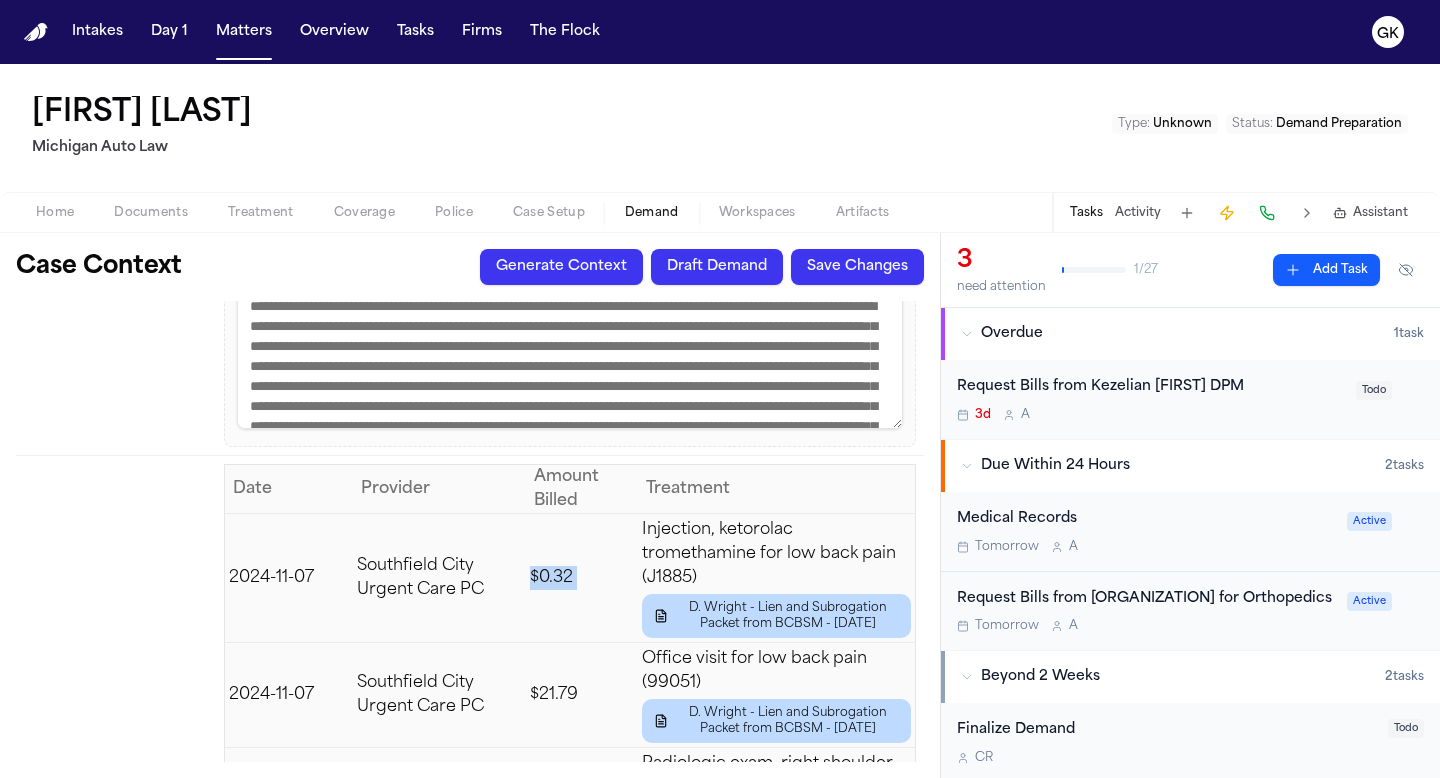 click on "$0.32" at bounding box center (582, 577) 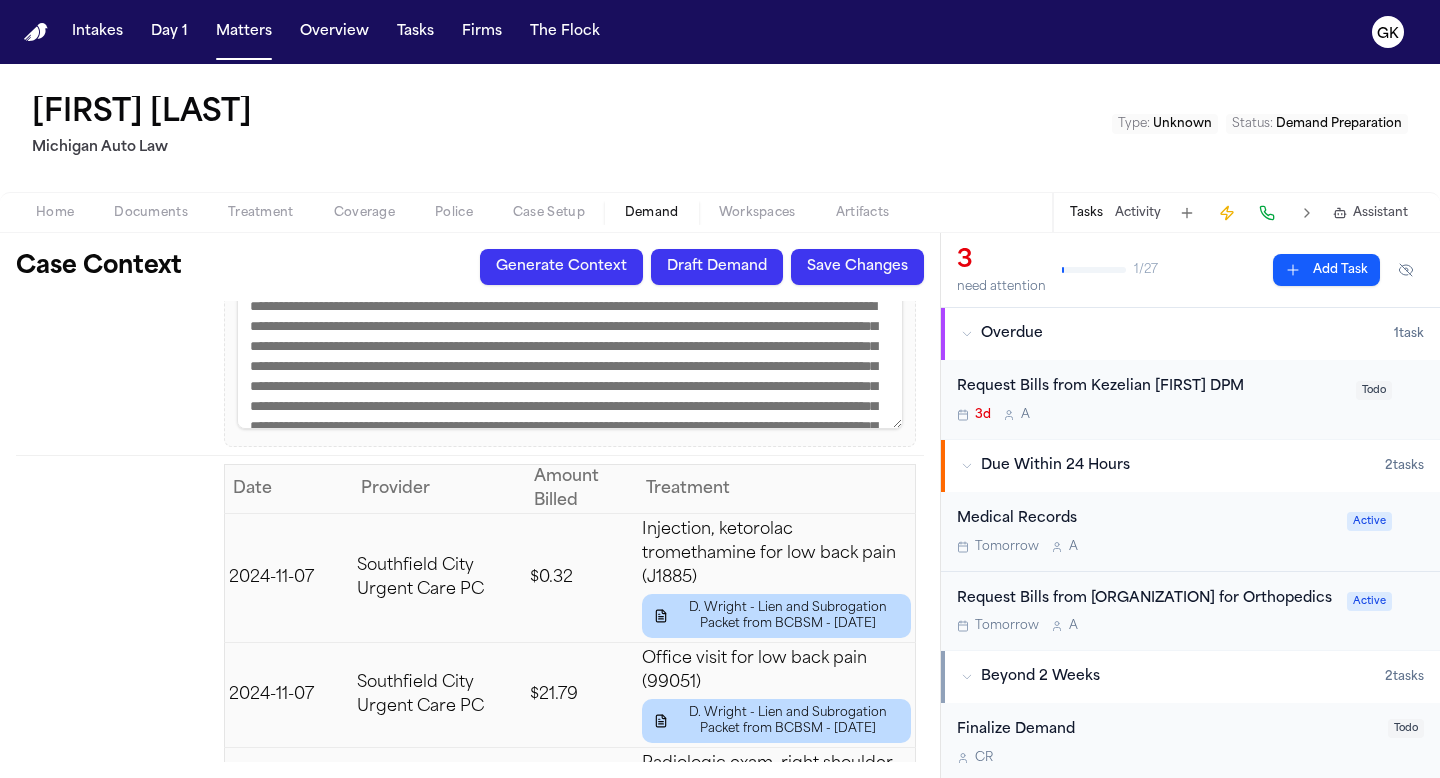 click on "$0.32" at bounding box center (582, 577) 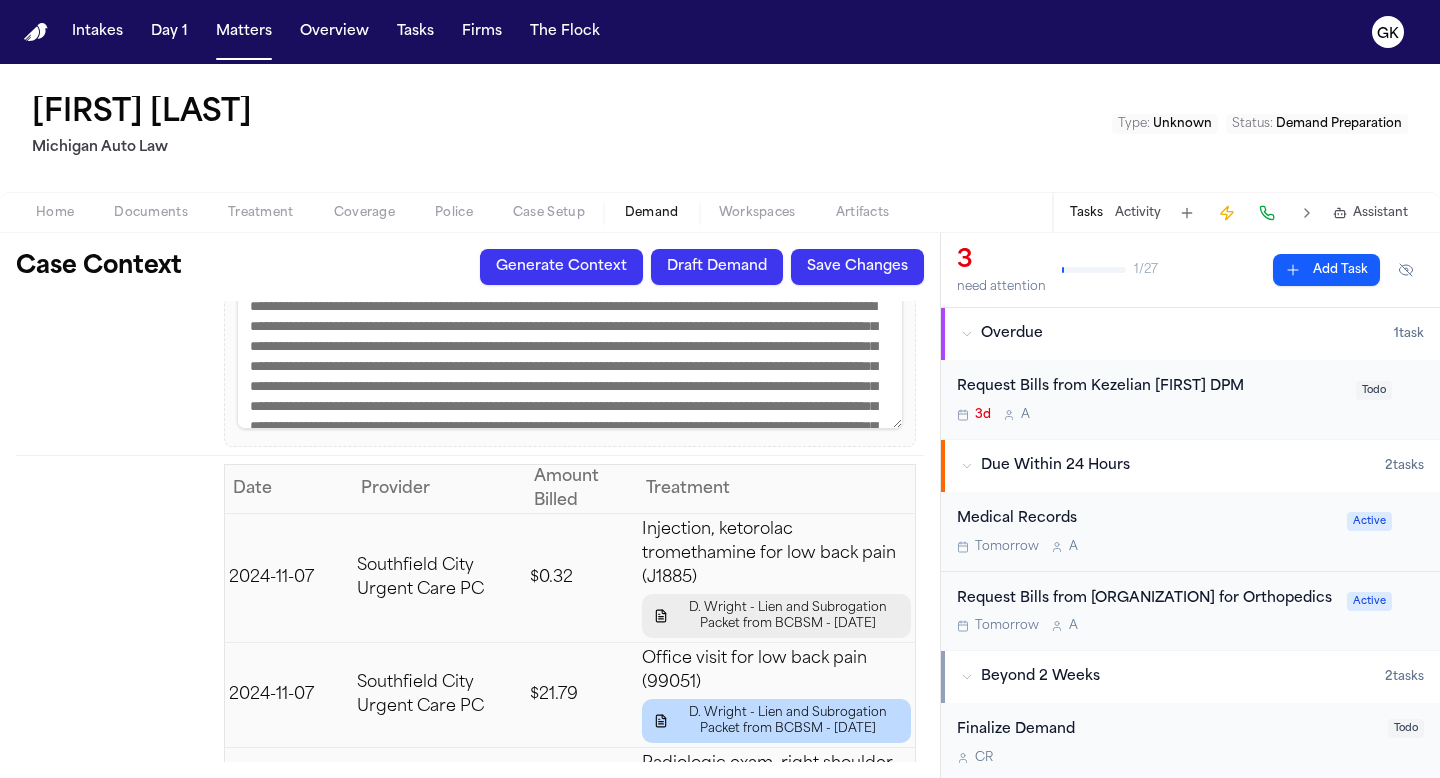 click on "D. Wright - Lien and Subrogation Packet from BCBSM - 1.23.25" at bounding box center (776, 616) 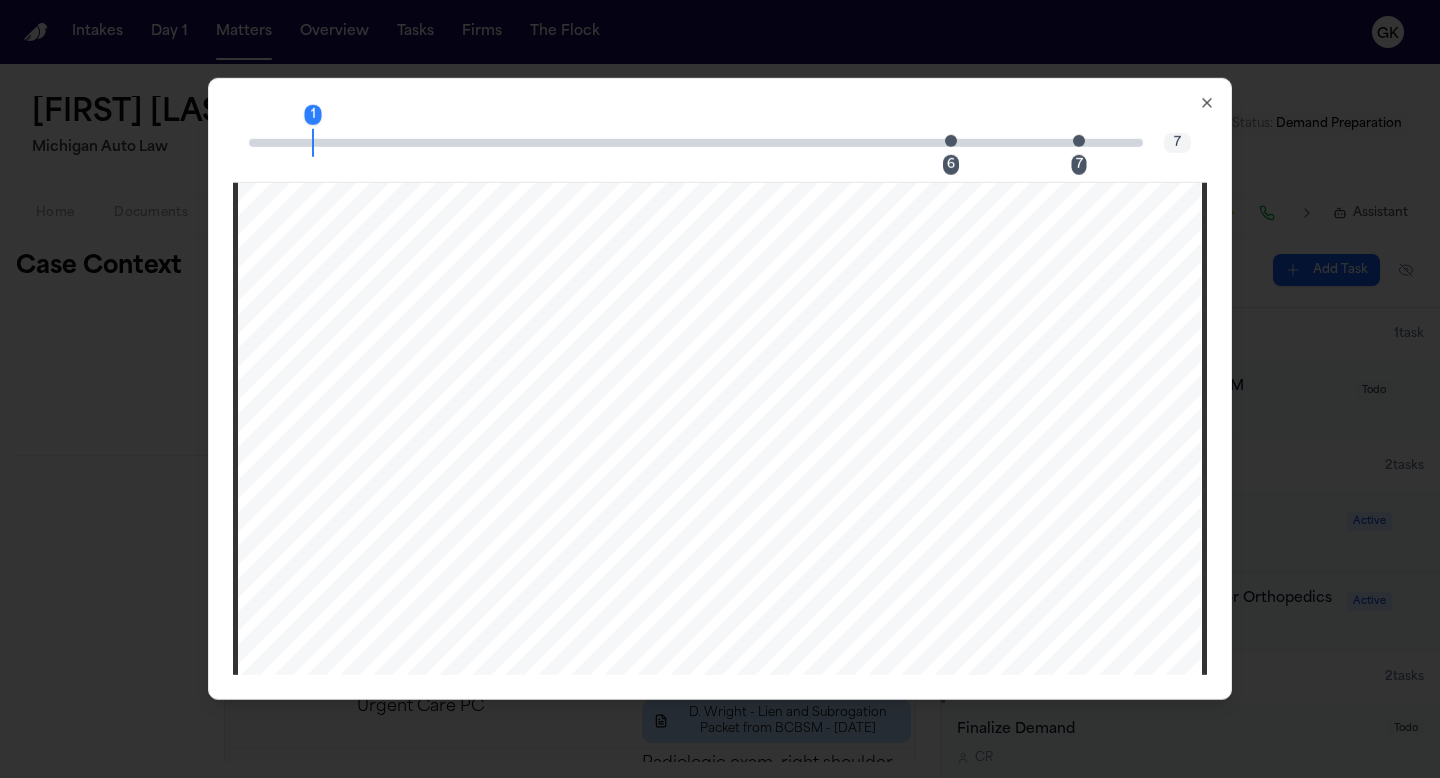 click at bounding box center [951, 140] 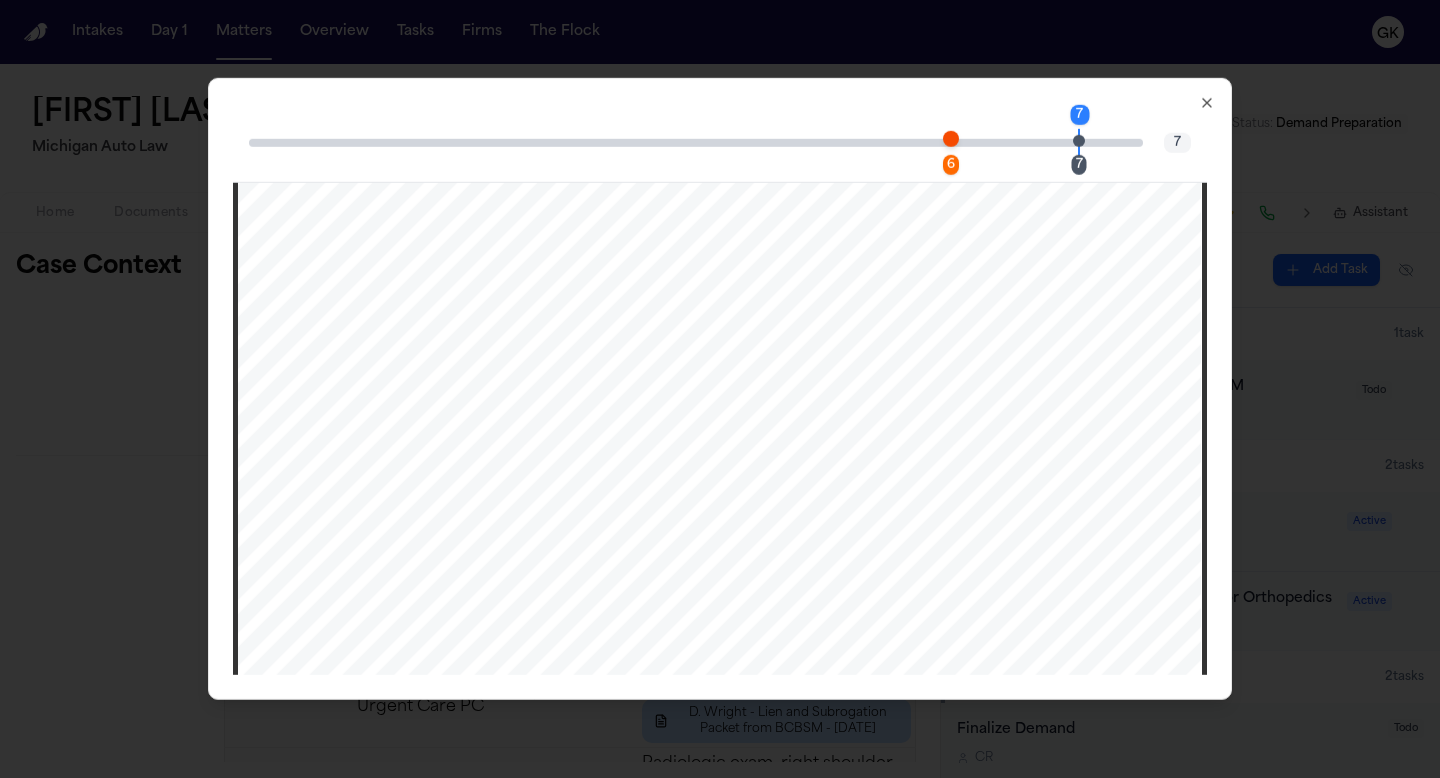 scroll, scrollTop: 8341, scrollLeft: 0, axis: vertical 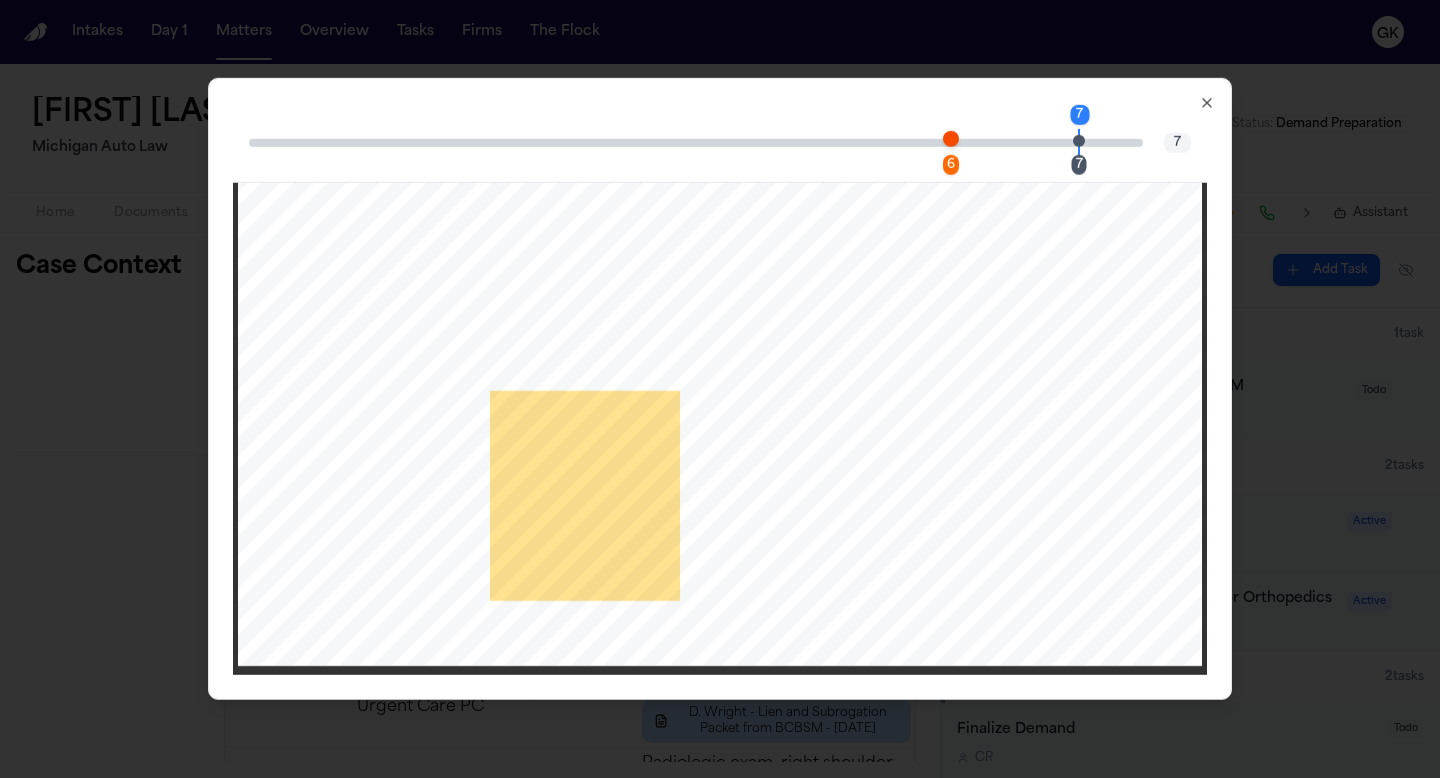 click on "$0.32" at bounding box center [542, 386] 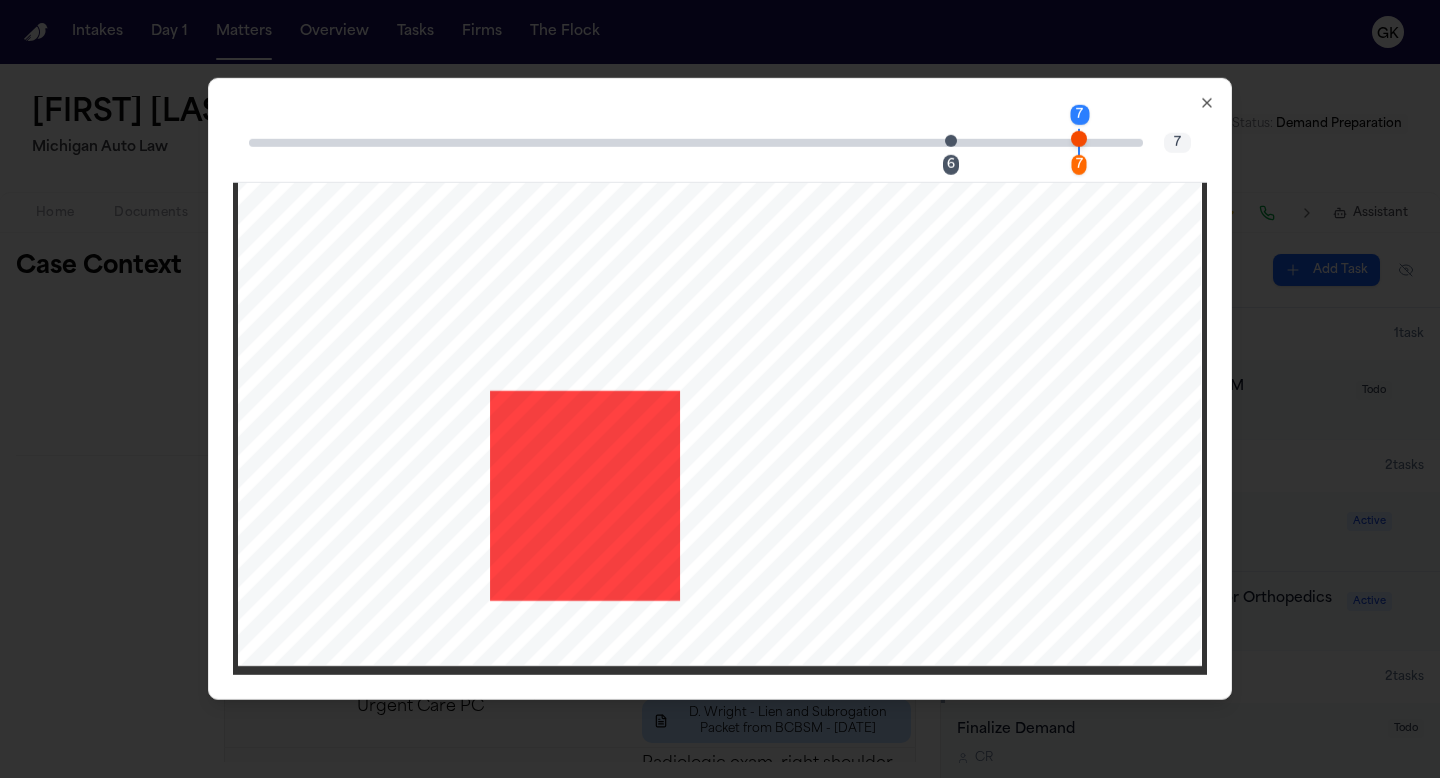click on "7" at bounding box center (1177, 142) 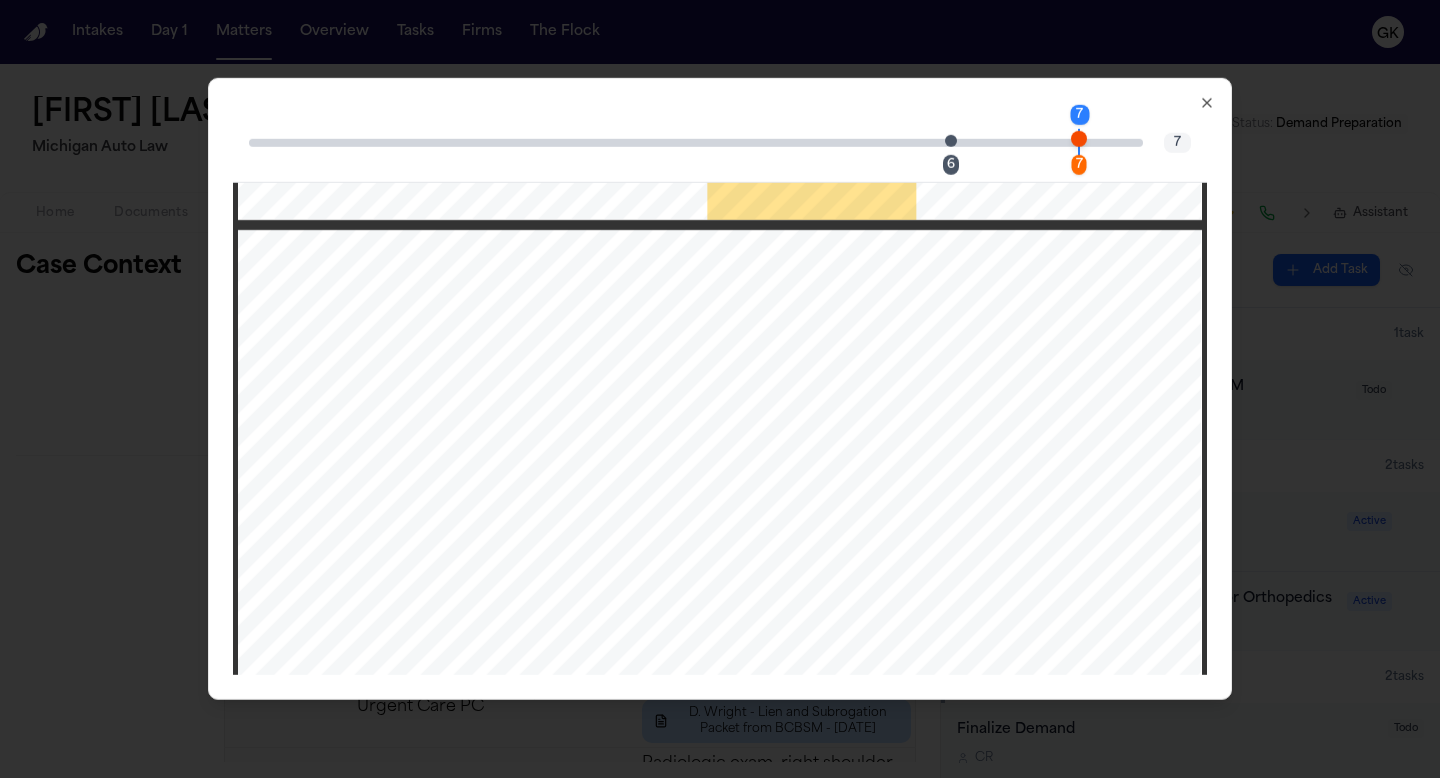 scroll, scrollTop: 8341, scrollLeft: 0, axis: vertical 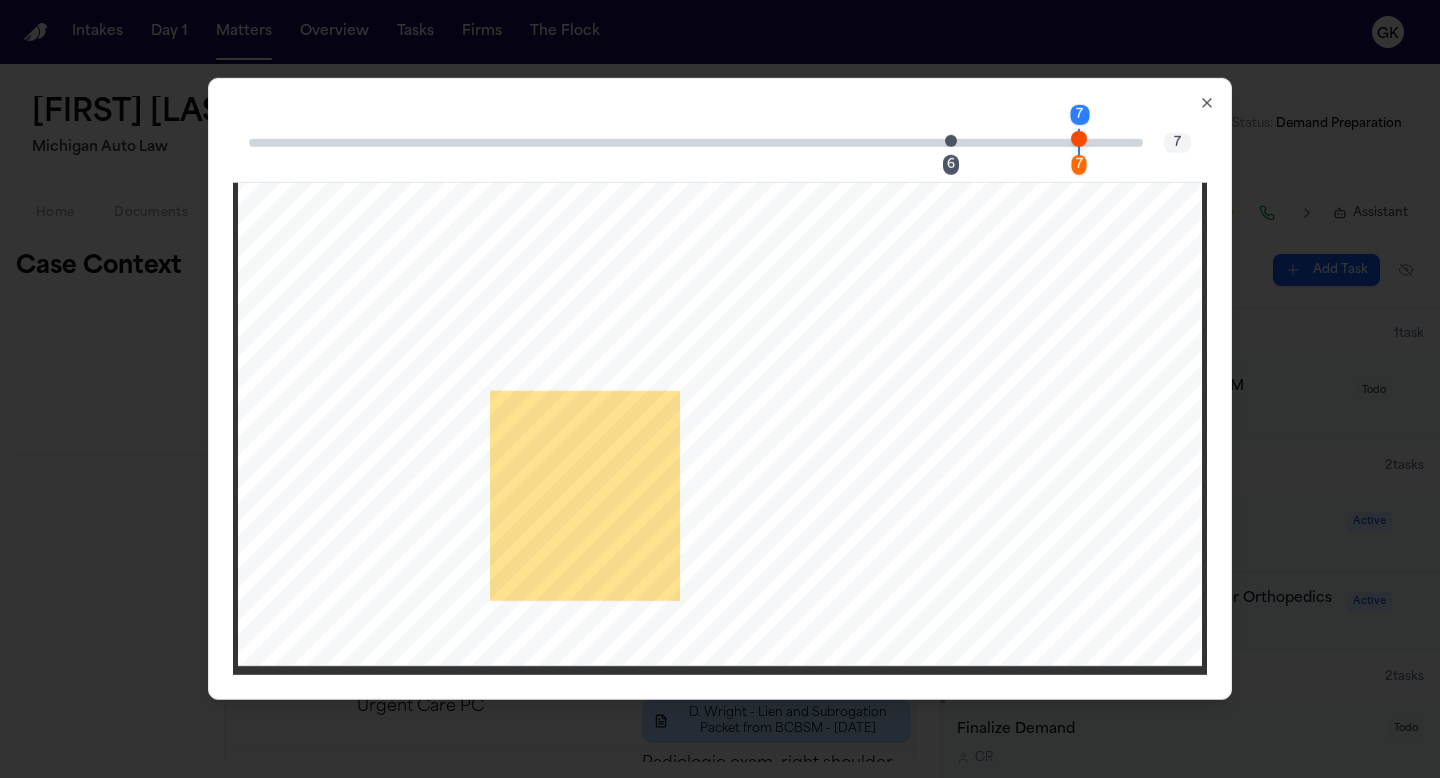 click on "1/23/2025   11:14:52   AM Paid Claims   Detail PD AMT gular   course a custodian $0.32 $21.79 $55.92 $63.91 $54.86 $159.33 $206.12 $31.47 $59.38 $64.49 Page Page 2   of 2" at bounding box center (720, 40) 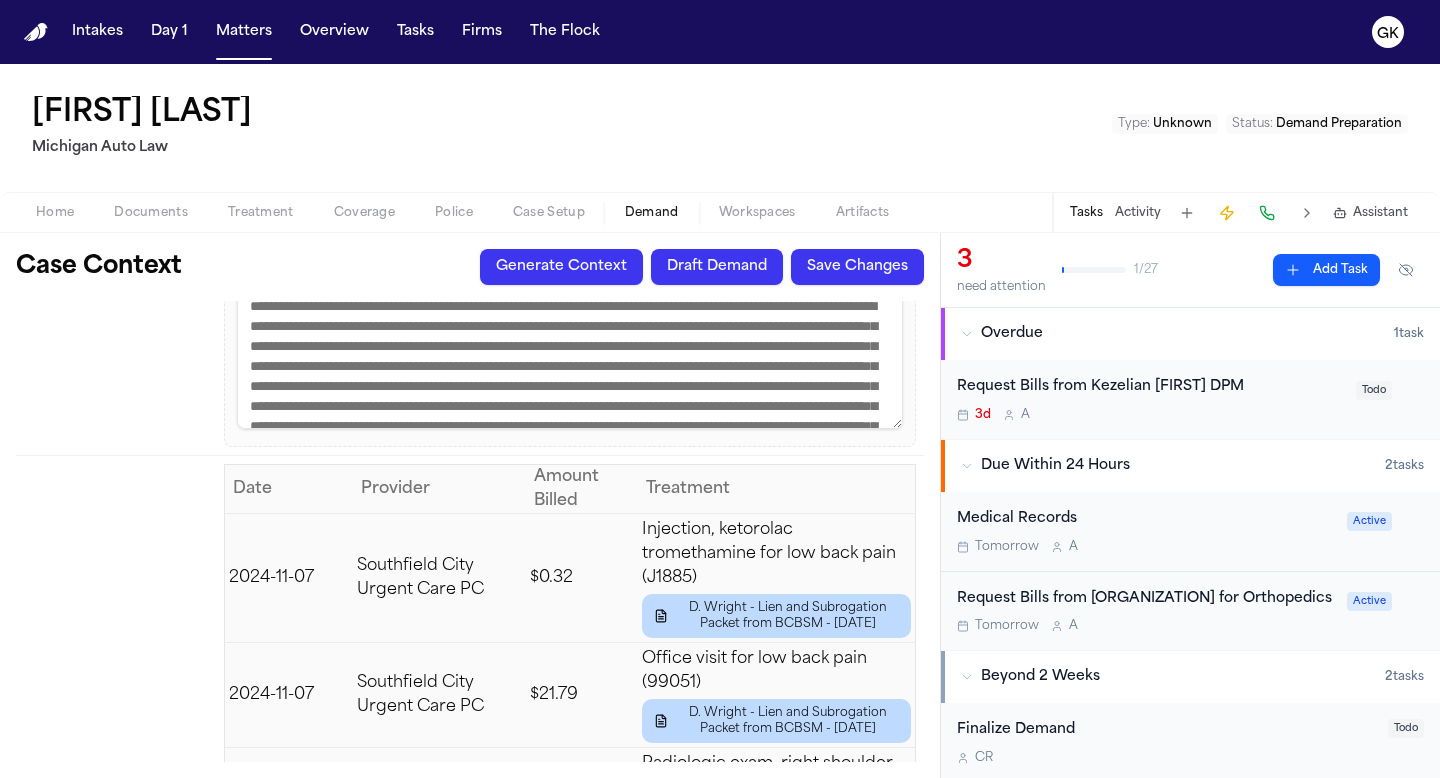 click on "Southfield City Urgent Care PC" at bounding box center (440, 577) 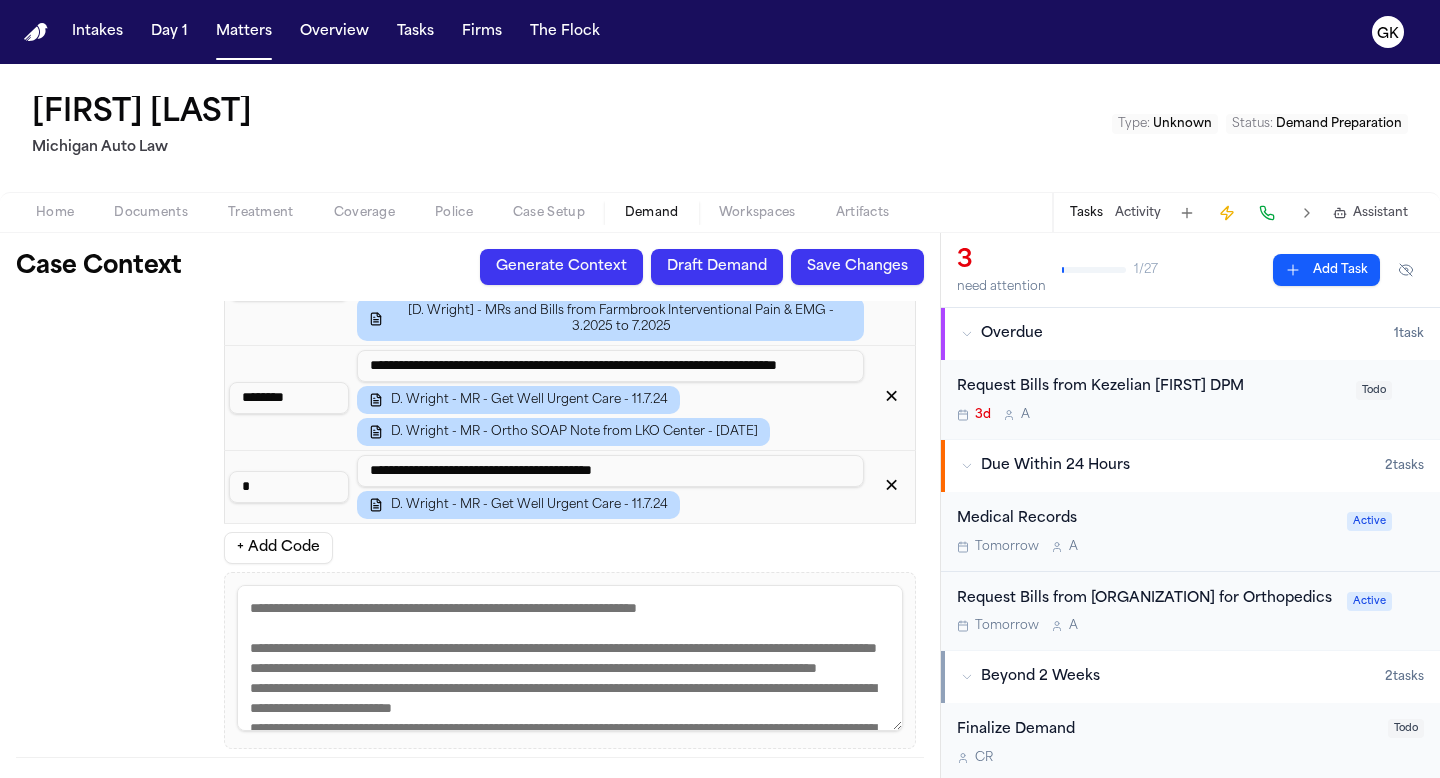 scroll, scrollTop: 4626, scrollLeft: 0, axis: vertical 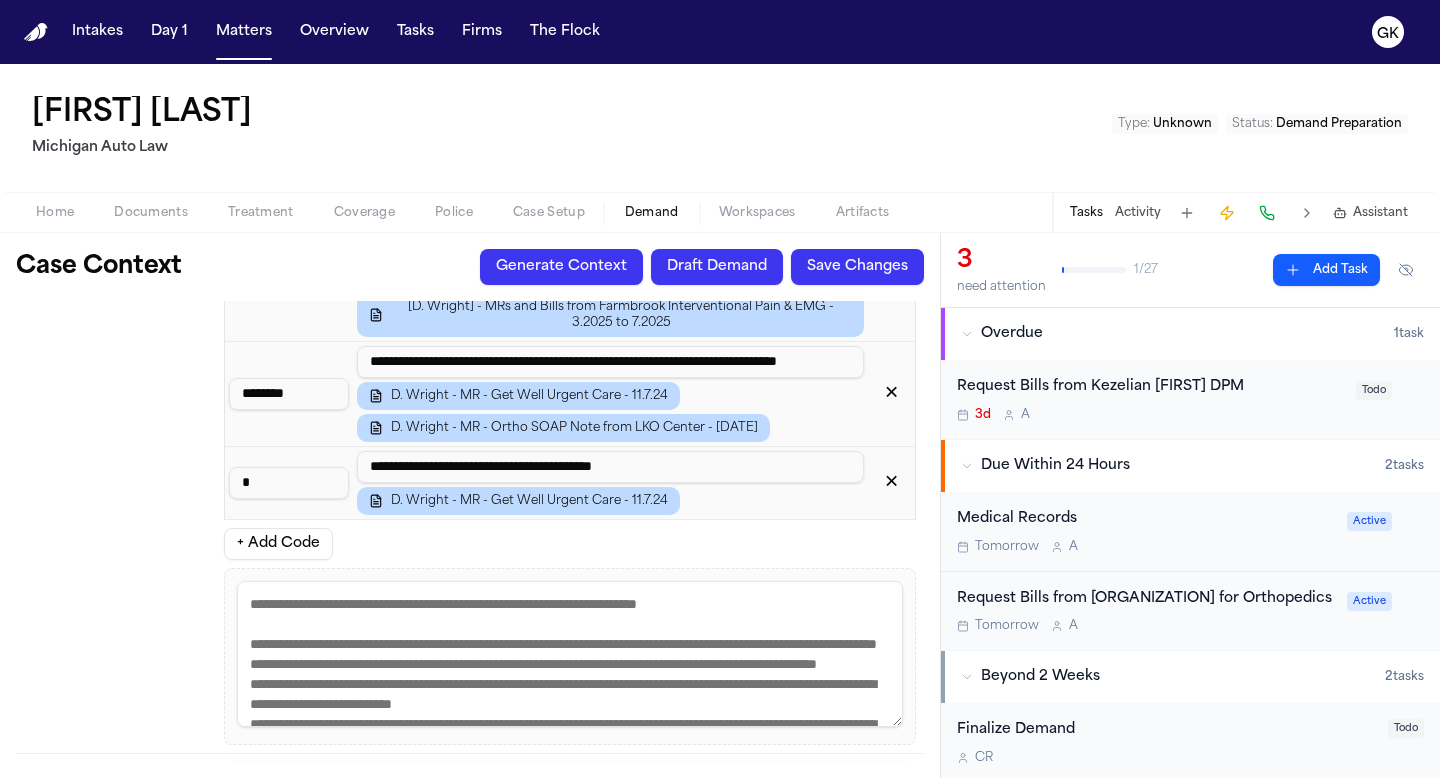 click on "**********" at bounding box center (570, 654) 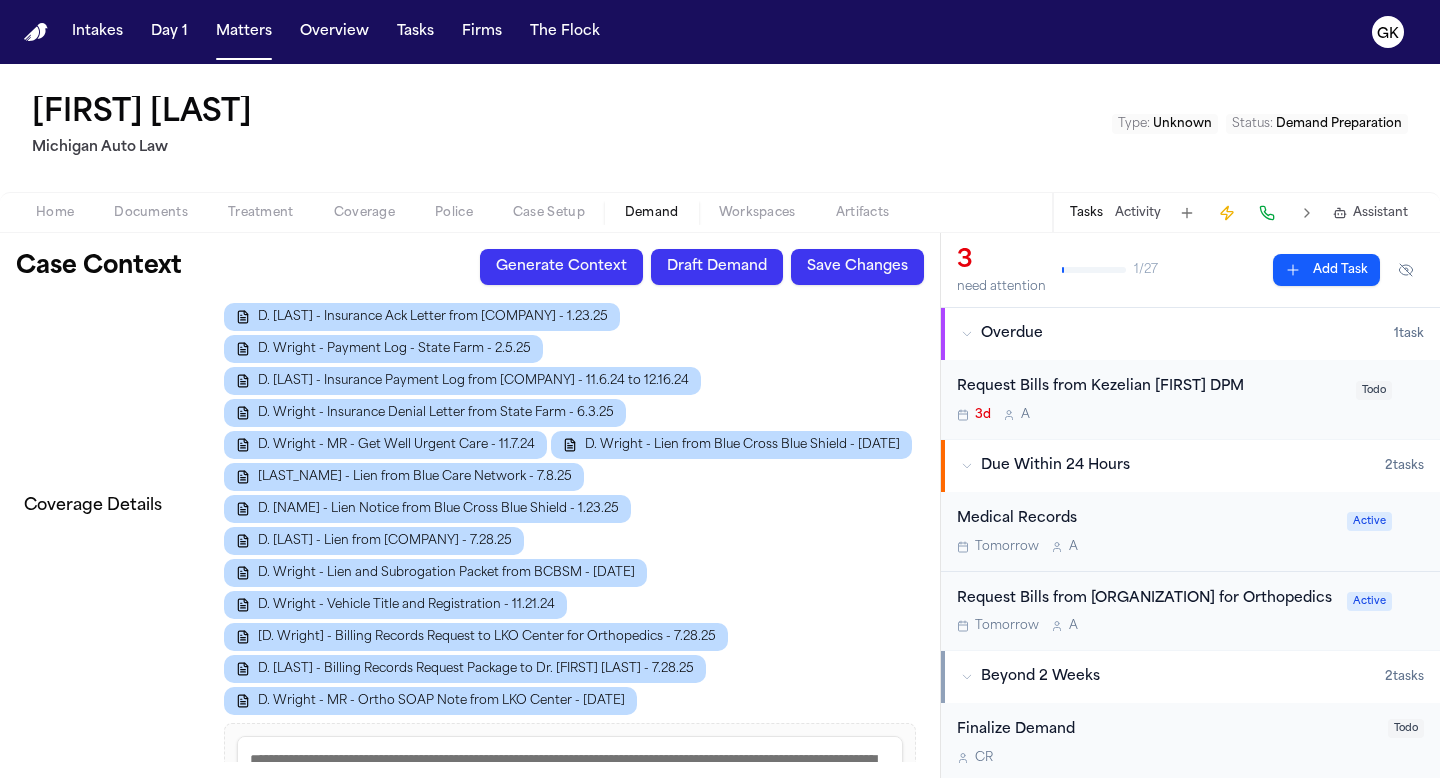 scroll, scrollTop: 0, scrollLeft: 0, axis: both 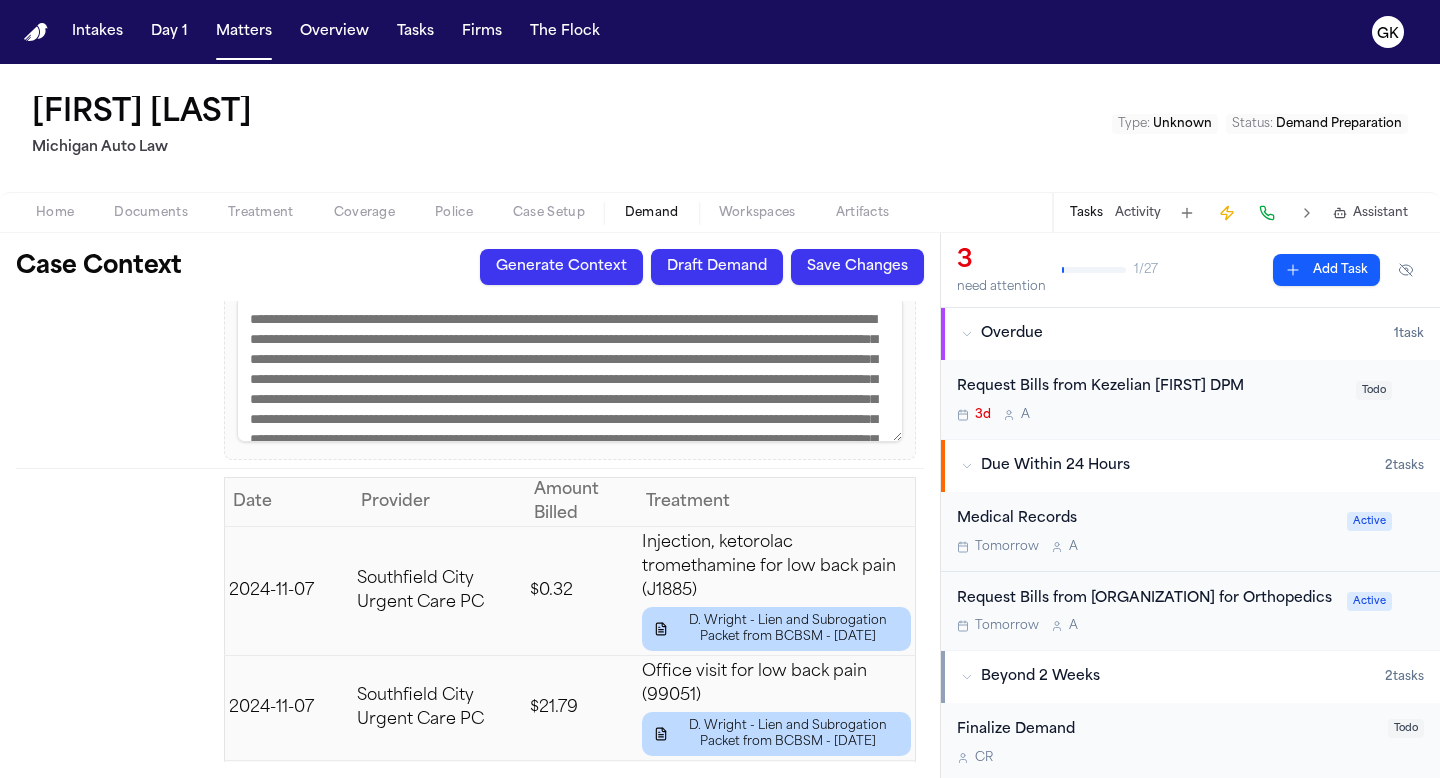 click on "$0.32" at bounding box center (582, 590) 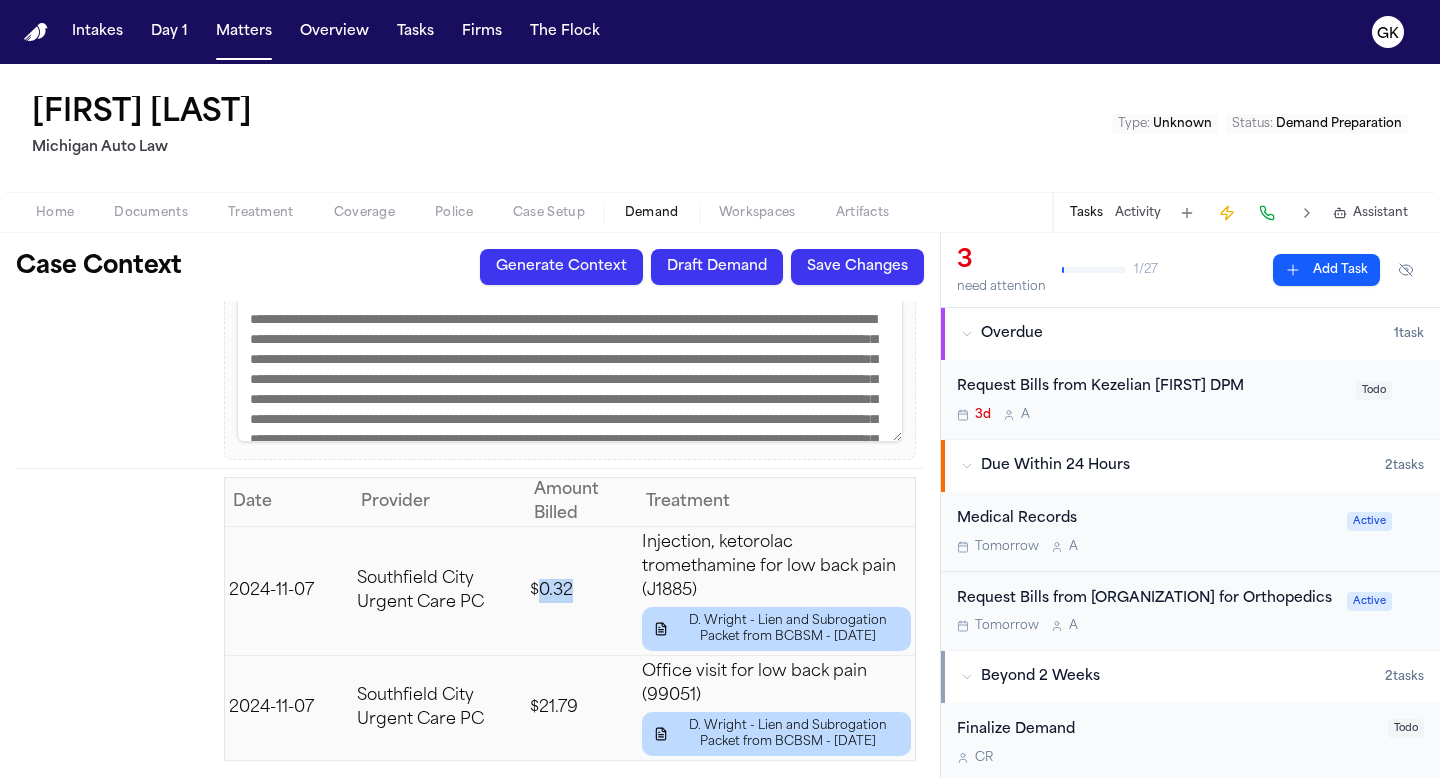 click on "$0.32" at bounding box center (582, 590) 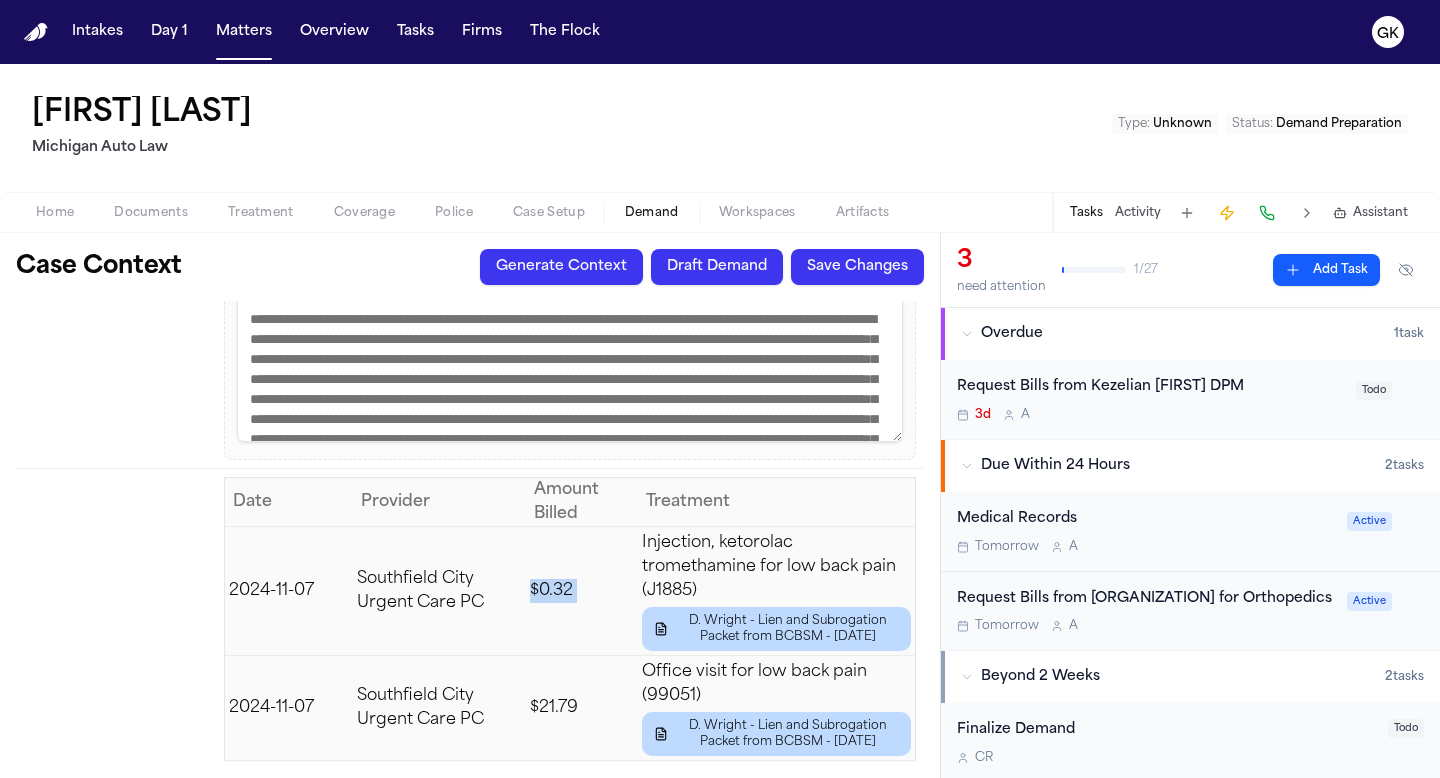 click on "$0.32" at bounding box center [582, 590] 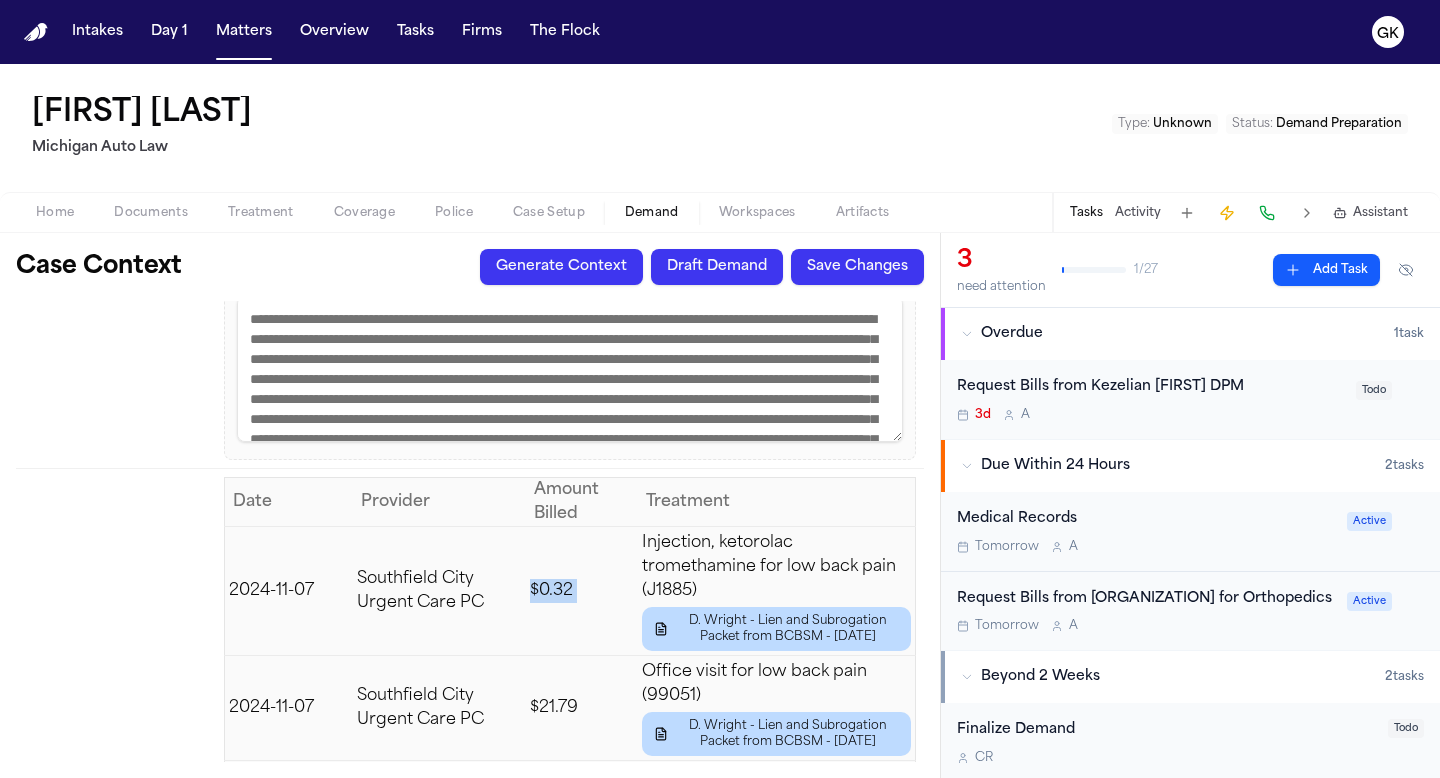 click on "Save Changes" at bounding box center (857, 267) 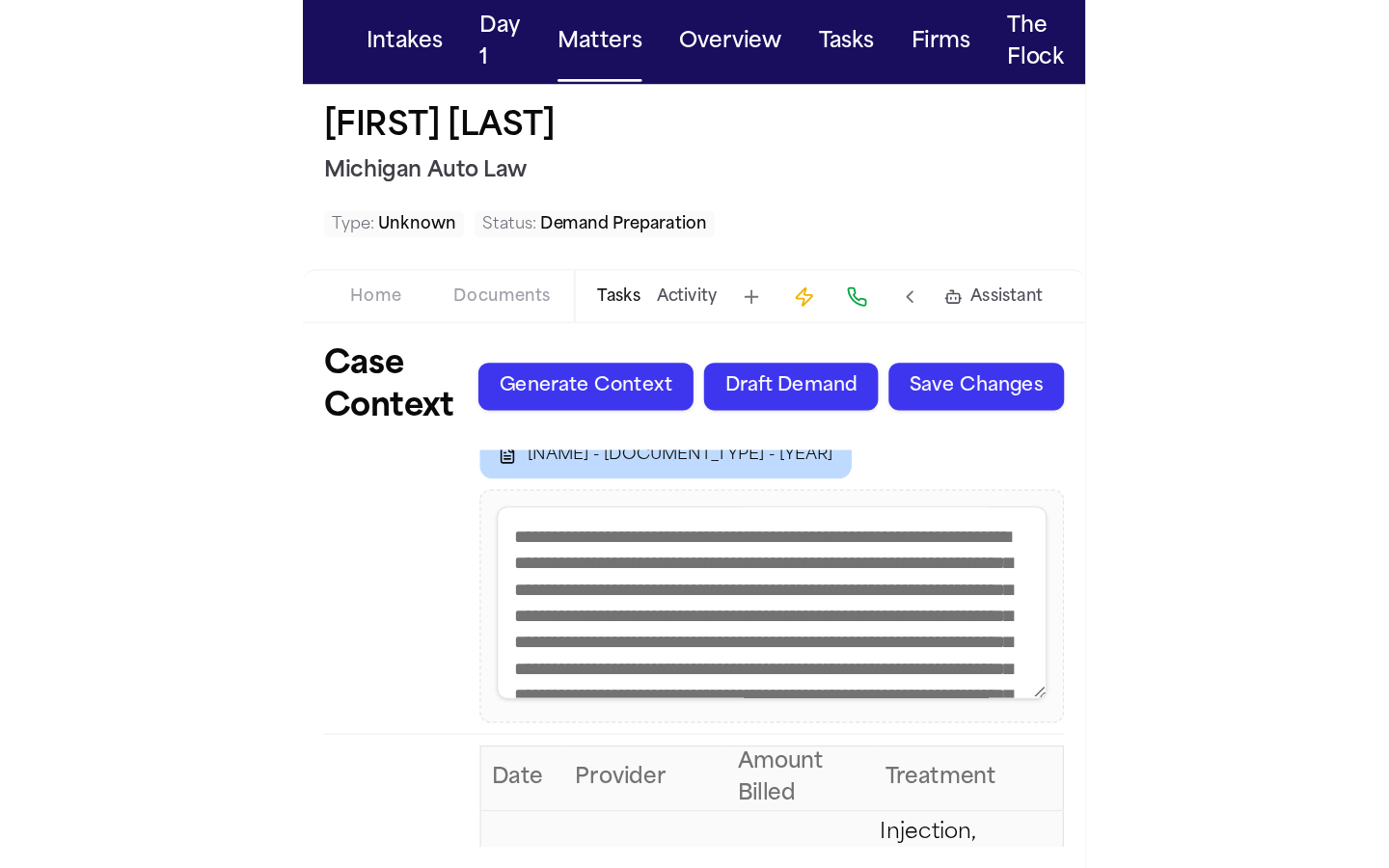 scroll, scrollTop: 6935, scrollLeft: 0, axis: vertical 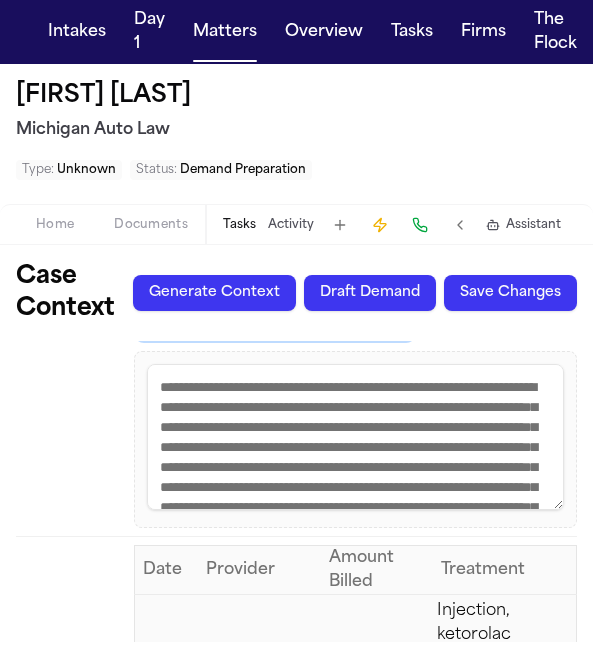 click on "Injection, ketorolac tromethamine for low back pain (J1885) D. Wright - Lien and Subrogation Packet from BCBSM - 1.23.25" at bounding box center [505, 718] 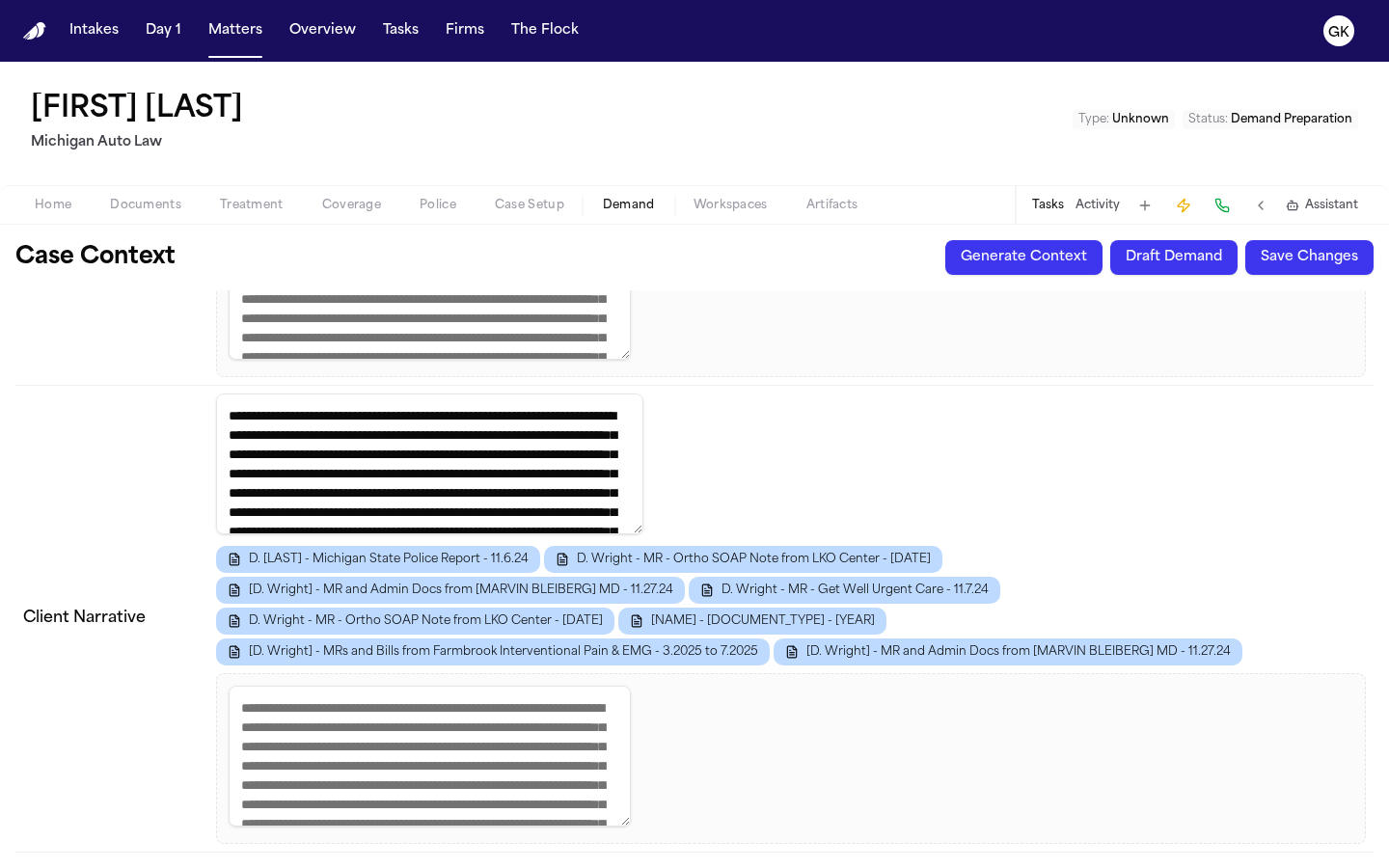 scroll, scrollTop: 96, scrollLeft: 0, axis: vertical 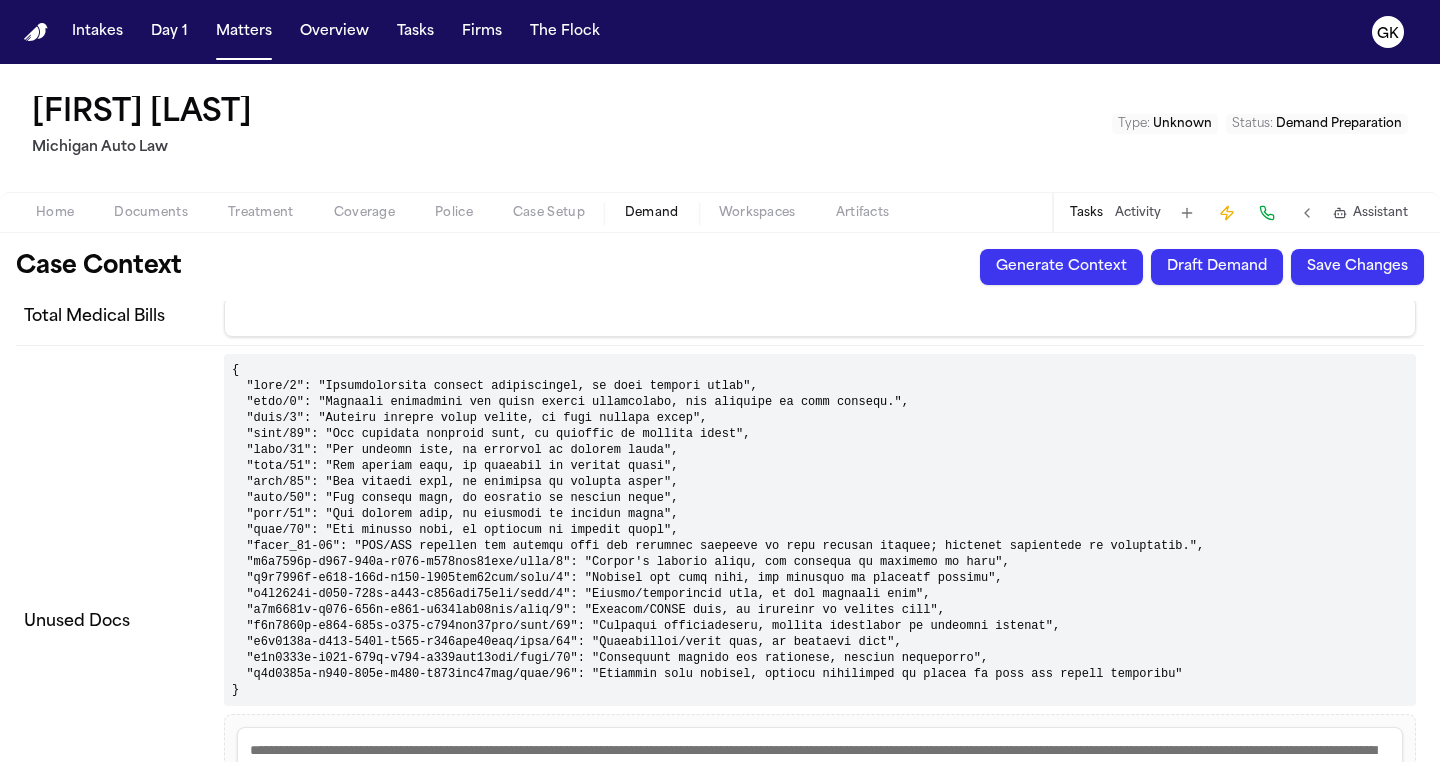 click at bounding box center (820, 530) 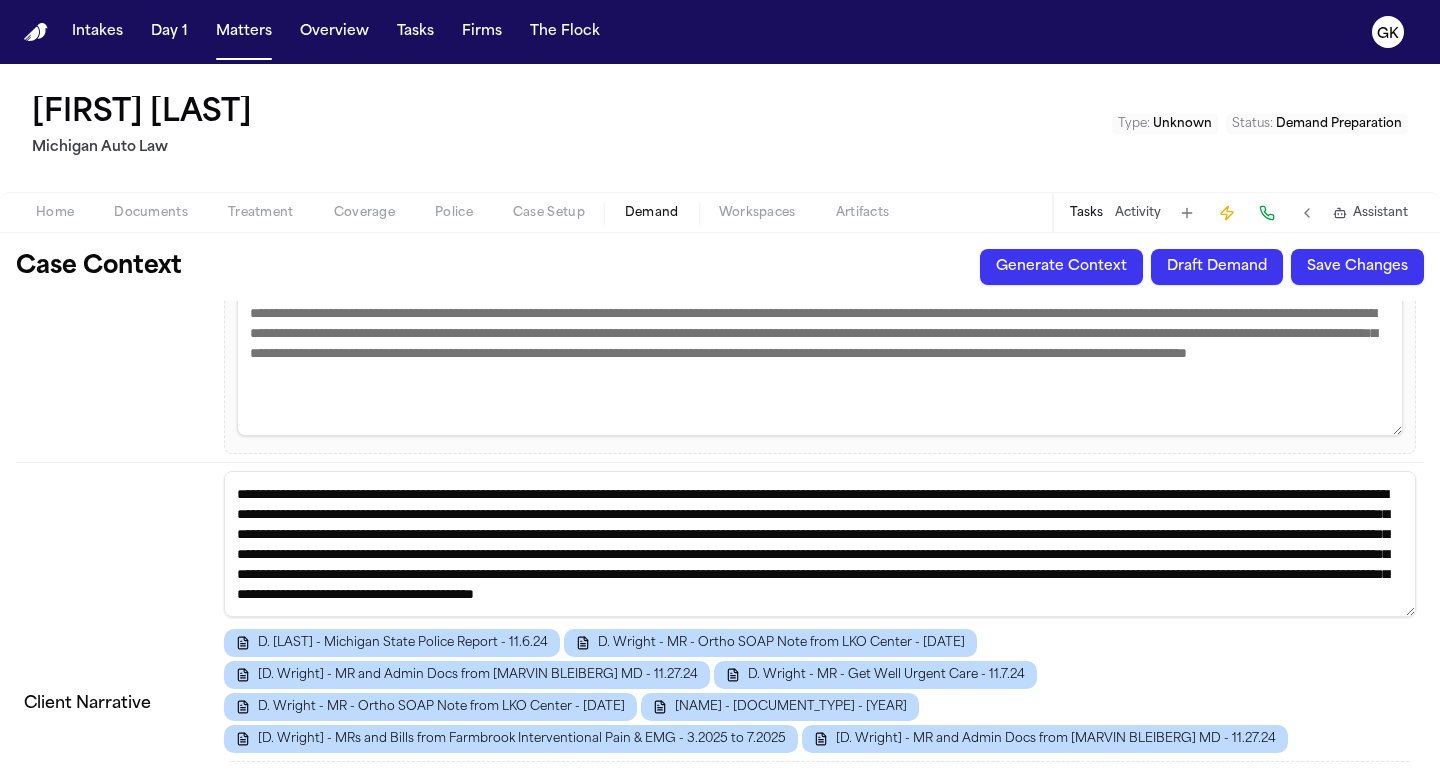 scroll, scrollTop: 7158, scrollLeft: 0, axis: vertical 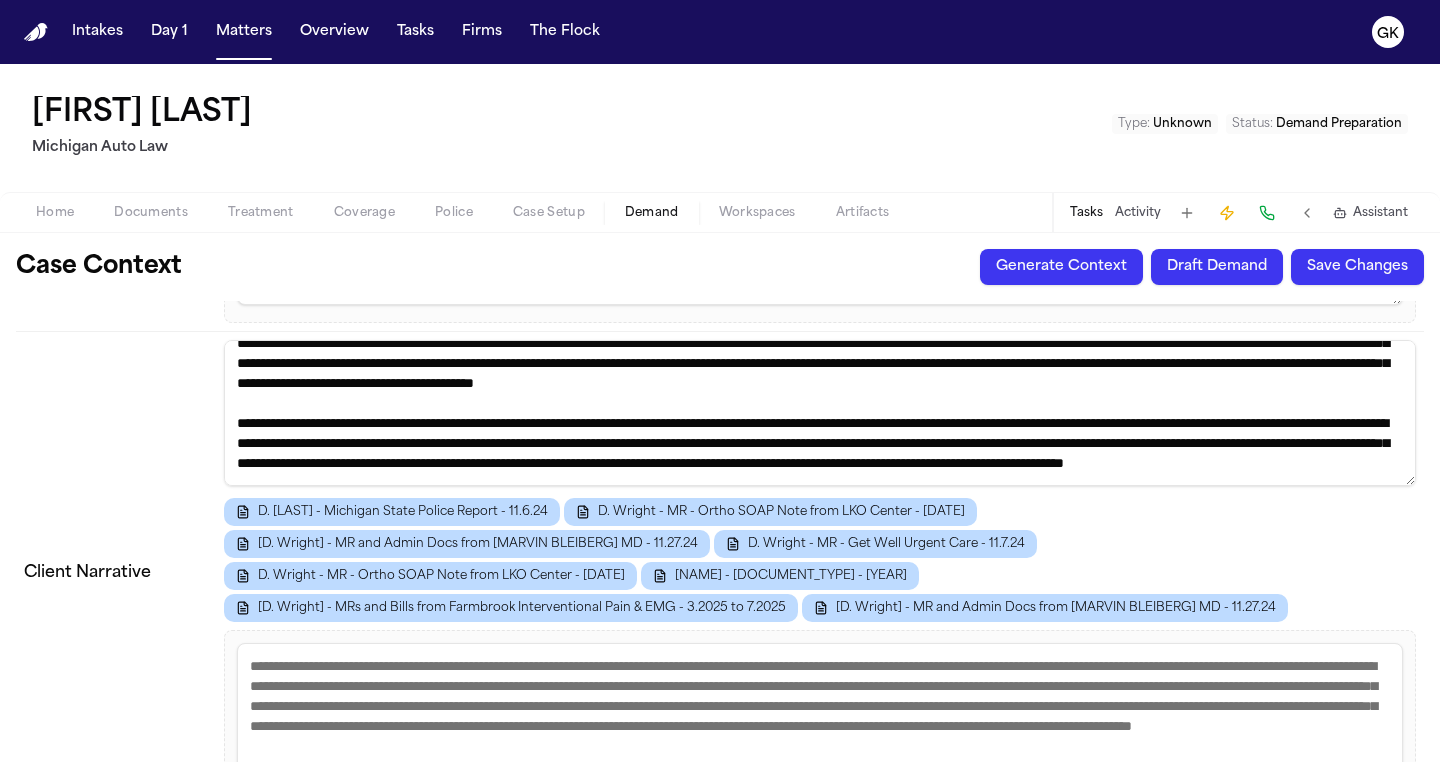 click on "Draft Demand" at bounding box center (1217, 267) 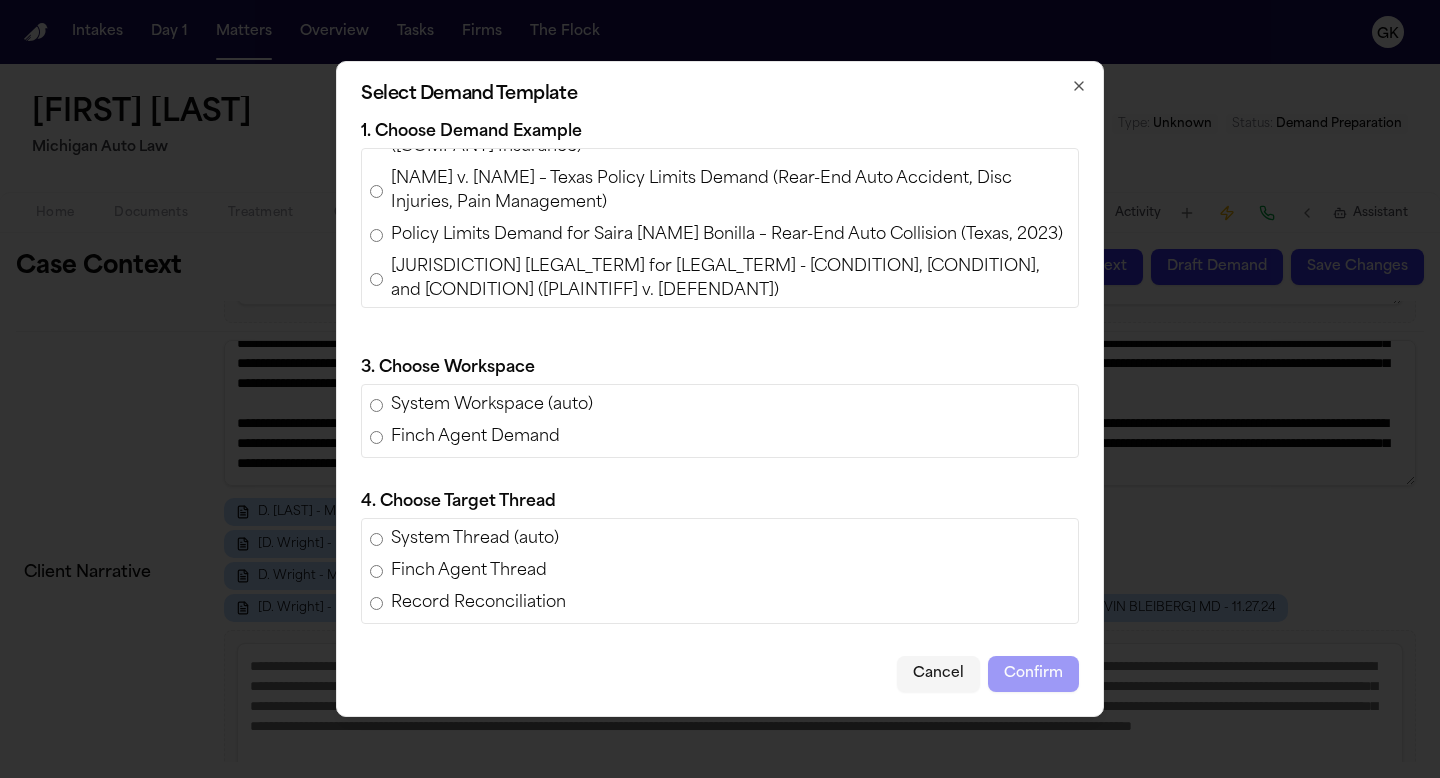 scroll, scrollTop: 55, scrollLeft: 0, axis: vertical 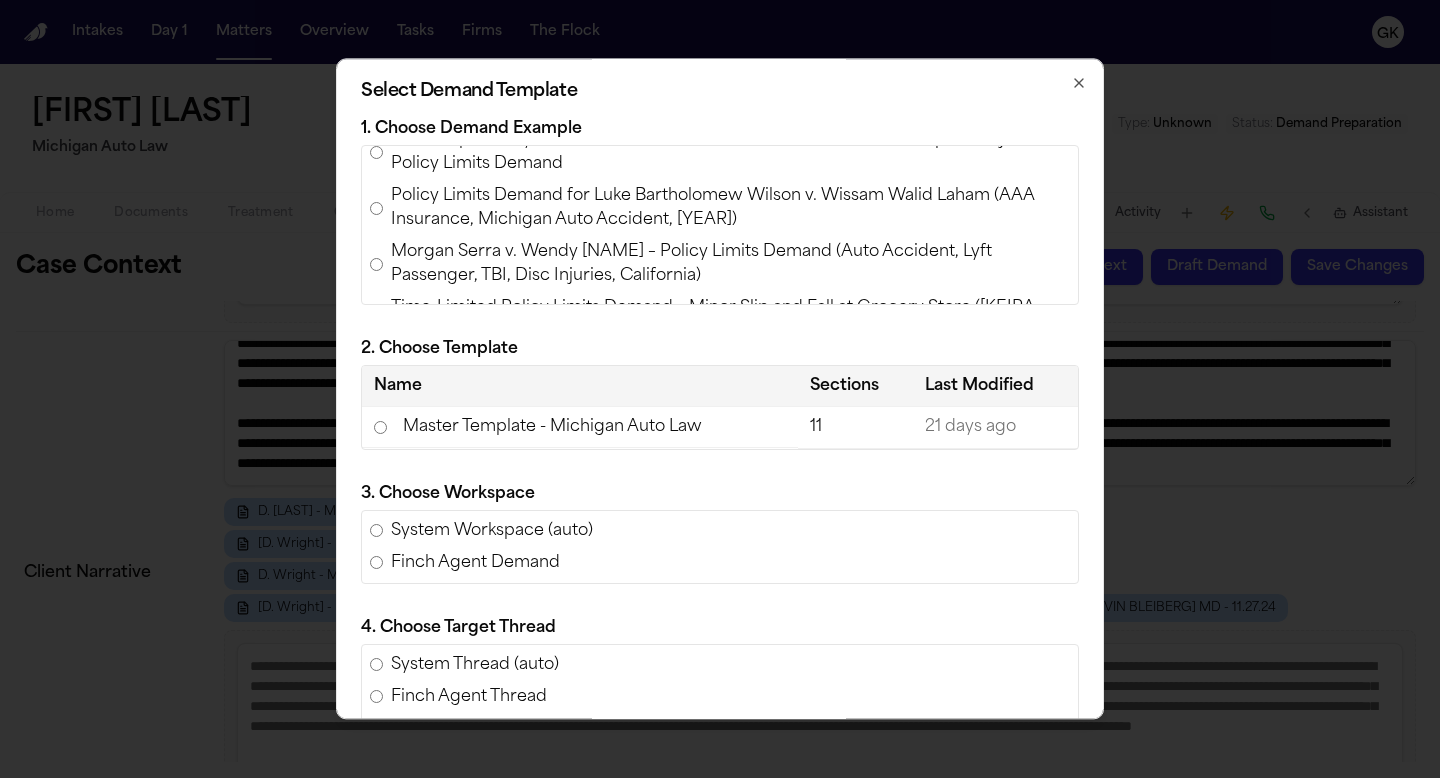 click on "Master Template - Michigan Auto Law" at bounding box center (580, 427) 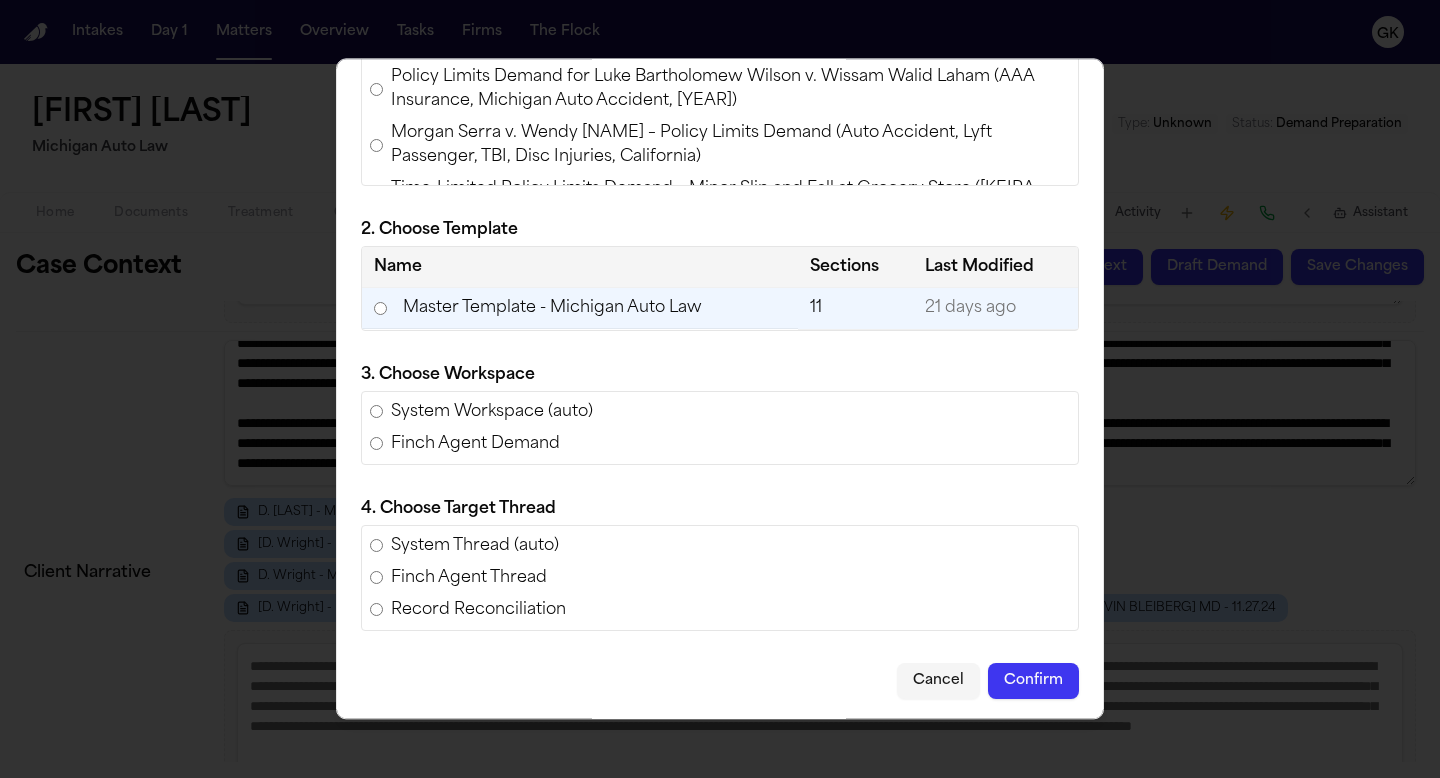 scroll, scrollTop: 123, scrollLeft: 0, axis: vertical 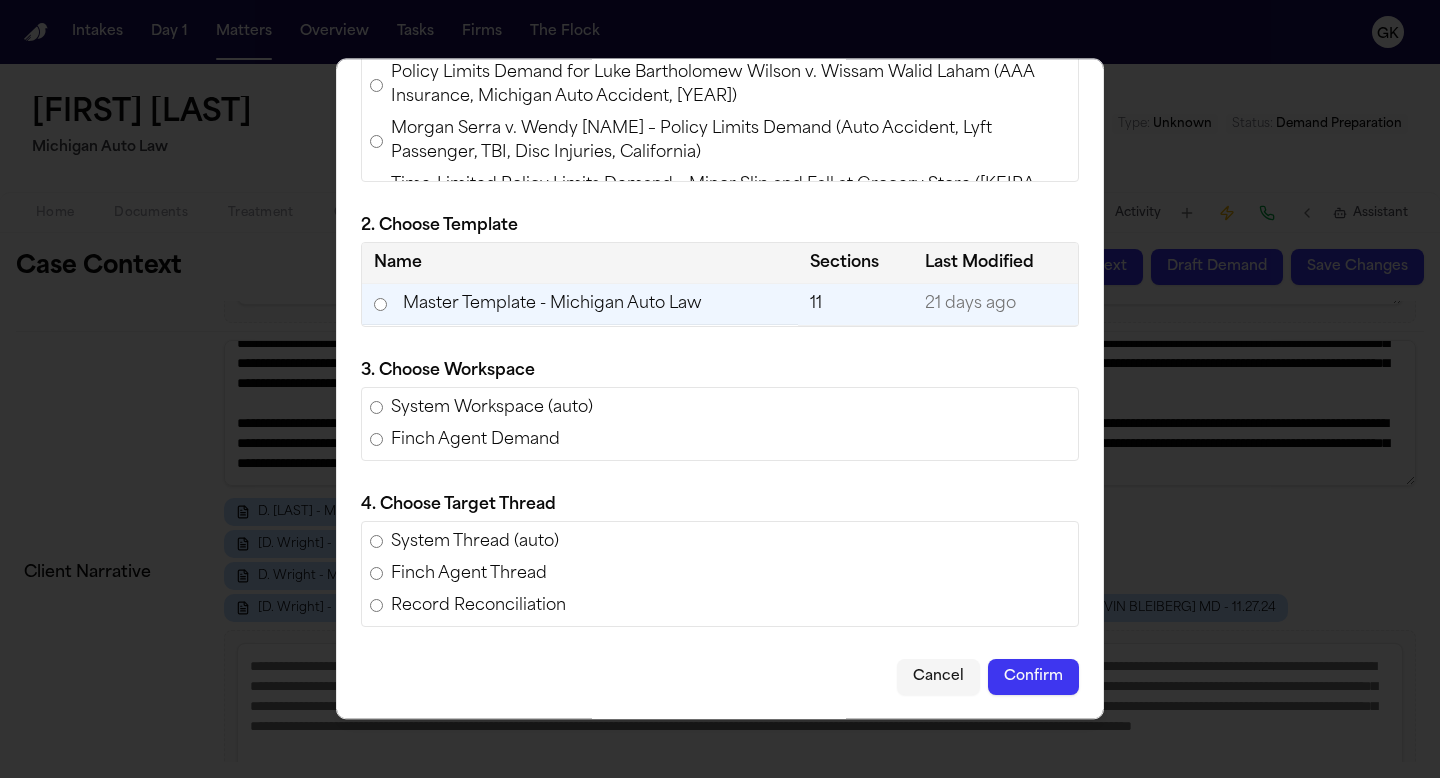 click on "Confirm" at bounding box center [1033, 677] 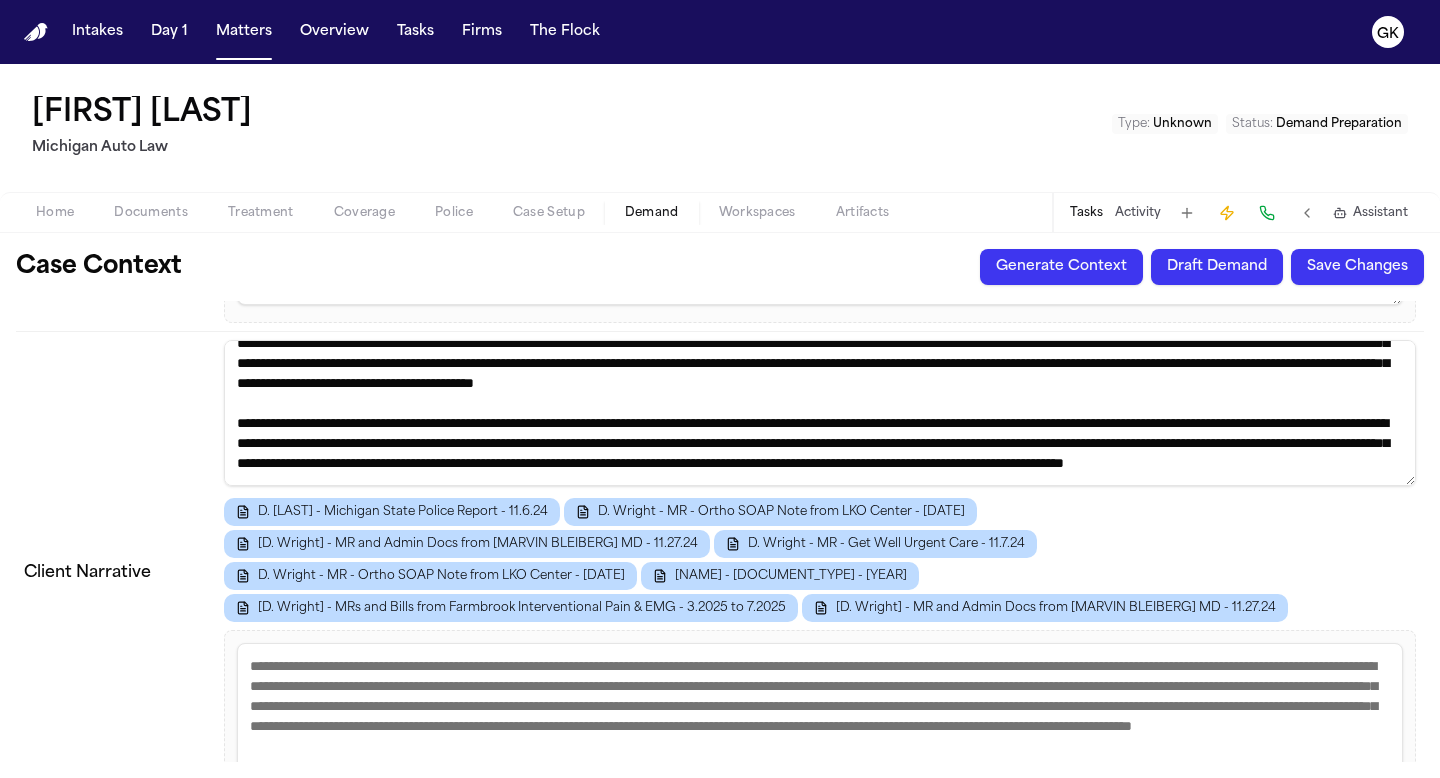 scroll, scrollTop: 0, scrollLeft: 0, axis: both 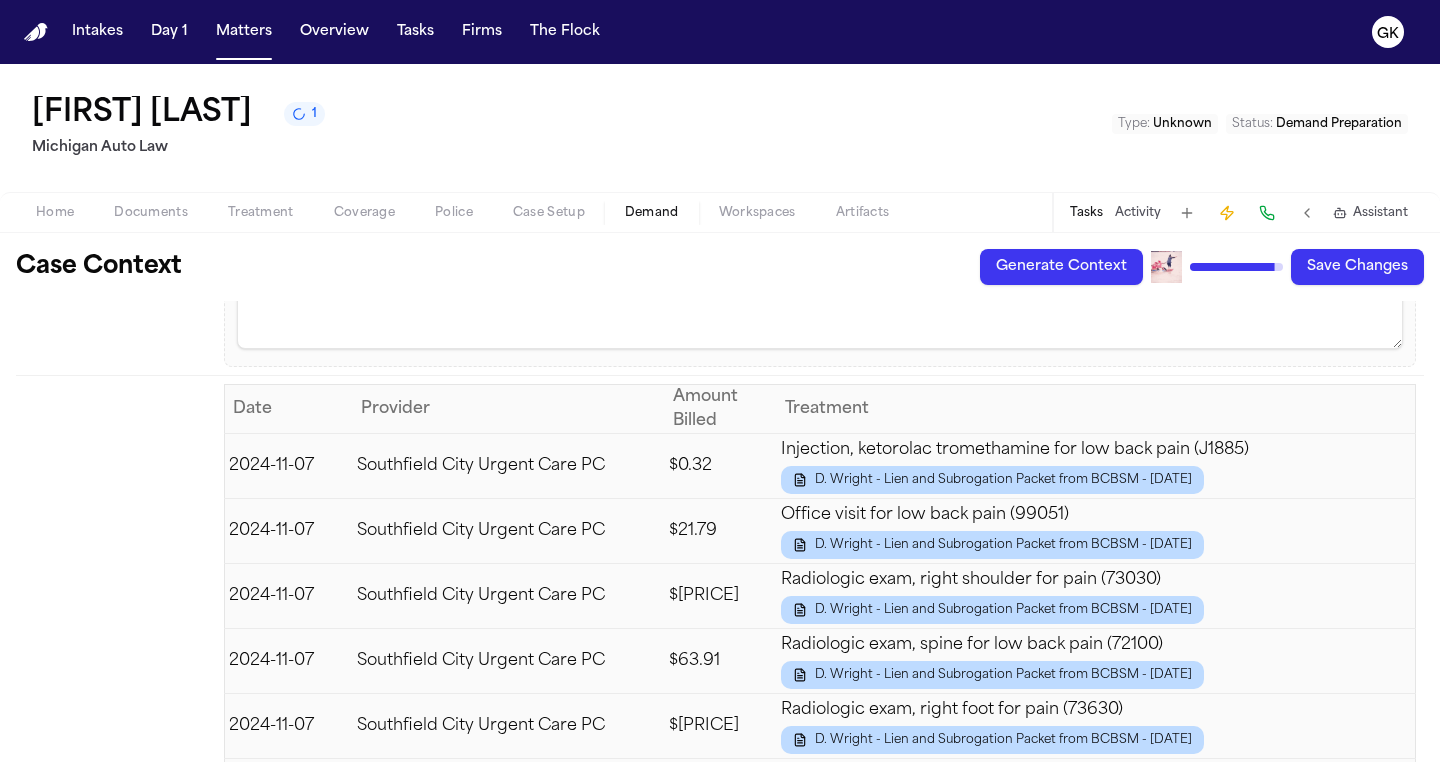 click on "Workspaces" at bounding box center (757, 213) 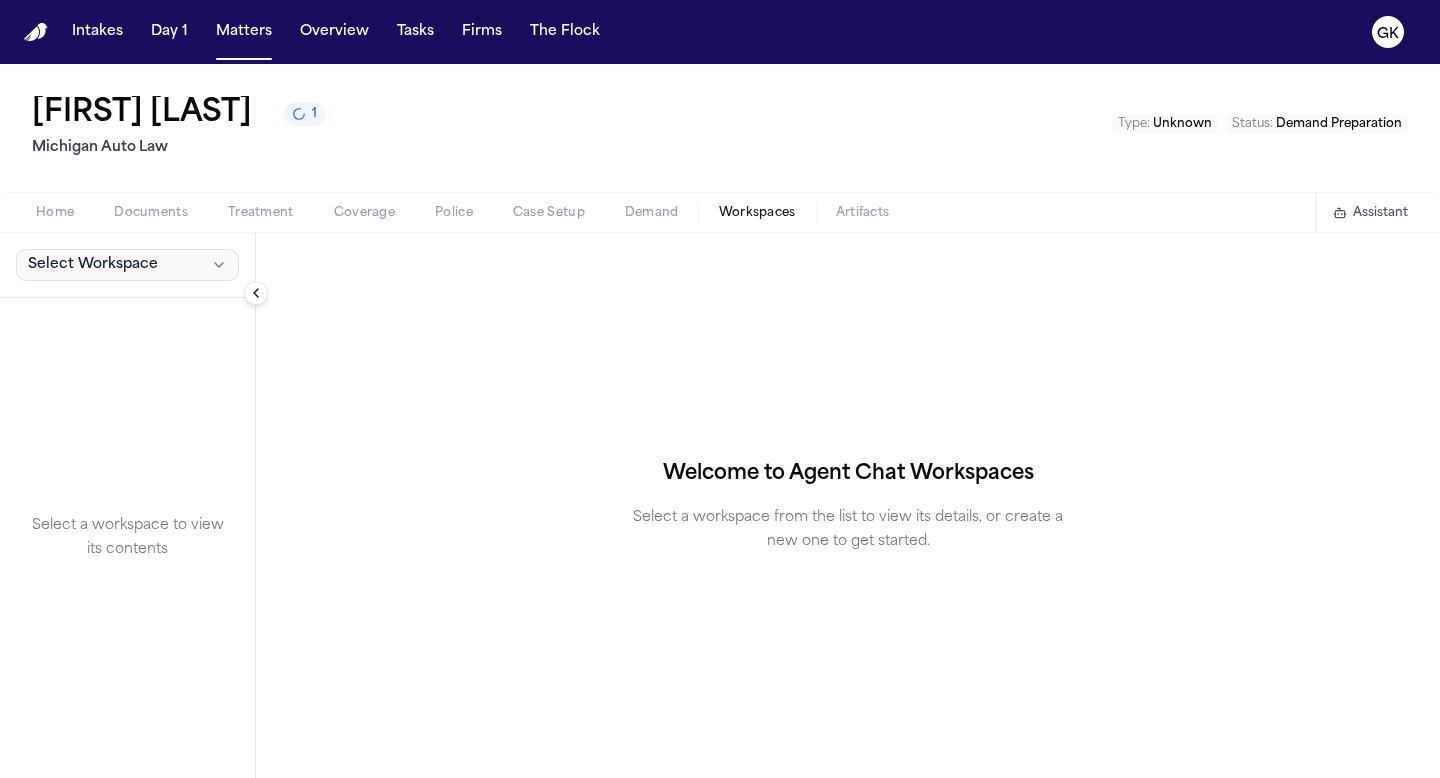 click 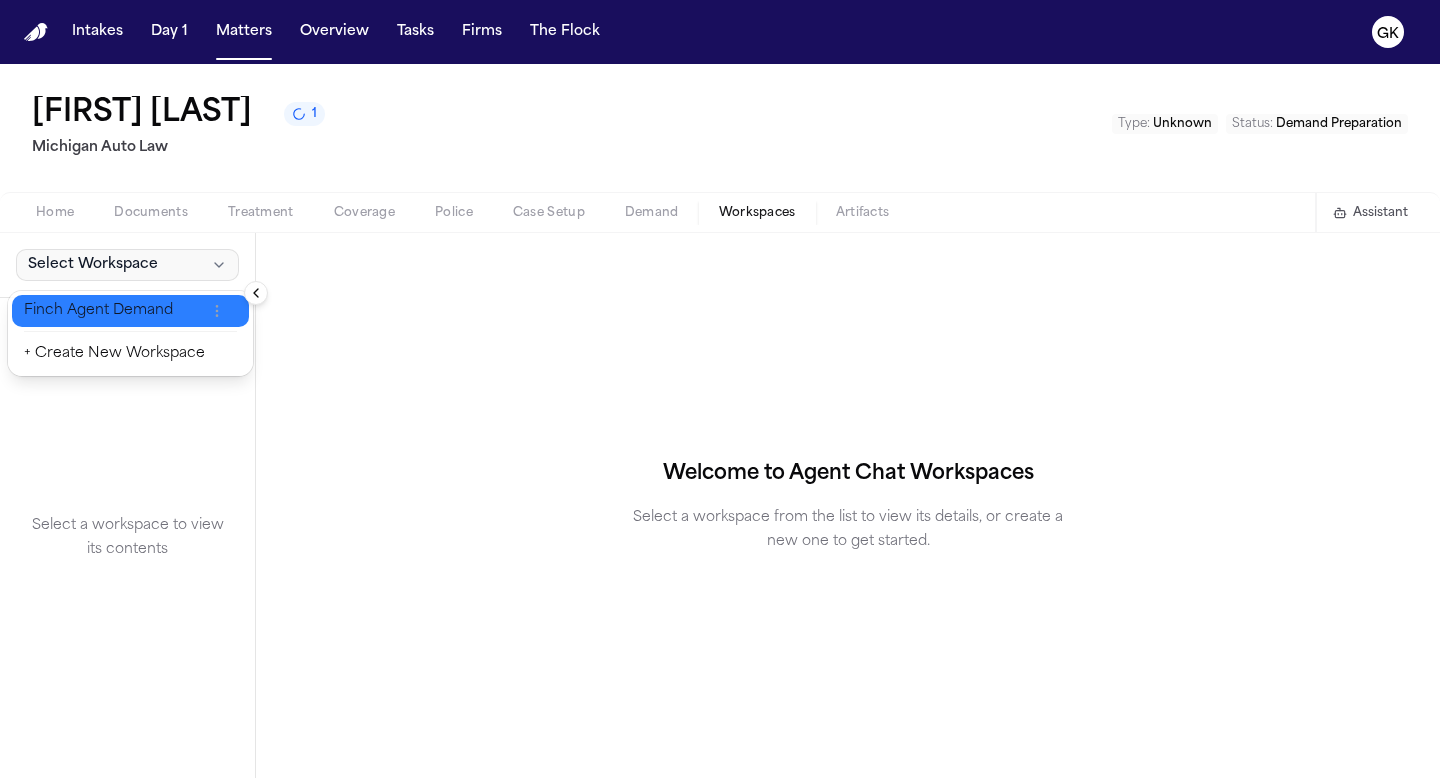click on "Finch Agent Demand" at bounding box center [114, 311] 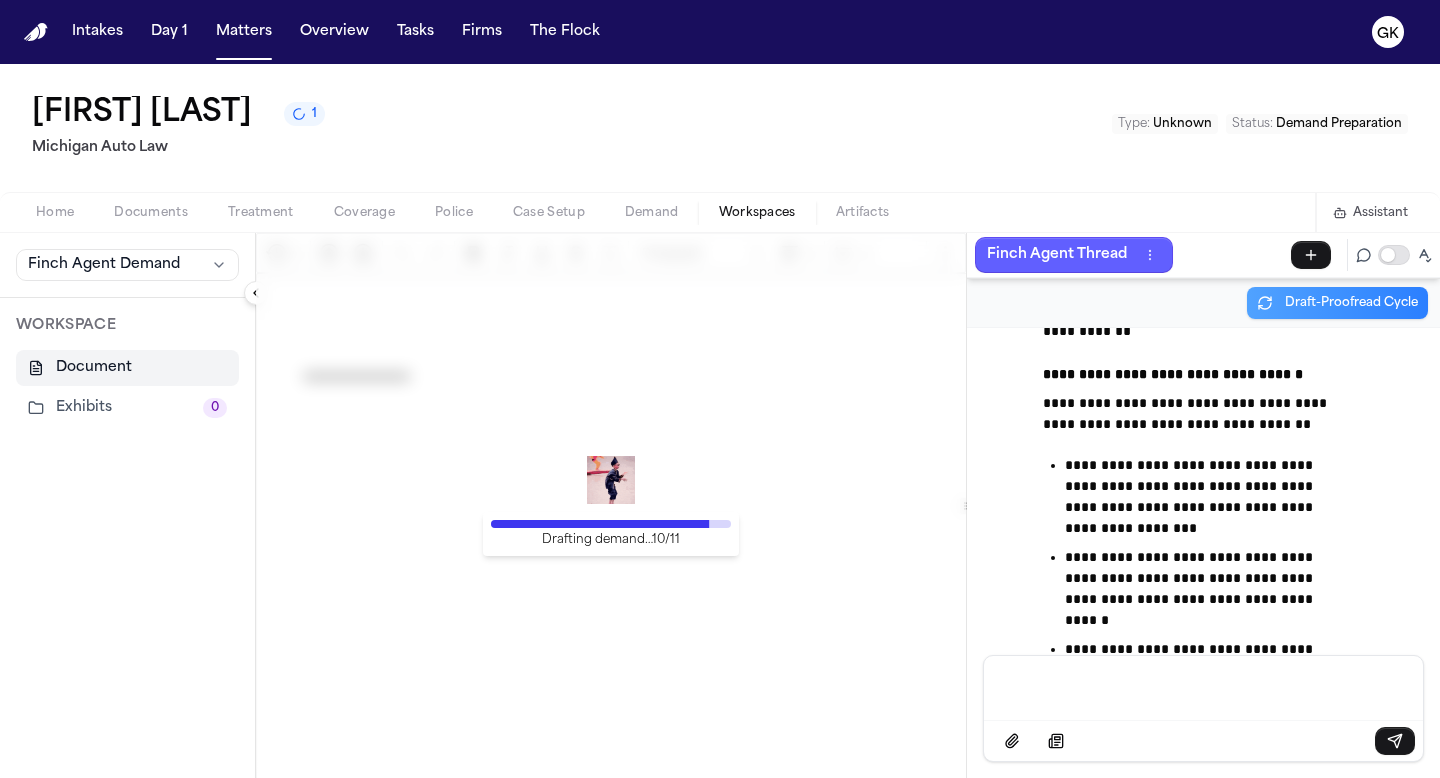 scroll, scrollTop: 64698, scrollLeft: 0, axis: vertical 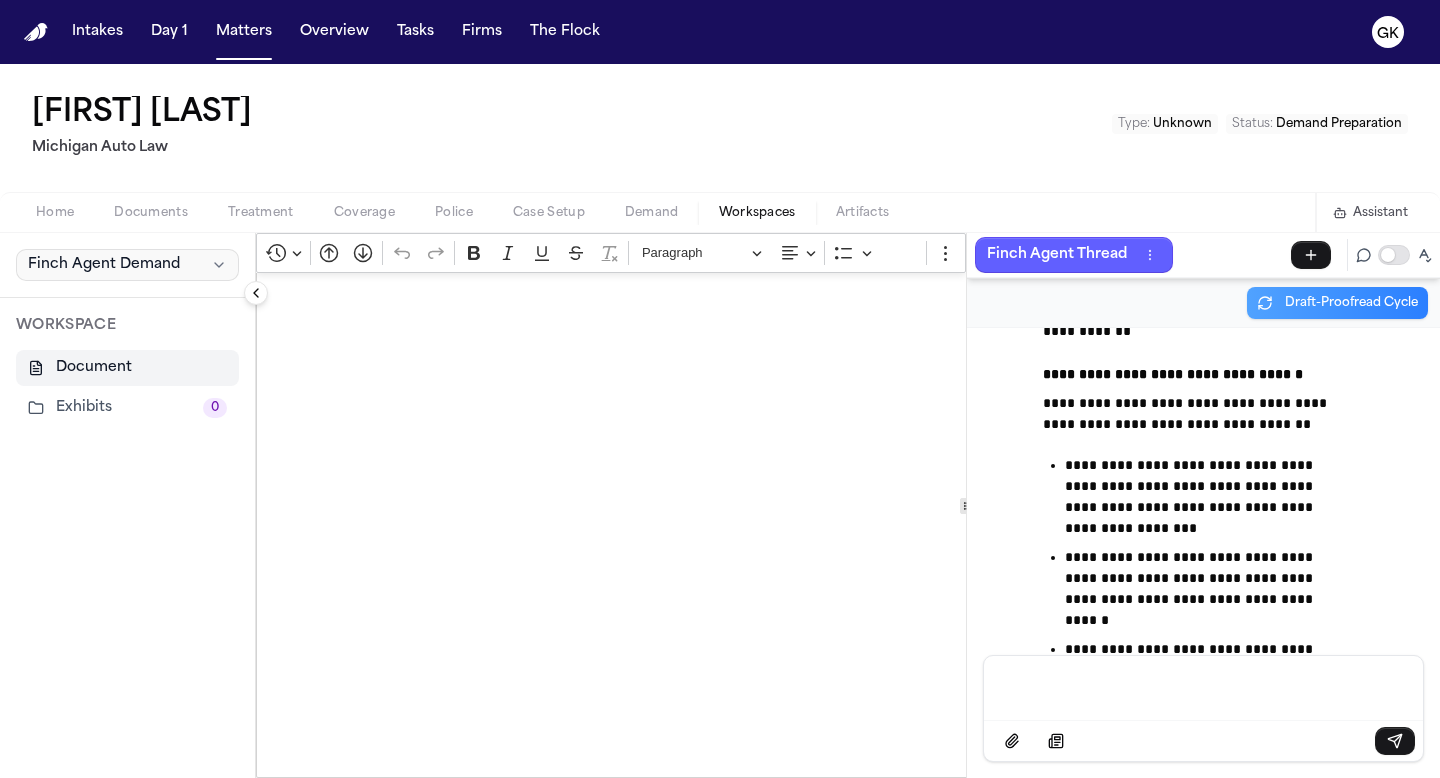 click on "Finch Agent Demand" at bounding box center (104, 265) 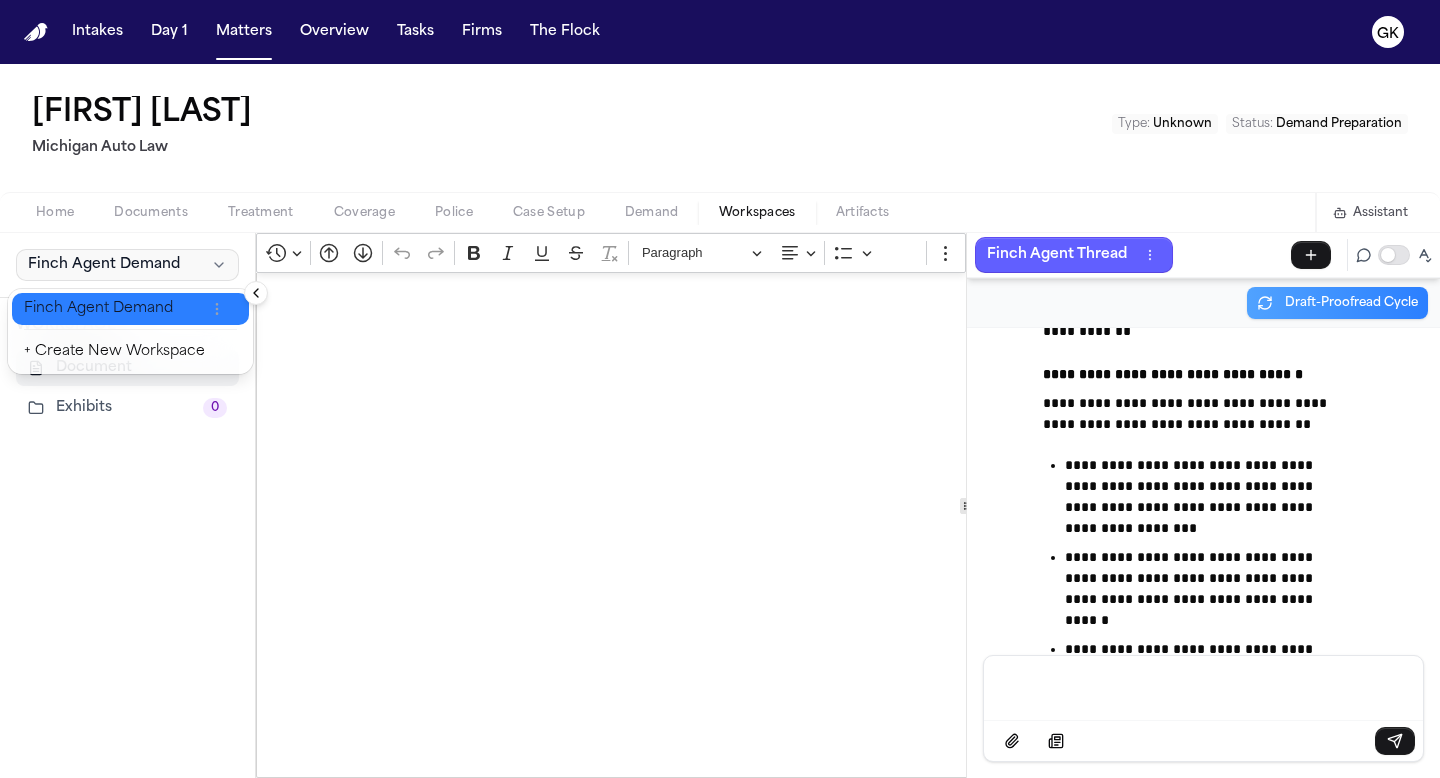 click on "Finch Agent Demand" at bounding box center (114, 309) 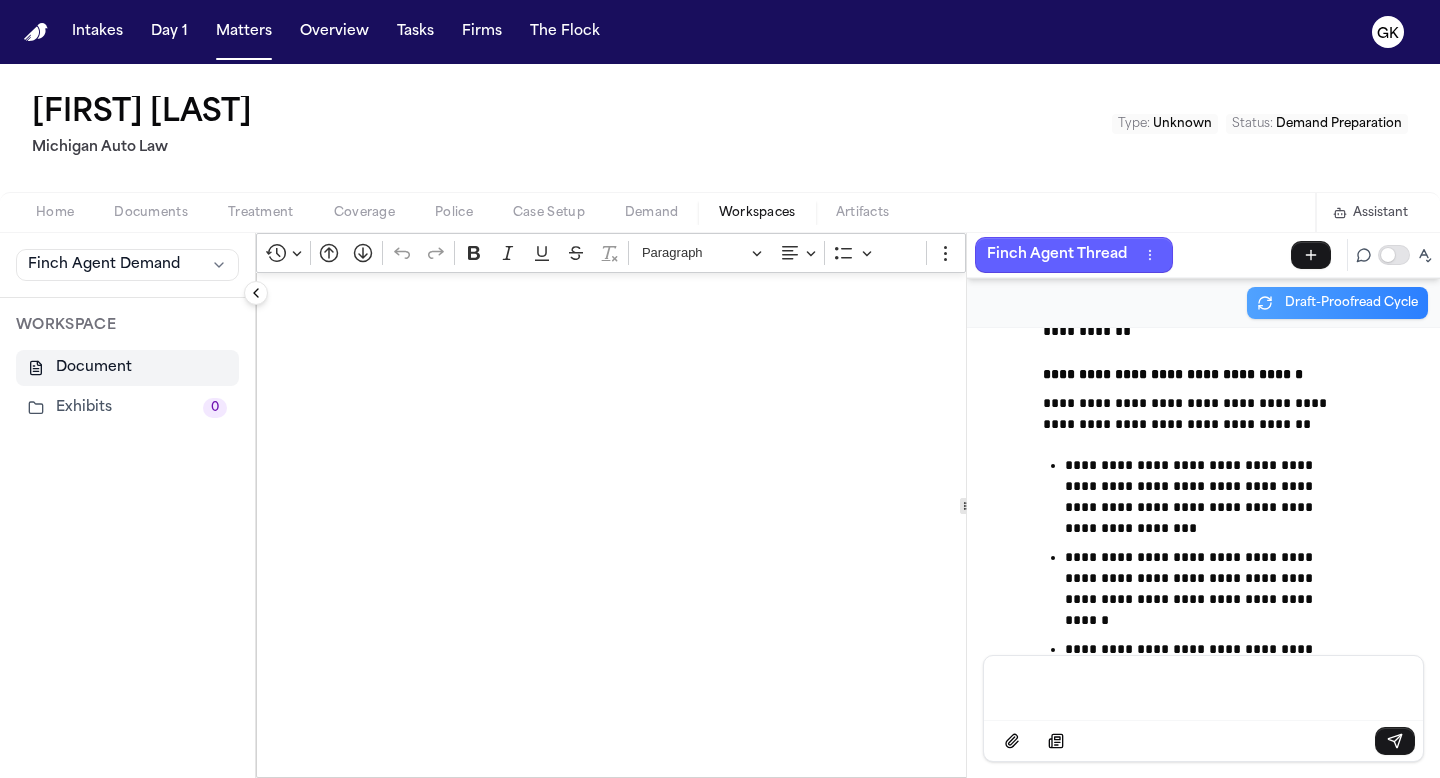 scroll, scrollTop: 0, scrollLeft: 0, axis: both 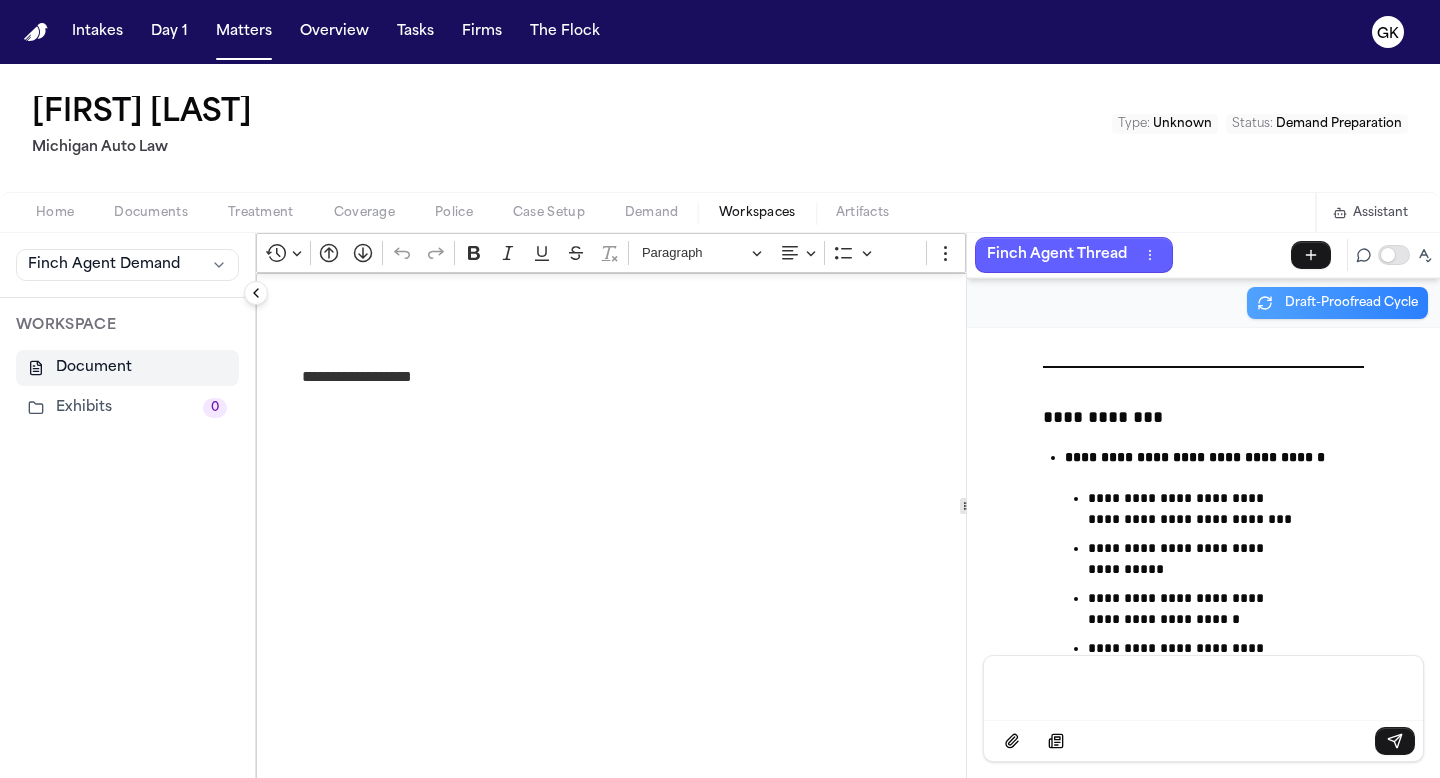 click on "Exhibits 0" at bounding box center [127, 408] 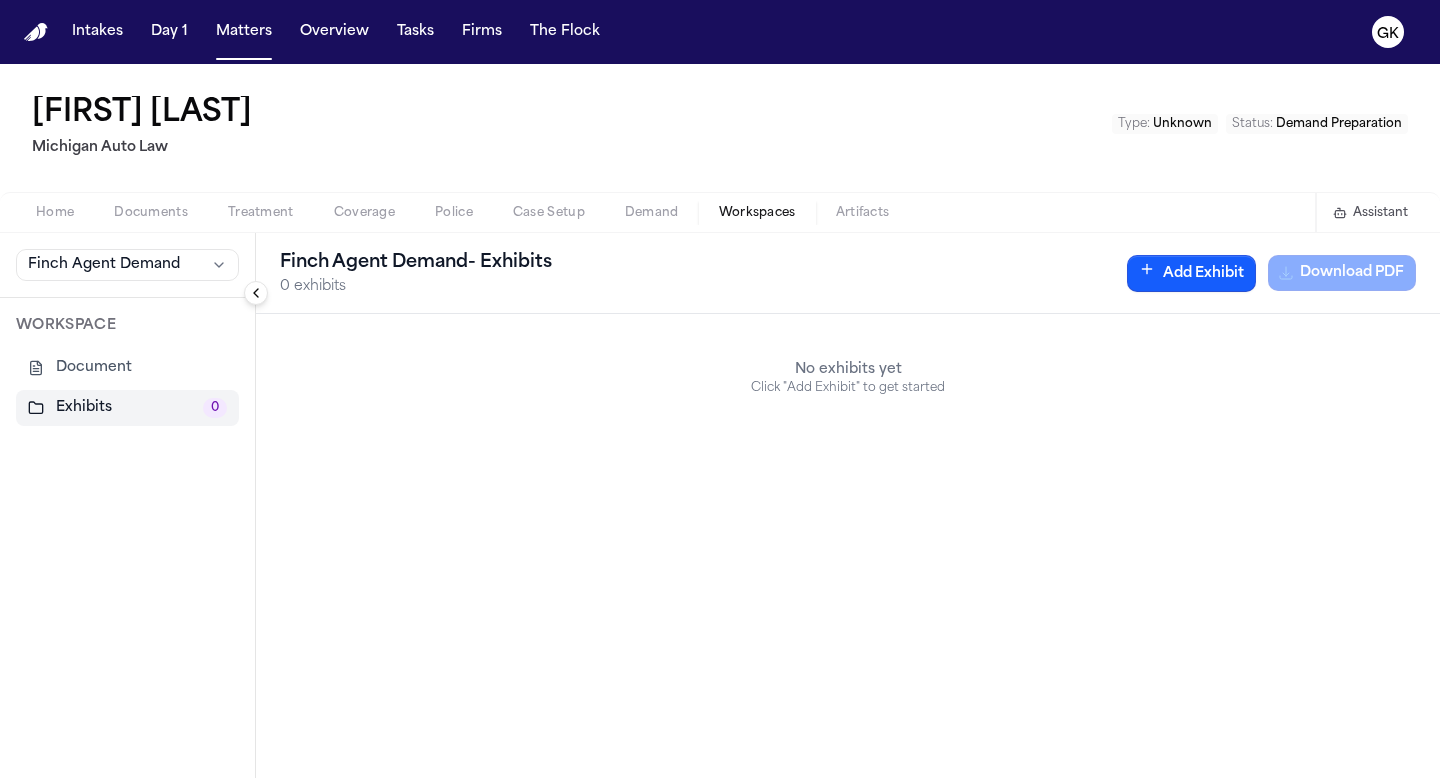 click on "Document" at bounding box center (127, 368) 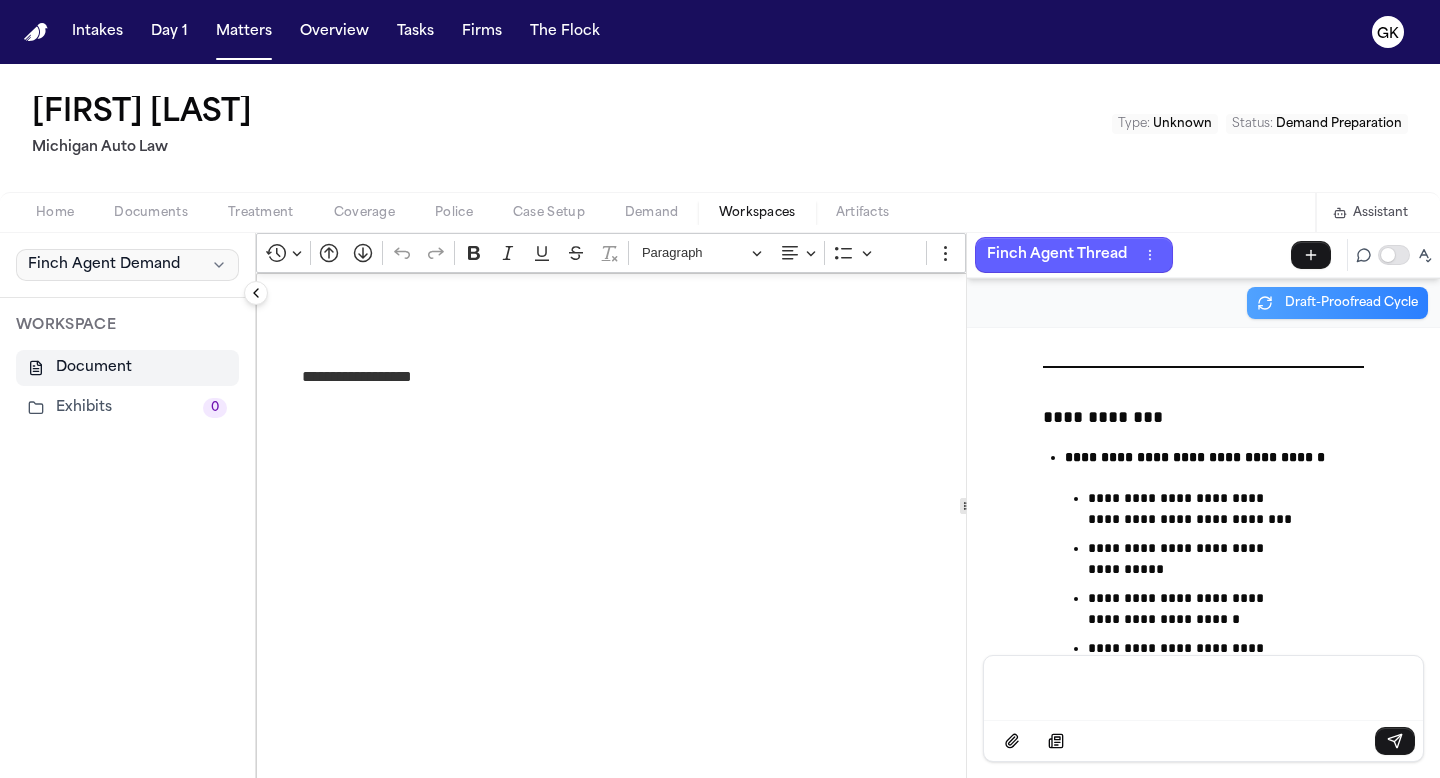 click on "Finch Agent Demand" at bounding box center (104, 265) 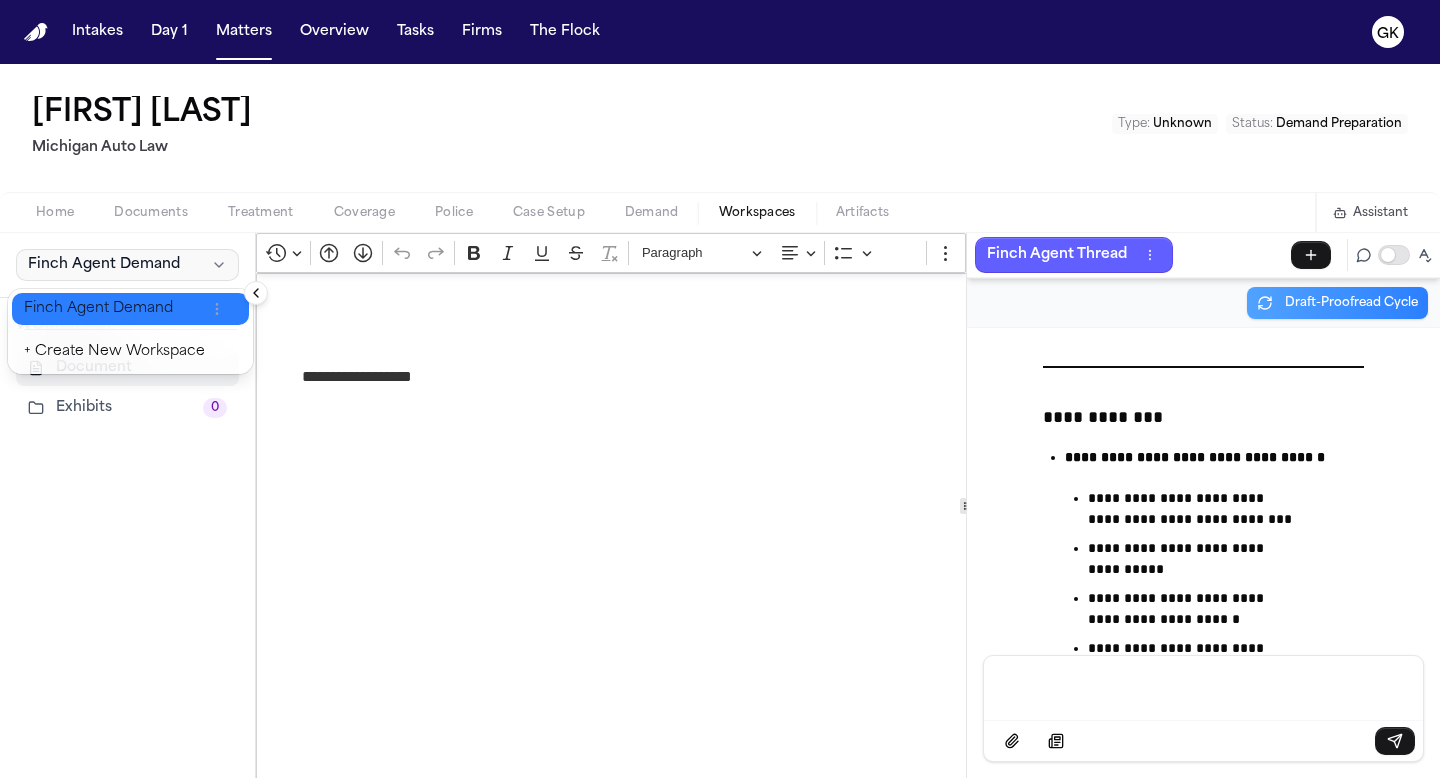click on "Finch Agent Demand" at bounding box center [114, 309] 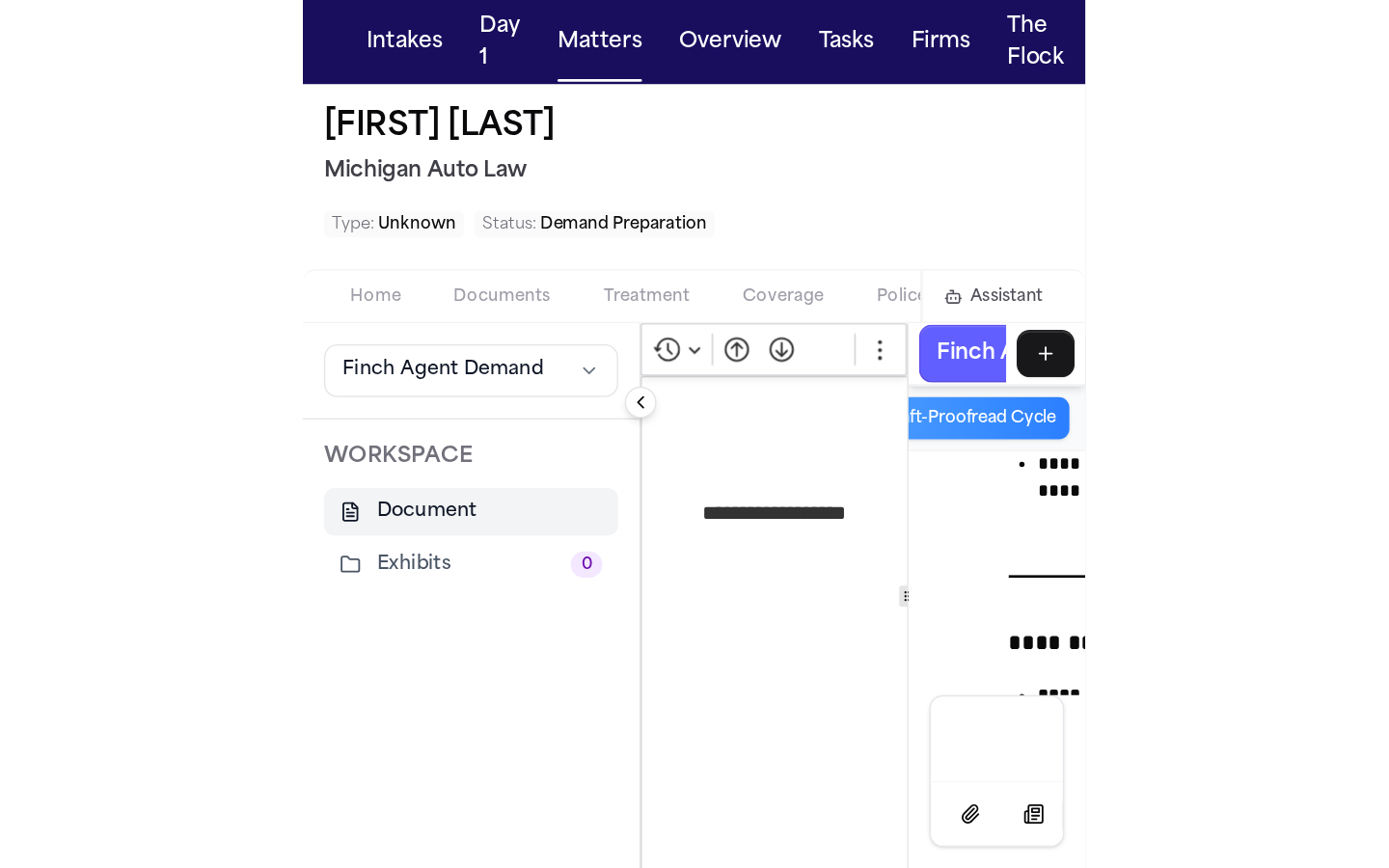 scroll, scrollTop: 49062, scrollLeft: 0, axis: vertical 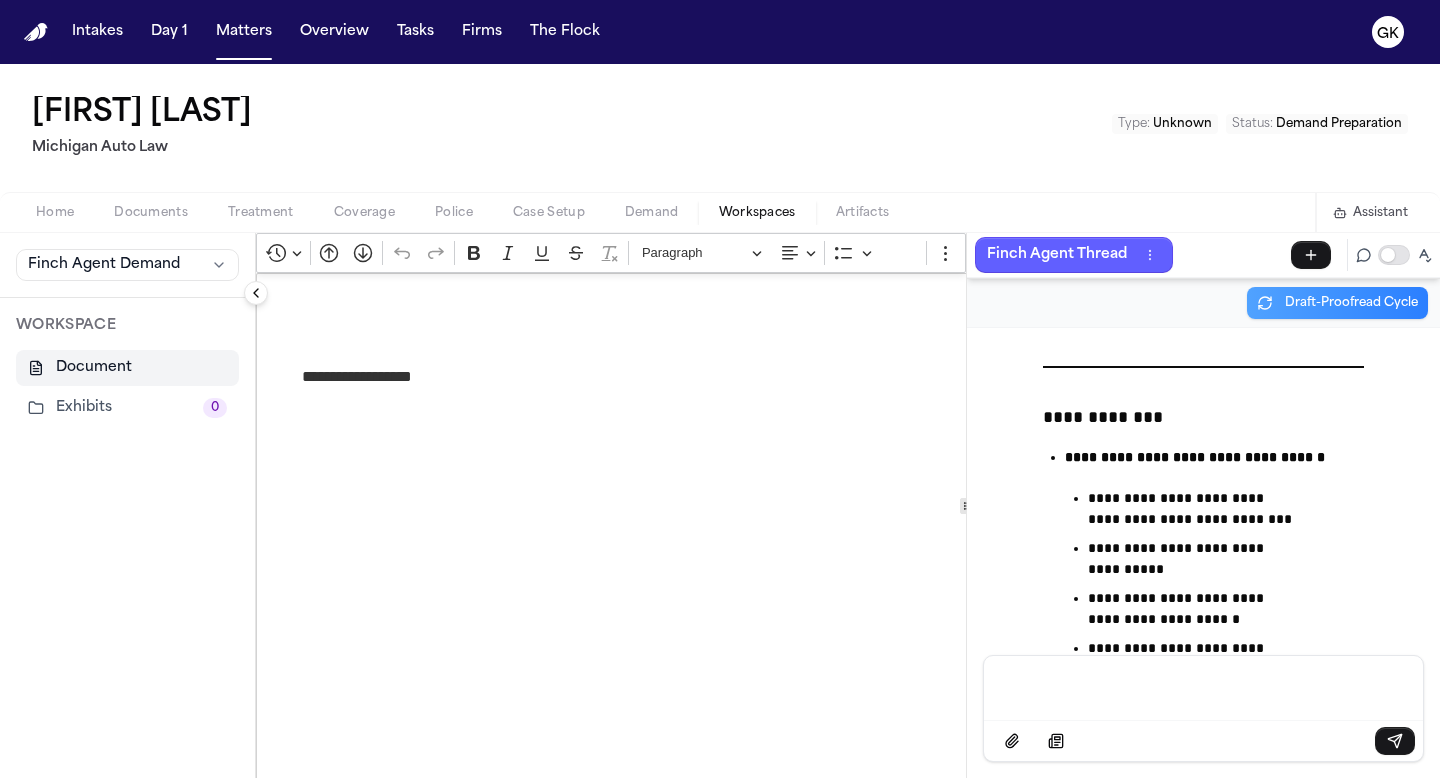 click on "Demand" at bounding box center (652, 213) 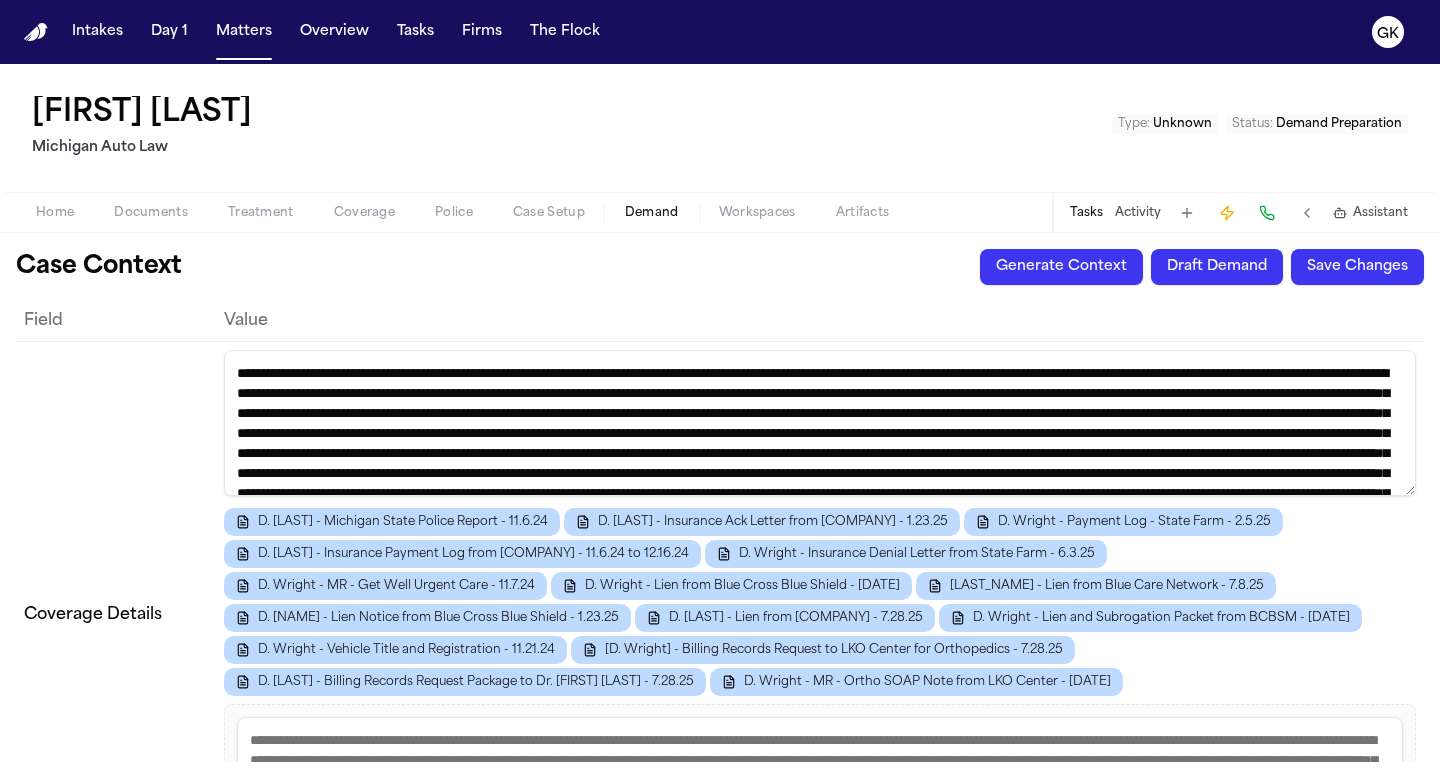 click on "Workspaces" at bounding box center (757, 213) 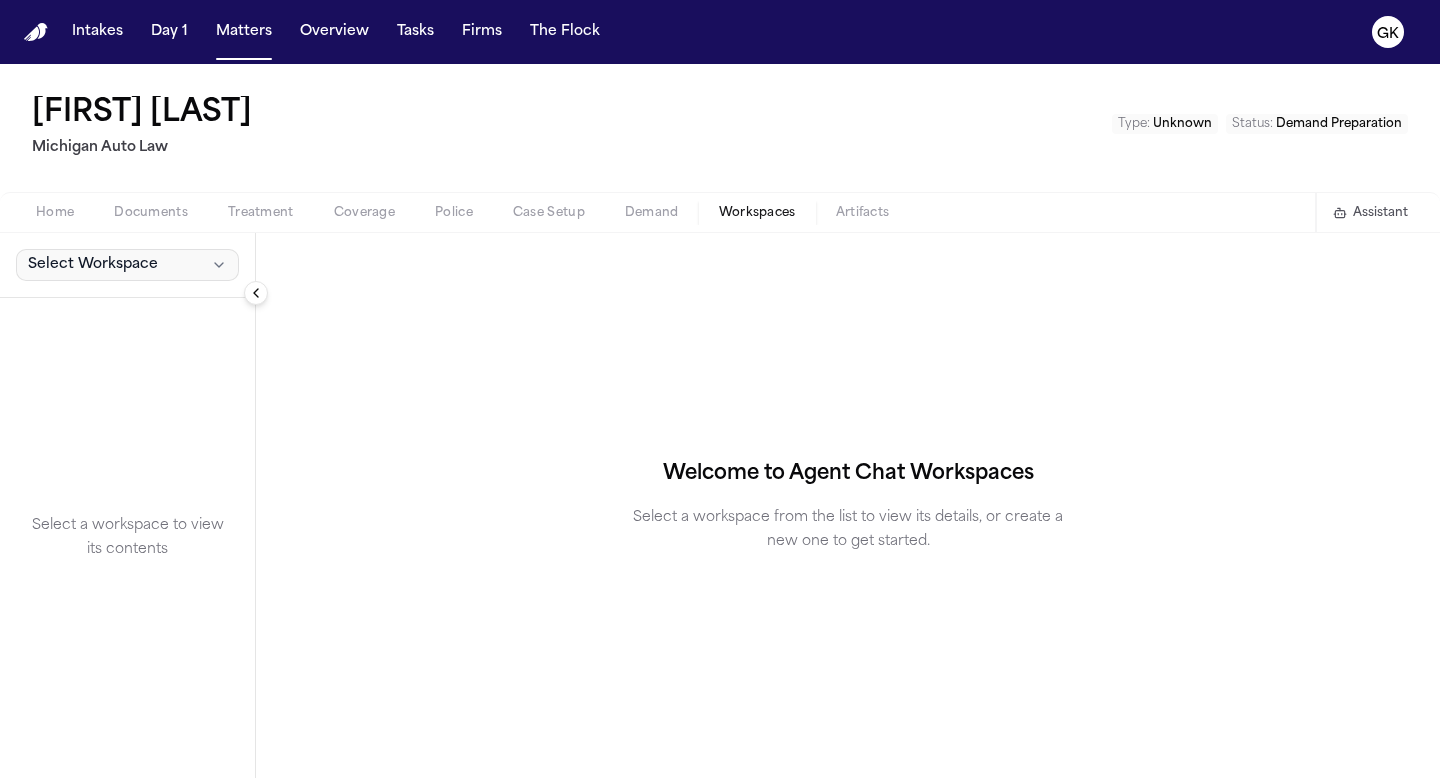 click on "Select Workspace" at bounding box center (93, 265) 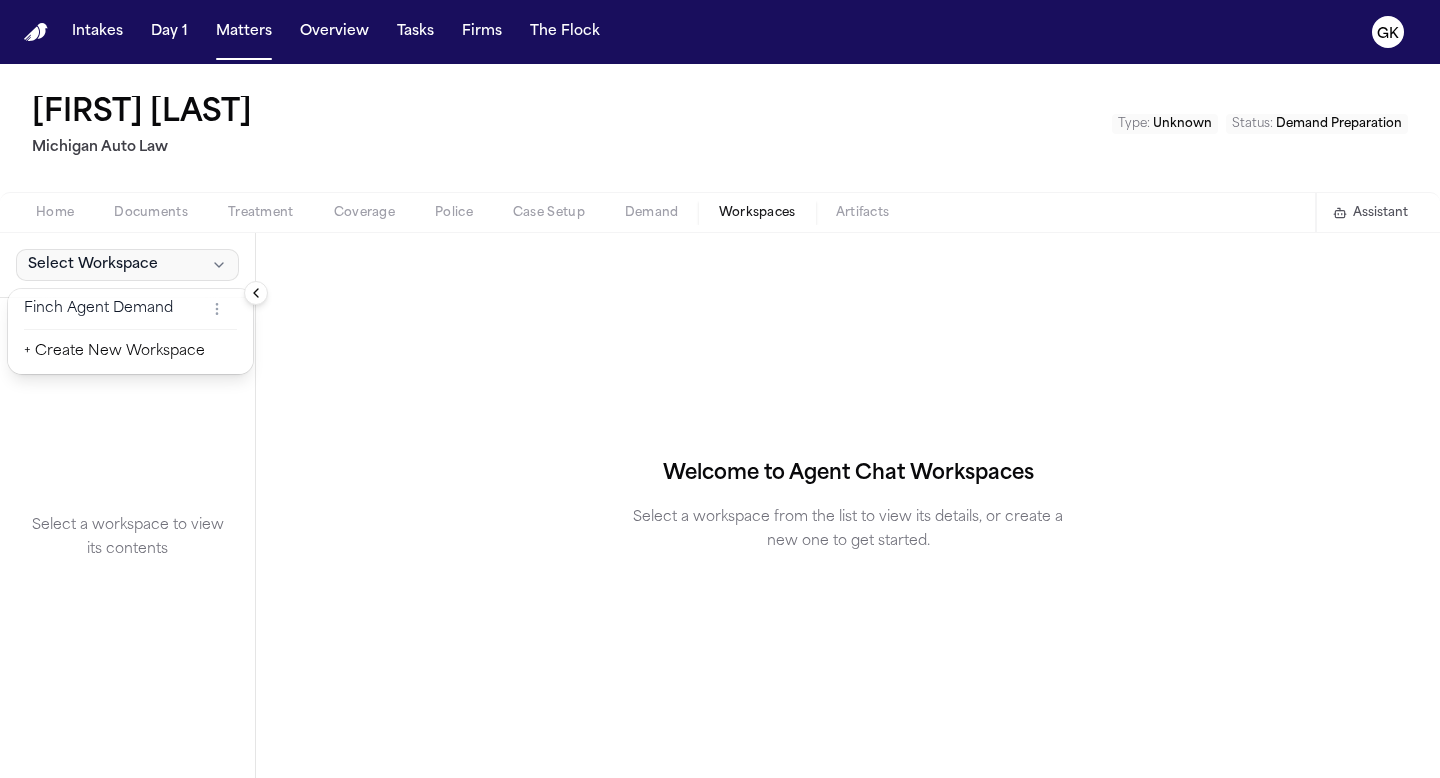 click on "Finch Agent Demand" at bounding box center [114, 309] 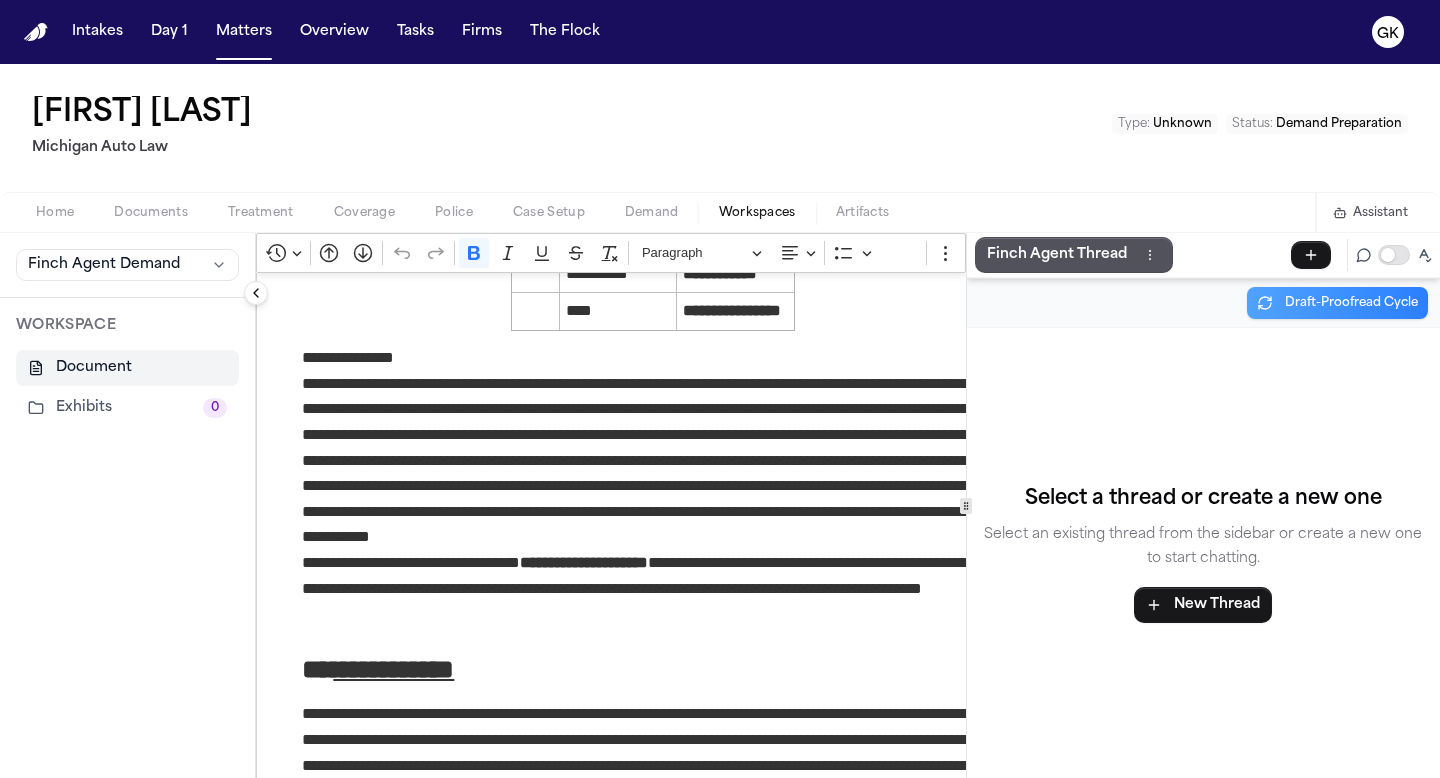 scroll, scrollTop: 335, scrollLeft: 0, axis: vertical 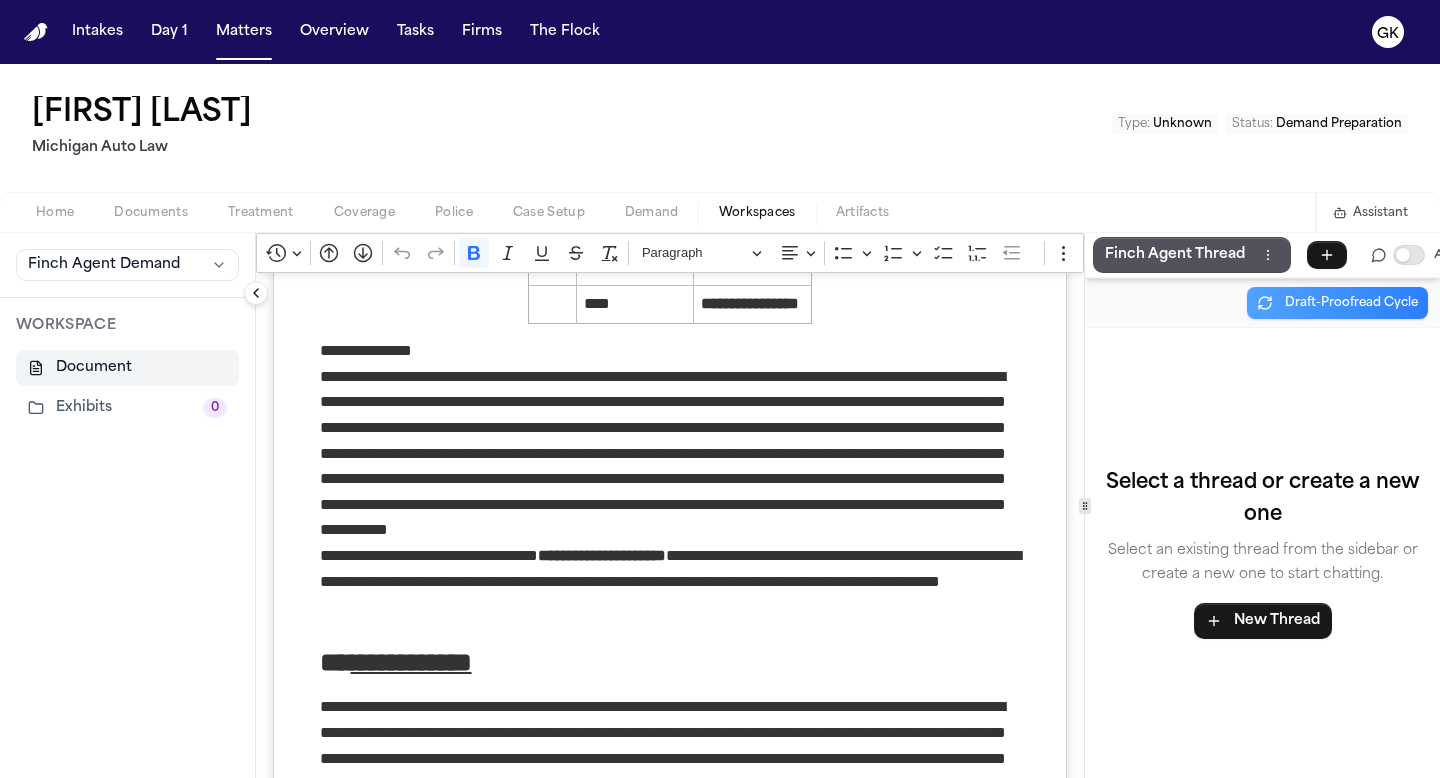 click on "**********" at bounding box center [848, 505] 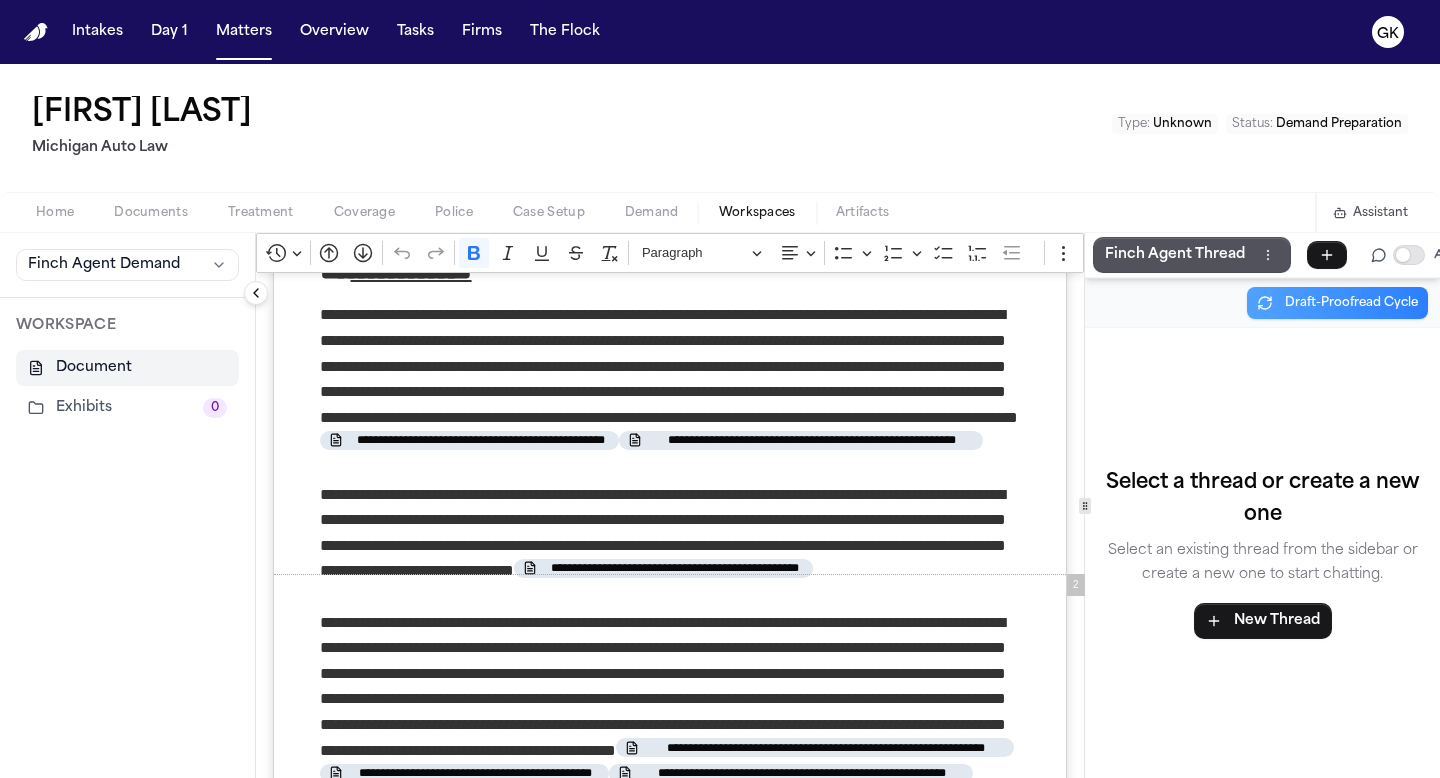 scroll, scrollTop: 730, scrollLeft: 0, axis: vertical 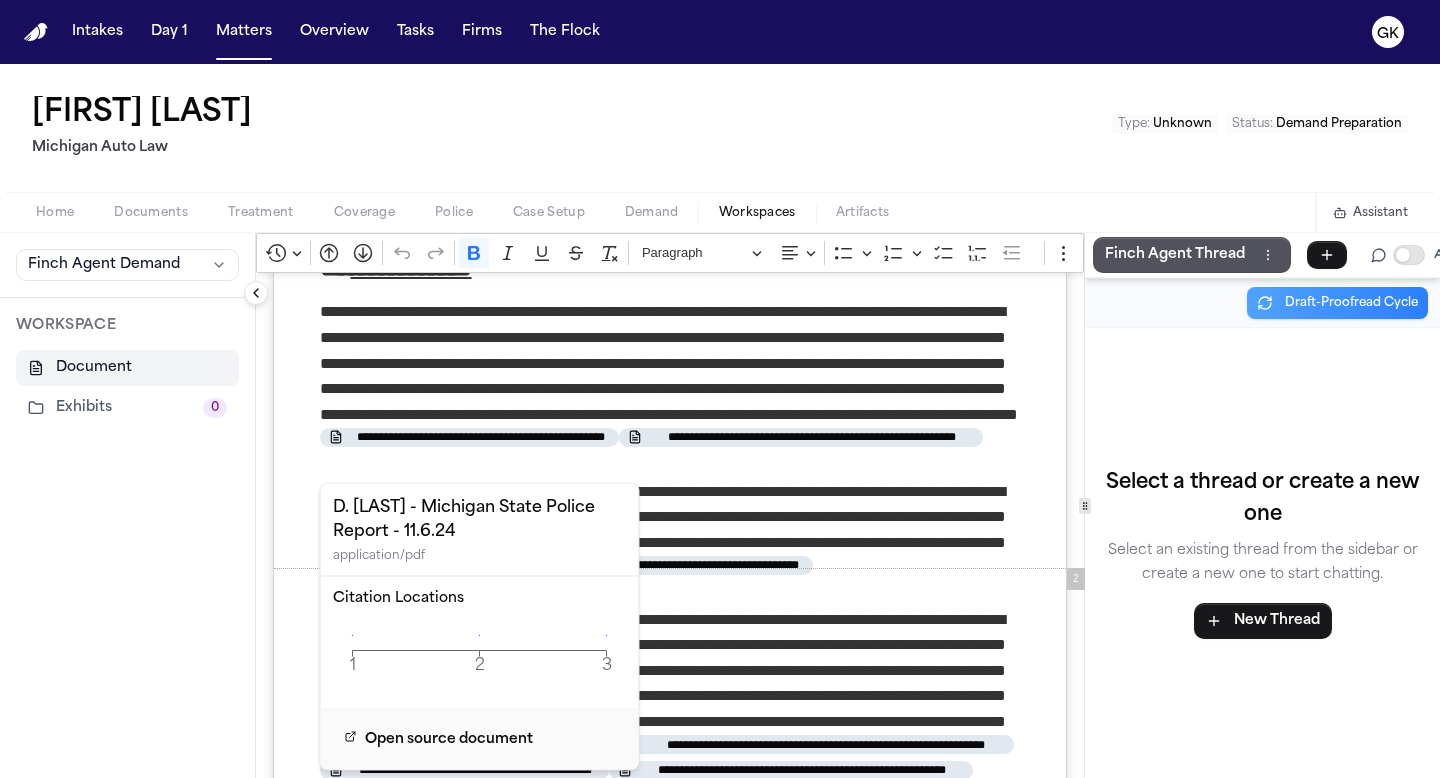 click on "**********" at bounding box center (481, 437) 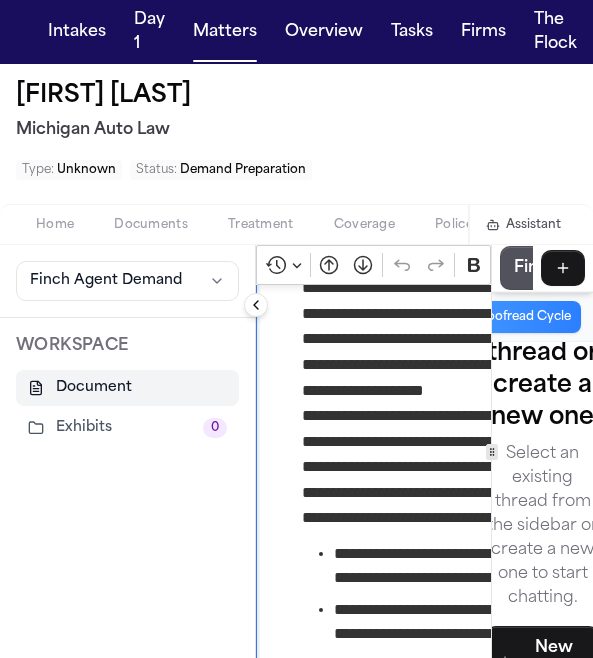 scroll, scrollTop: 1403, scrollLeft: 0, axis: vertical 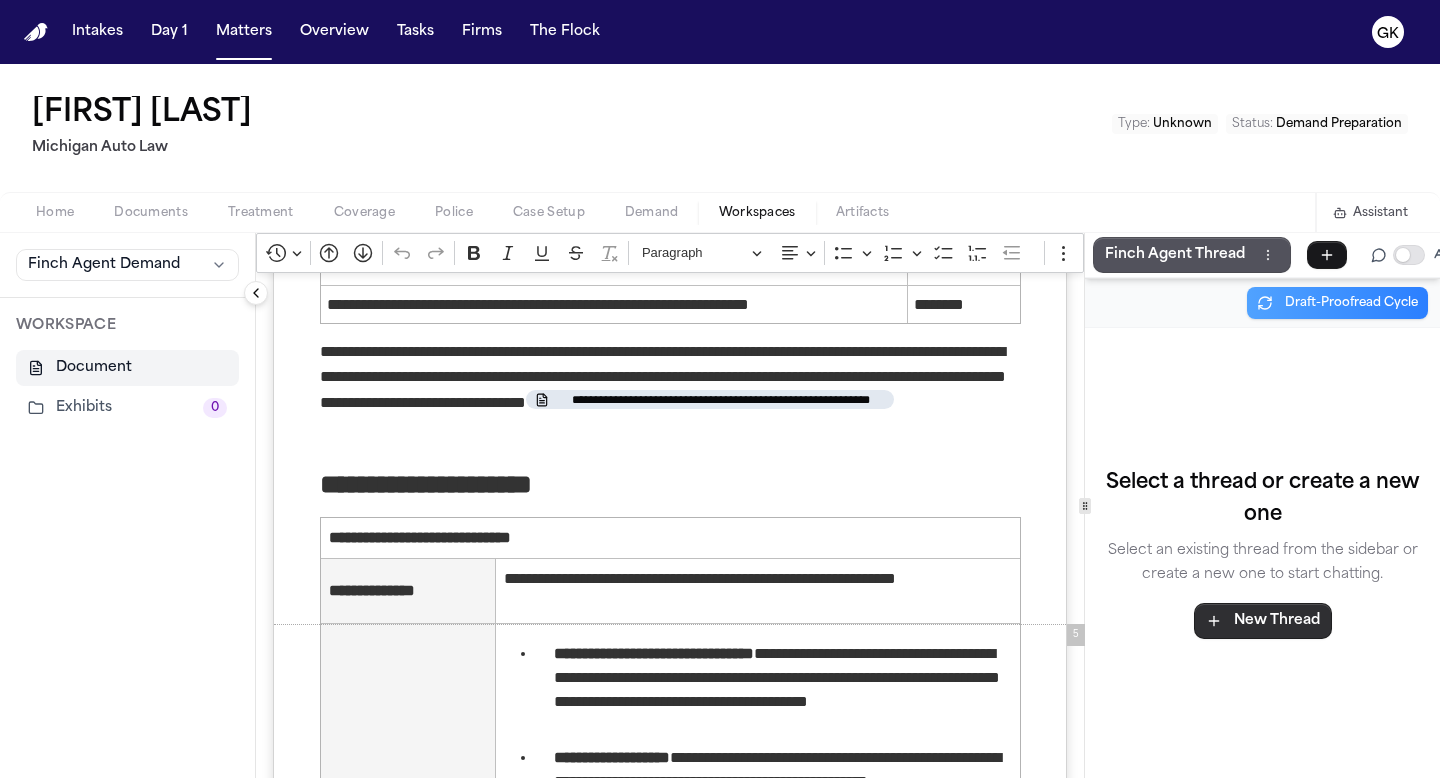 click on "New Thread" at bounding box center [1263, 621] 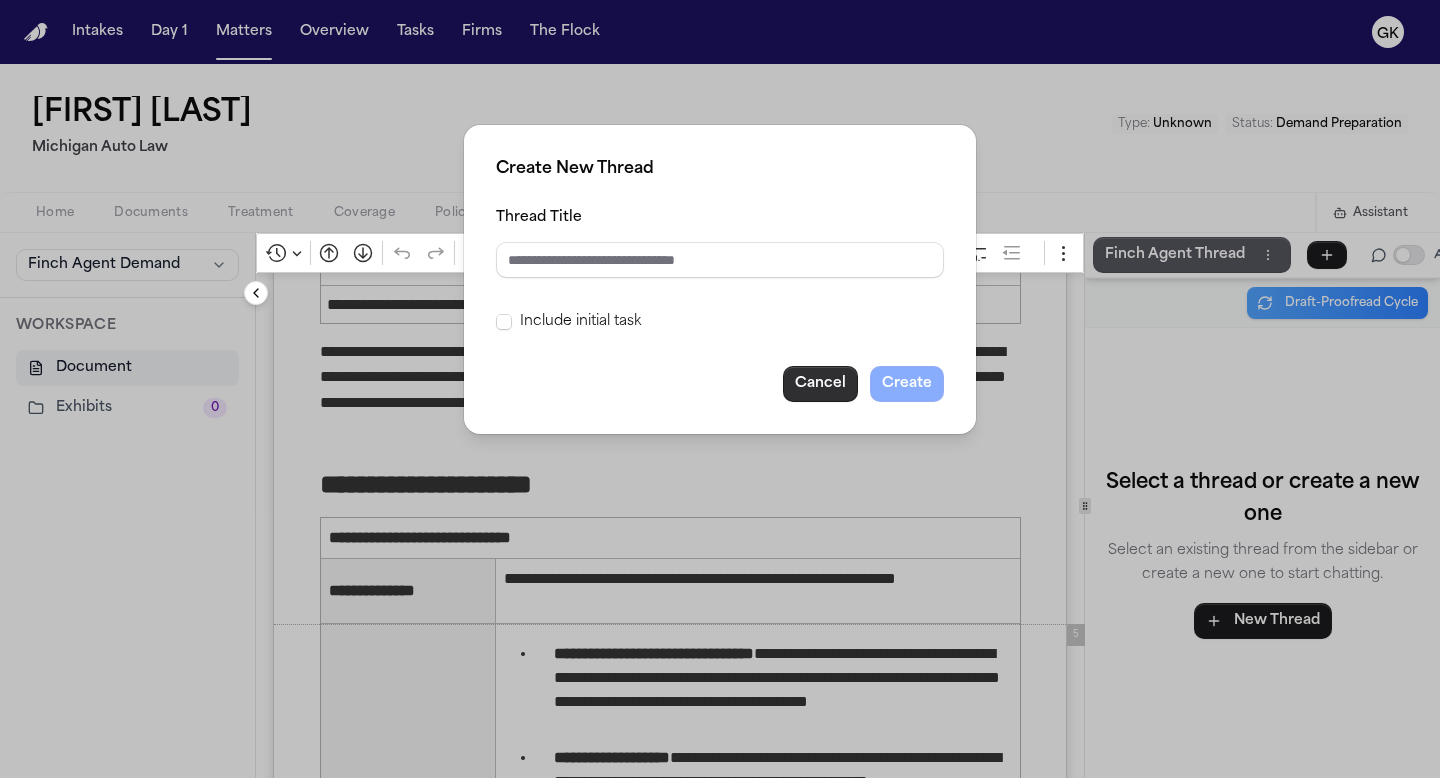 click on "Cancel" at bounding box center (820, 384) 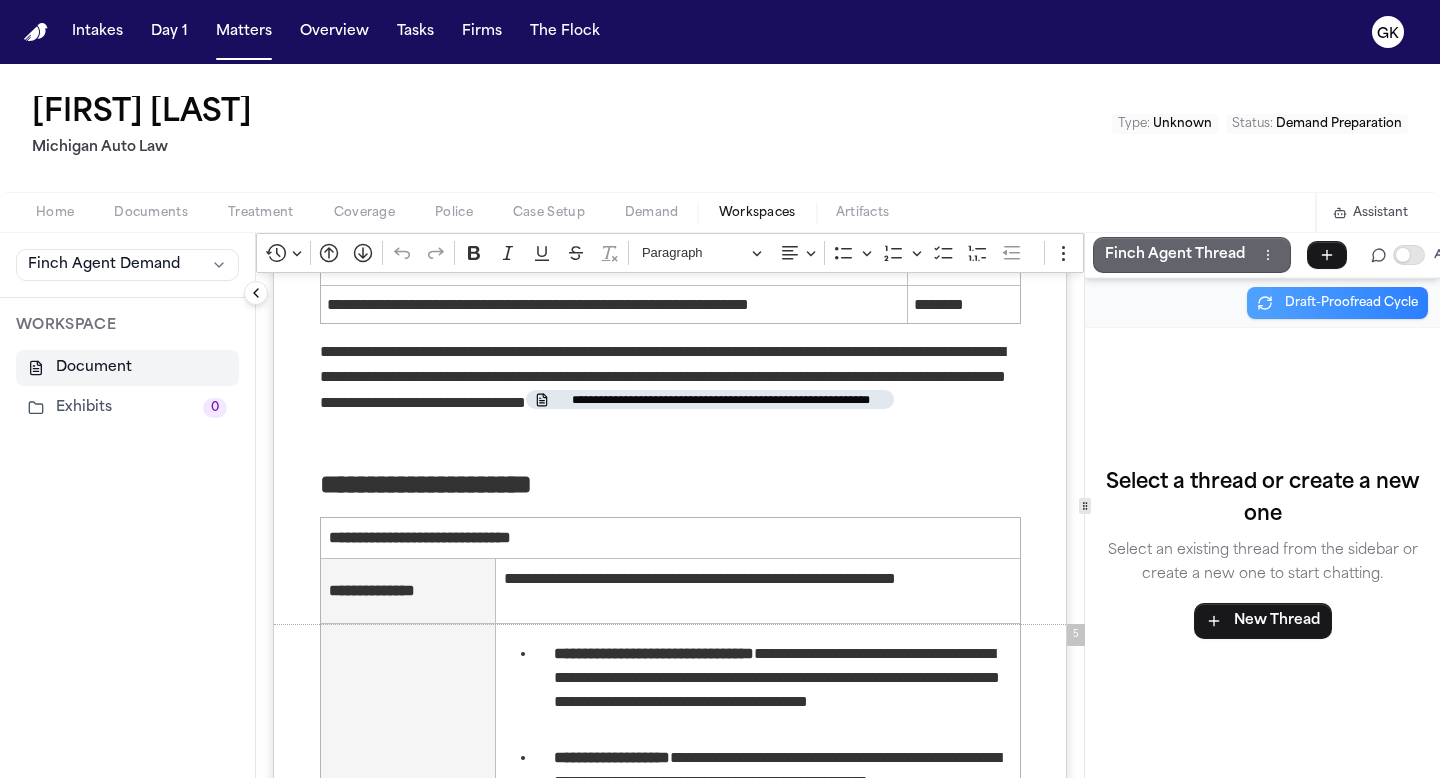 click on "Finch Agent Thread" at bounding box center [1175, 255] 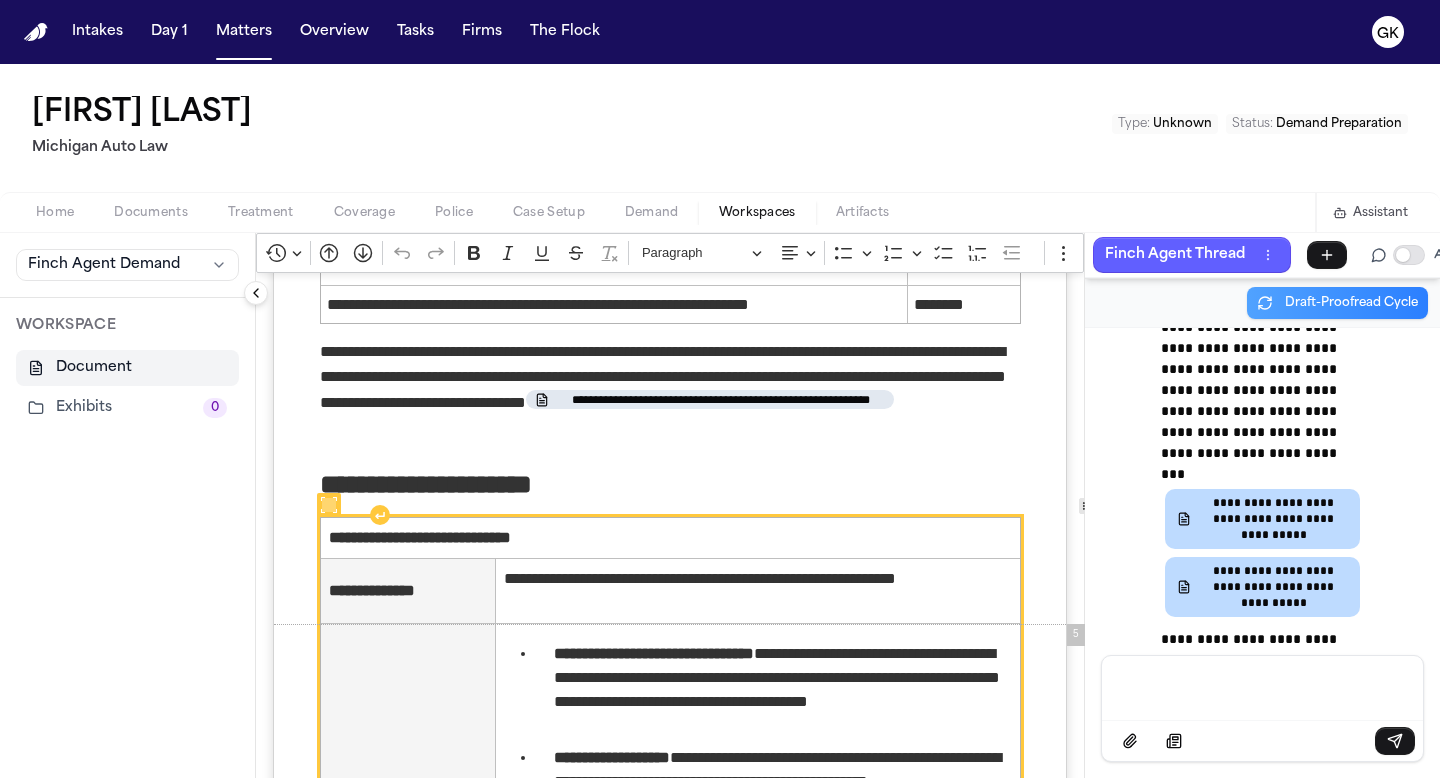 scroll, scrollTop: 135031, scrollLeft: 0, axis: vertical 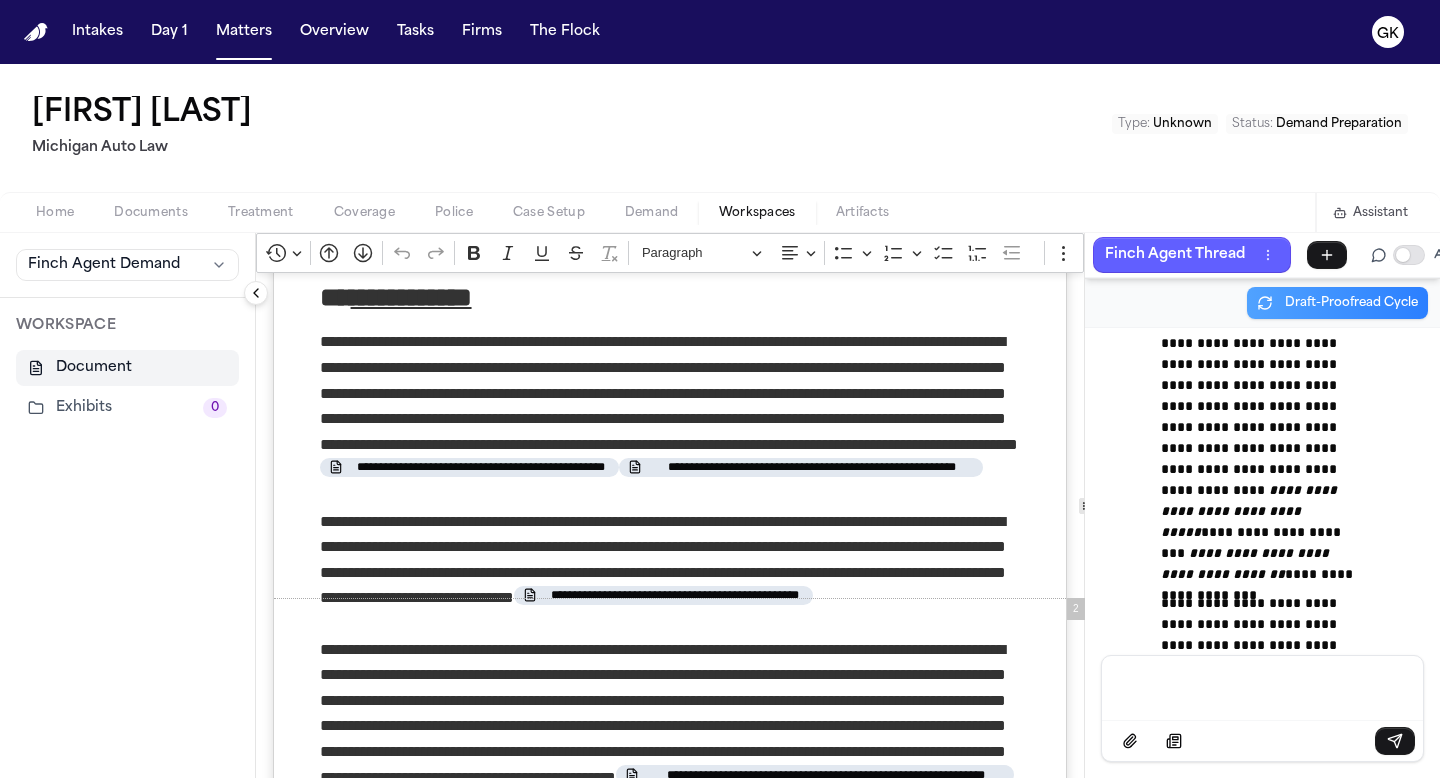 click at bounding box center (1262, 686) 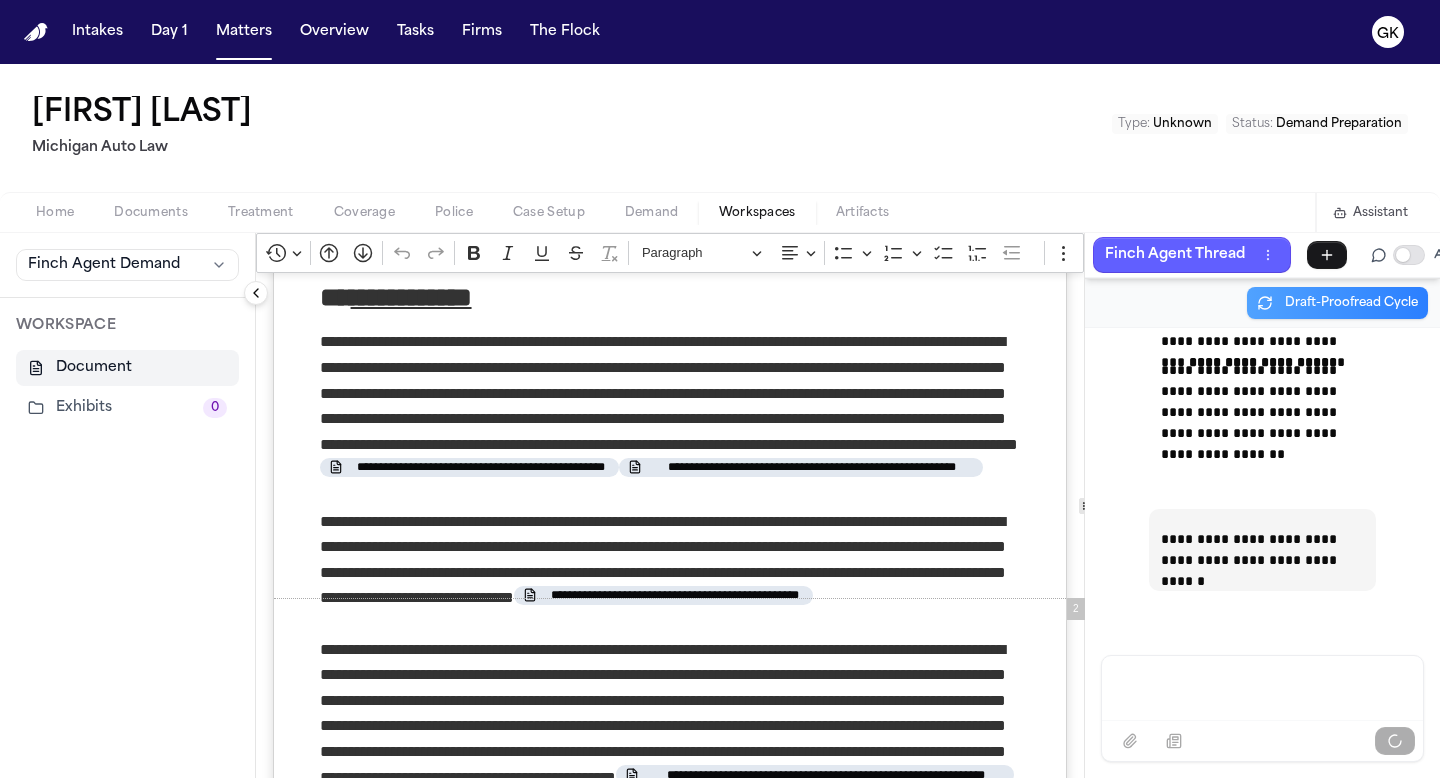 scroll, scrollTop: 137009, scrollLeft: 0, axis: vertical 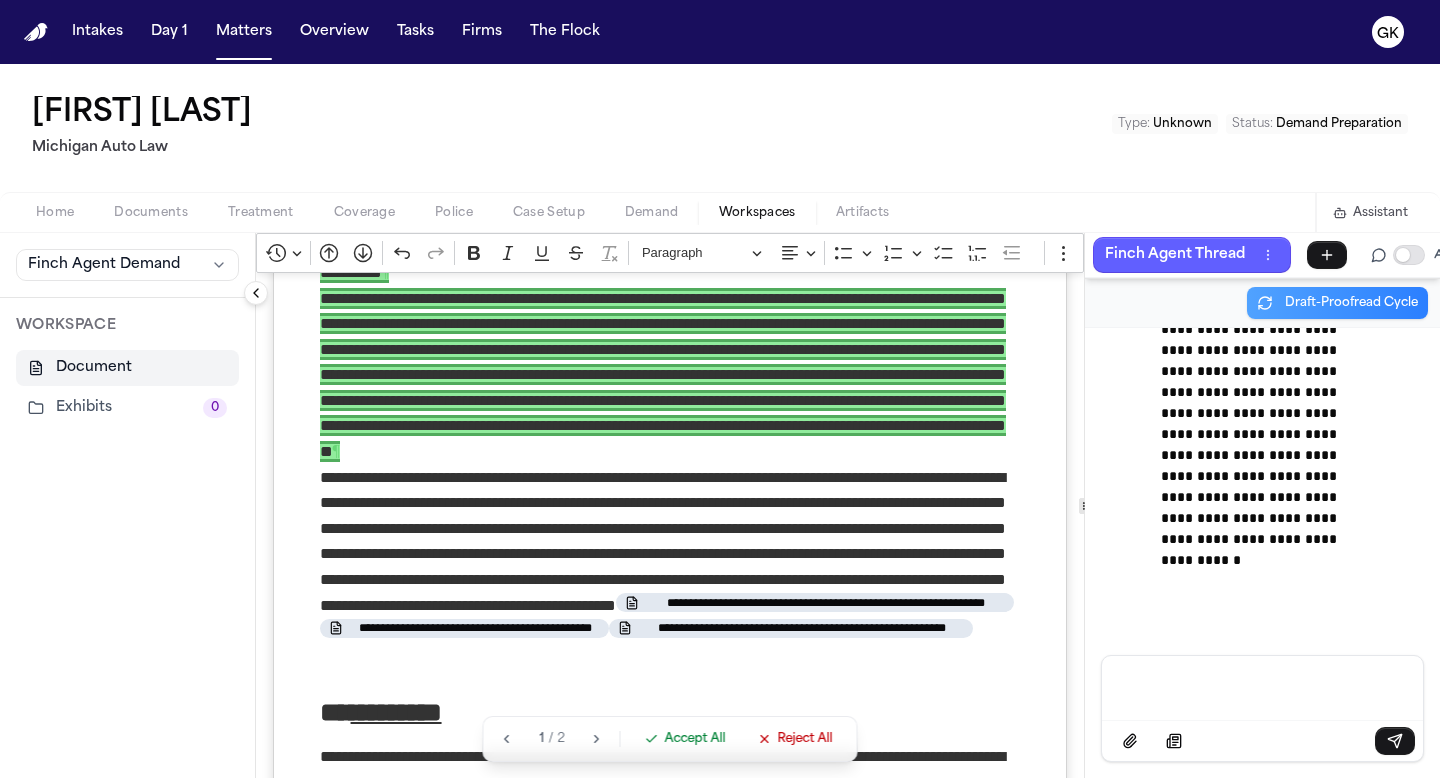 click on "Accept All" at bounding box center (695, 739) 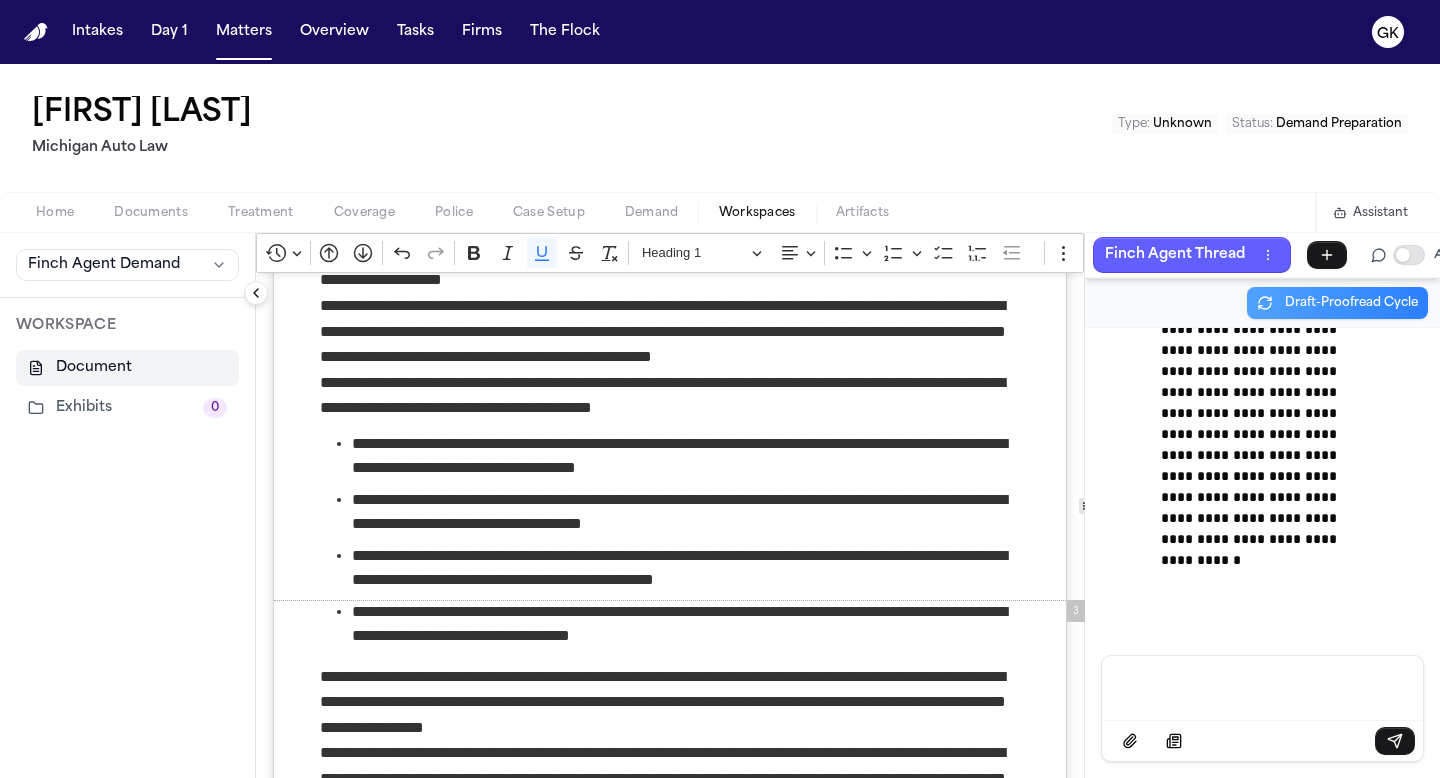 scroll, scrollTop: 1624, scrollLeft: 0, axis: vertical 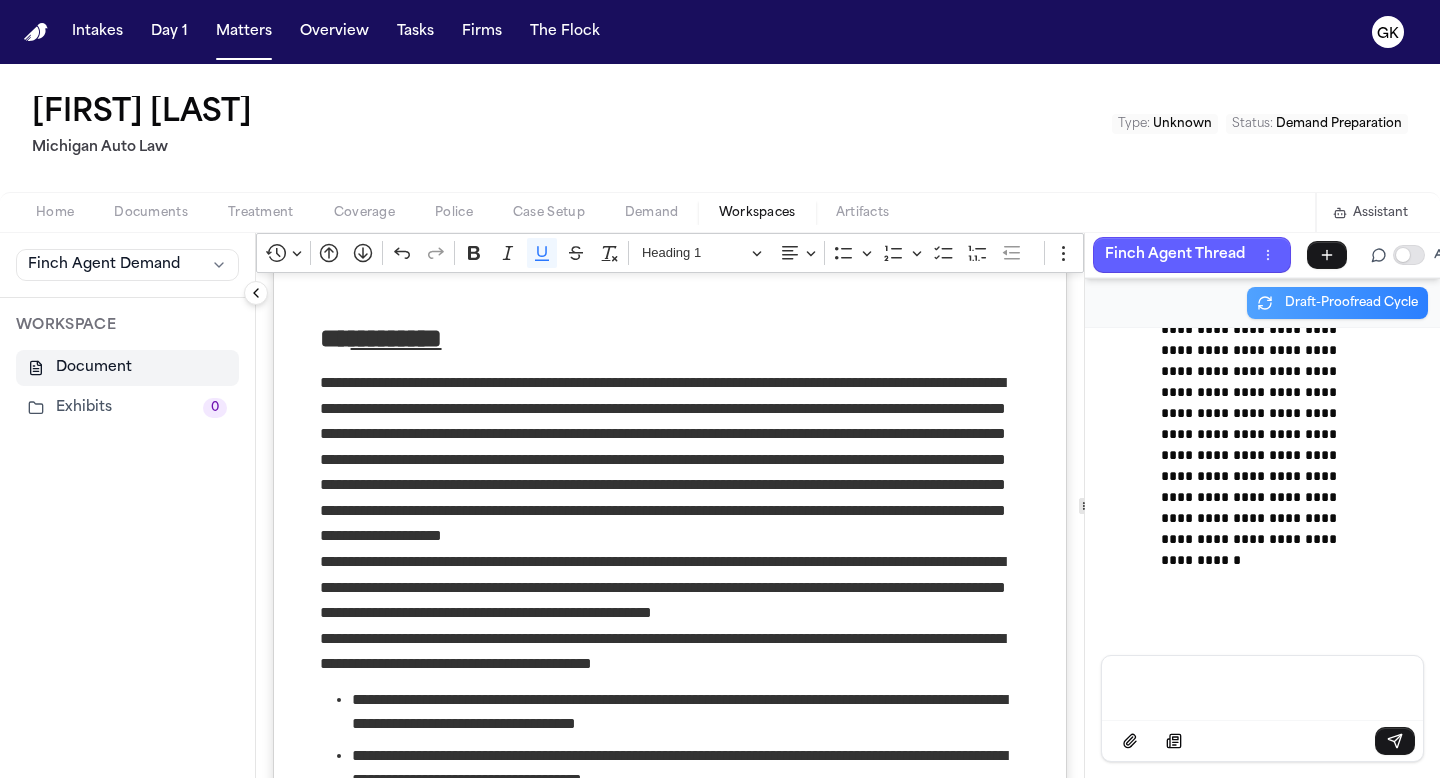 click at bounding box center (1262, 686) 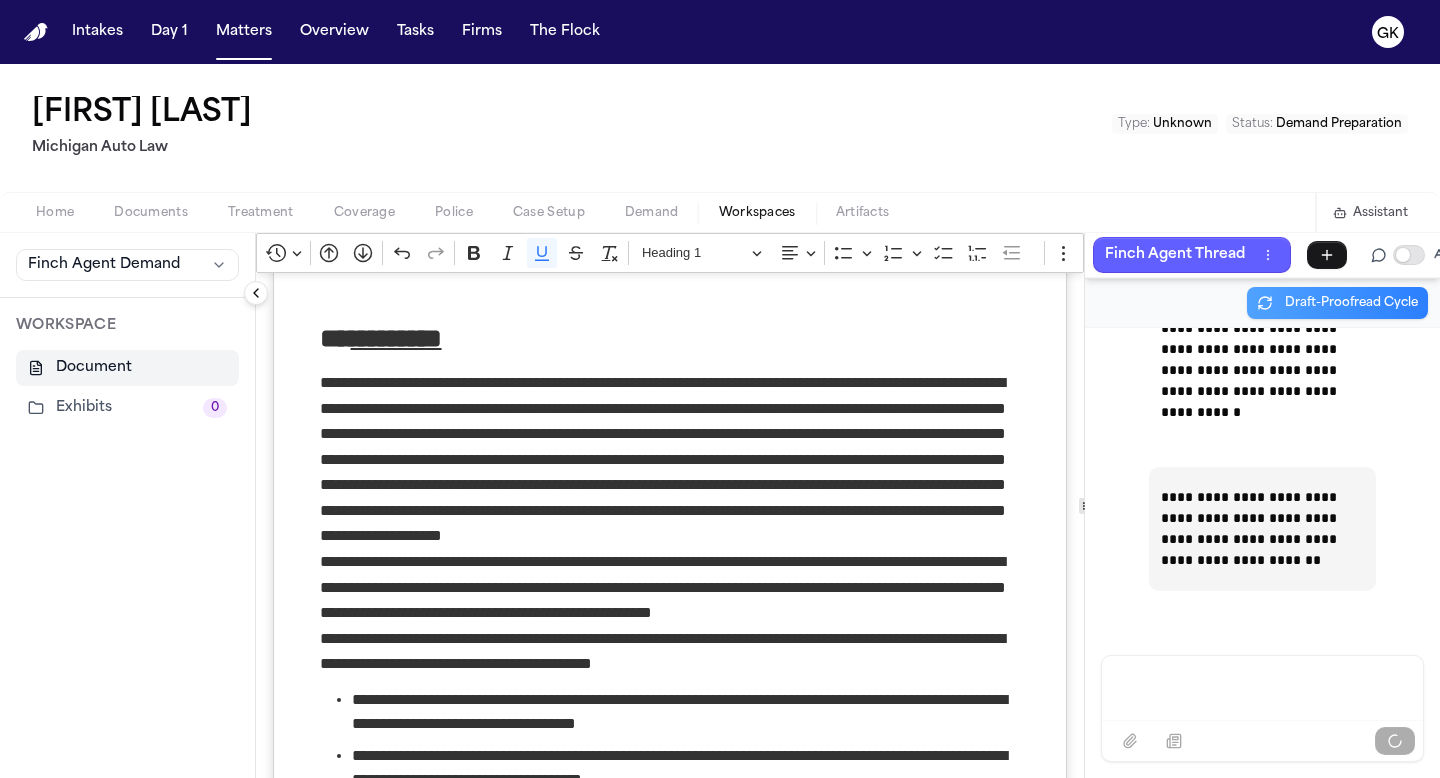 scroll, scrollTop: 137939, scrollLeft: 0, axis: vertical 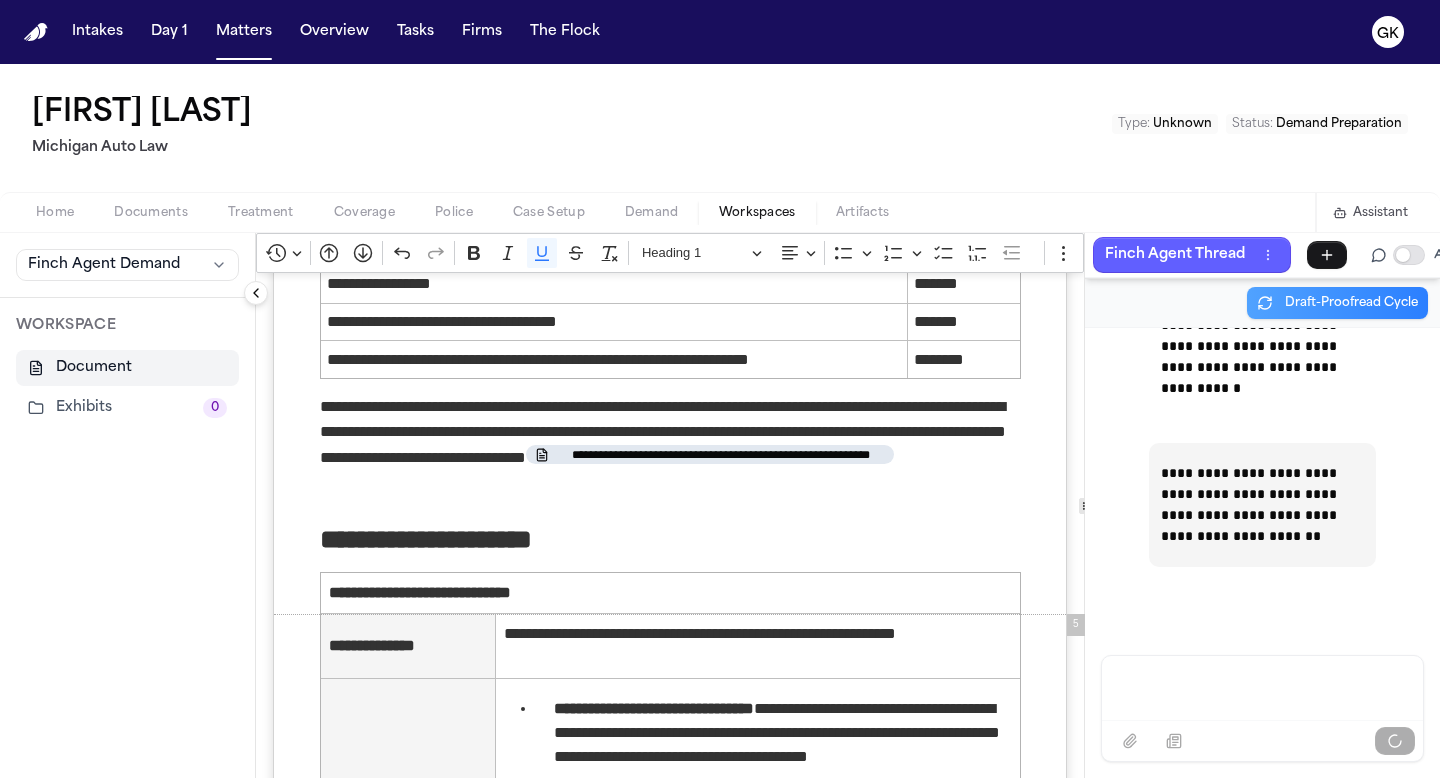 click on "**********" at bounding box center [1262, 505] 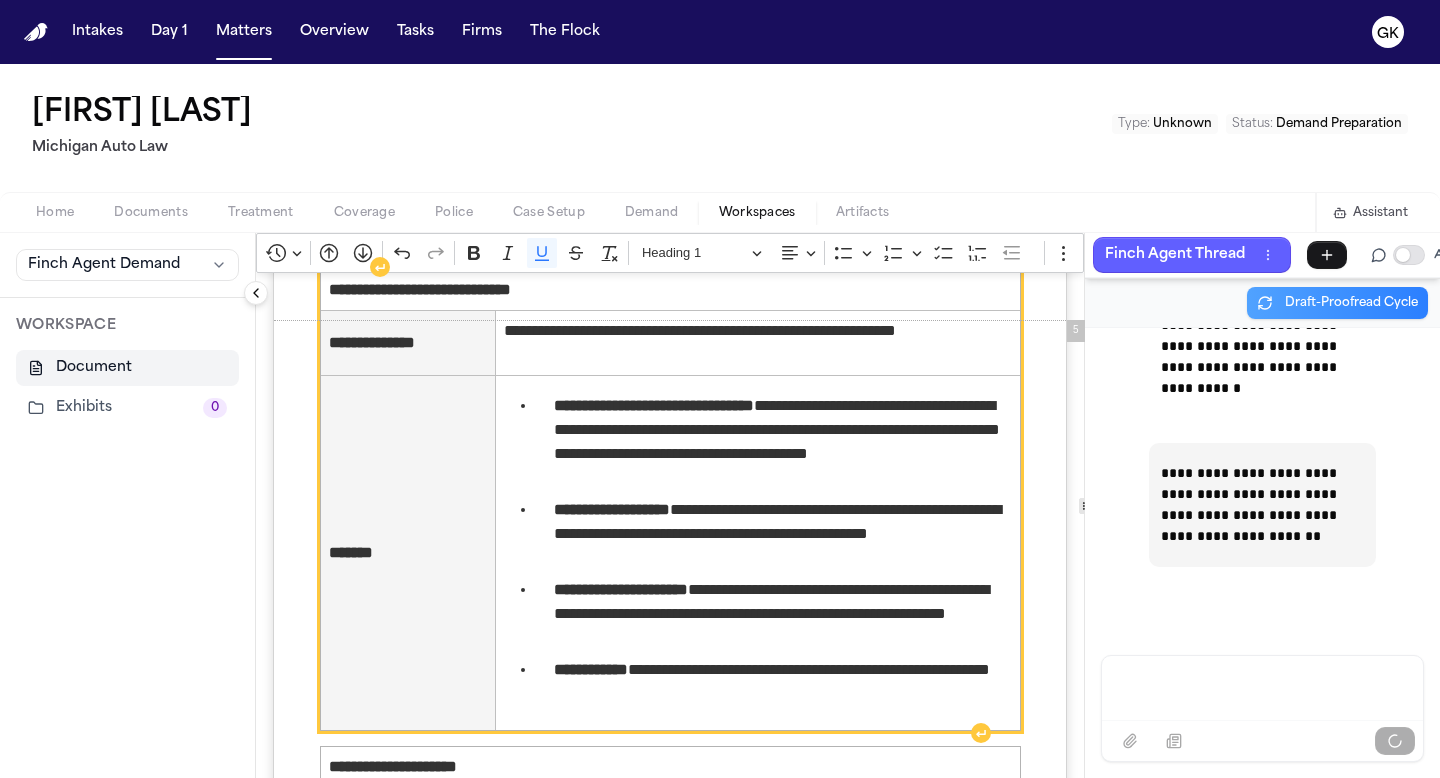 scroll, scrollTop: 3834, scrollLeft: 0, axis: vertical 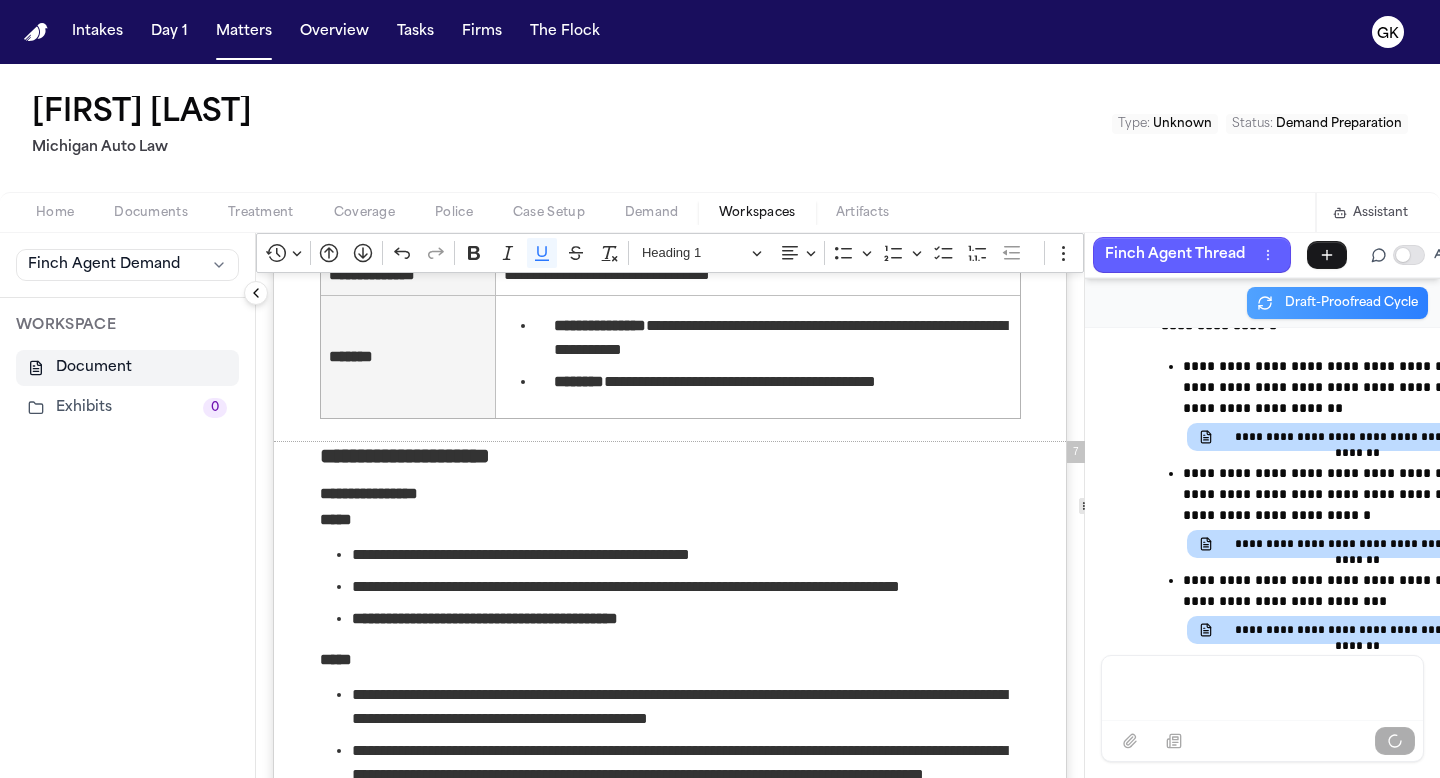 click on "*****" at bounding box center (670, 520) 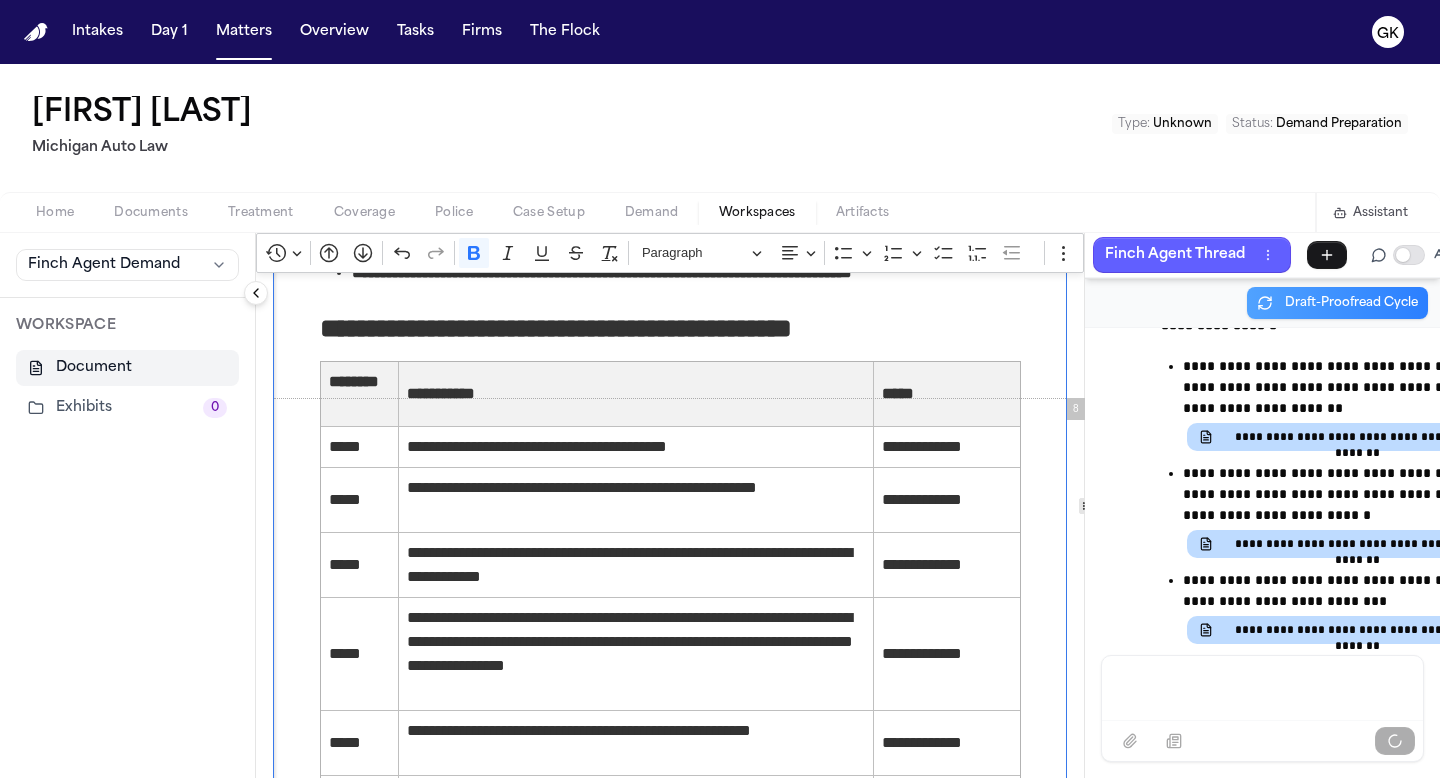 scroll, scrollTop: 6637, scrollLeft: 0, axis: vertical 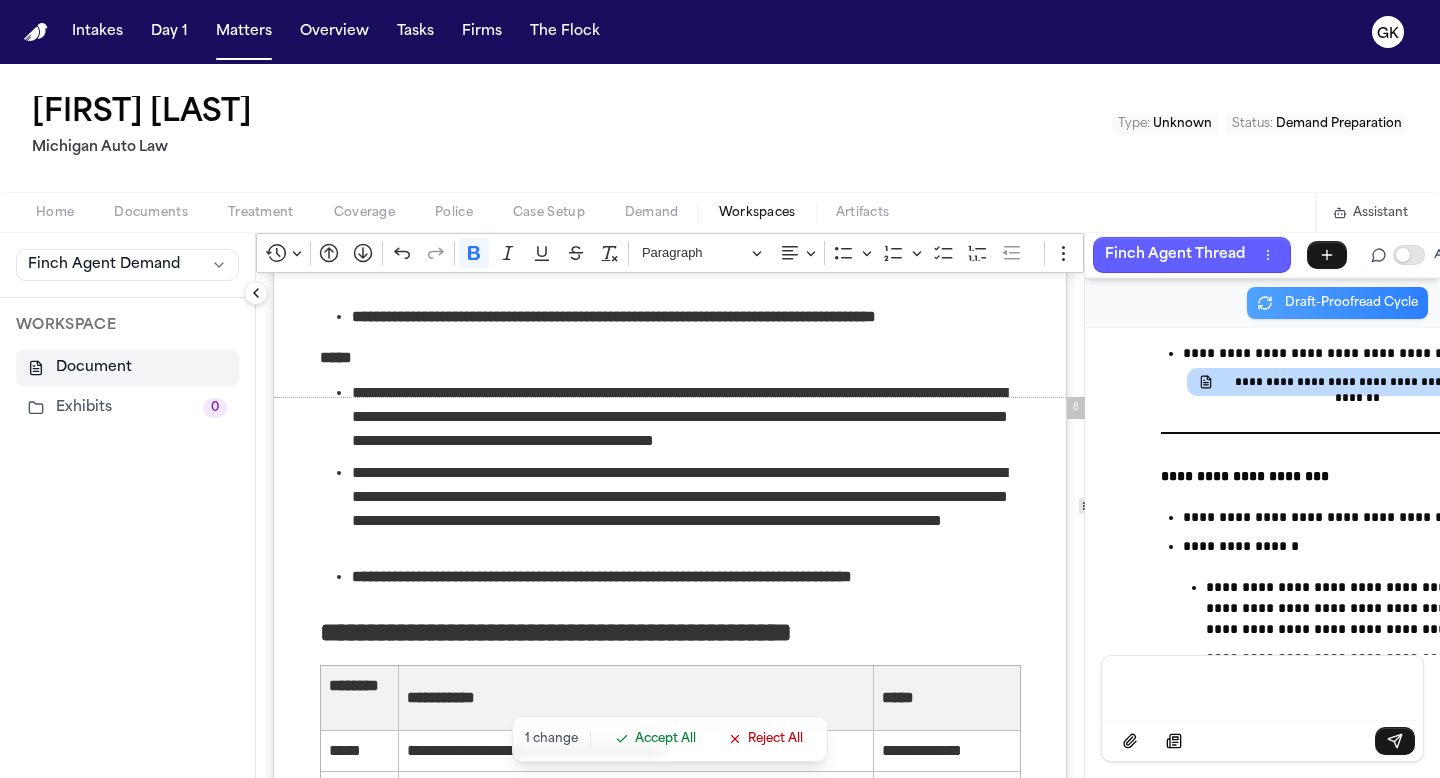 click on "**********" at bounding box center (1423, 1133) 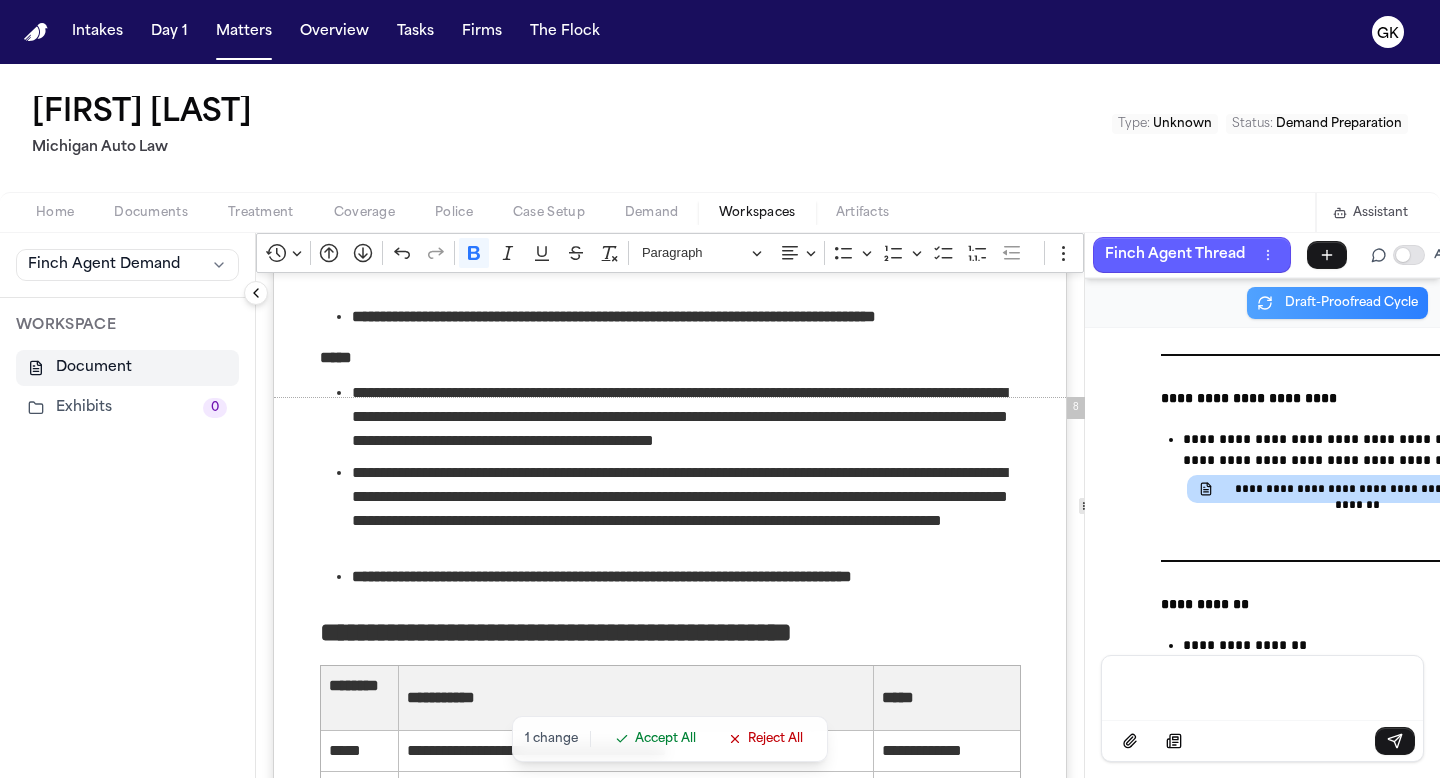 scroll, scrollTop: 14383, scrollLeft: 0, axis: vertical 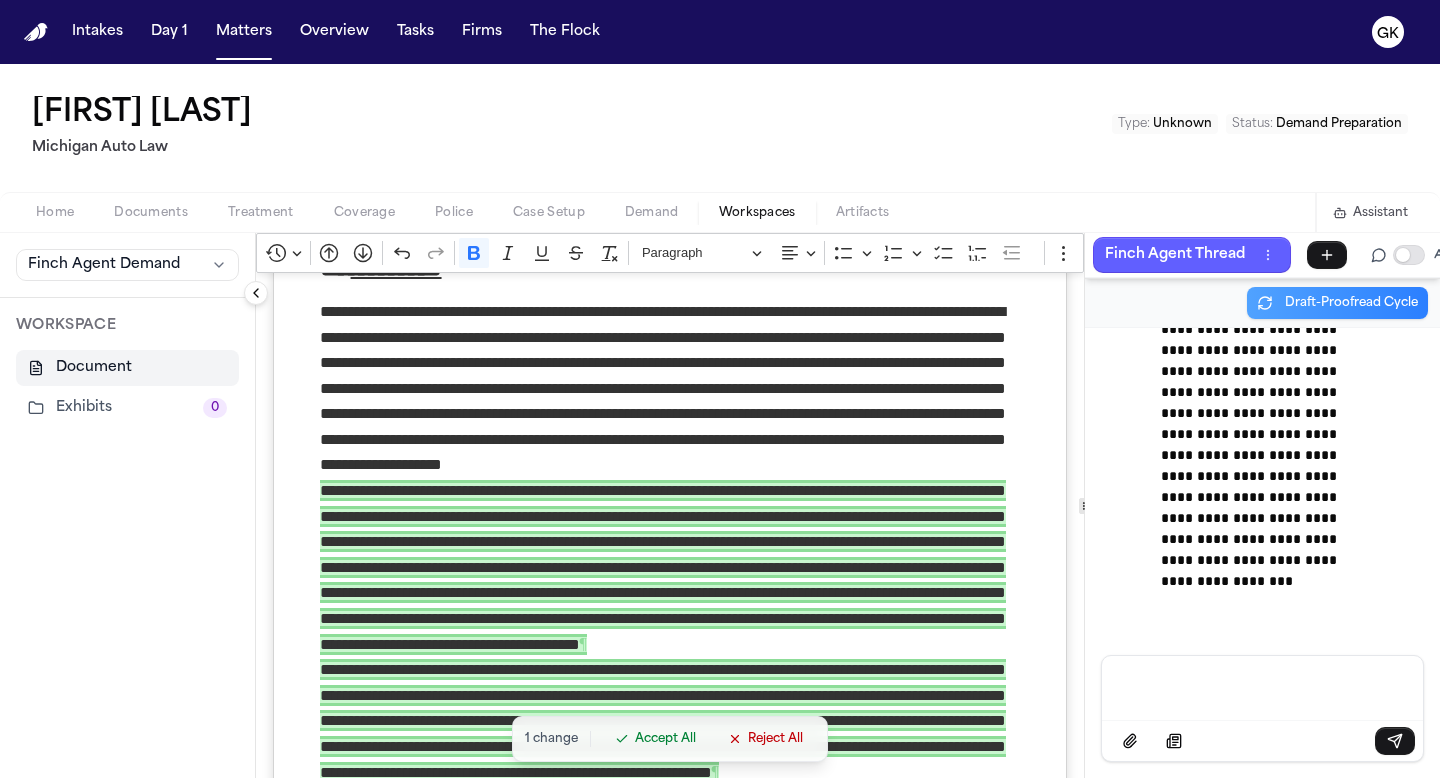 click on "Accept All" at bounding box center [665, 739] 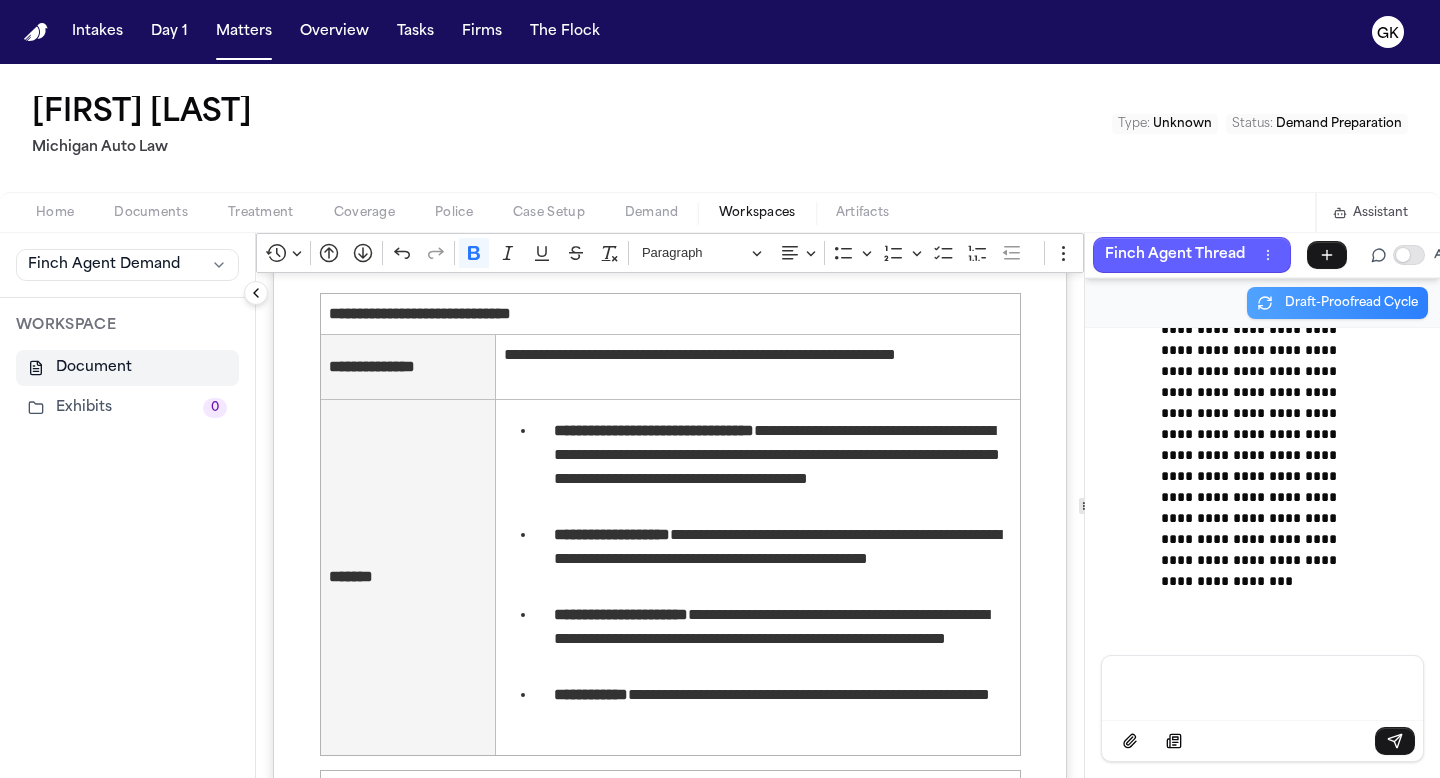 scroll, scrollTop: 4167, scrollLeft: 0, axis: vertical 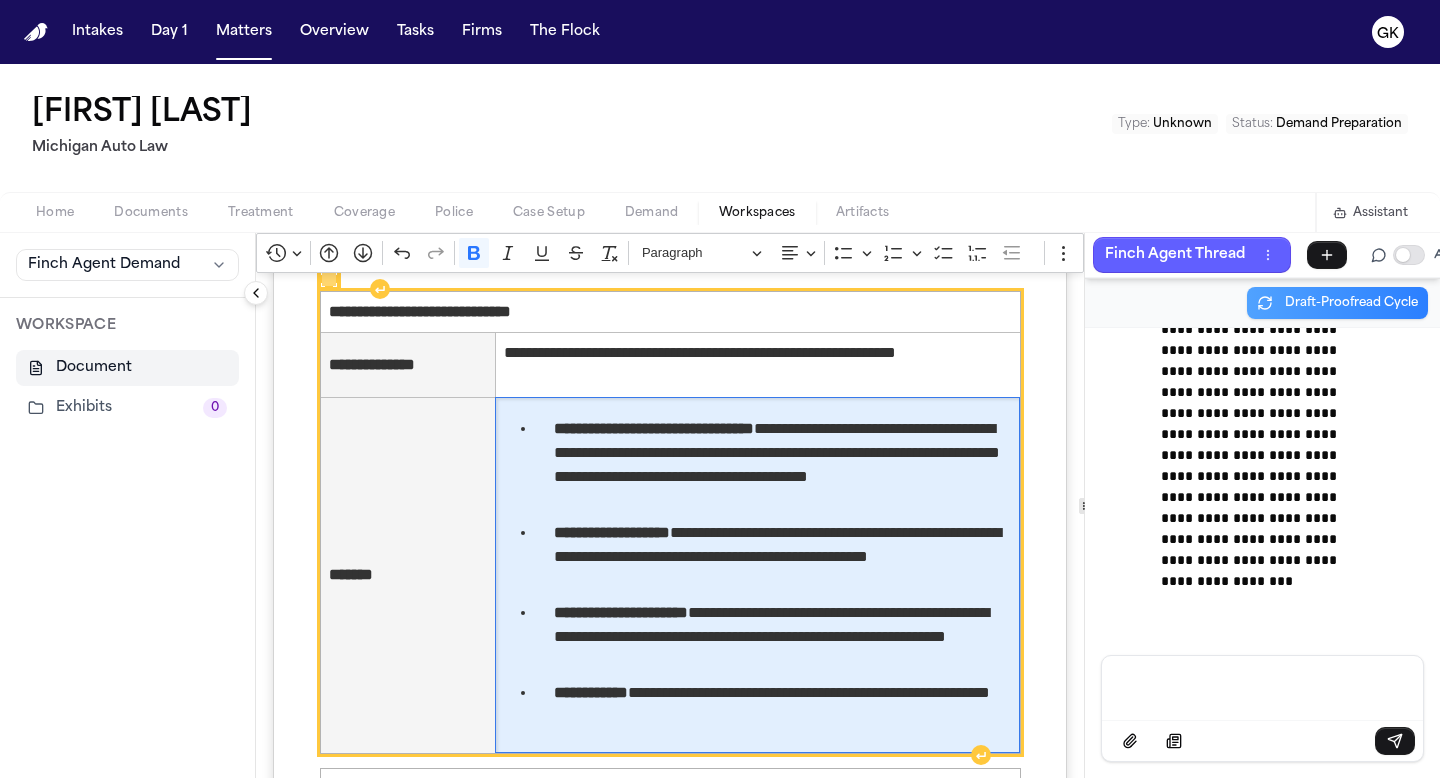 click on "**********" at bounding box center (783, 705) 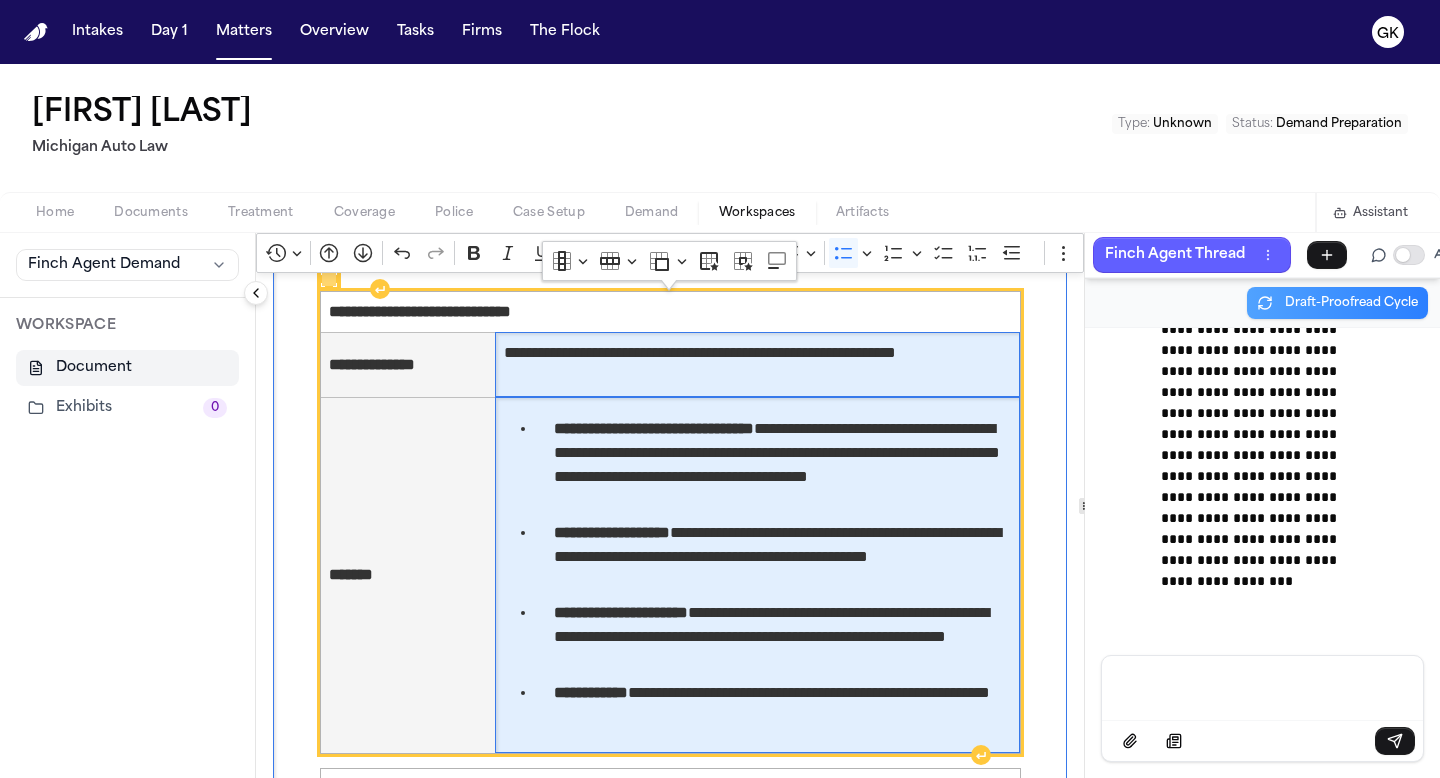 click on "**********" at bounding box center (757, 364) 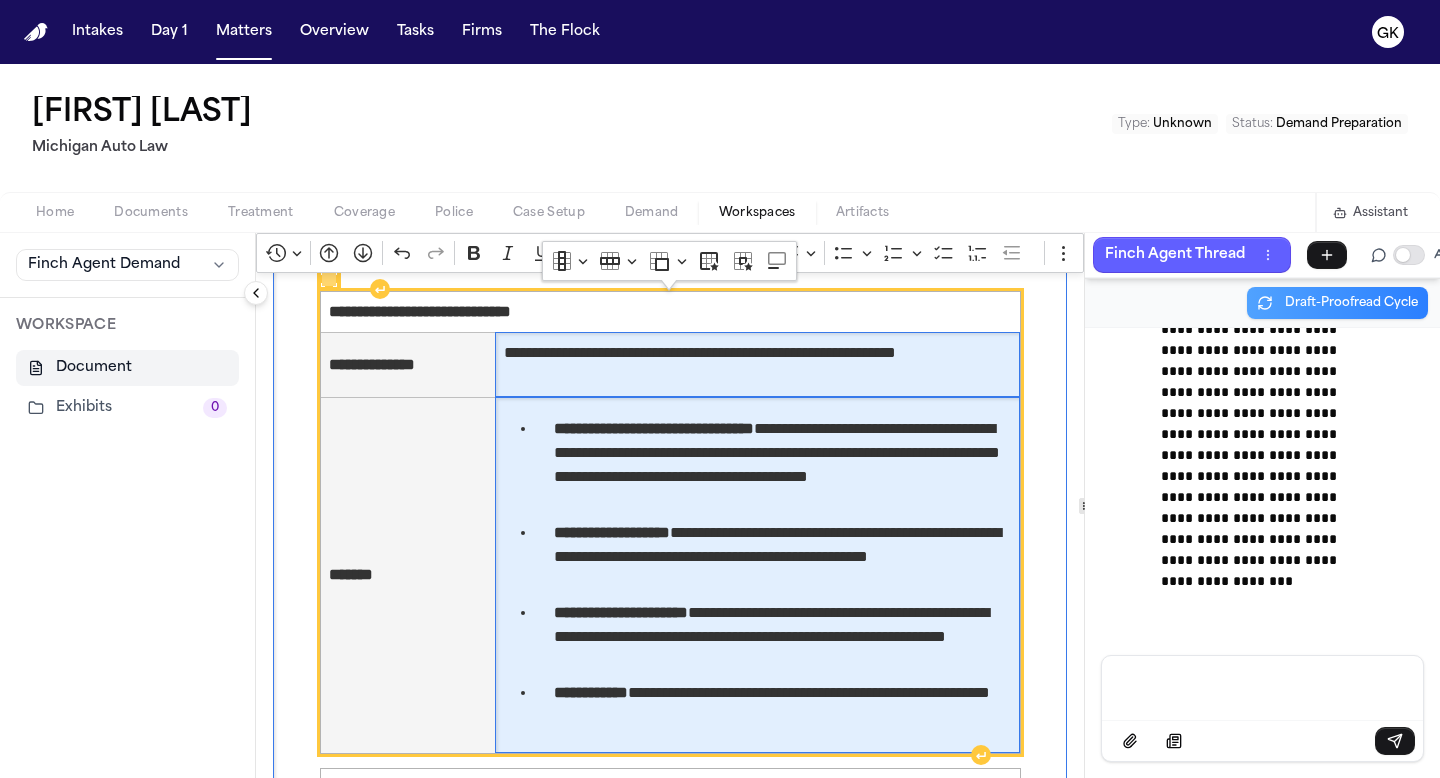 click on "**********" at bounding box center [783, 465] 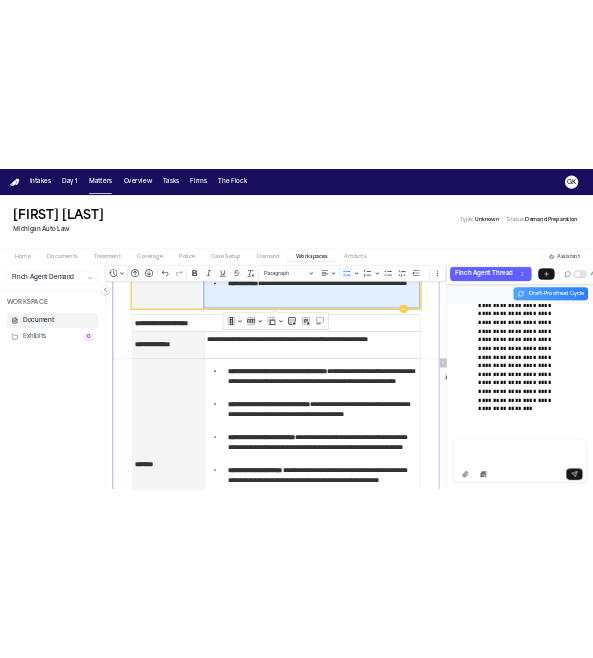 scroll, scrollTop: 4587, scrollLeft: 0, axis: vertical 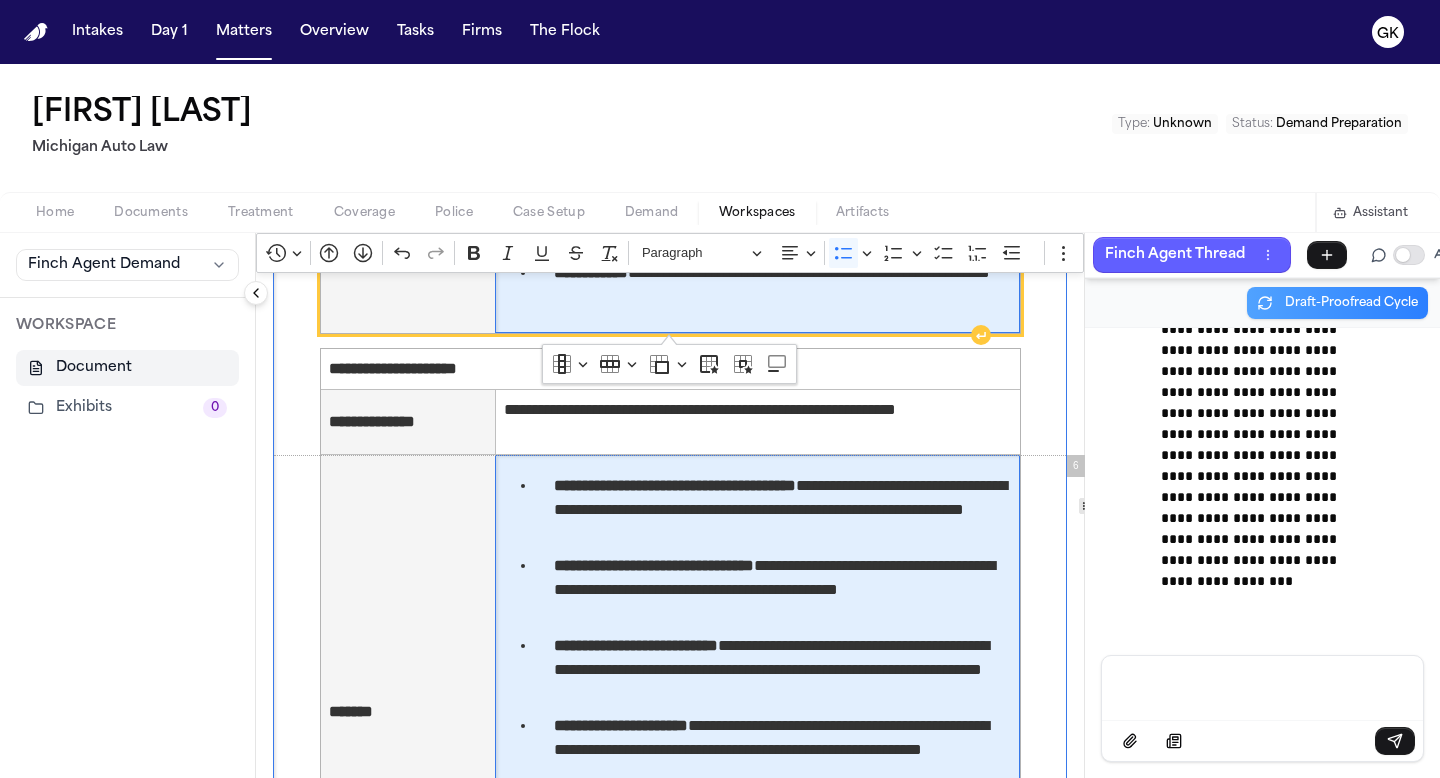 click on "**********" at bounding box center (783, 510) 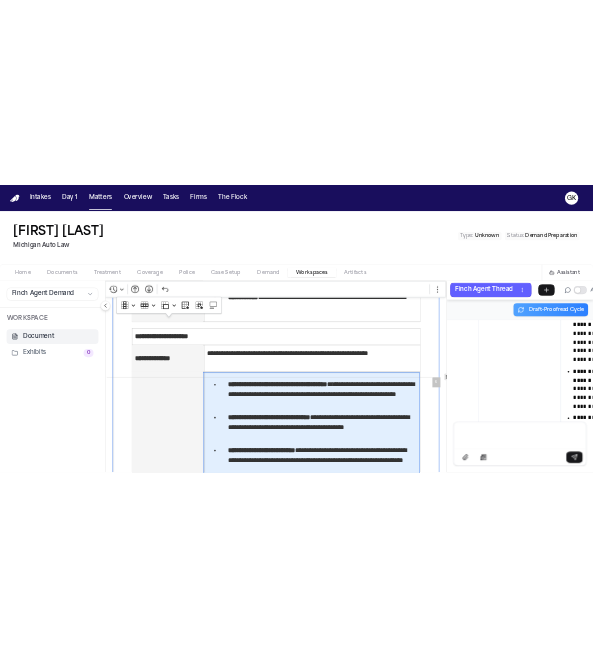 scroll, scrollTop: 165598, scrollLeft: 0, axis: vertical 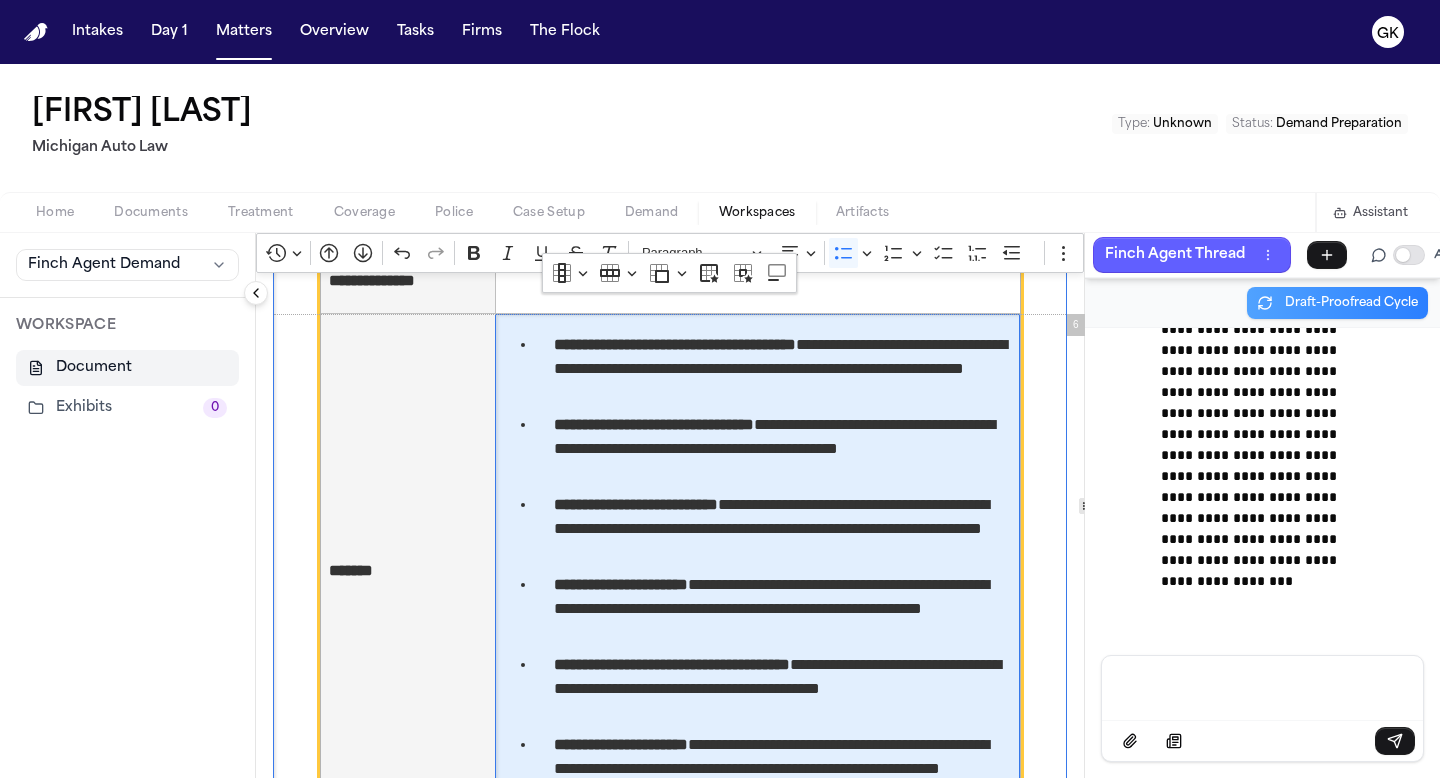 click on "**********" at bounding box center (636, 504) 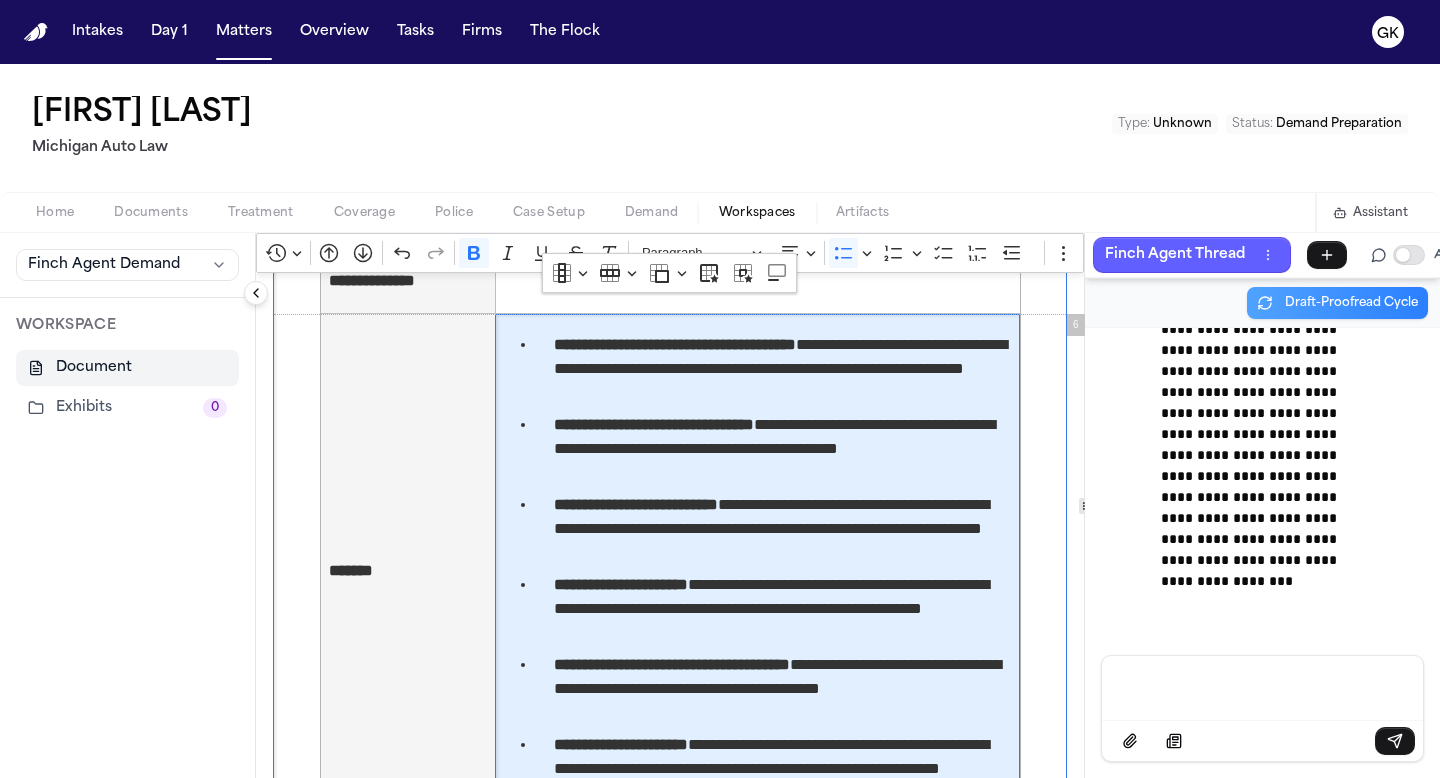 click at bounding box center [1262, 686] 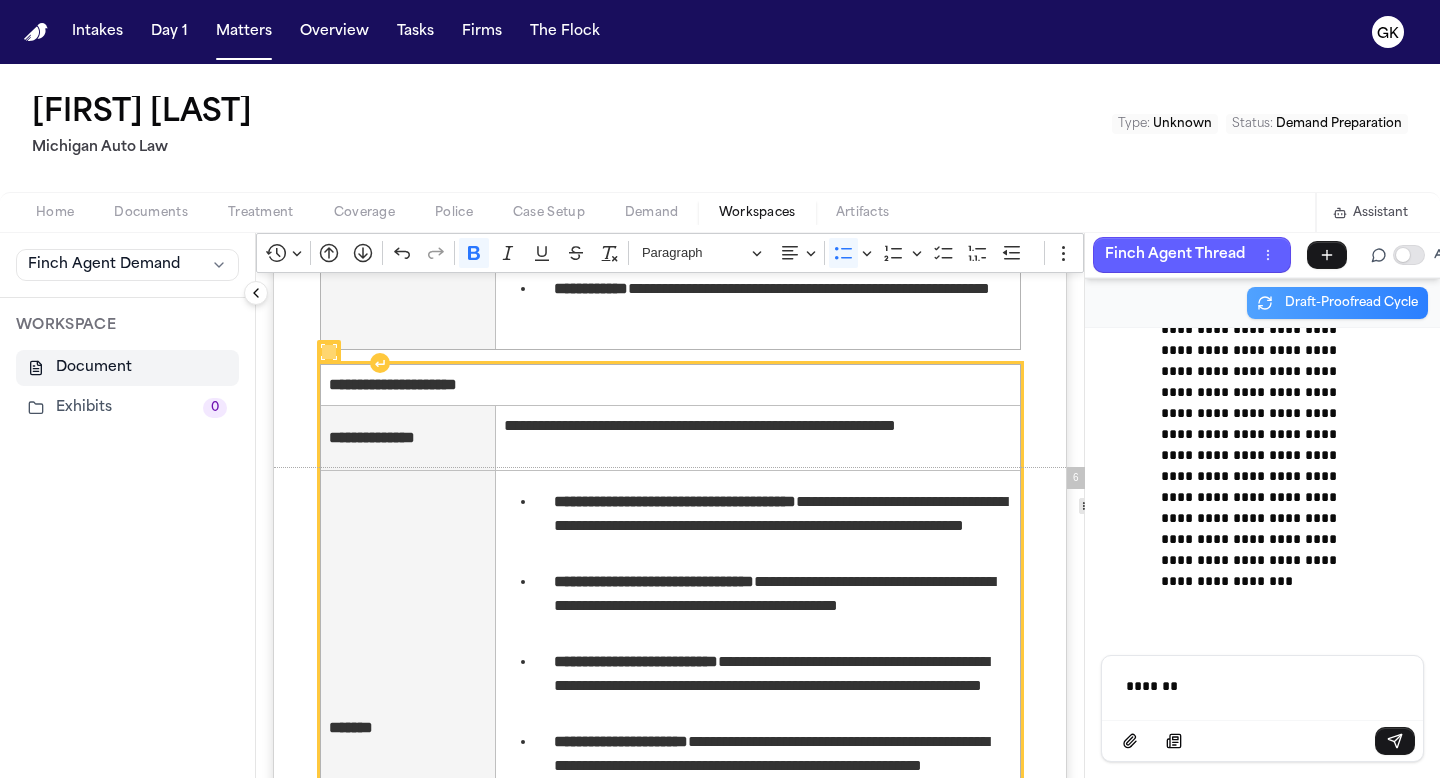 scroll, scrollTop: 4572, scrollLeft: 0, axis: vertical 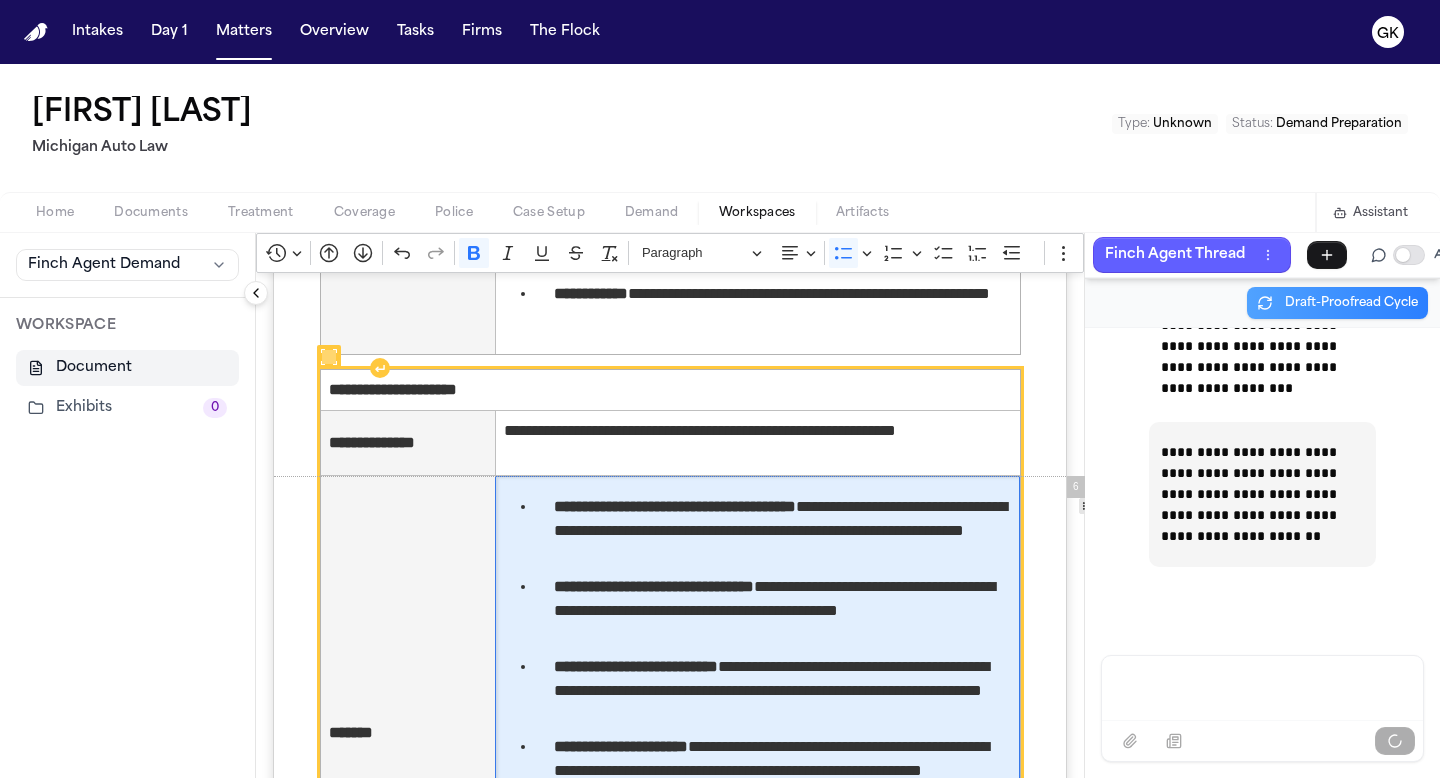 click on "**********" at bounding box center [675, 506] 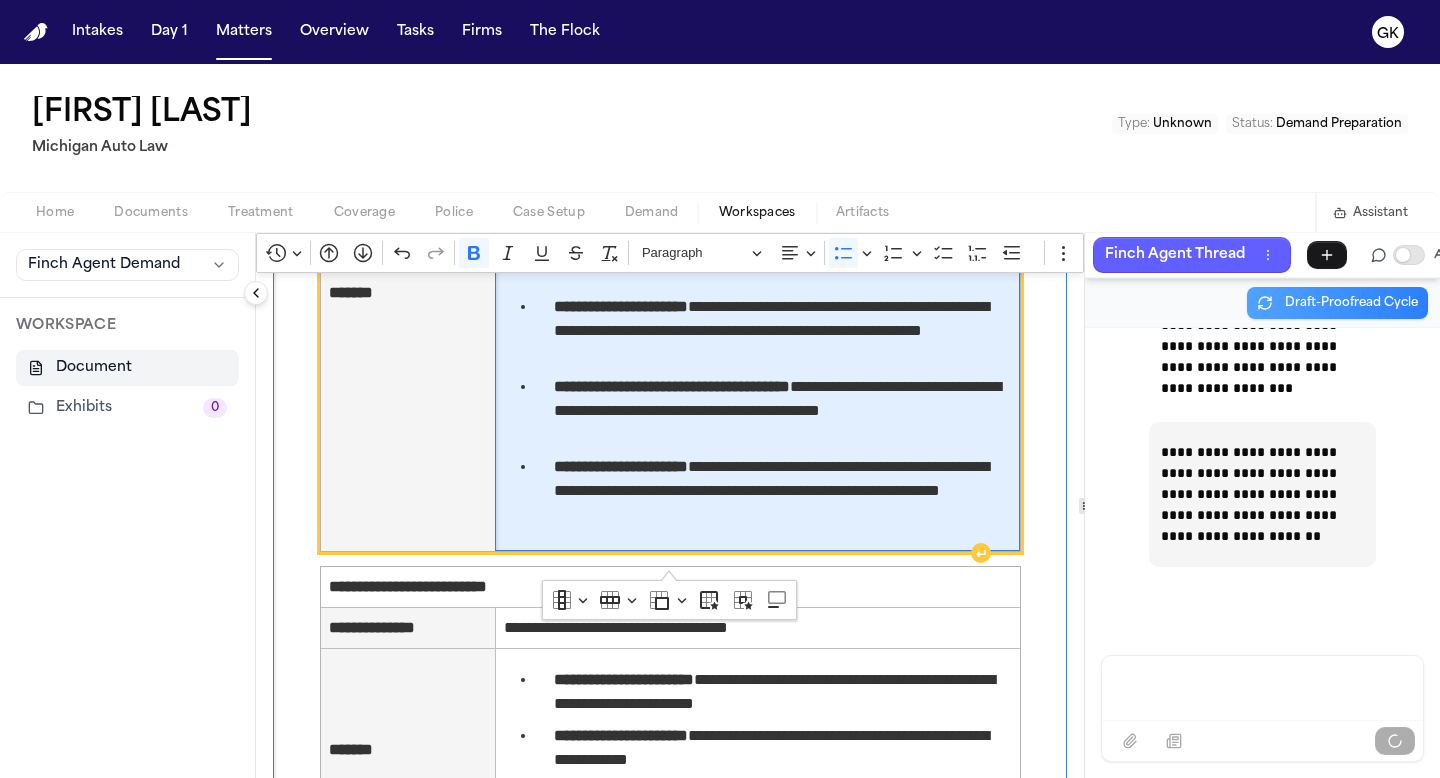 scroll, scrollTop: 5011, scrollLeft: 0, axis: vertical 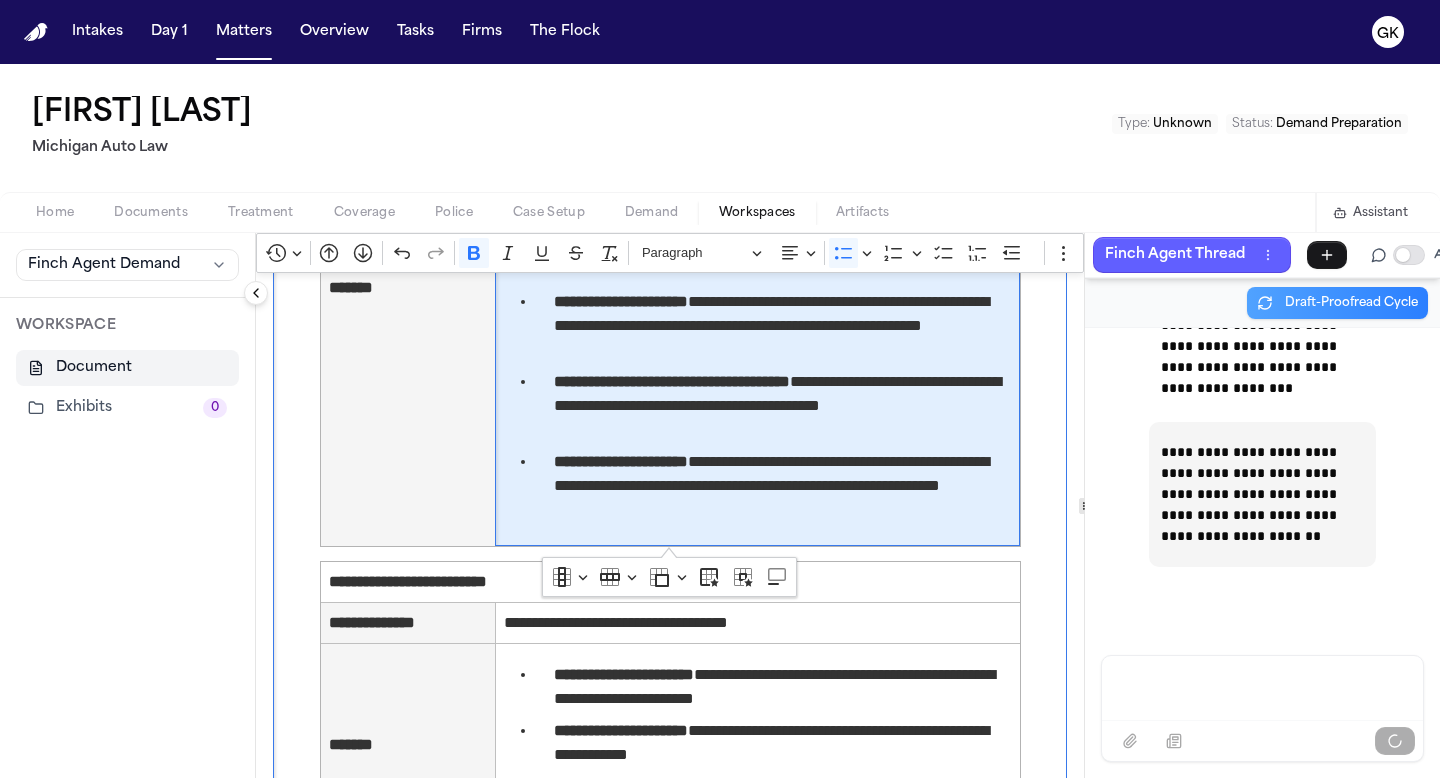 click on "**********" at bounding box center (1262, 491) 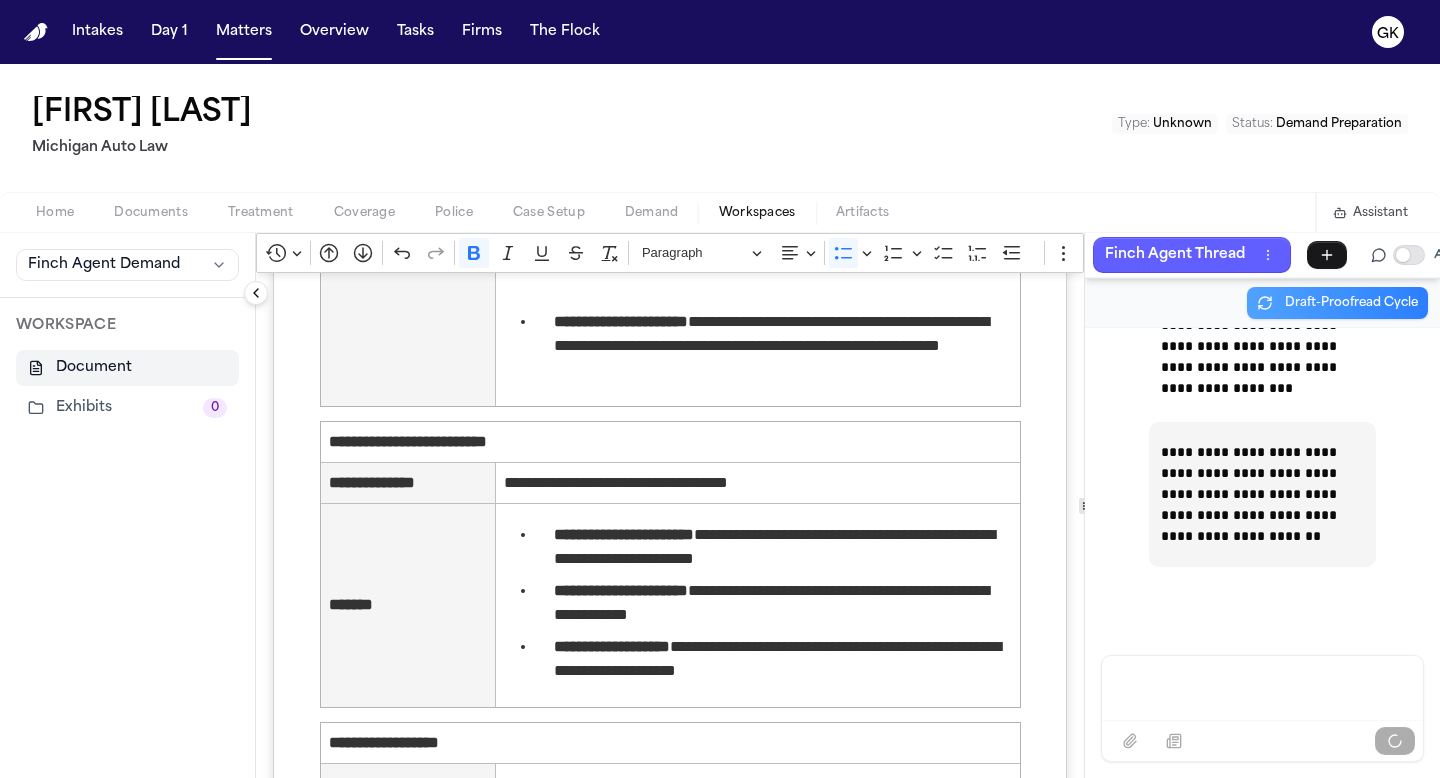 scroll, scrollTop: 5155, scrollLeft: 0, axis: vertical 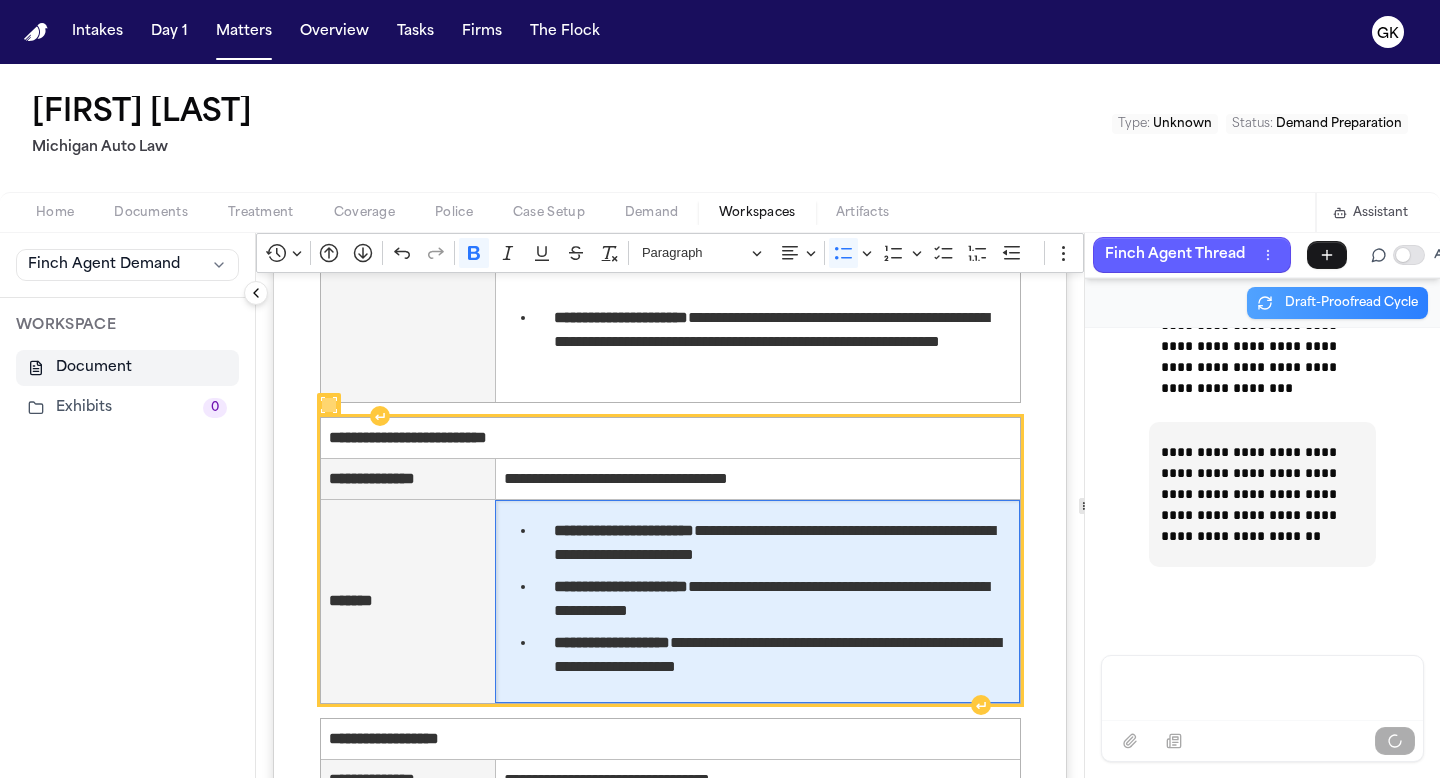 click on "**********" at bounding box center [783, 543] 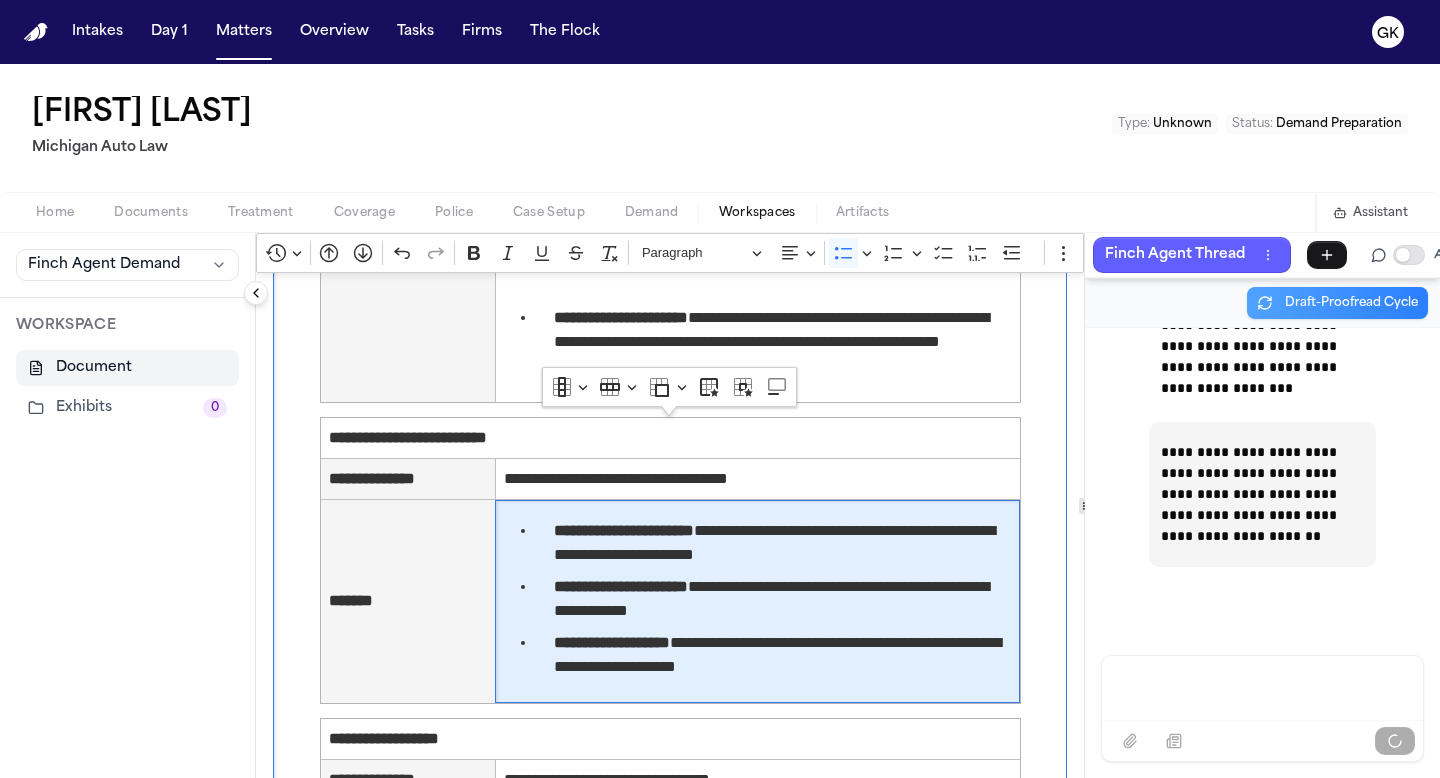 click on "**********" at bounding box center (1262, 494) 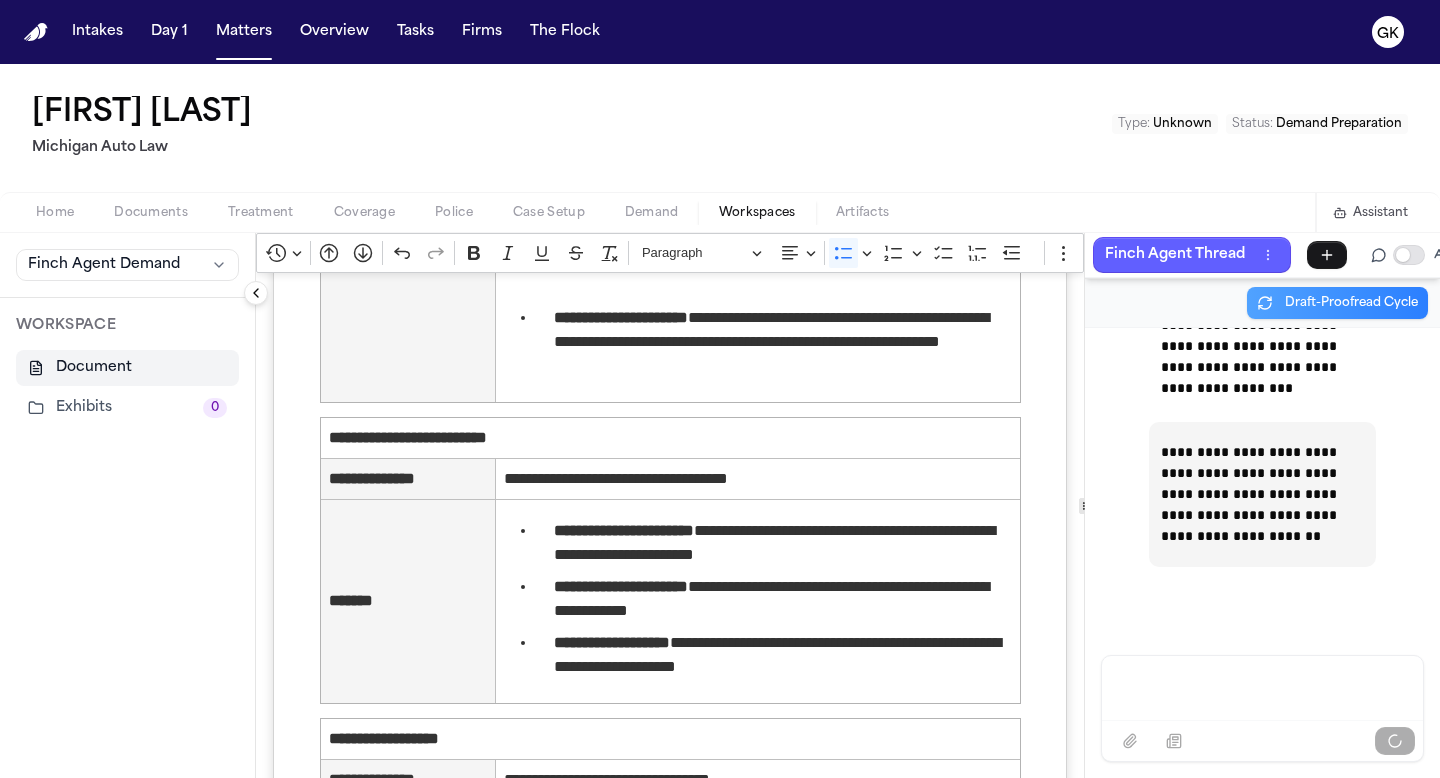 click on "**********" at bounding box center (1262, 494) 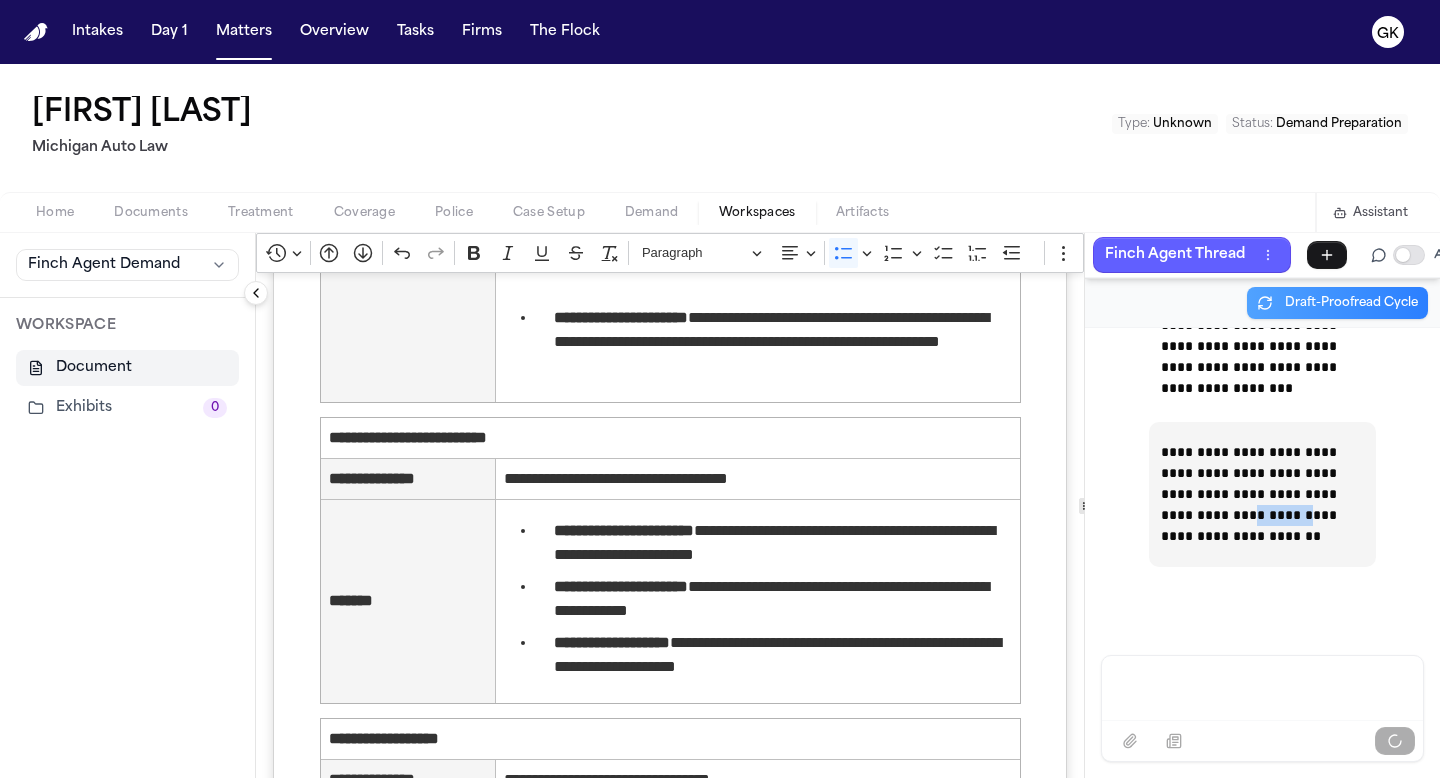 click on "**********" at bounding box center [1262, 494] 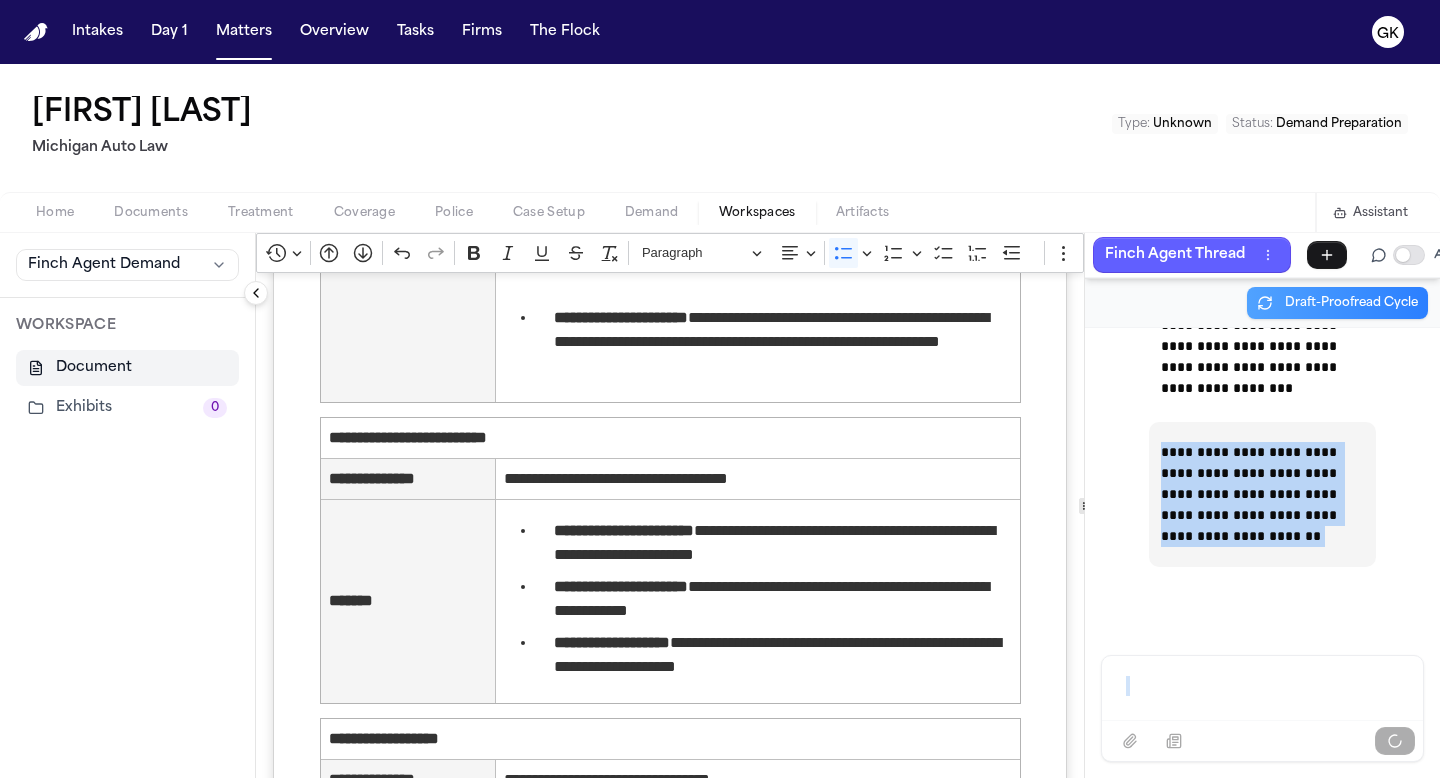 click on "**********" at bounding box center [1262, 494] 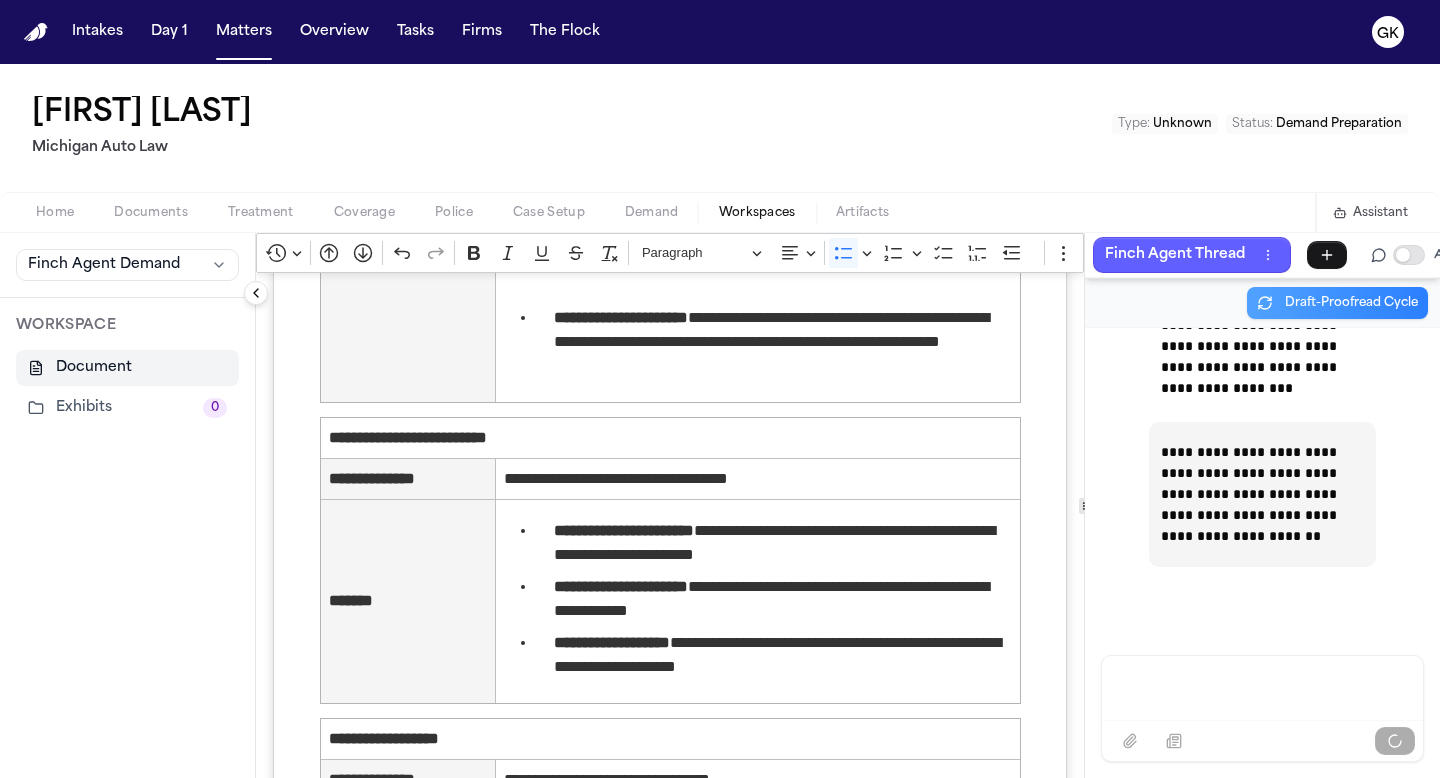 click on "**********" at bounding box center [1262, -68419] 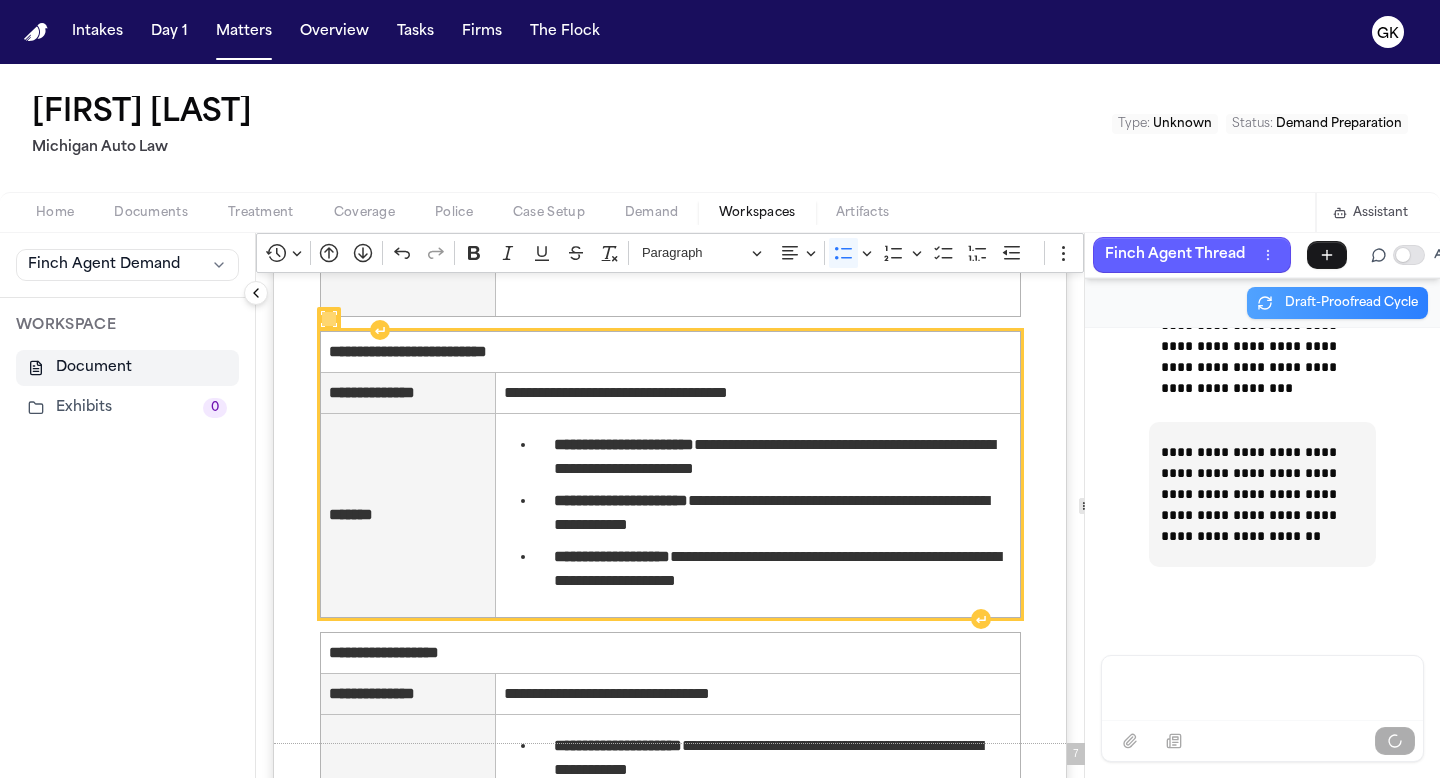 scroll, scrollTop: 5208, scrollLeft: 0, axis: vertical 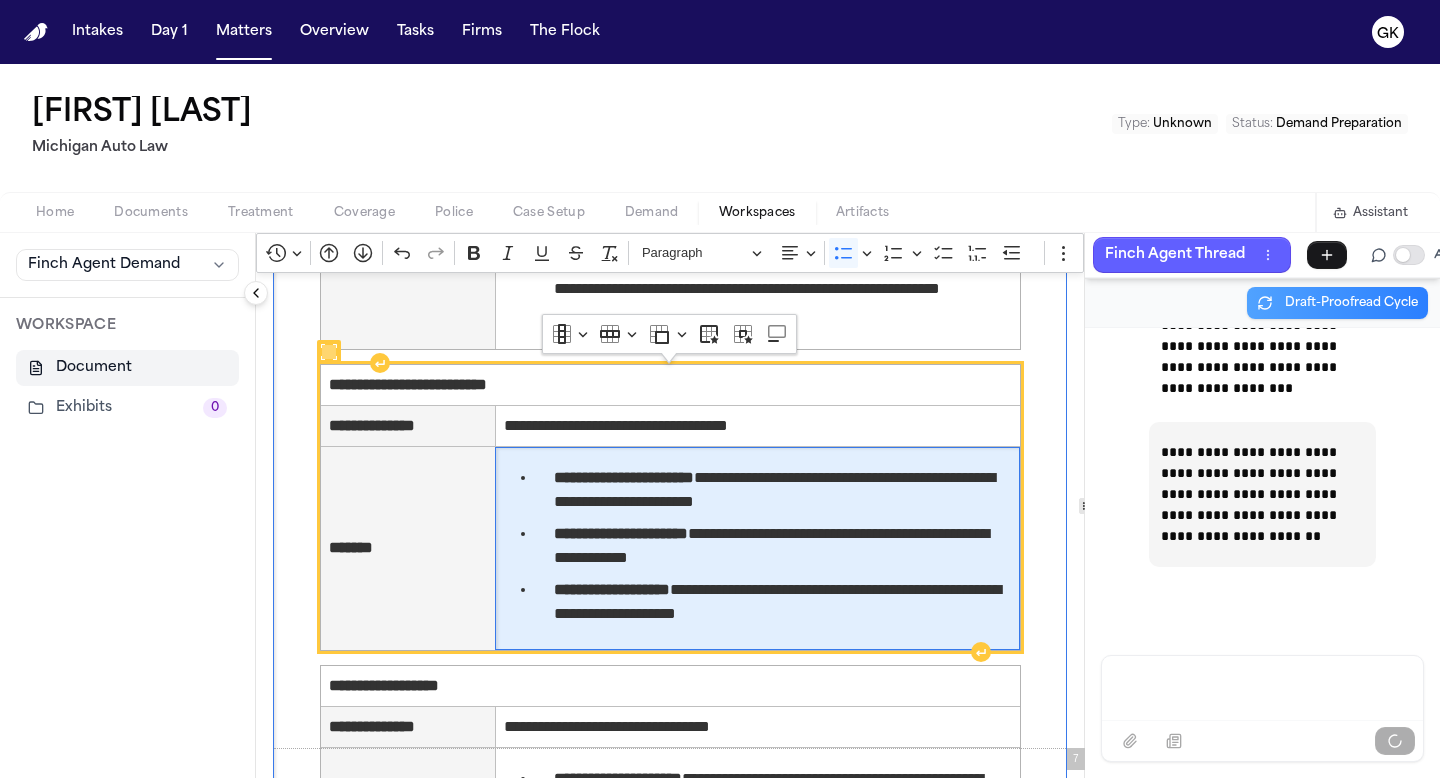 click on "**********" at bounding box center (783, 546) 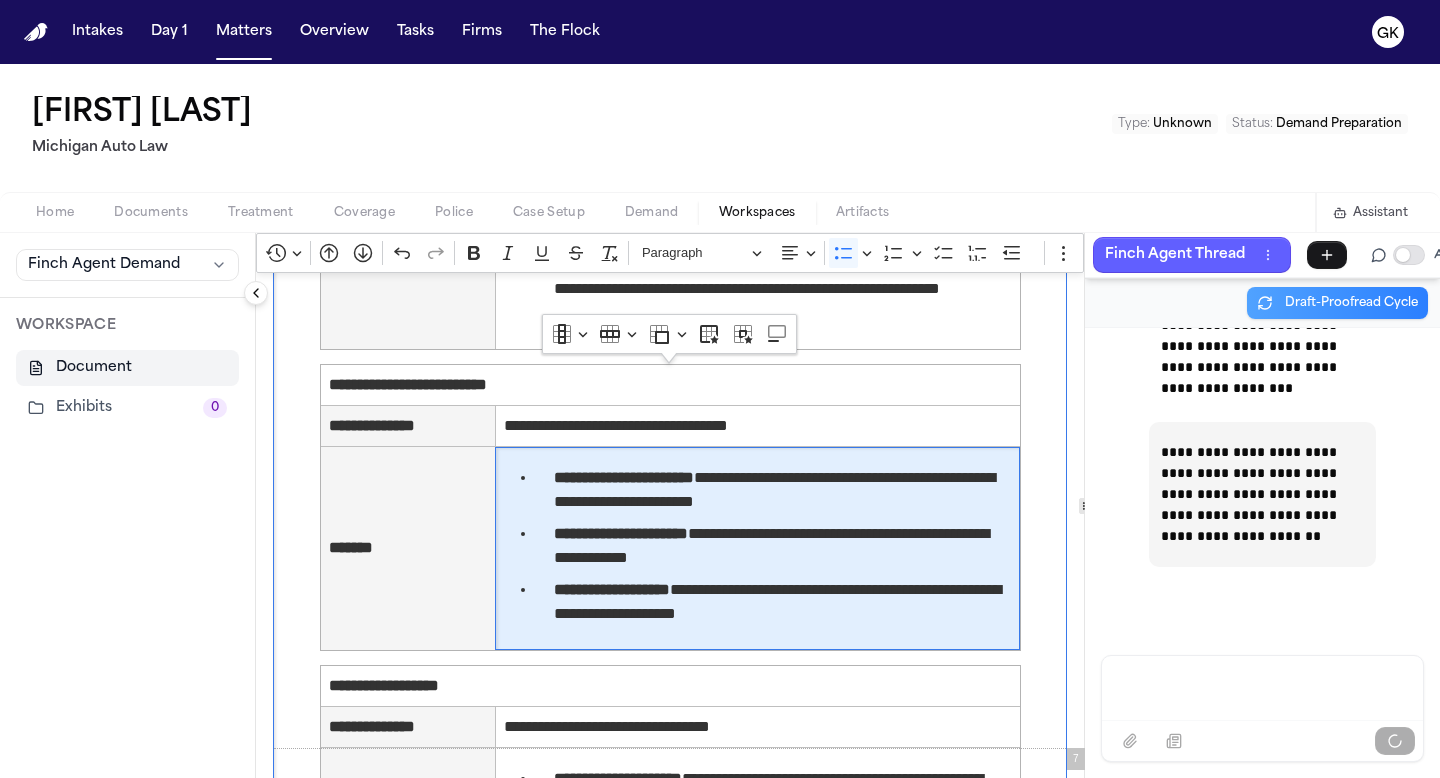 click on "**********" at bounding box center [1262, -68419] 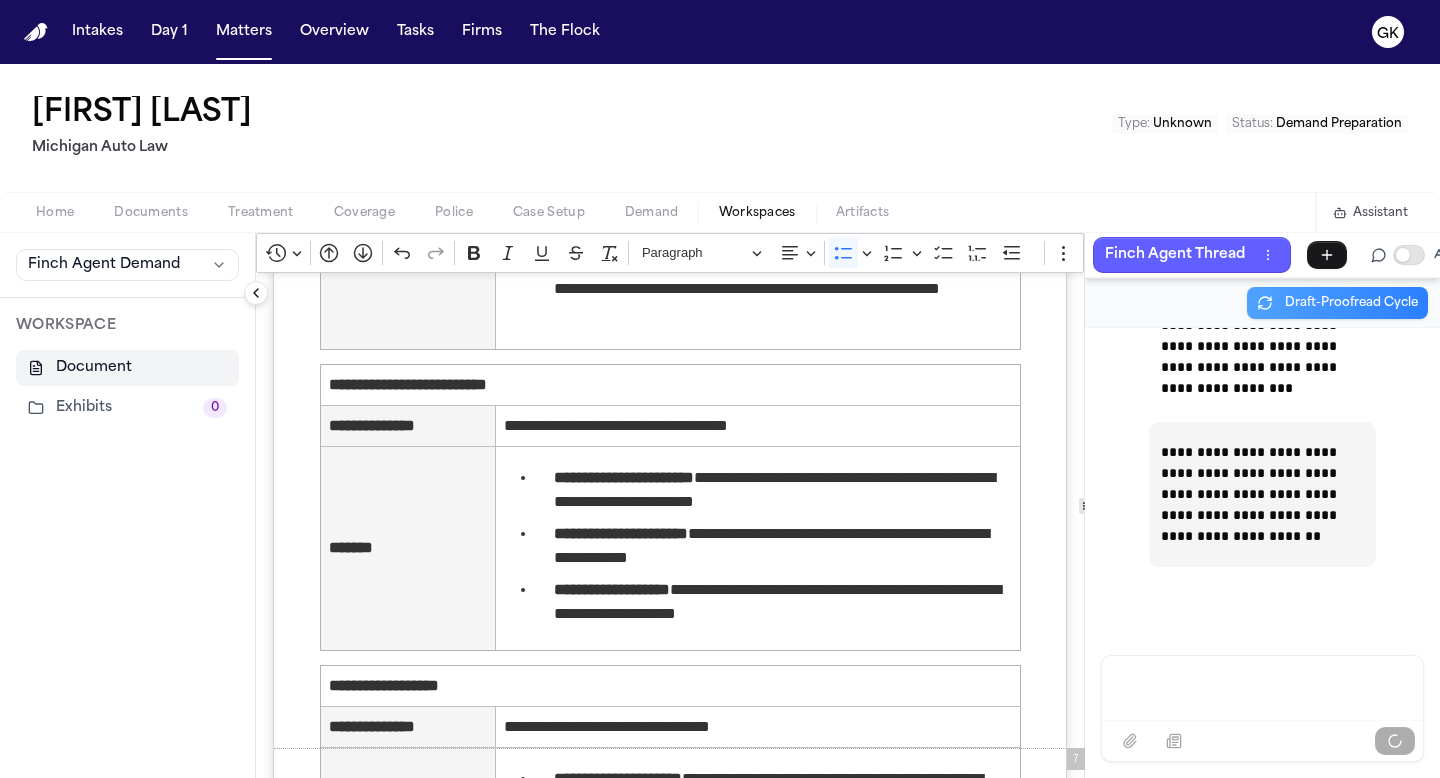 click on "**********" at bounding box center [1262, 494] 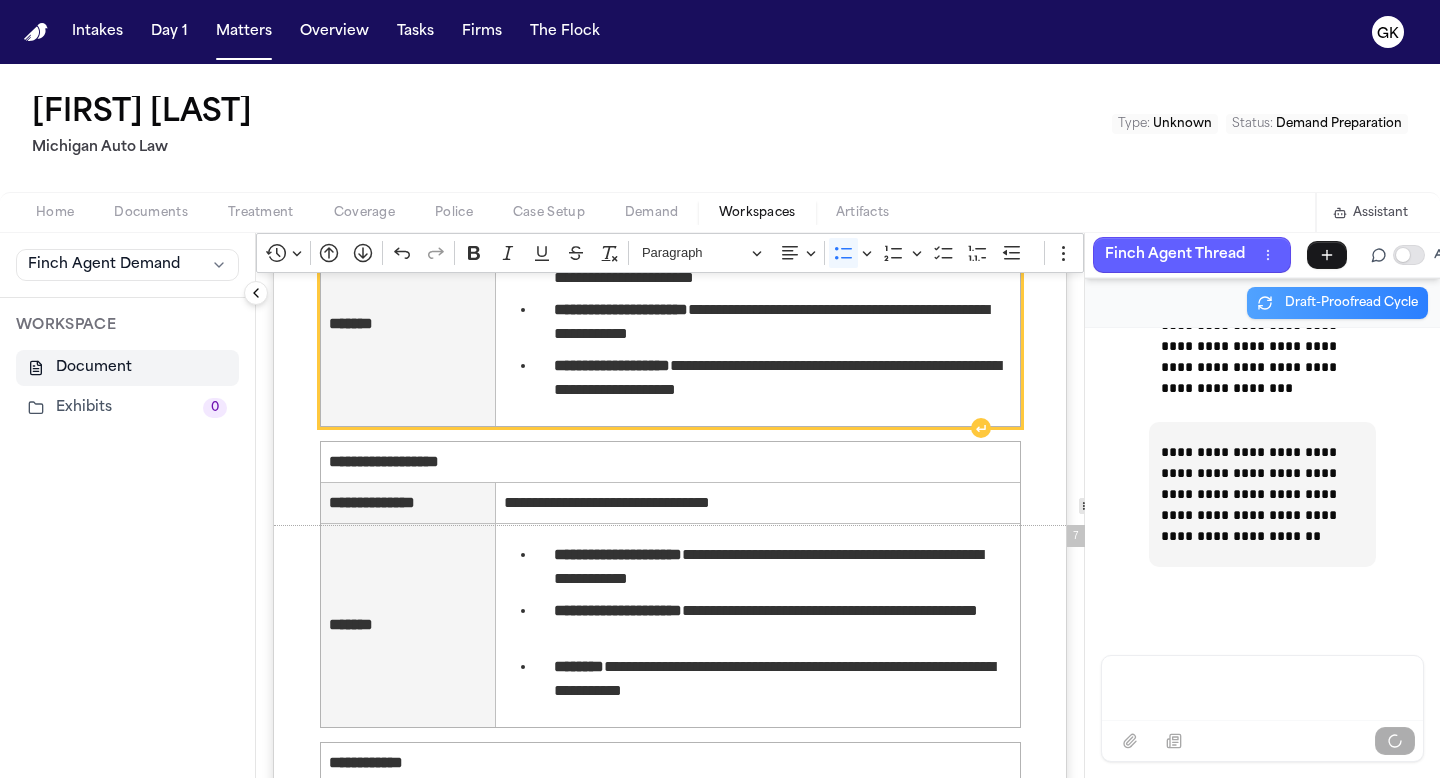 scroll, scrollTop: 5434, scrollLeft: 0, axis: vertical 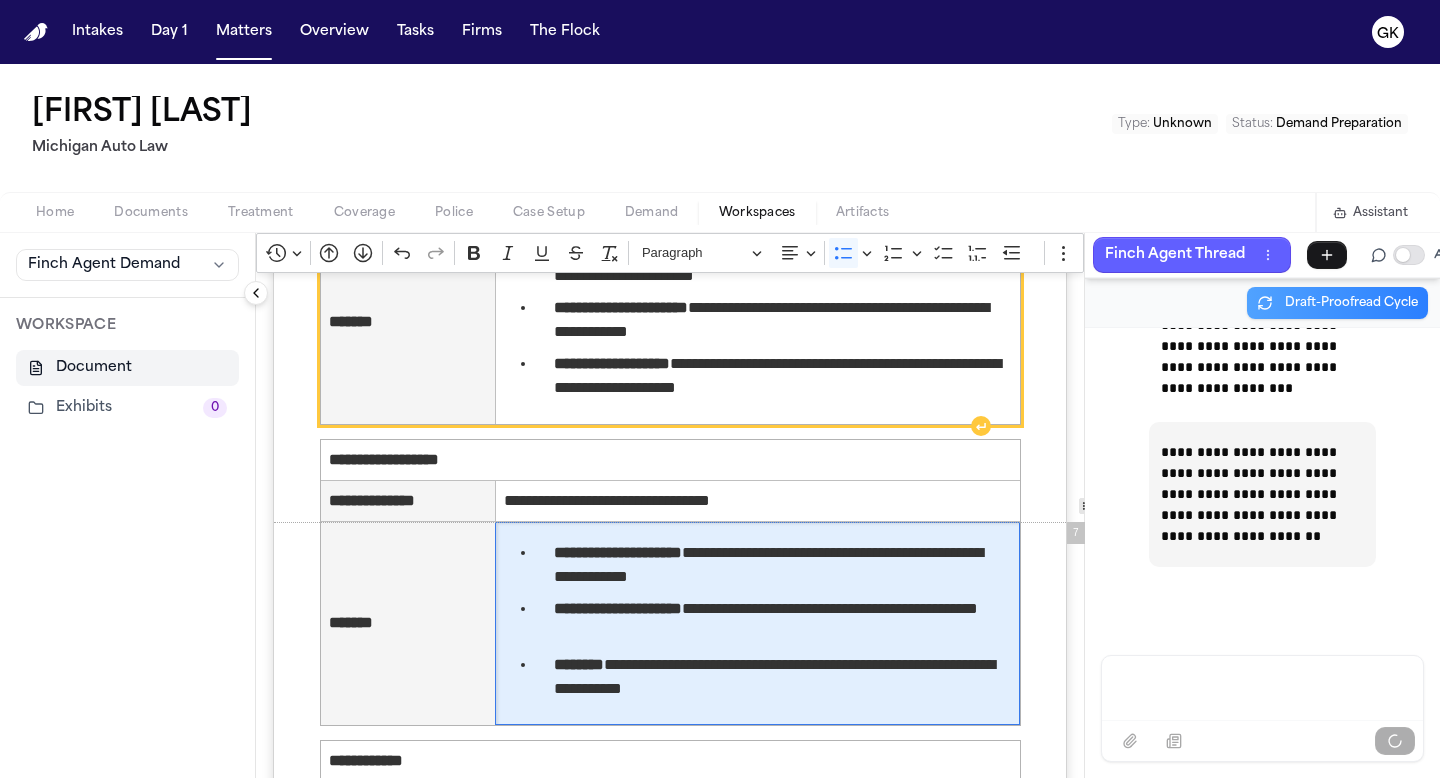 click on "**********" at bounding box center (758, 621) 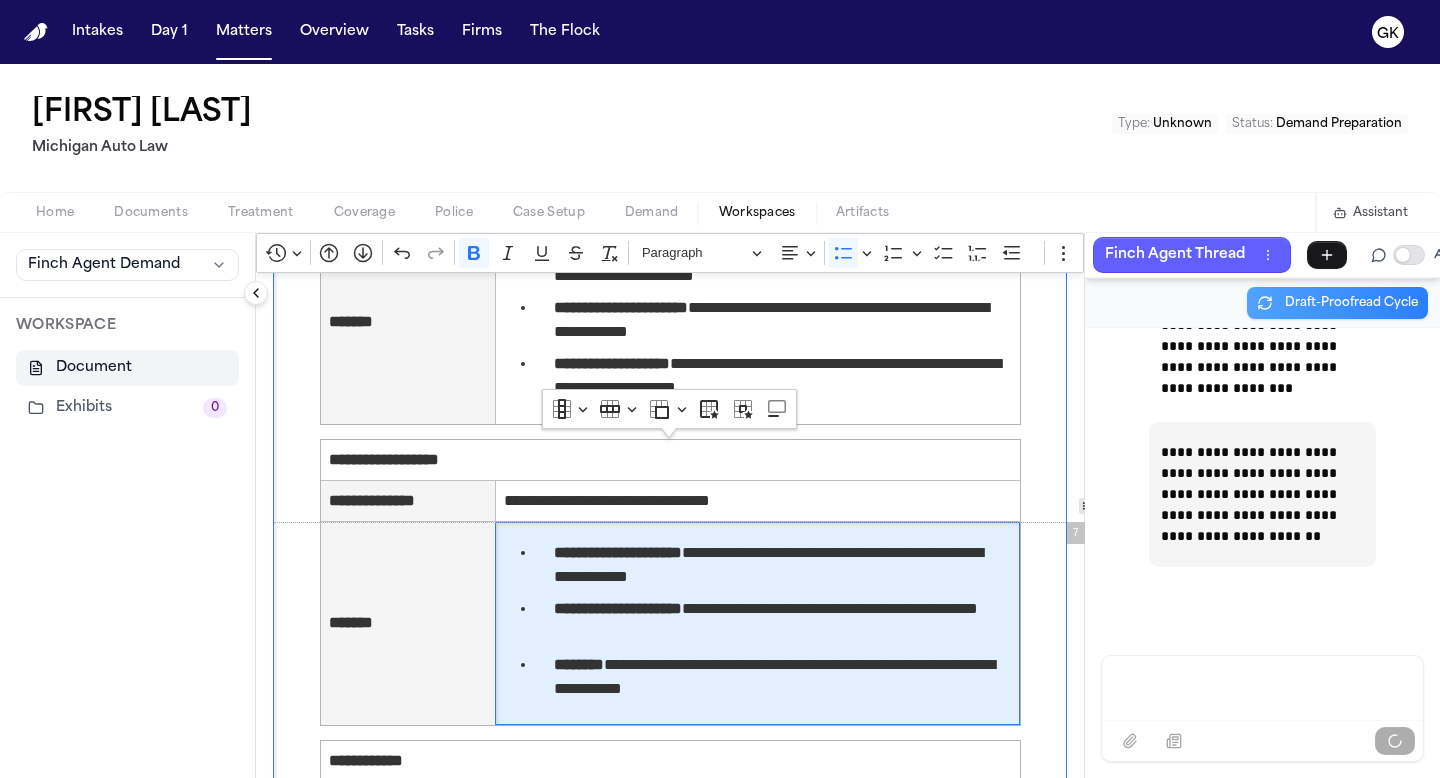 click on "**********" at bounding box center (1262, 494) 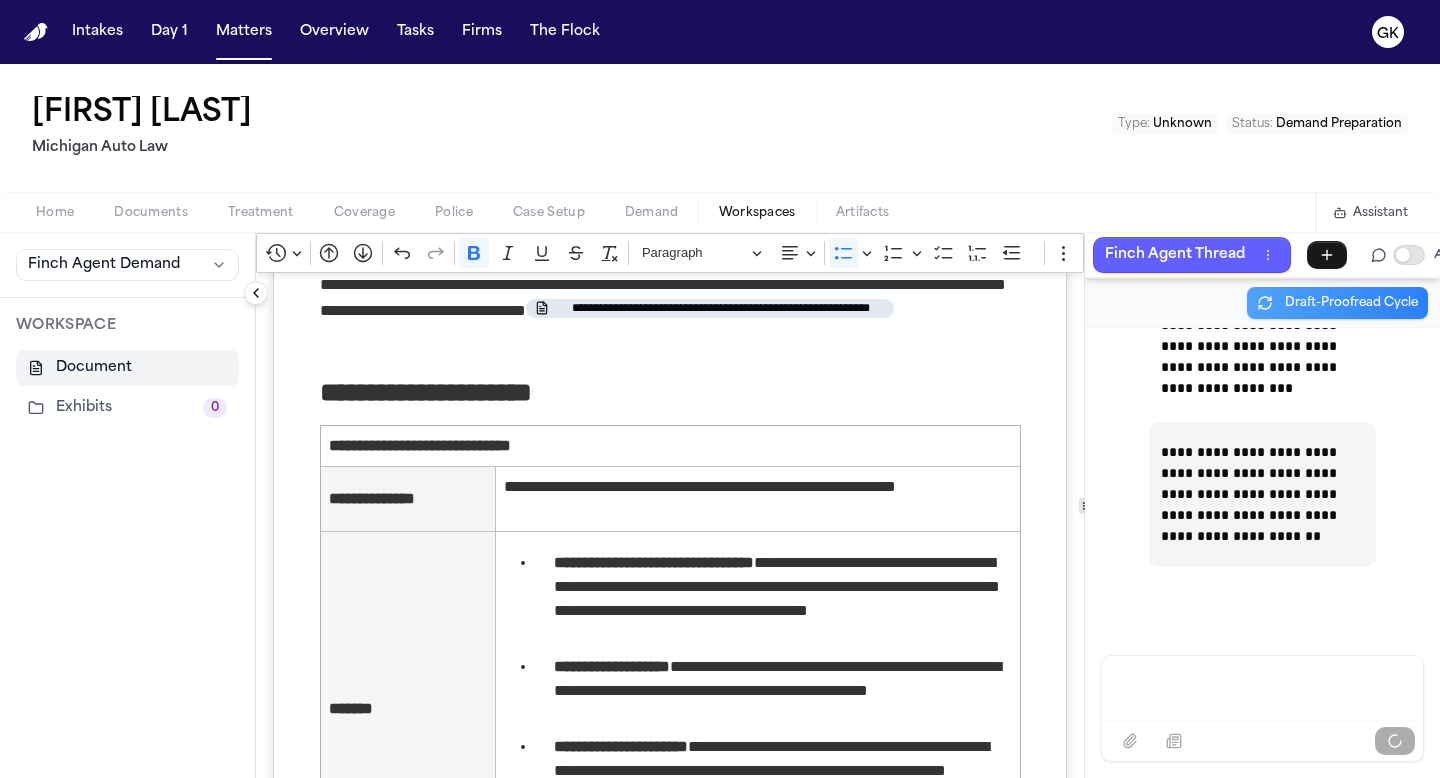 scroll, scrollTop: 4036, scrollLeft: 0, axis: vertical 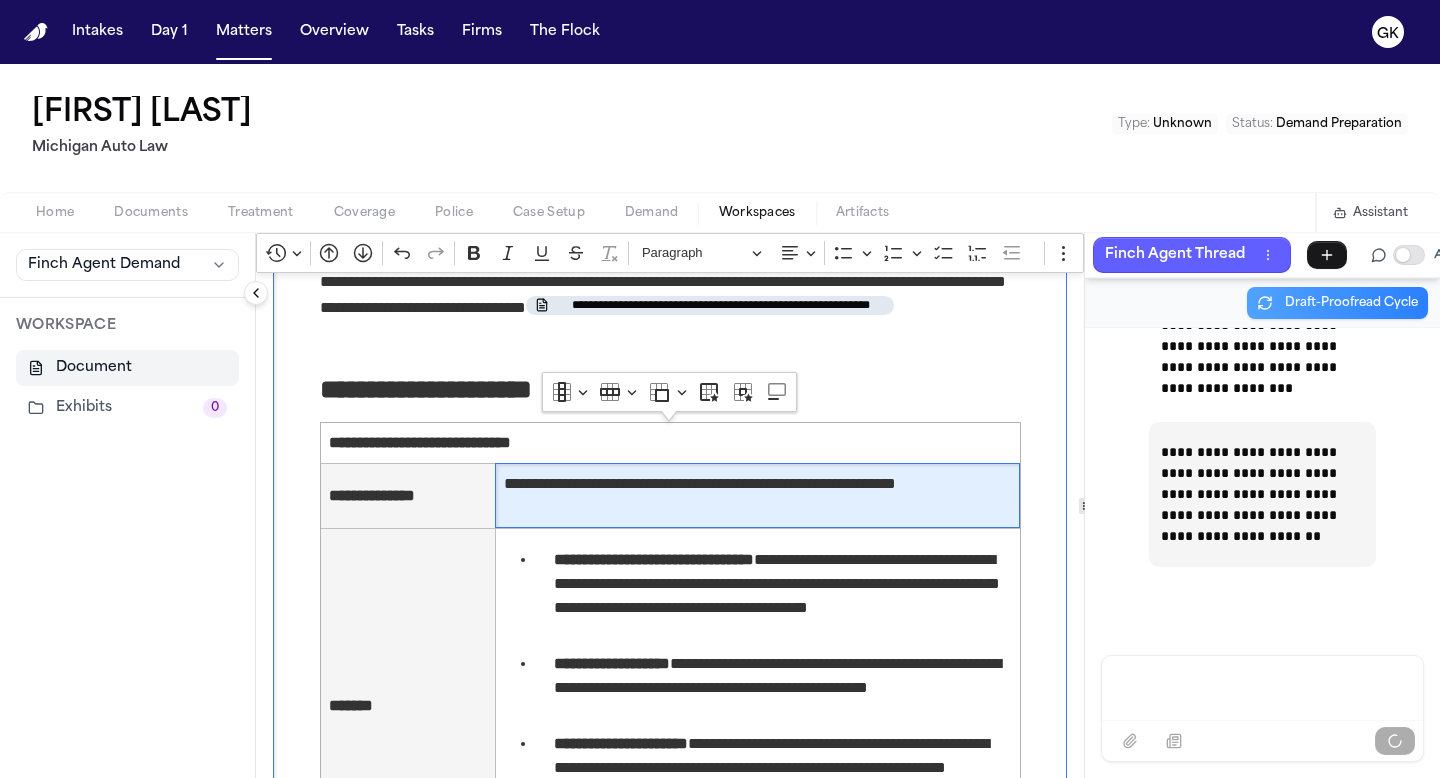 click on "**********" at bounding box center [758, 496] 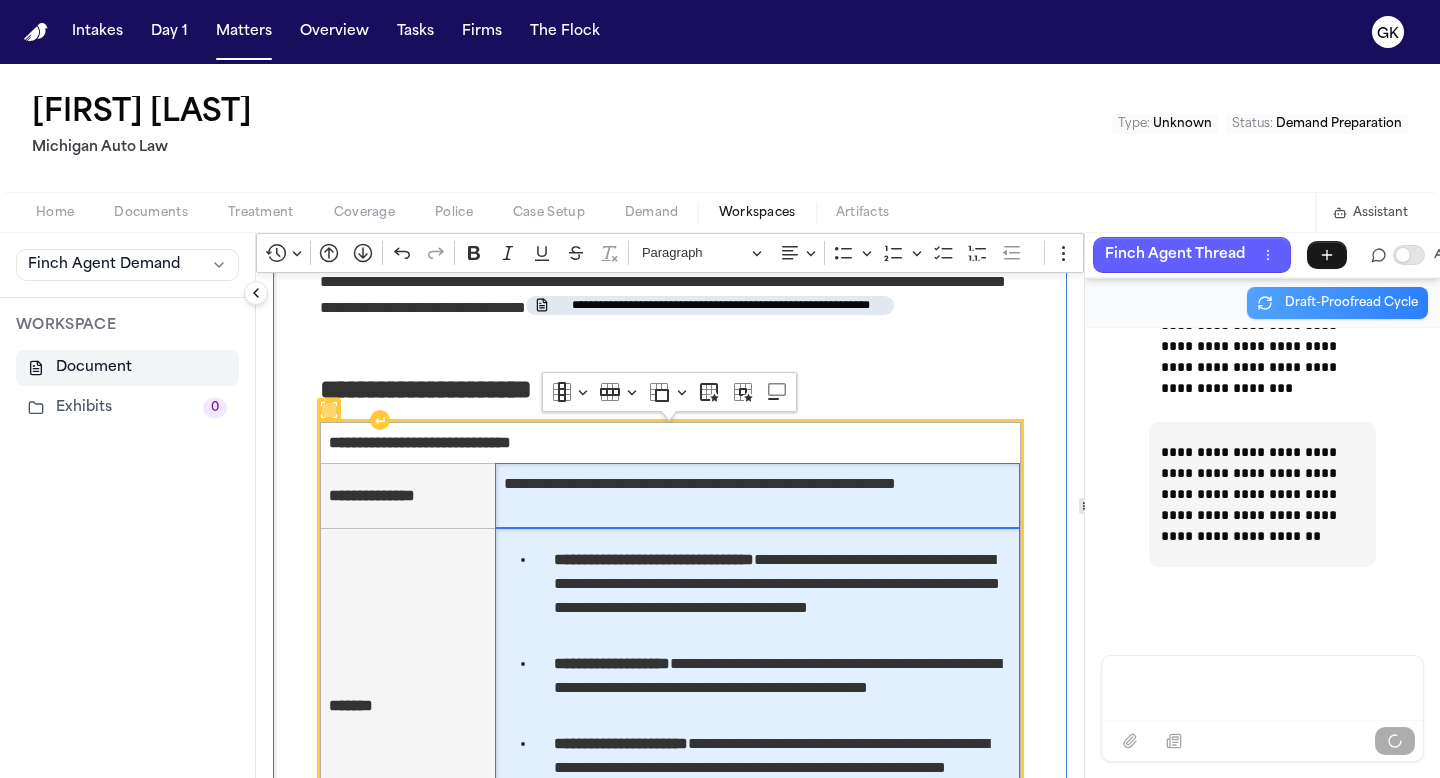 click on "**********" at bounding box center (783, 596) 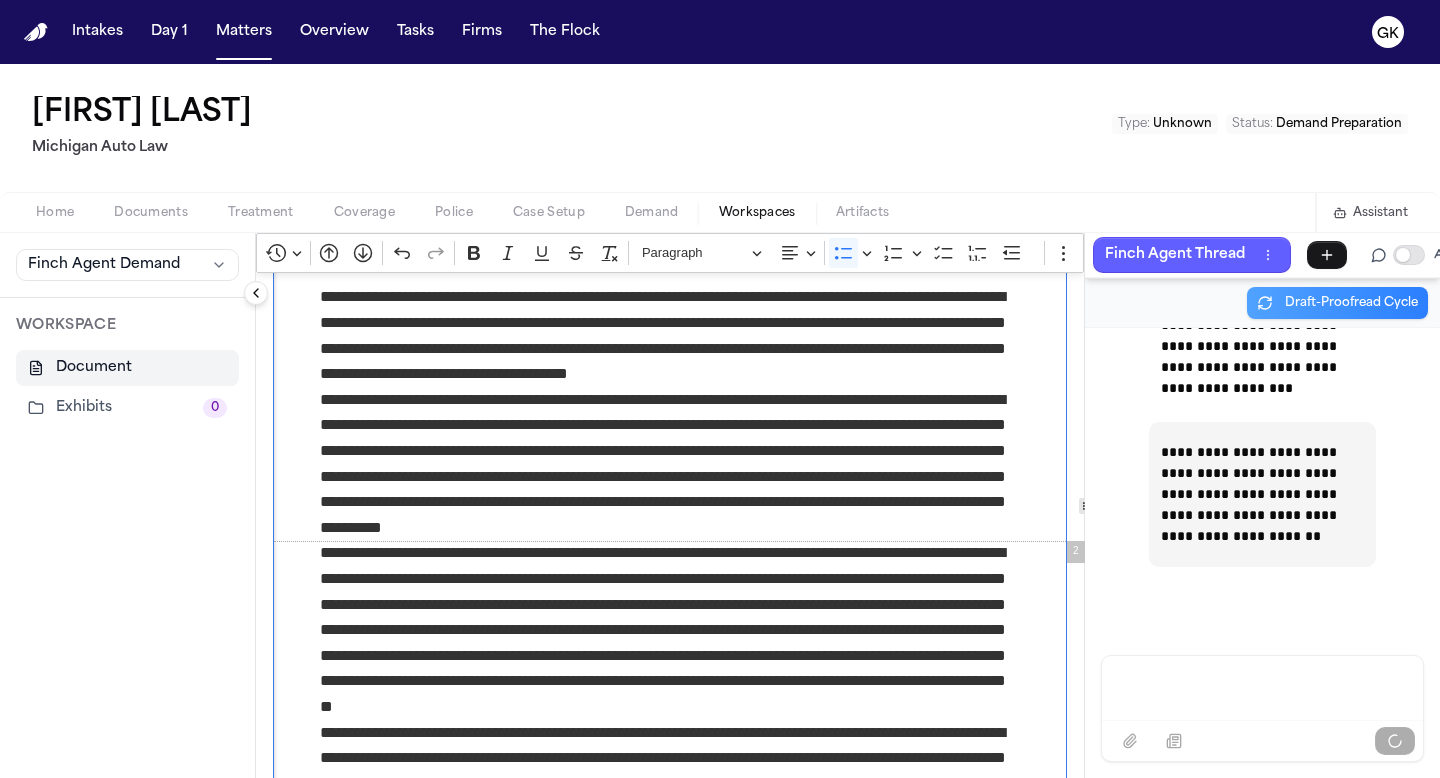 scroll, scrollTop: 750, scrollLeft: 0, axis: vertical 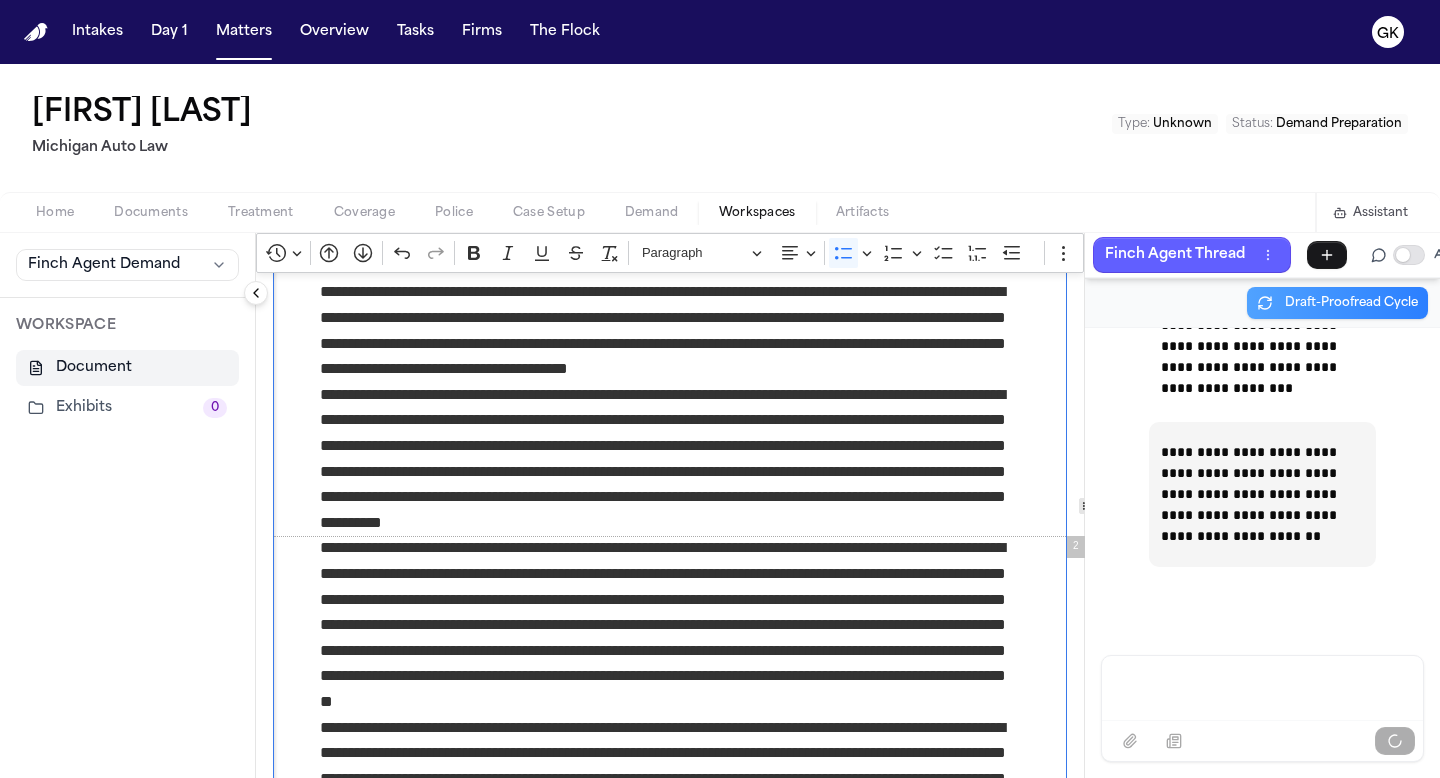 click on "**********" at bounding box center (670, 459) 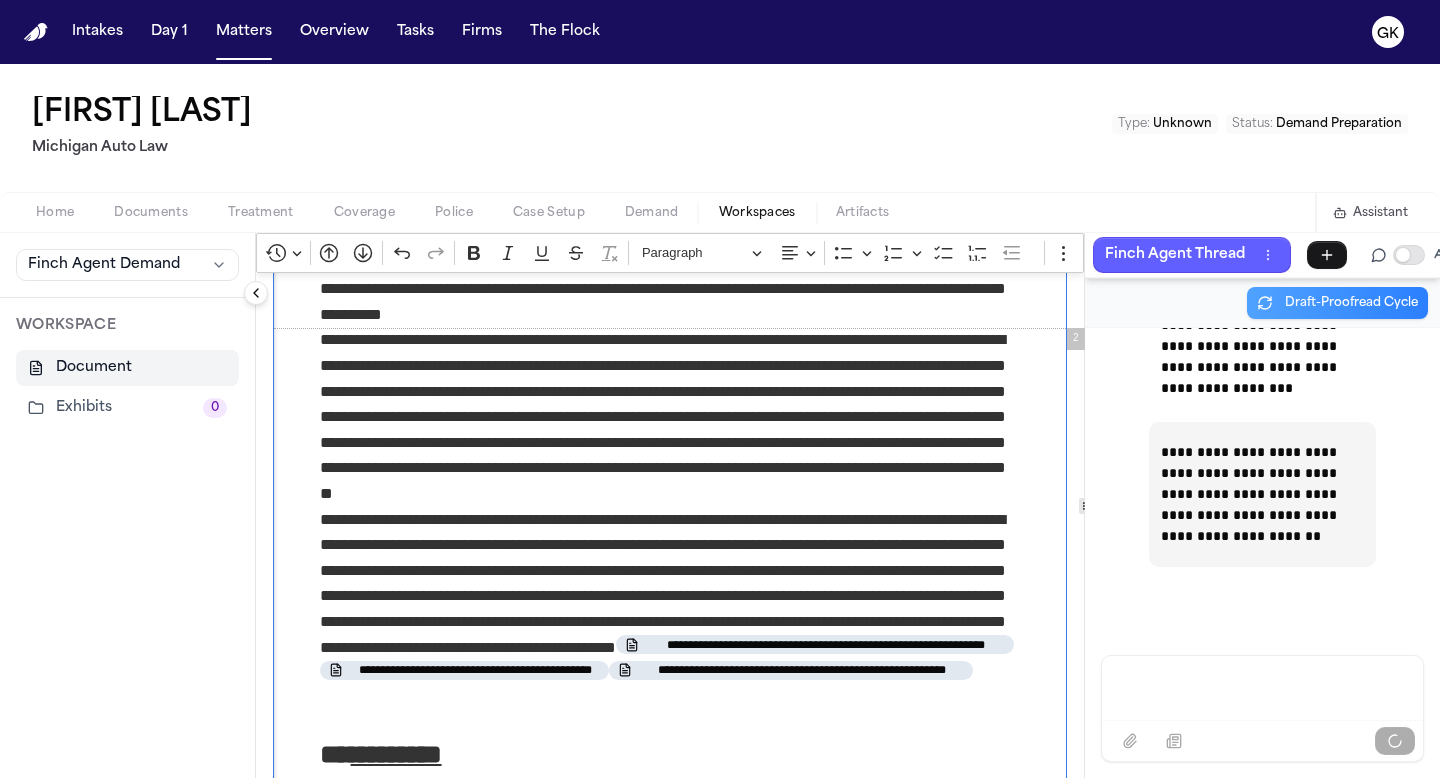 scroll, scrollTop: 960, scrollLeft: 0, axis: vertical 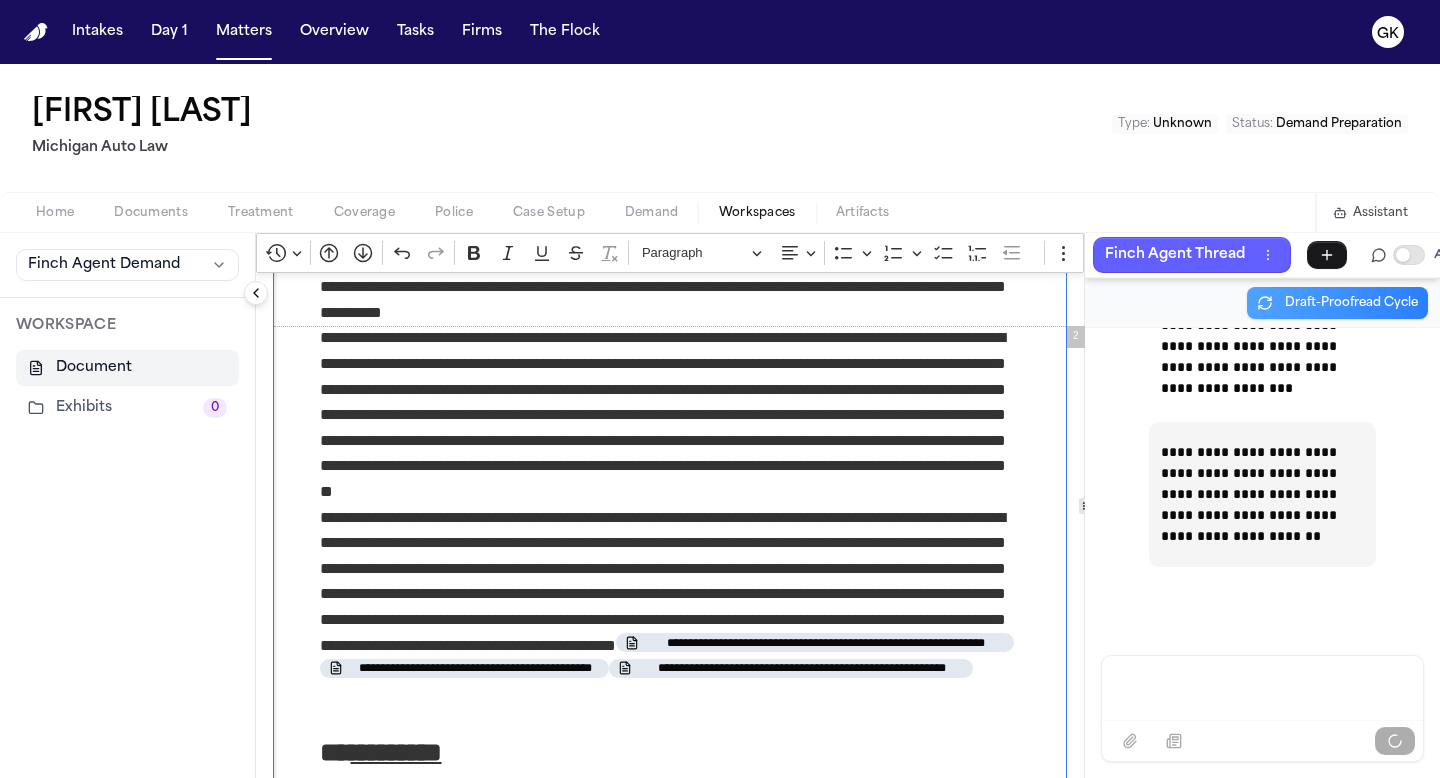 click on "**********" at bounding box center (670, 414) 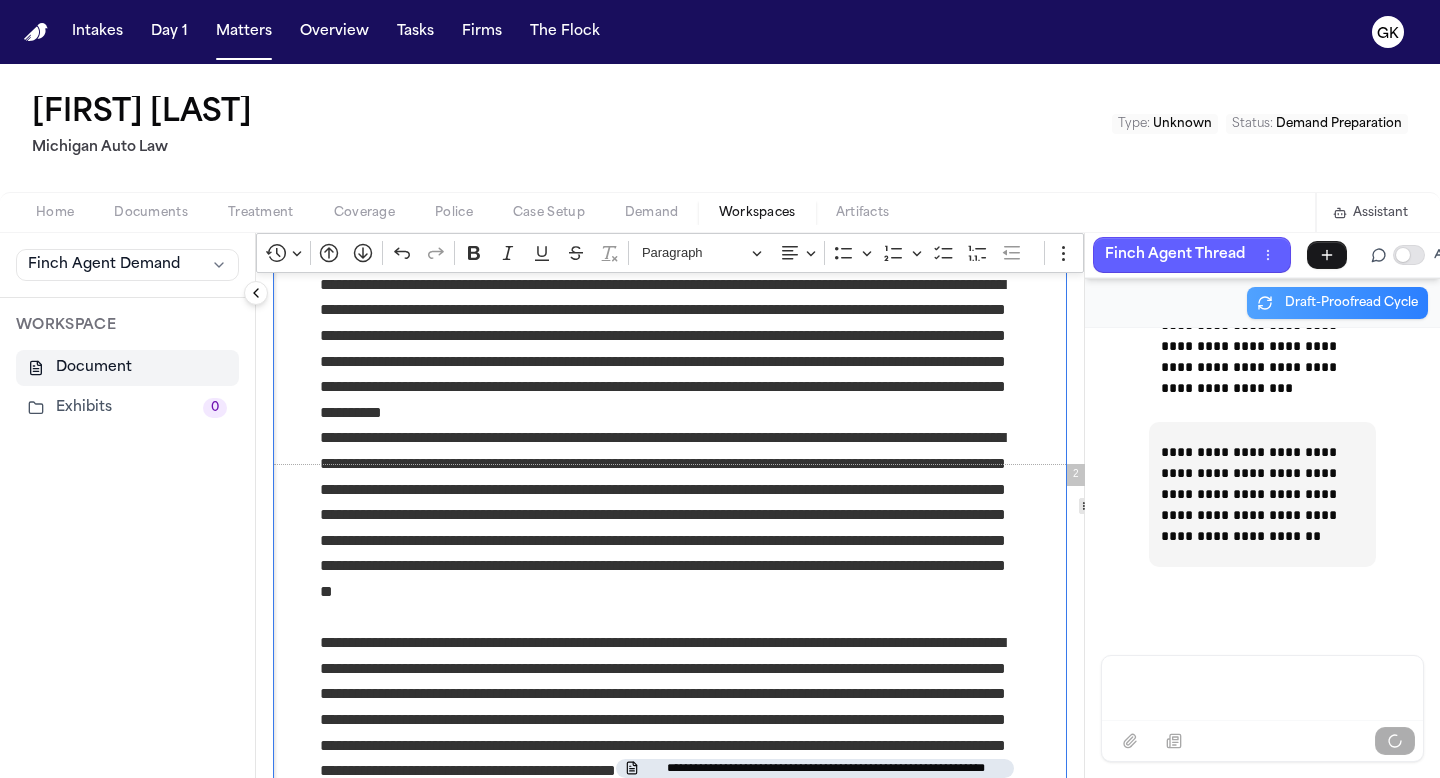 scroll, scrollTop: 813, scrollLeft: 0, axis: vertical 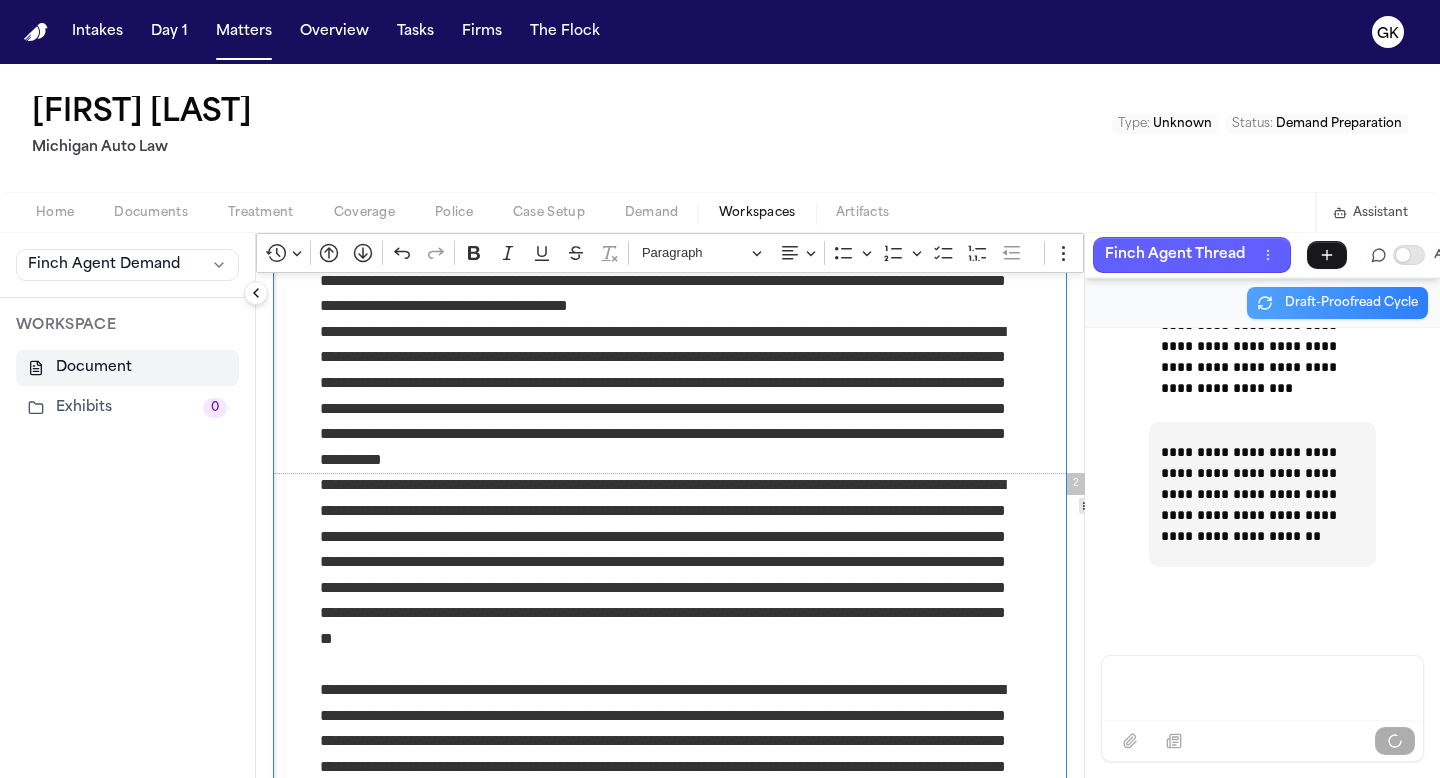 click on "**********" at bounding box center (670, 396) 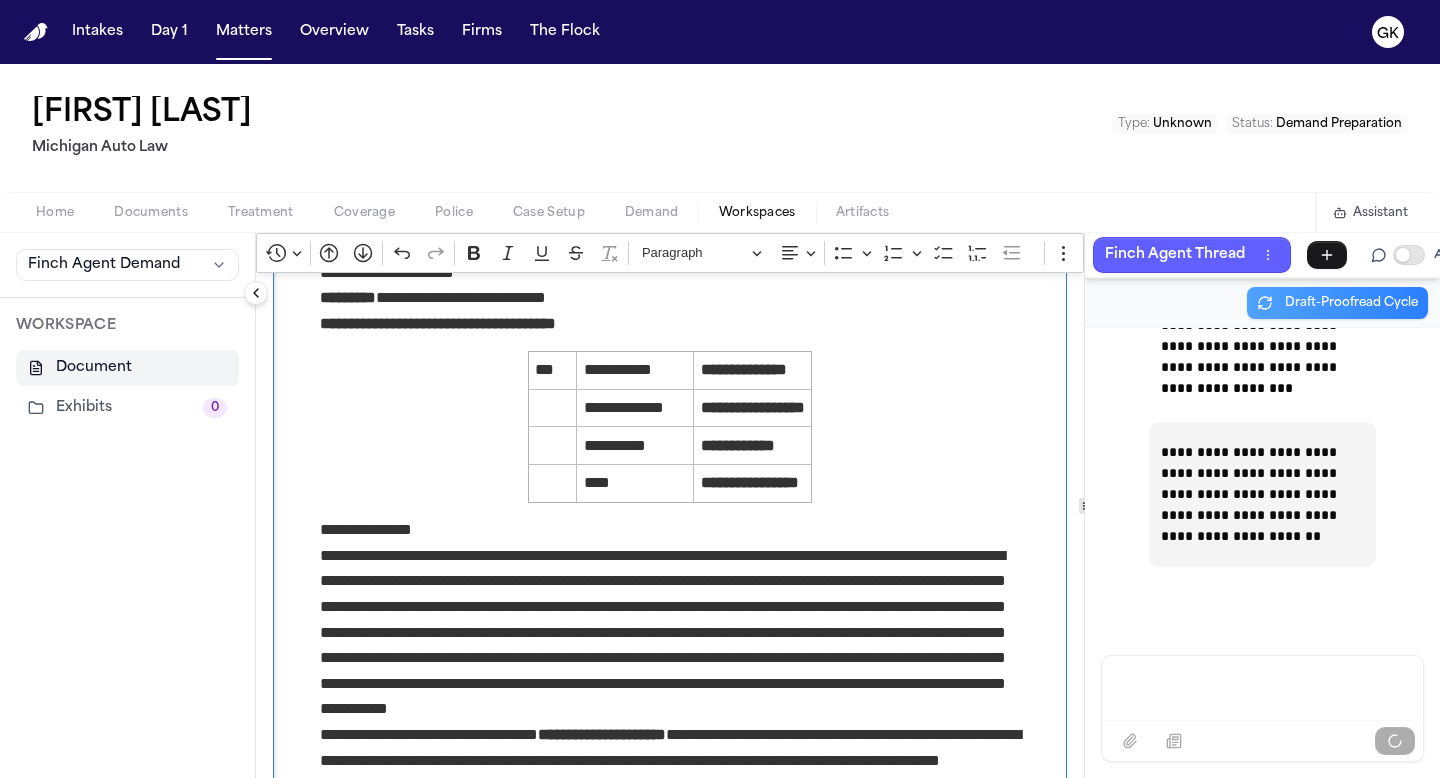 scroll, scrollTop: 161, scrollLeft: 0, axis: vertical 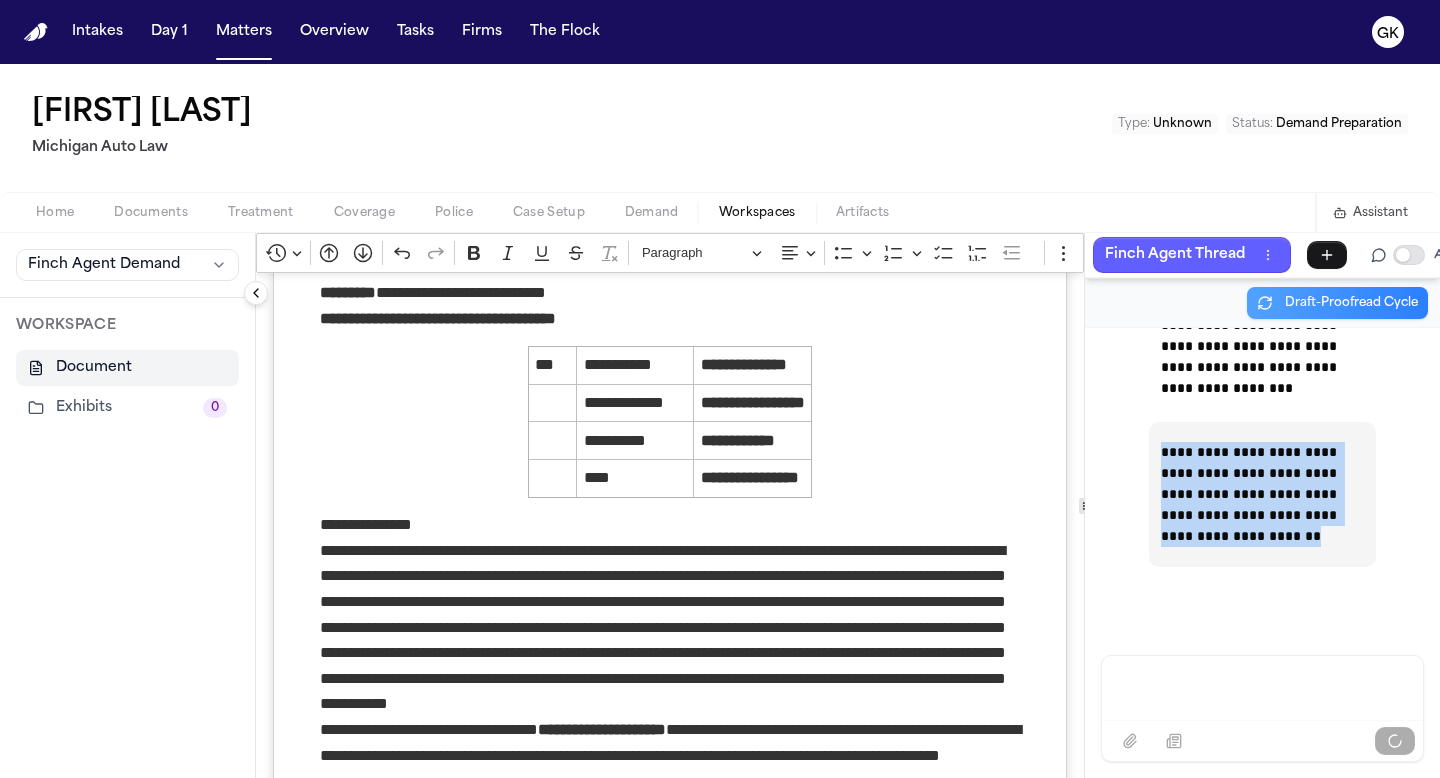 drag, startPoint x: 1283, startPoint y: 534, endPoint x: 1140, endPoint y: 432, distance: 175.65022 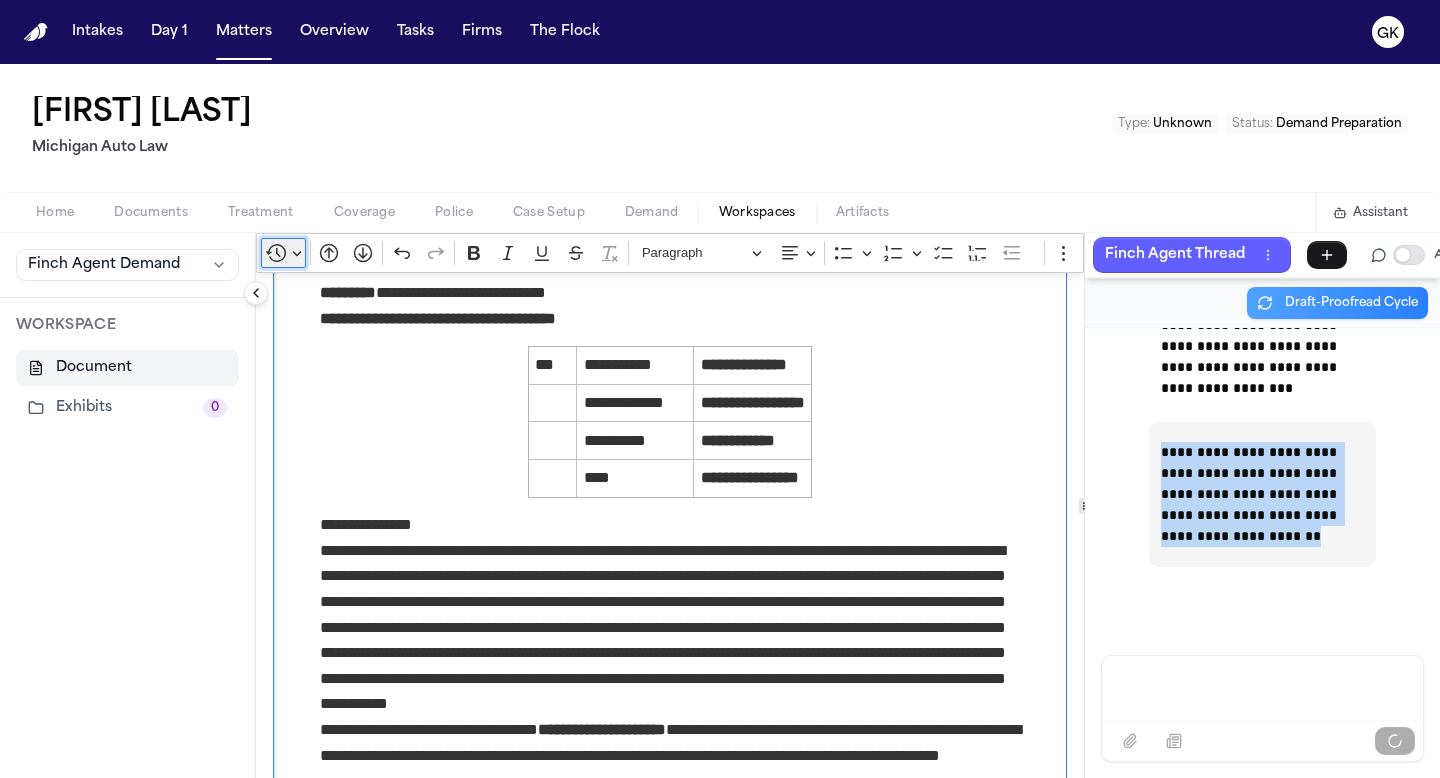 click on "Revision history" at bounding box center [283, 253] 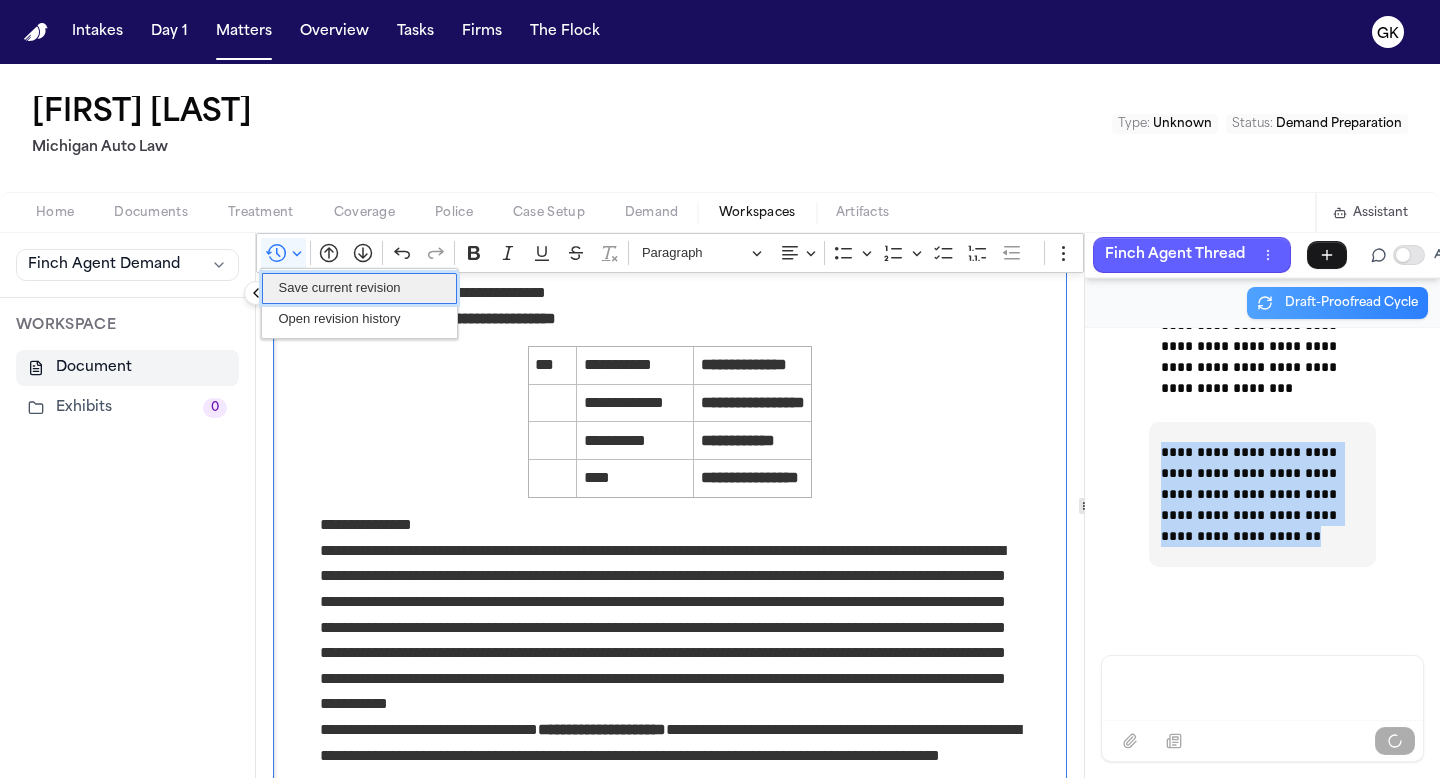 click on "Save current revision" at bounding box center (339, 288) 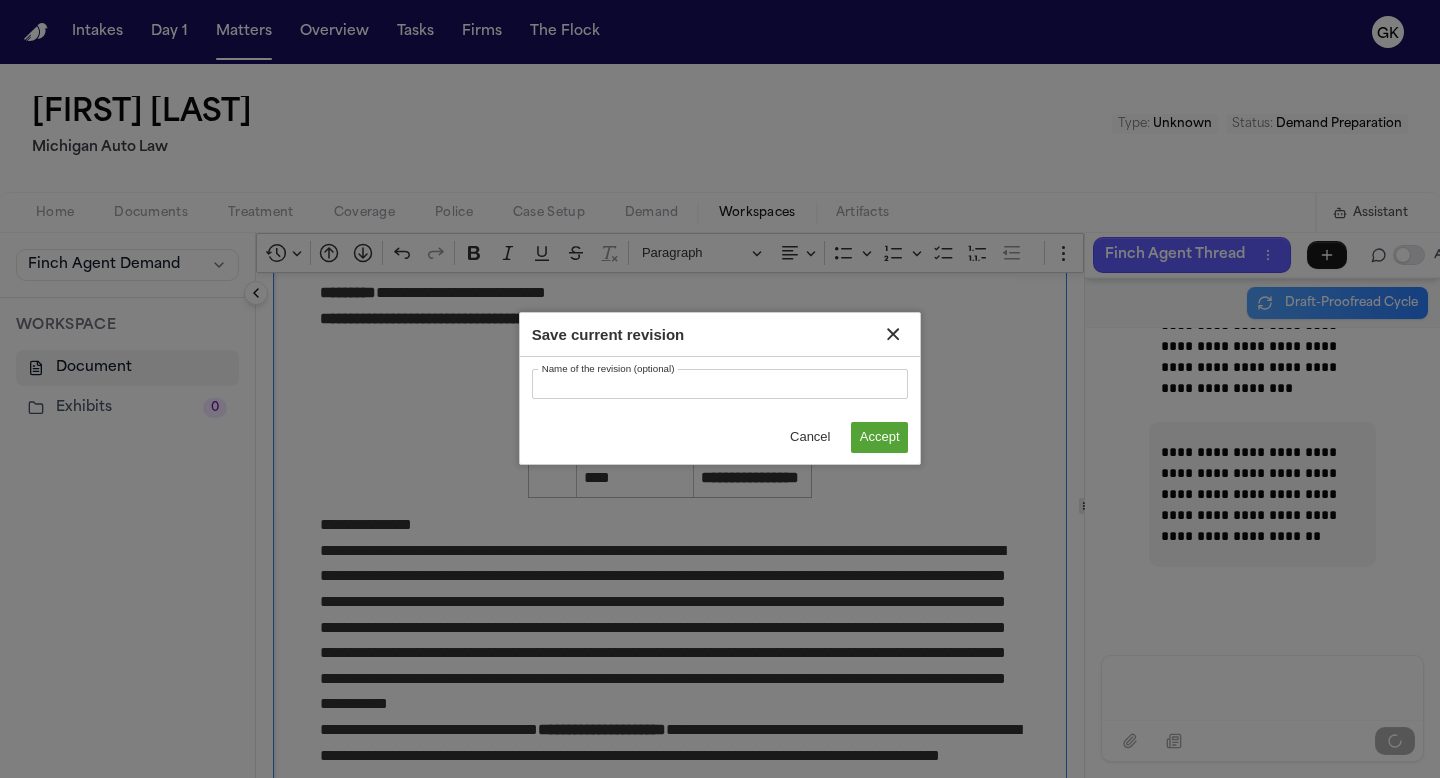 click on "Name of the revision (optional)" at bounding box center (720, 384) 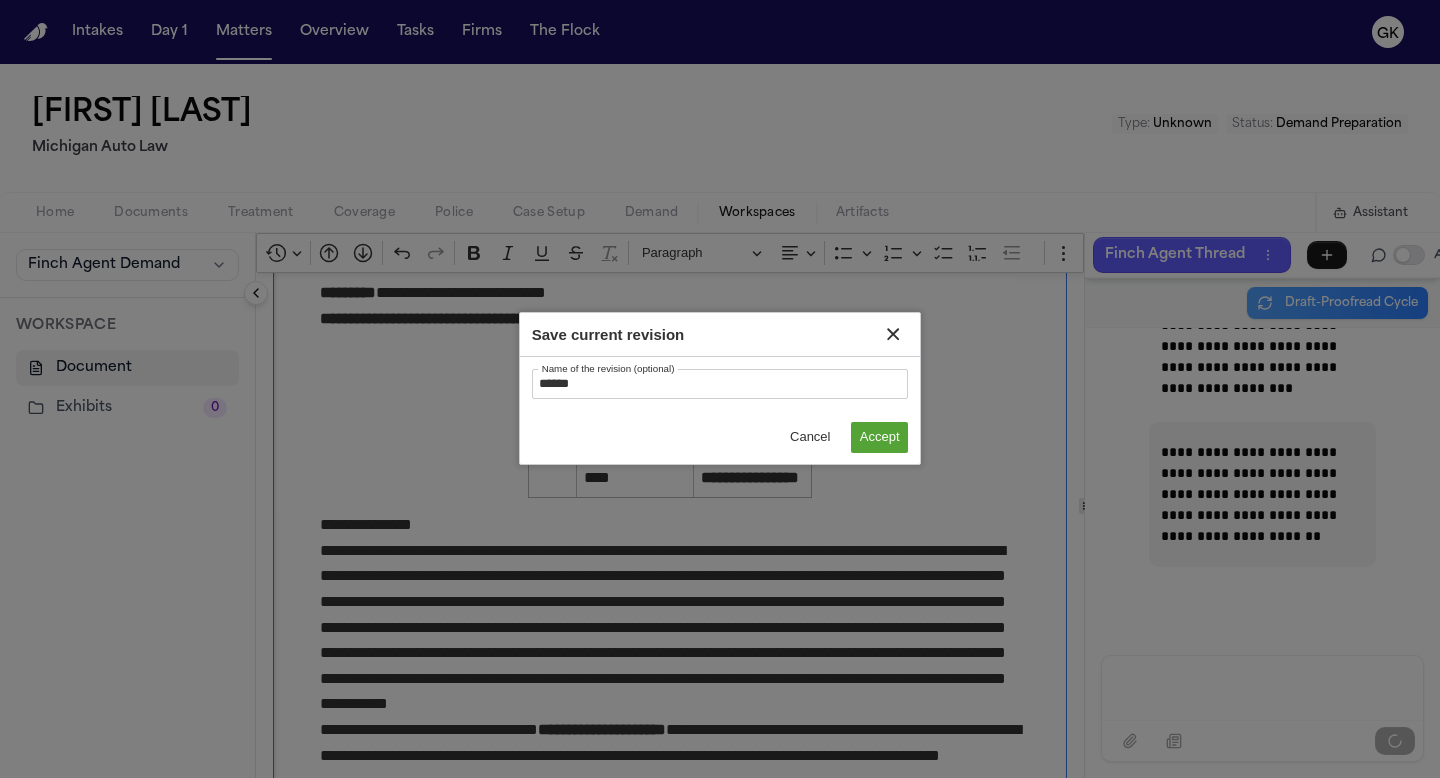 type on "*******" 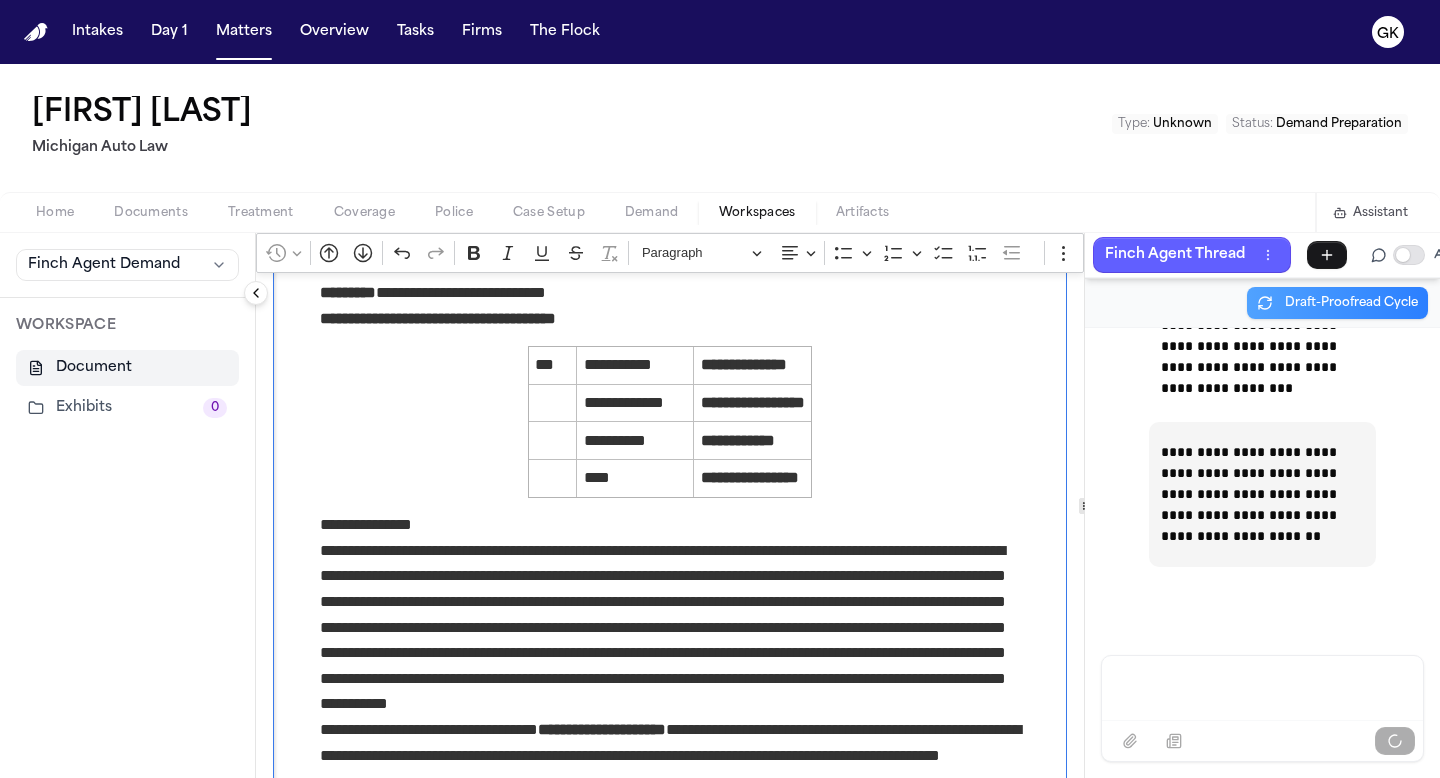 scroll, scrollTop: 161, scrollLeft: 0, axis: vertical 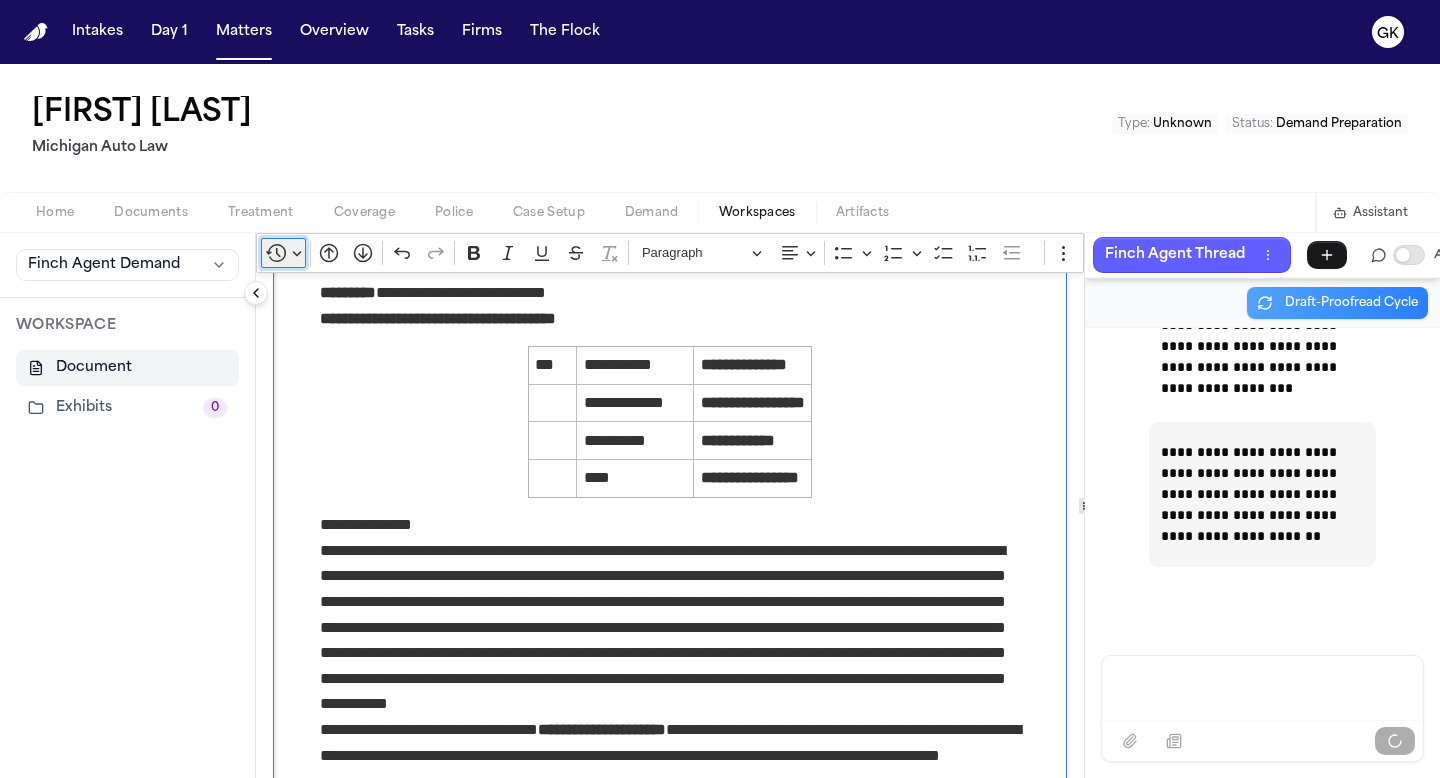 click 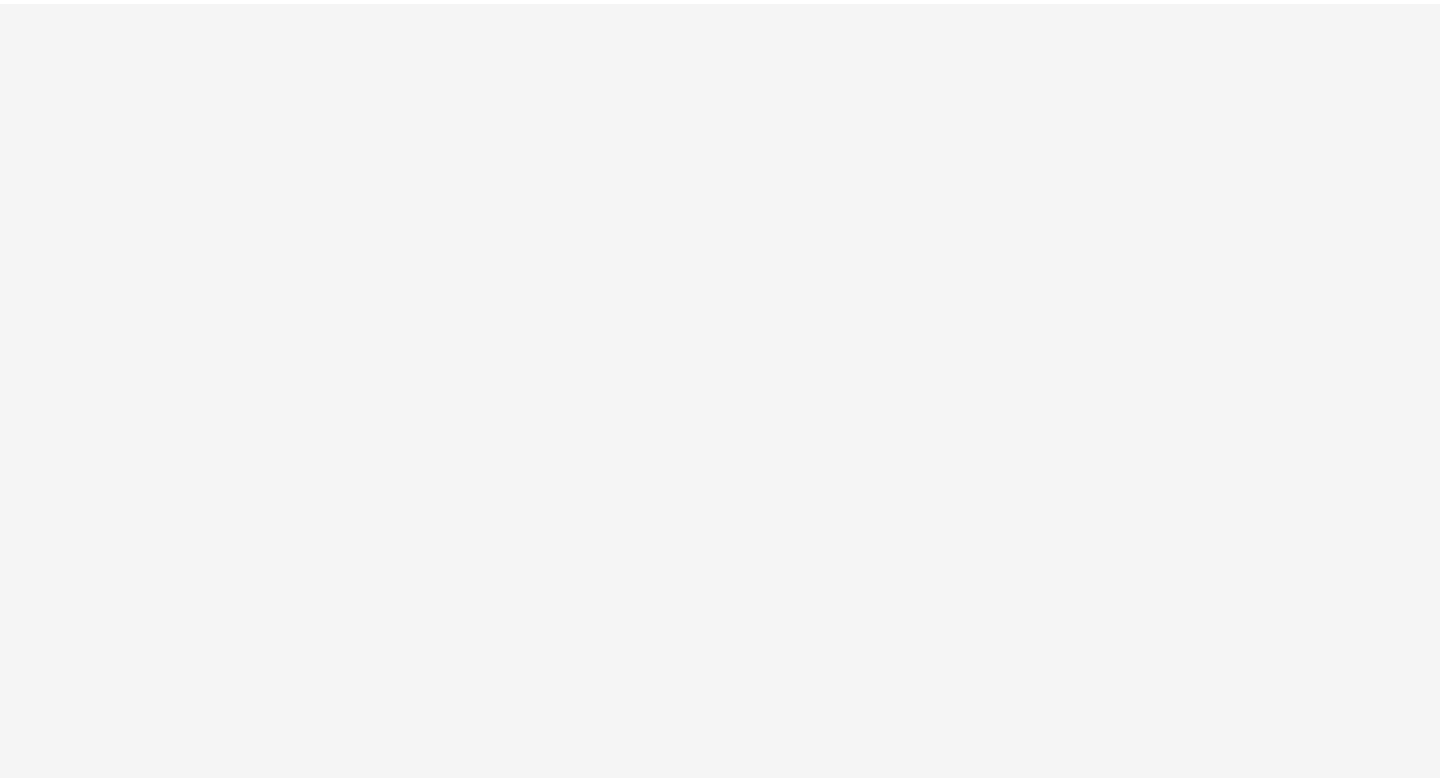 scroll, scrollTop: 0, scrollLeft: 0, axis: both 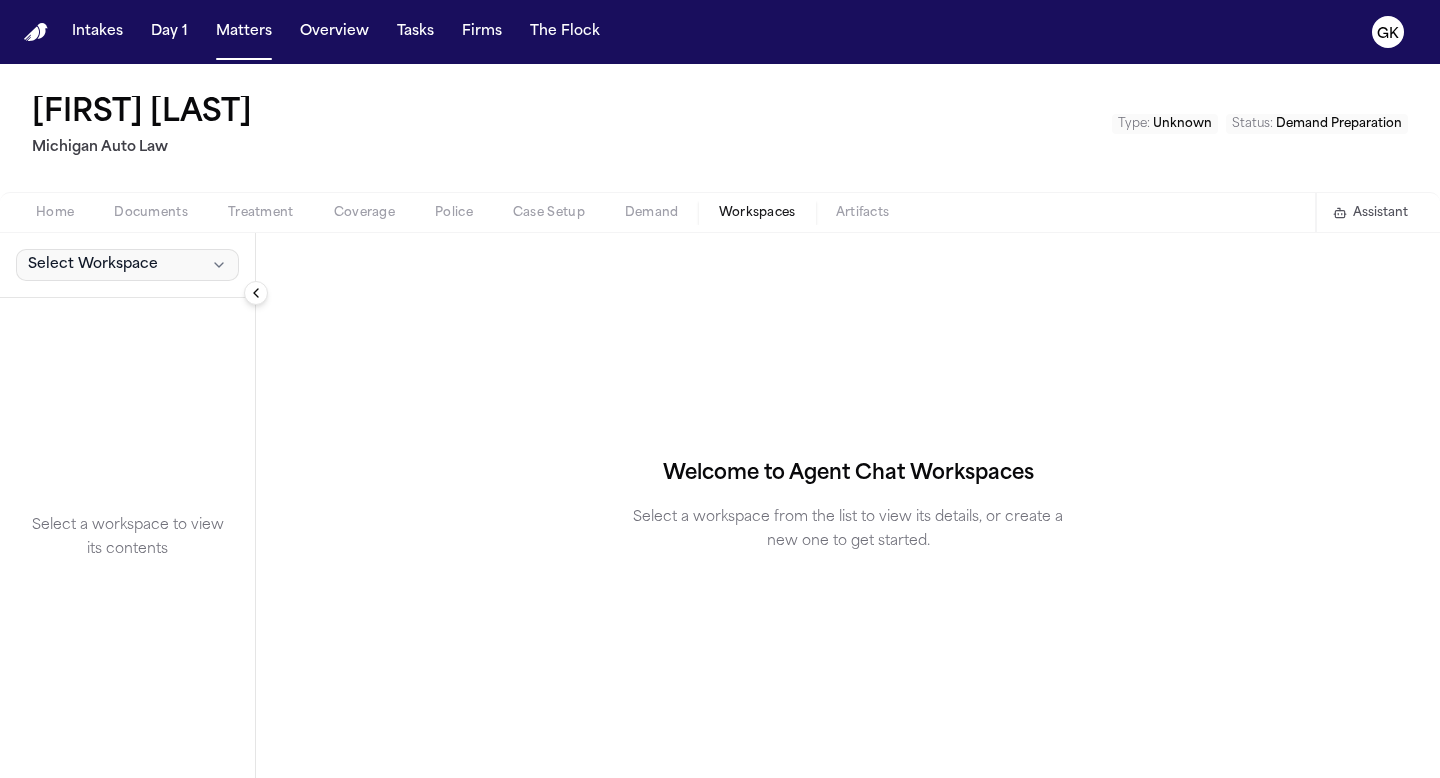 click on "Select Workspace" at bounding box center [127, 265] 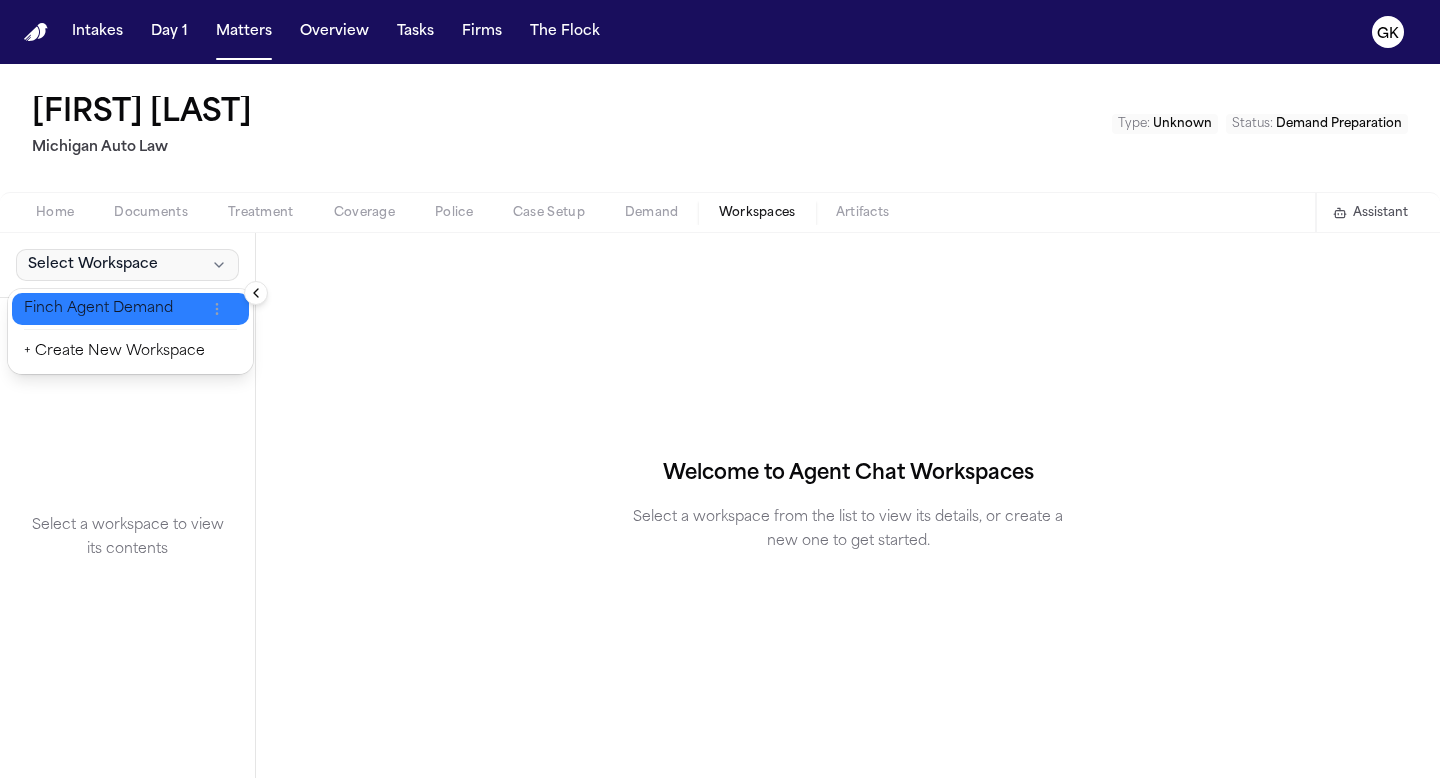 click on "Finch Agent Demand" at bounding box center [114, 309] 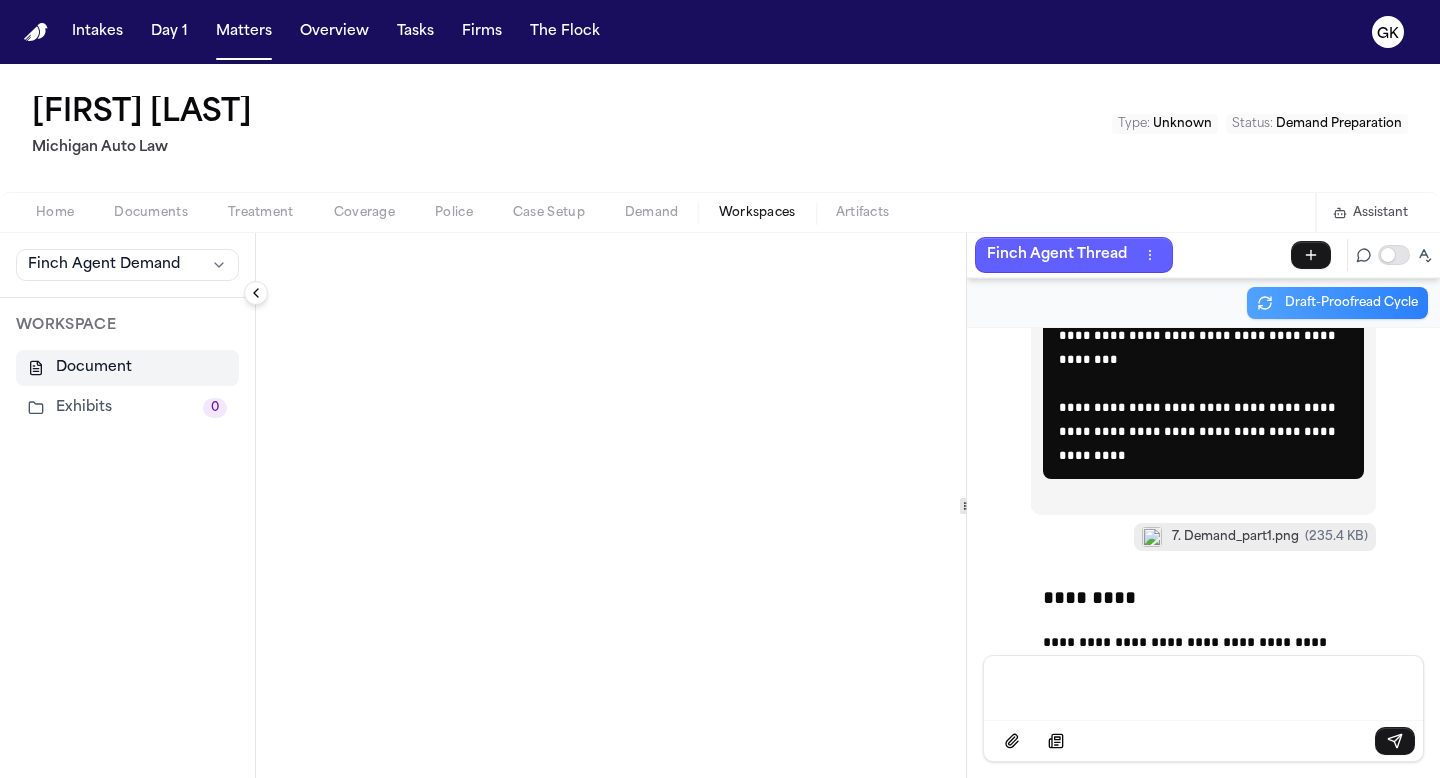 scroll, scrollTop: 93144, scrollLeft: 0, axis: vertical 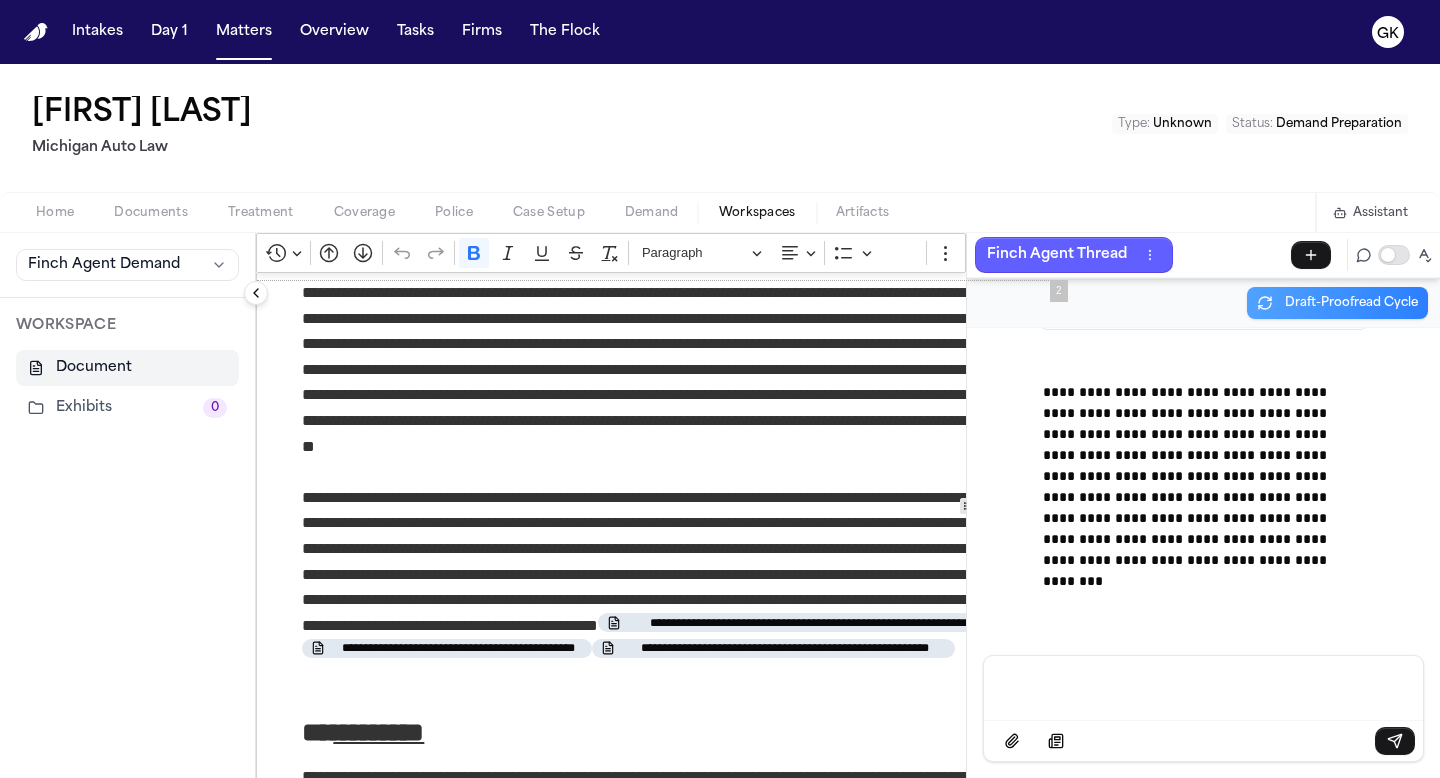 click at bounding box center (1203, 686) 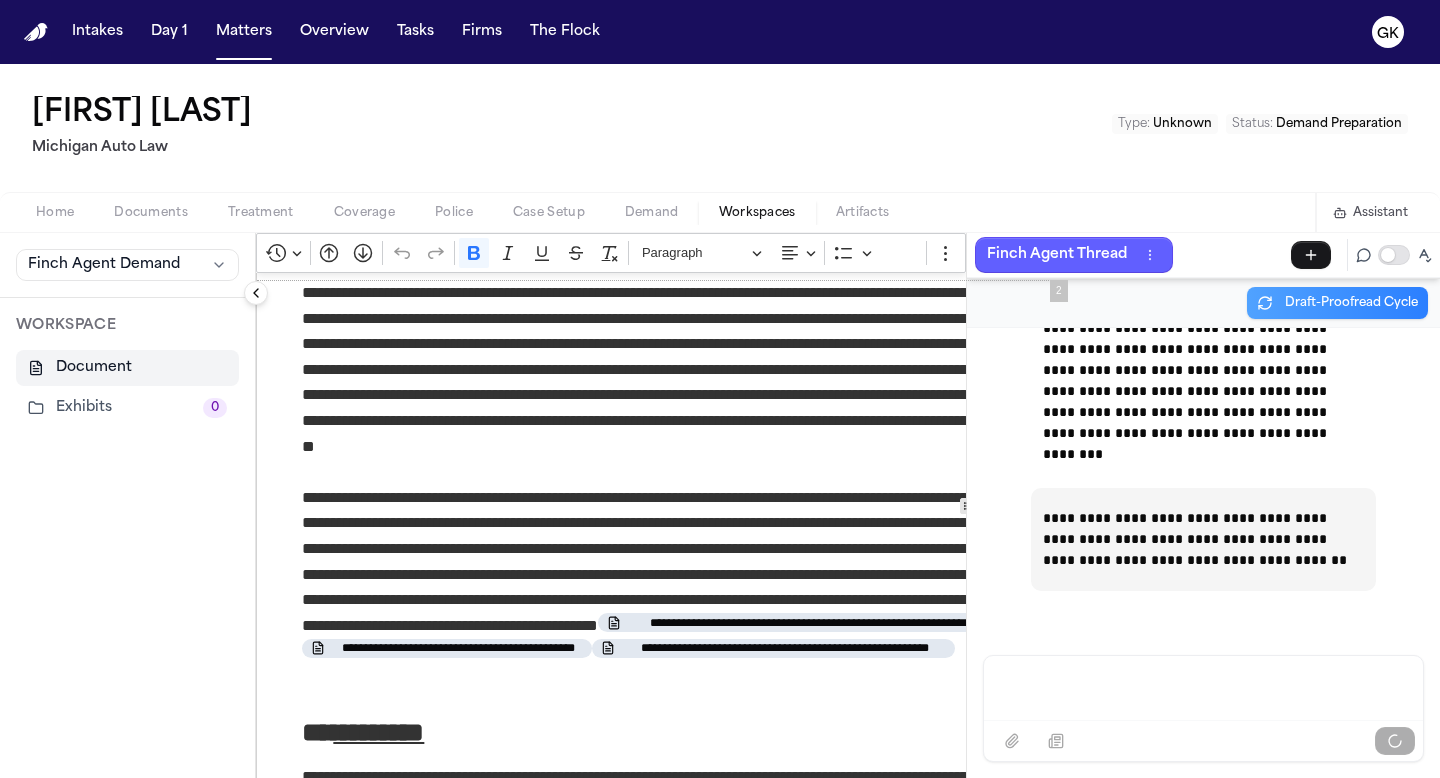 scroll, scrollTop: 96458, scrollLeft: 0, axis: vertical 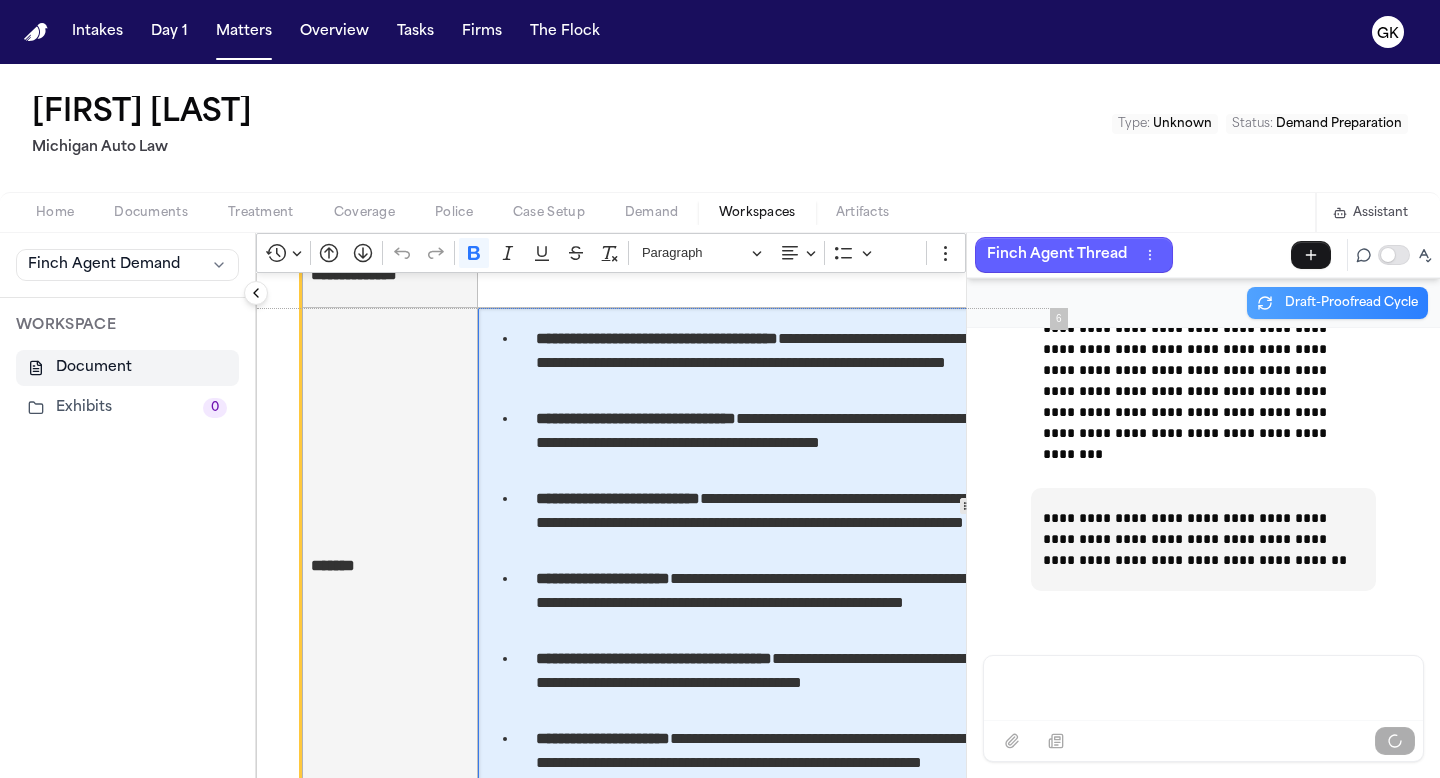 click on "**********" at bounding box center [765, 523] 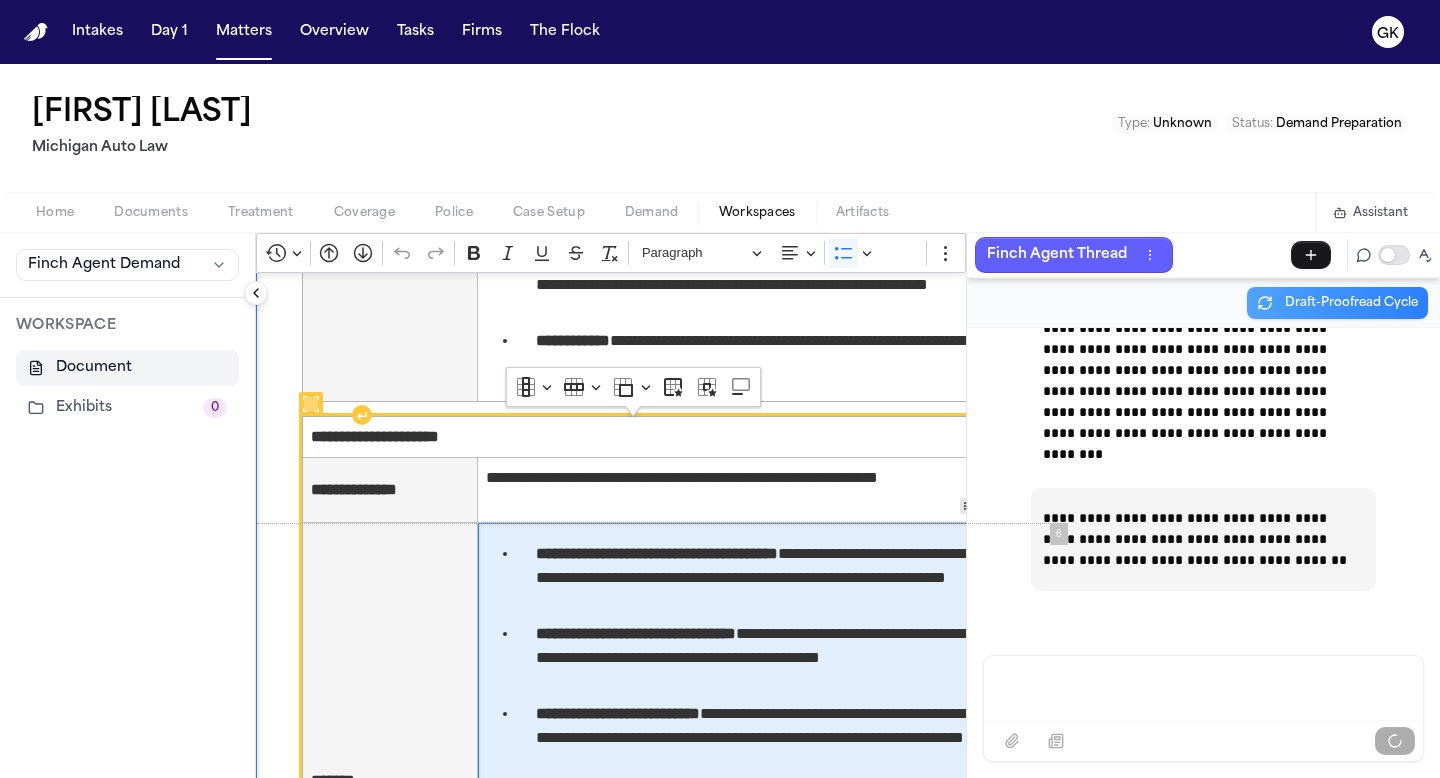 scroll, scrollTop: 4570, scrollLeft: 0, axis: vertical 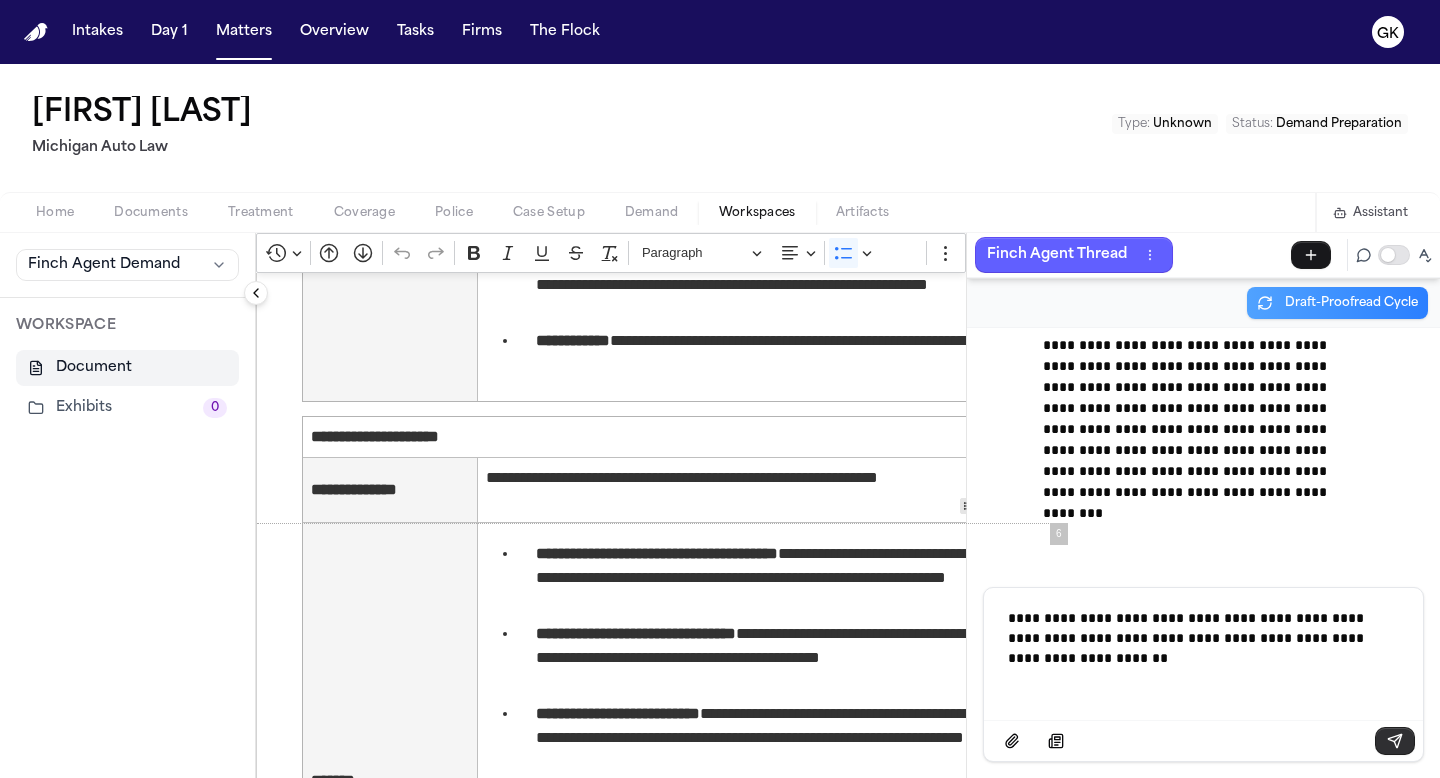 click at bounding box center [1395, 741] 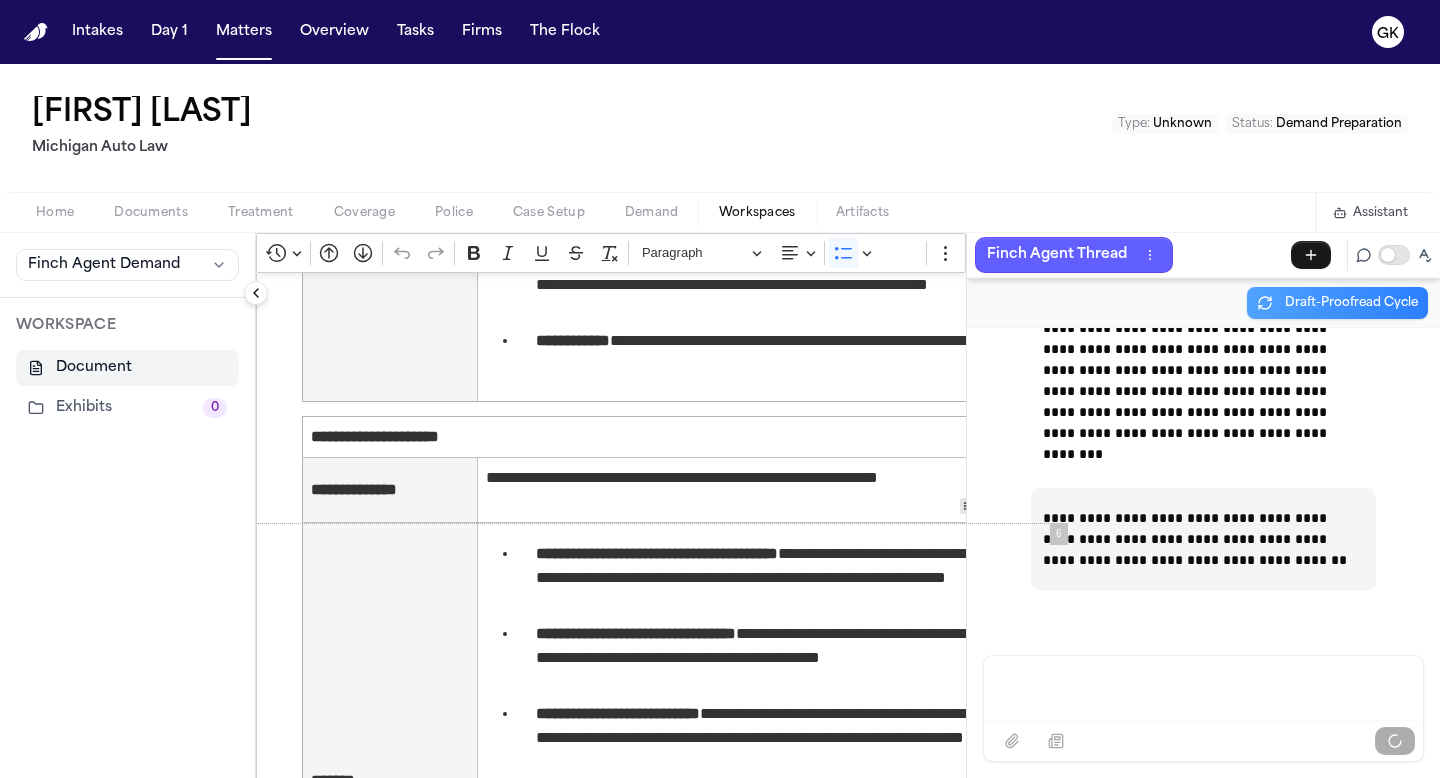 scroll, scrollTop: 96458, scrollLeft: 0, axis: vertical 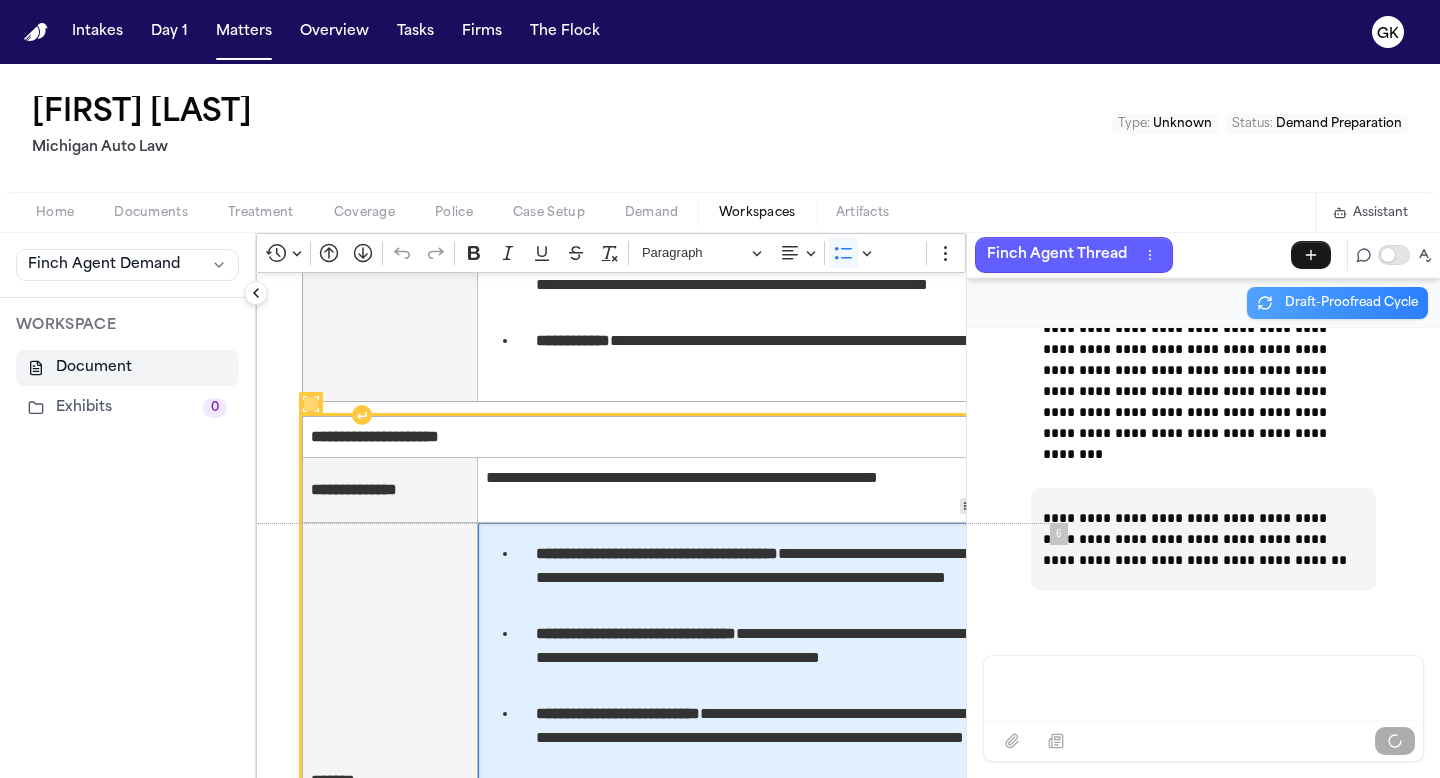 click on "**********" at bounding box center (765, 578) 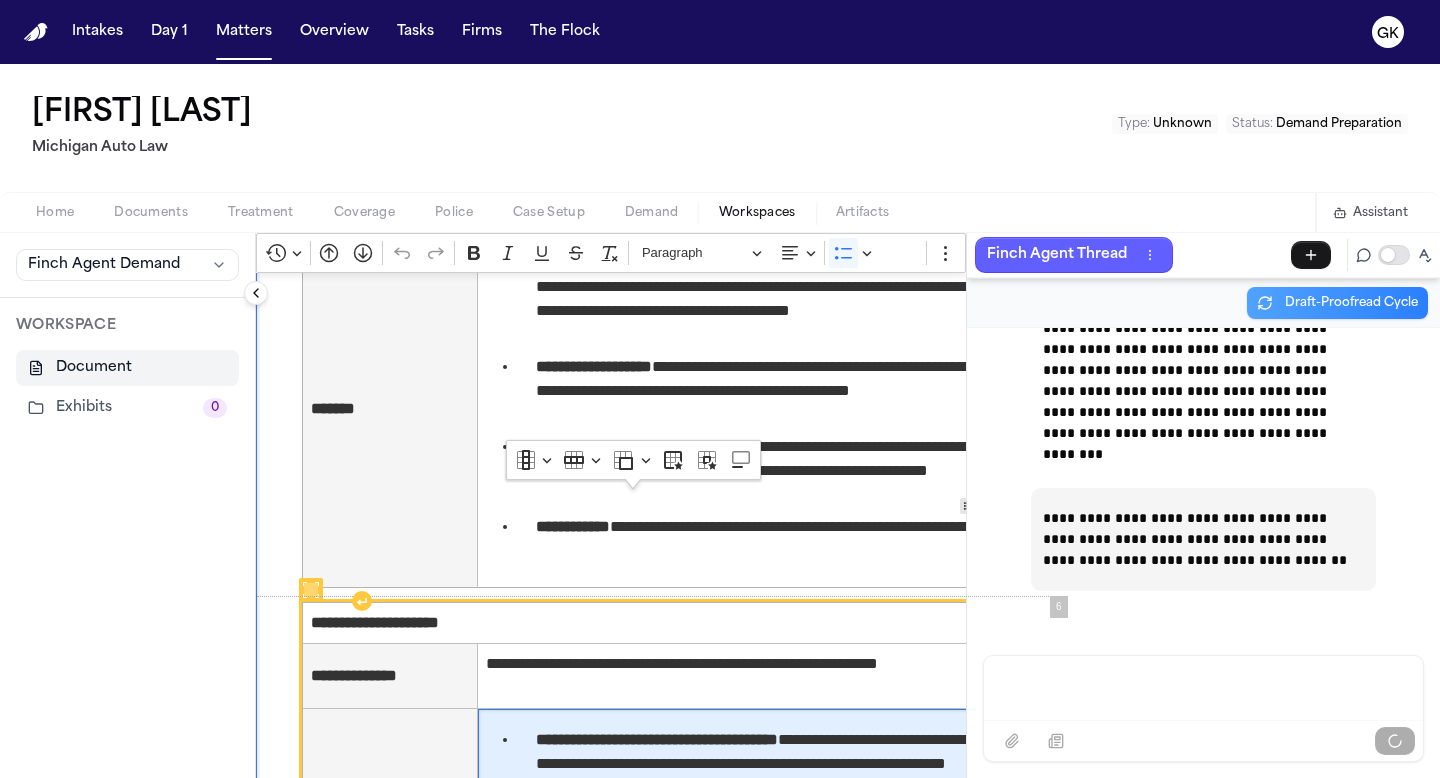 scroll, scrollTop: 4323, scrollLeft: 0, axis: vertical 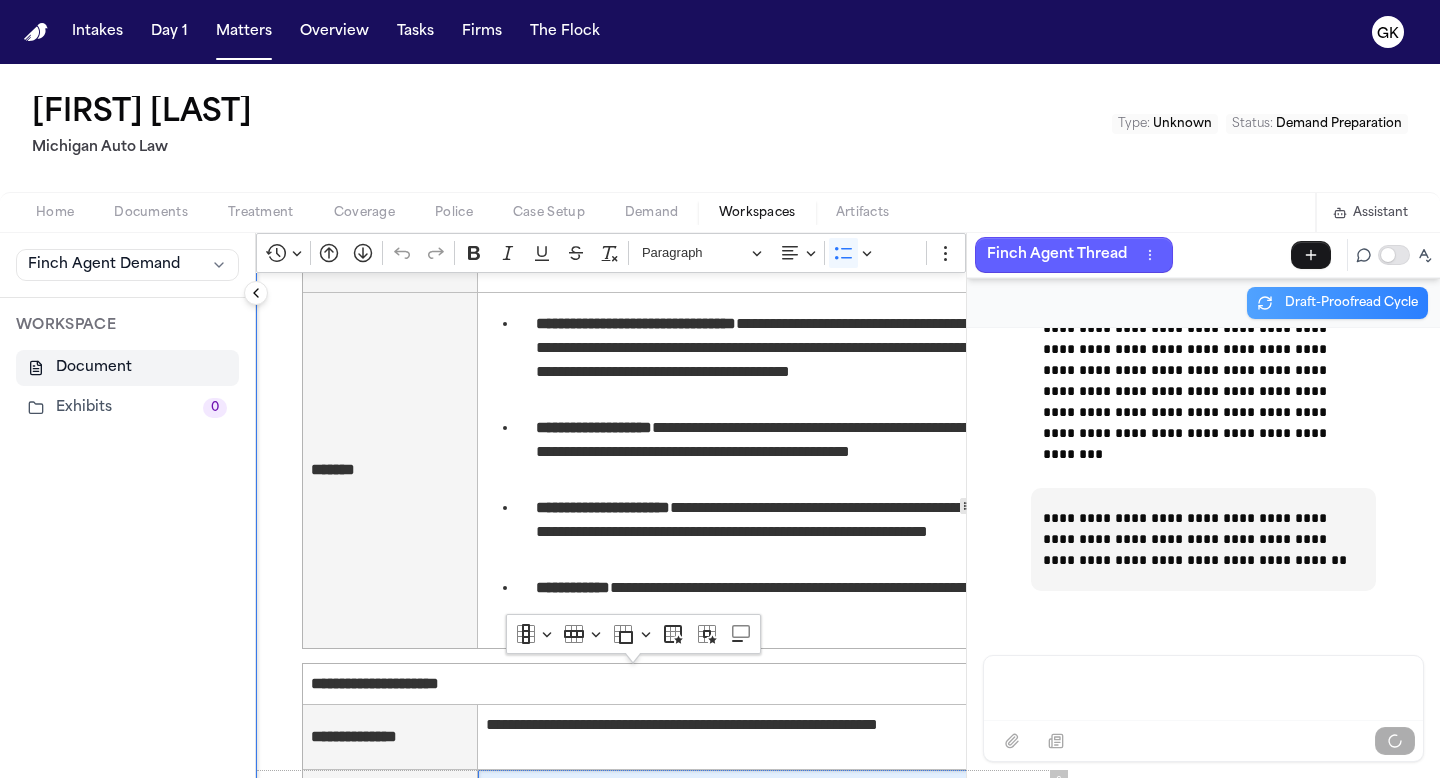 click on "**********" at bounding box center (1203, 539) 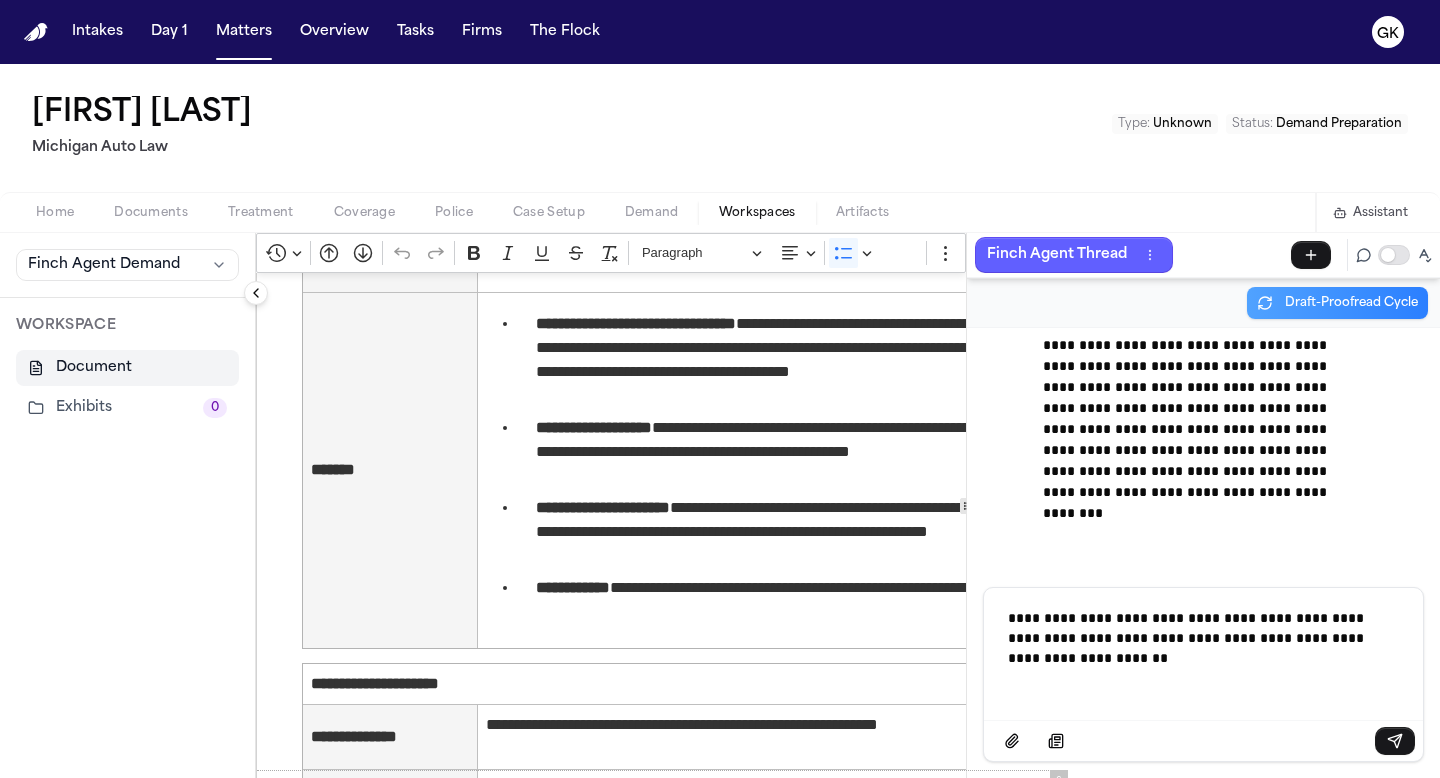 scroll, scrollTop: 96399, scrollLeft: 0, axis: vertical 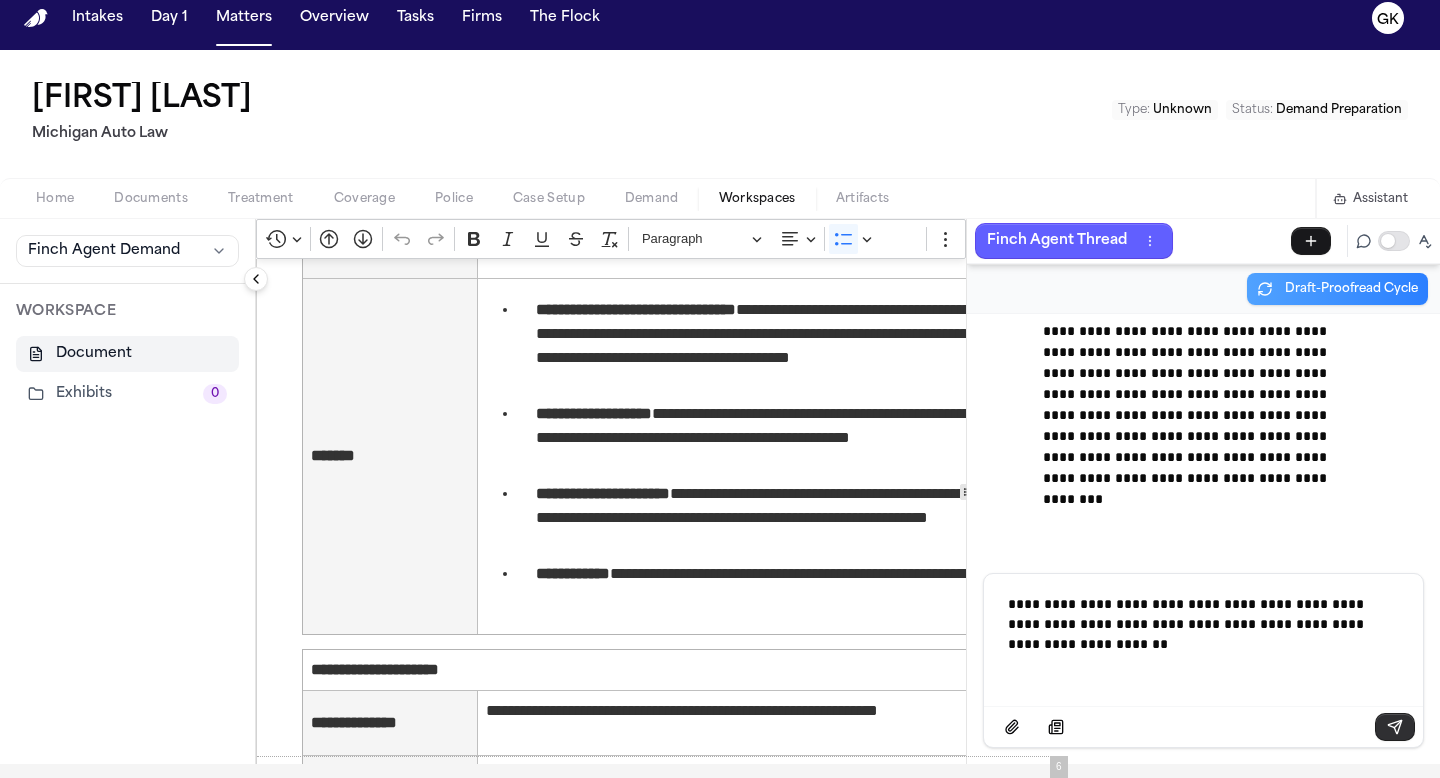 click 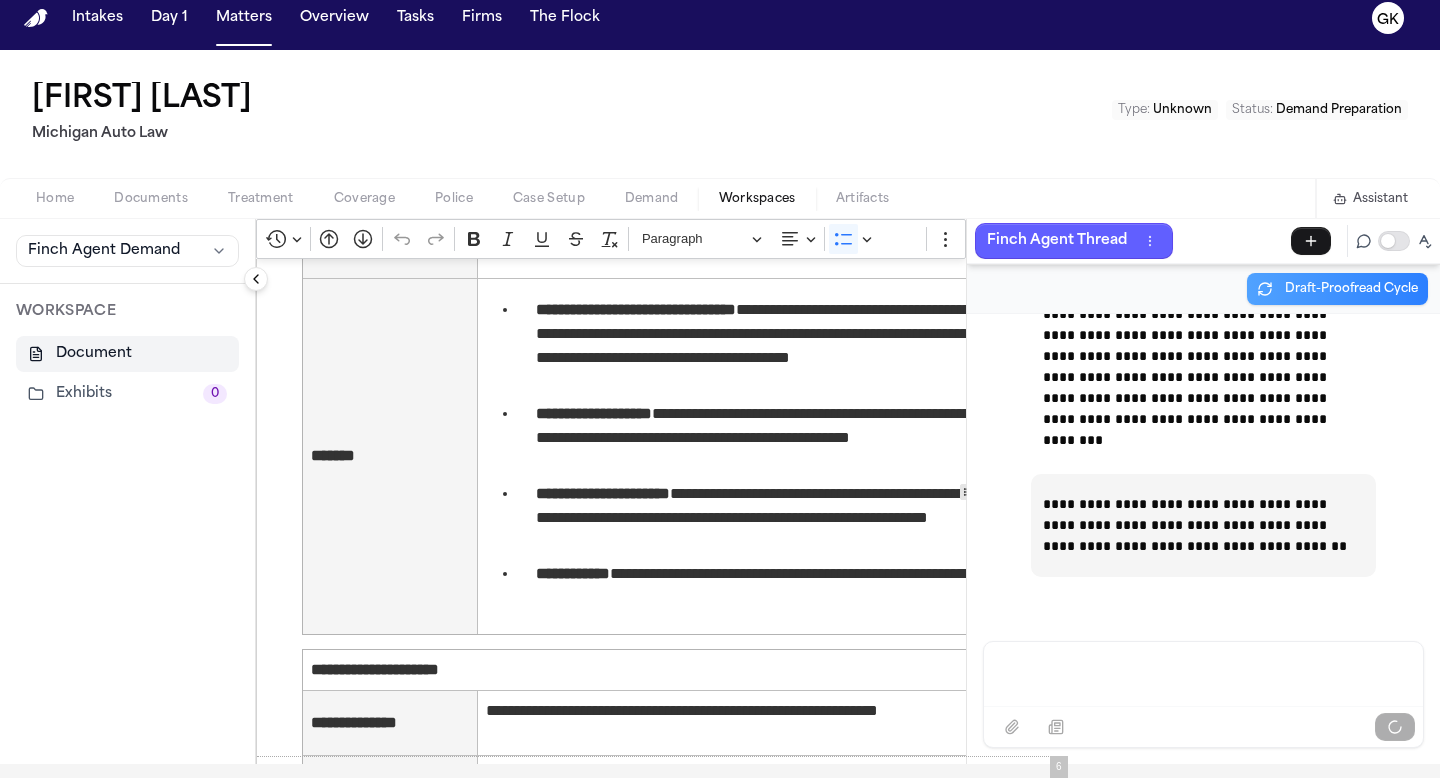 scroll, scrollTop: 96458, scrollLeft: 0, axis: vertical 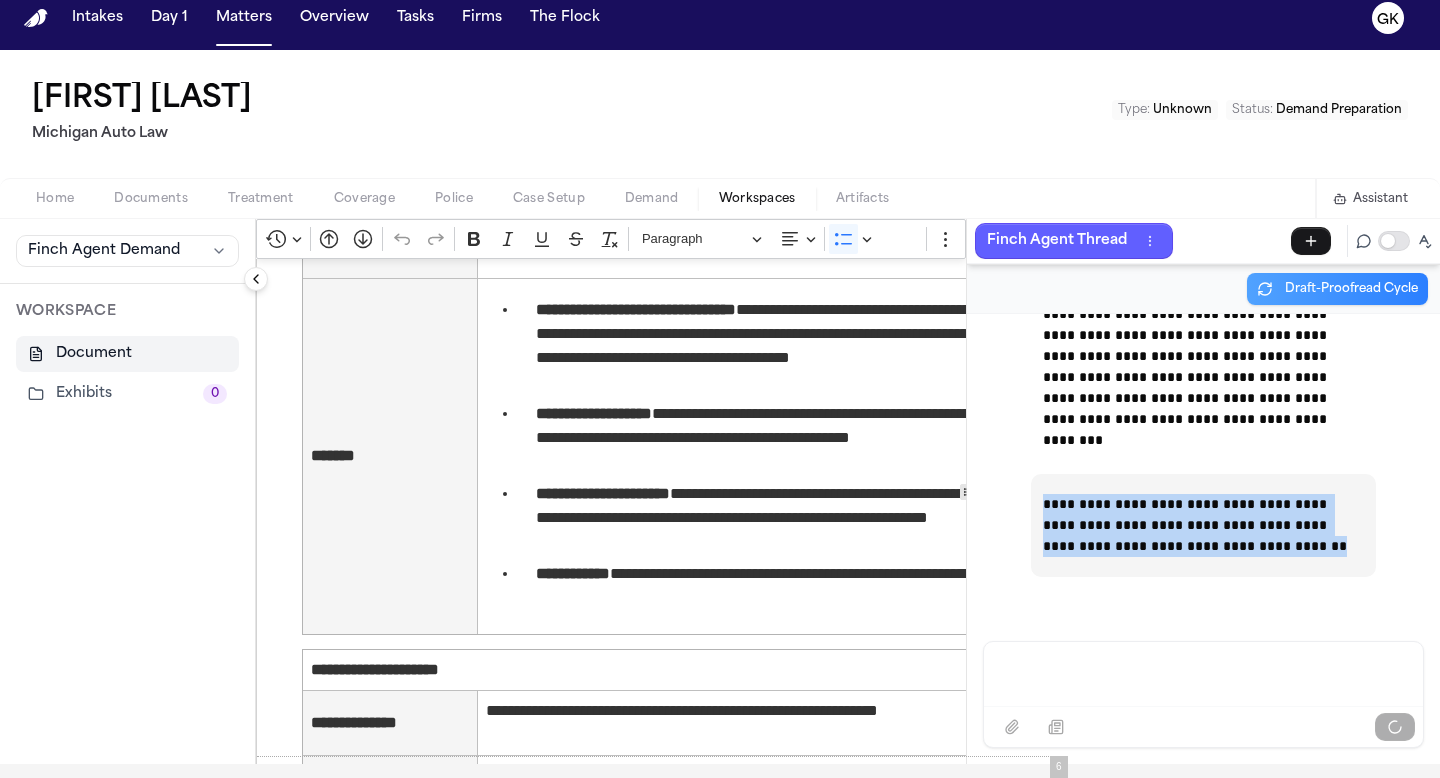drag, startPoint x: 1288, startPoint y: 550, endPoint x: 1030, endPoint y: 491, distance: 264.66016 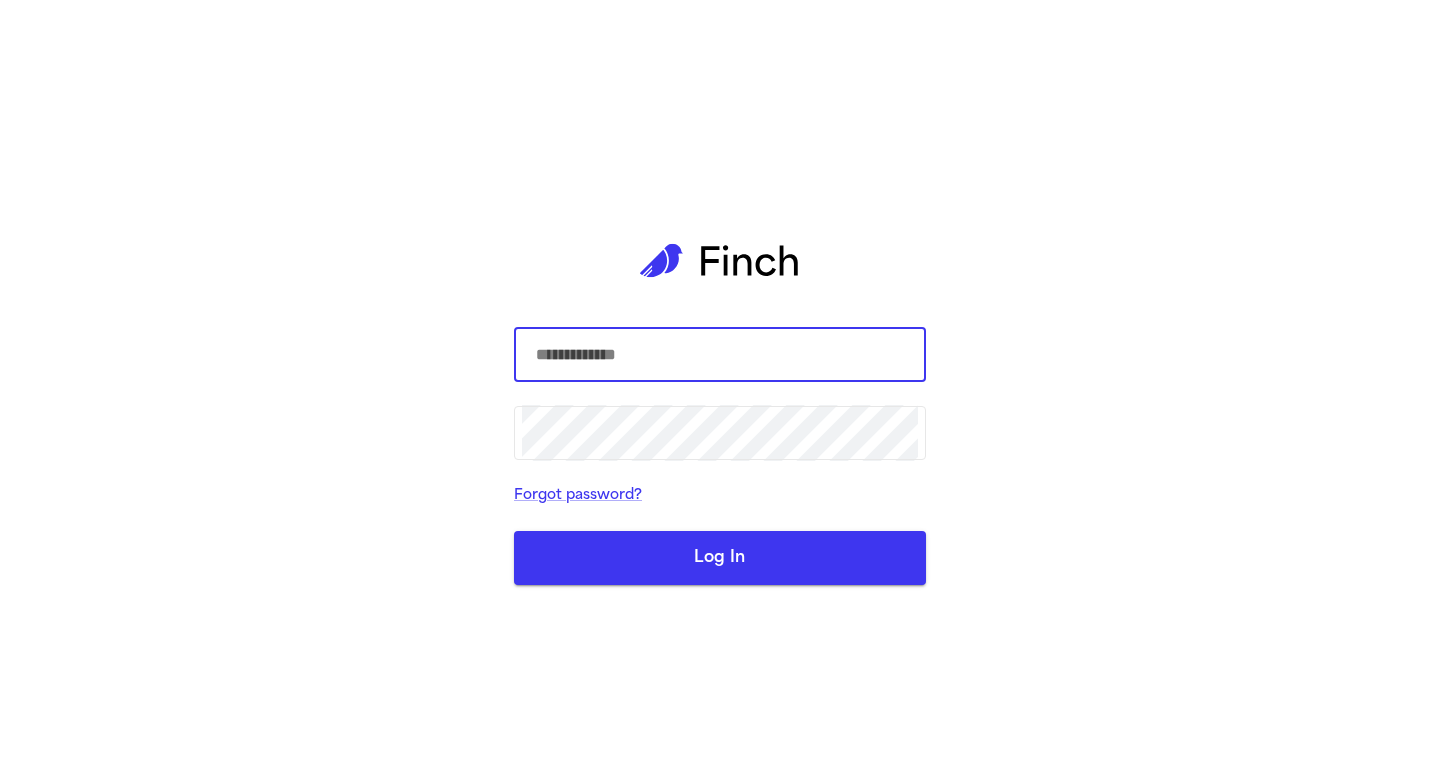 scroll, scrollTop: 0, scrollLeft: 0, axis: both 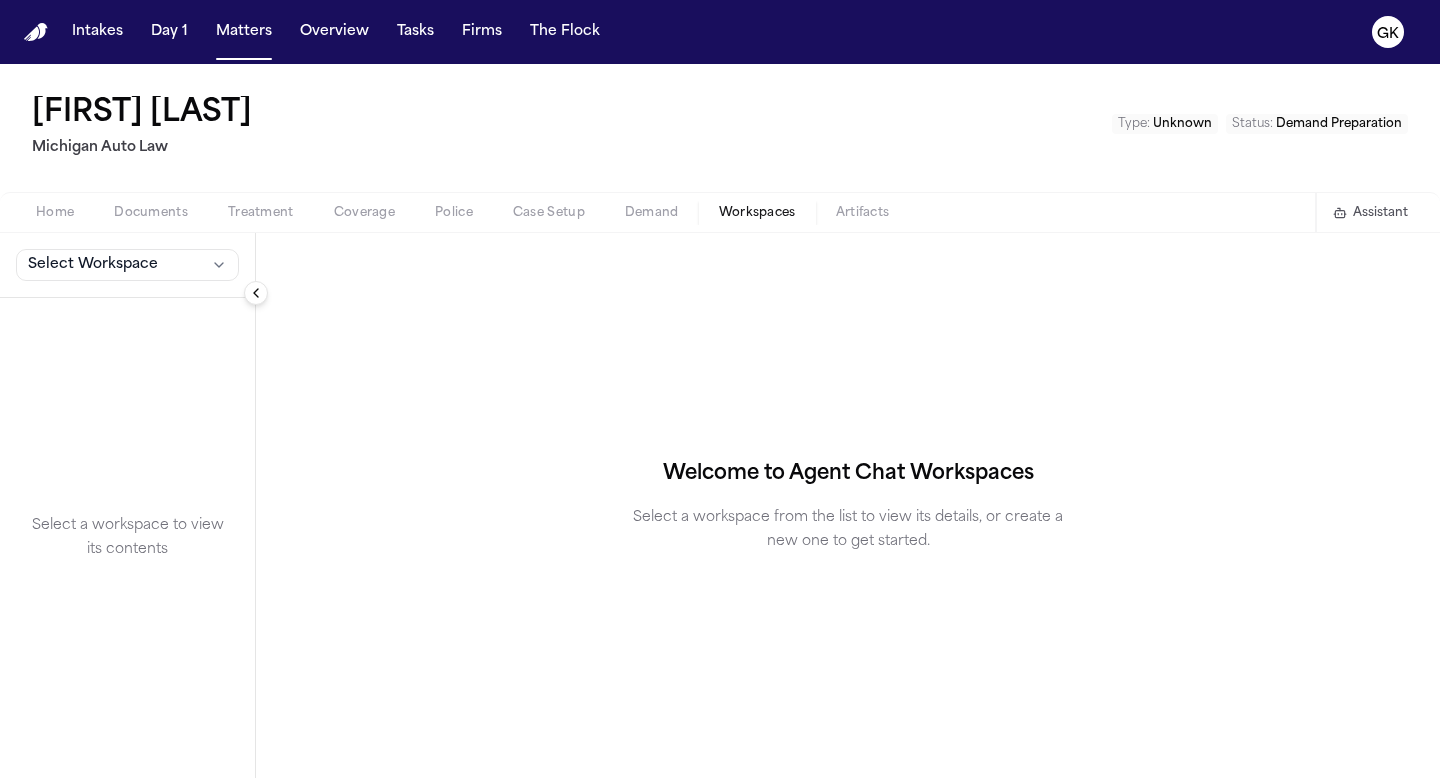 drag, startPoint x: 138, startPoint y: 302, endPoint x: 136, endPoint y: 278, distance: 24.083189 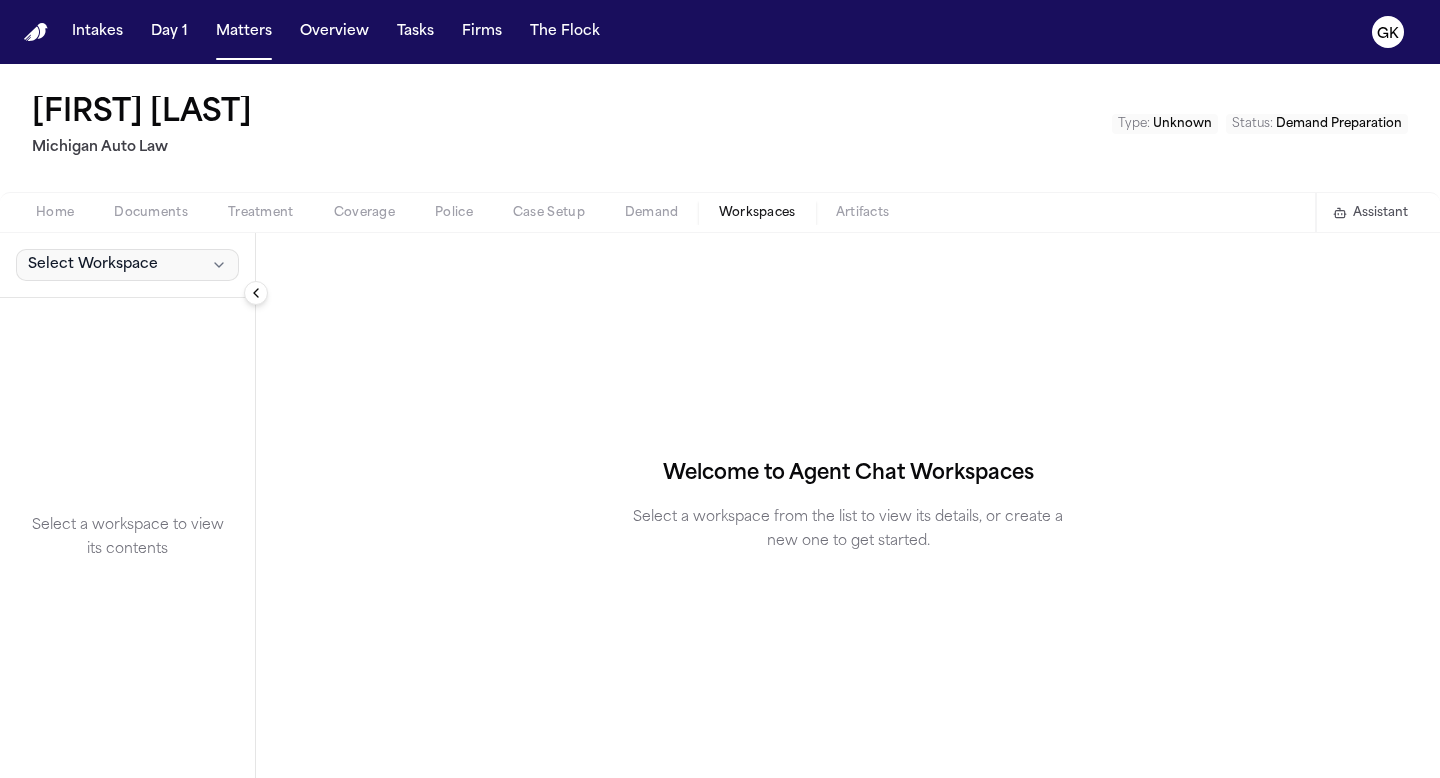 click on "Select Workspace" at bounding box center (93, 265) 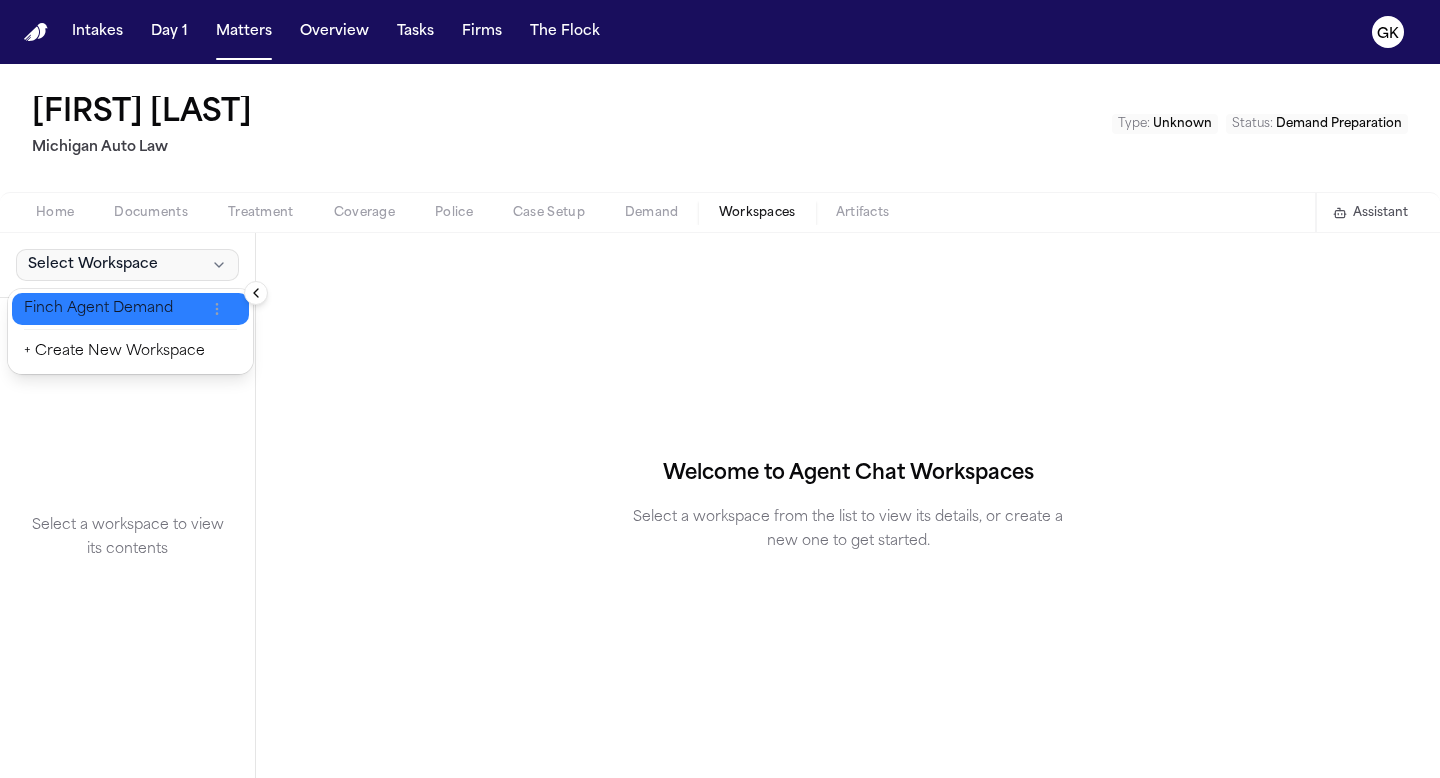 click on "Finch Agent Demand" at bounding box center (114, 309) 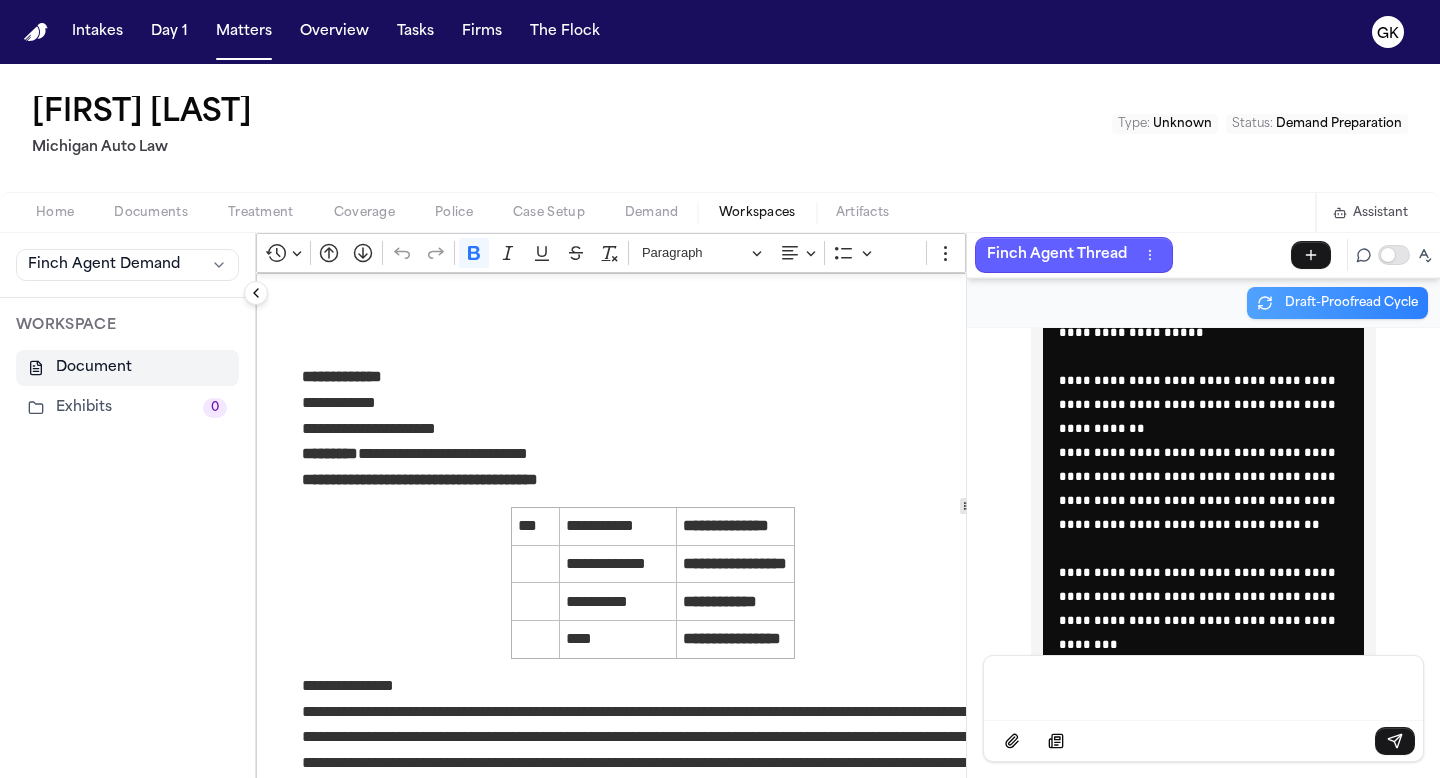 click at bounding box center [1203, 686] 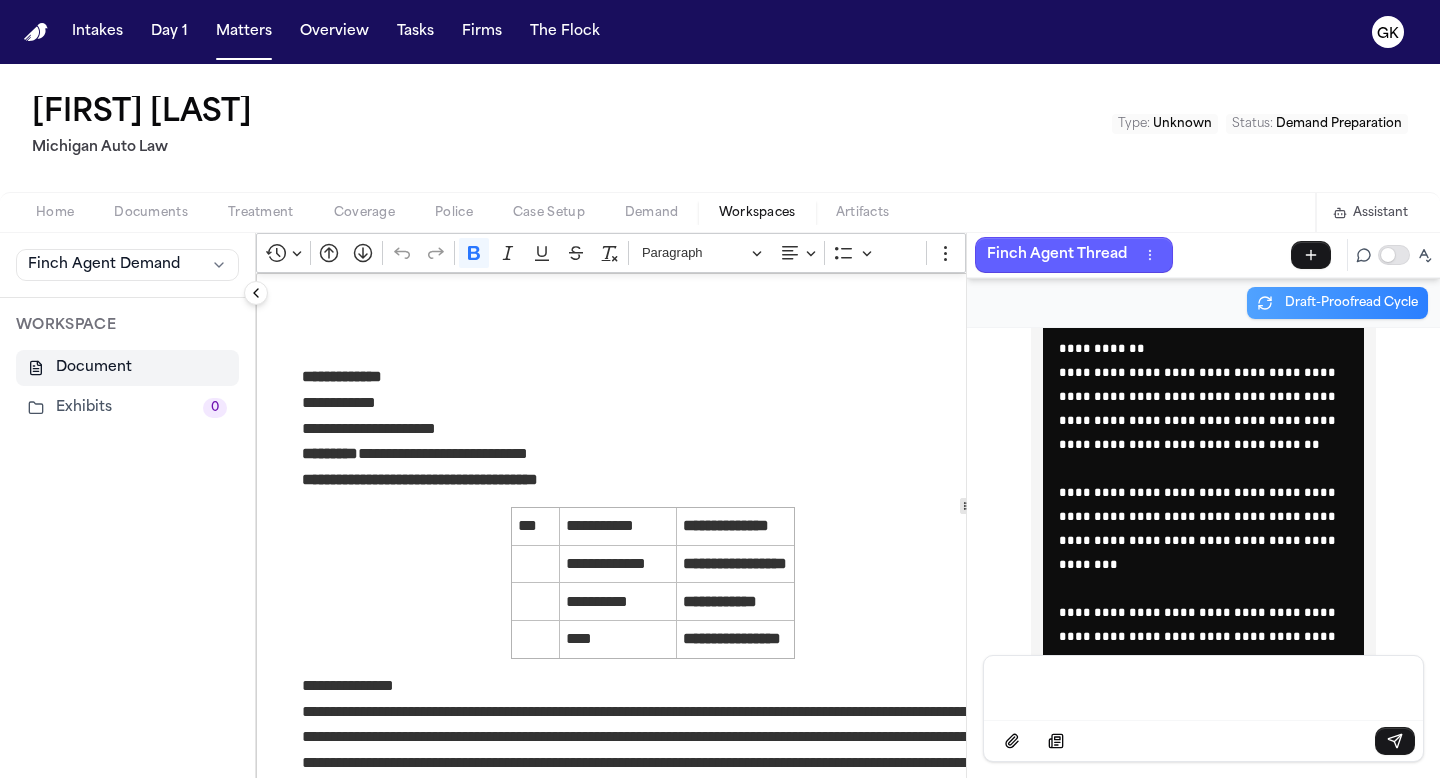 scroll, scrollTop: 92971, scrollLeft: 0, axis: vertical 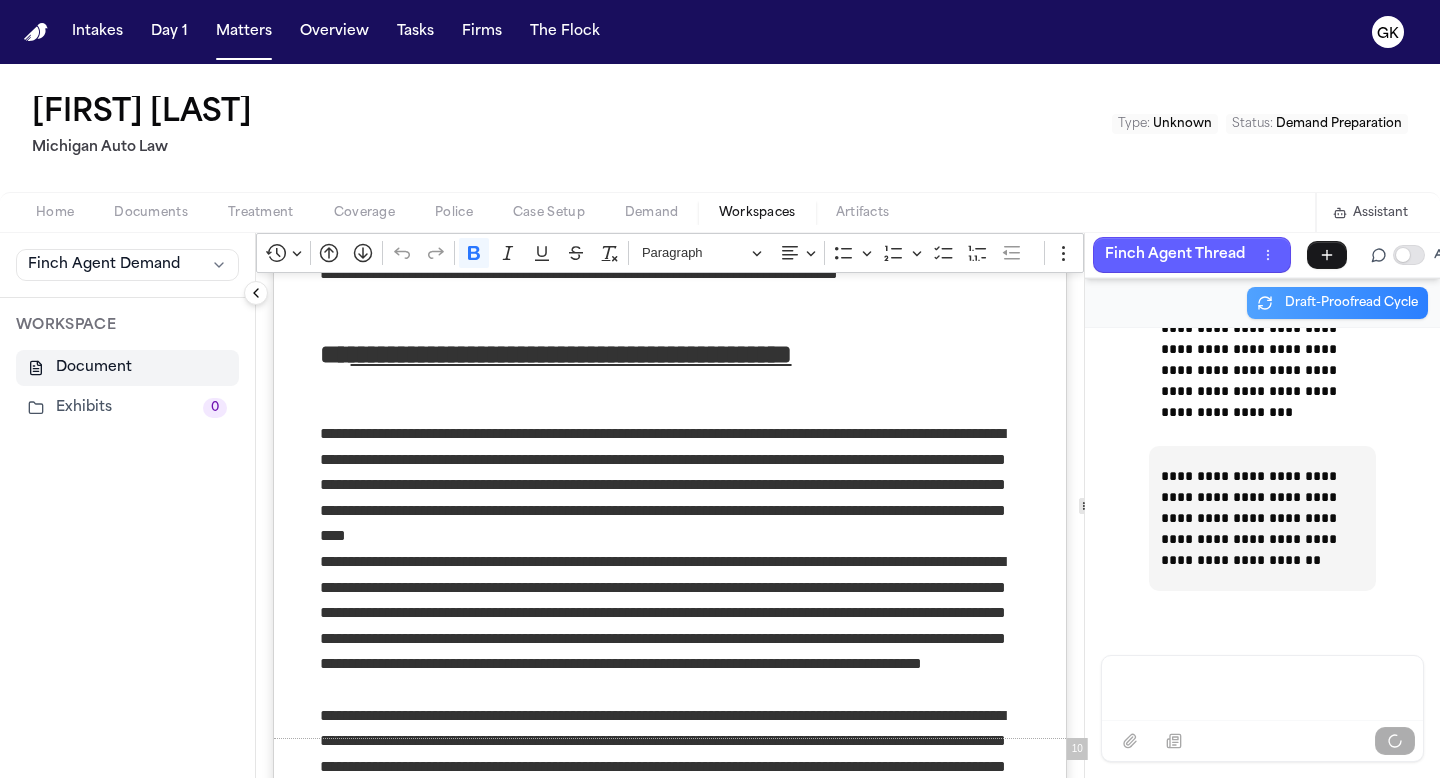 click on "**********" at bounding box center (848, 505) 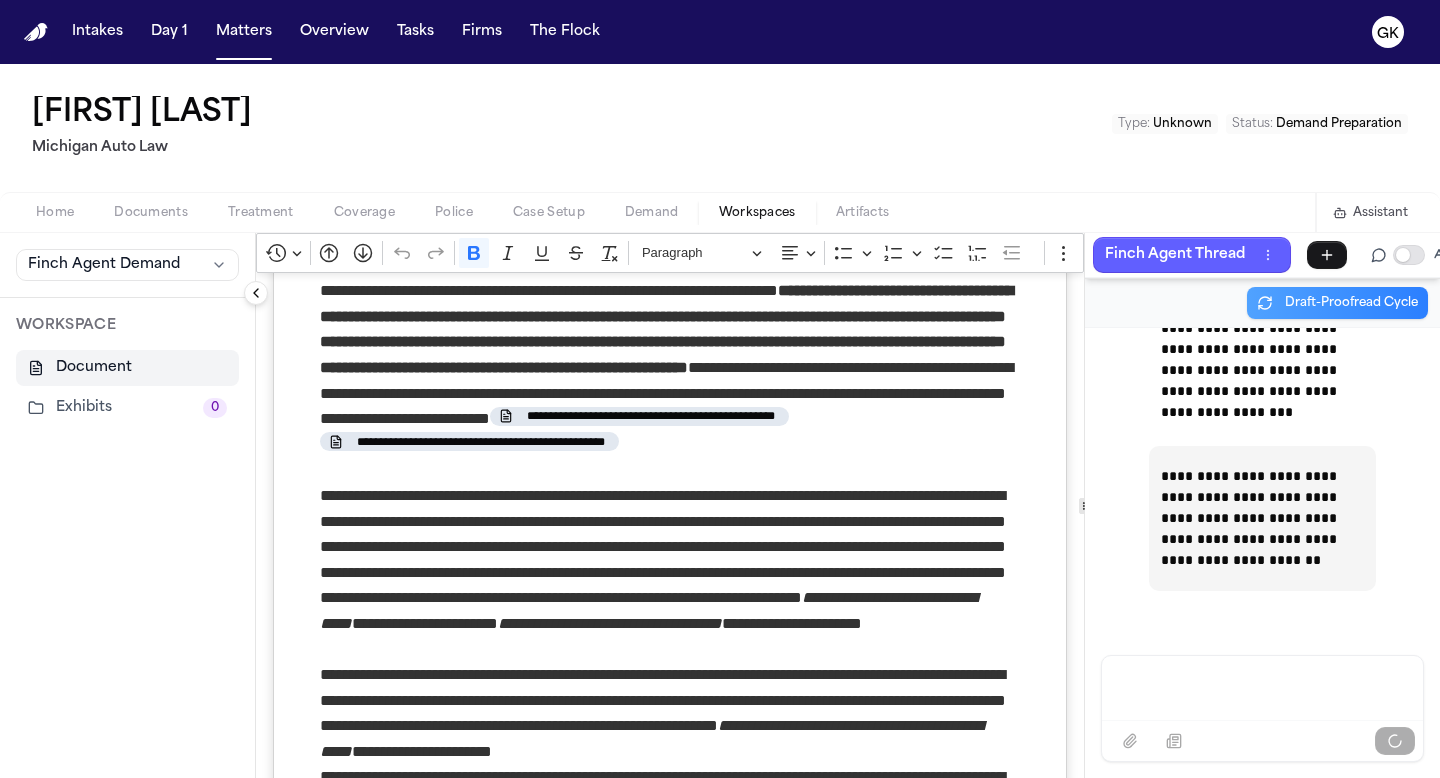 scroll, scrollTop: 10233, scrollLeft: 0, axis: vertical 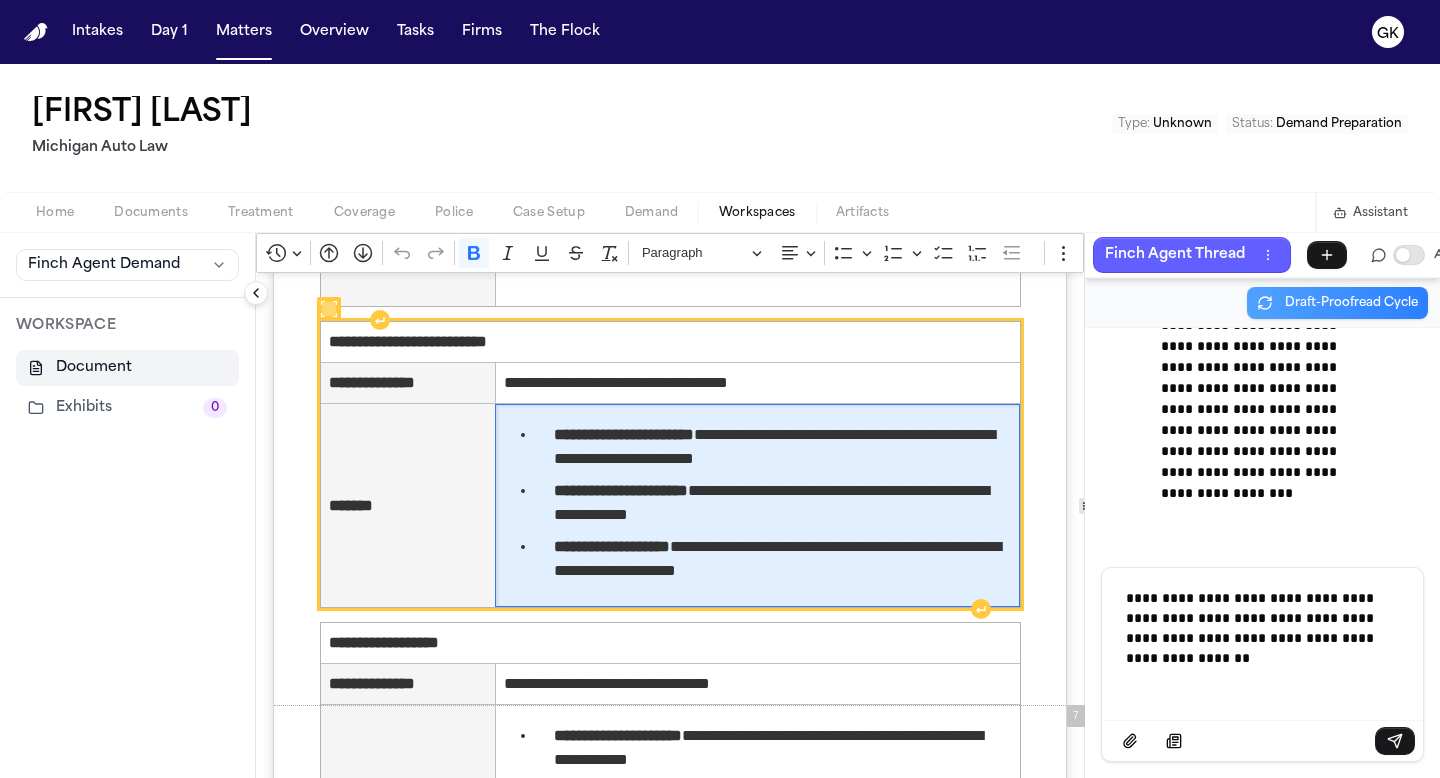 click on "**********" at bounding box center [783, 559] 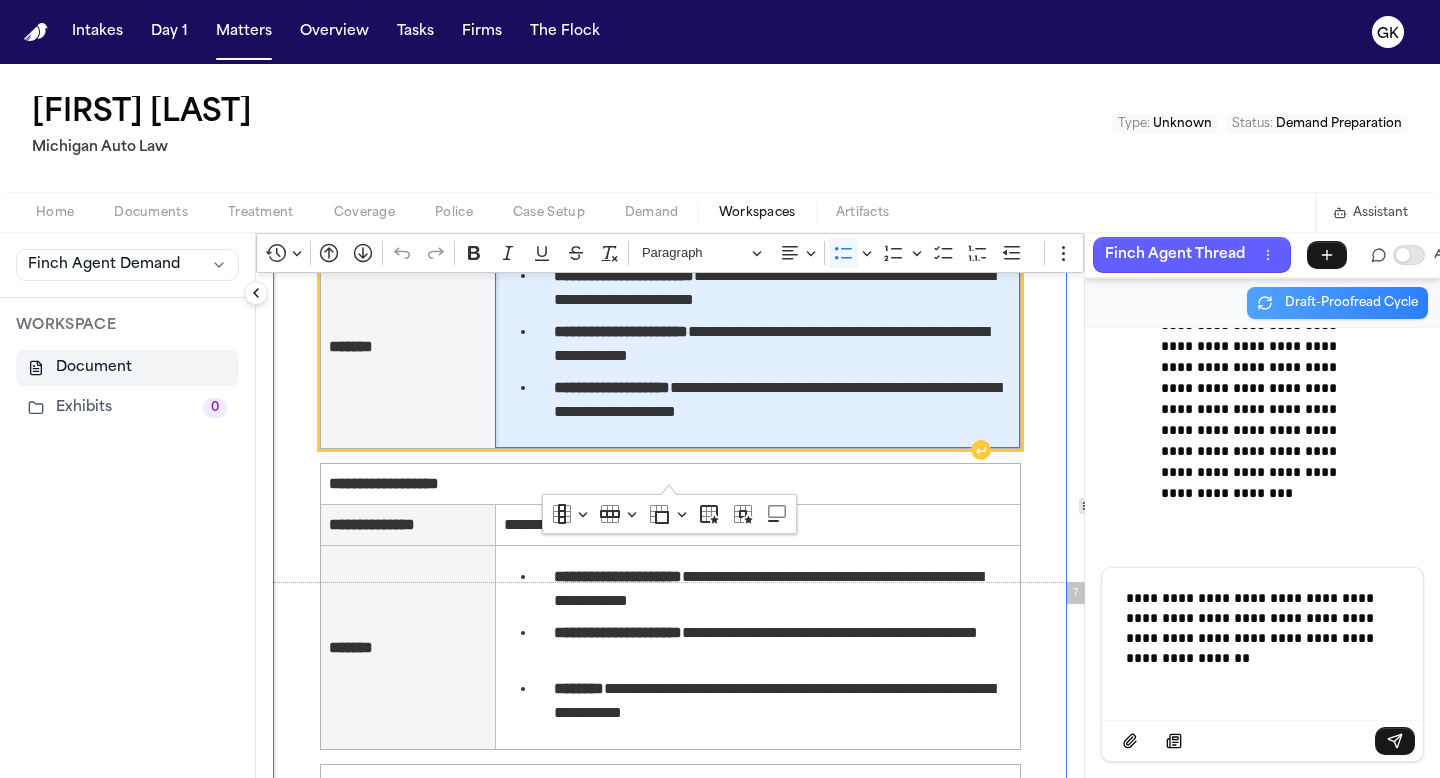 scroll, scrollTop: 5549, scrollLeft: 0, axis: vertical 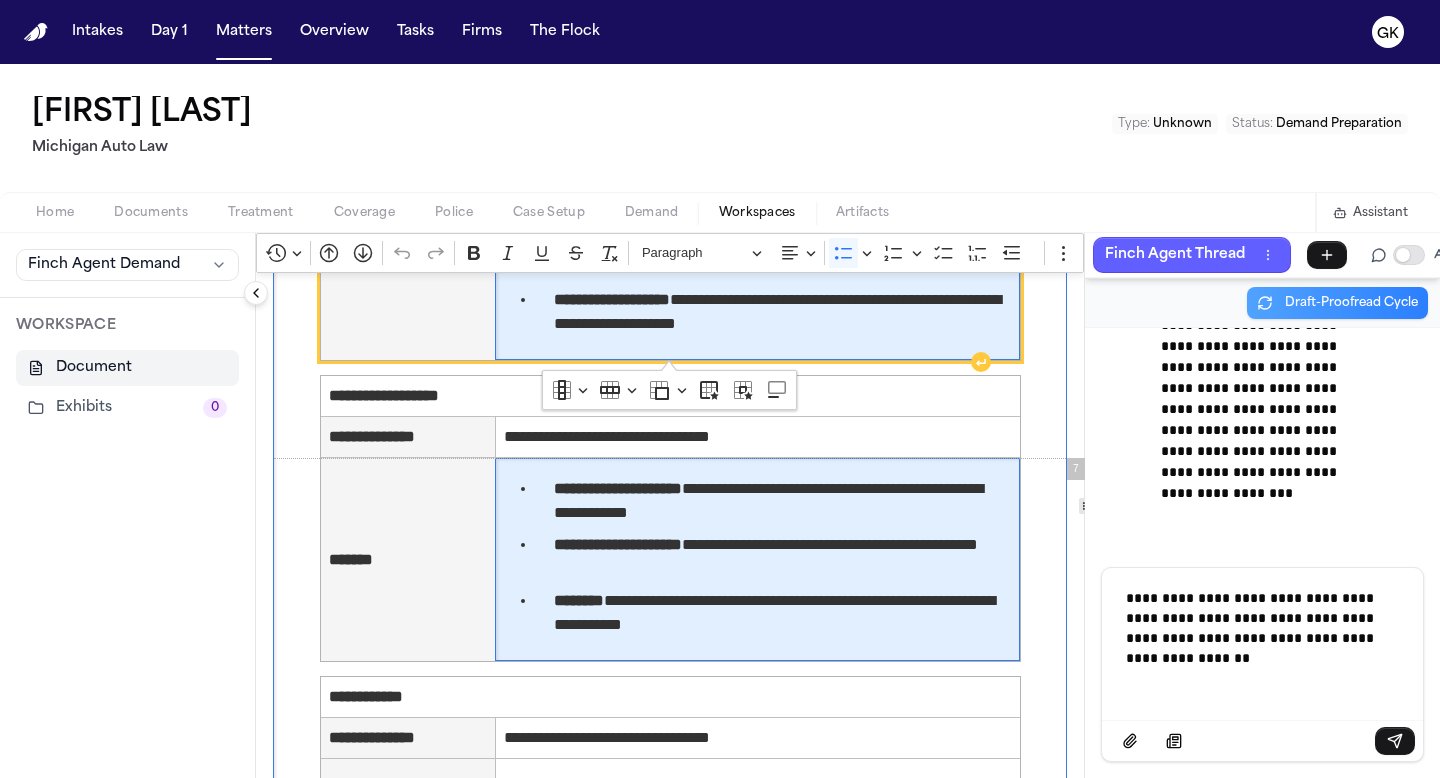 click on "**********" at bounding box center (783, 501) 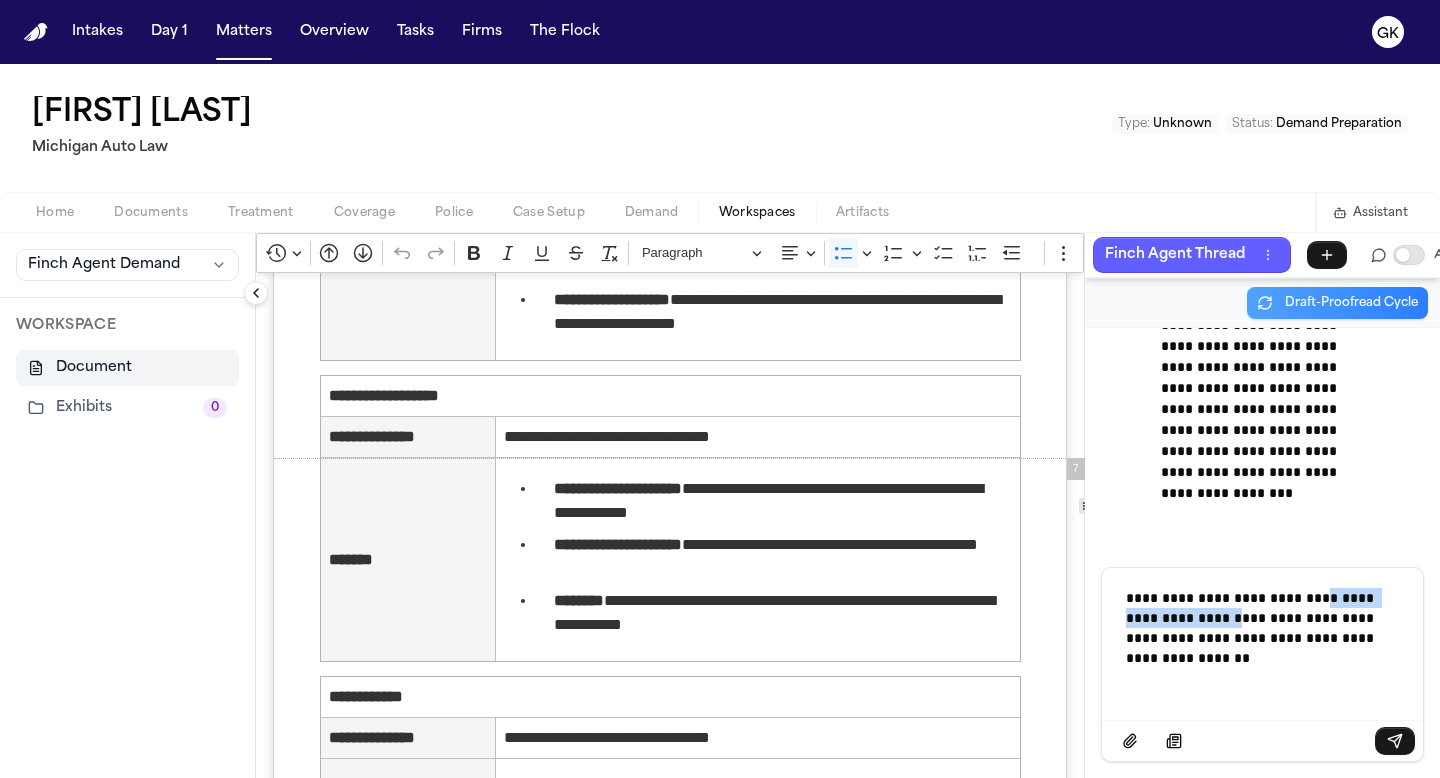 drag, startPoint x: 1311, startPoint y: 604, endPoint x: 1227, endPoint y: 622, distance: 85.90693 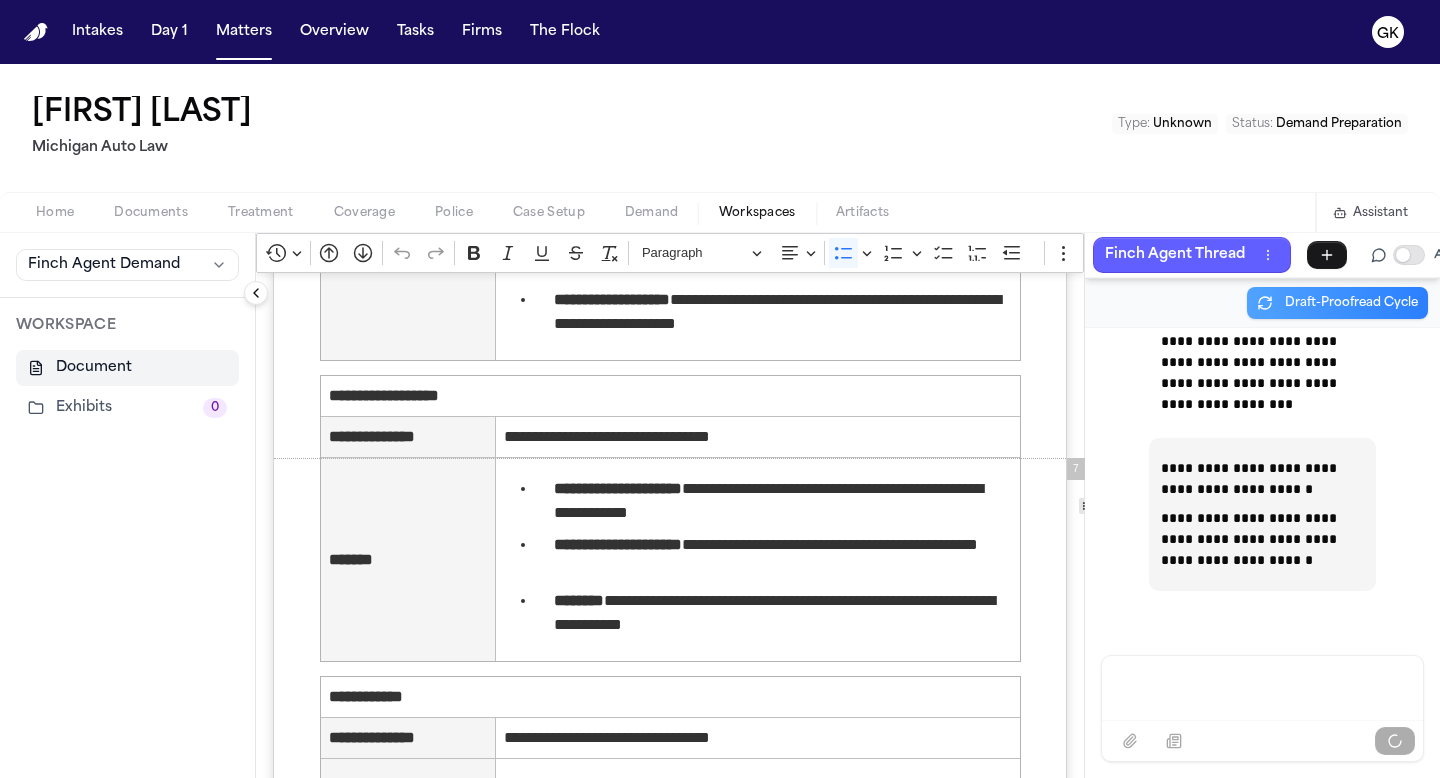 scroll, scrollTop: 138647, scrollLeft: 0, axis: vertical 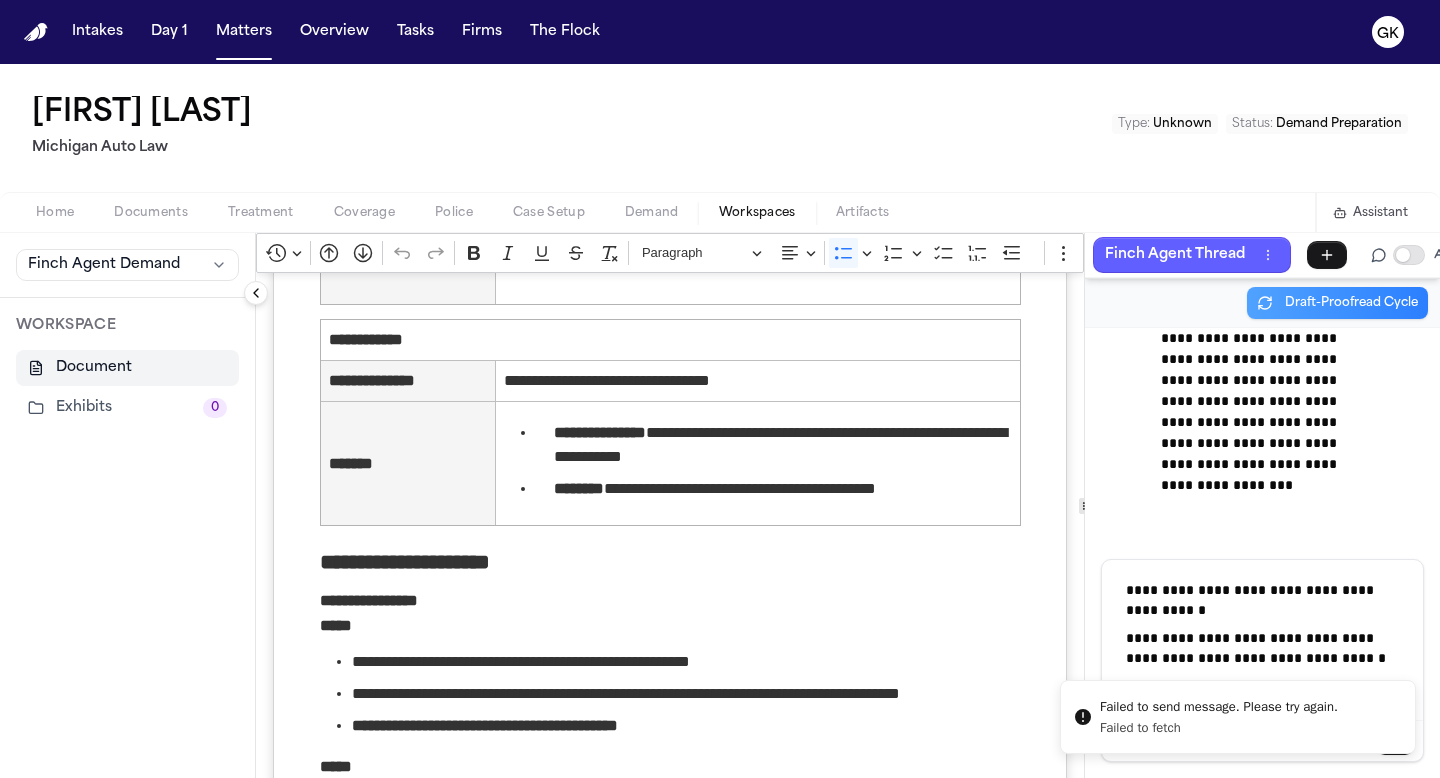 click on "**********" at bounding box center [1262, 600] 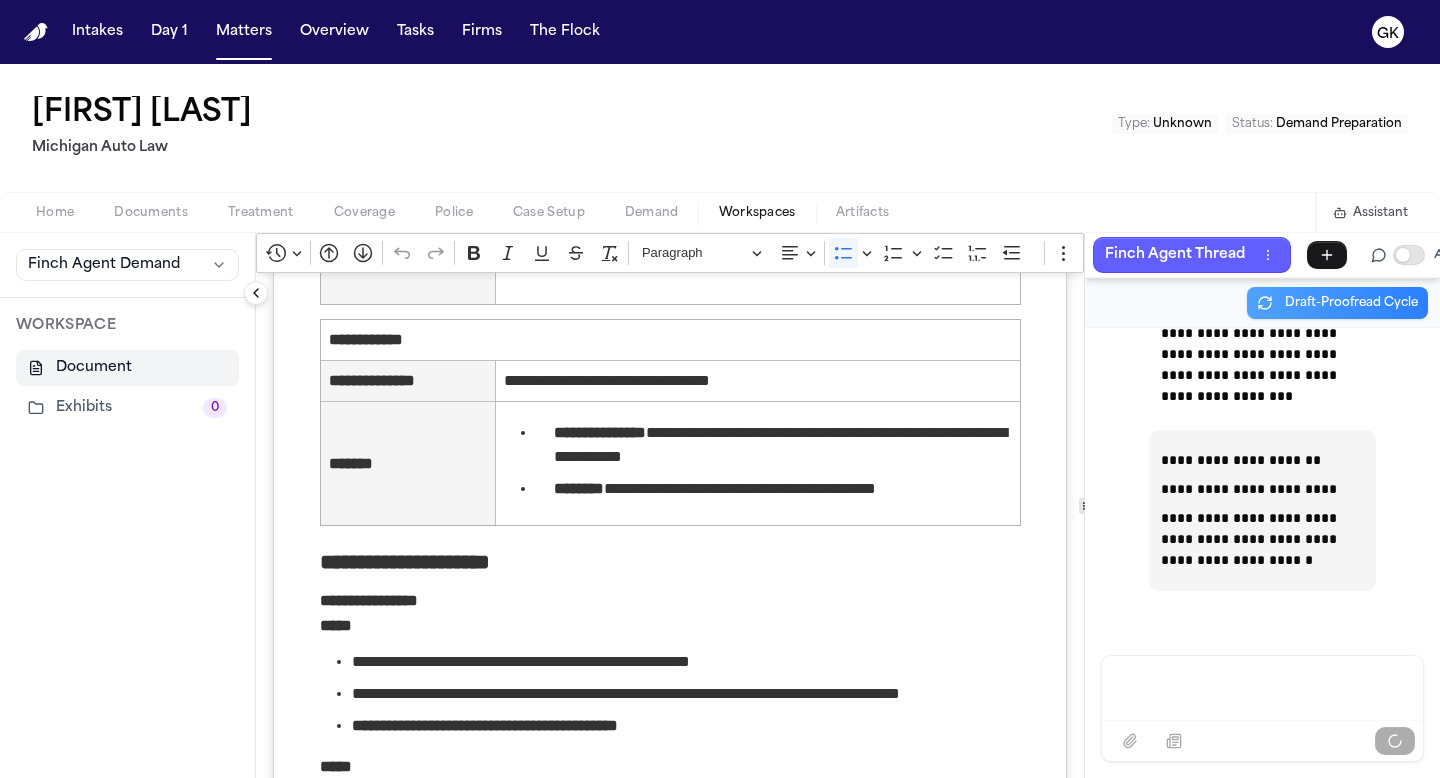 scroll, scrollTop: 138655, scrollLeft: 0, axis: vertical 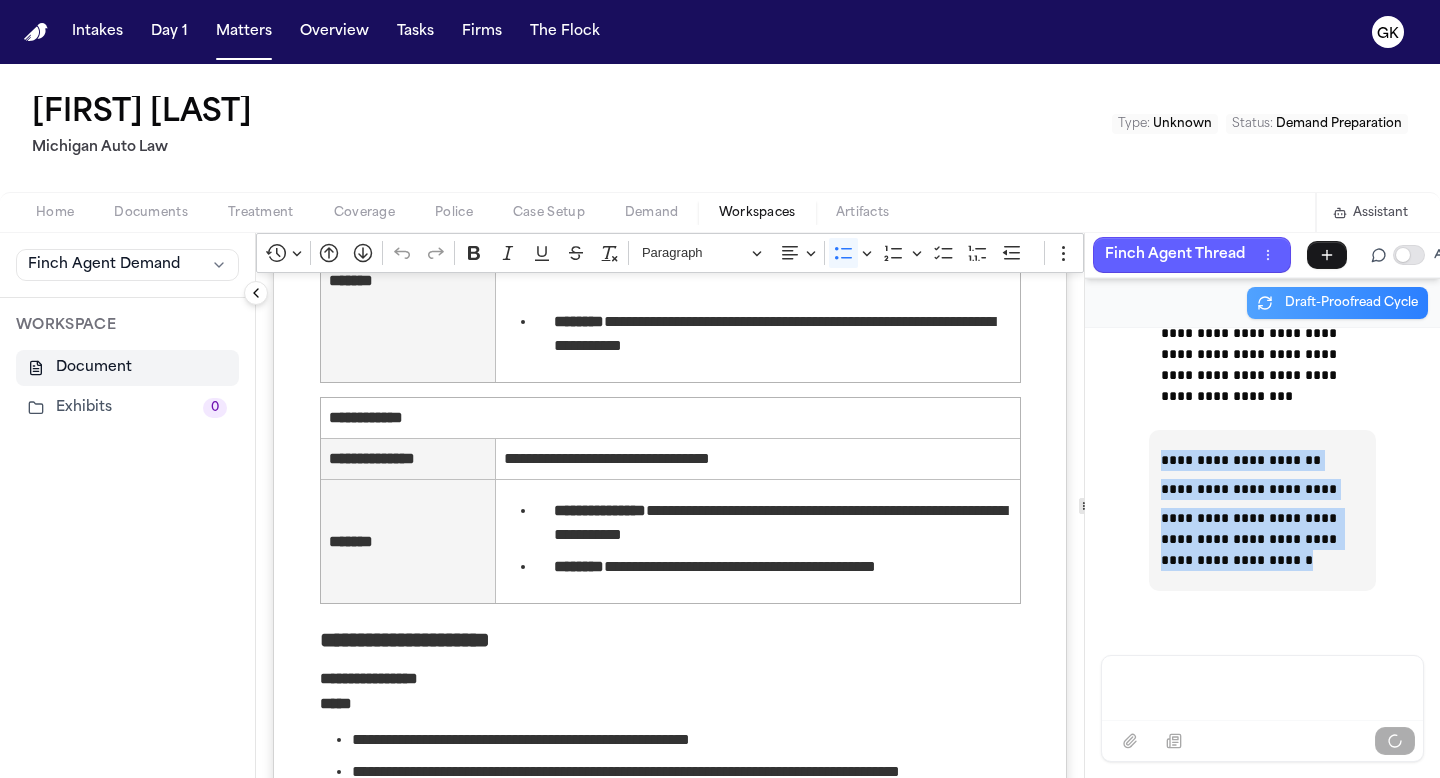 drag, startPoint x: 1295, startPoint y: 576, endPoint x: 1150, endPoint y: 443, distance: 196.75873 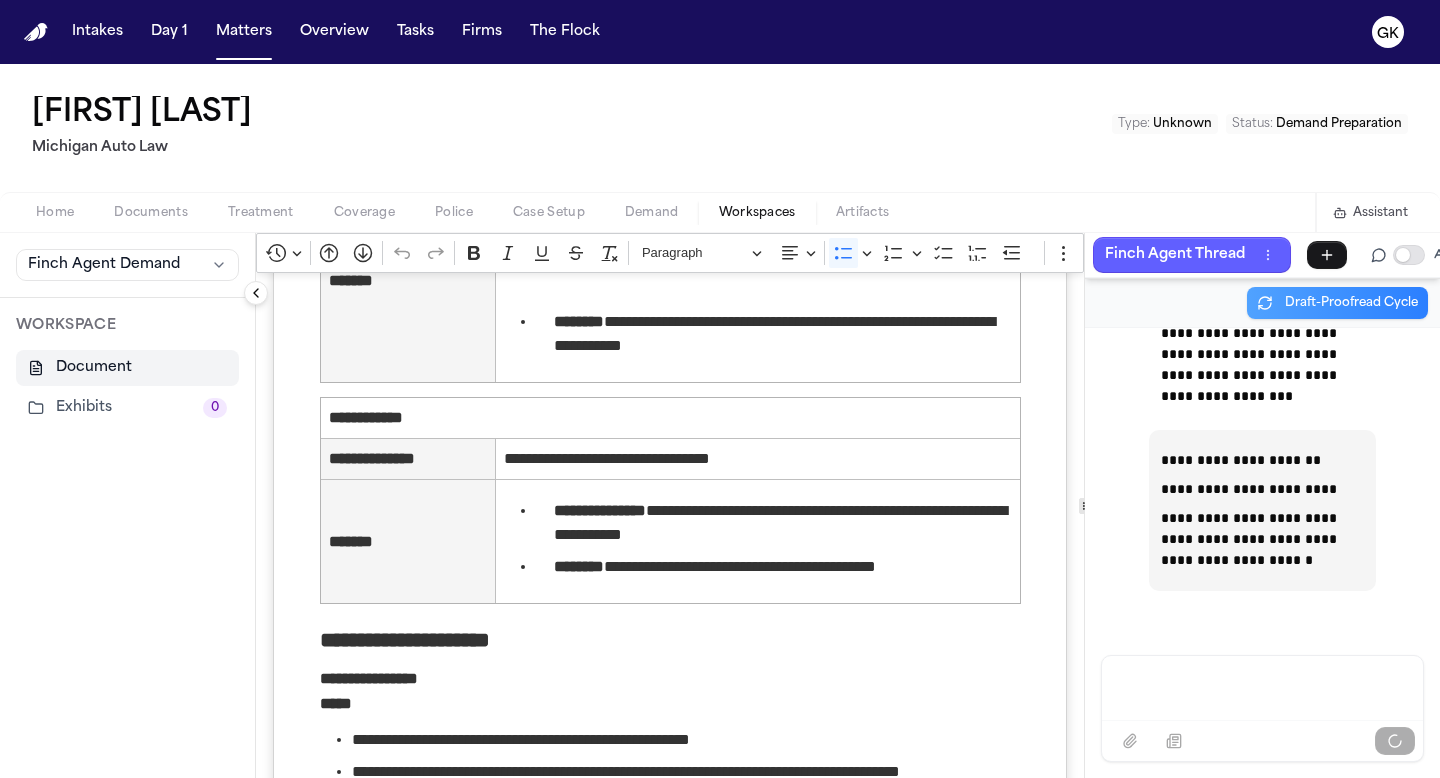 click at bounding box center (1262, 686) 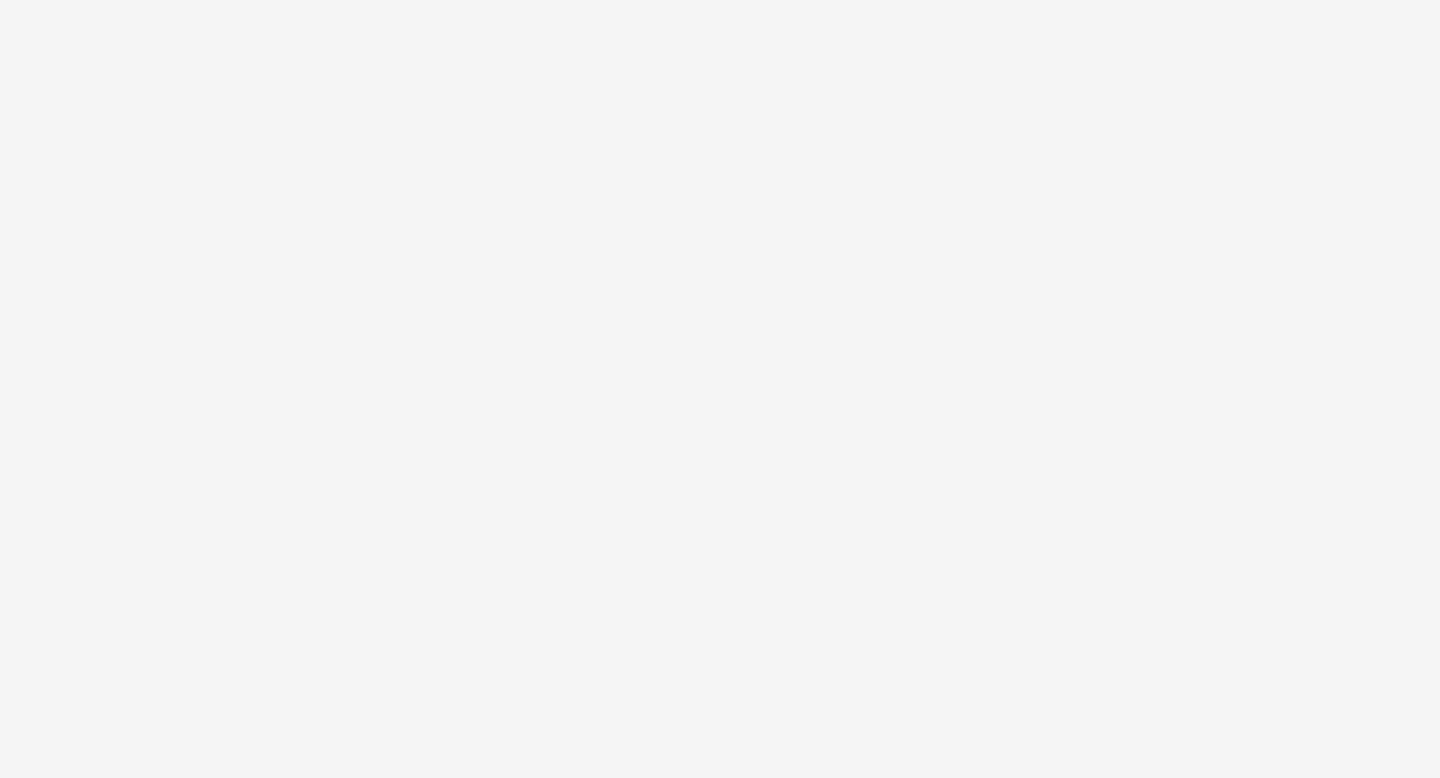 scroll, scrollTop: 0, scrollLeft: 0, axis: both 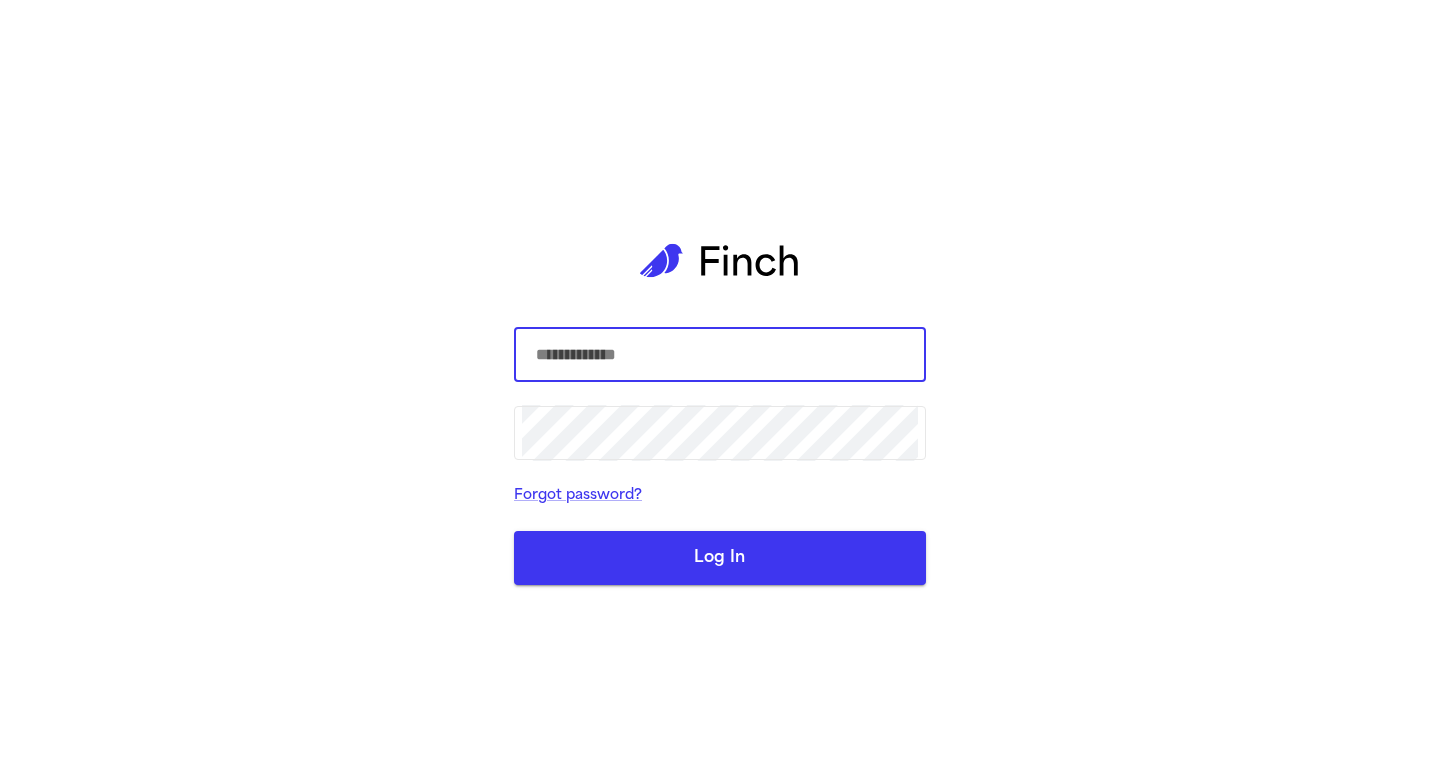type on "**********" 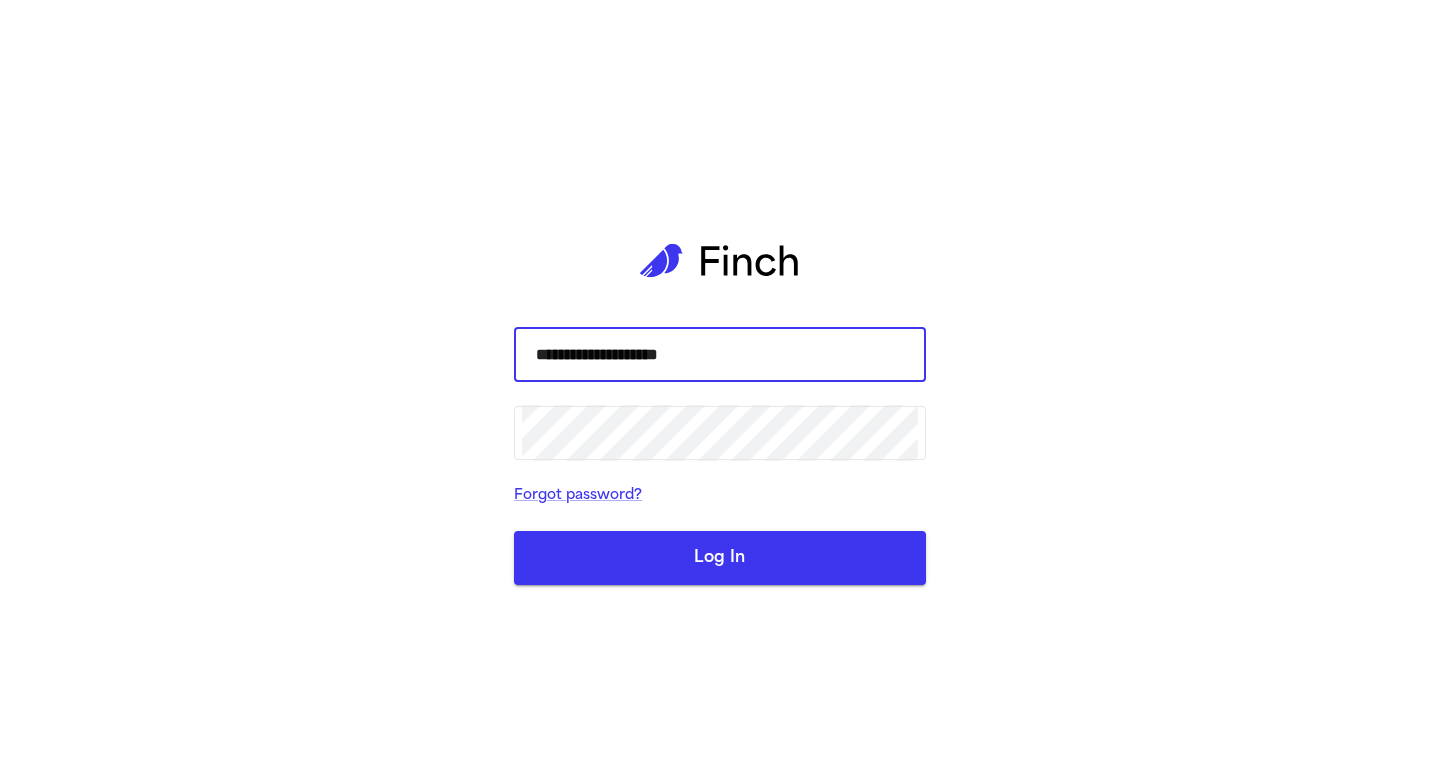 click on "Log In" at bounding box center (720, 558) 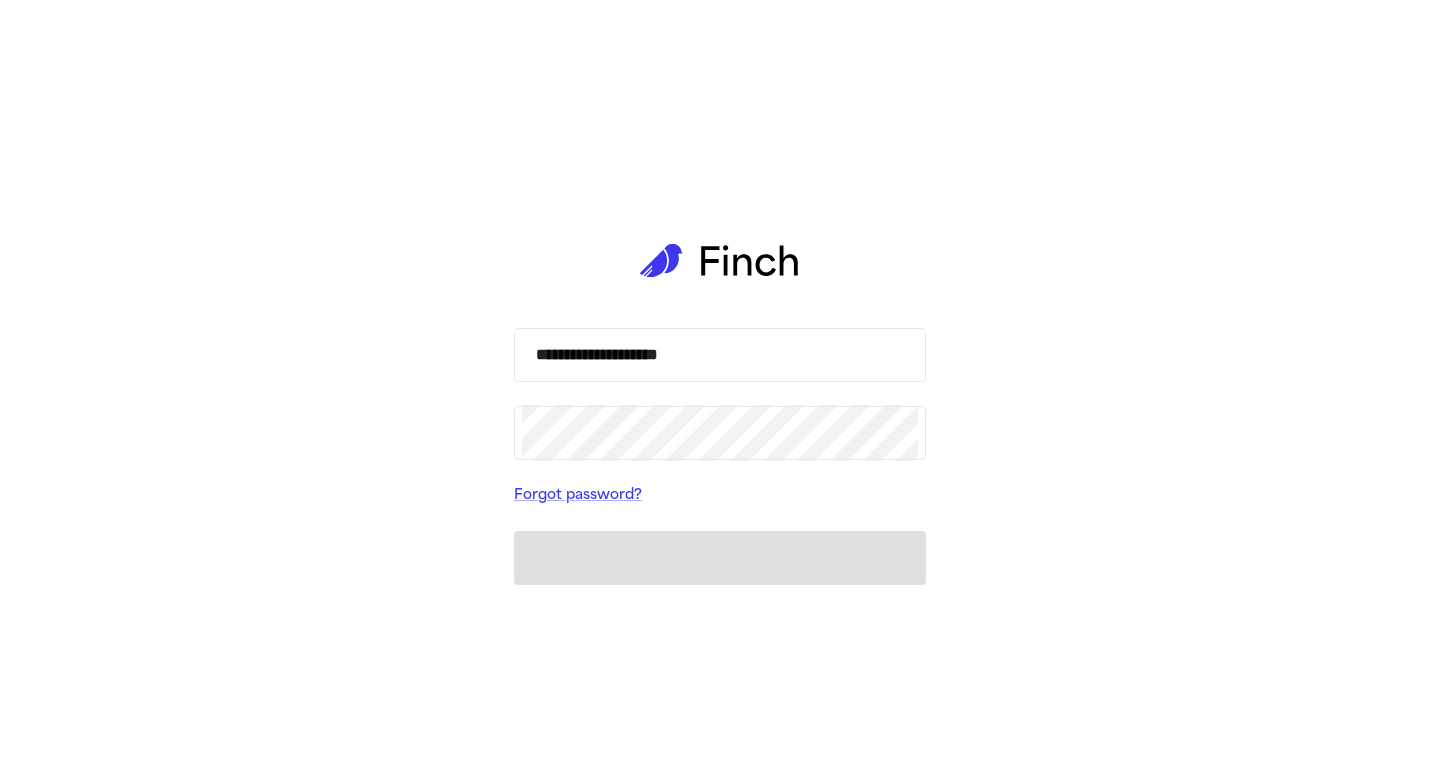 click on "**********" at bounding box center (720, 457) 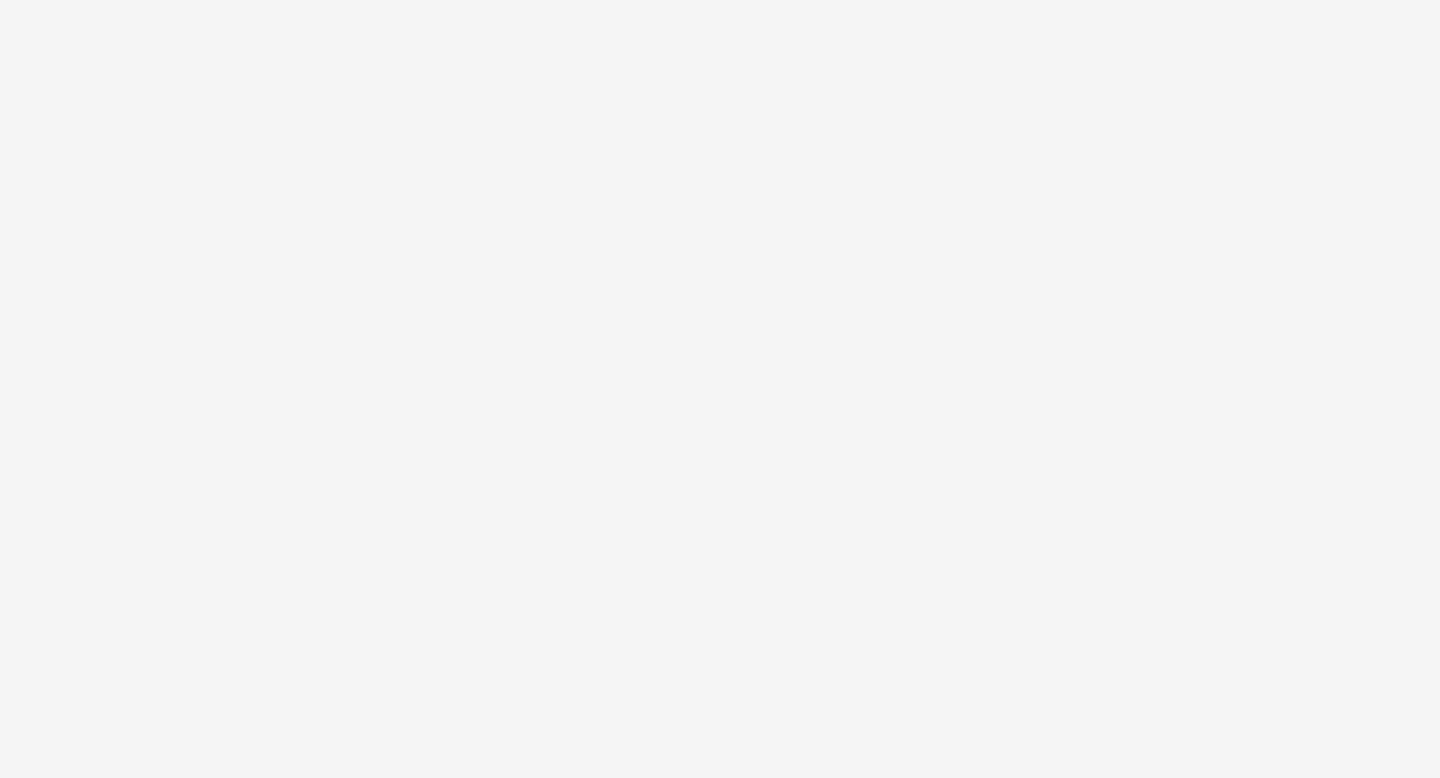 scroll, scrollTop: 0, scrollLeft: 0, axis: both 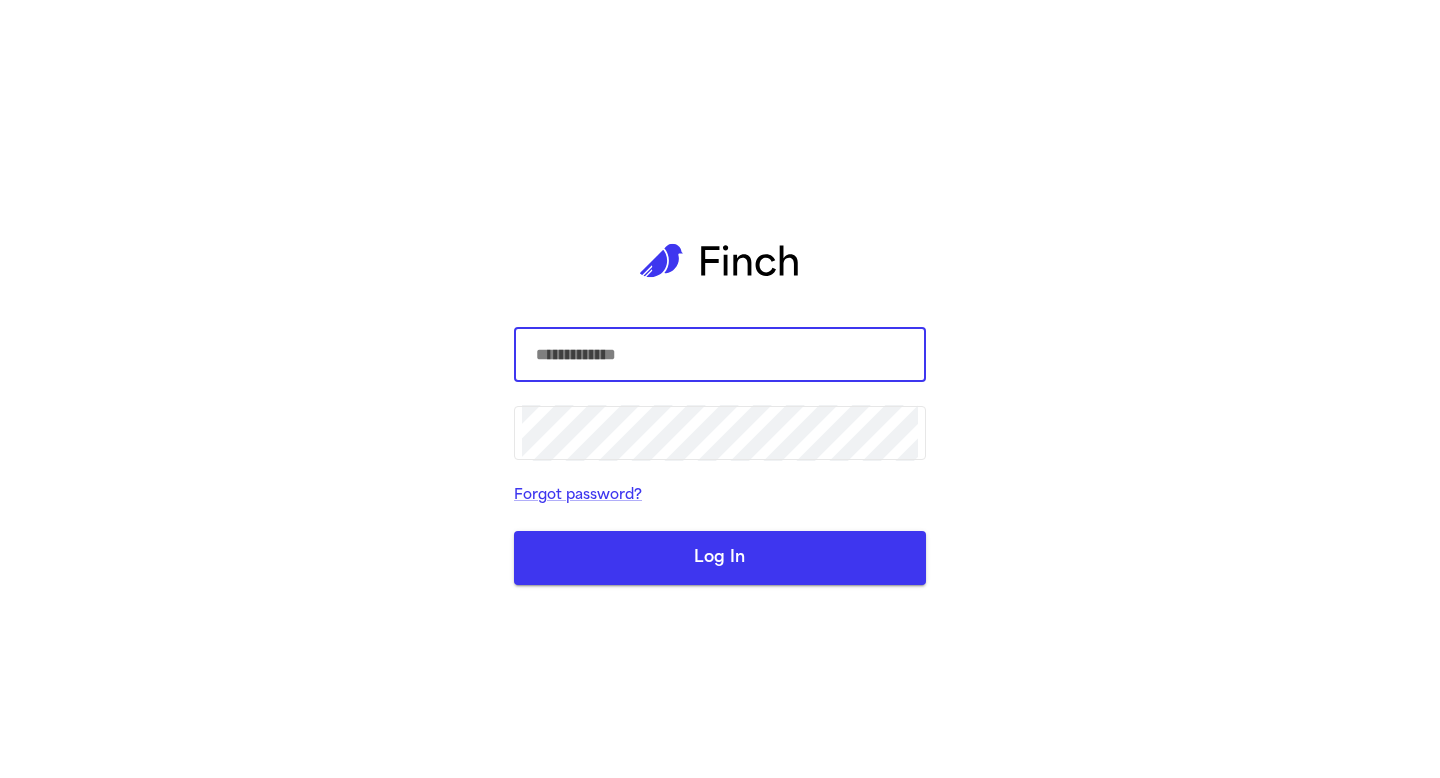 type on "**********" 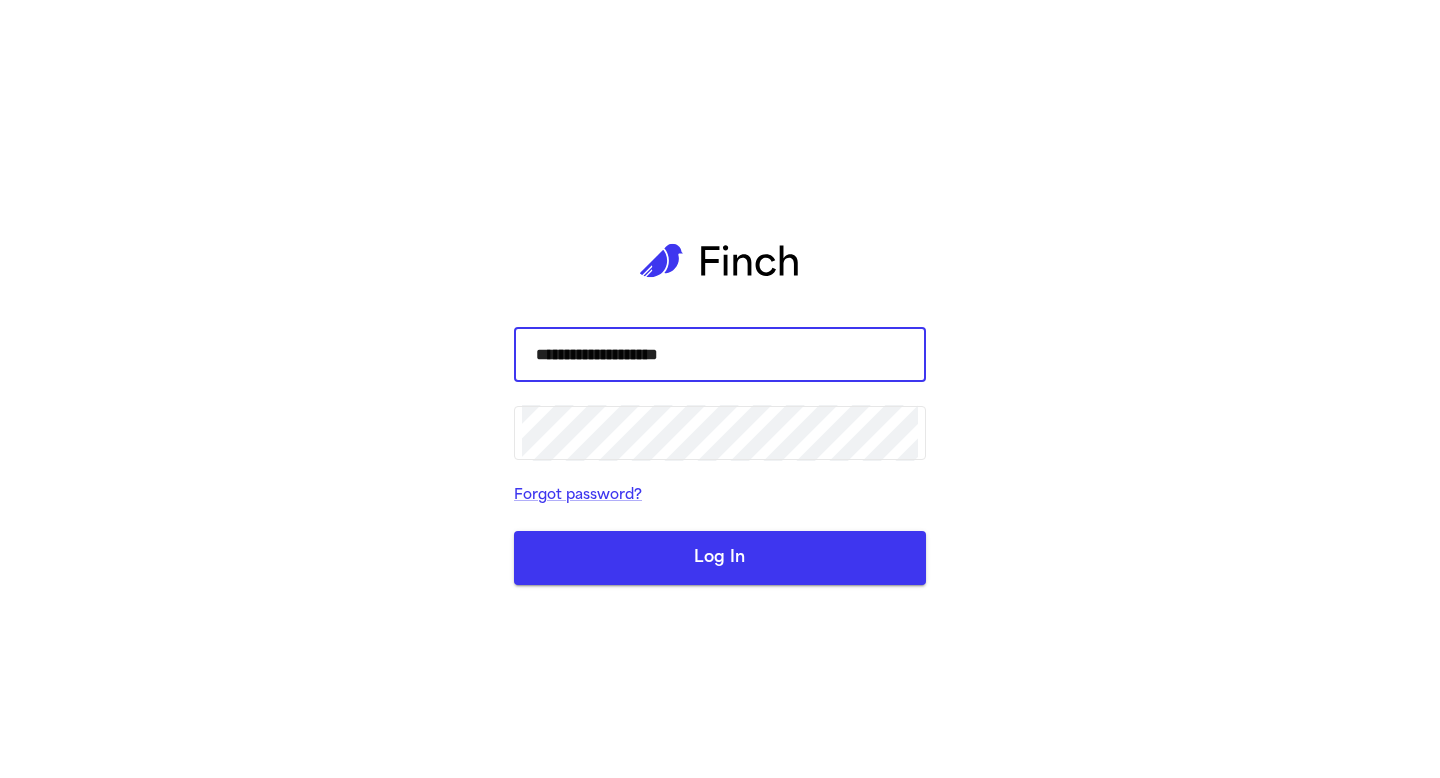 click on "**********" at bounding box center (720, 389) 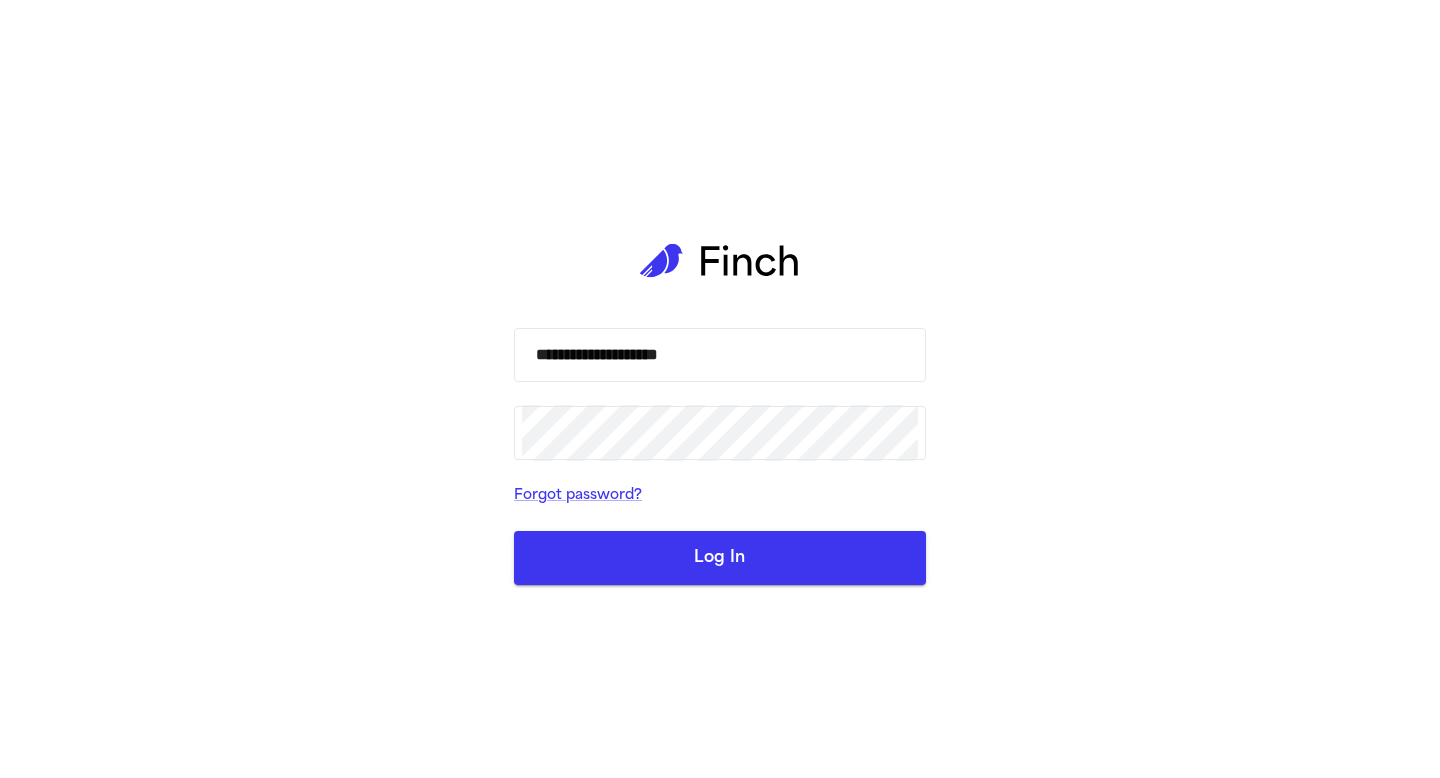click on "Log In" at bounding box center (720, 558) 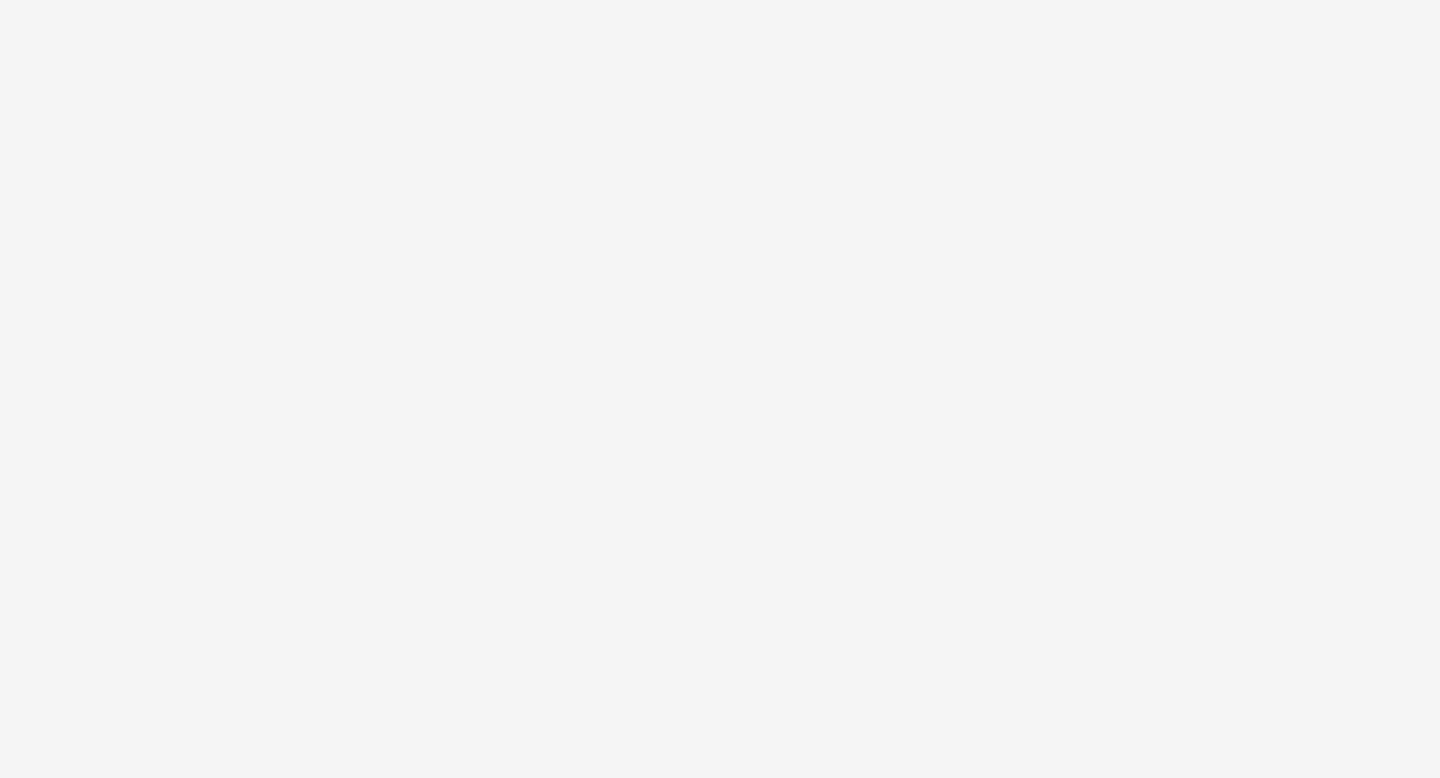 scroll, scrollTop: 0, scrollLeft: 0, axis: both 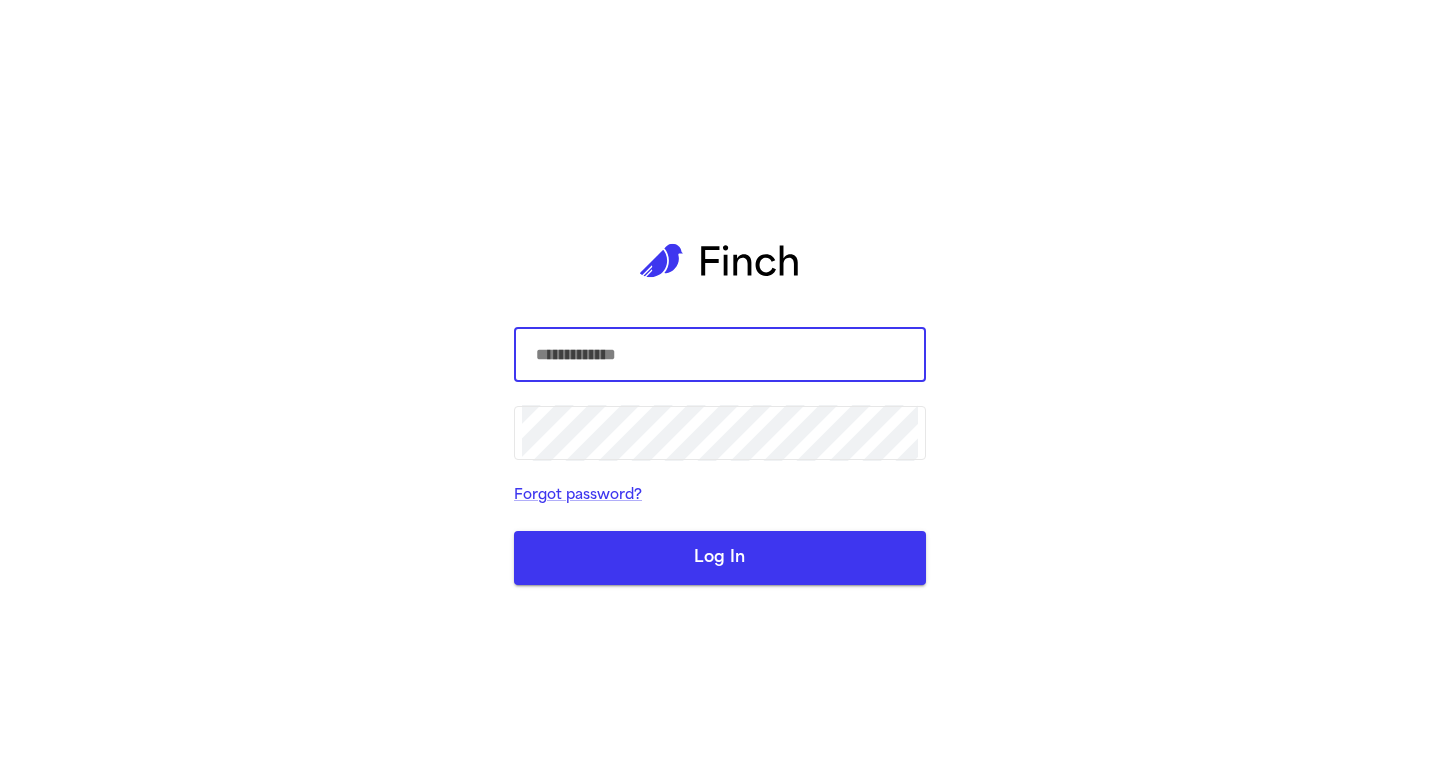 type on "**********" 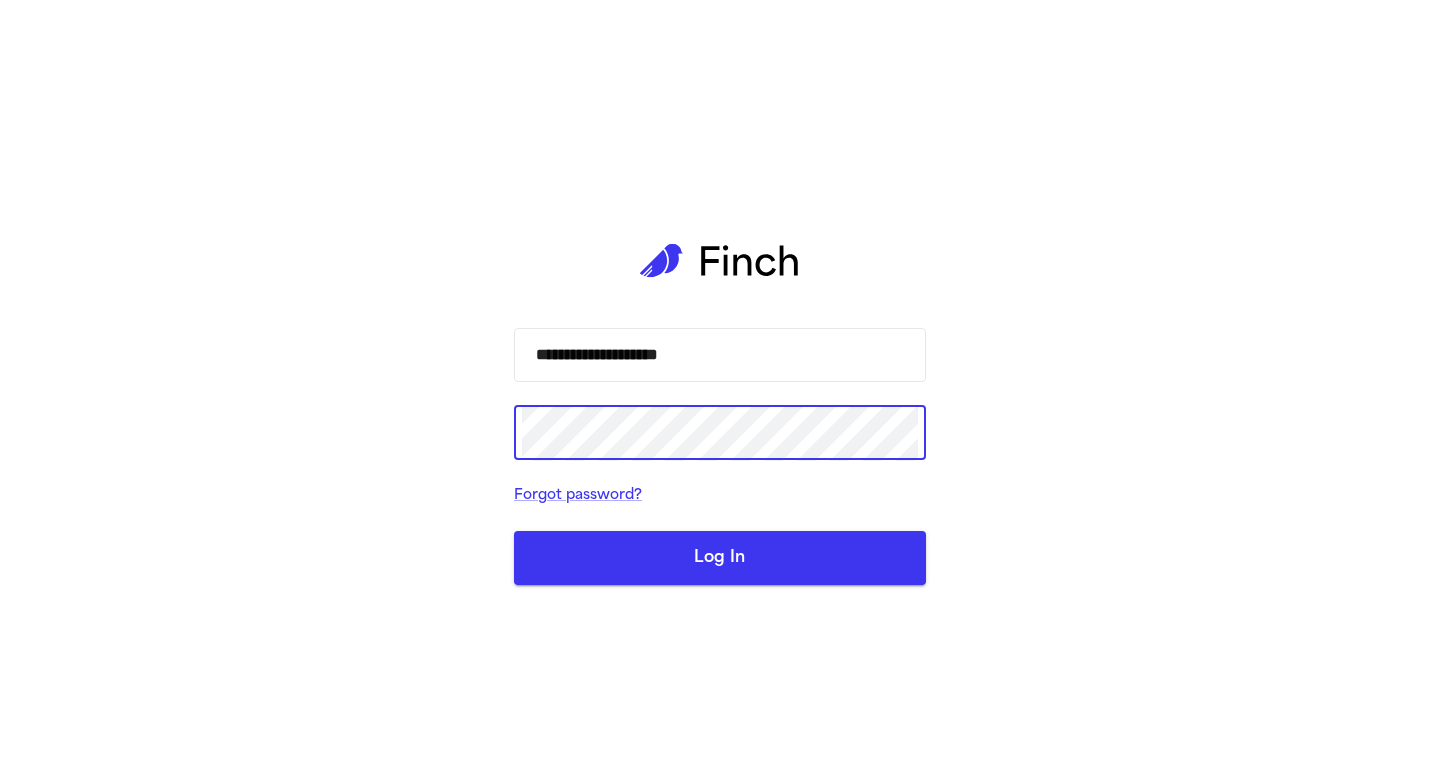 click on "Log In" at bounding box center [720, 558] 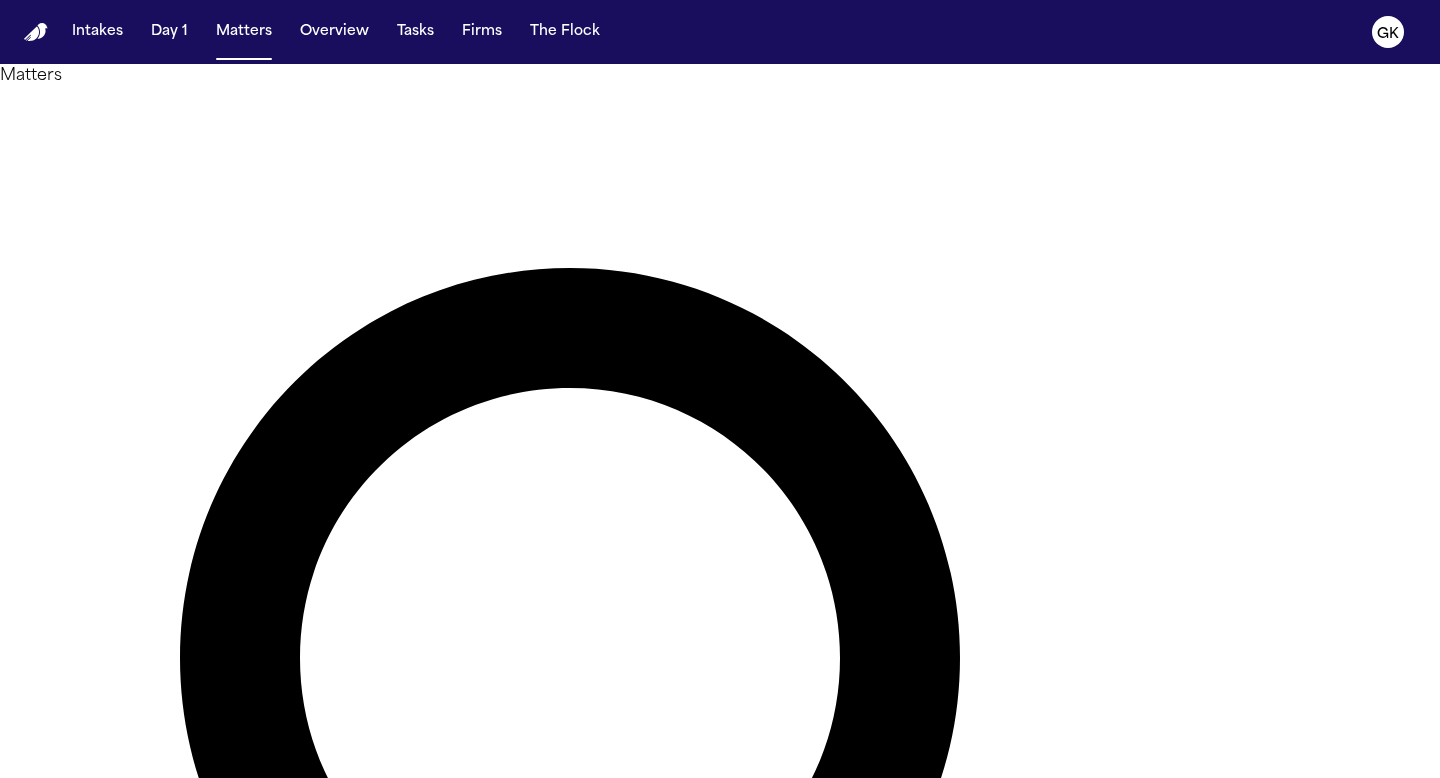 click at bounding box center [80, 1540] 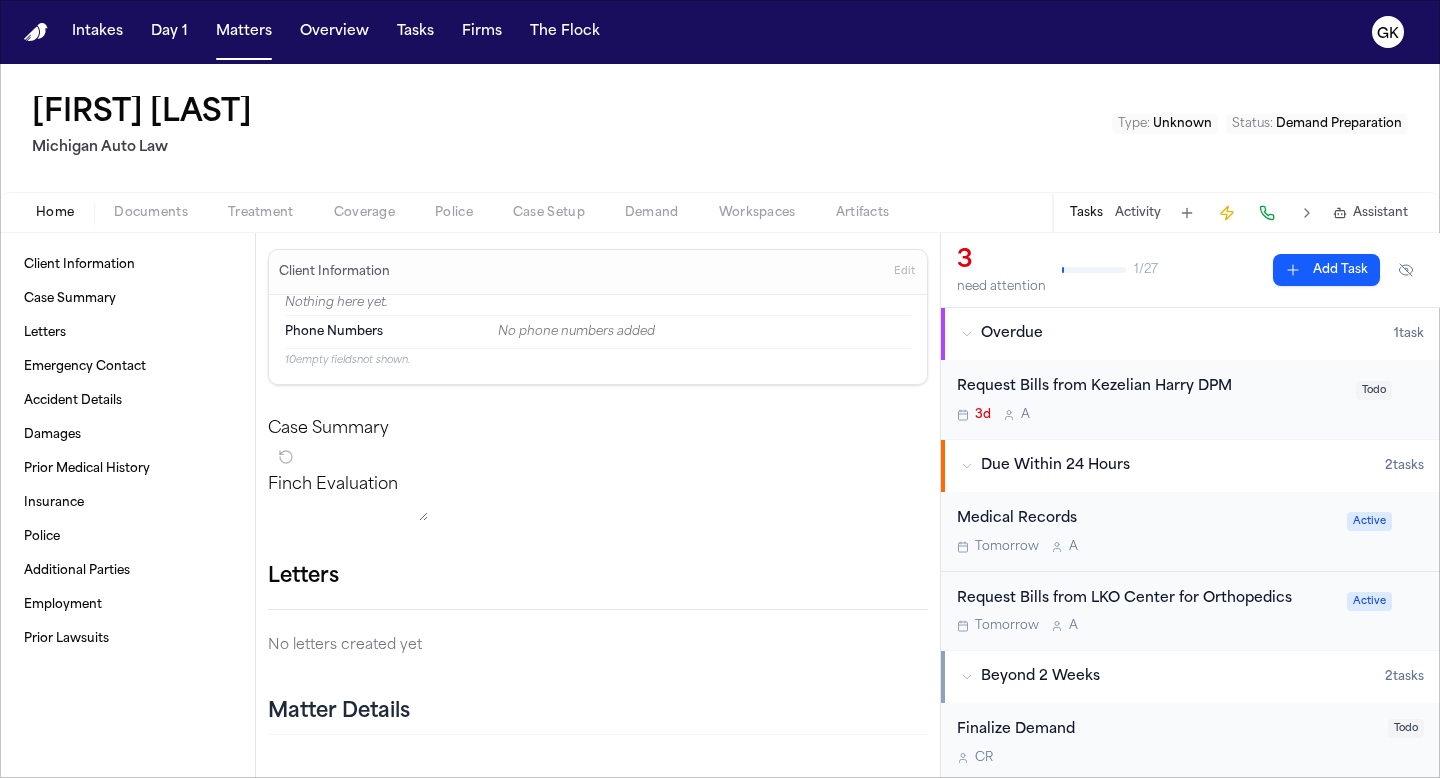click on "Documents" at bounding box center (151, 213) 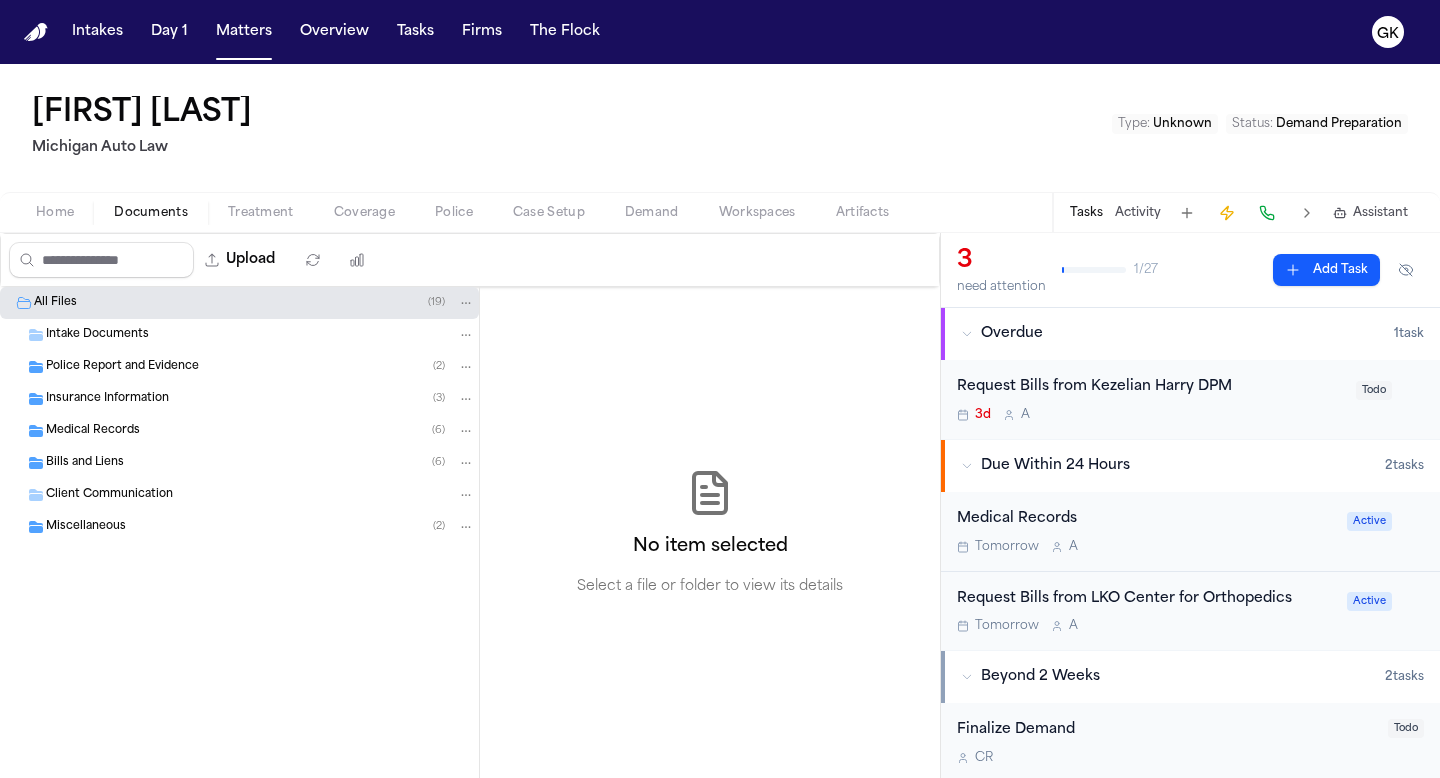 click on "Workspaces" at bounding box center [757, 213] 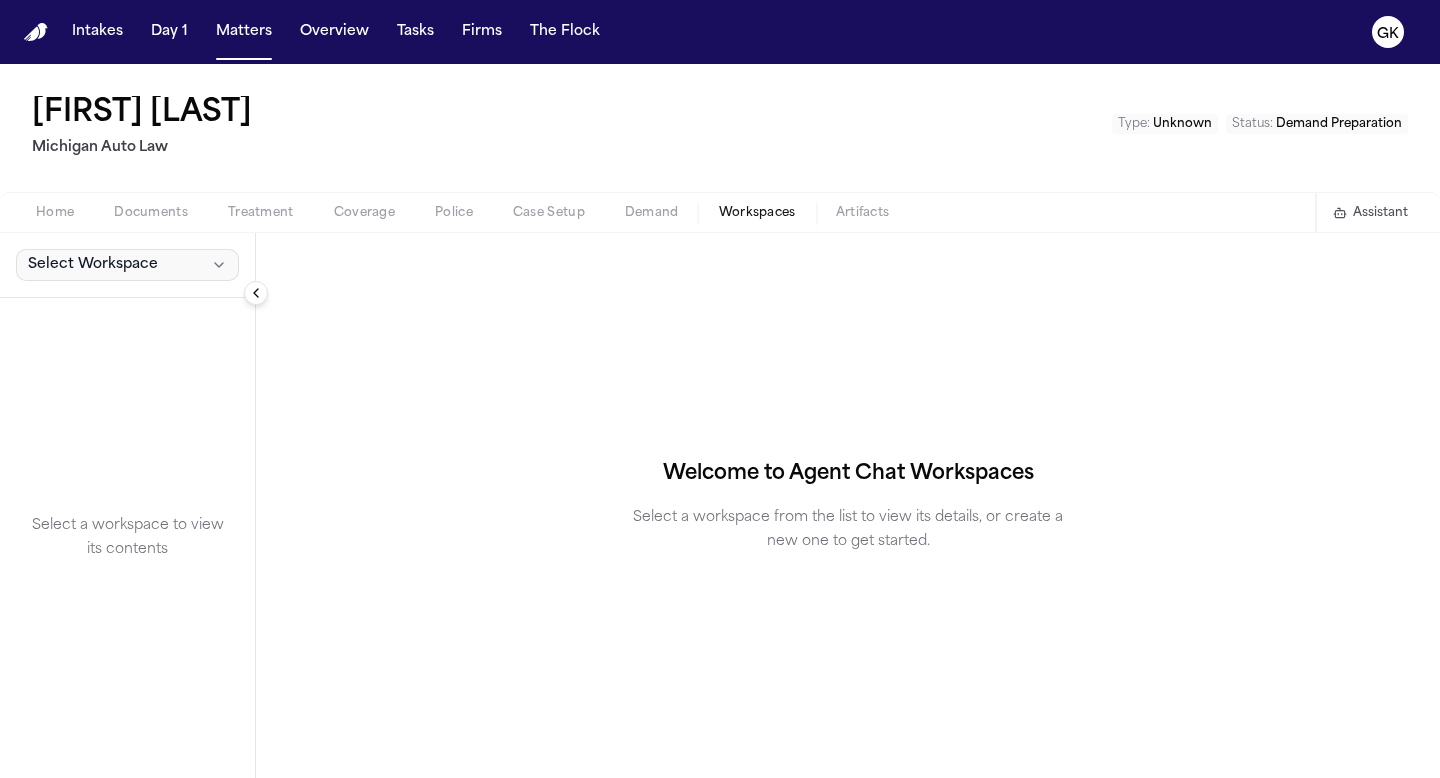click on "Select Workspace" at bounding box center [93, 265] 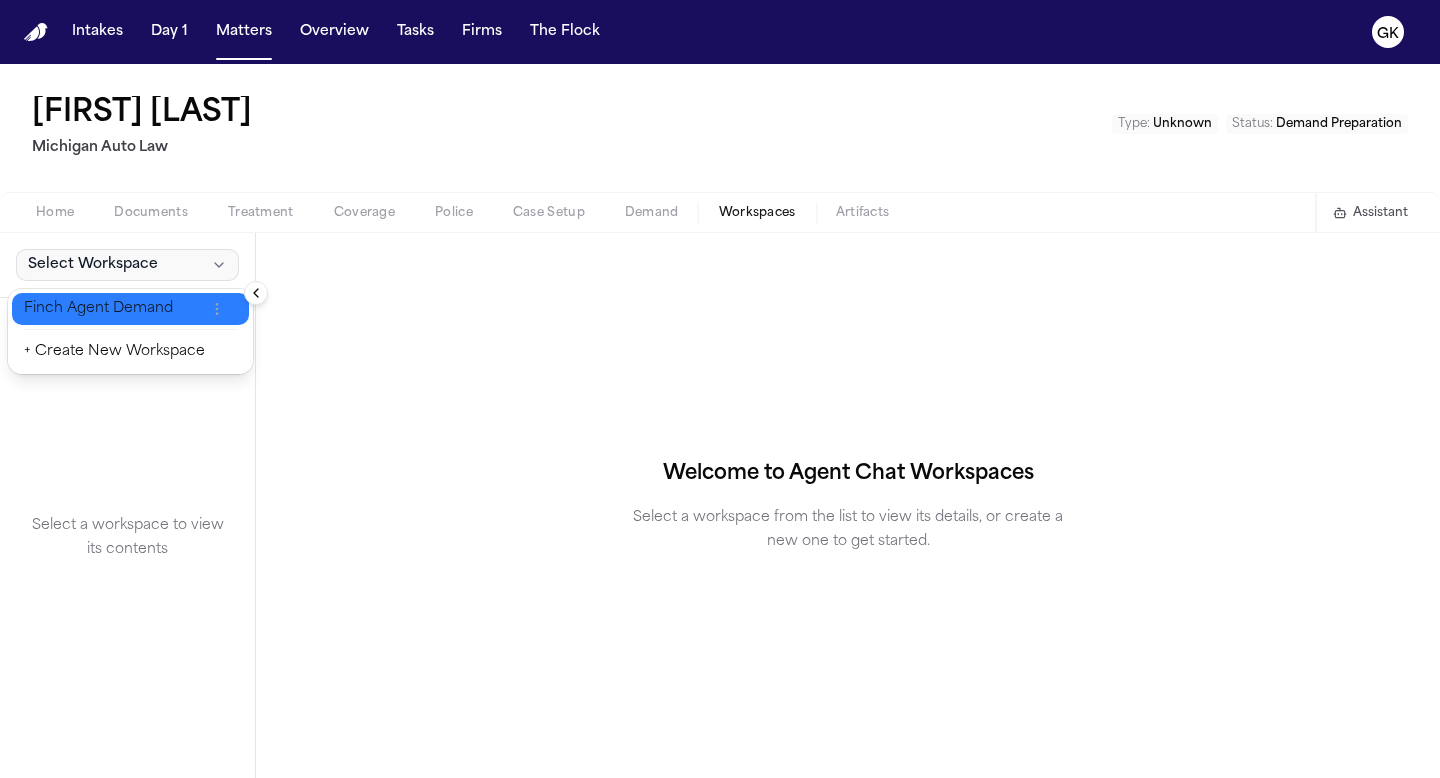 click on "Finch Agent Demand" at bounding box center [114, 309] 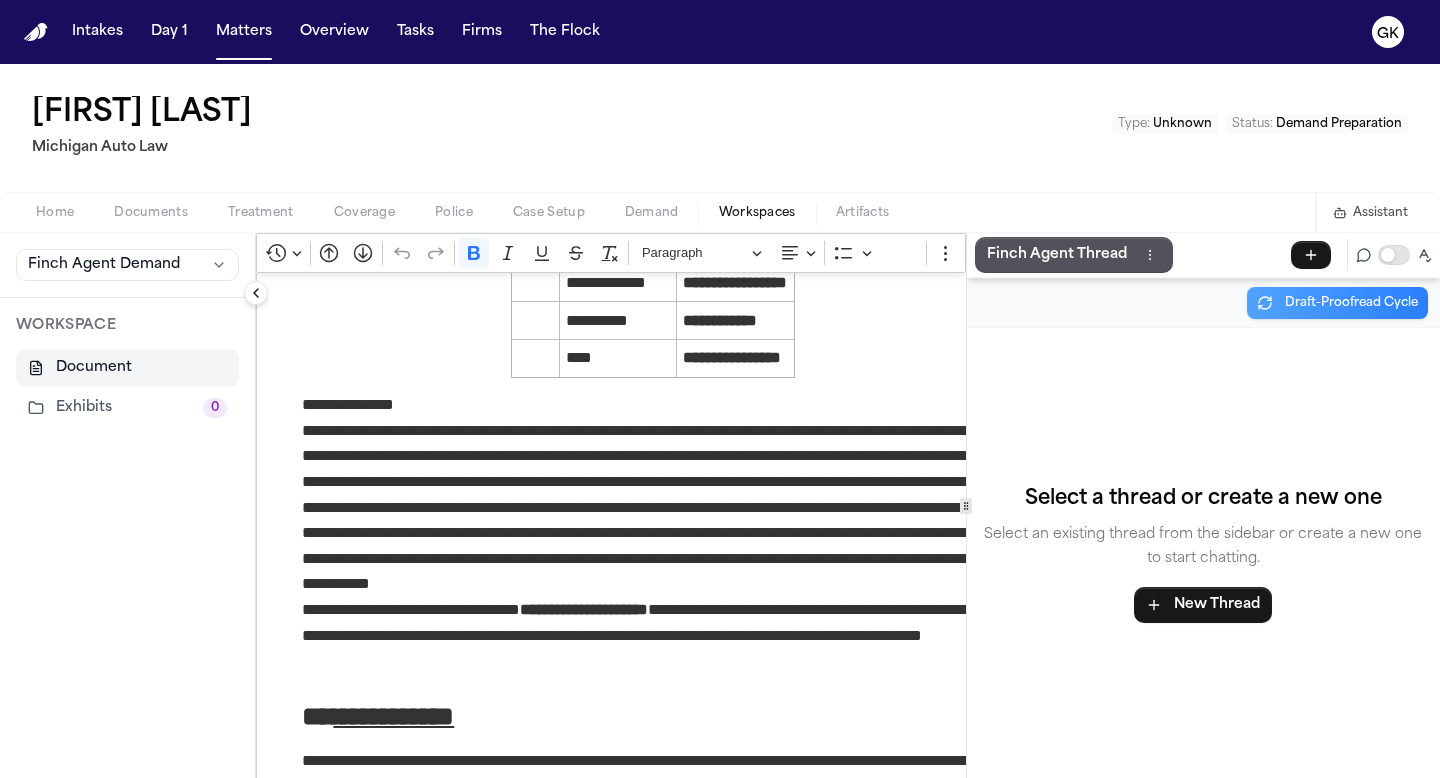 scroll, scrollTop: 363, scrollLeft: 0, axis: vertical 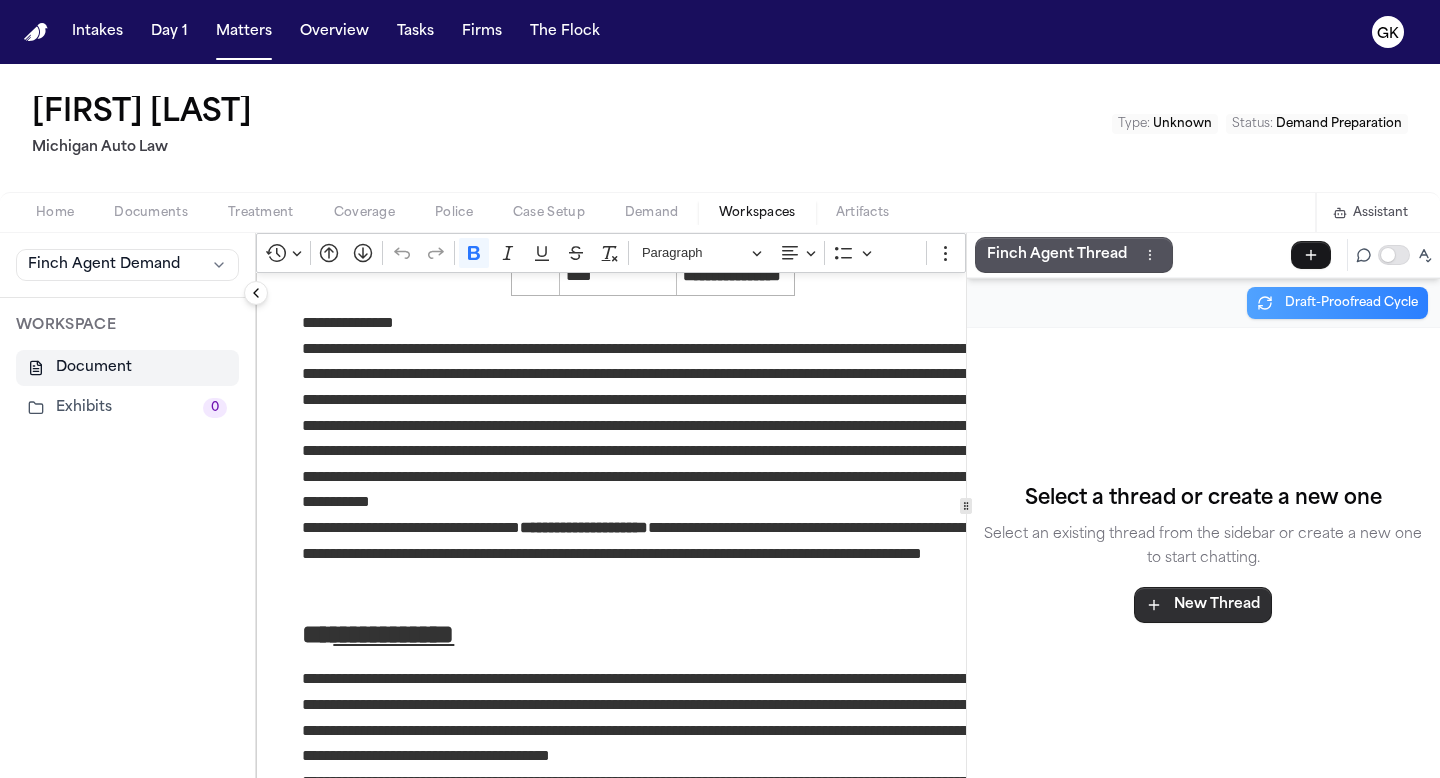click on "New Thread" at bounding box center (1203, 605) 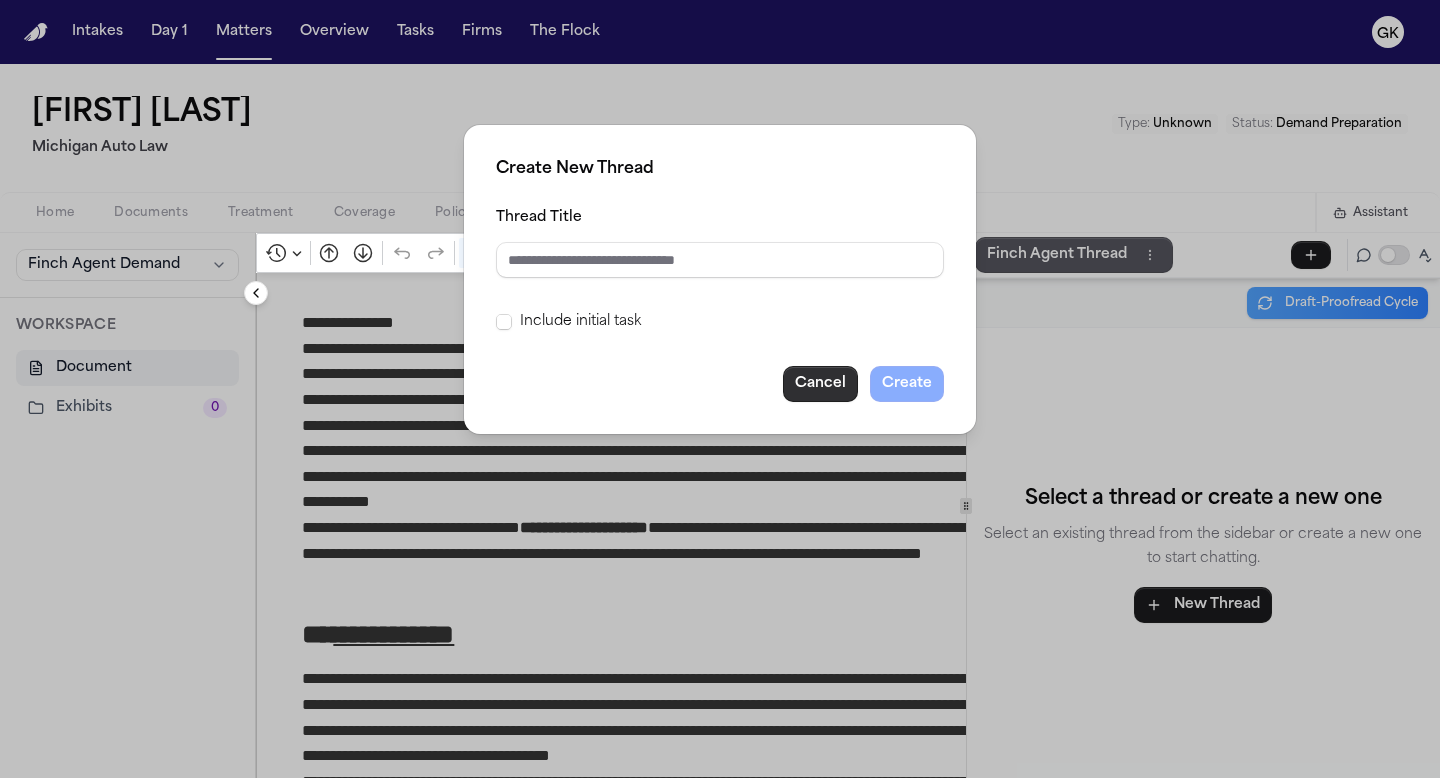 click on "Cancel" at bounding box center [820, 384] 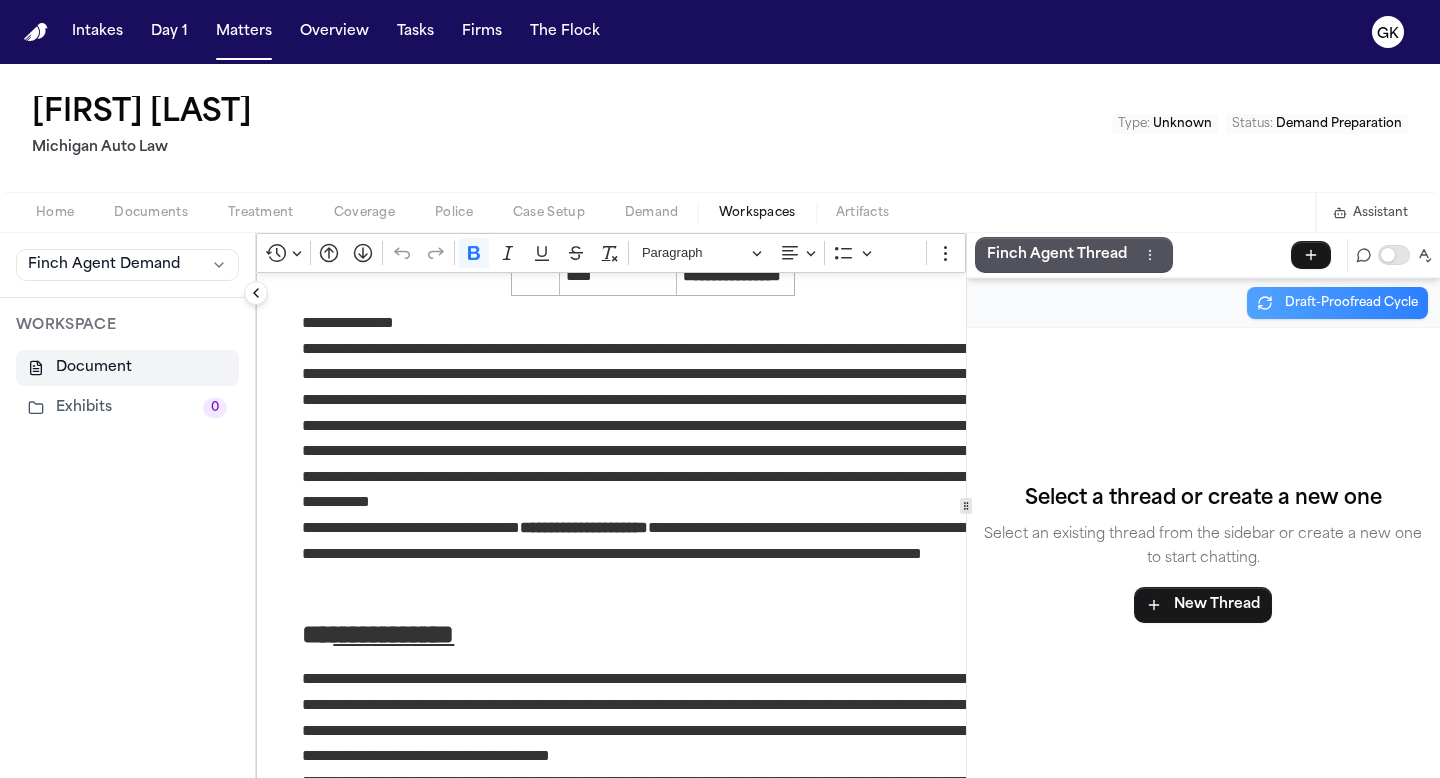 click on "Finch Agent Thread" at bounding box center (1074, 255) 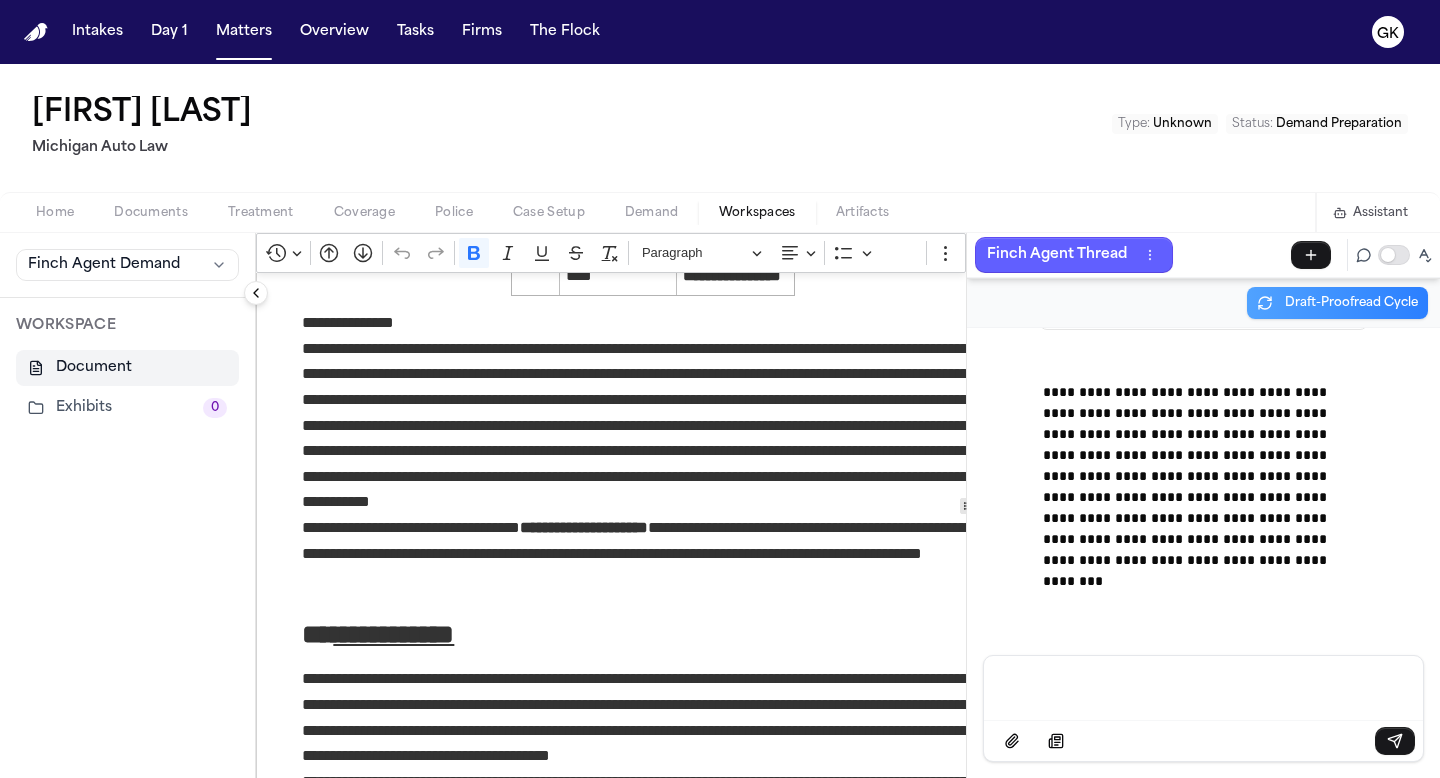 scroll, scrollTop: 96331, scrollLeft: 0, axis: vertical 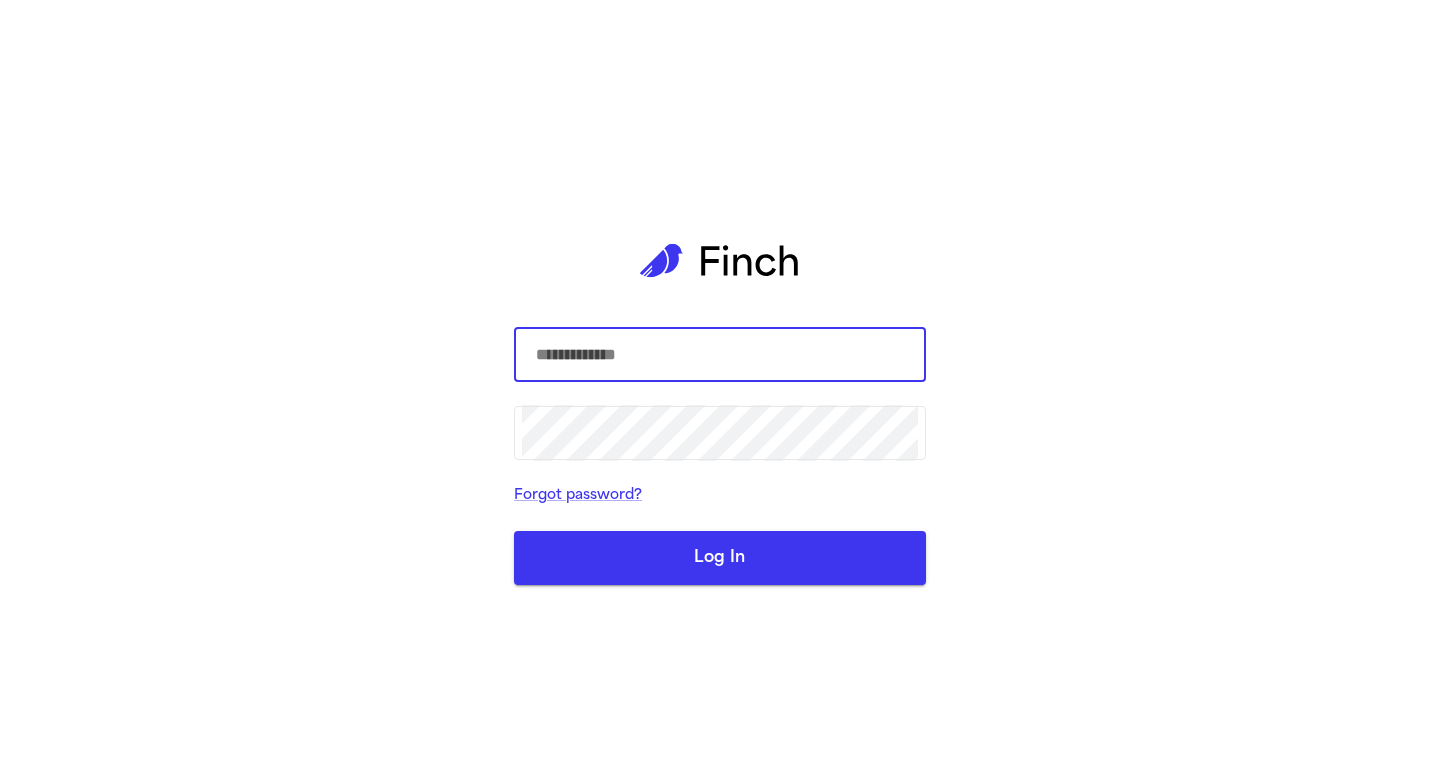 type on "**********" 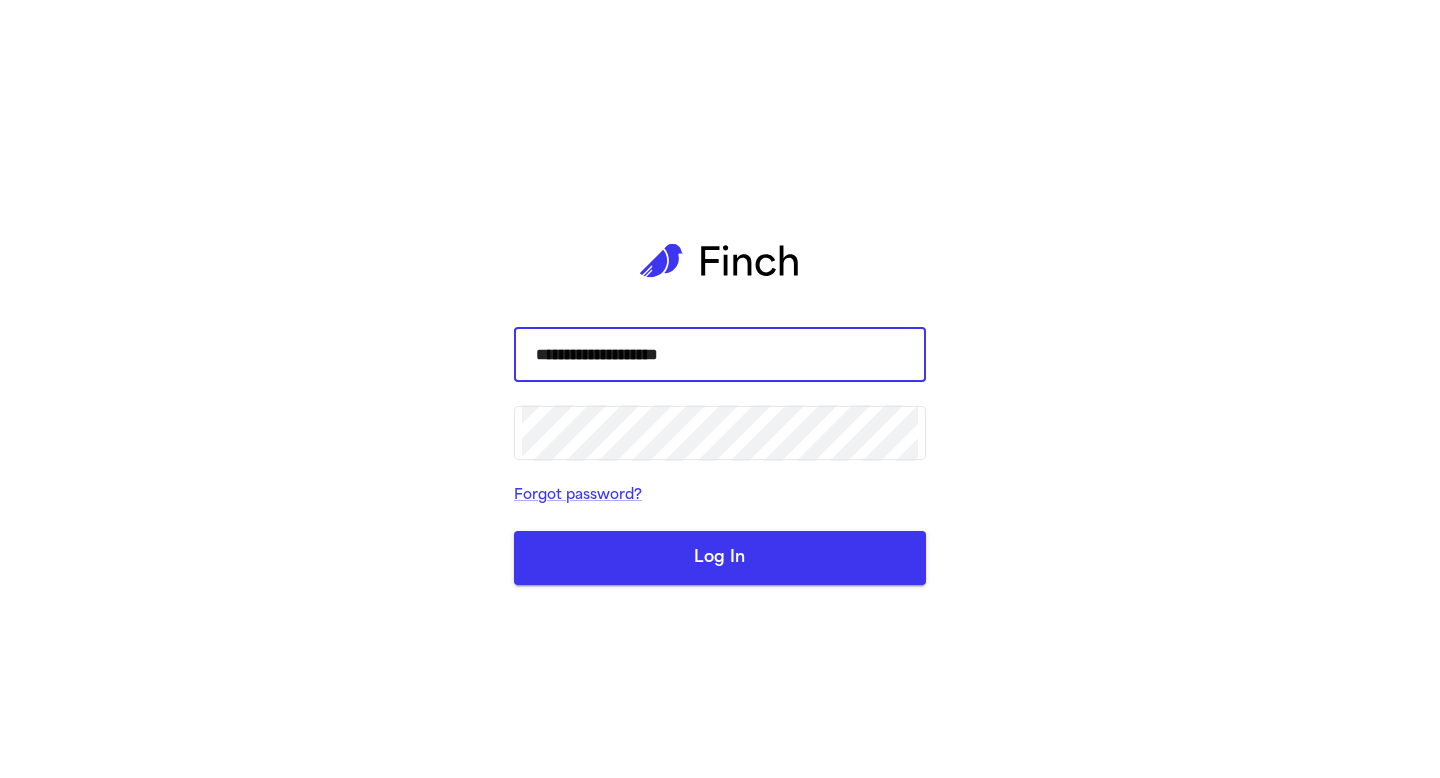 click on "**********" at bounding box center [720, 389] 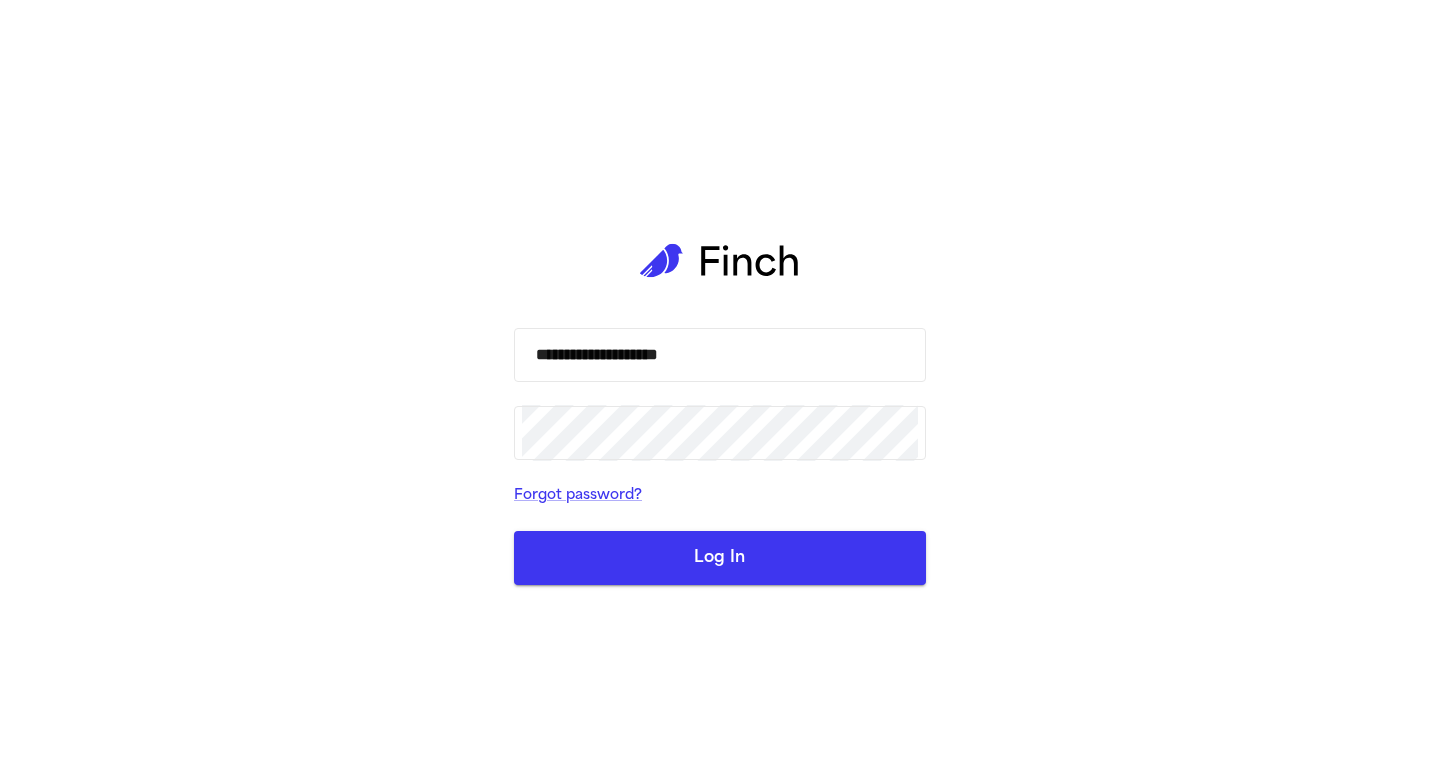 click on "Log In" at bounding box center [720, 558] 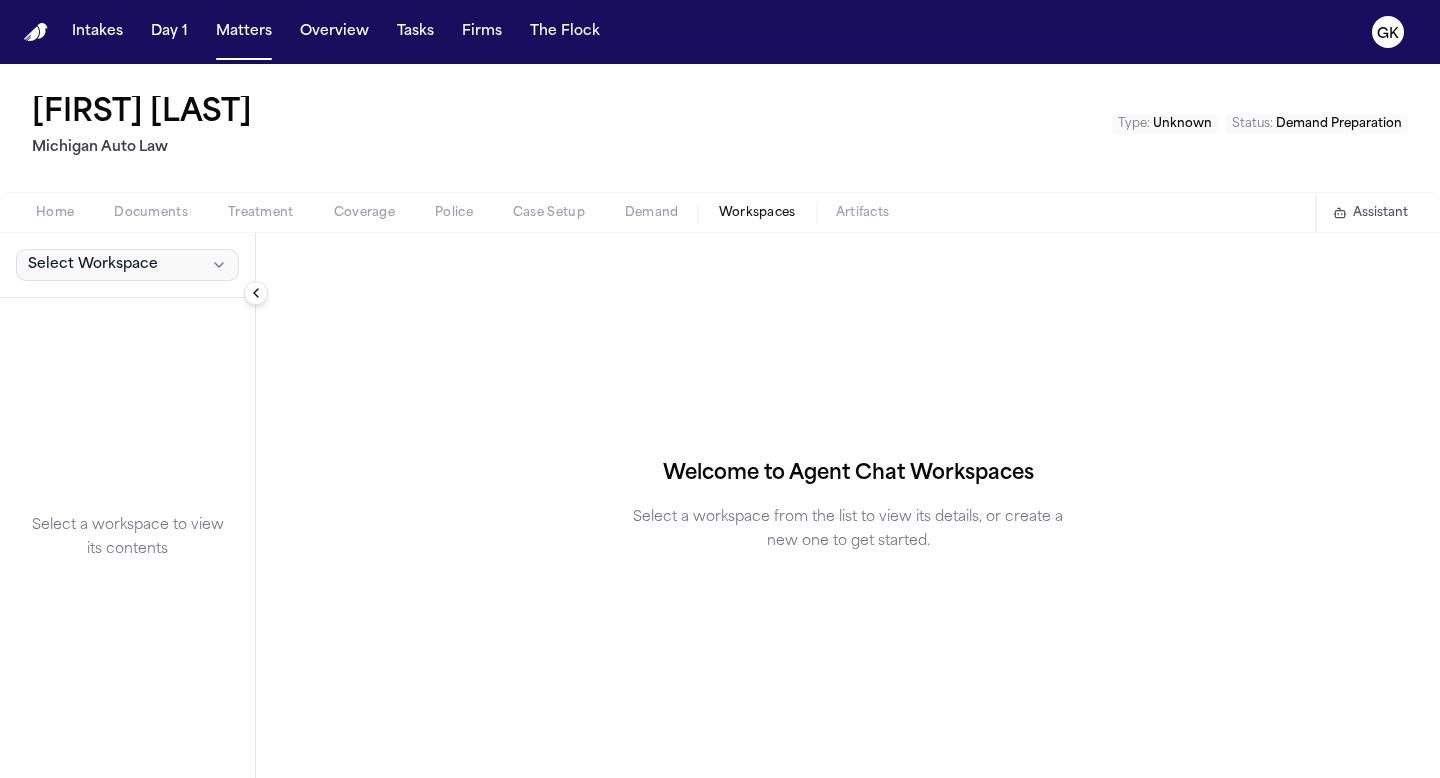 click on "Select Workspace" at bounding box center (93, 265) 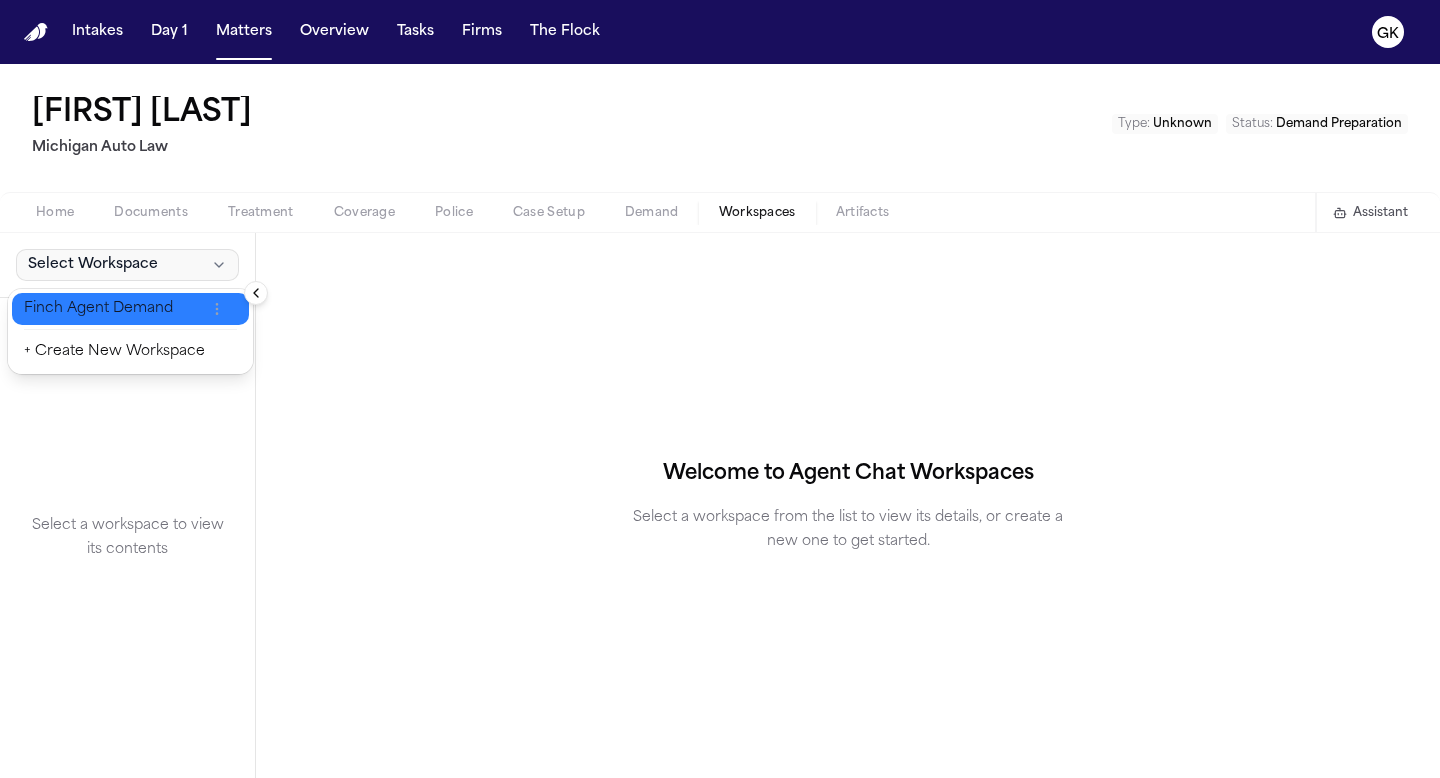 click on "Finch Agent Demand" at bounding box center (114, 309) 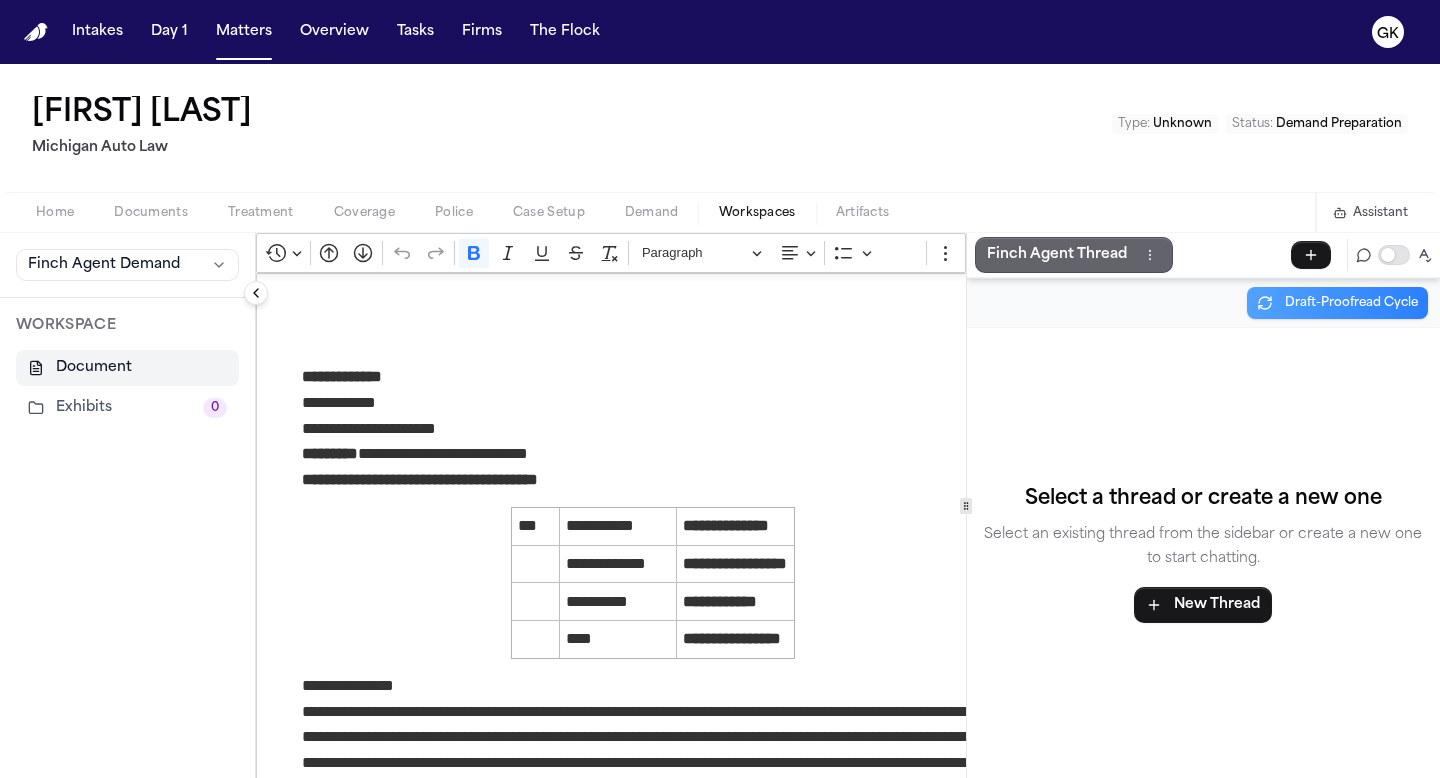 click on "Finch Agent Thread" at bounding box center [1057, 255] 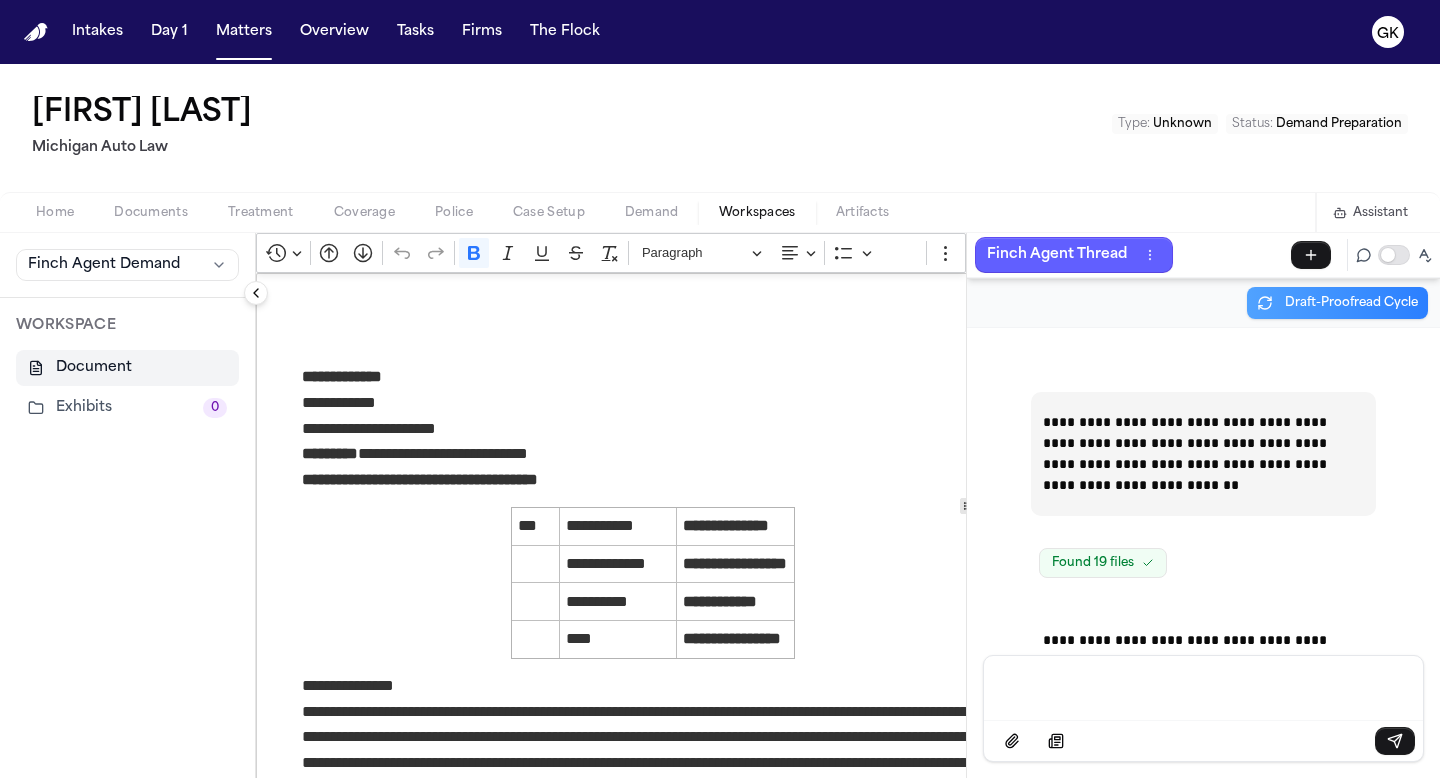scroll, scrollTop: 37203, scrollLeft: 0, axis: vertical 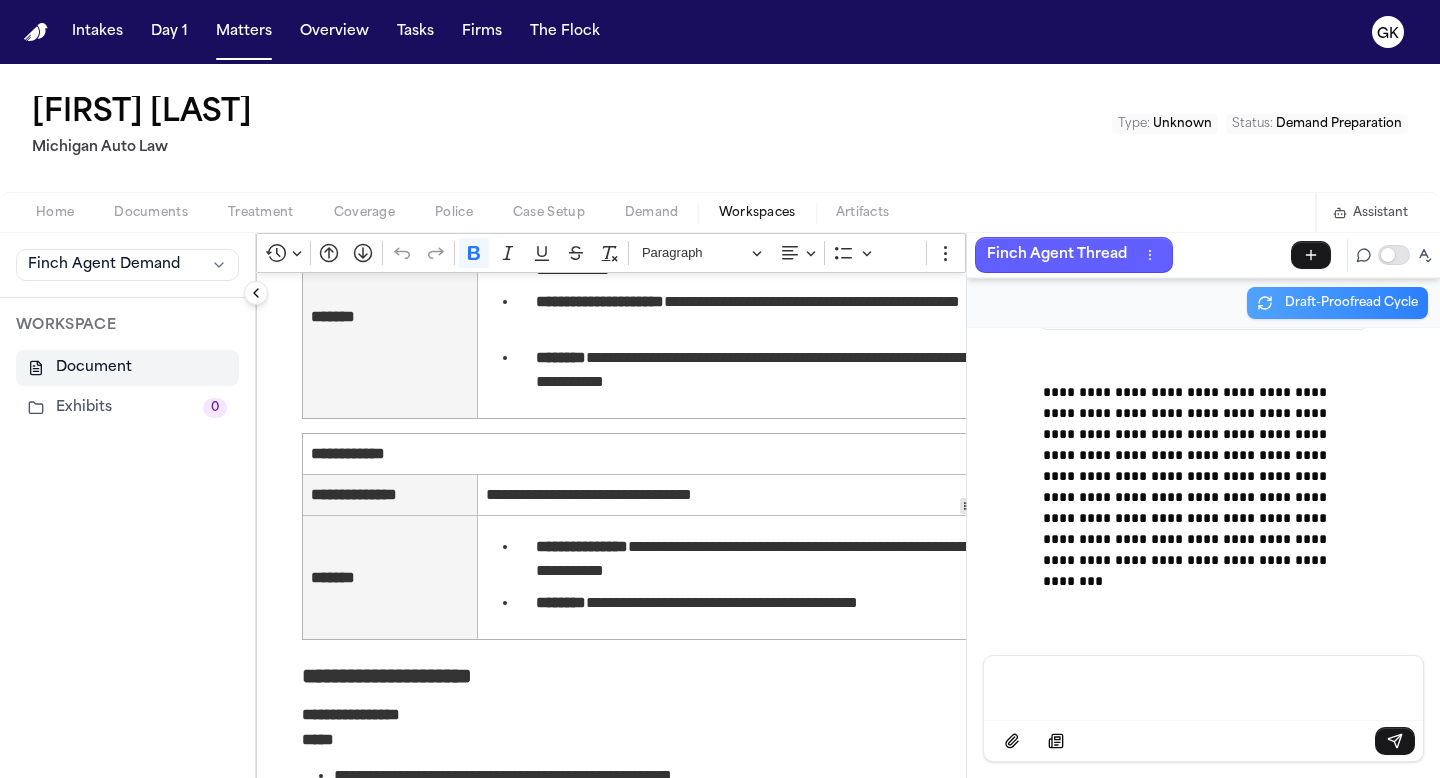 click at bounding box center (1203, 686) 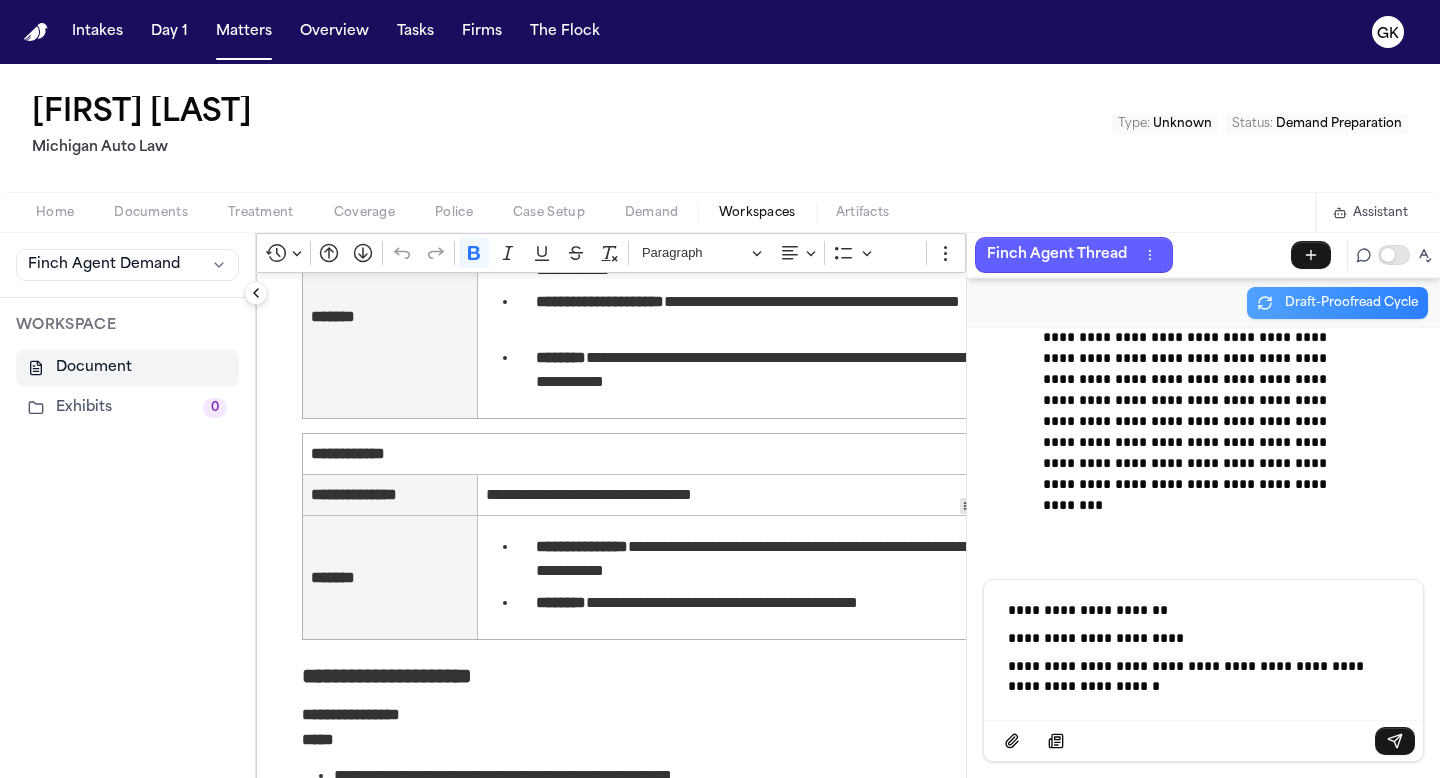 click on "**********" at bounding box center (1203, 648) 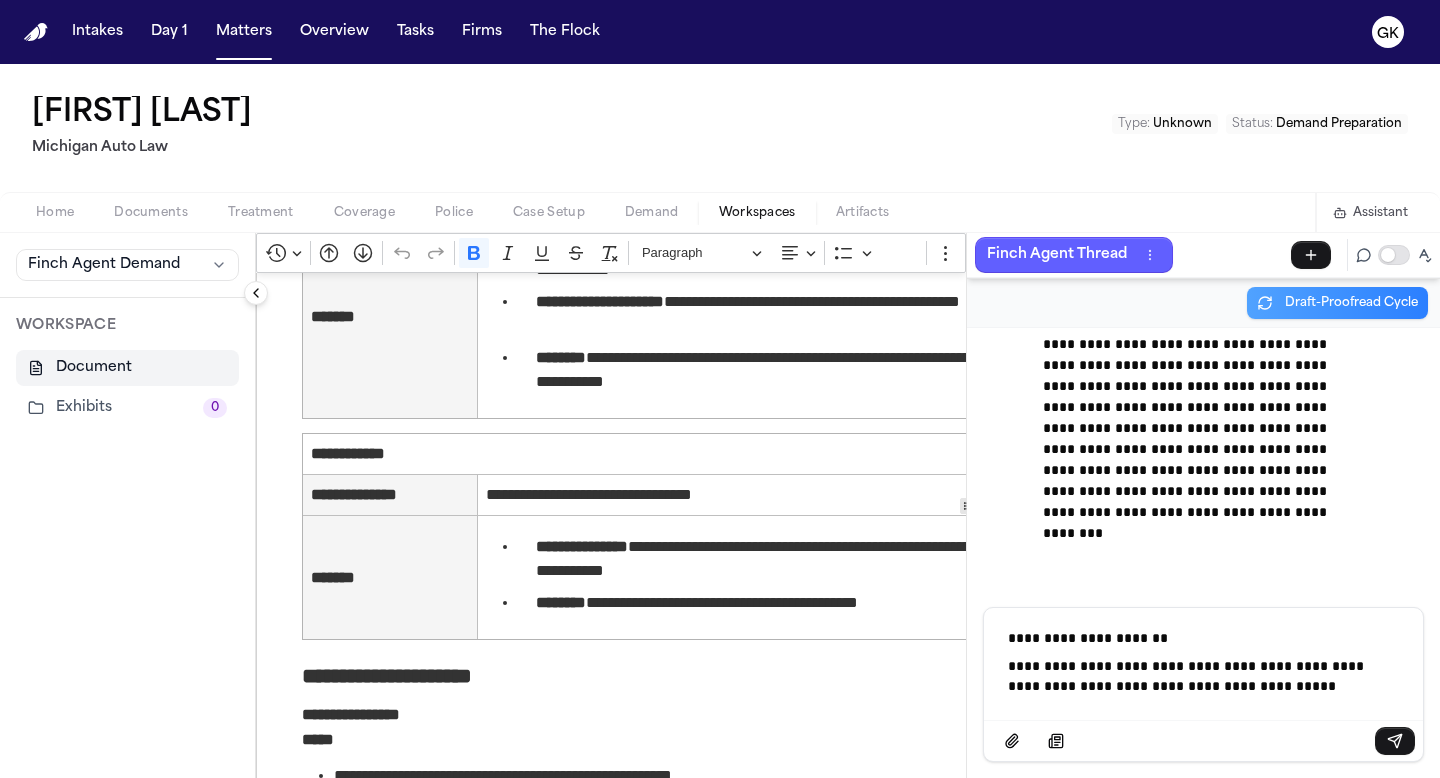 click on "**********" at bounding box center [1203, 676] 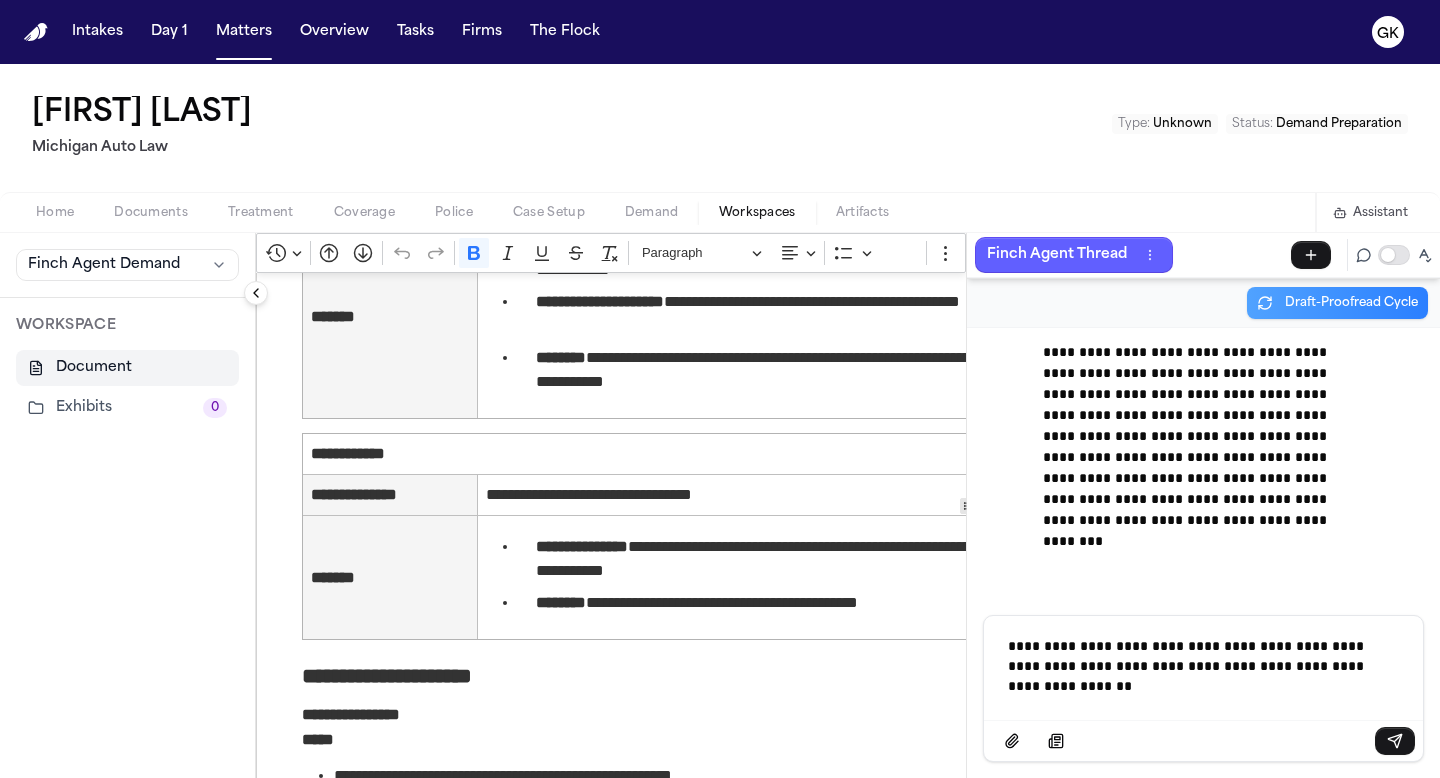 click on "**********" at bounding box center (1203, 666) 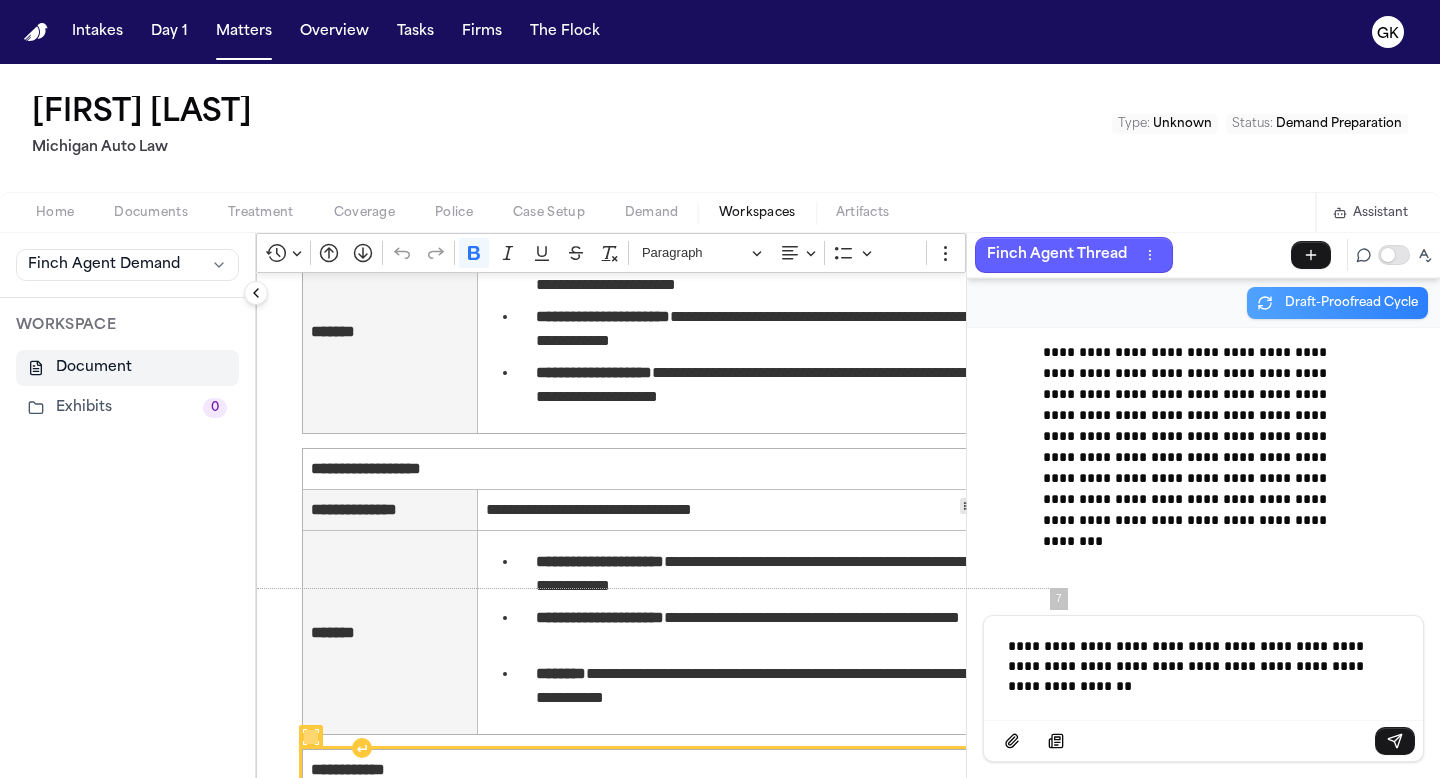 scroll, scrollTop: 5479, scrollLeft: 0, axis: vertical 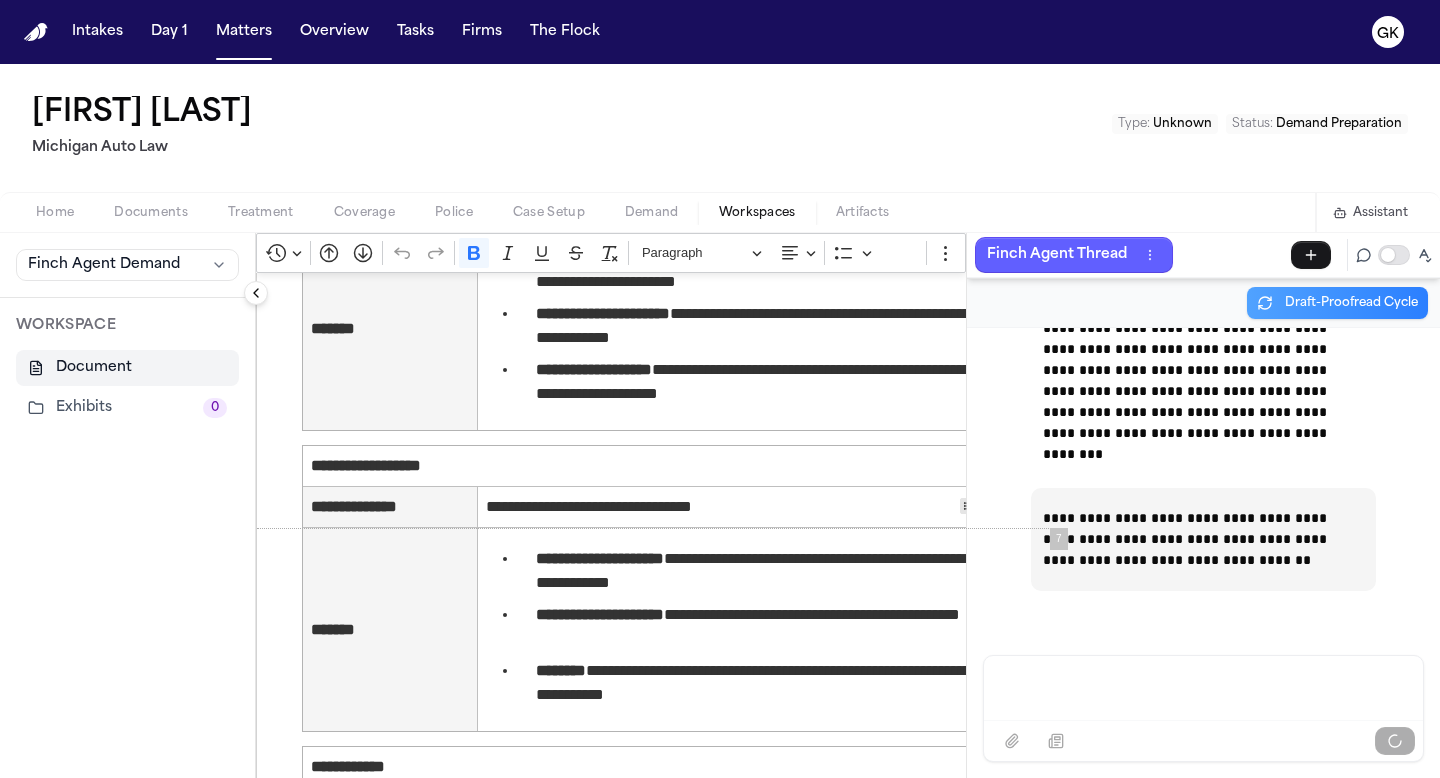 click on "**********" at bounding box center (1203, 491) 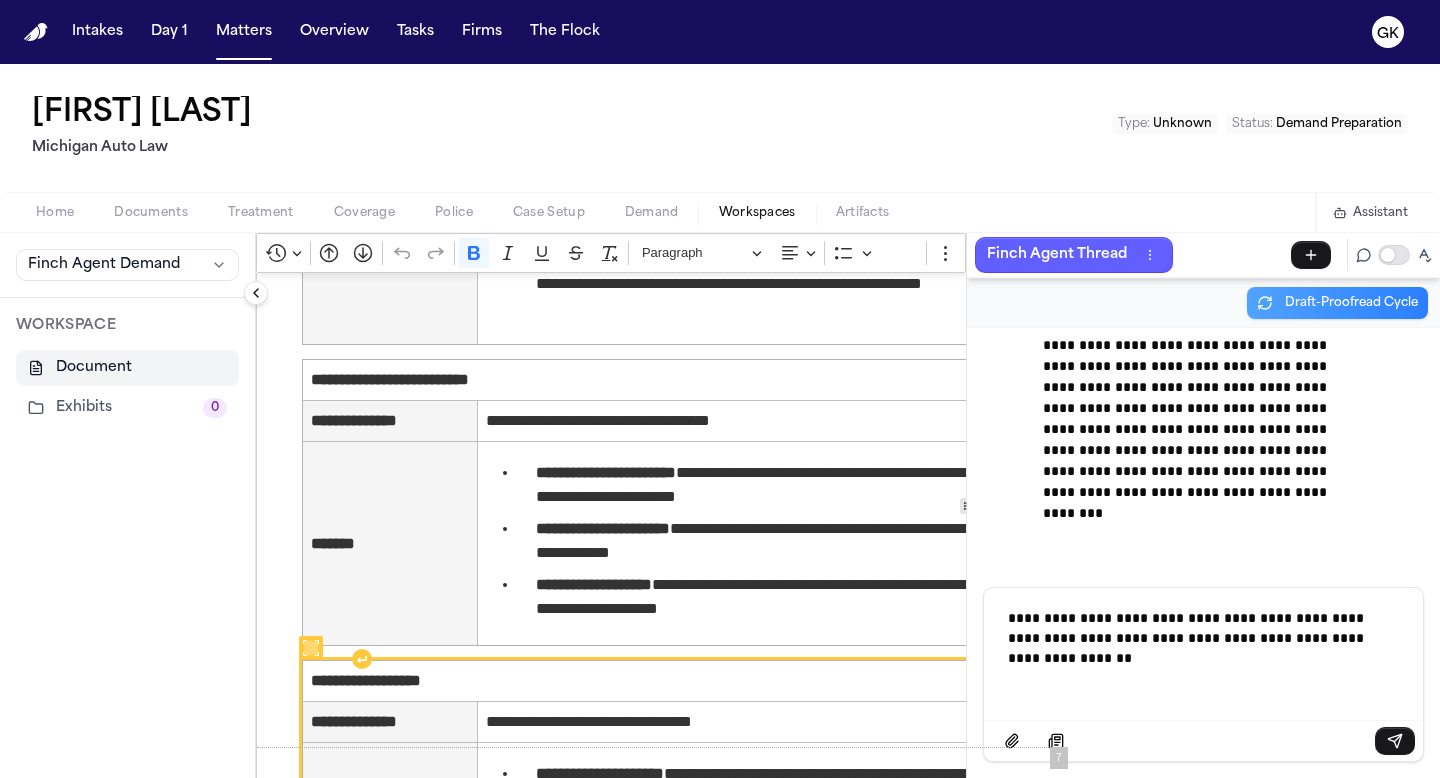 scroll, scrollTop: 5260, scrollLeft: 0, axis: vertical 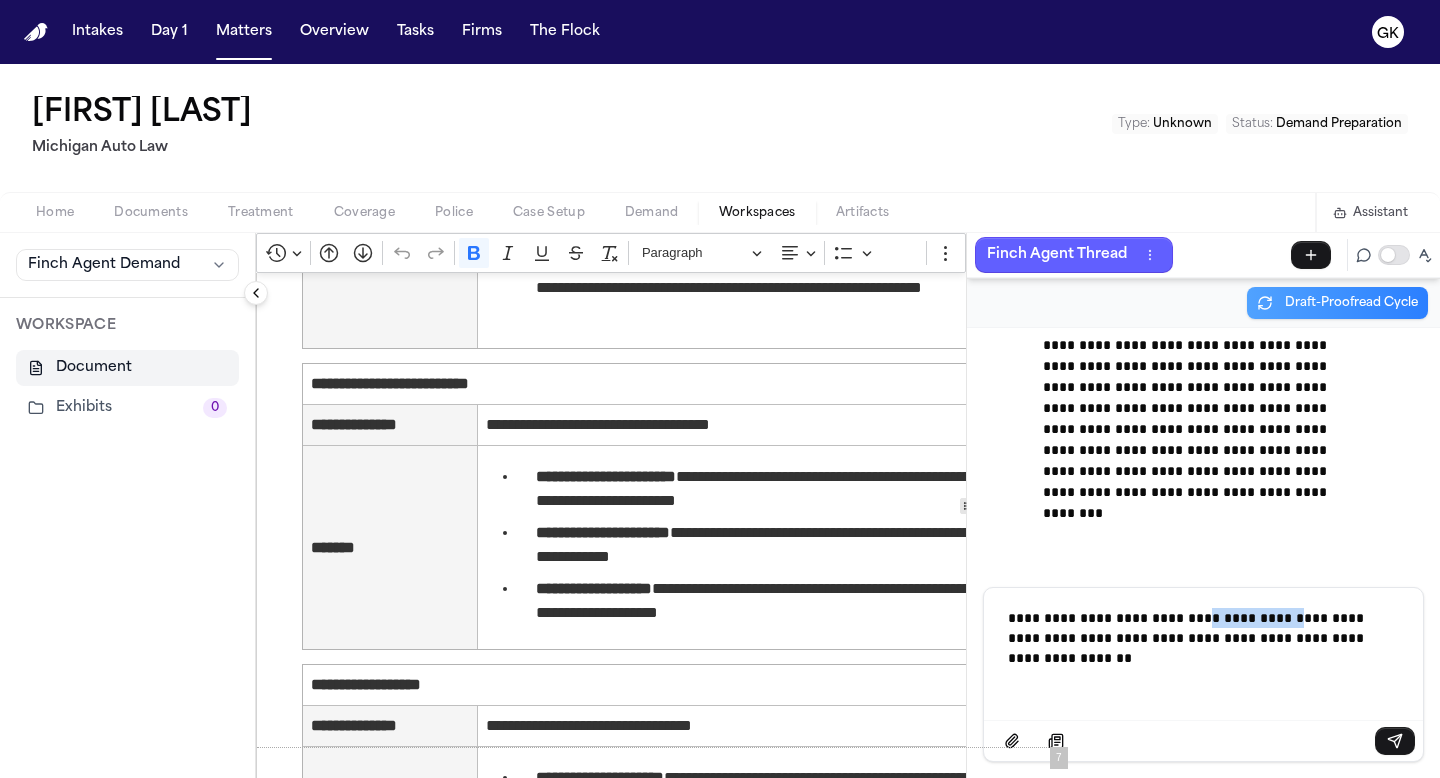 drag, startPoint x: 1191, startPoint y: 616, endPoint x: 1273, endPoint y: 614, distance: 82.02438 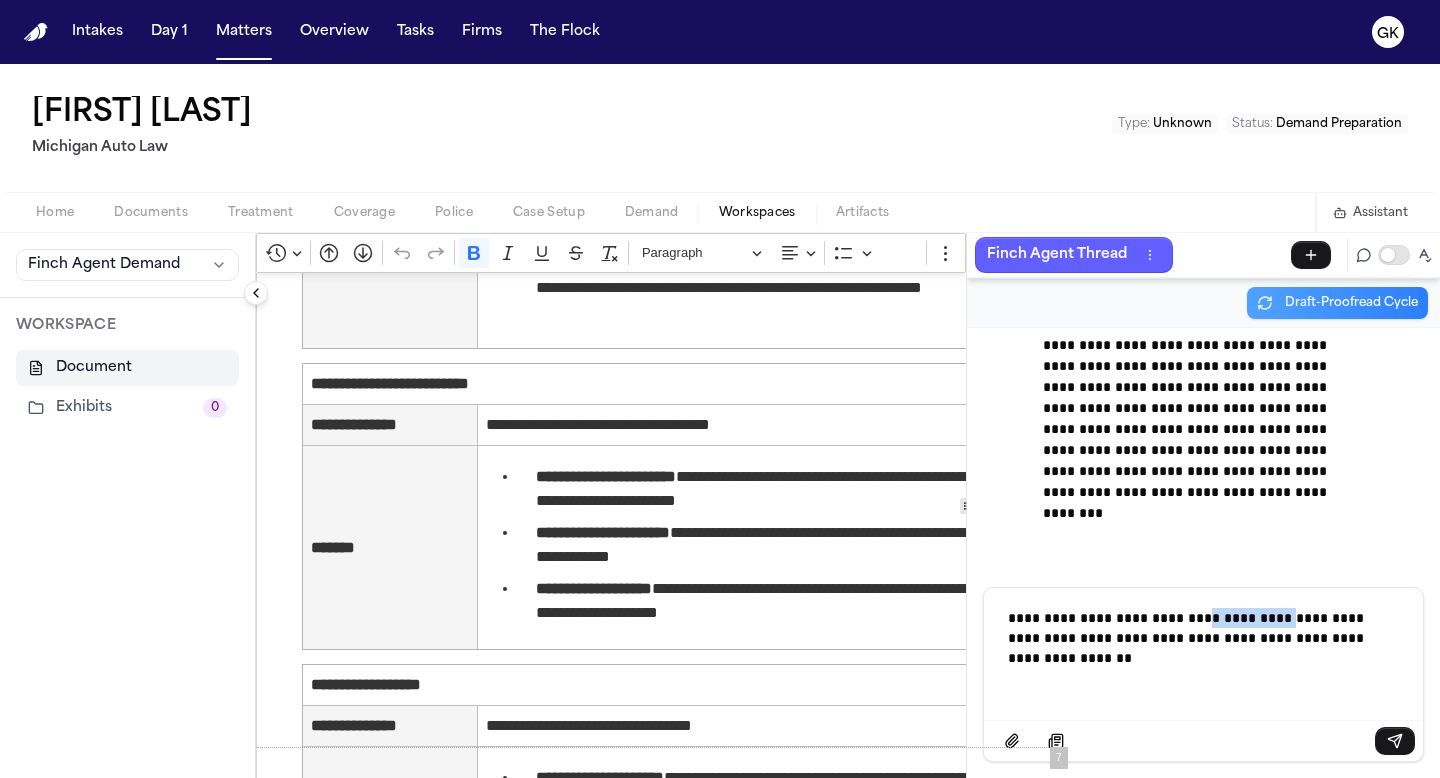 click on "**********" at bounding box center (1203, 638) 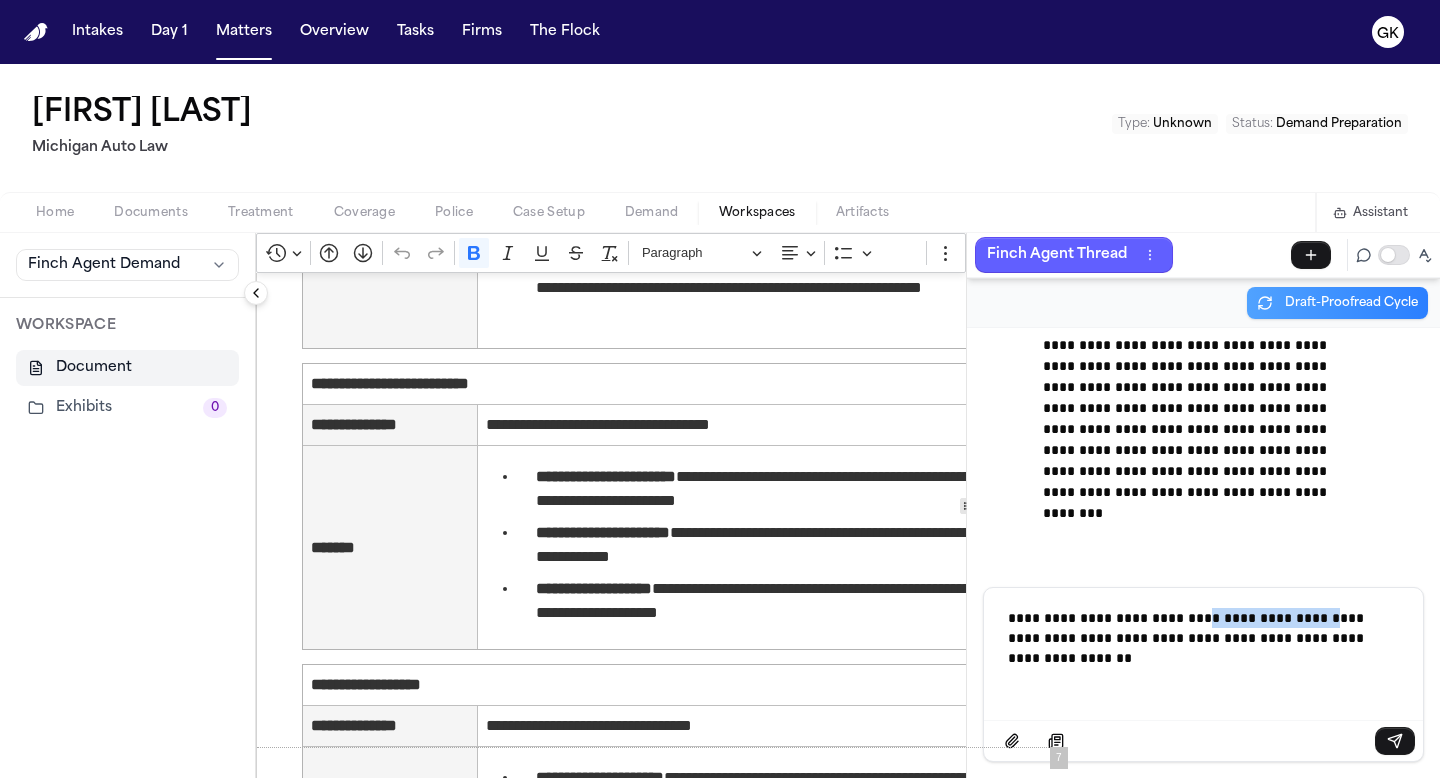 drag, startPoint x: 1187, startPoint y: 617, endPoint x: 1318, endPoint y: 620, distance: 131.03435 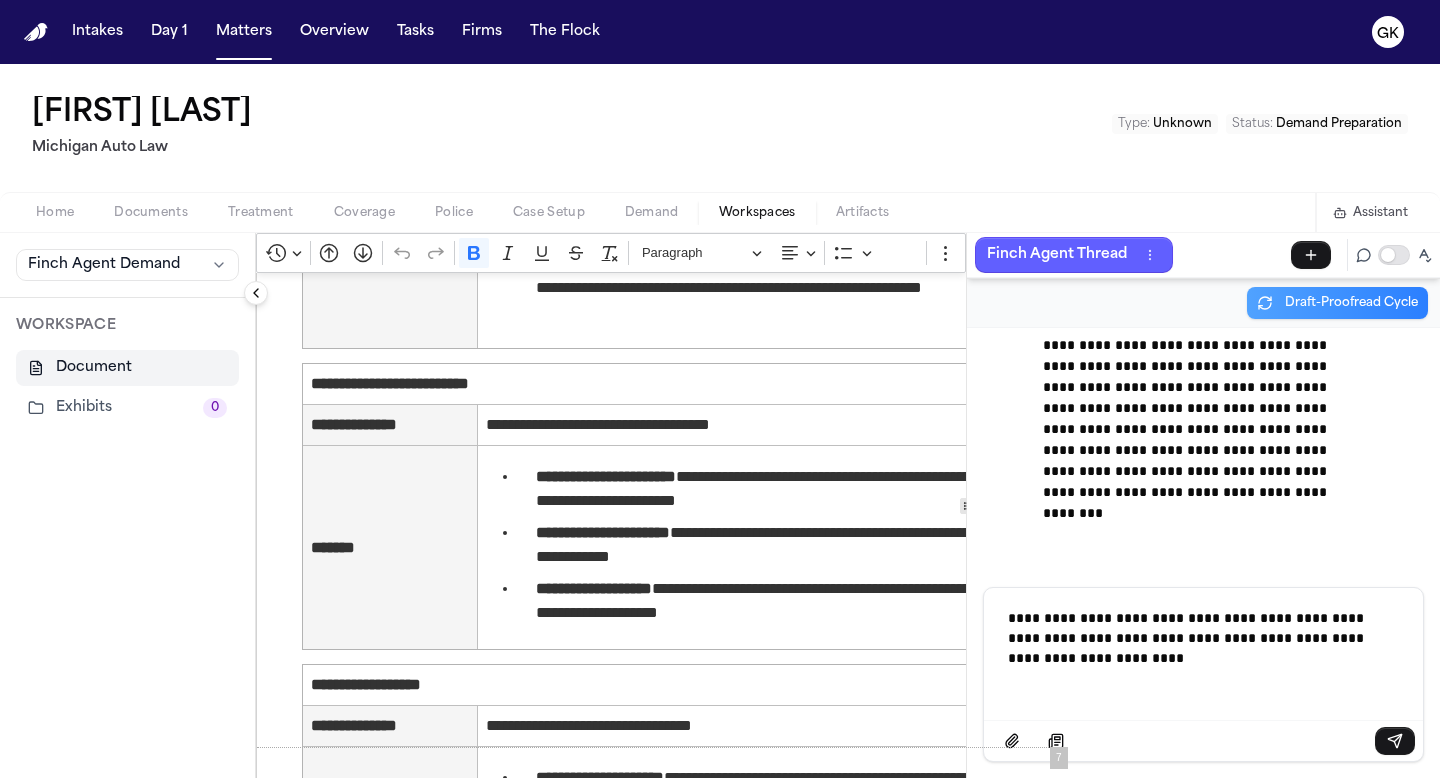 click on "**********" at bounding box center [1203, 638] 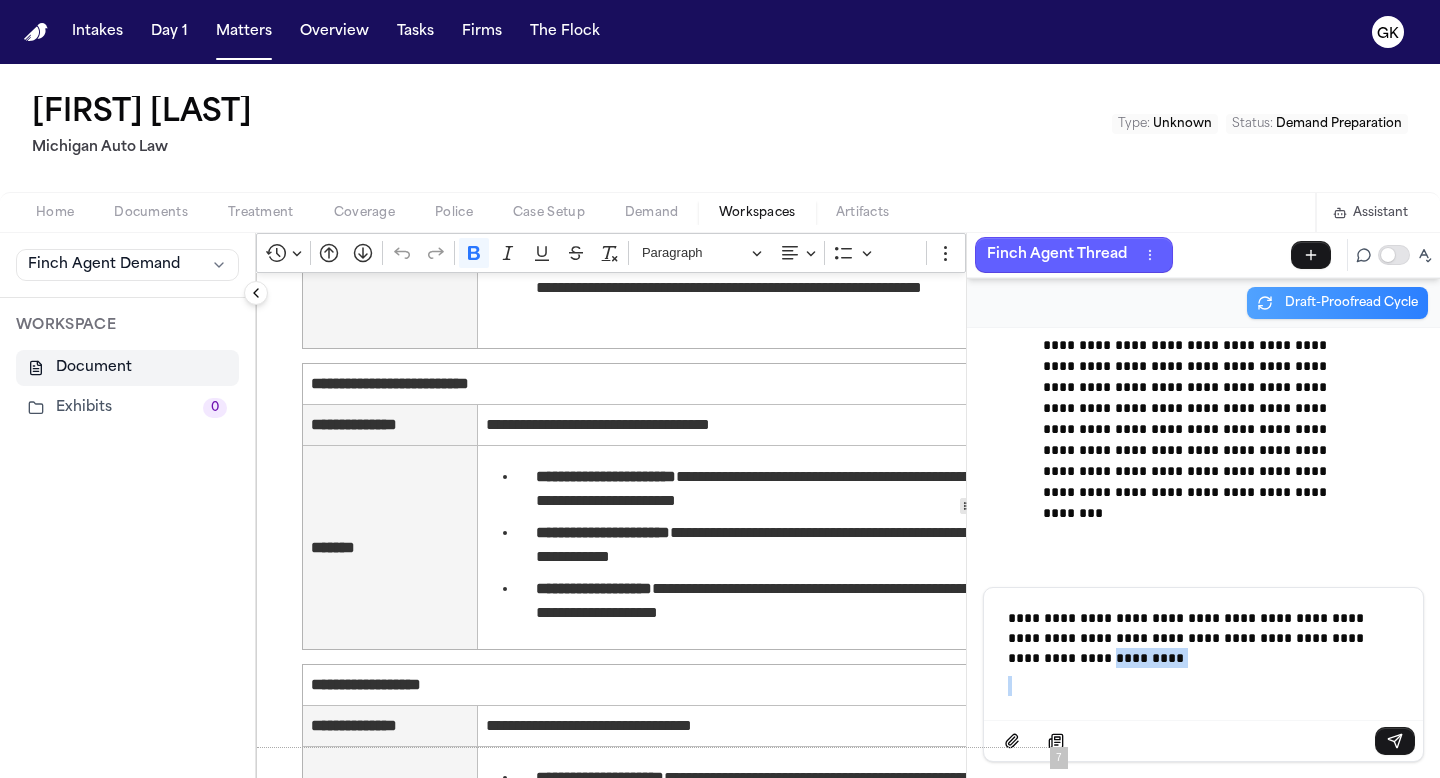 drag, startPoint x: 1114, startPoint y: 669, endPoint x: 1022, endPoint y: 664, distance: 92.13577 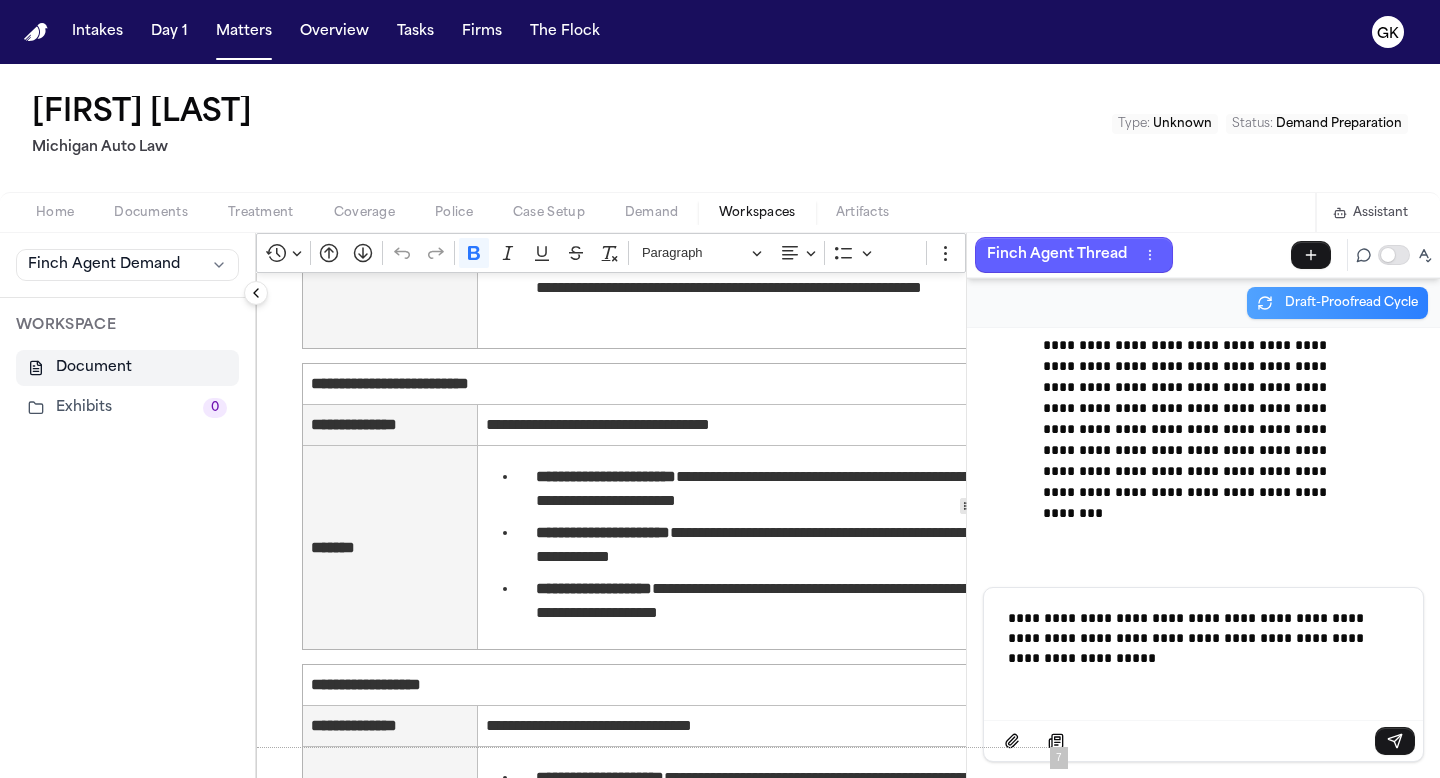 scroll, scrollTop: 96331, scrollLeft: 0, axis: vertical 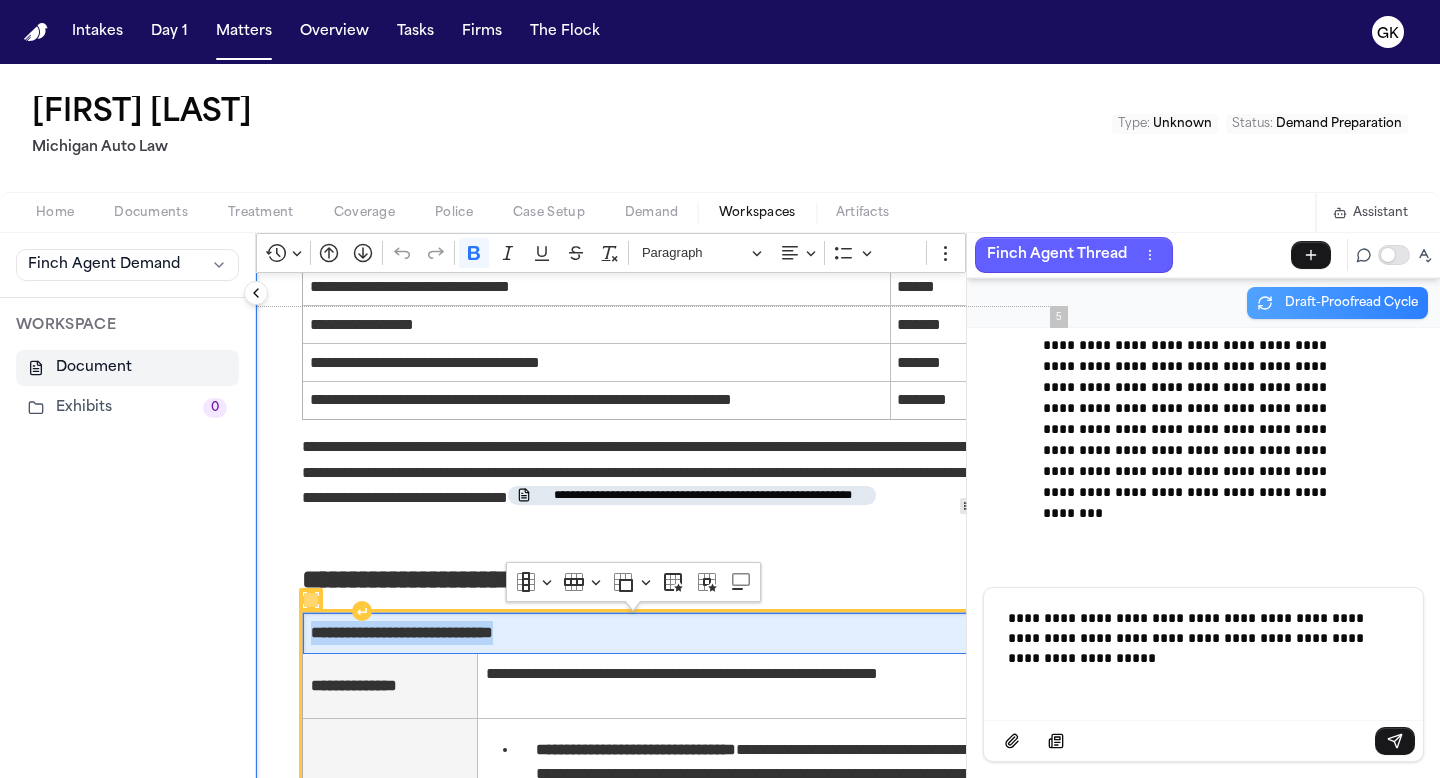 drag, startPoint x: 574, startPoint y: 642, endPoint x: 314, endPoint y: 632, distance: 260.19223 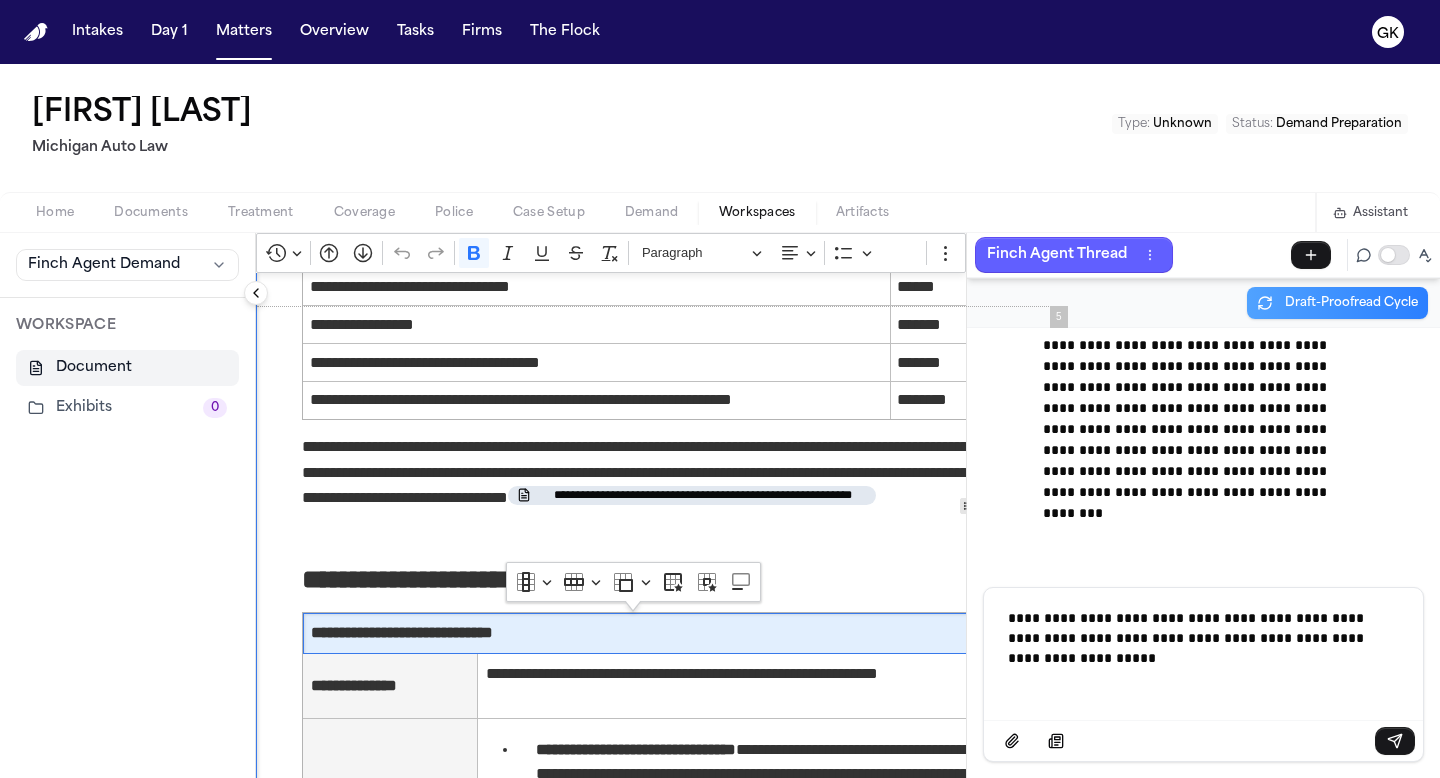 click on "**********" at bounding box center [1203, 638] 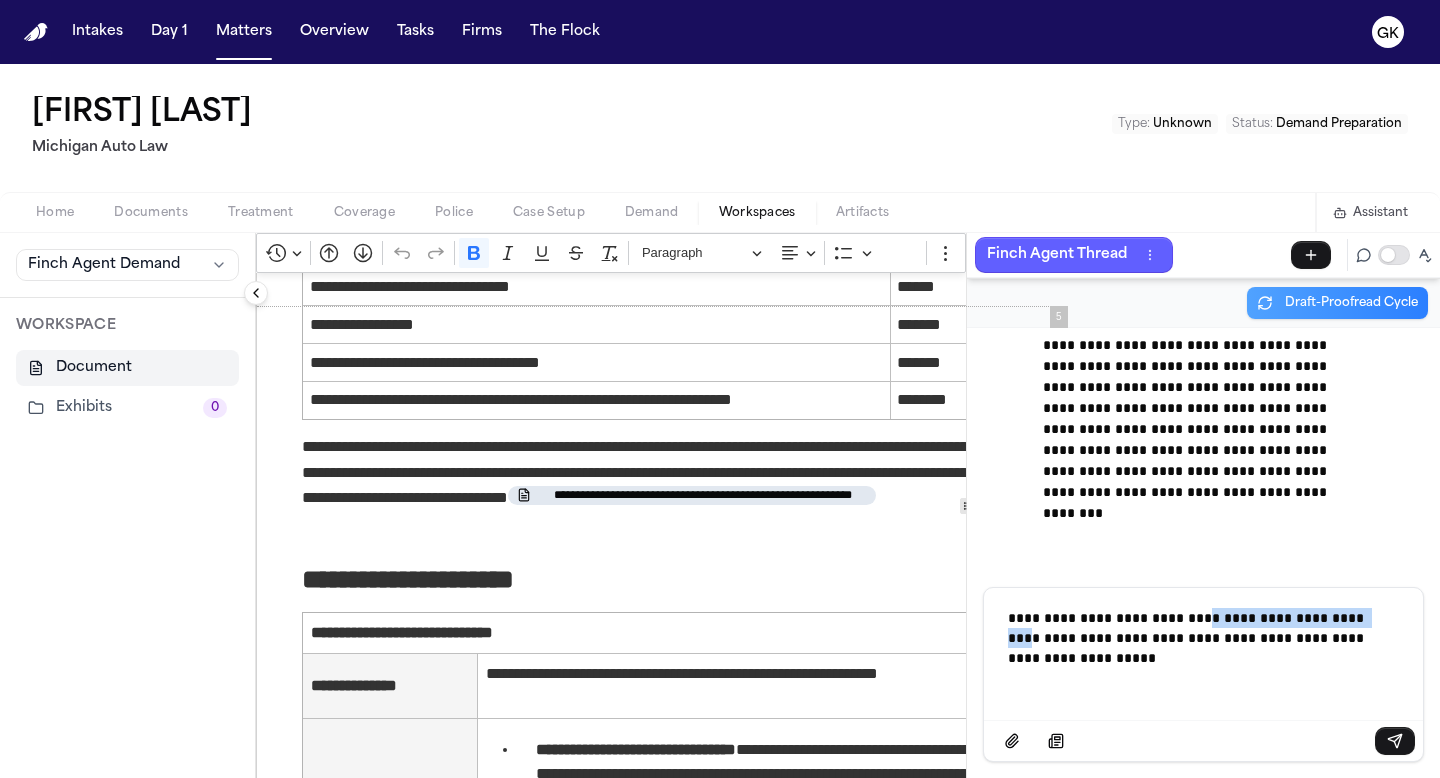 drag, startPoint x: 1190, startPoint y: 620, endPoint x: 1372, endPoint y: 622, distance: 182.01099 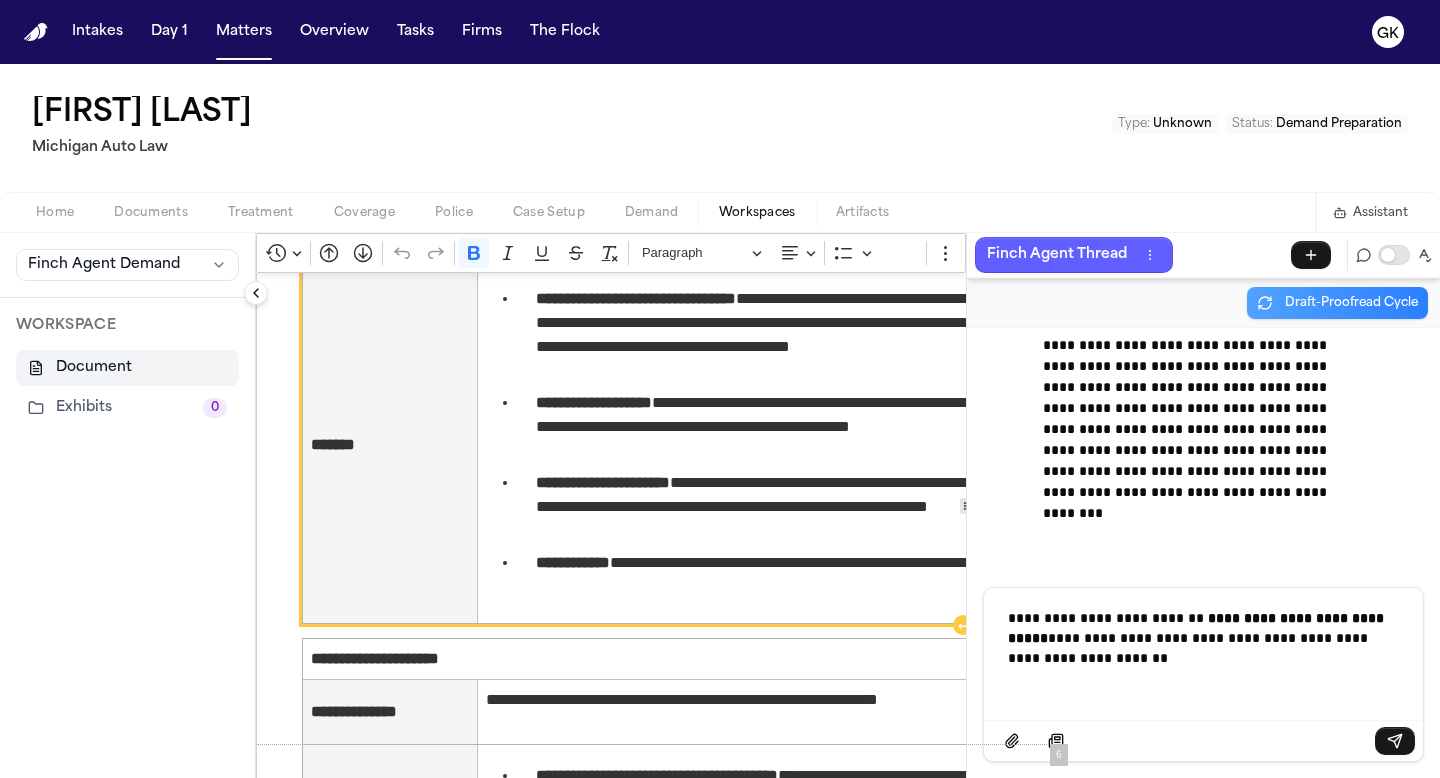 scroll, scrollTop: 4352, scrollLeft: 0, axis: vertical 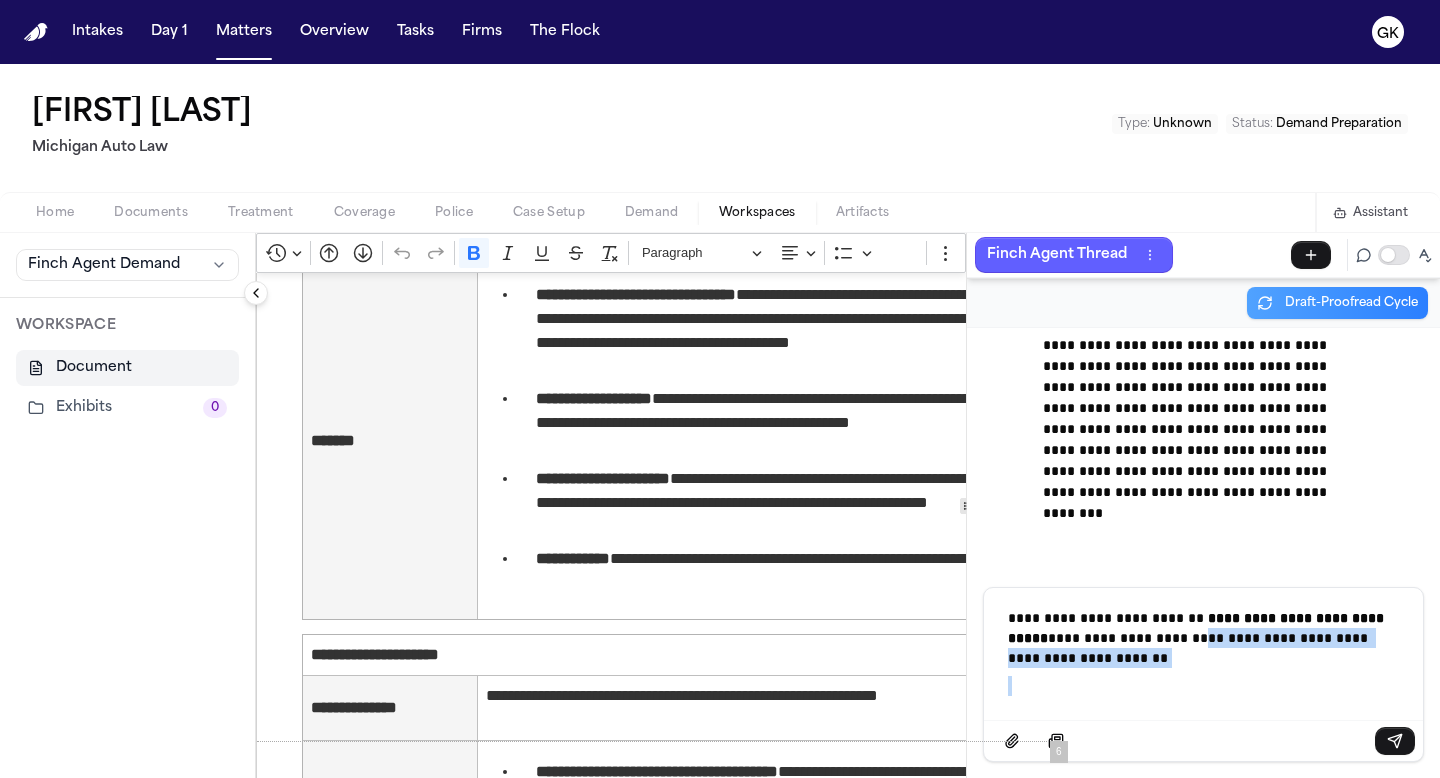 drag, startPoint x: 1152, startPoint y: 668, endPoint x: 1186, endPoint y: 643, distance: 42.201897 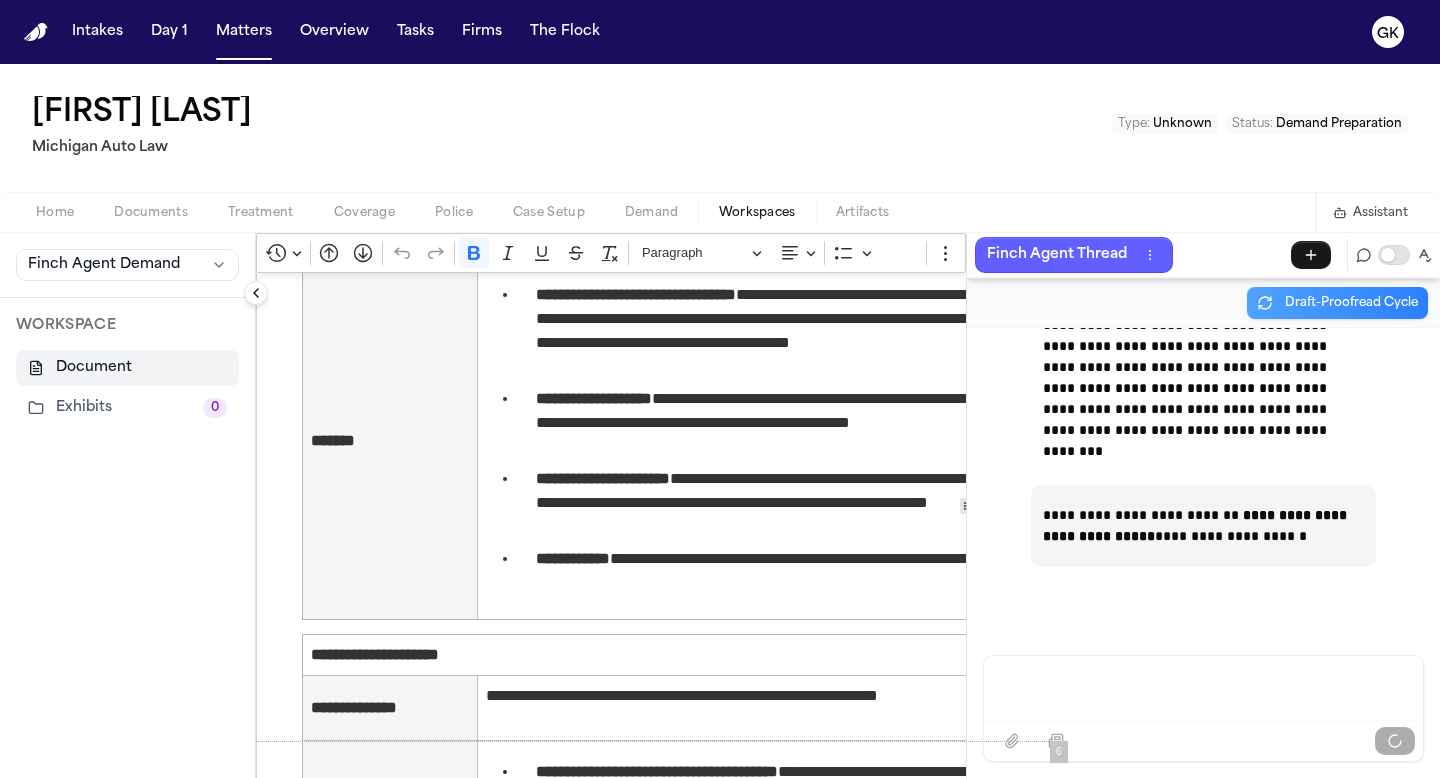 scroll, scrollTop: 96461, scrollLeft: 0, axis: vertical 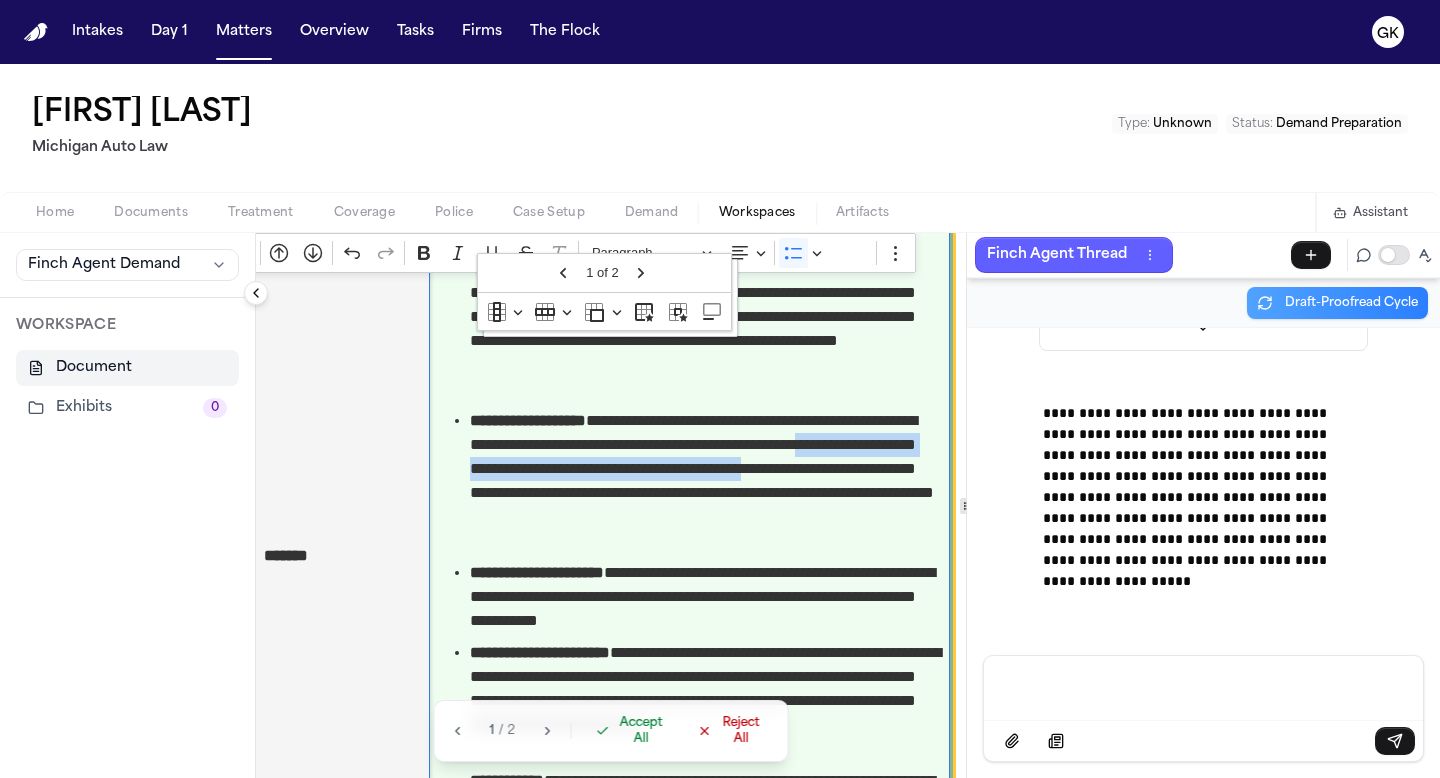 drag, startPoint x: 650, startPoint y: 495, endPoint x: 577, endPoint y: 475, distance: 75.690155 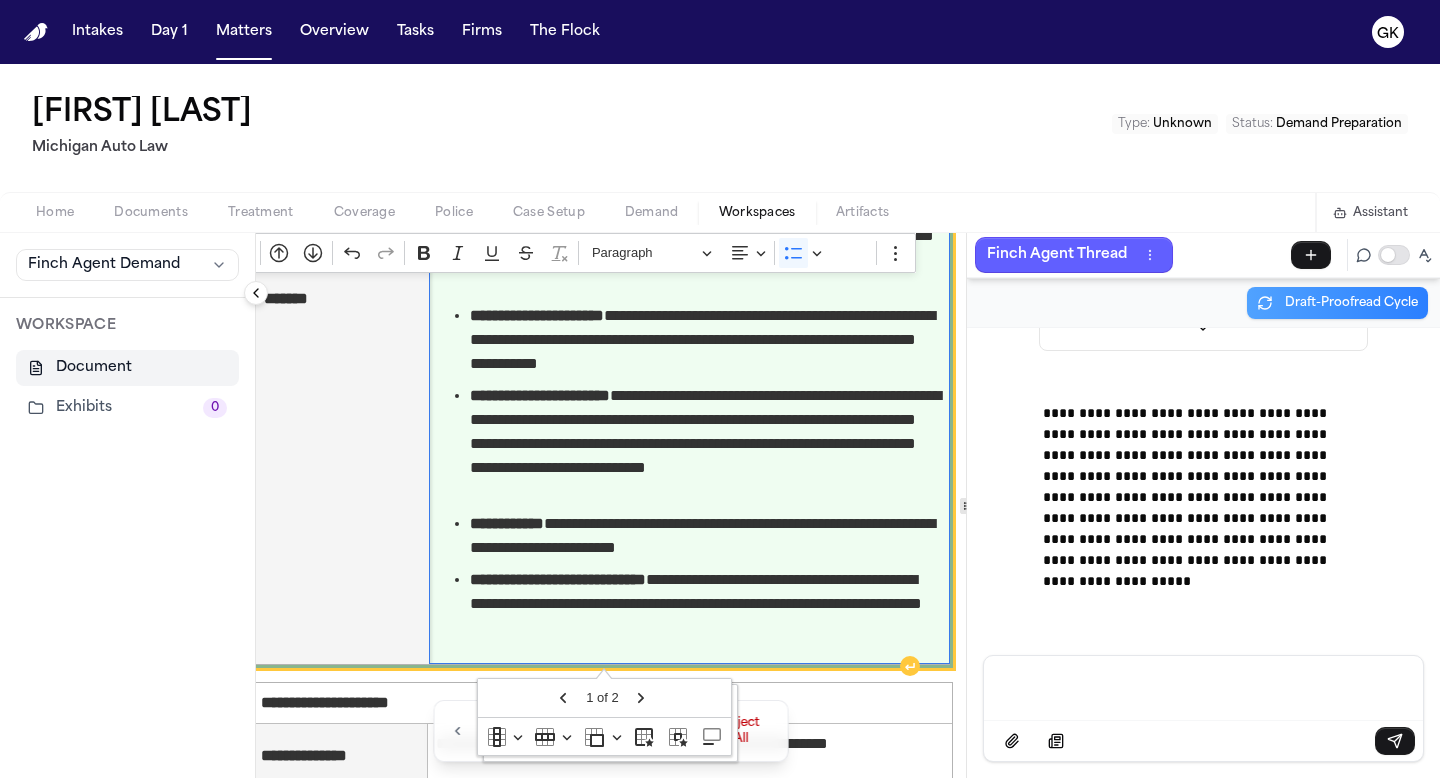 scroll, scrollTop: 5171, scrollLeft: 50, axis: both 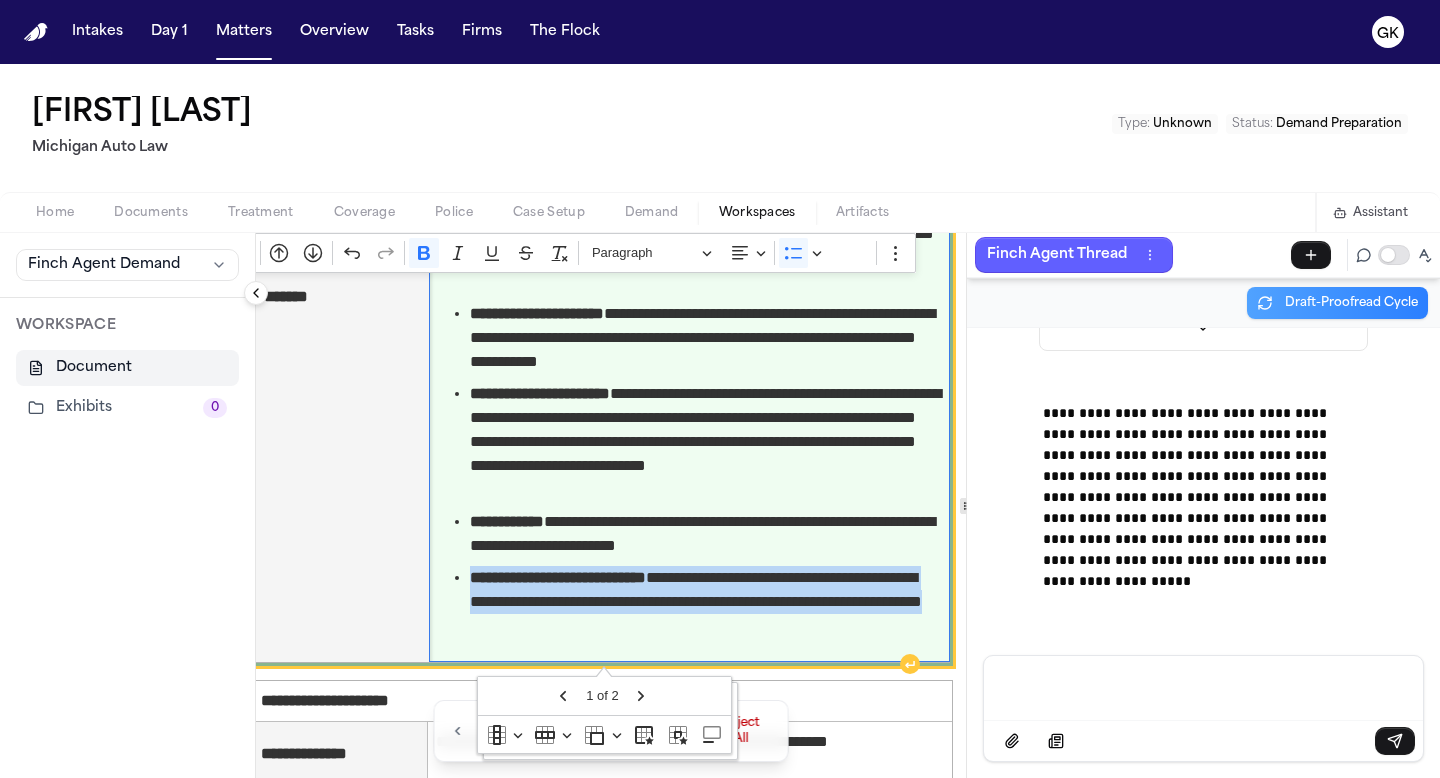 drag, startPoint x: 786, startPoint y: 639, endPoint x: 470, endPoint y: 575, distance: 322.4159 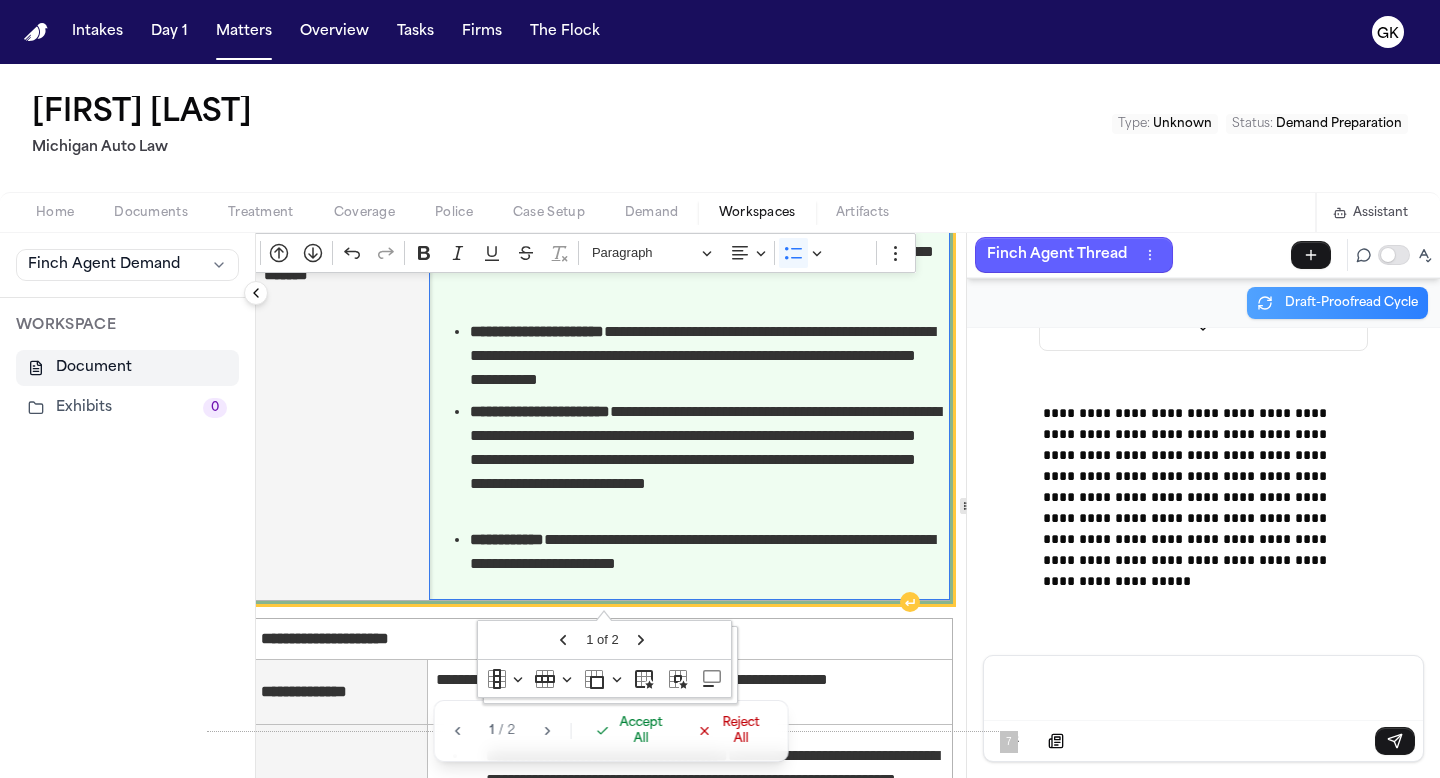 scroll, scrollTop: 5146, scrollLeft: 50, axis: both 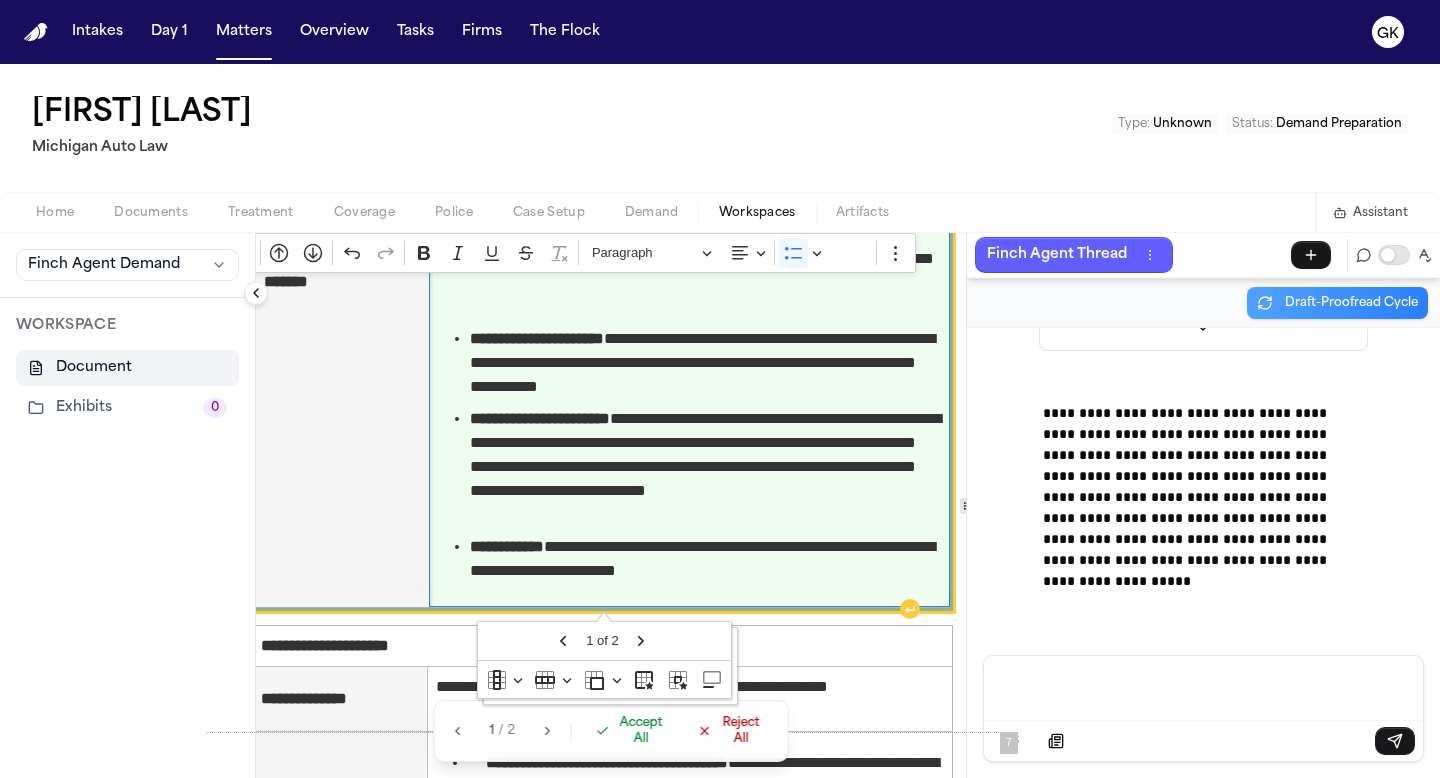 click on "**********" at bounding box center (706, 467) 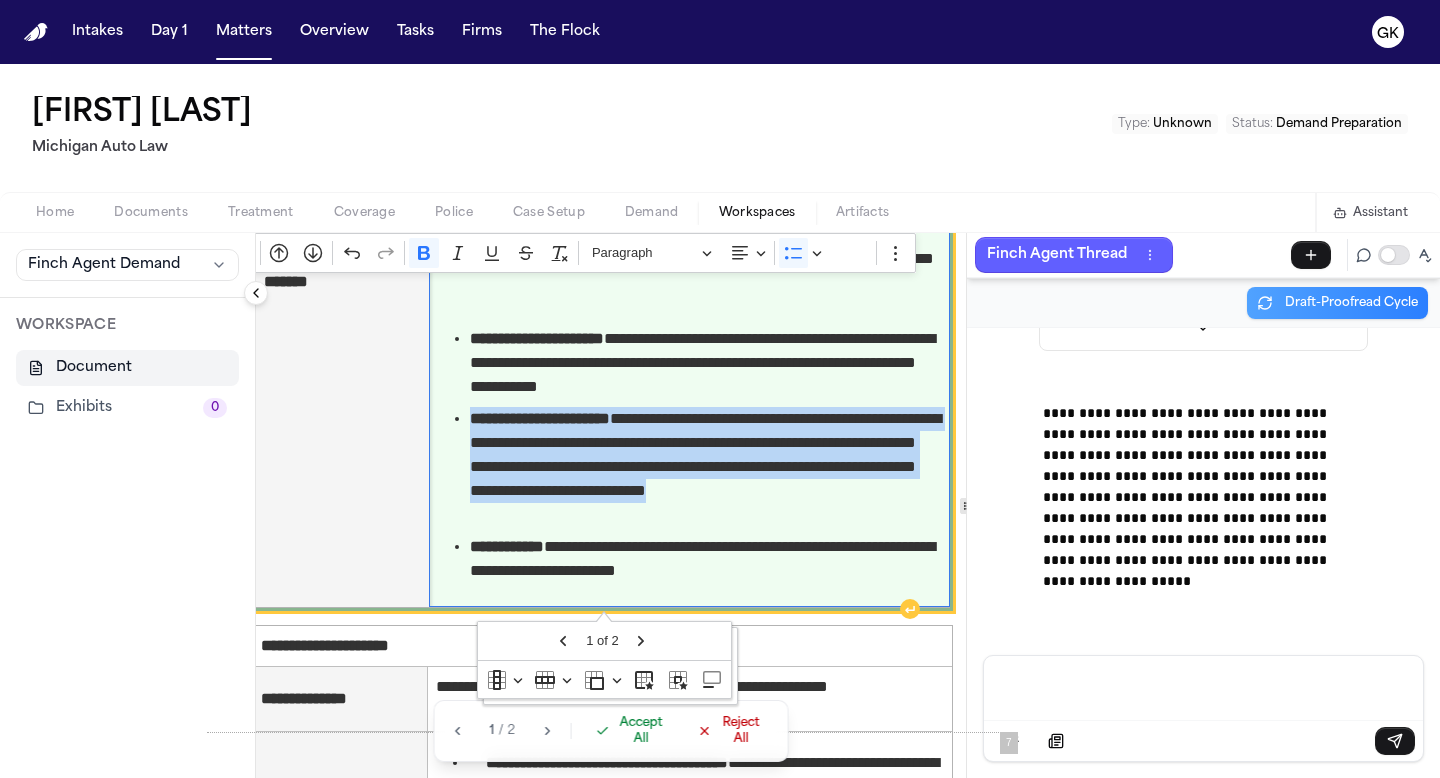 drag, startPoint x: 747, startPoint y: 522, endPoint x: 439, endPoint y: 421, distance: 324.13733 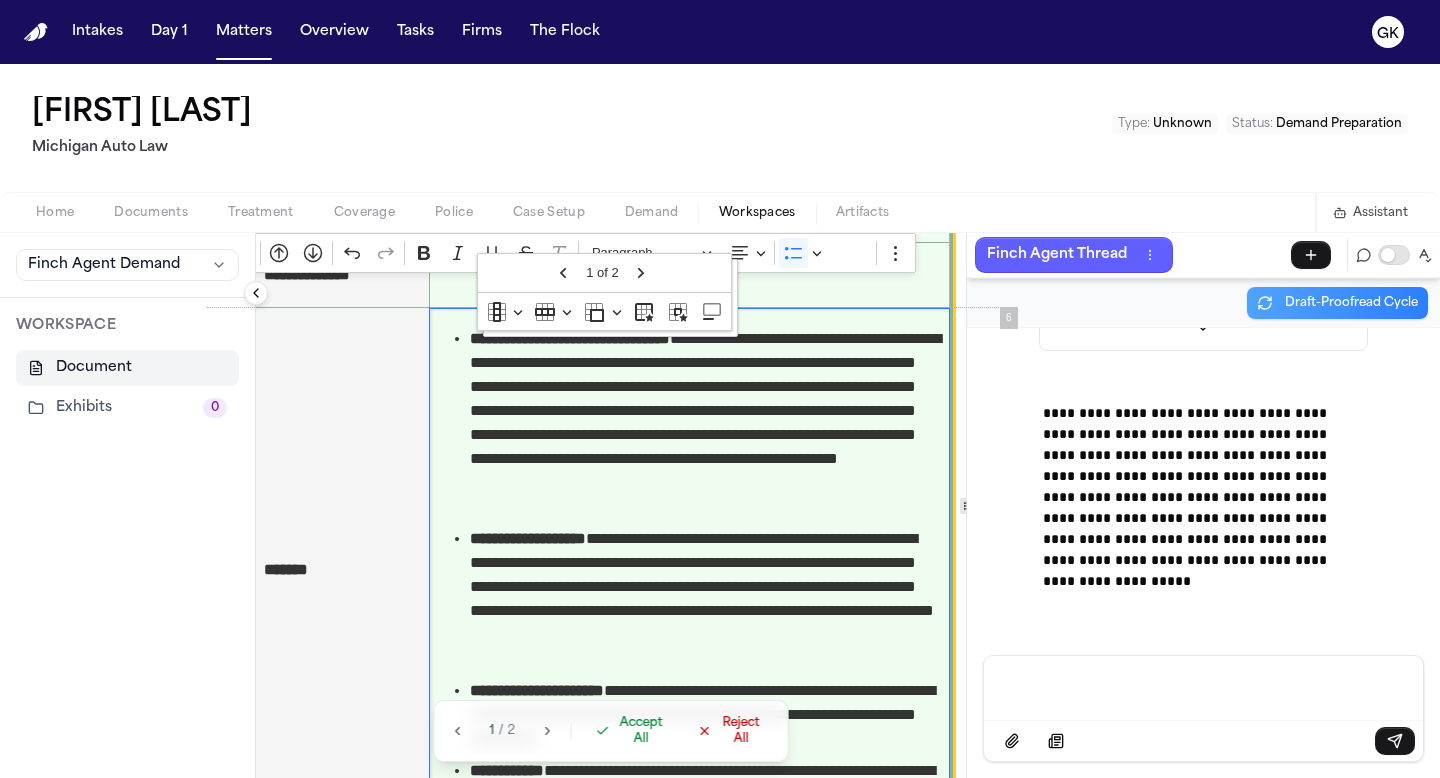 scroll, scrollTop: 4797, scrollLeft: 50, axis: both 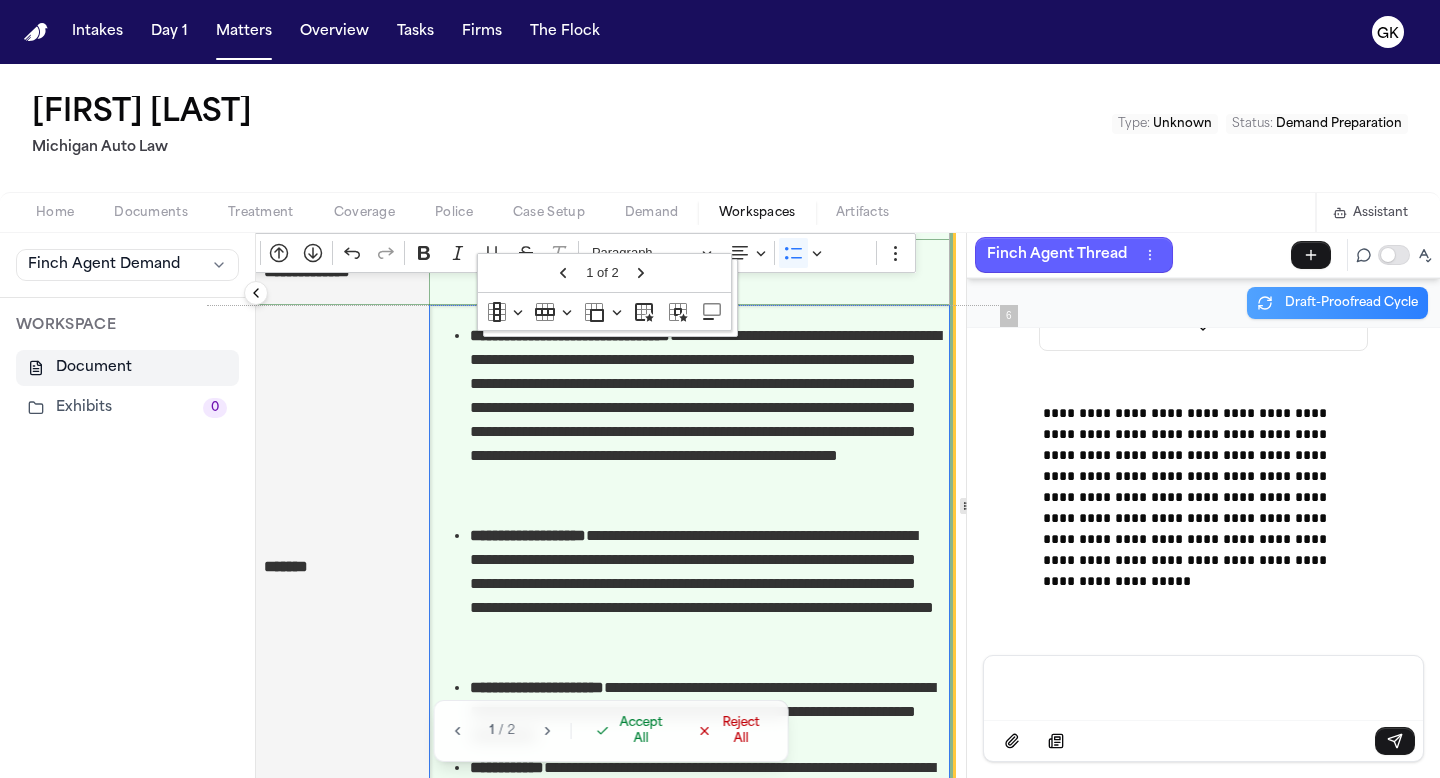 click on "**********" at bounding box center [690, 564] 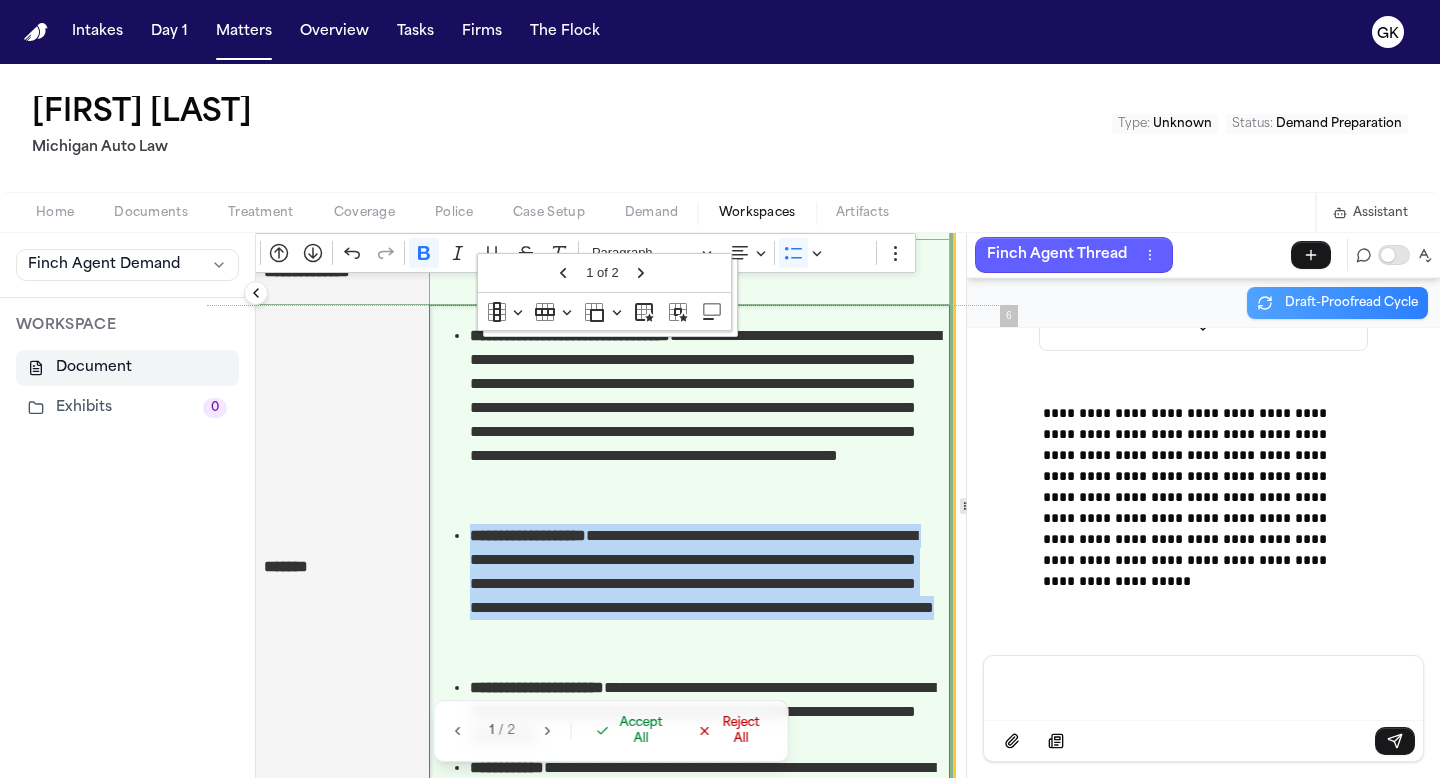 drag, startPoint x: 646, startPoint y: 663, endPoint x: 463, endPoint y: 532, distance: 225.05554 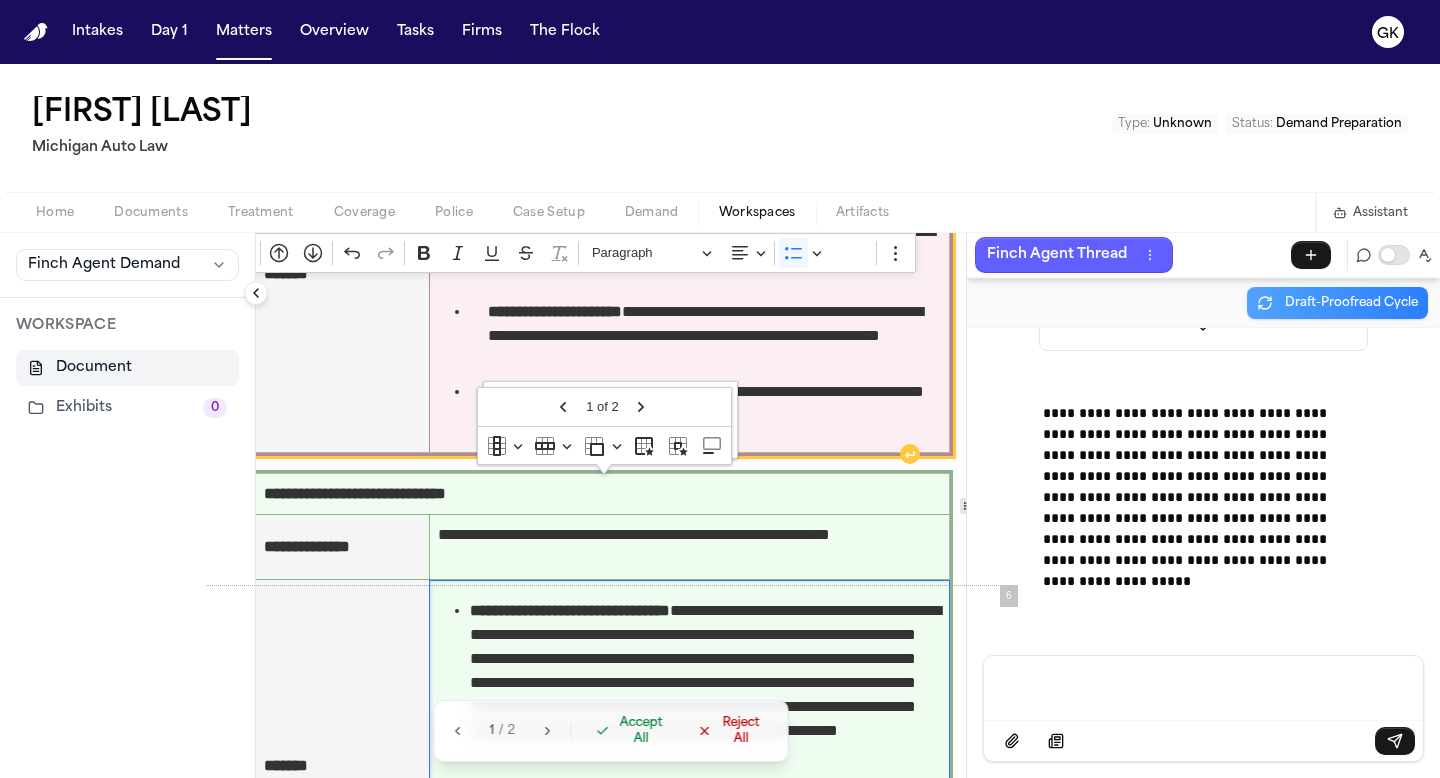 scroll, scrollTop: 4524, scrollLeft: 50, axis: both 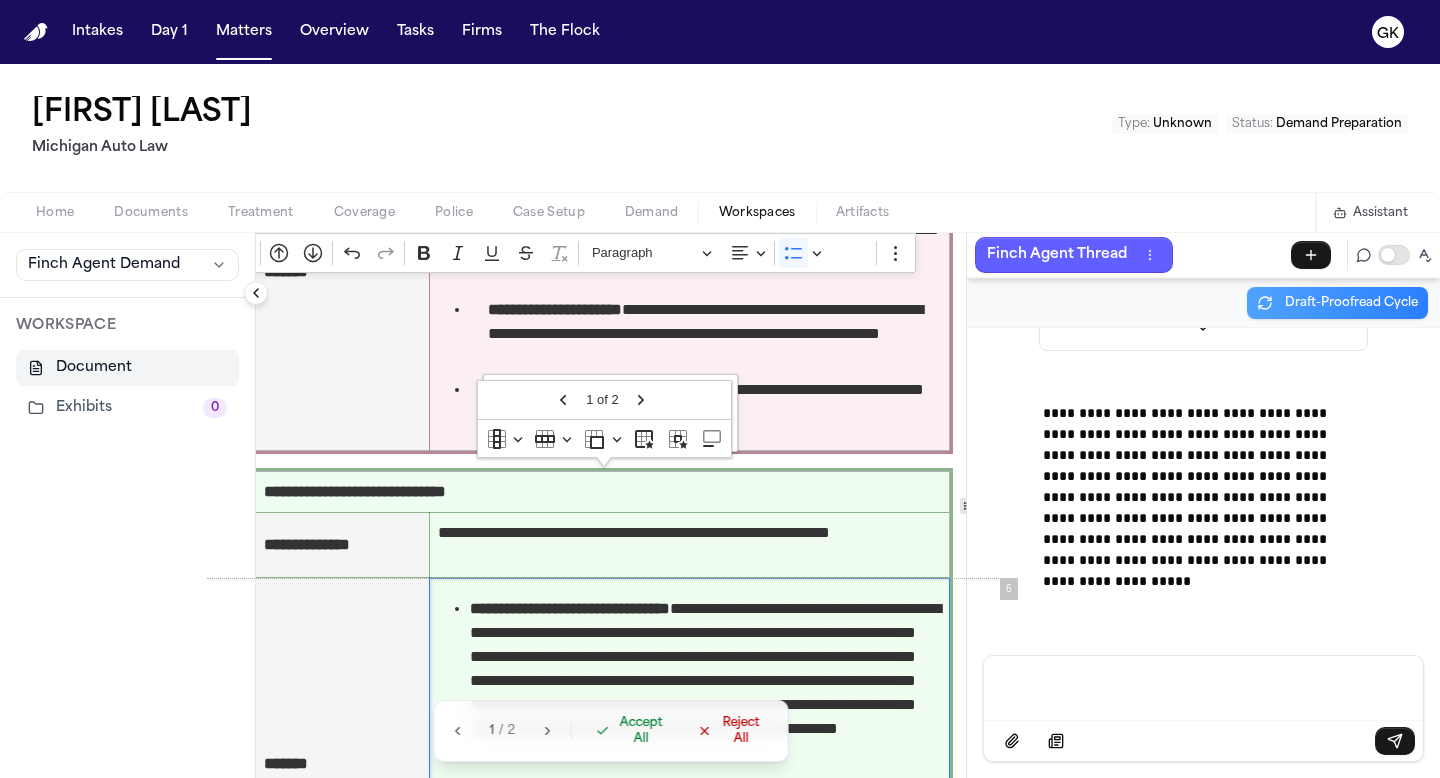 click on "Accept All" at bounding box center (640, 731) 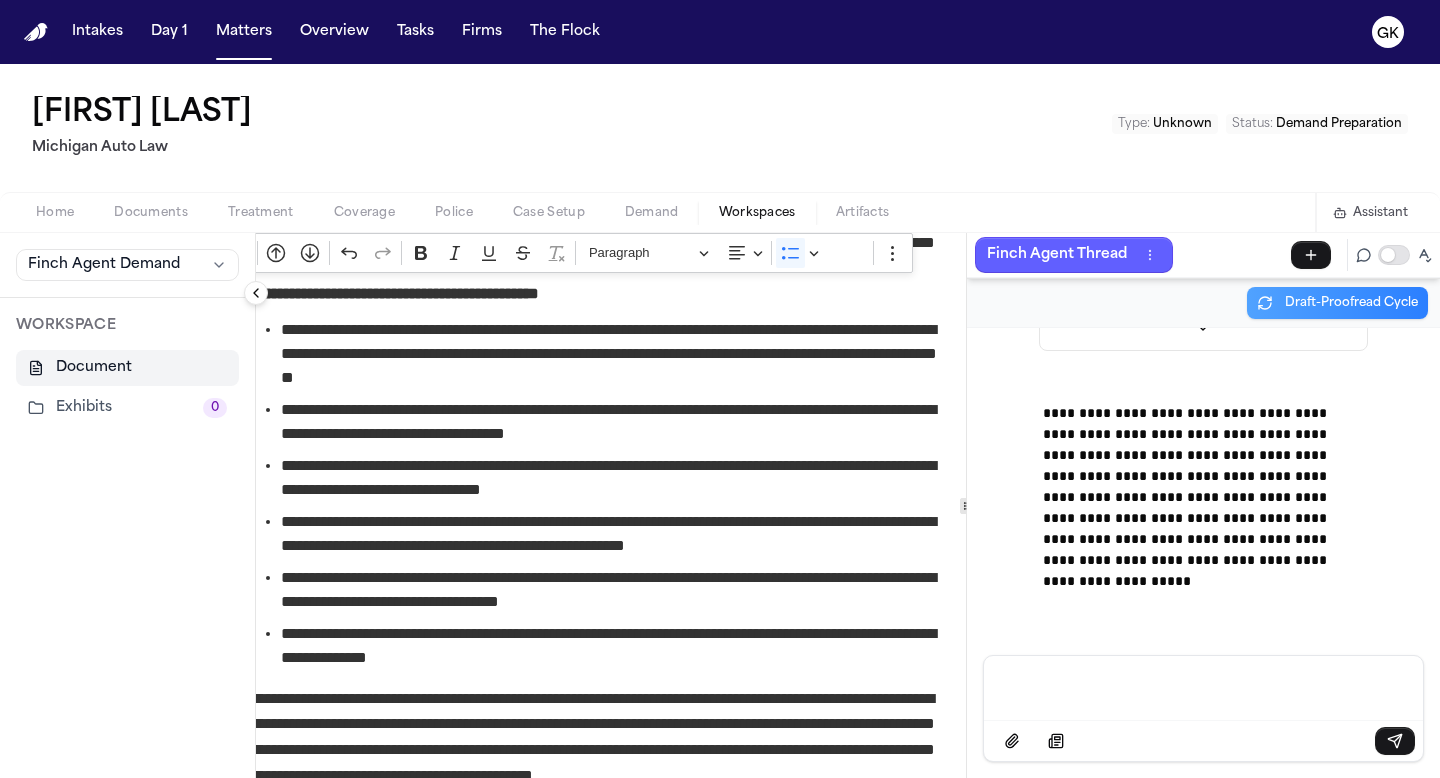 scroll, scrollTop: 8690, scrollLeft: 54, axis: both 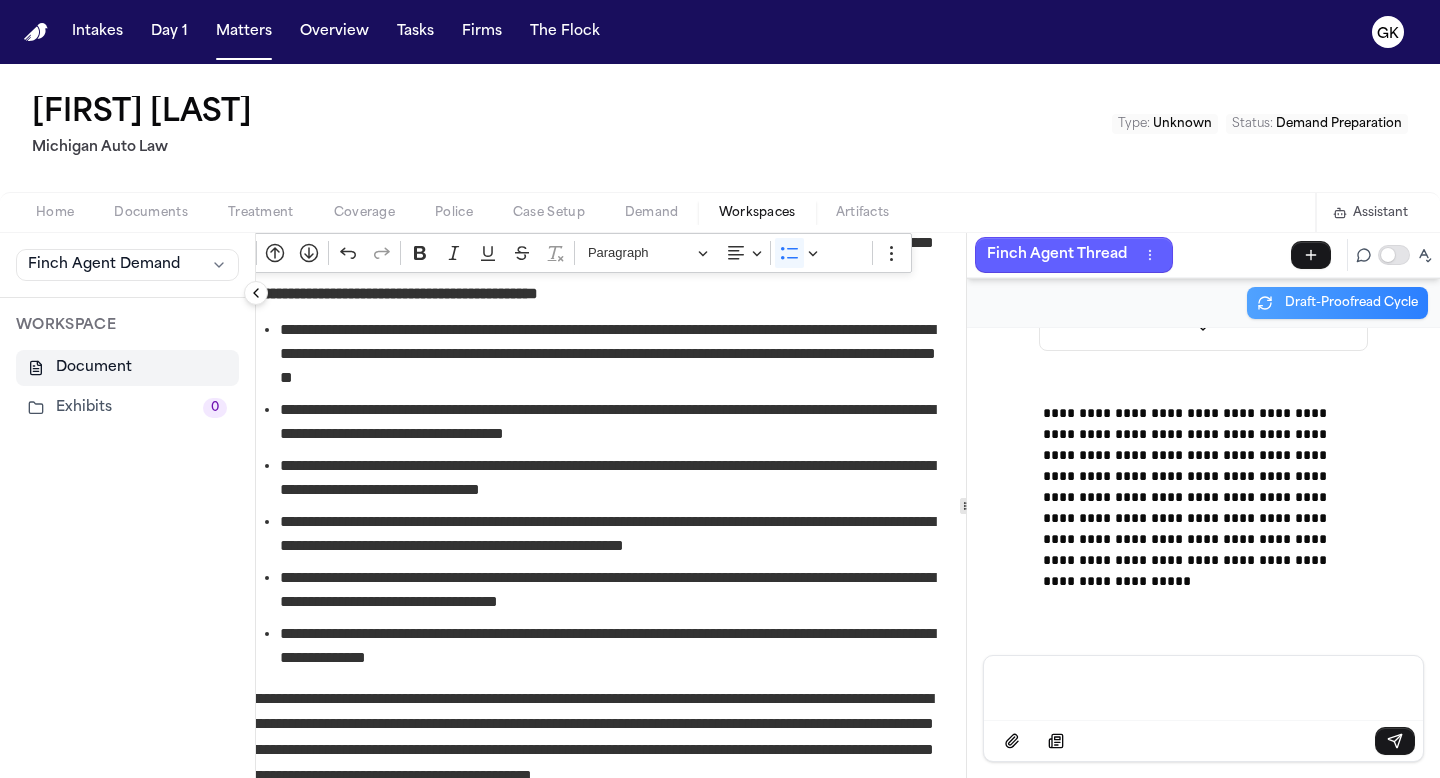 click on "Exhibits 0" at bounding box center (127, 408) 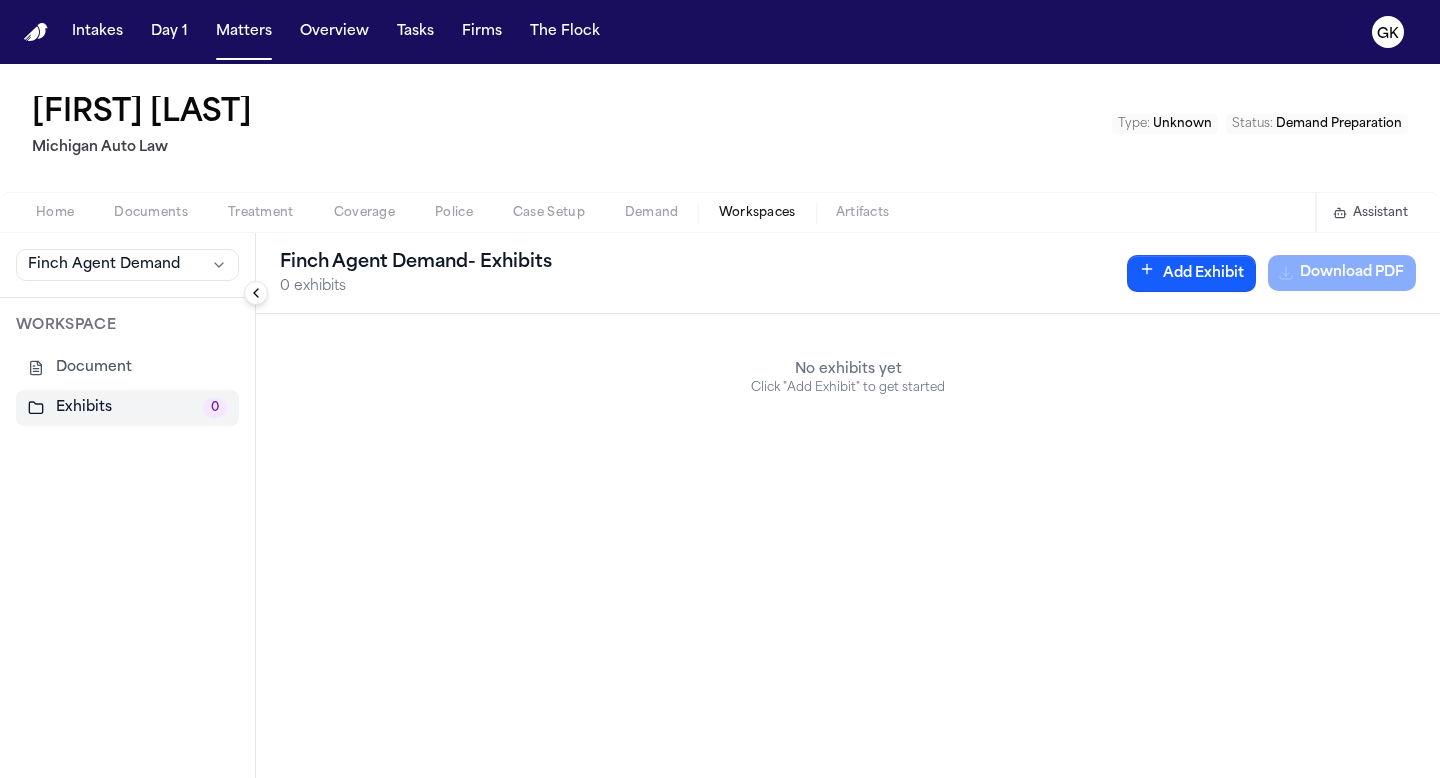 click on "Document" at bounding box center [127, 368] 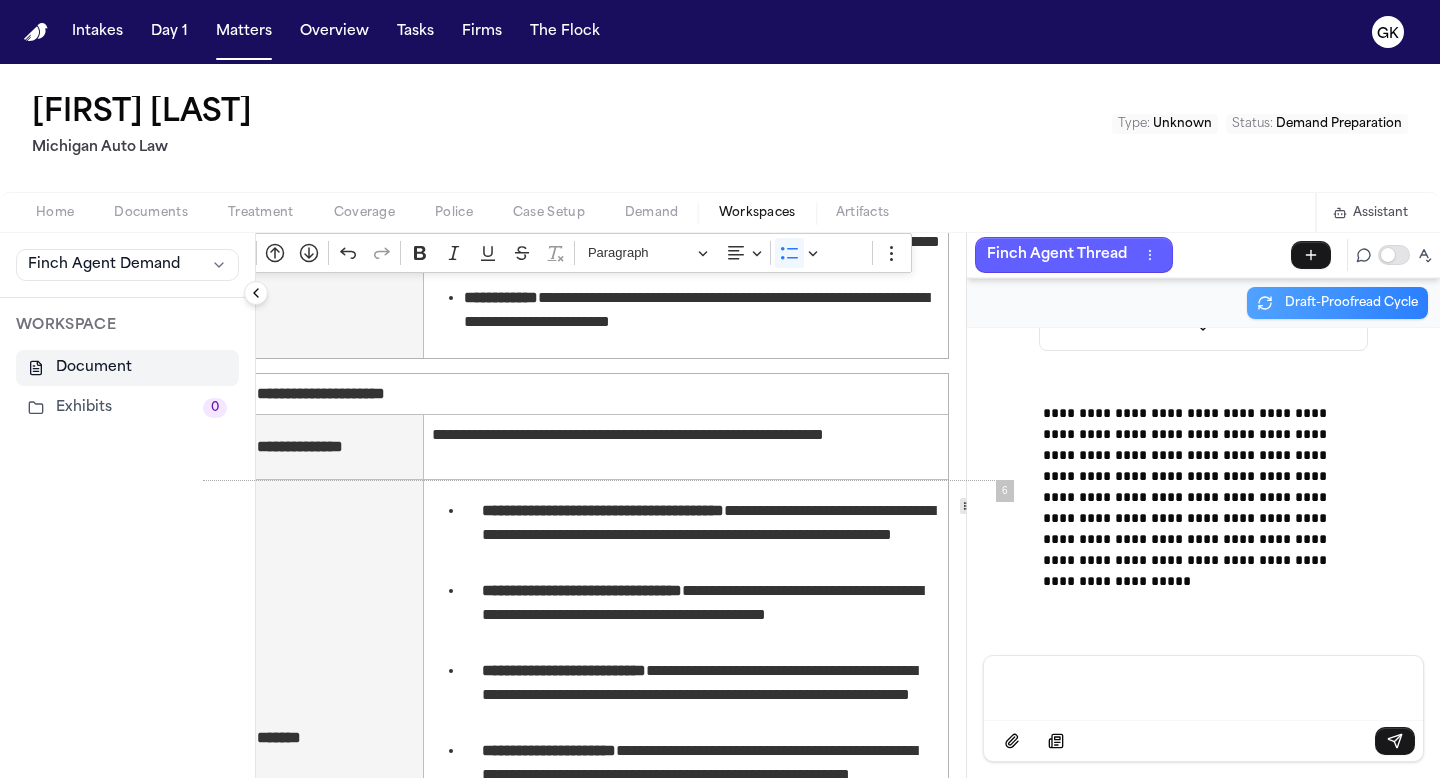 scroll, scrollTop: 4519, scrollLeft: 54, axis: both 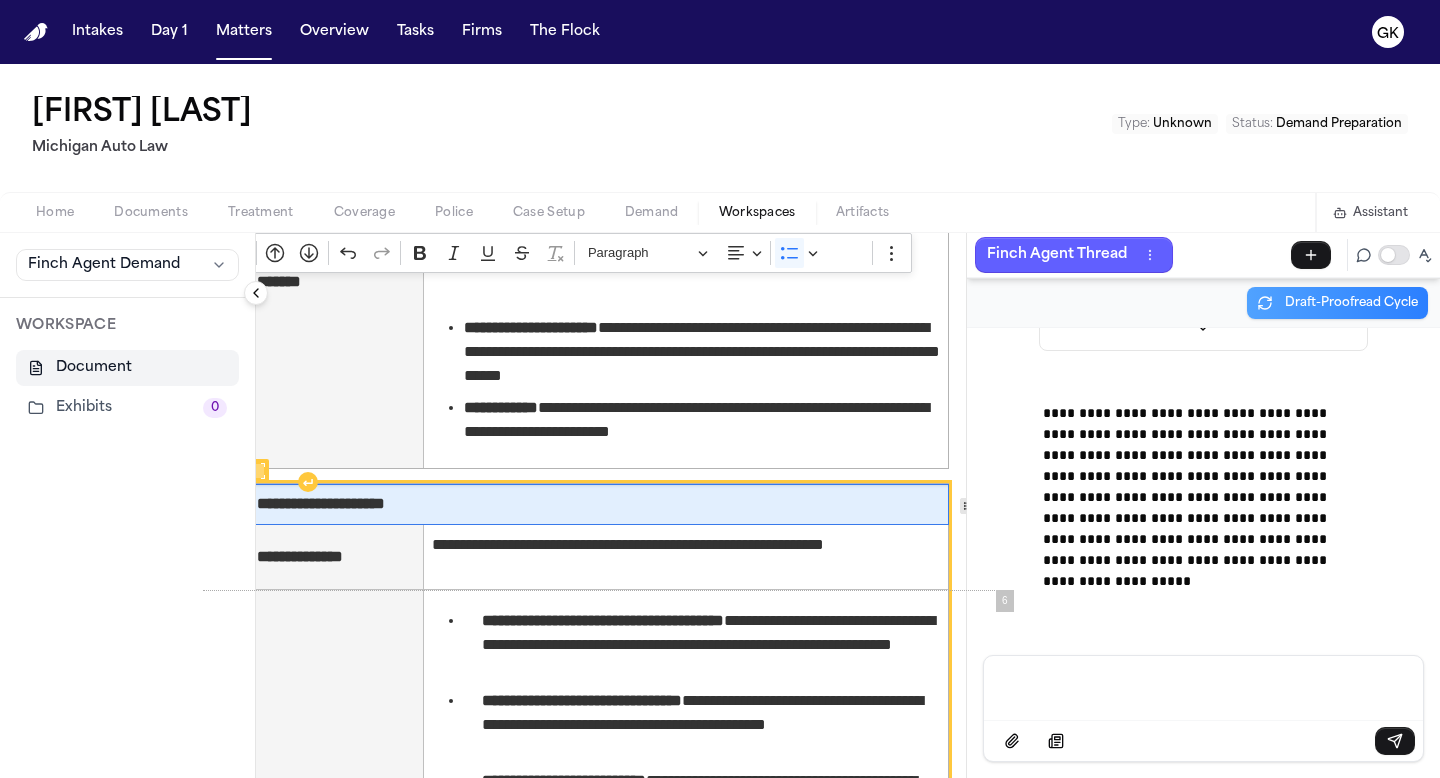 click on "**********" at bounding box center (598, 504) 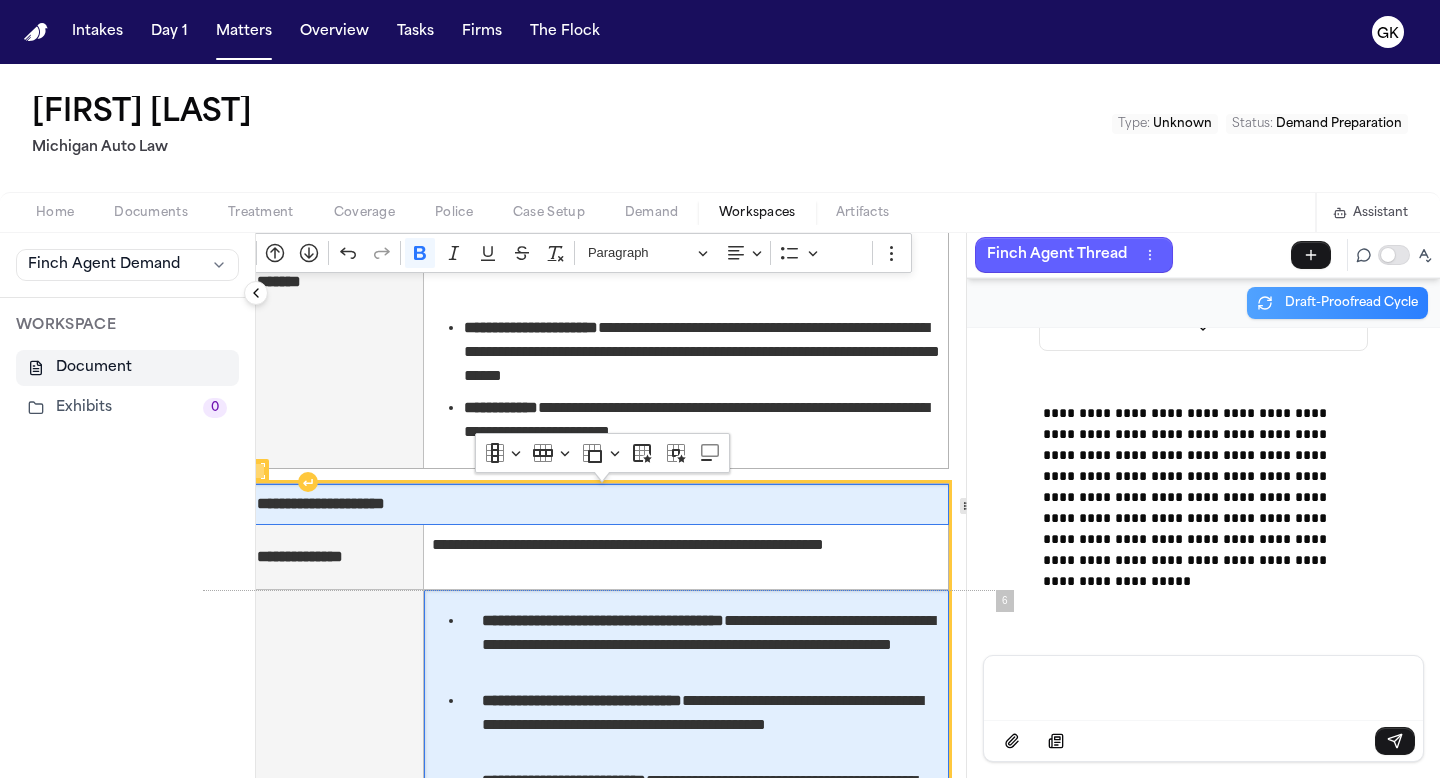 click on "**********" at bounding box center [686, 848] 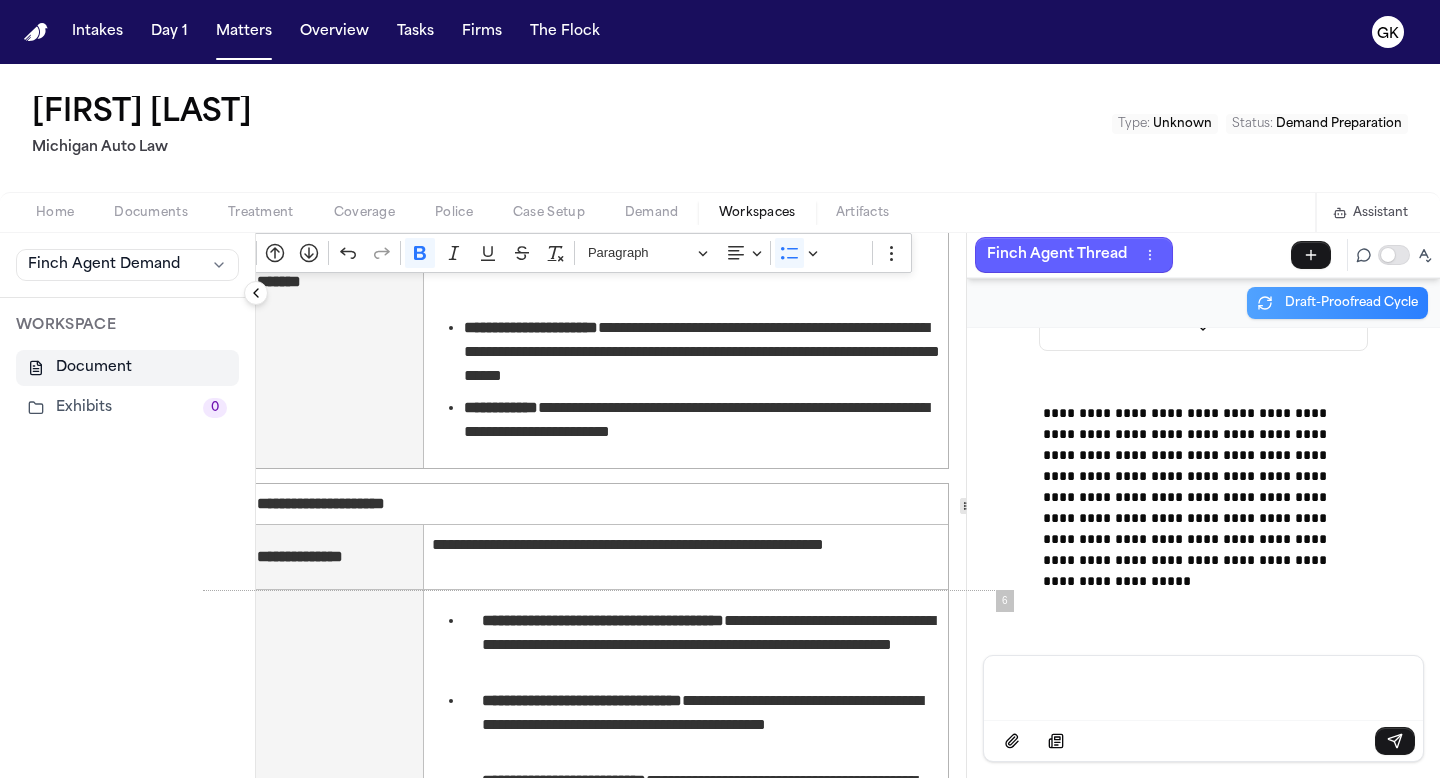 click at bounding box center [1203, 686] 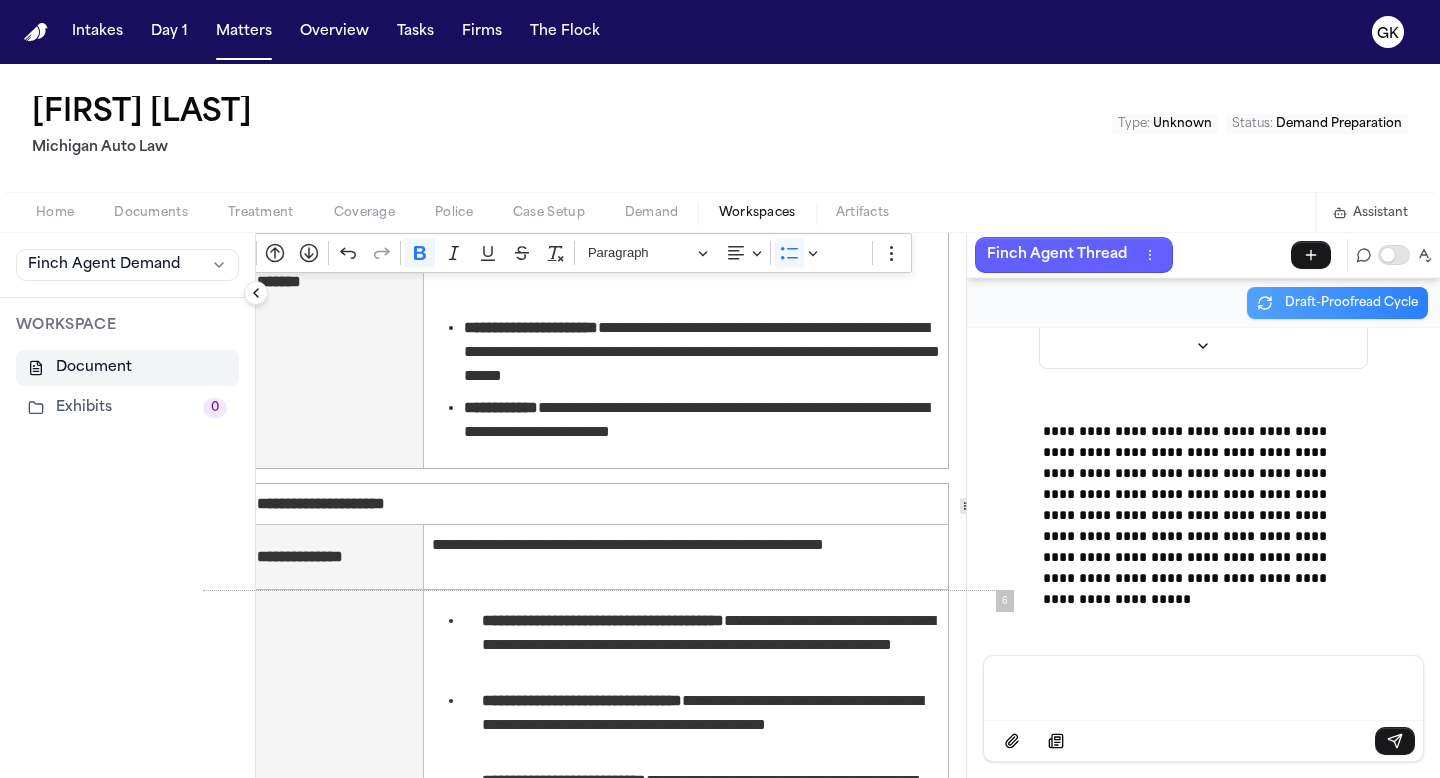 scroll, scrollTop: 96435, scrollLeft: 0, axis: vertical 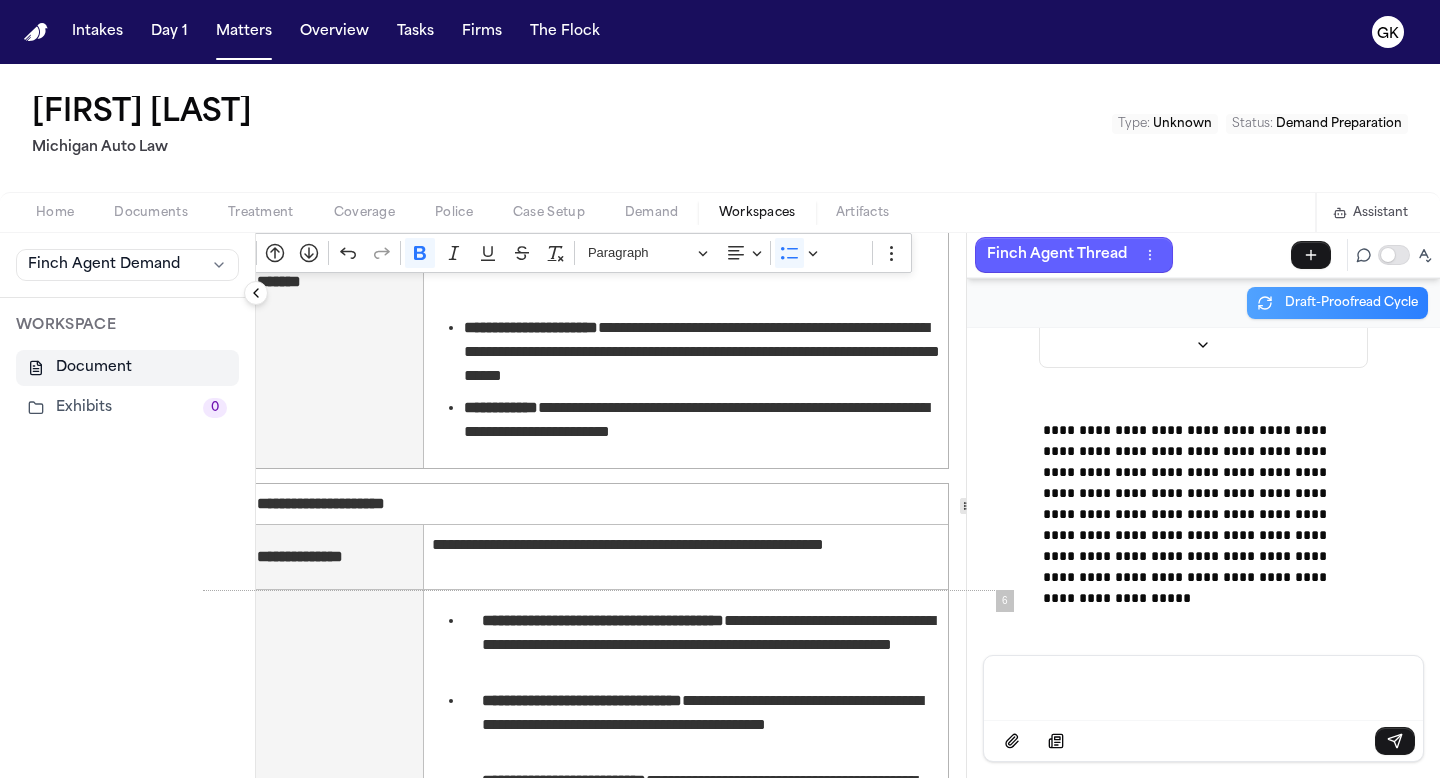 drag, startPoint x: 1320, startPoint y: 563, endPoint x: 1025, endPoint y: 535, distance: 296.32584 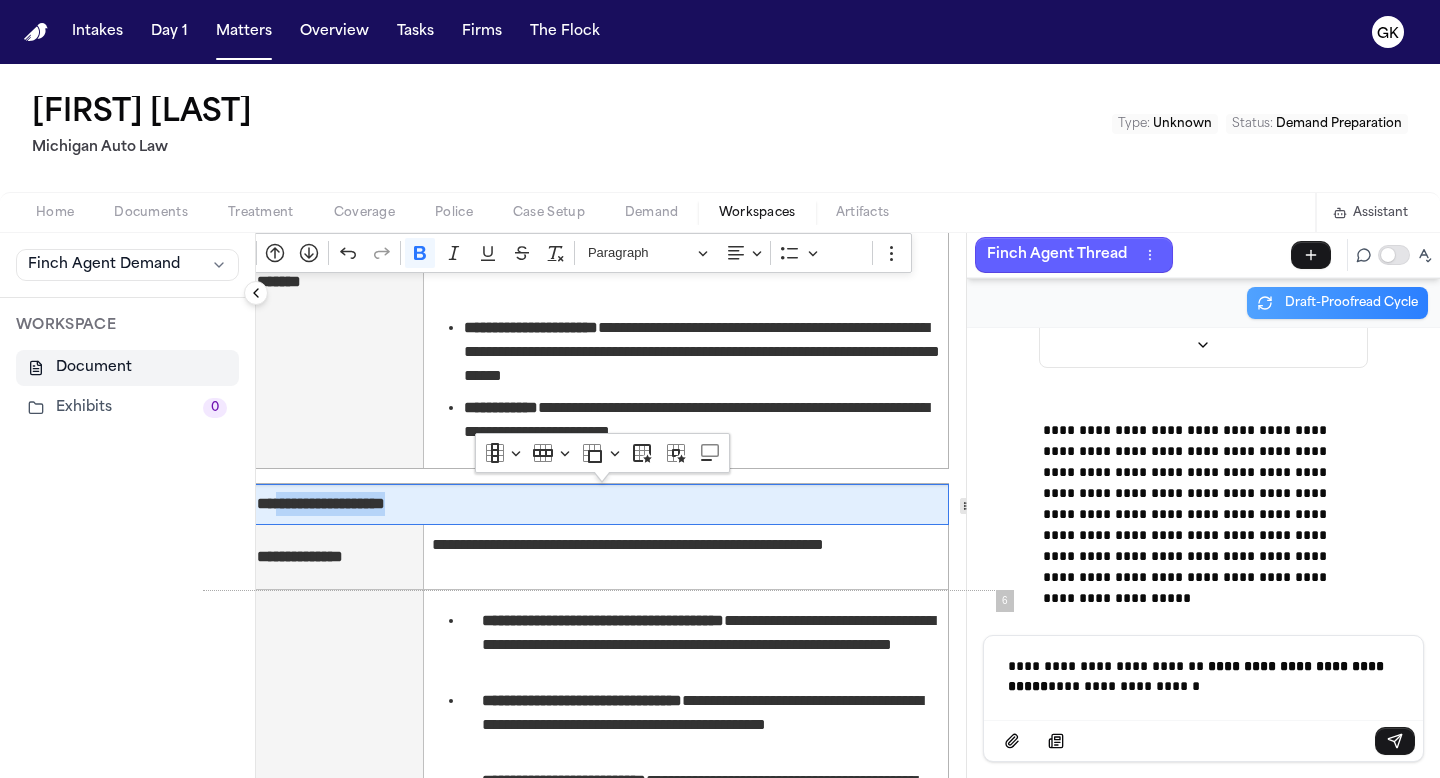 scroll, scrollTop: 4519, scrollLeft: 0, axis: vertical 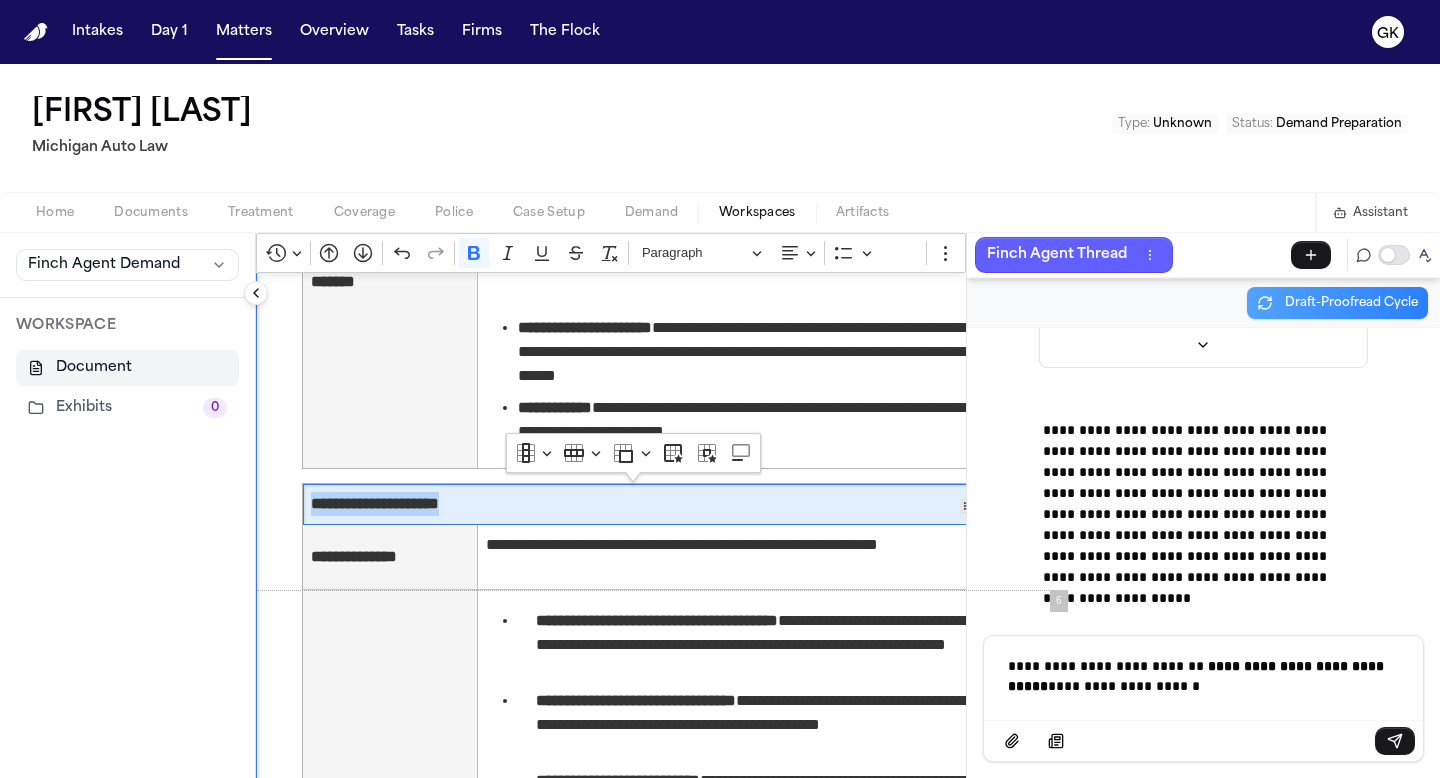 drag, startPoint x: 456, startPoint y: 514, endPoint x: 235, endPoint y: 511, distance: 221.02036 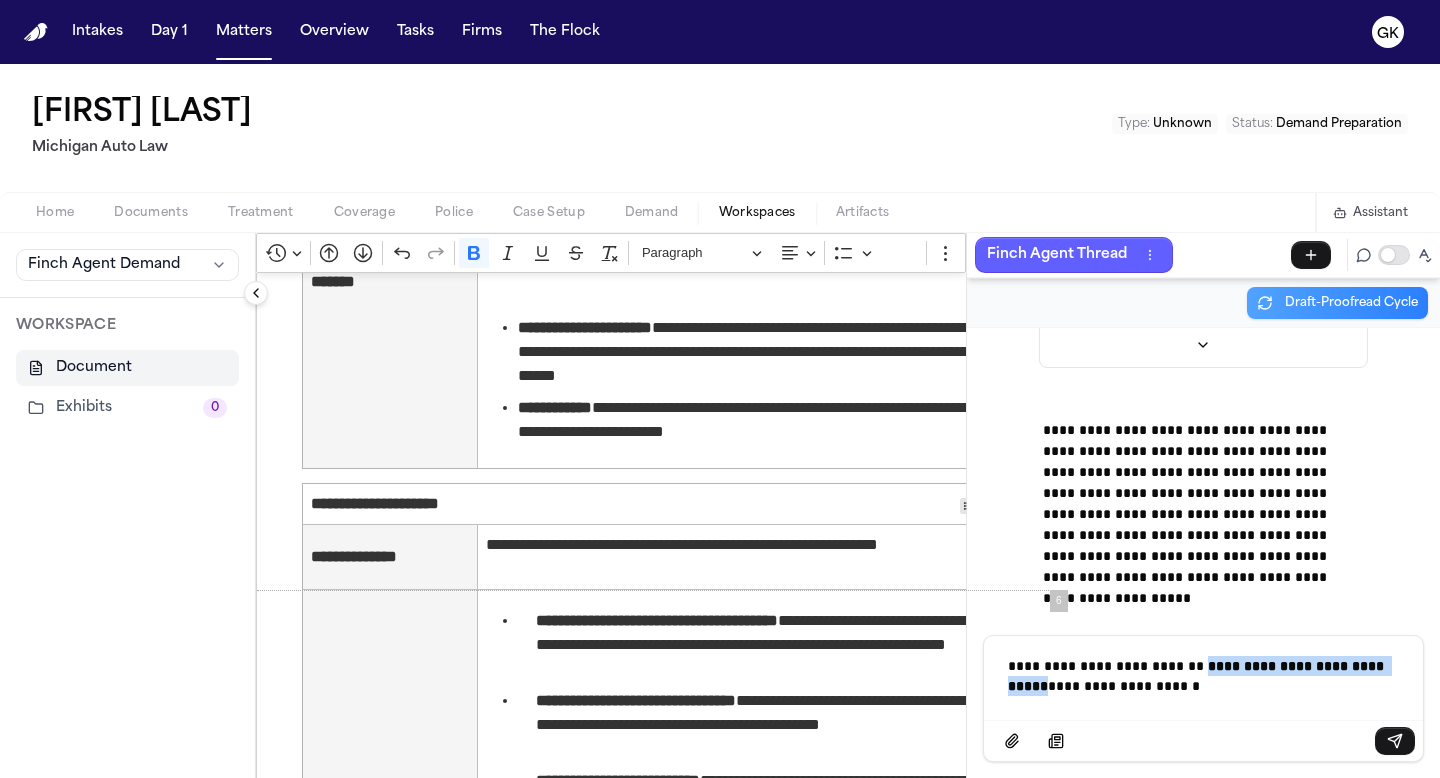 drag, startPoint x: 1191, startPoint y: 662, endPoint x: 1027, endPoint y: 685, distance: 165.60495 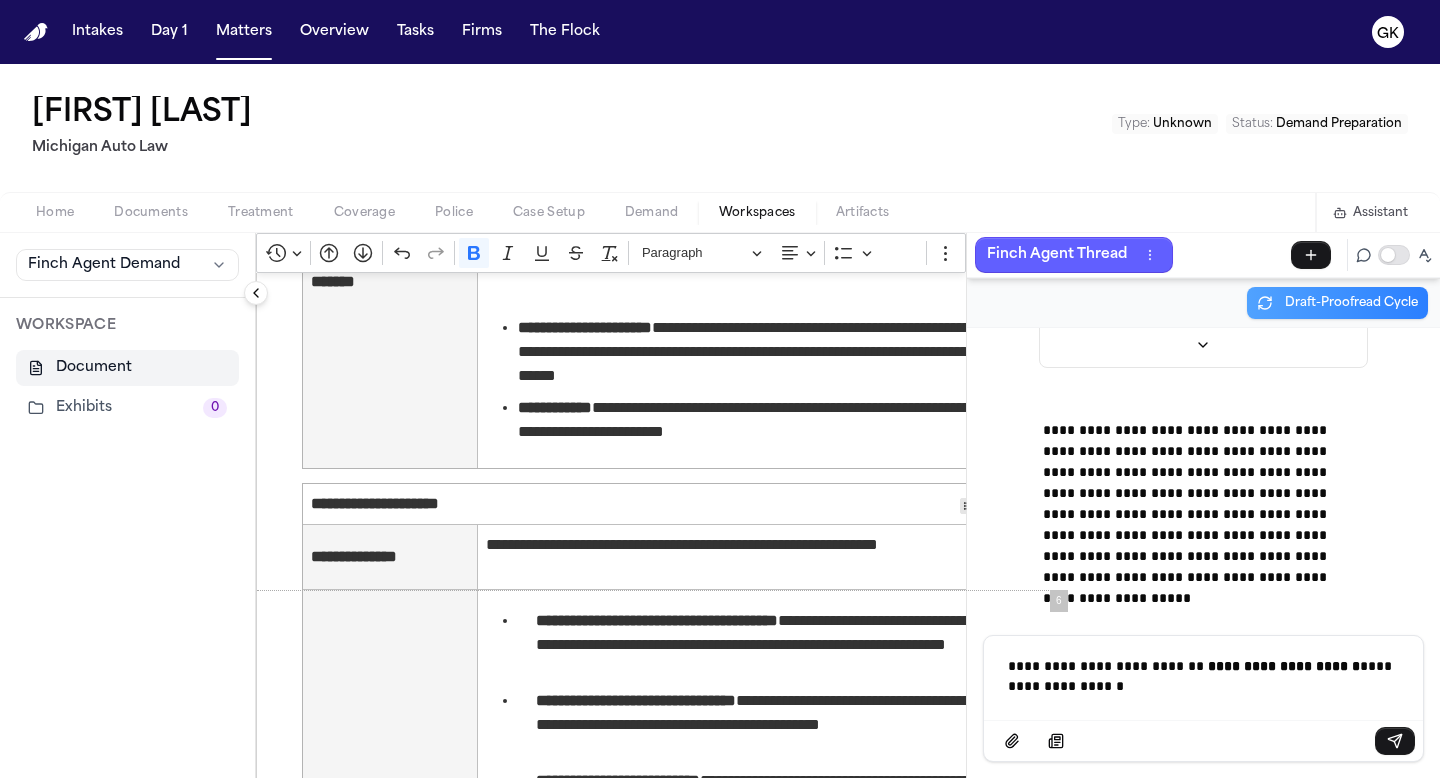 click on "**********" at bounding box center (1203, 676) 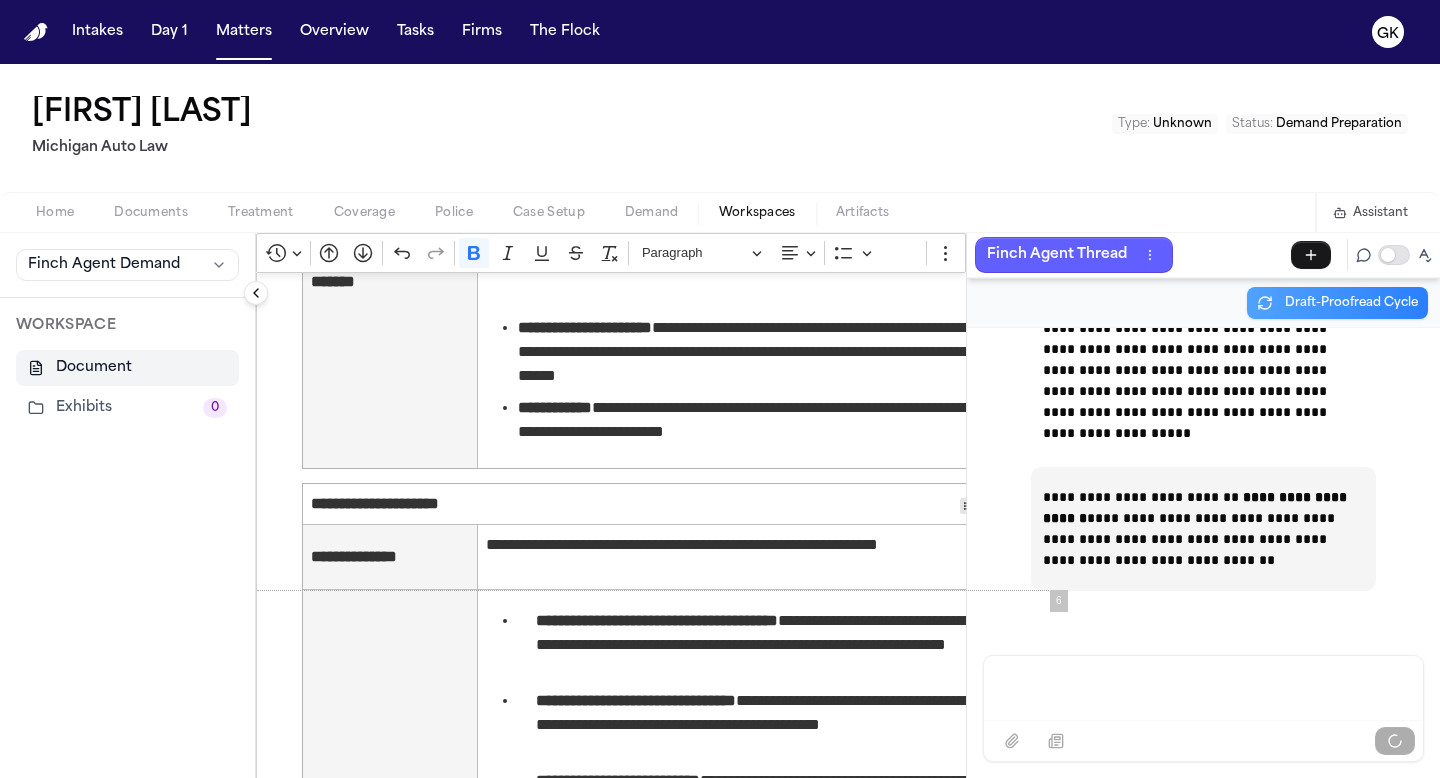 scroll, scrollTop: 97011, scrollLeft: 0, axis: vertical 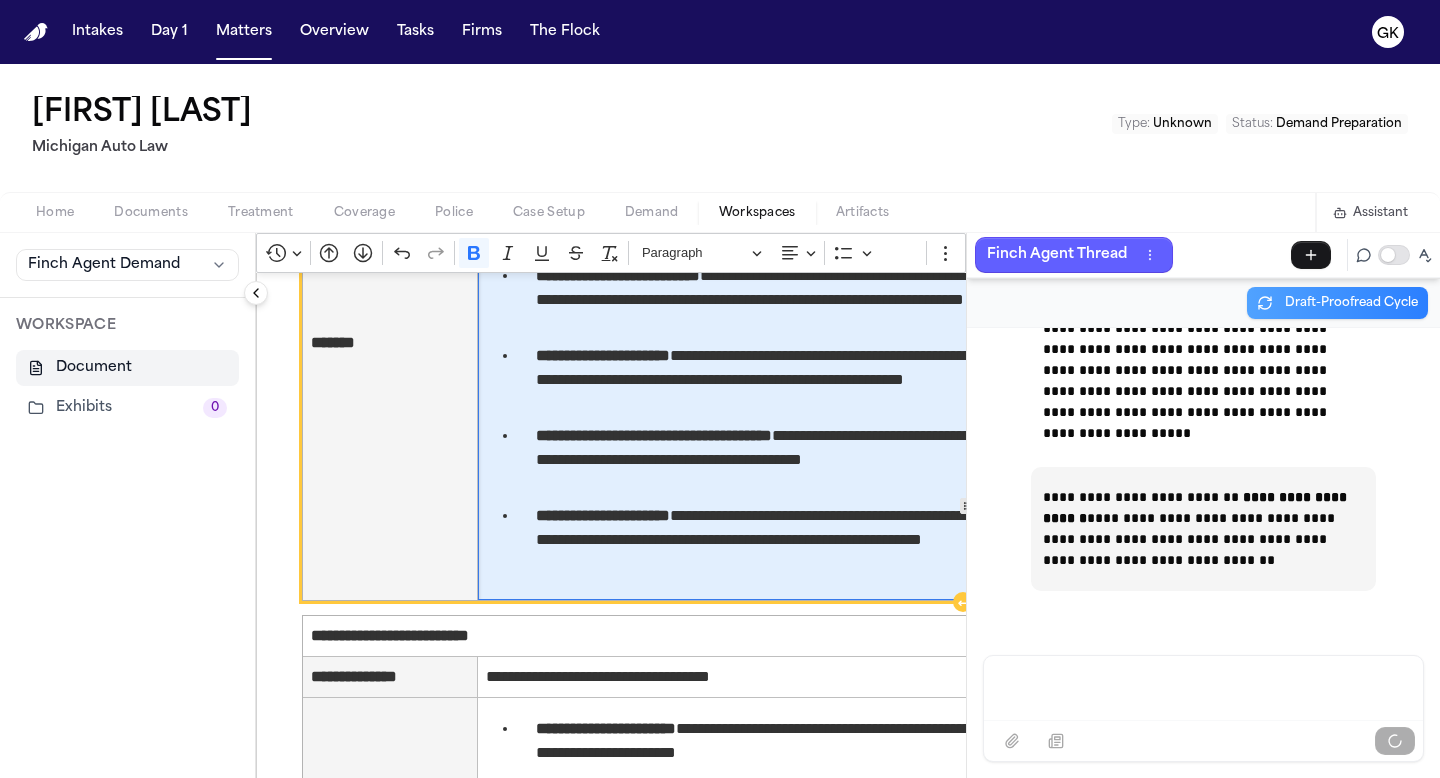 click on "**********" at bounding box center [765, 540] 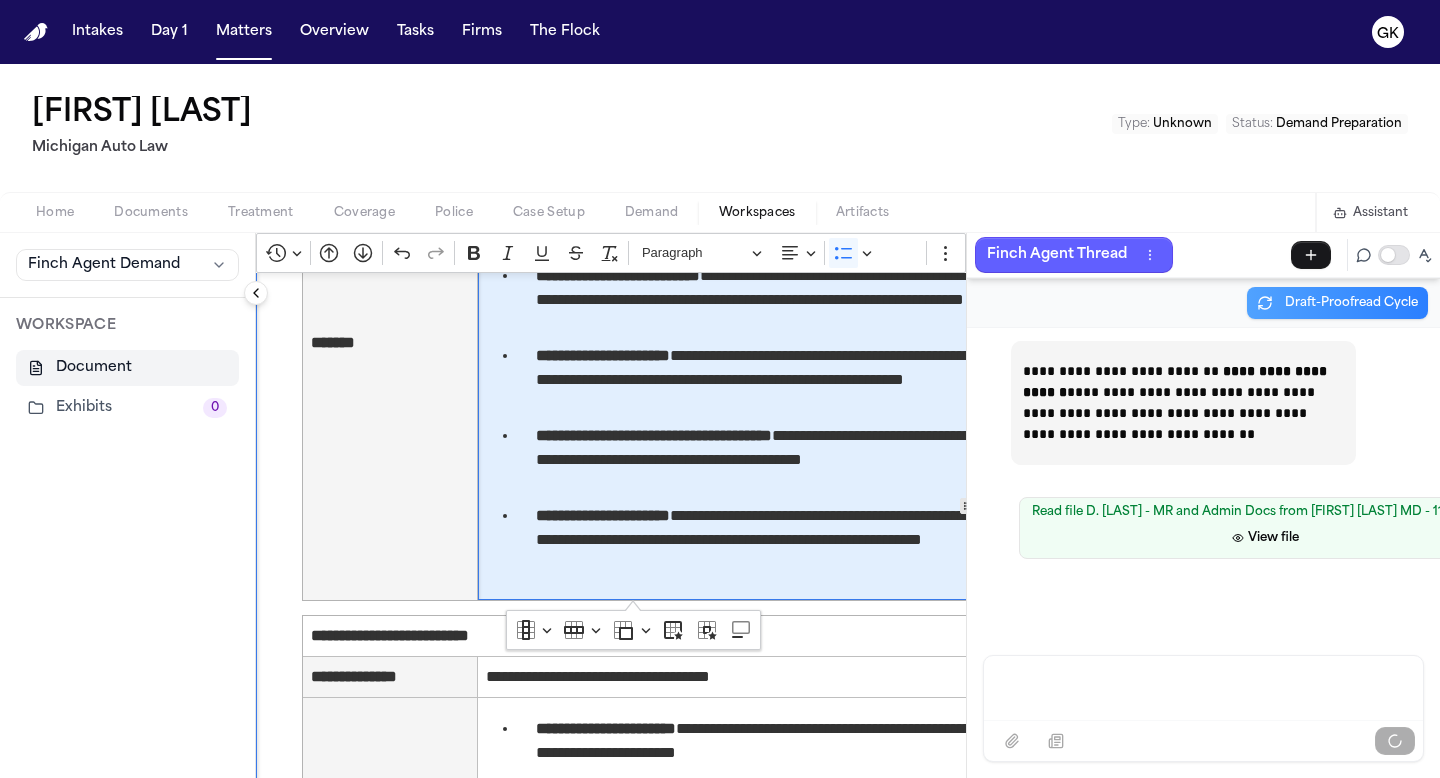 scroll, scrollTop: 97137, scrollLeft: 23, axis: both 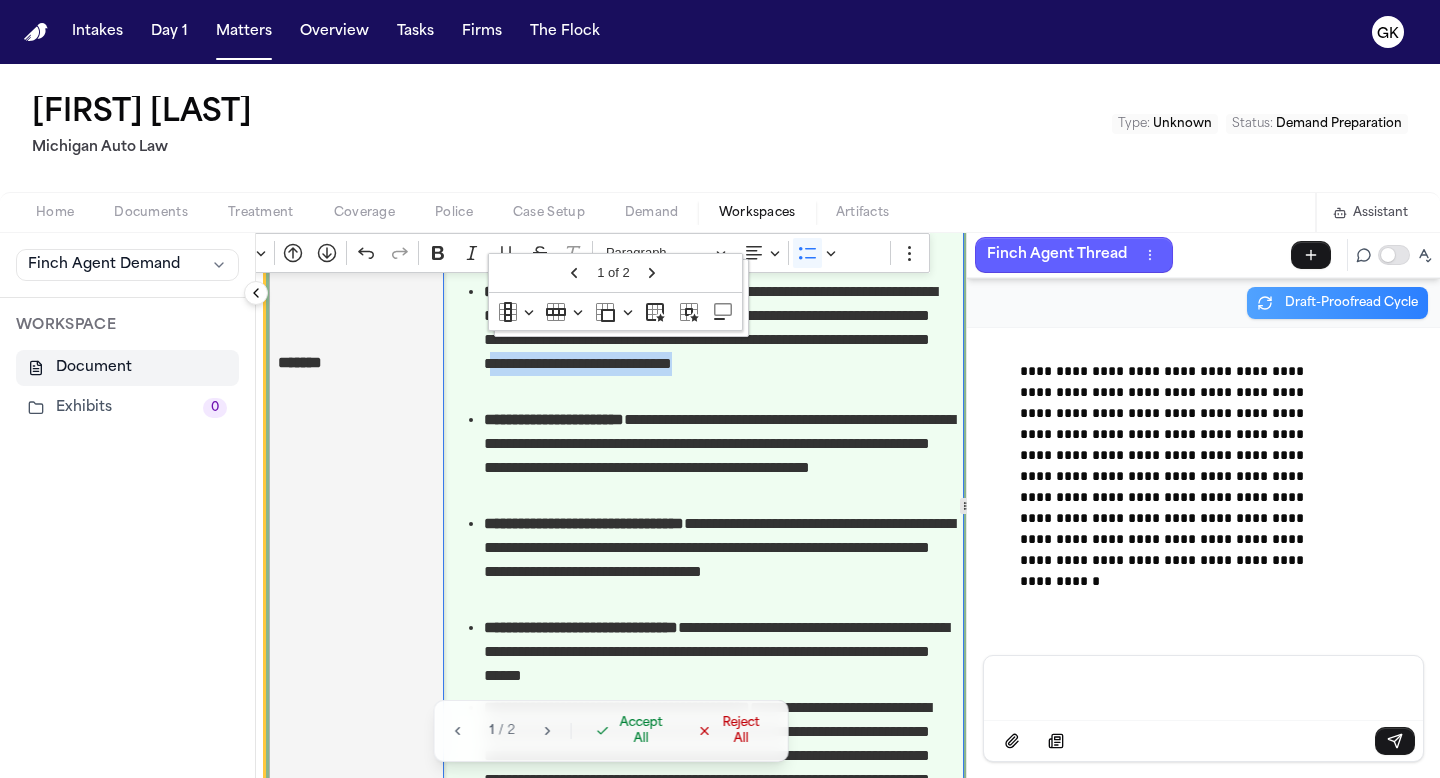 drag, startPoint x: 922, startPoint y: 392, endPoint x: 673, endPoint y: 389, distance: 249.01807 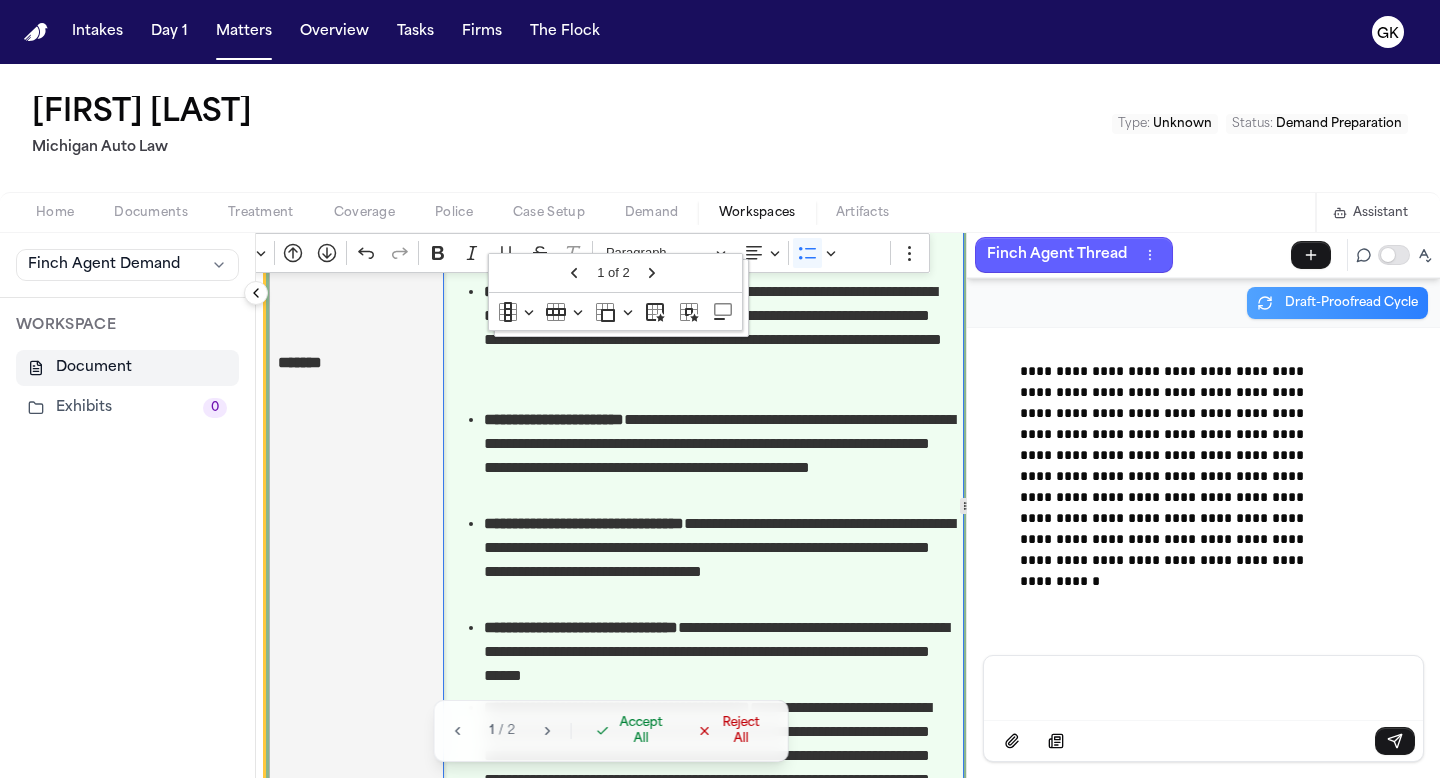 click on "**********" at bounding box center [720, 340] 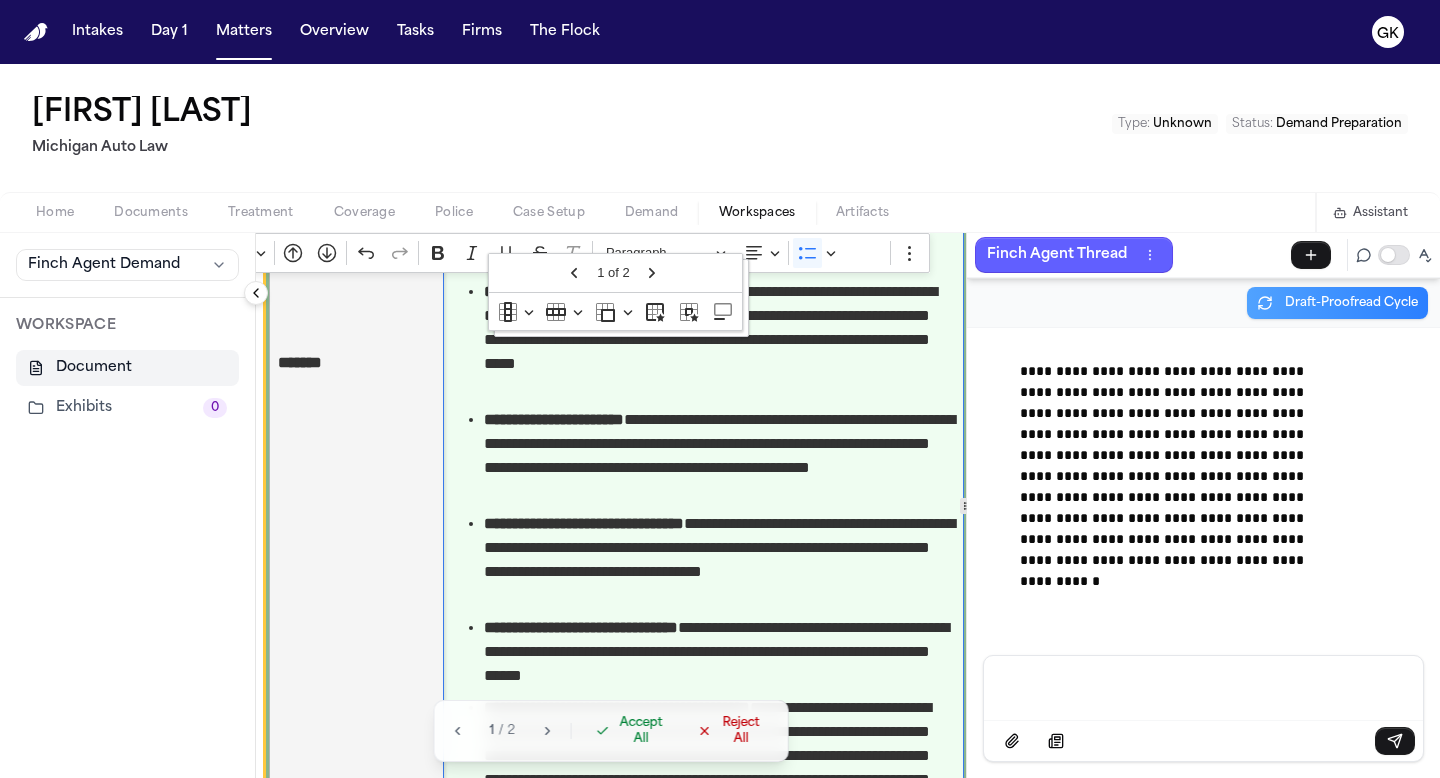 click on "**********" at bounding box center [720, 456] 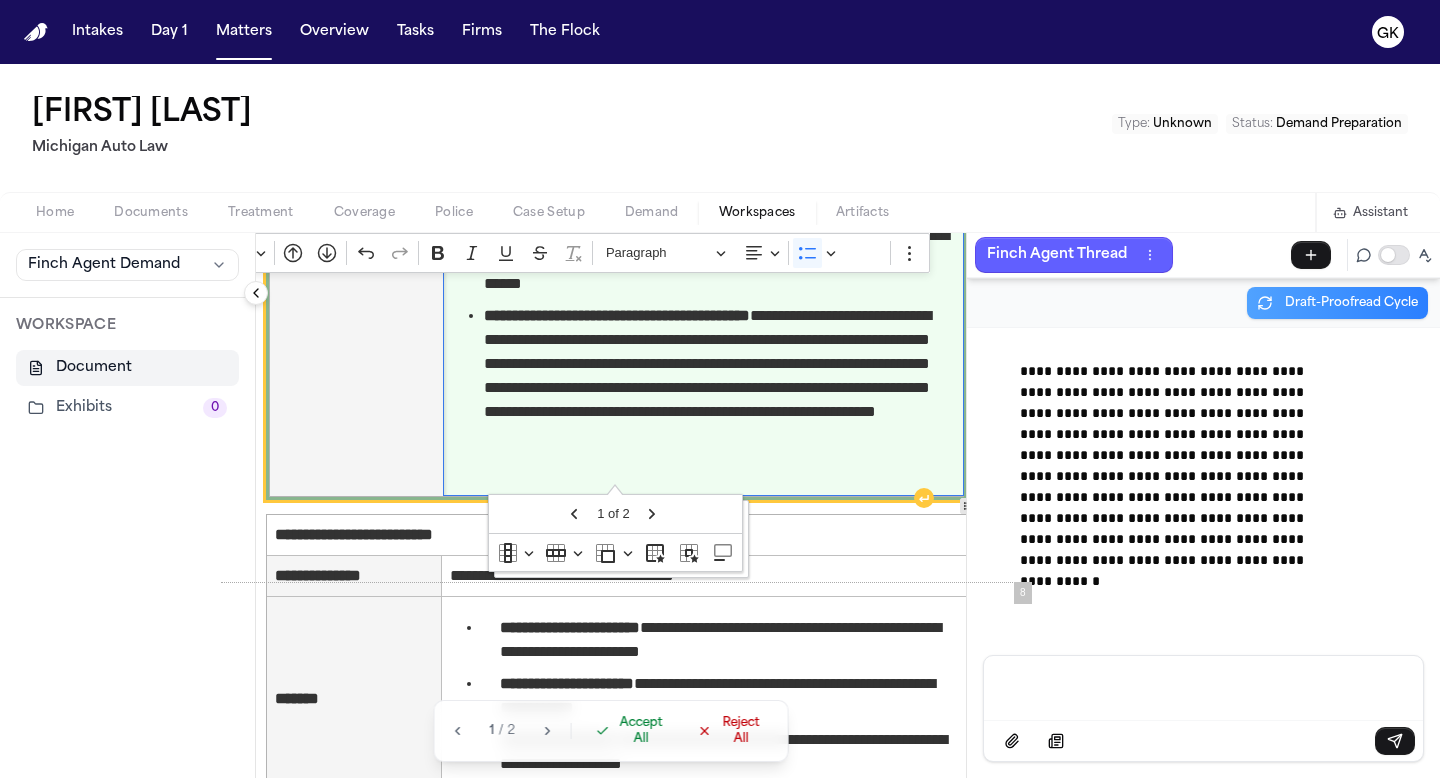 scroll, scrollTop: 6389, scrollLeft: 36, axis: both 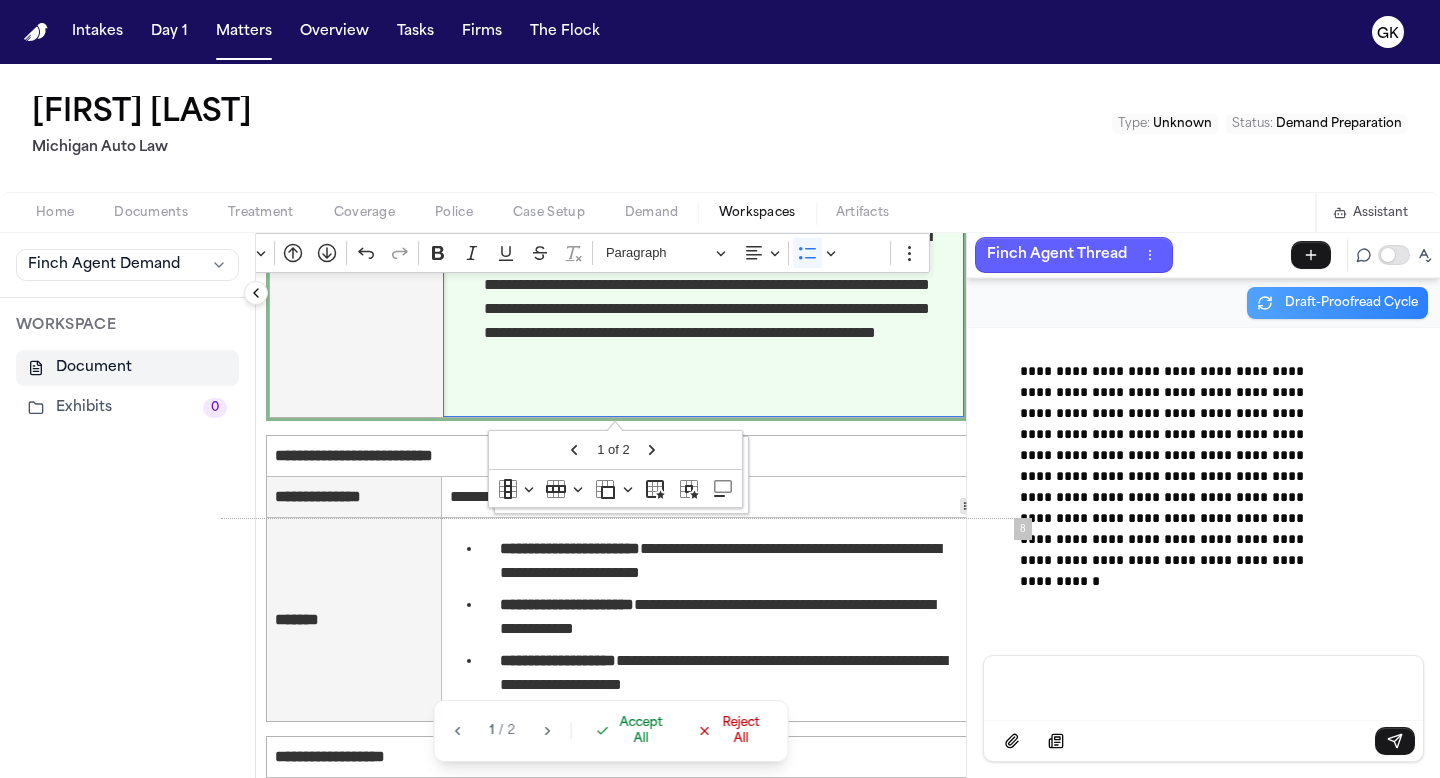 click on "Accept All" at bounding box center (640, 731) 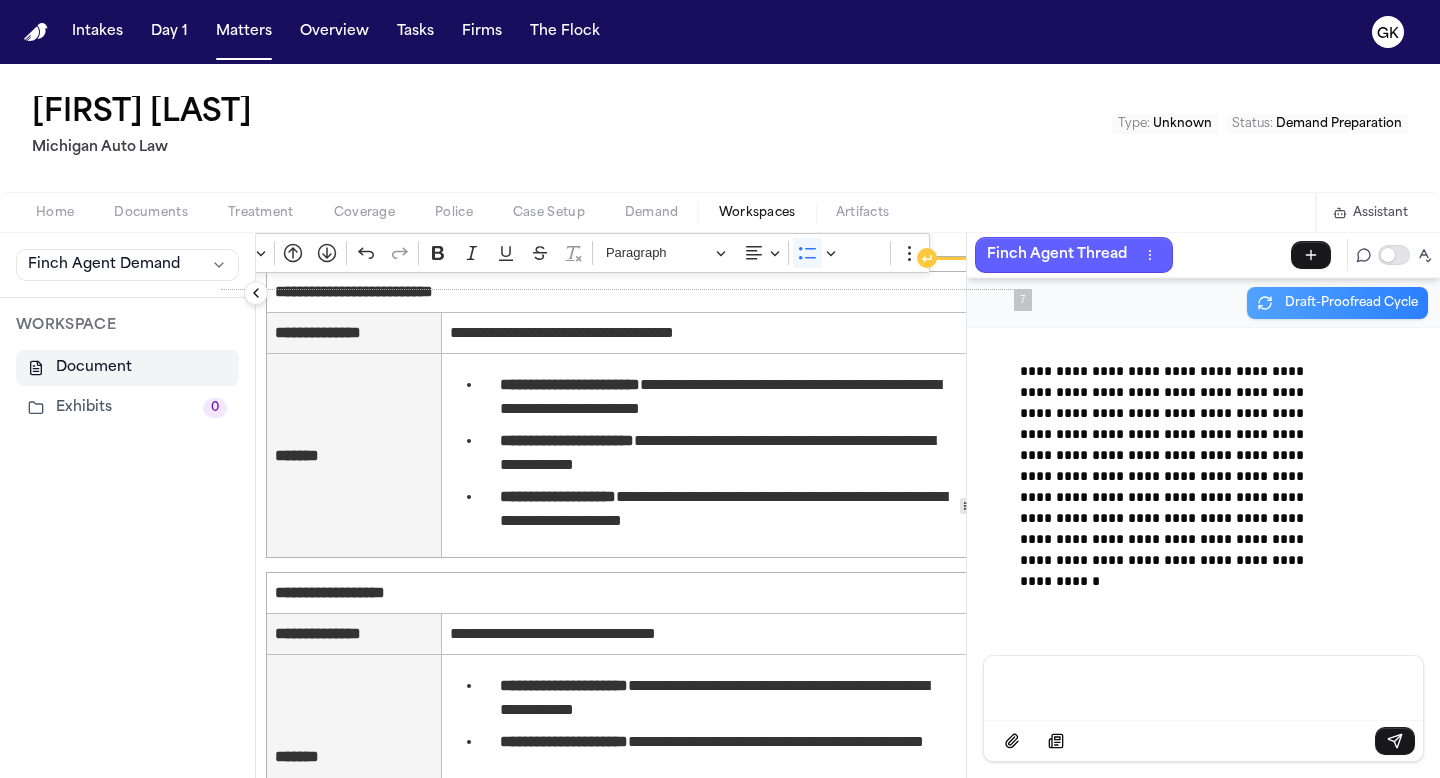 scroll, scrollTop: 5885, scrollLeft: 36, axis: both 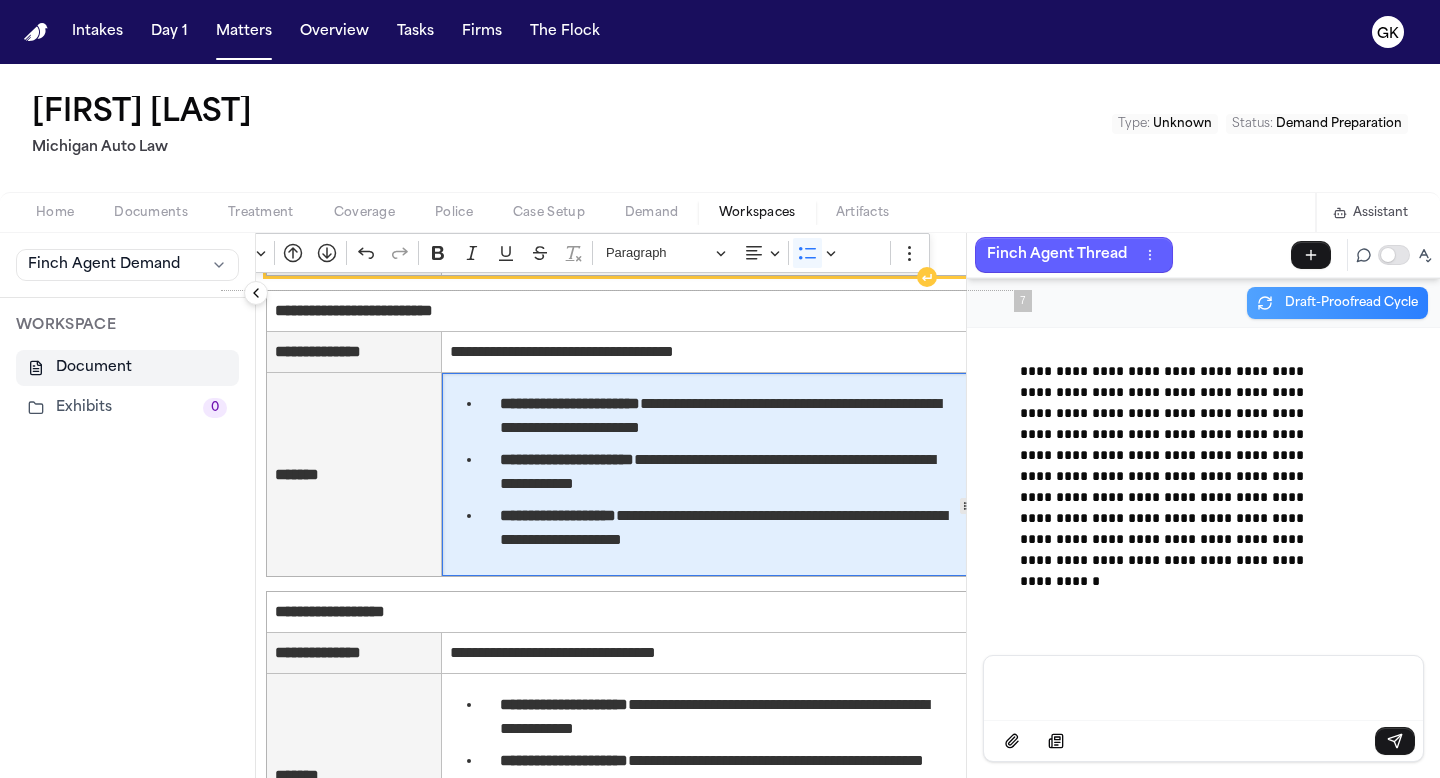 click on "**********" at bounding box center (729, 528) 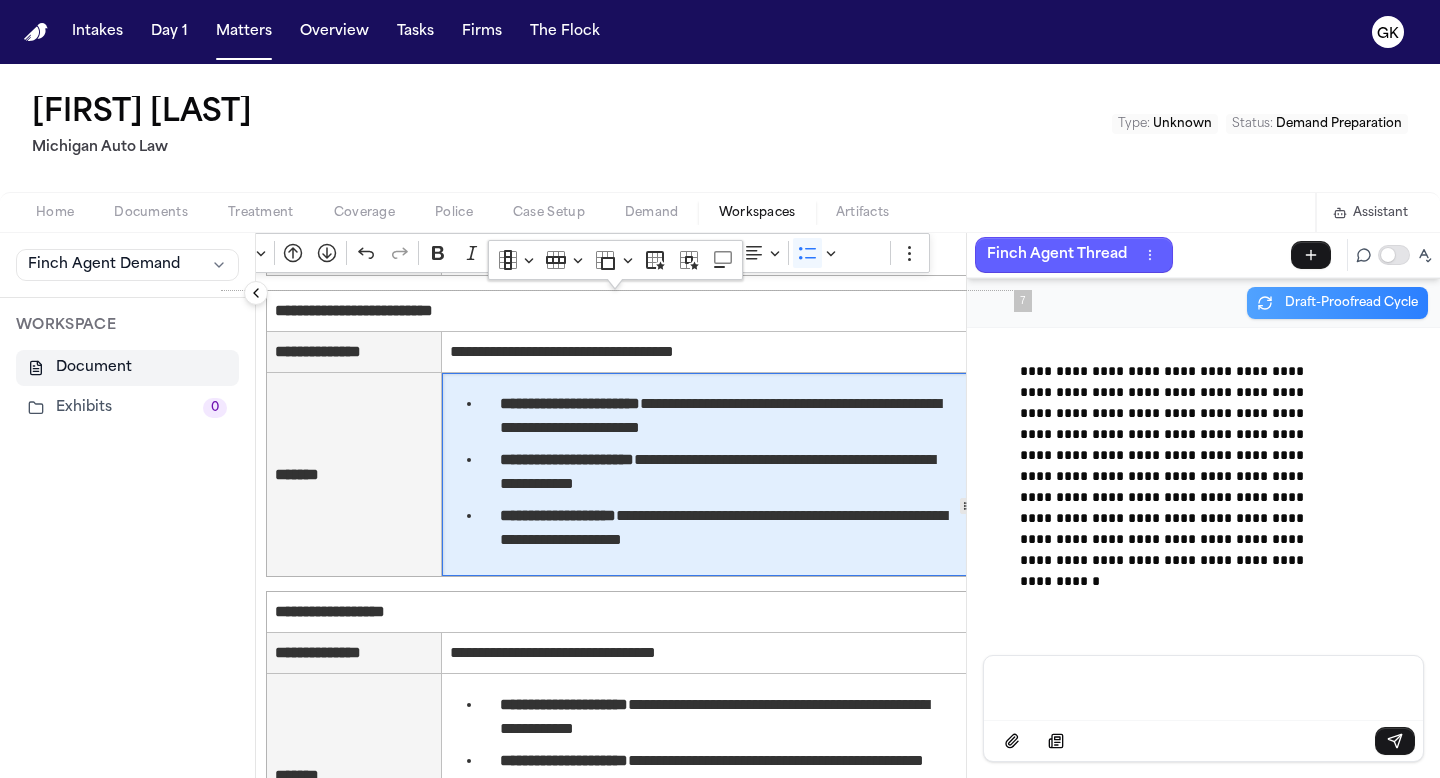 click at bounding box center (1203, 686) 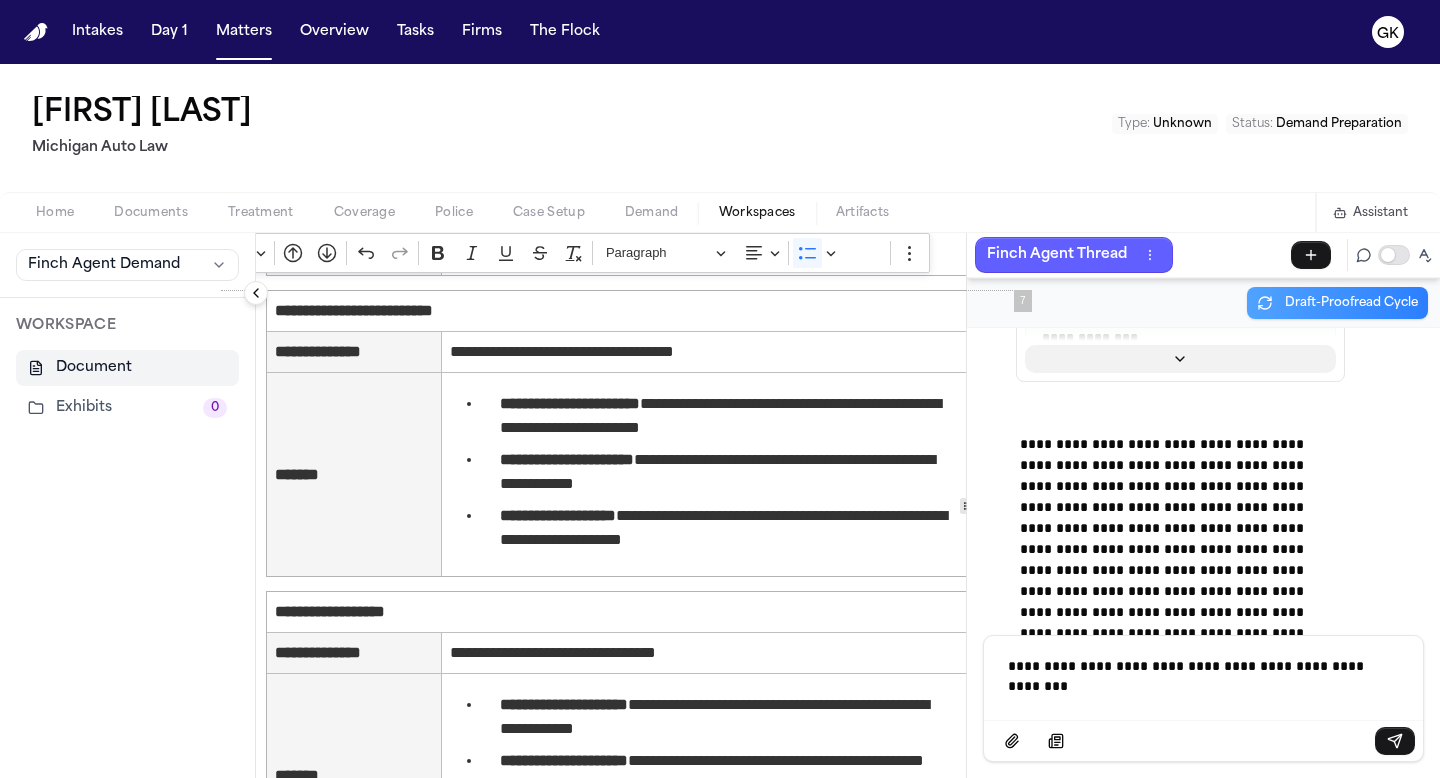 scroll, scrollTop: 97098, scrollLeft: 23, axis: both 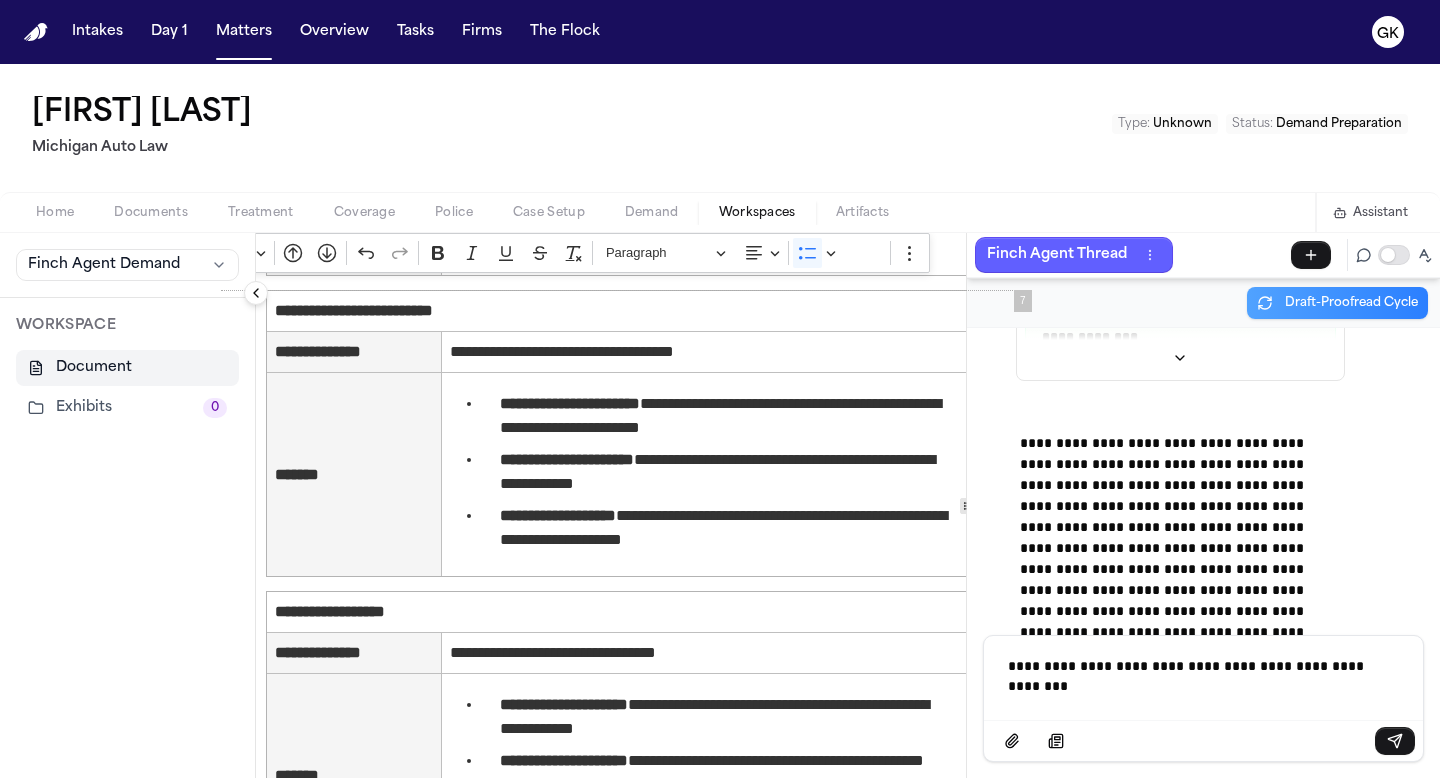 drag, startPoint x: 1021, startPoint y: 406, endPoint x: 1265, endPoint y: 435, distance: 245.71732 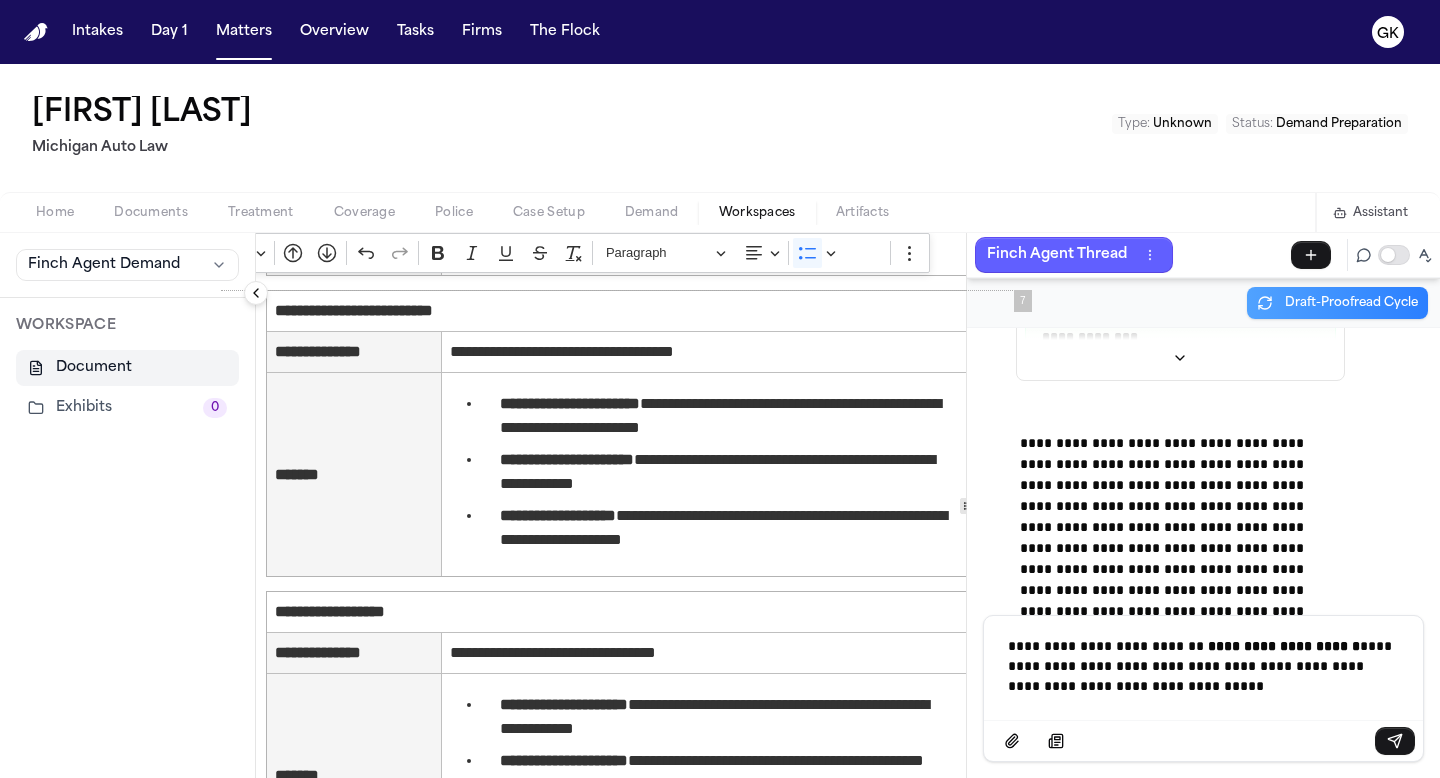 click on "**********" at bounding box center (1203, 666) 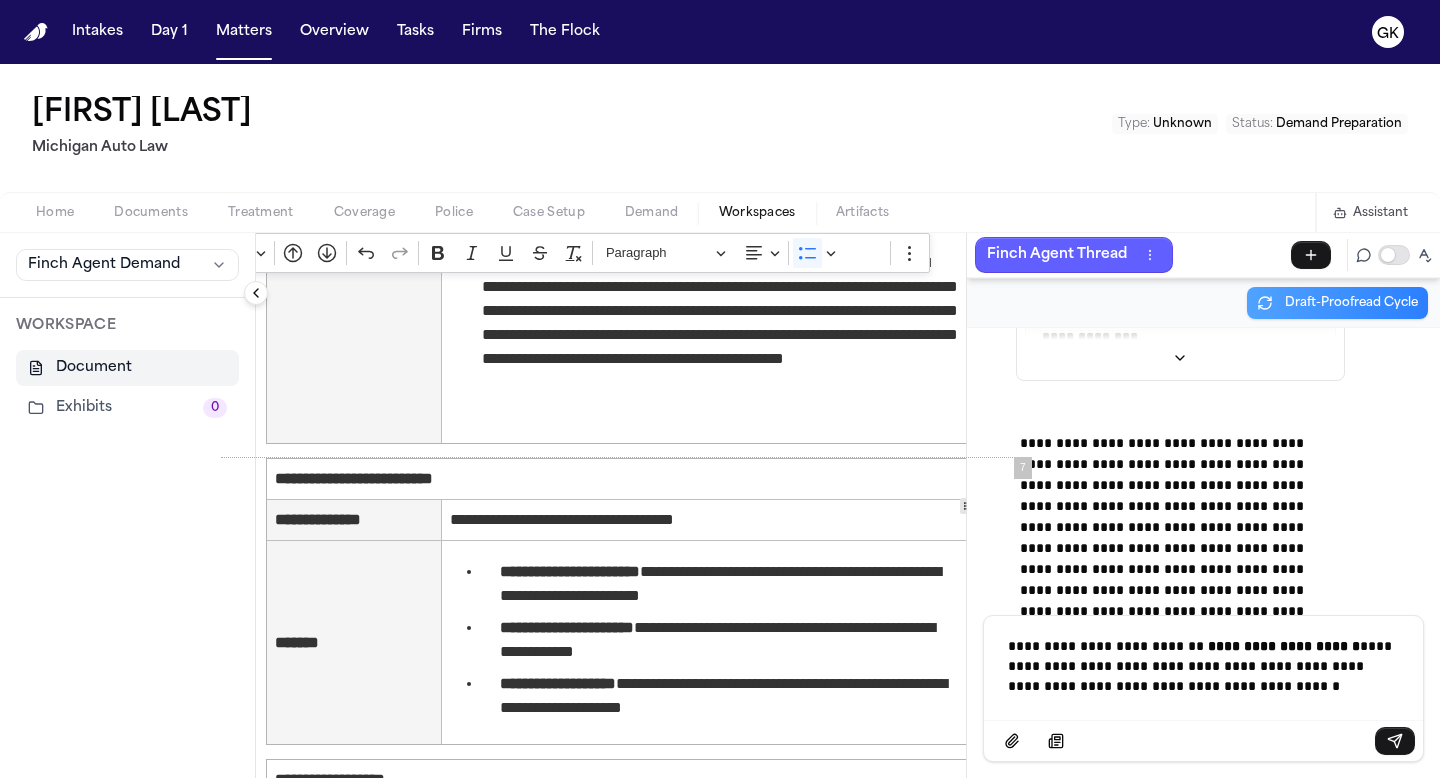 scroll, scrollTop: 5718, scrollLeft: 36, axis: both 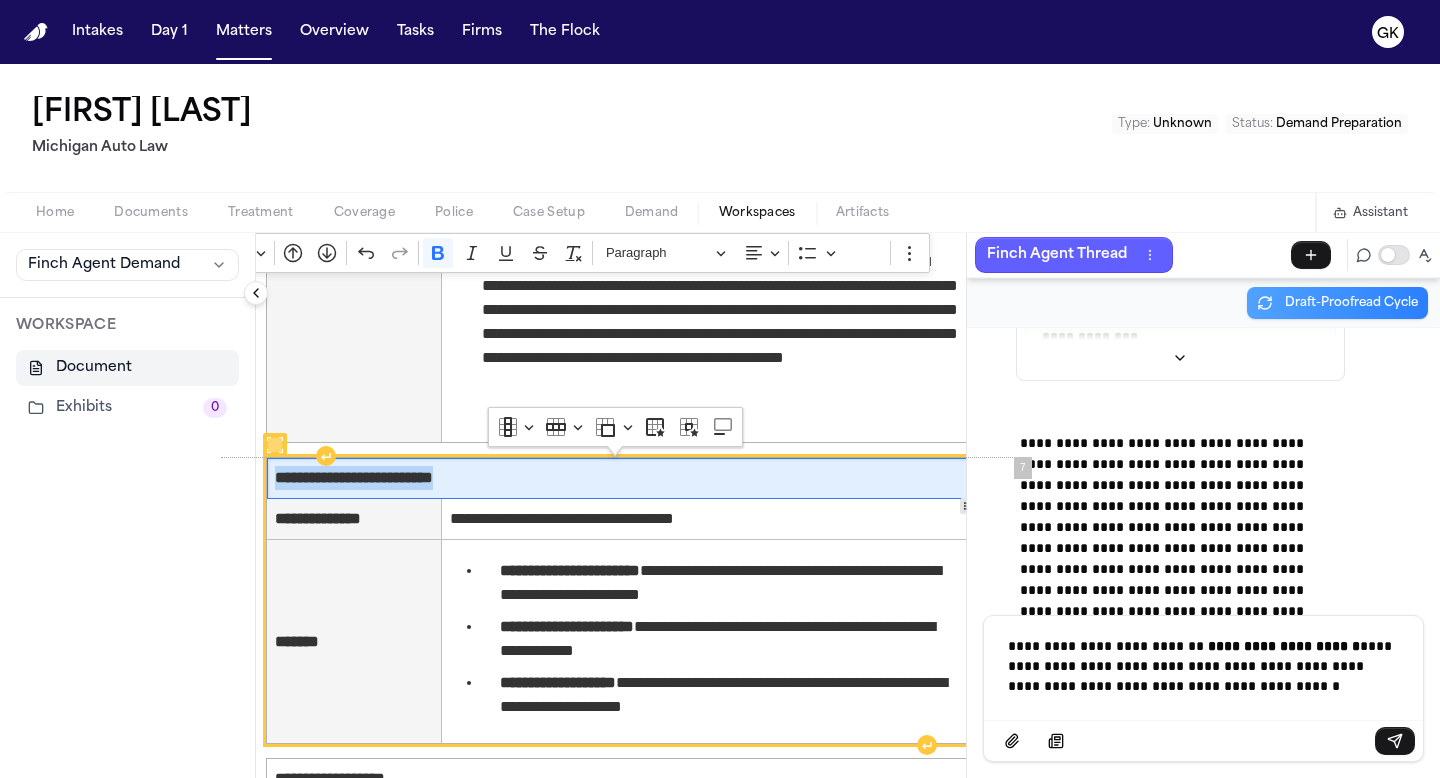 drag, startPoint x: 501, startPoint y: 487, endPoint x: 272, endPoint y: 481, distance: 229.07858 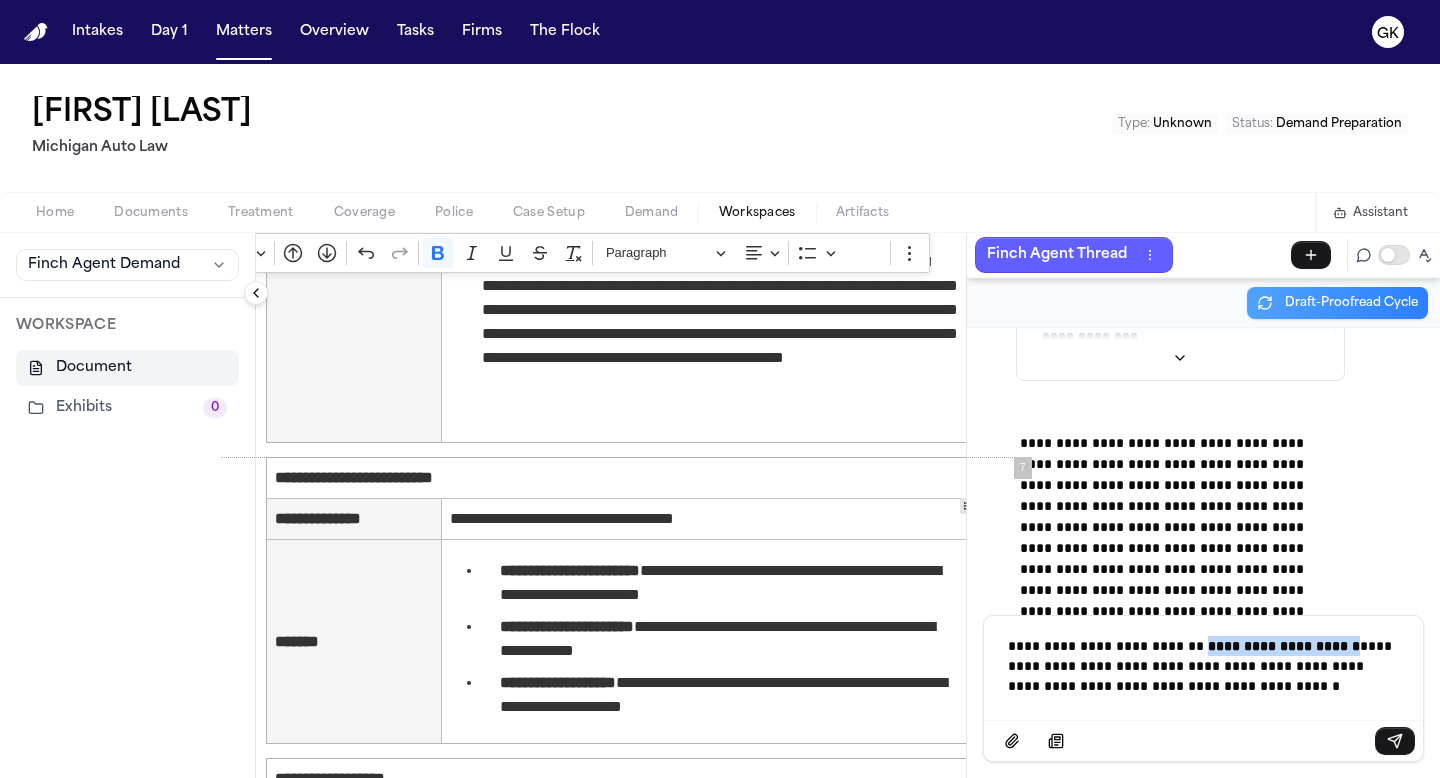 drag, startPoint x: 1191, startPoint y: 645, endPoint x: 1339, endPoint y: 647, distance: 148.01352 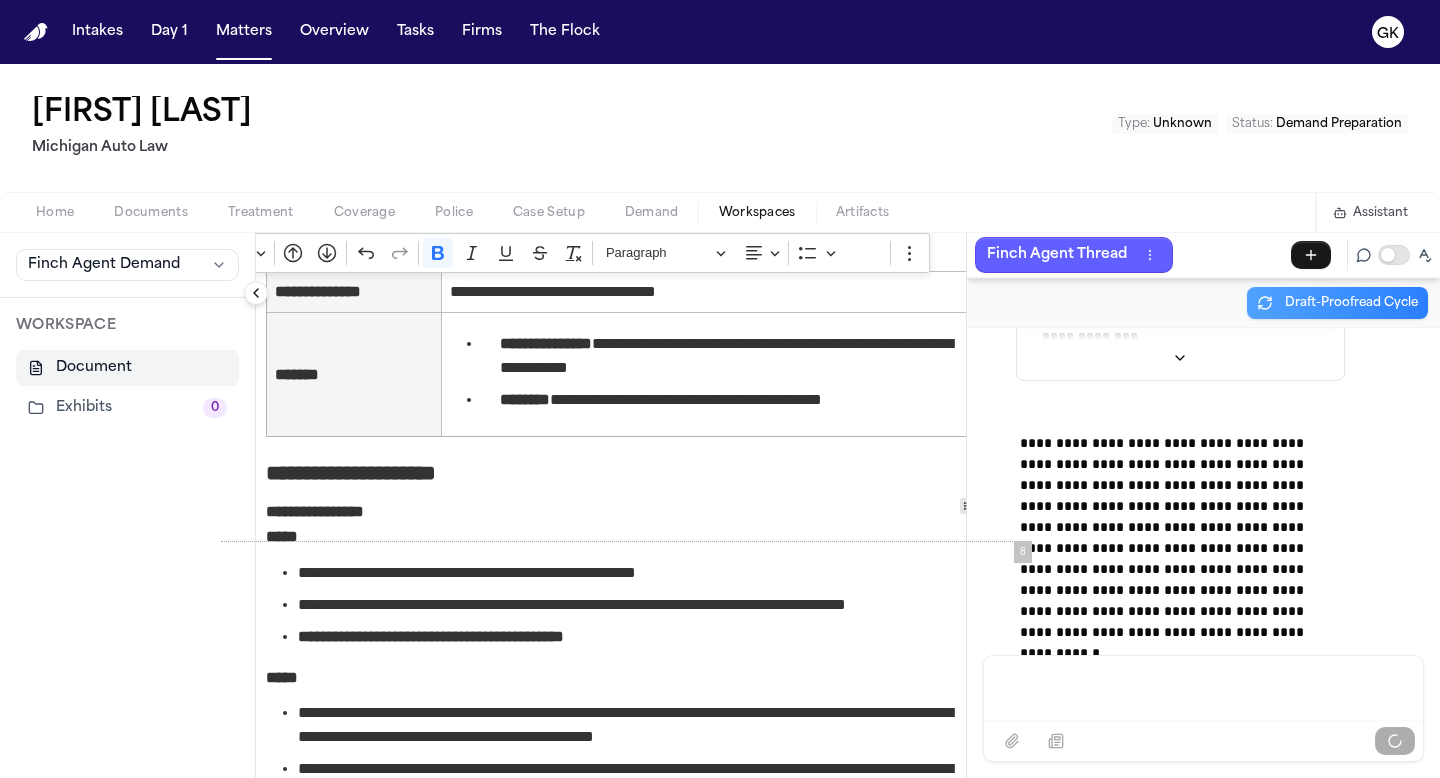 scroll, scrollTop: 6573, scrollLeft: 36, axis: both 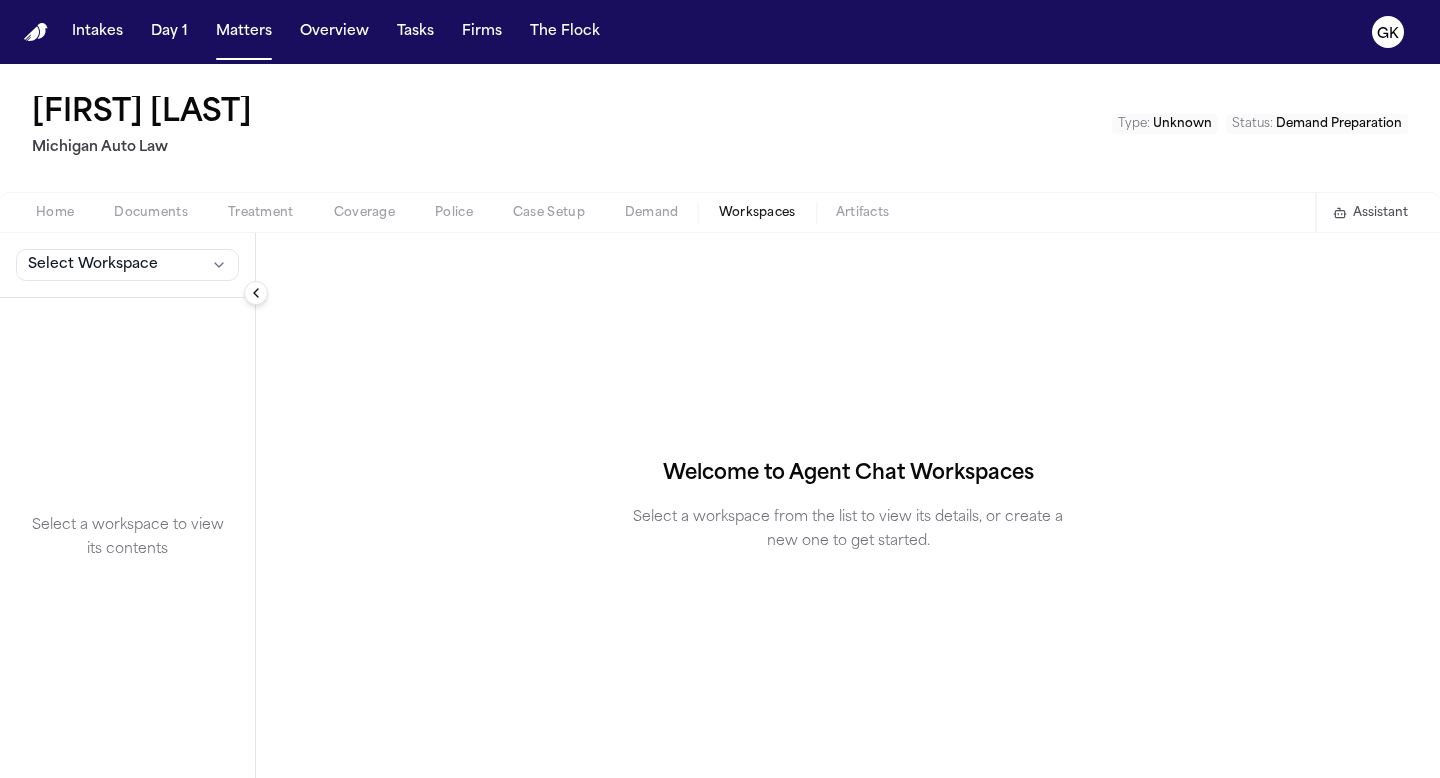 click on "Documents" at bounding box center [151, 213] 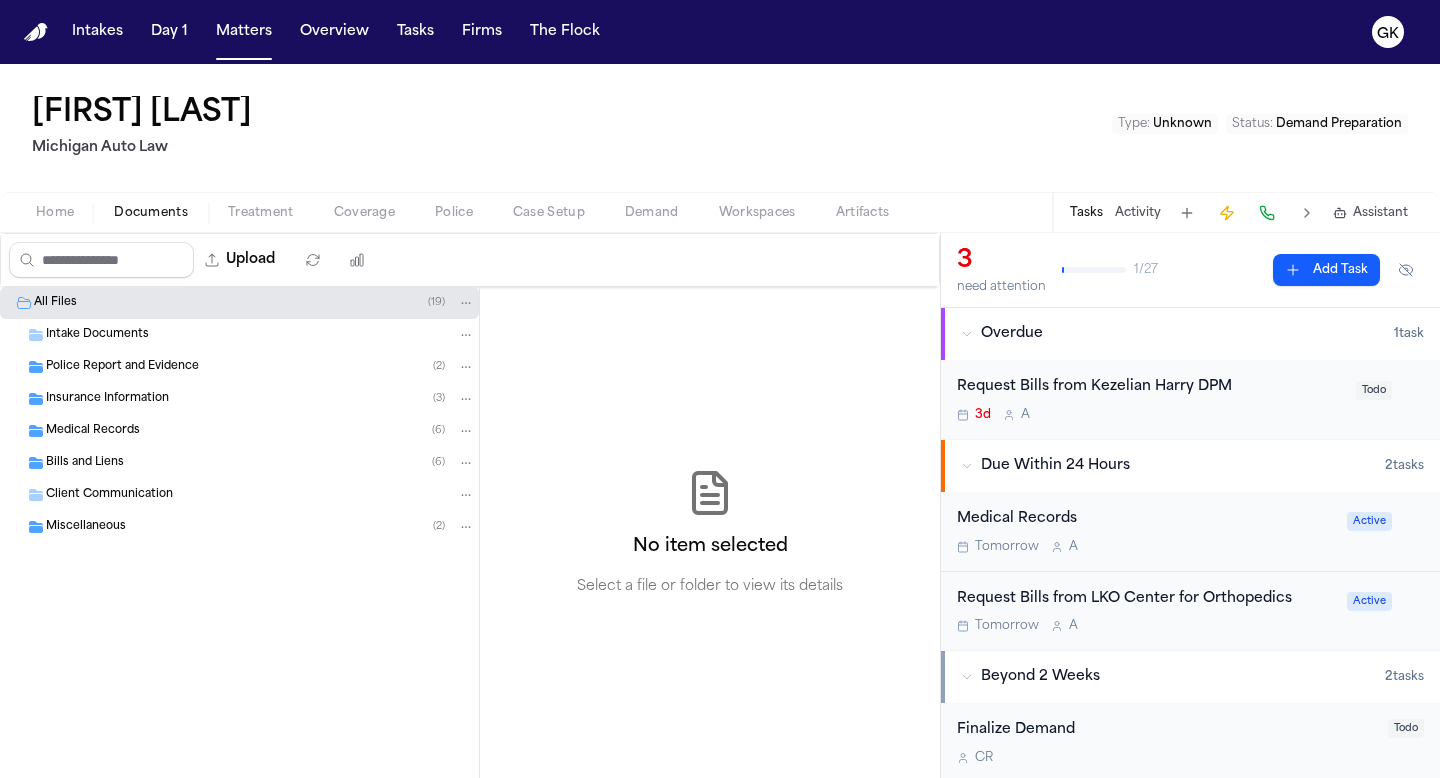 click on "Medical Records ( 6 )" at bounding box center (260, 431) 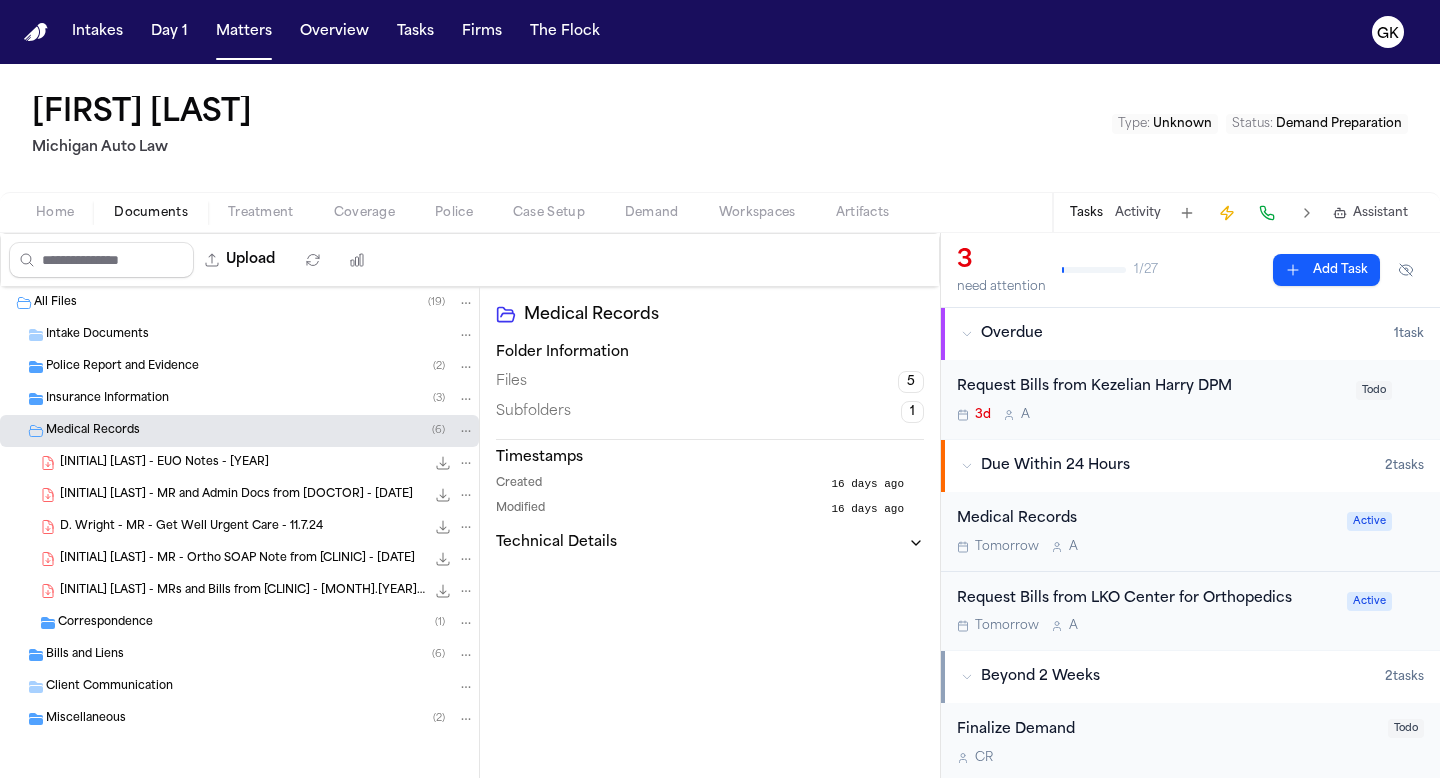 click on "Medical Records" at bounding box center [1146, 519] 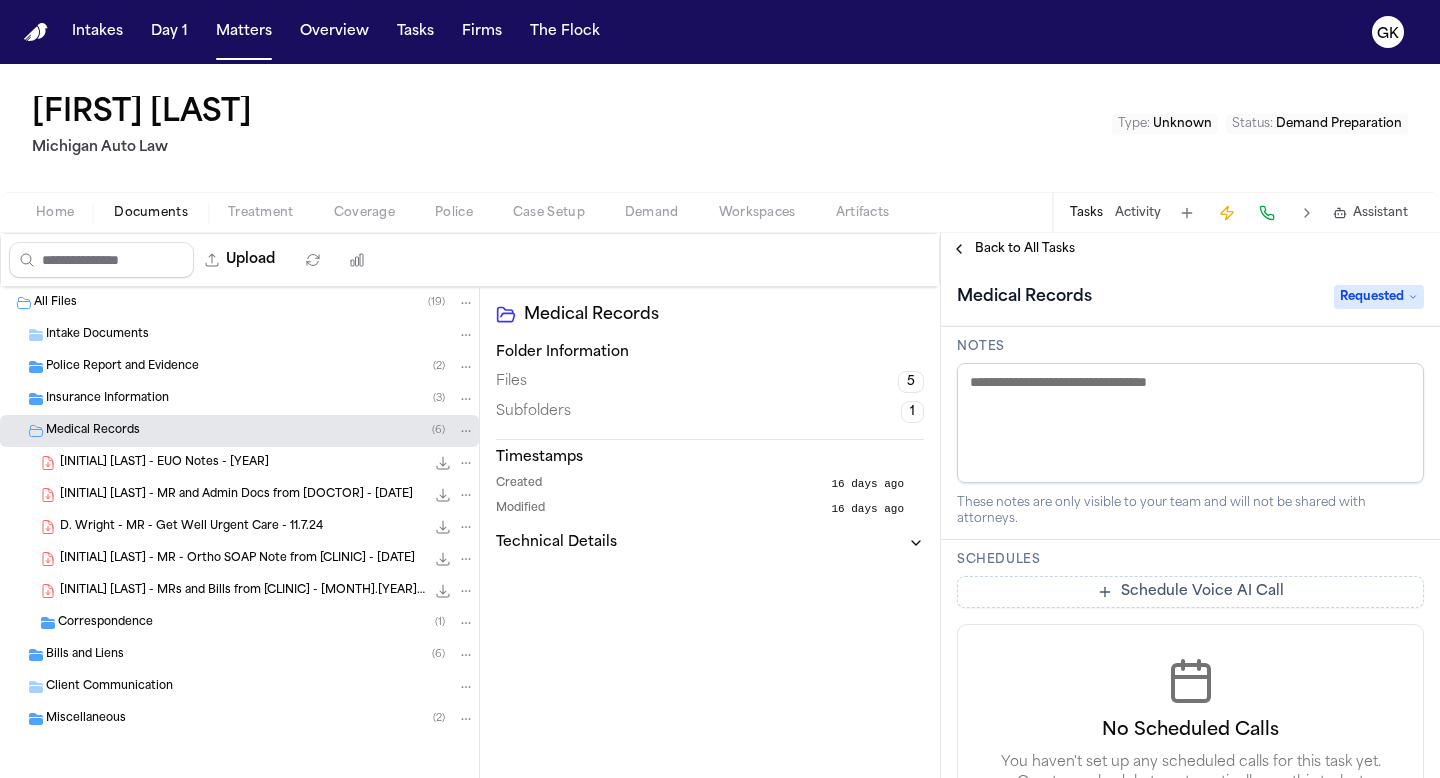 scroll, scrollTop: 550, scrollLeft: 0, axis: vertical 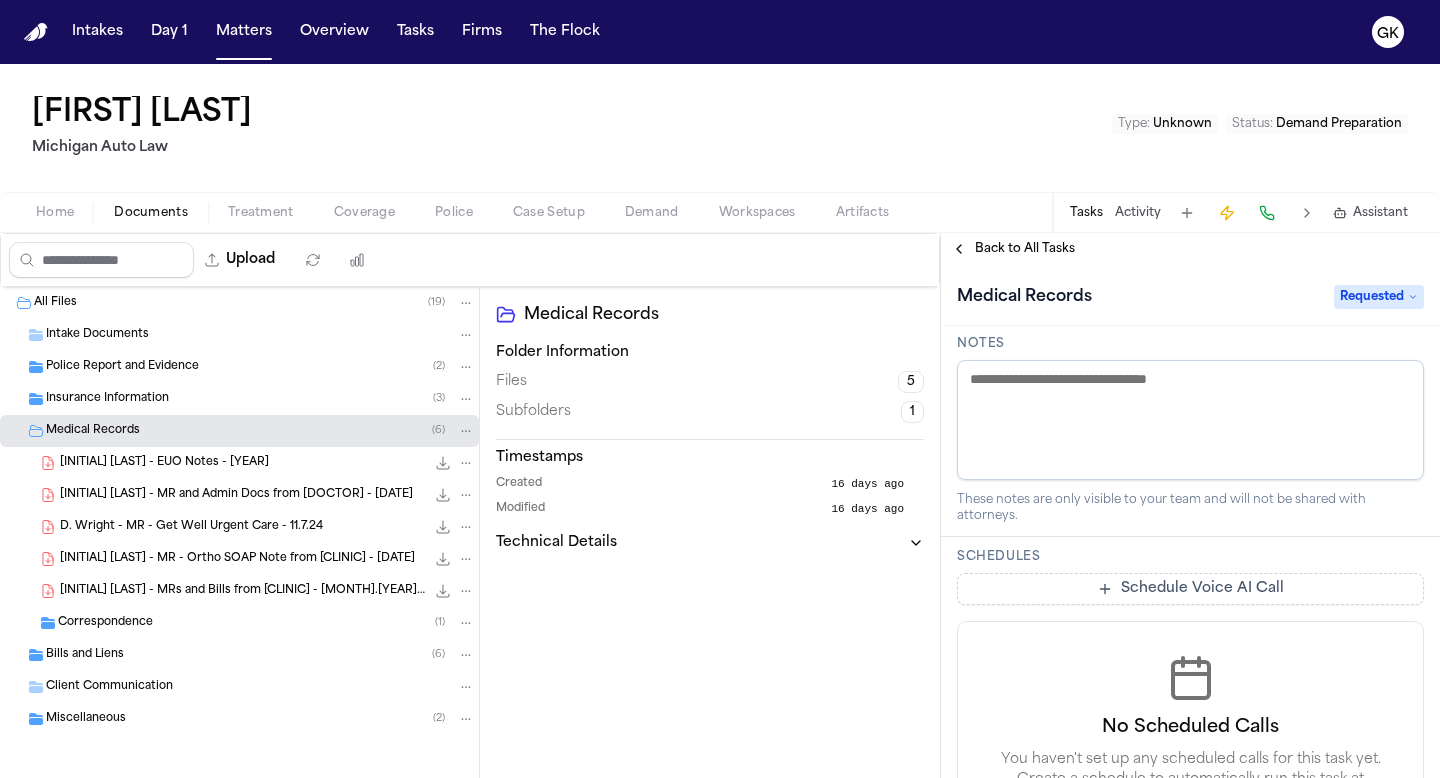 click on "[INITIAL] [LAST] - MR - [CLINIC] - [DATE] [SIZE]  • PDF" at bounding box center [239, 527] 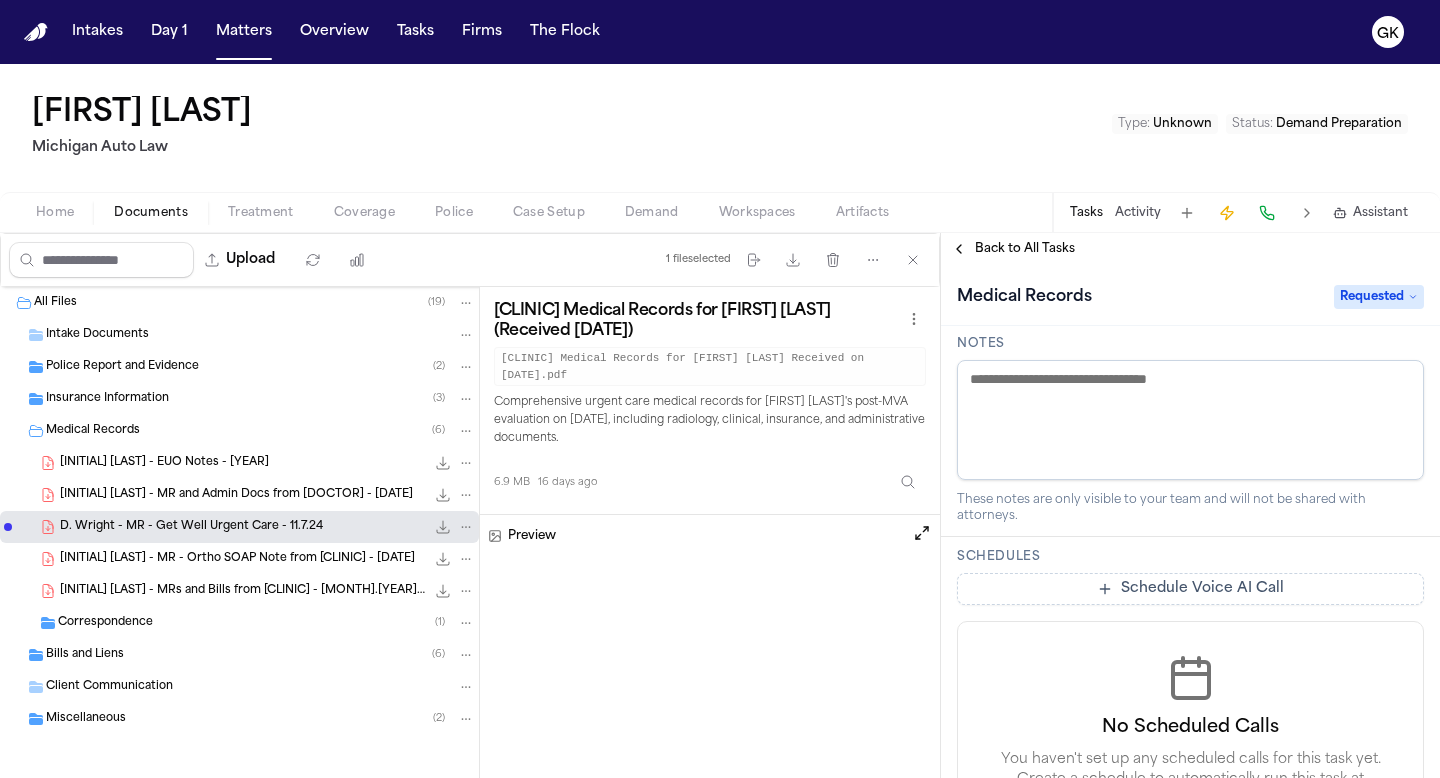 click on "[INITIAL] [LAST] - EUO Notes - [YEAR] [SIZE]  • PDF" at bounding box center (267, 463) 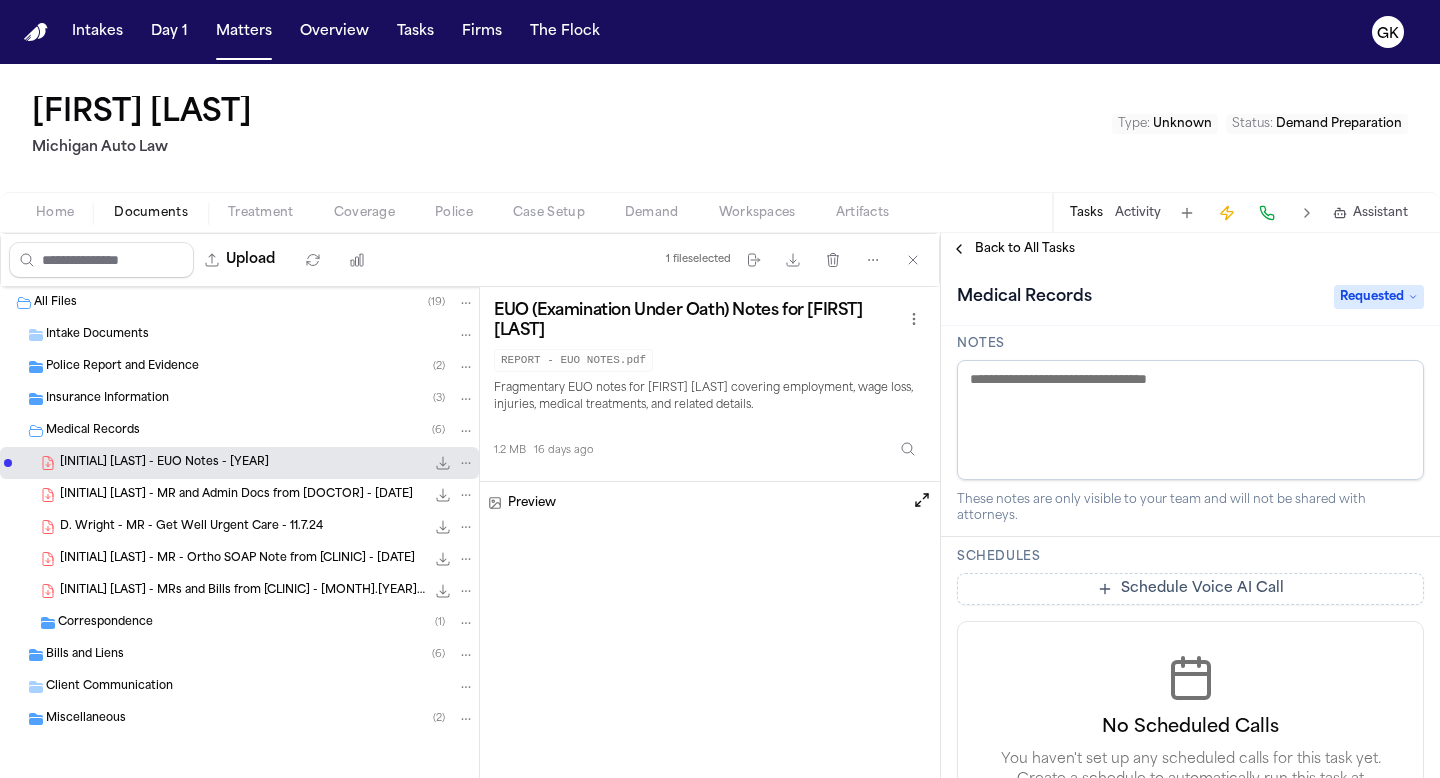 click on "[INITIAL] [LAST] - MR and Admin Docs from [DOCTOR] - [DATE]" at bounding box center (236, 495) 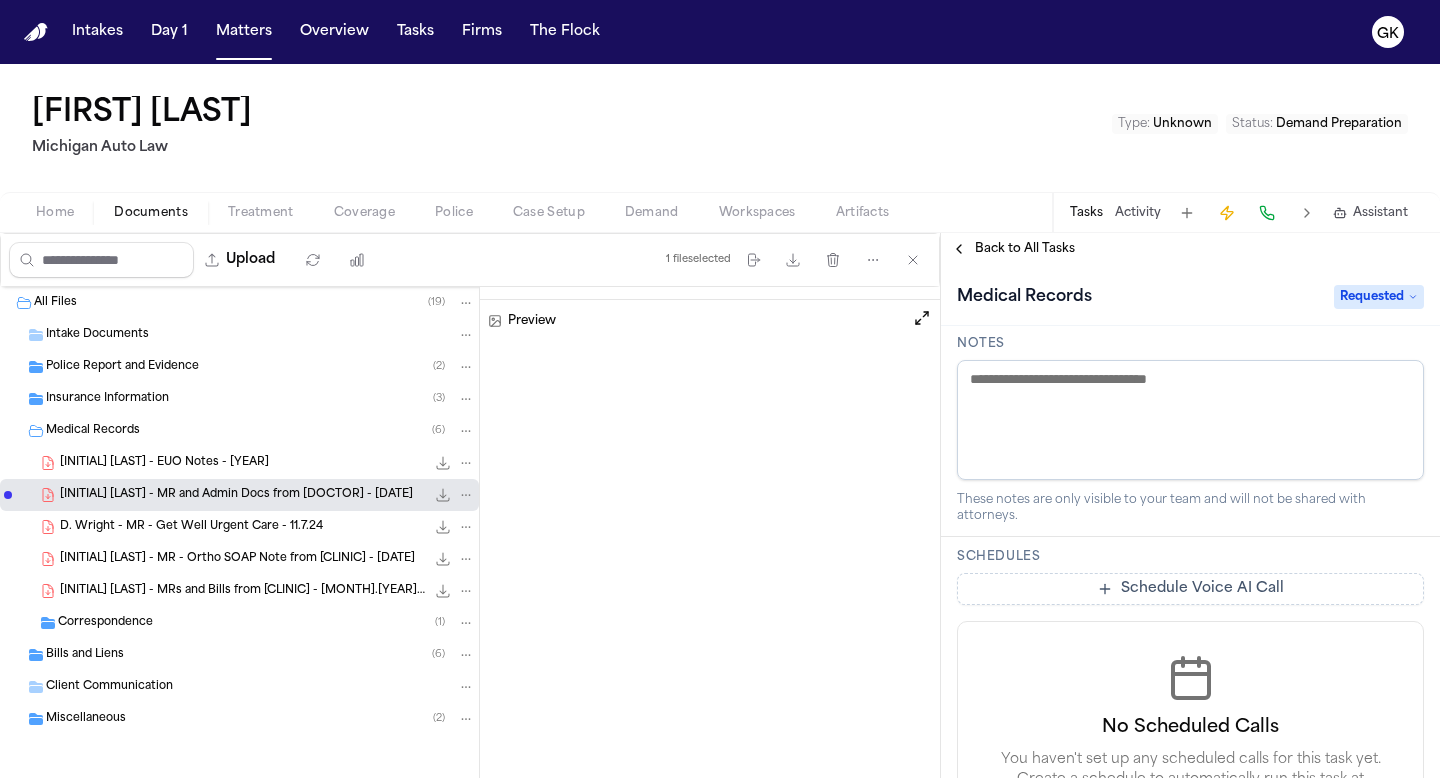 scroll, scrollTop: 221, scrollLeft: 0, axis: vertical 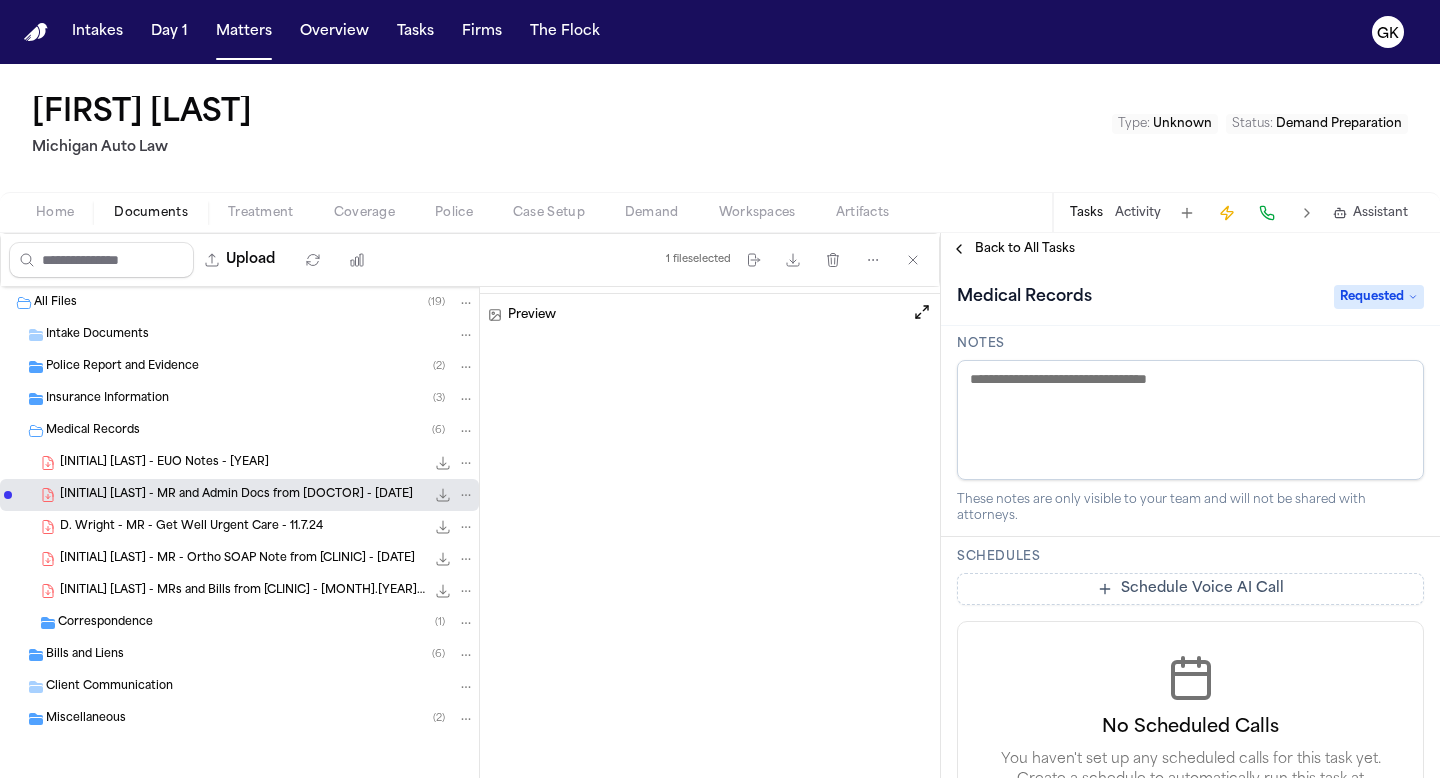 click on "[INITIAL] [LAST] - MR and Admin Docs from [DOCTOR] - [DATE]" at bounding box center [236, 495] 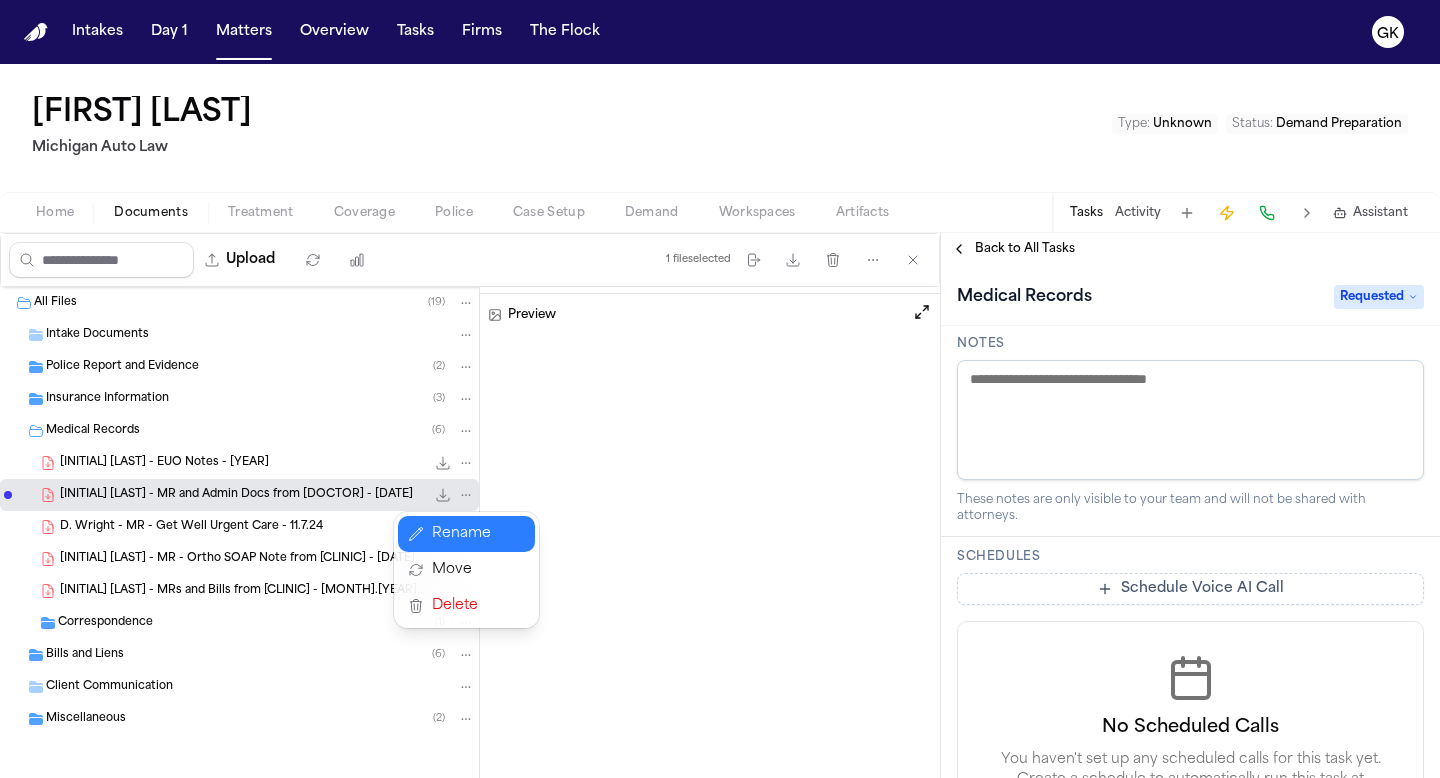 click 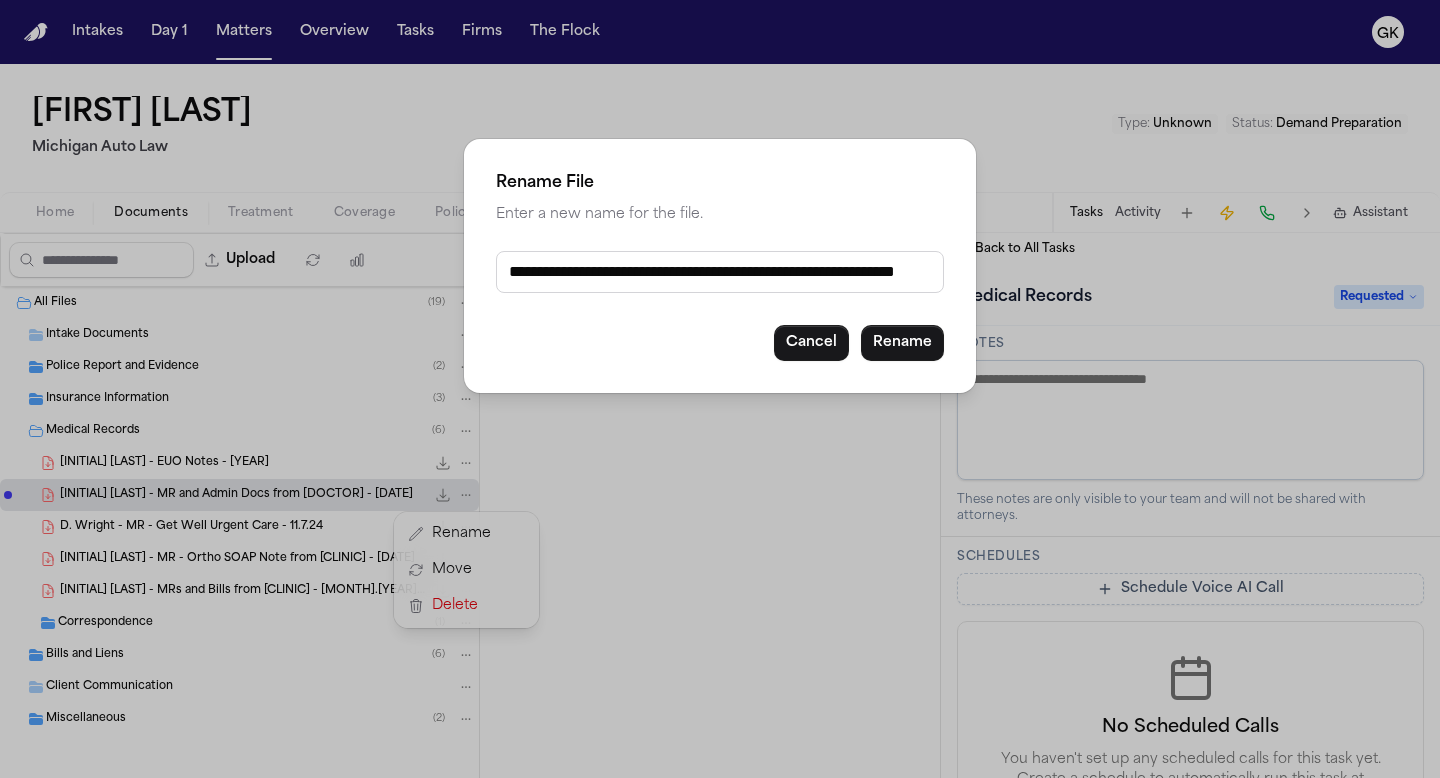 click on "**********" at bounding box center [720, 272] 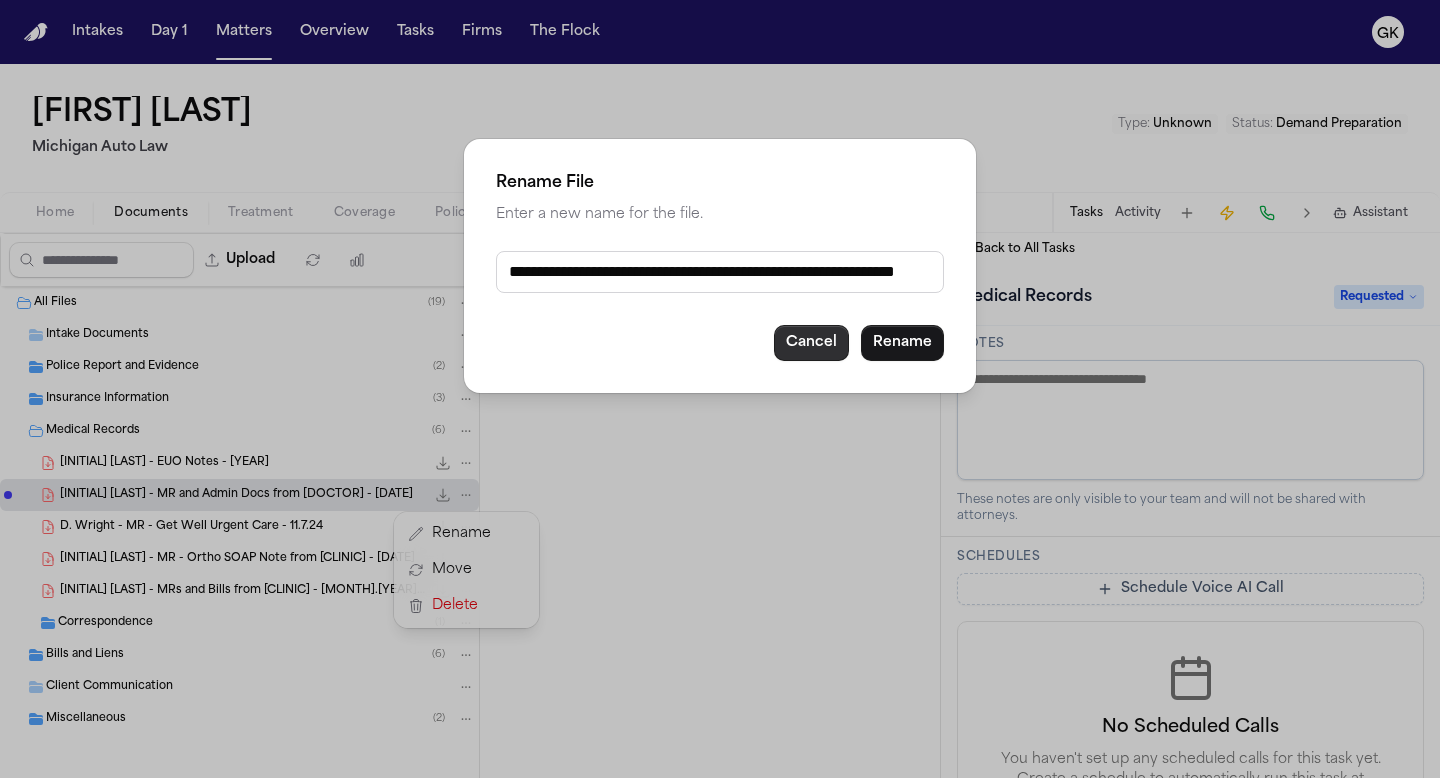 click on "Cancel" at bounding box center [811, 343] 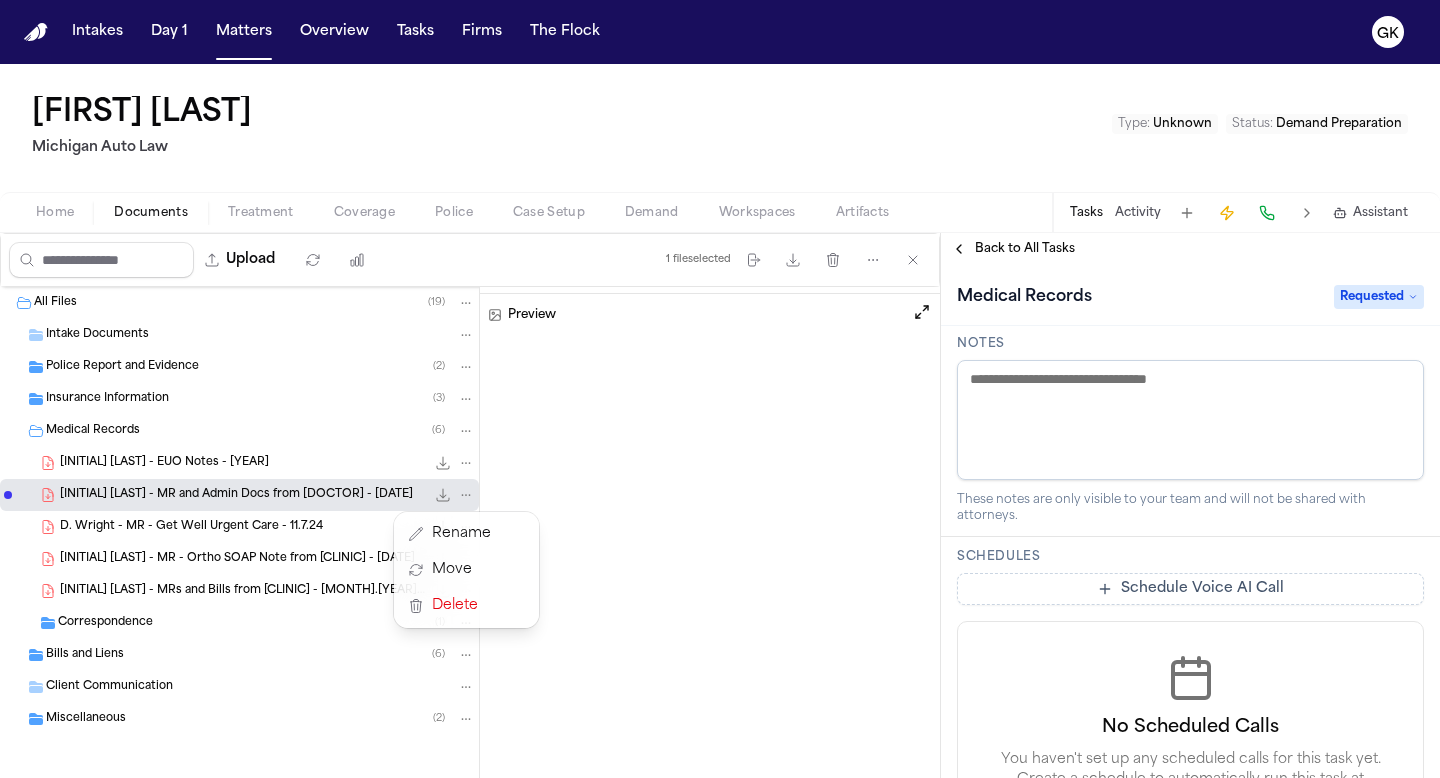 click on "All Files ( 19 ) Intake Documents Police Report and Evidence ( 2 ) Insurance Information ( 3 ) Medical Records ( 6 ) [INITIAL] [LAST] - EUO Notes - [YEAR] [SIZE]  • PDF [INITIAL] [LAST] - MR and Admin Docs from [DOCTOR] - [DATE] [SIZE]  • PDF [INITIAL] [LAST] - MR - [CLINIC] - [DATE] [SIZE]  • PDF [INITIAL] [LAST] - MR - Ortho SOAP Note from [CLINIC] - [DATE] [SIZE]  • PDF [INITIAL] [LAST] - MRs and Bills from [CLINIC] - [MONTH].[YEAR] to [MONTH].[YEAR] [SIZE]  • PDF Correspondence ( 1 ) Bills and Liens ( 6 ) Client Communication Miscellaneous ( 2 ) [DOCTOR] Medical Records for [FIRST] [LAST] (Received [DATE]) [DOCTOR] Medical Records for [FIRST] [LAST] Received on [DATE].pdf A comprehensive medical record set for [FIRST] [LAST]'s post-MVA care by [DOCTOR], including evaluation, treatment plan, lab results, and supporting administrative documents. [SIZE] [TIME] Preview" at bounding box center (470, 559) 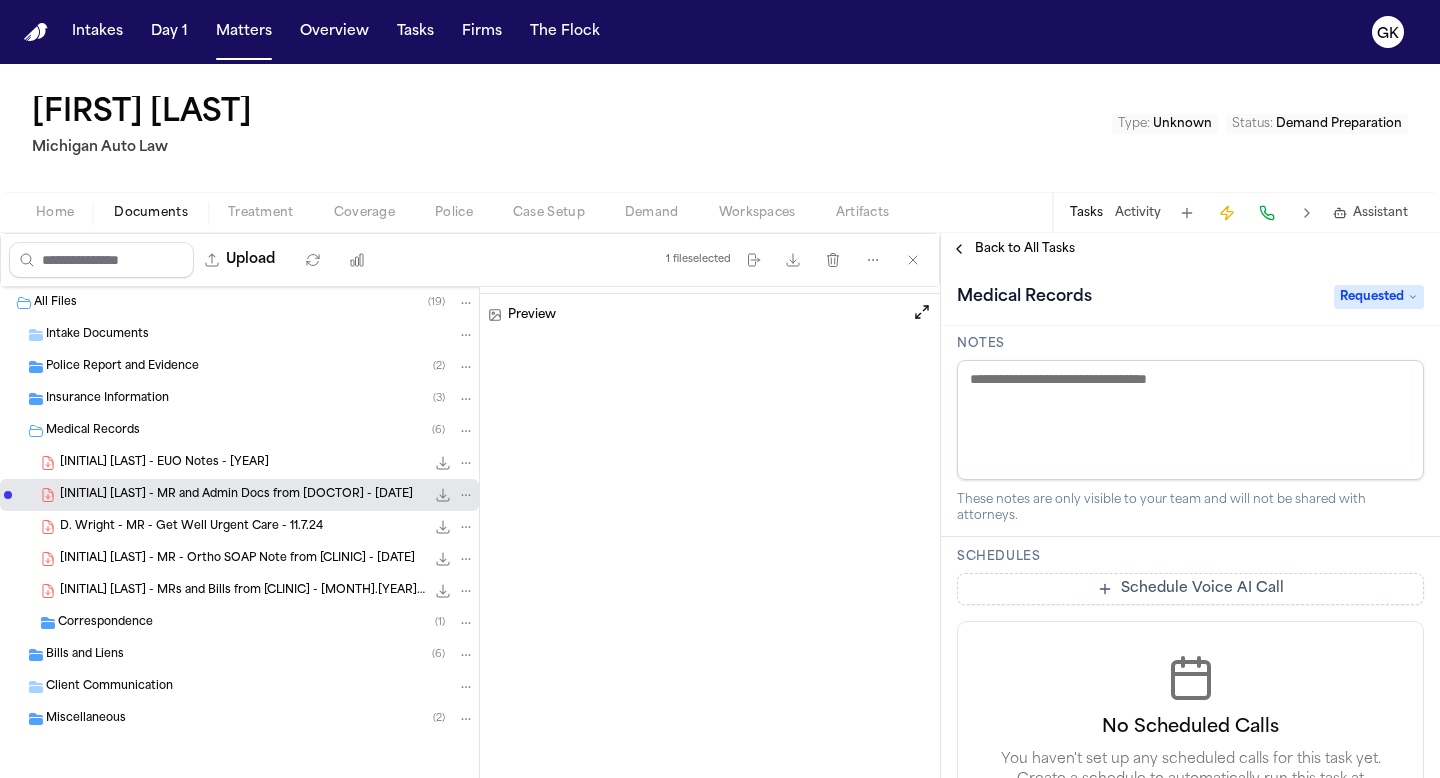 click on "[INITIAL] [LAST] - MR - Ortho SOAP Note from [CLINIC] - [DATE]" at bounding box center [237, 559] 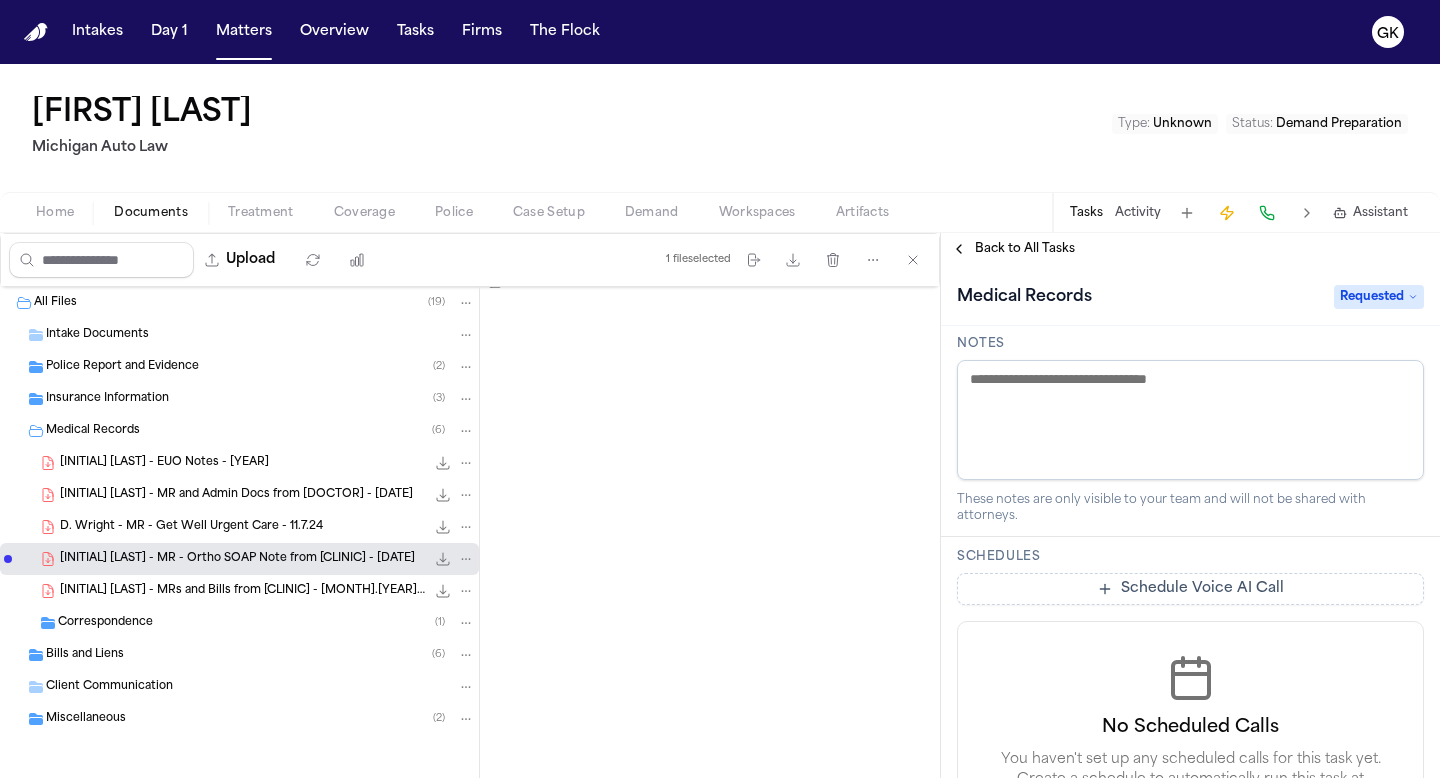 scroll, scrollTop: 0, scrollLeft: 0, axis: both 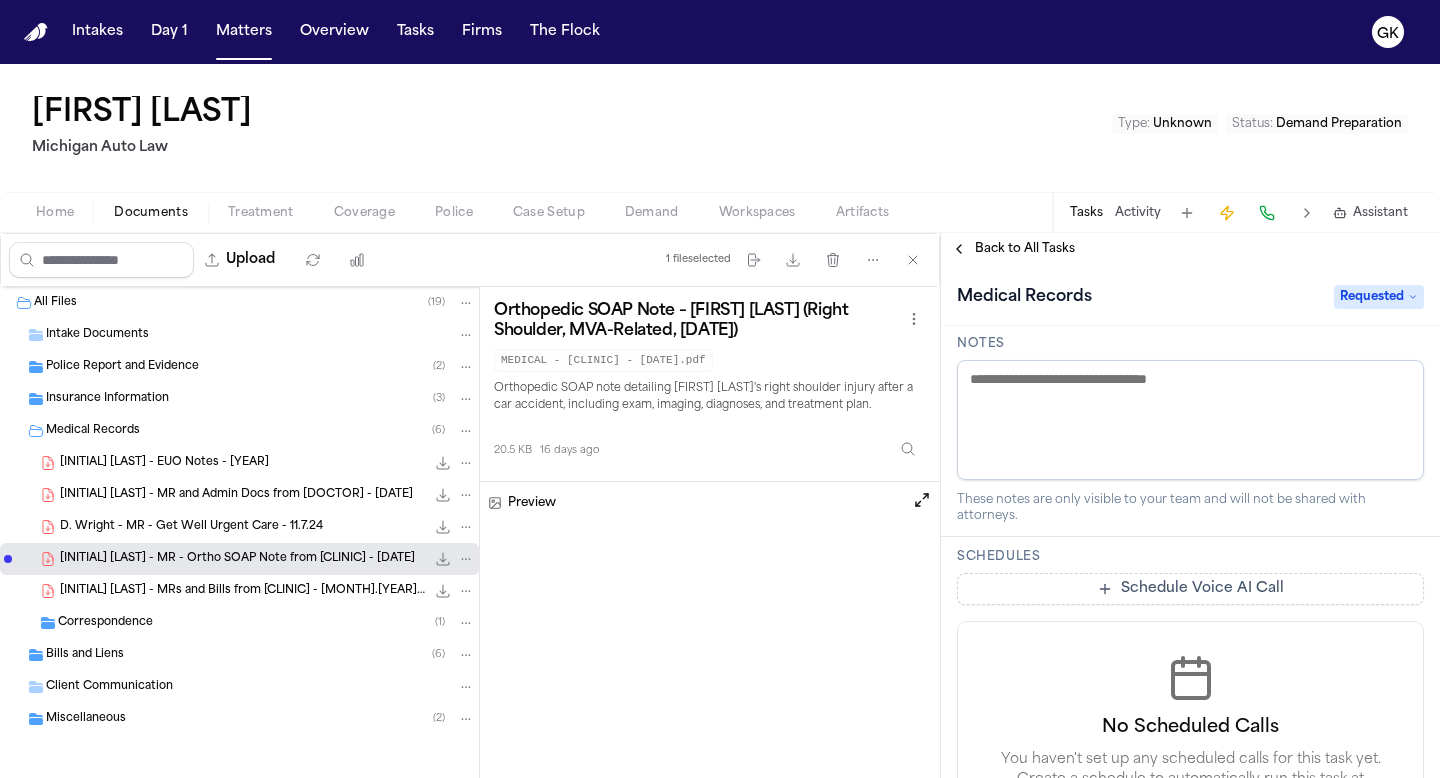 click on "[INITIAL] [LAST] - MR and Admin Docs from [DOCTOR] - [DATE]" at bounding box center (236, 495) 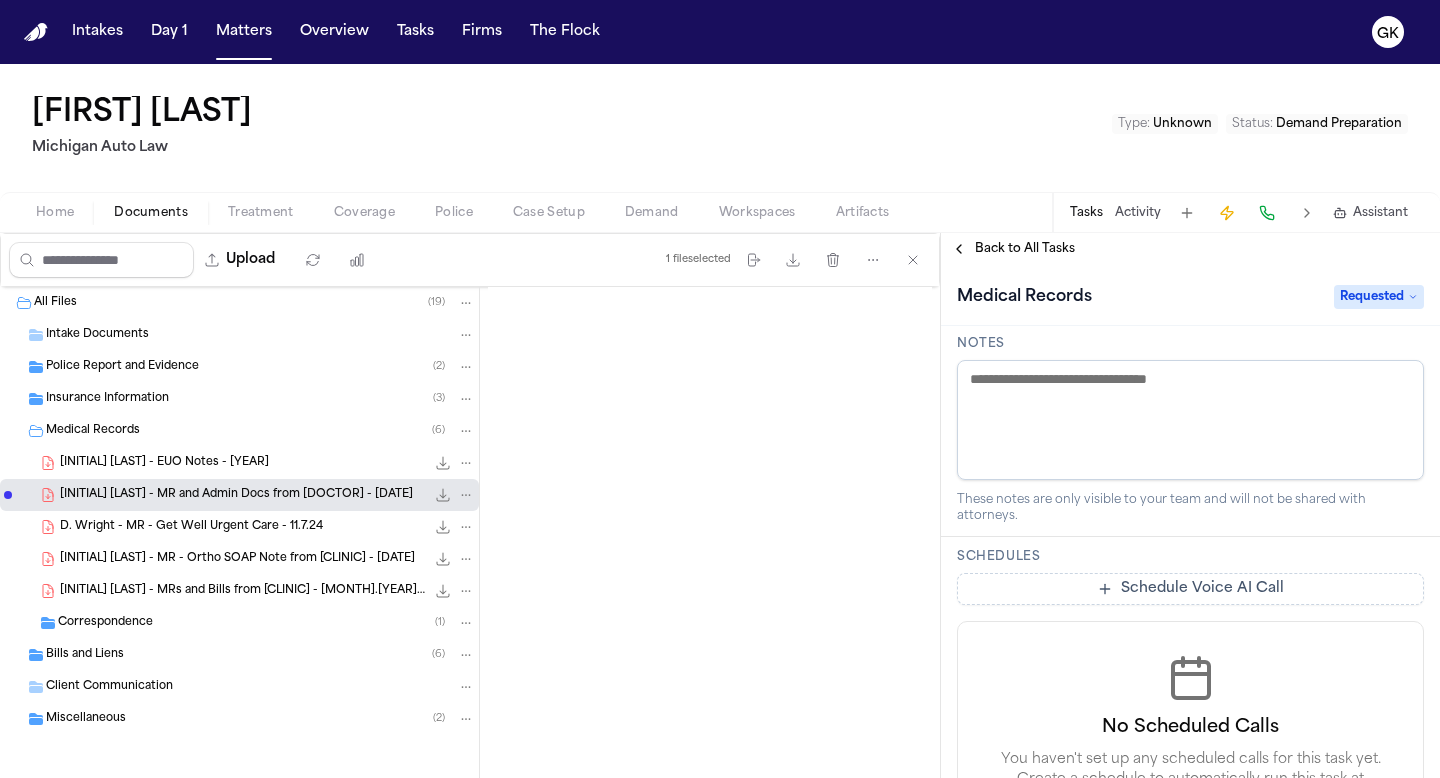 scroll, scrollTop: 250, scrollLeft: 0, axis: vertical 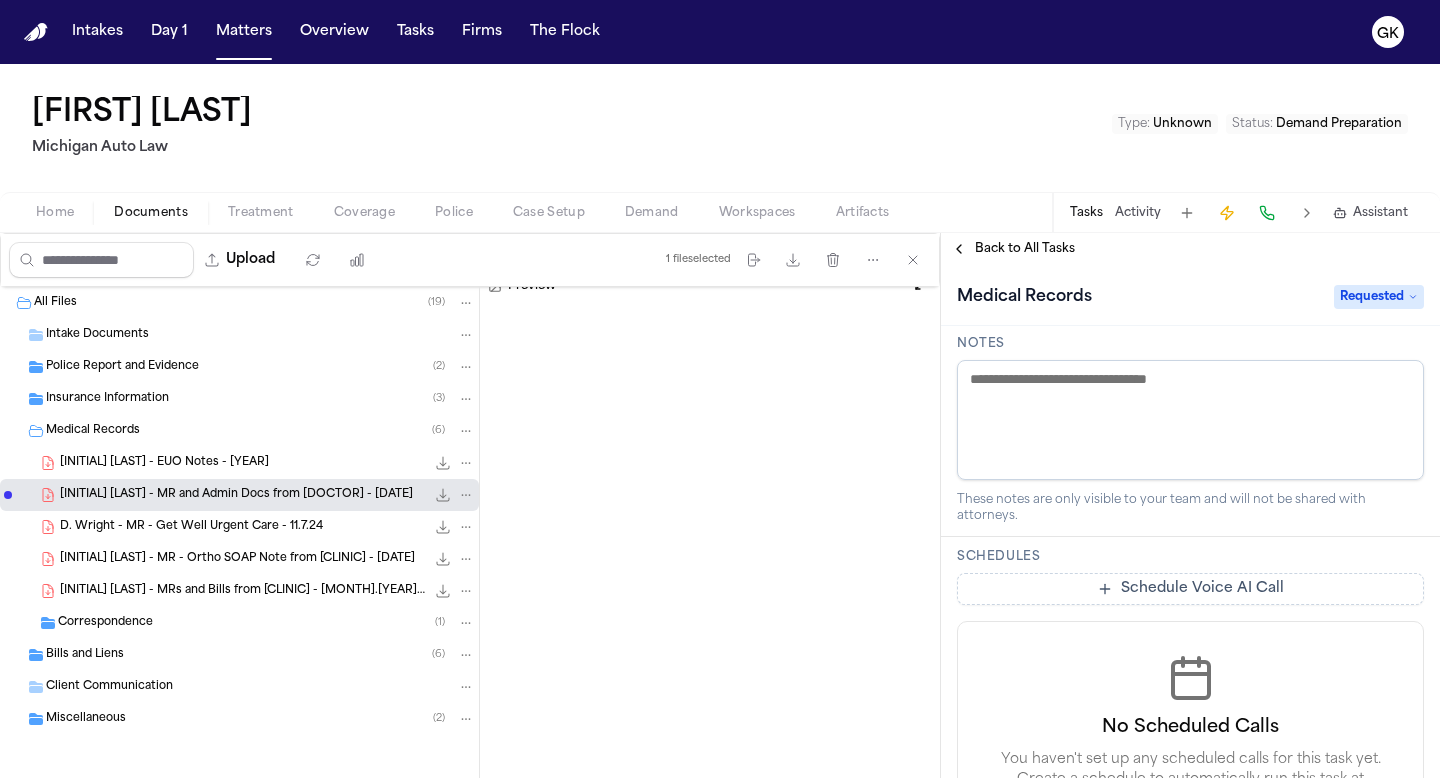 click on "[INITIAL] [LAST] - MR and Admin Docs from [DOCTOR] - [DATE]" at bounding box center [236, 495] 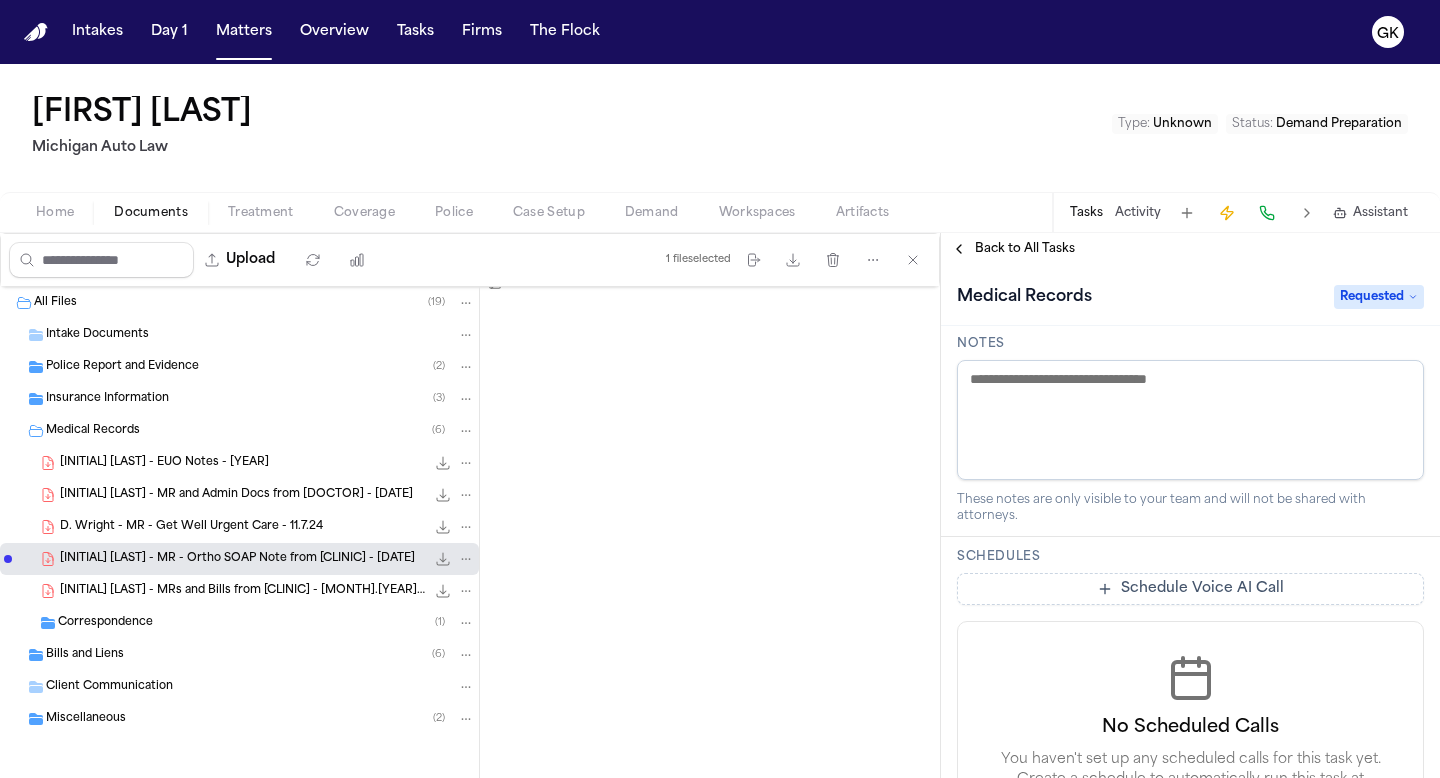 scroll, scrollTop: 220, scrollLeft: 0, axis: vertical 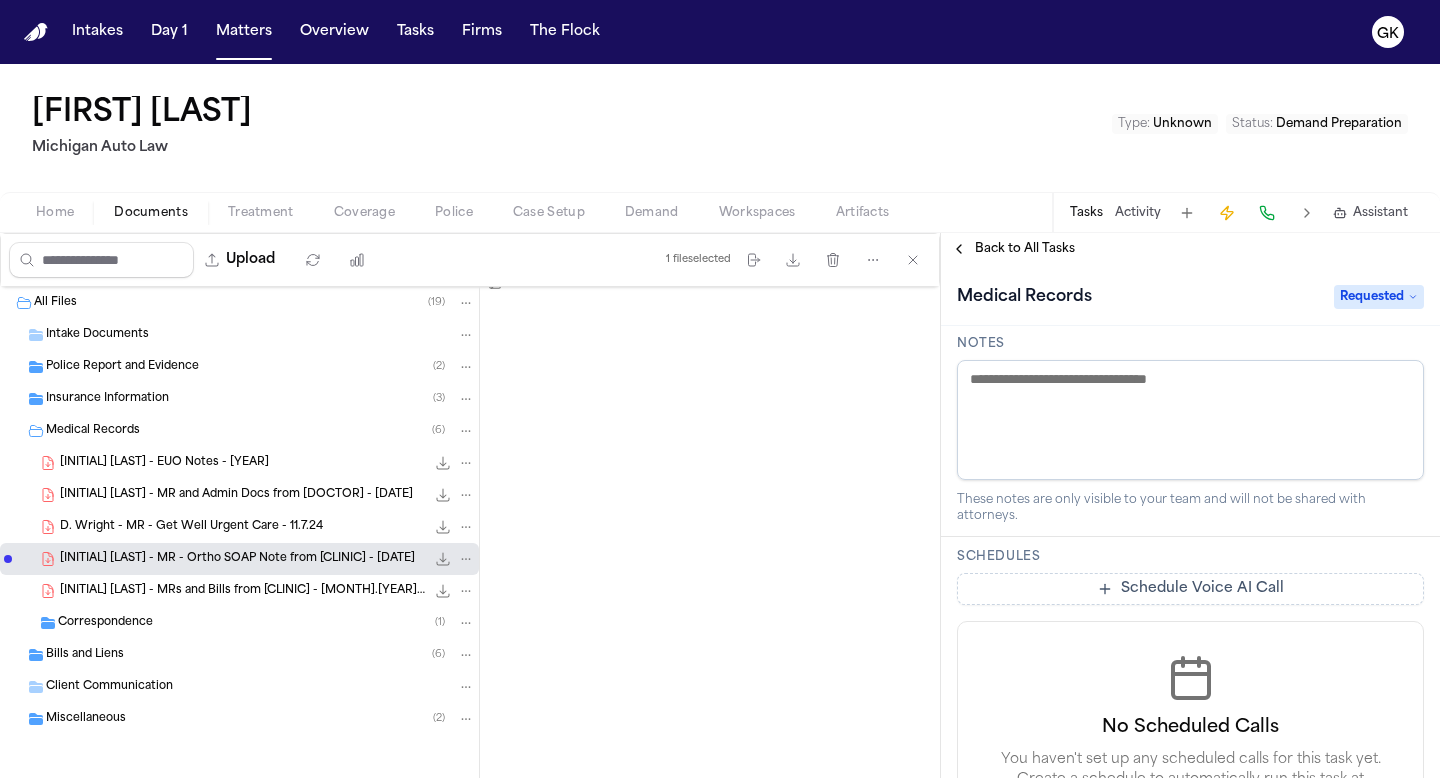 click 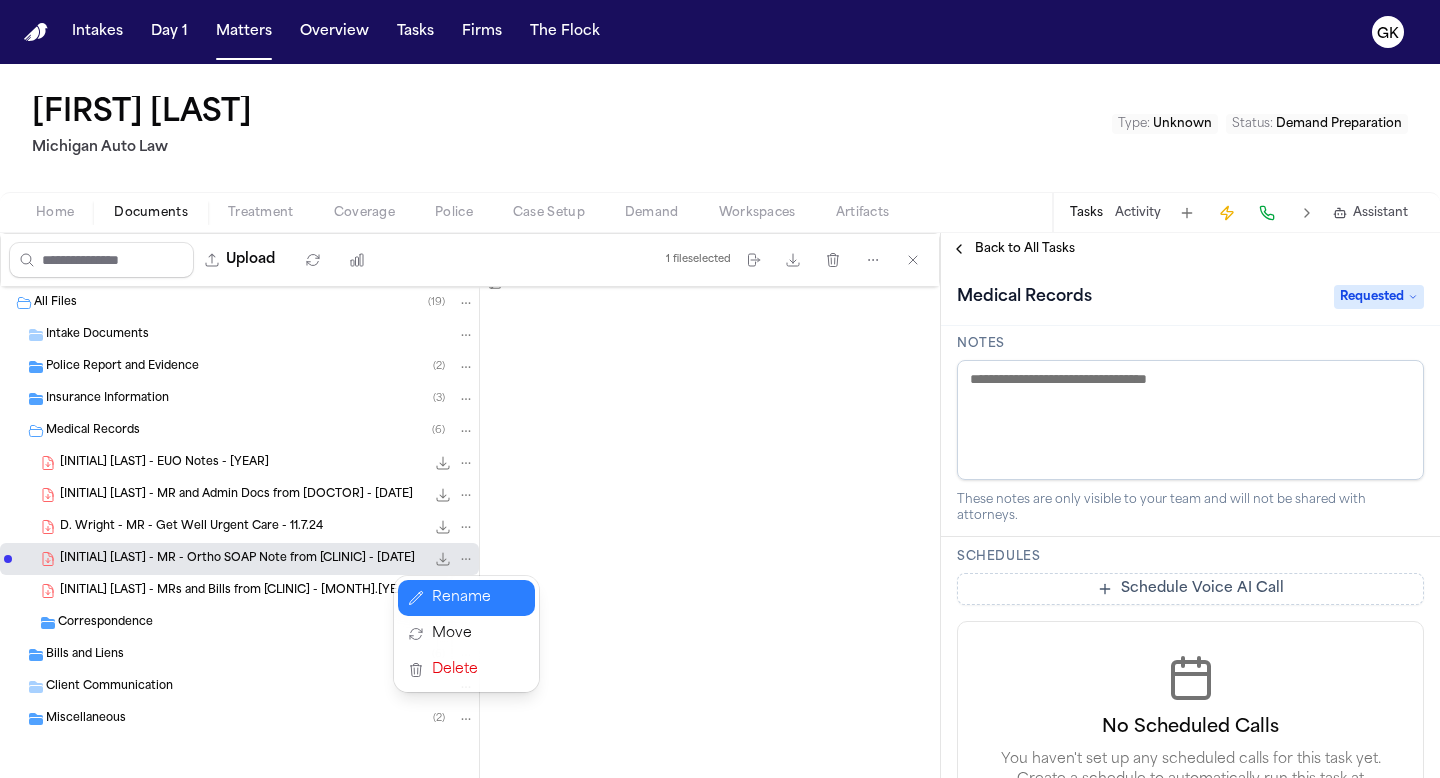 click on "Rename" at bounding box center [466, 598] 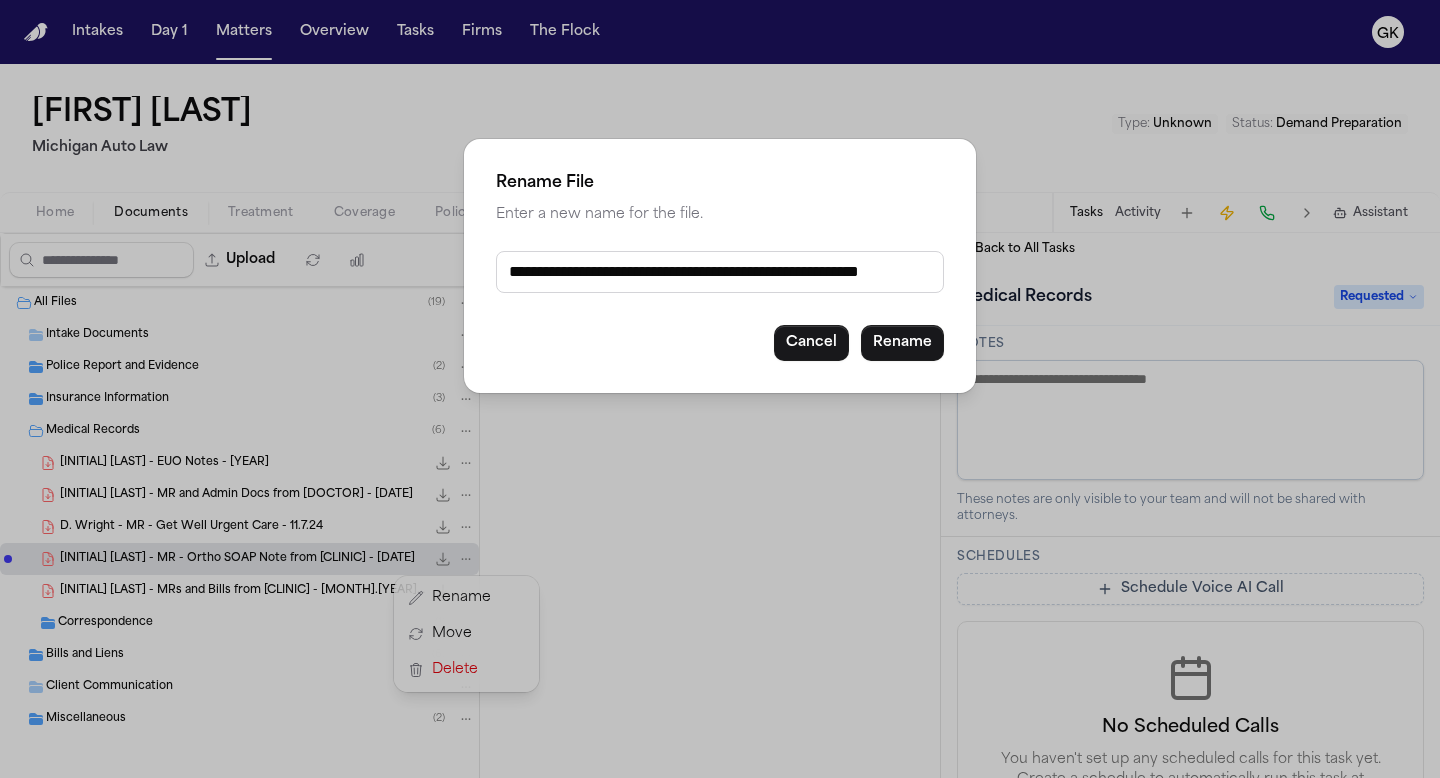 click on "**********" at bounding box center (720, 272) 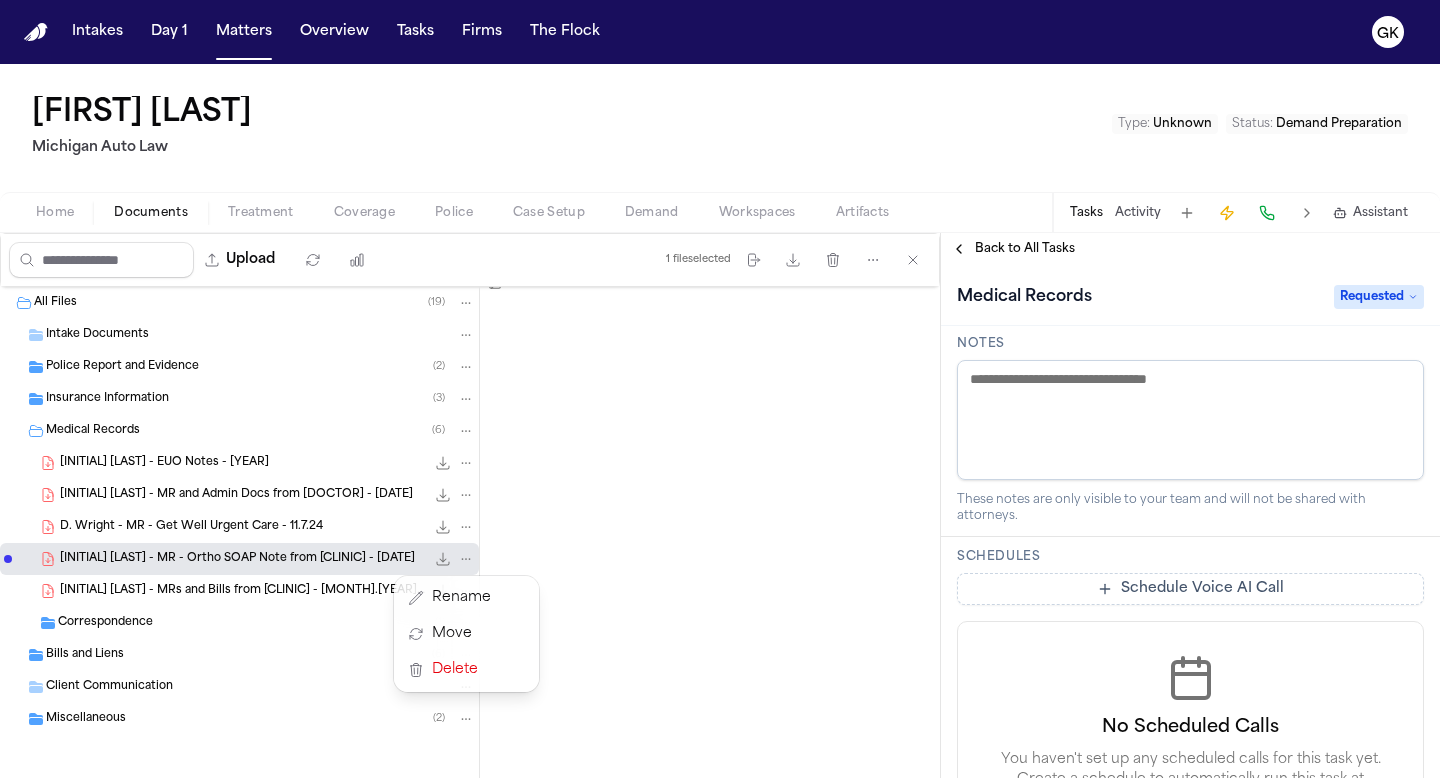 scroll, scrollTop: 3, scrollLeft: 0, axis: vertical 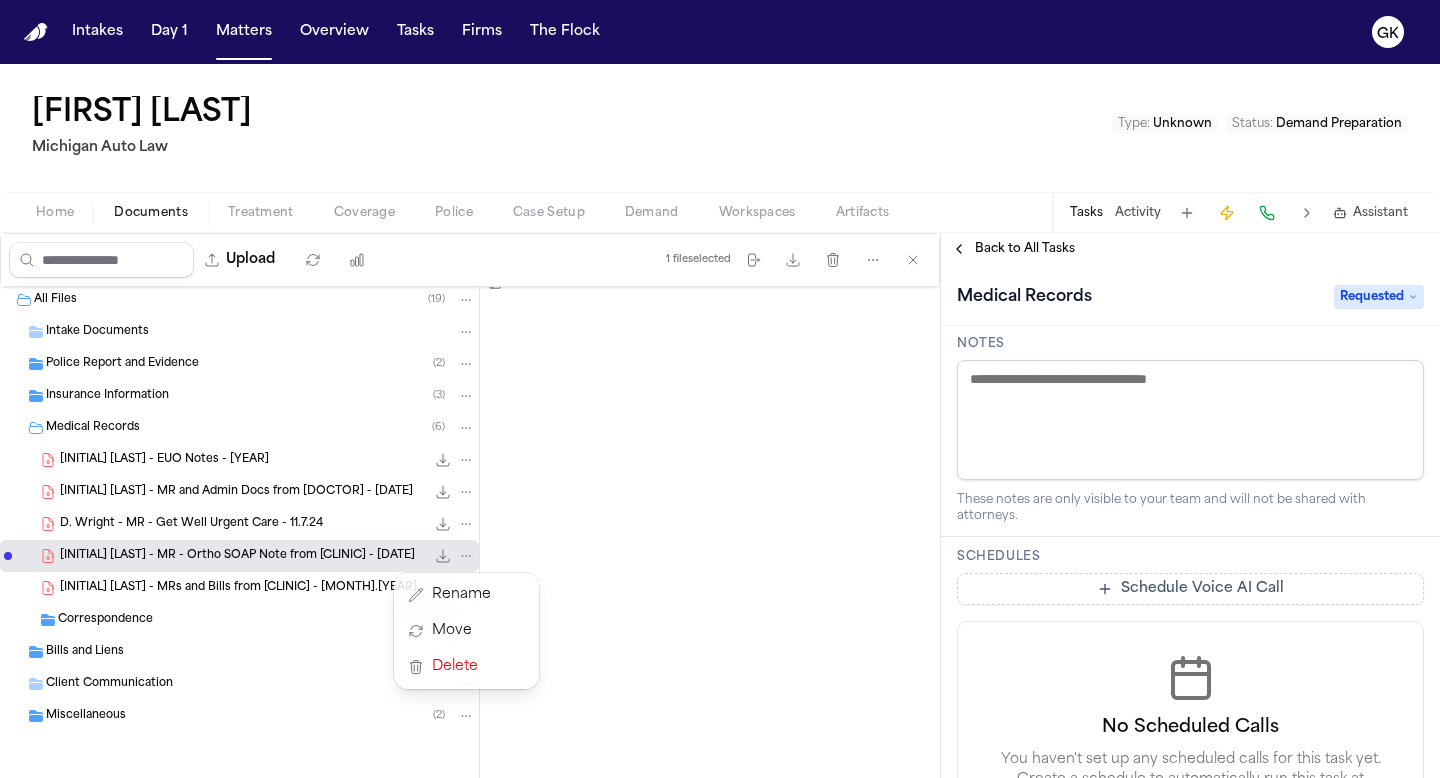 click on "All Files ( 19 ) Intake Documents Police Report and Evidence ( 2 ) Insurance Information ( 3 ) Medical Records ( 6 ) D. Wright - EUO Notes - 2024 1.2 MB  • PDF D. Wright - MR and Admin Docs from Marvin Bleiberg MD - 11.27.24 6.5 MB  • PDF D. Wright - MR - Get Well Urgent Care - 11.7.24 6.9 MB  • PDF D. Wright - MR - Ortho SOAP Note from LKO Center - 3.17.25 20.5 KB  • PDF D. Wright - MRs and Bills from Farmbrook Interventional Pain & EMG - 3.2025 to 7.2025 2.6 MB  • PDF Correspondence ( 1 ) Bills and Liens ( 6 ) Client Communication Miscellaneous ( 2 )" at bounding box center [239, 558] 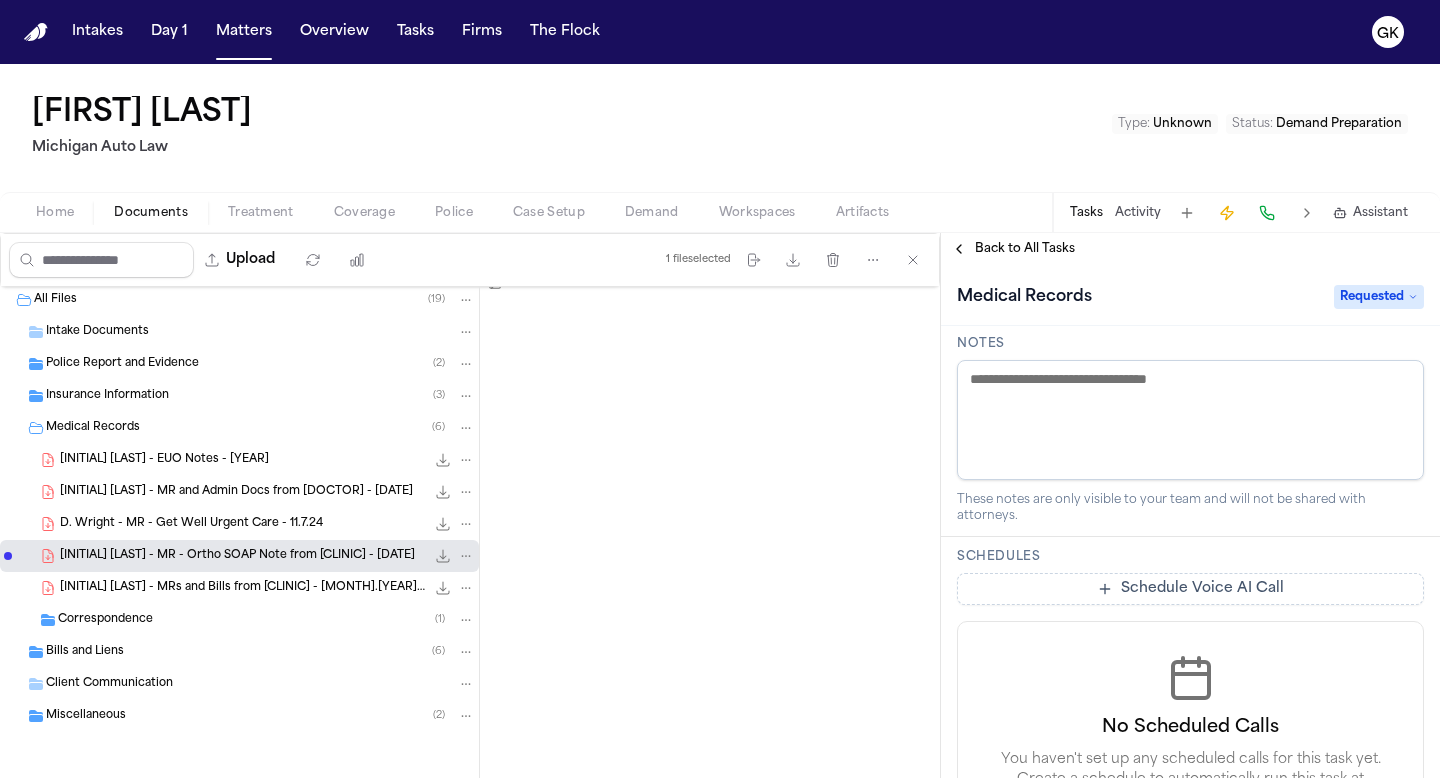 click on "D. Wright - MRs and Bills from Farmbrook Interventional Pain & EMG - 3.2025 to 7.2025" at bounding box center [242, 588] 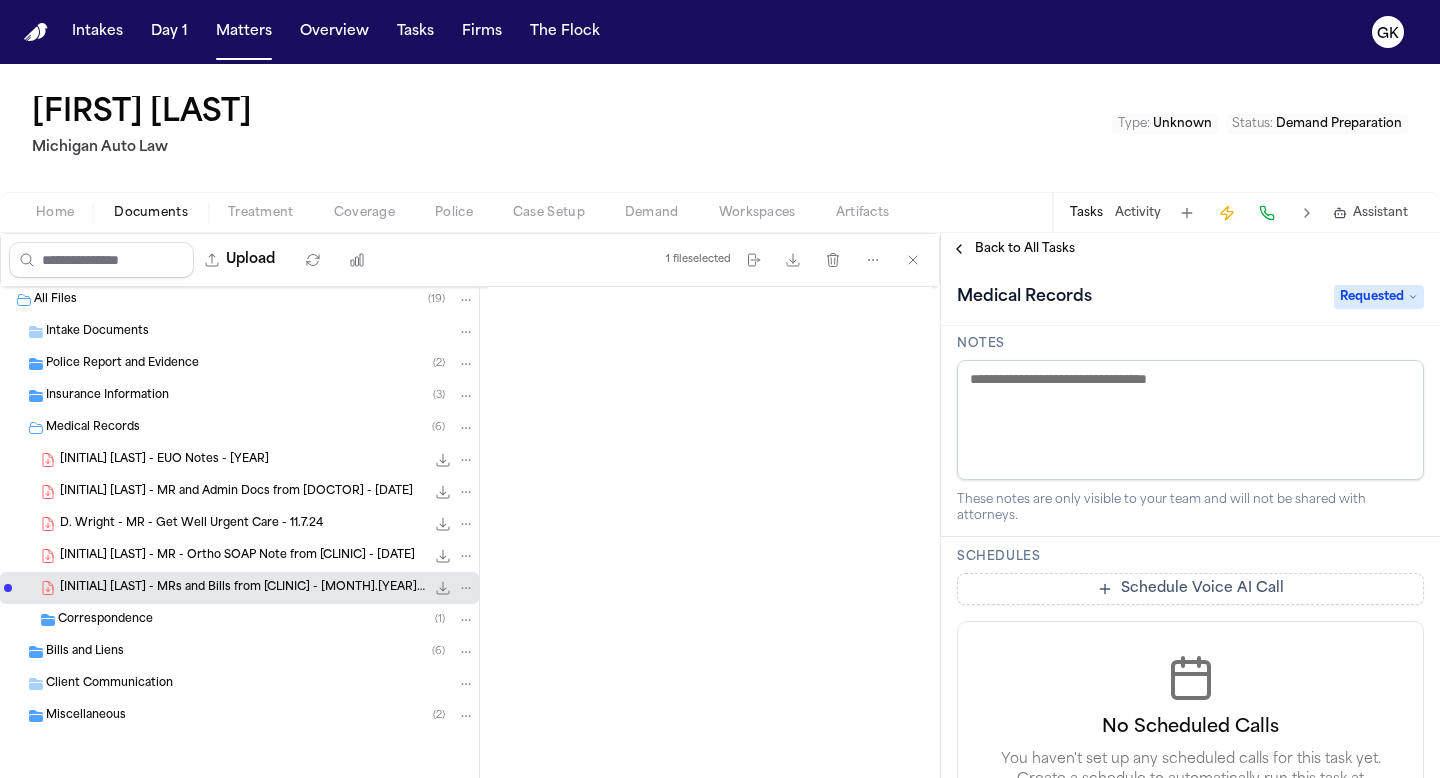 scroll, scrollTop: 254, scrollLeft: 0, axis: vertical 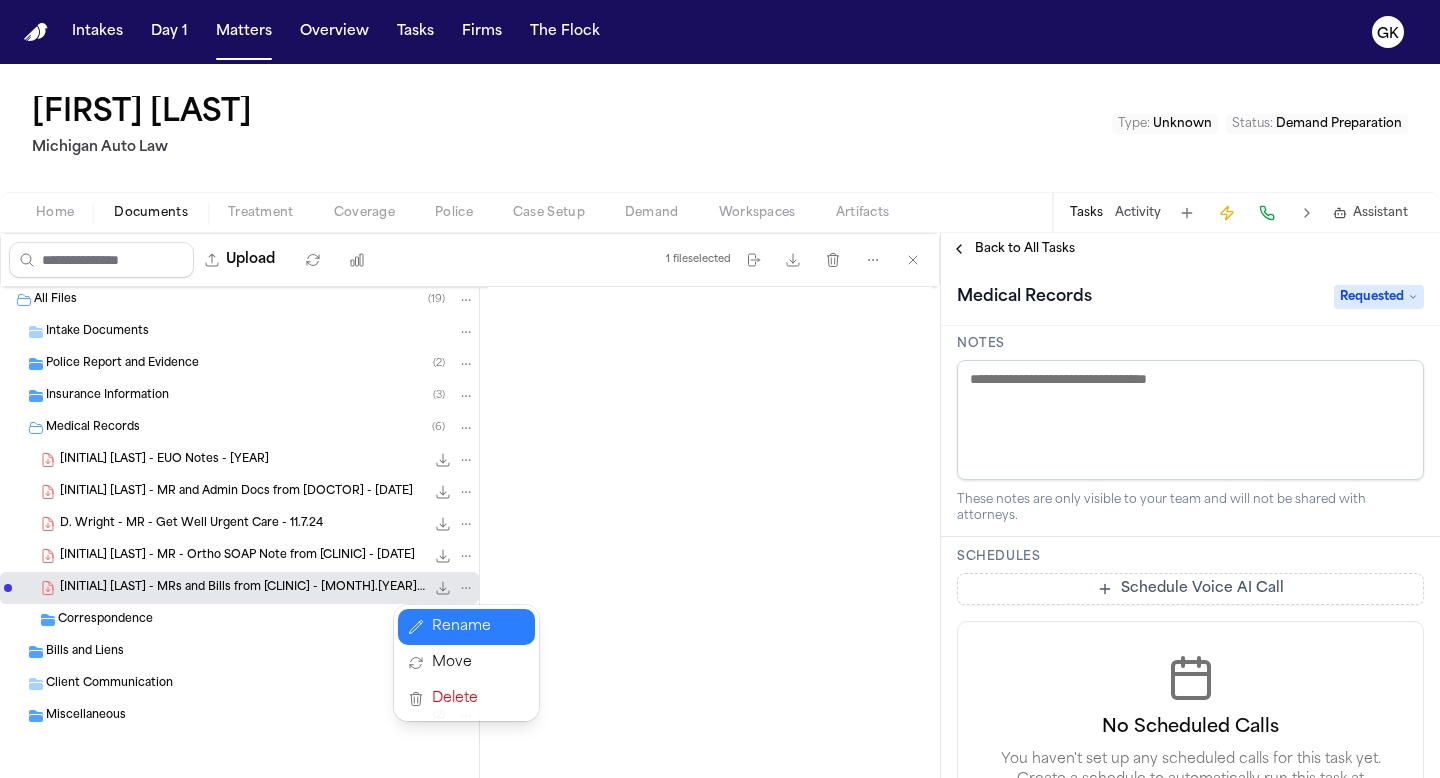 click on "Rename" at bounding box center [466, 627] 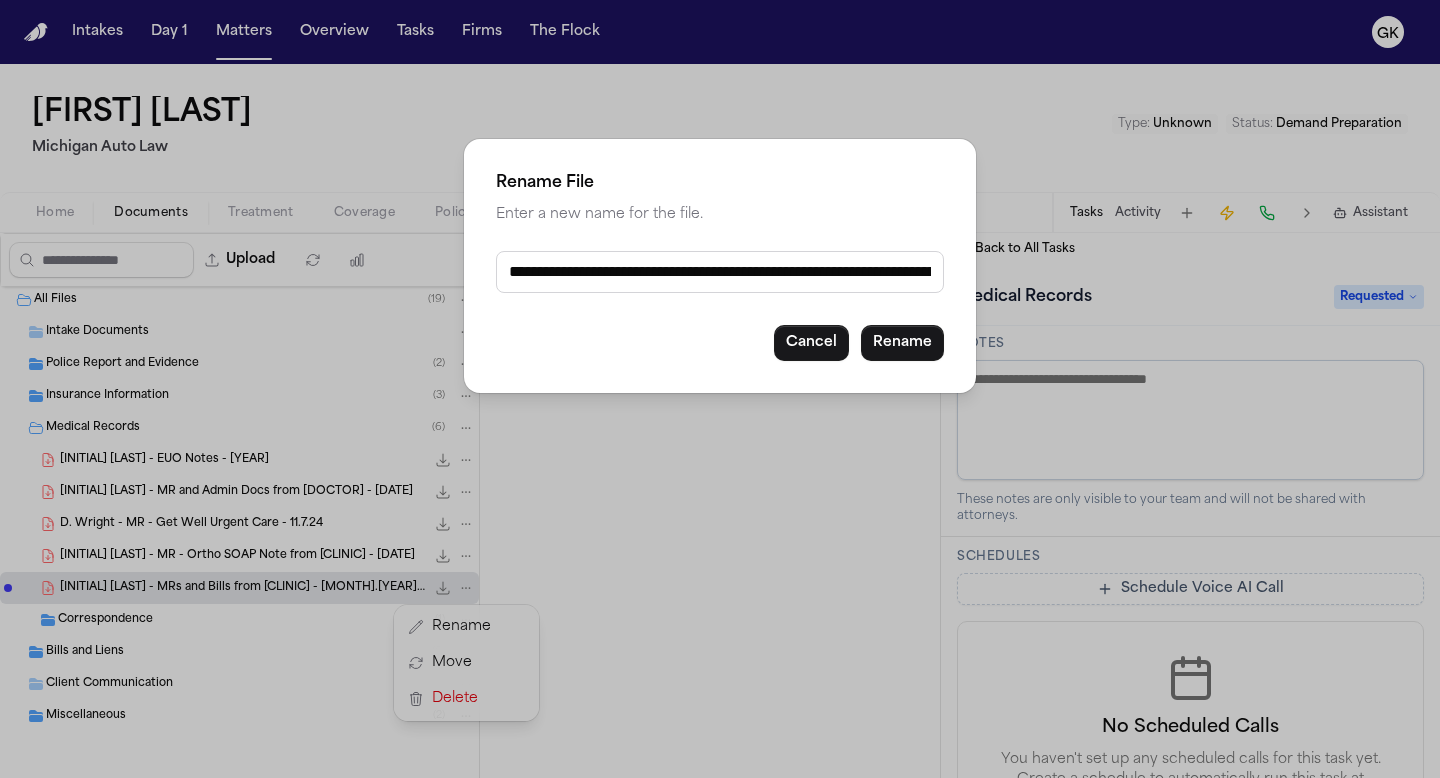 click on "**********" at bounding box center [720, 272] 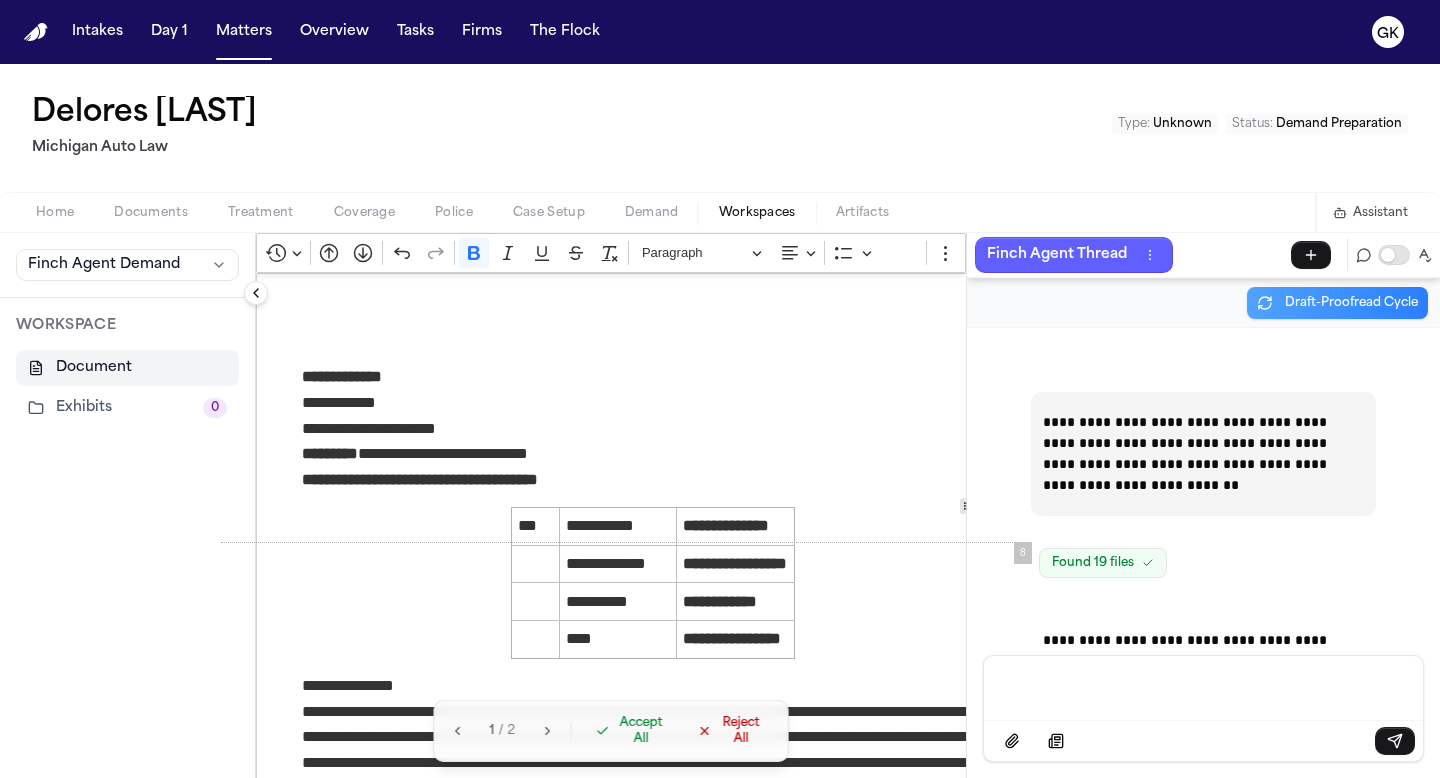 scroll, scrollTop: 0, scrollLeft: 0, axis: both 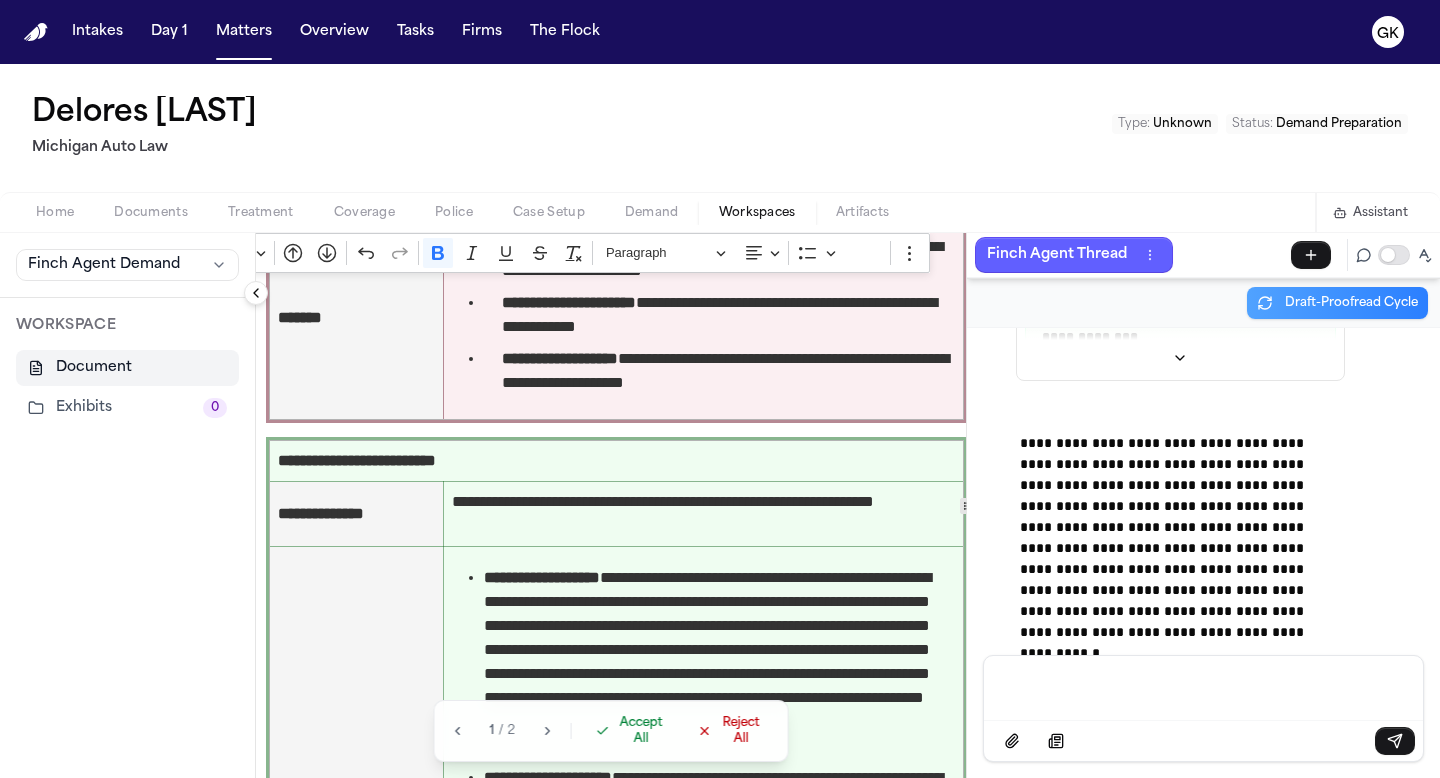 click on "Accept All" at bounding box center (640, 731) 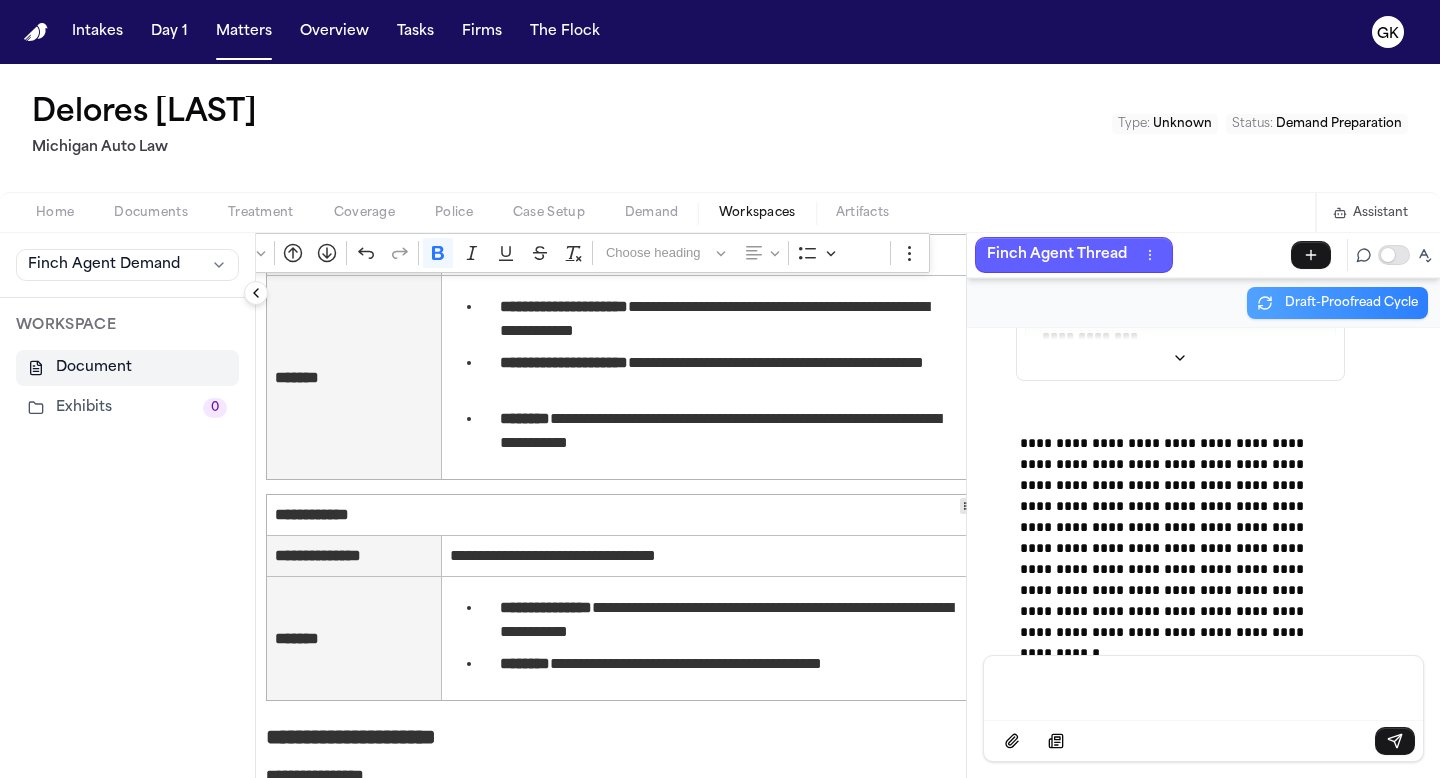 scroll, scrollTop: 7378, scrollLeft: 36, axis: both 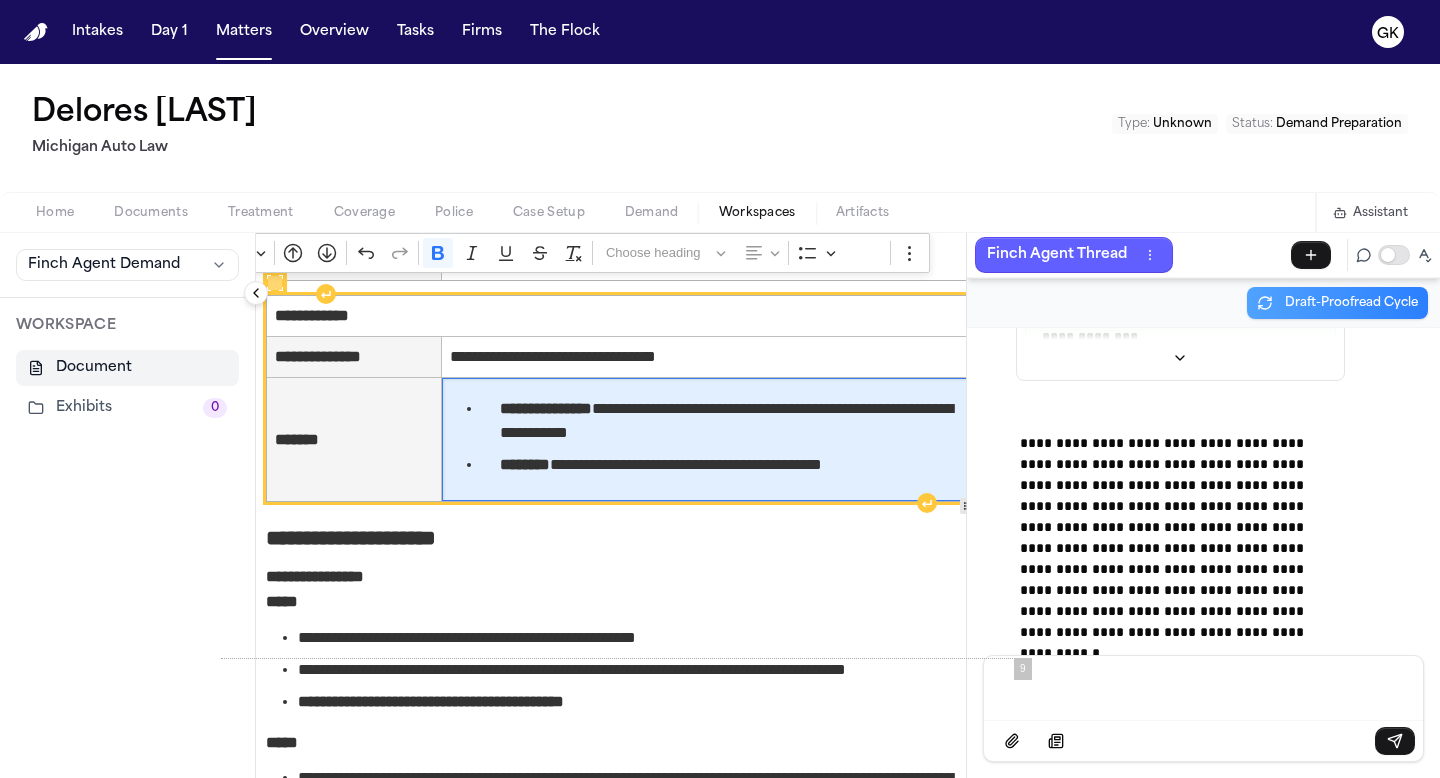 click on "**********" at bounding box center [729, 421] 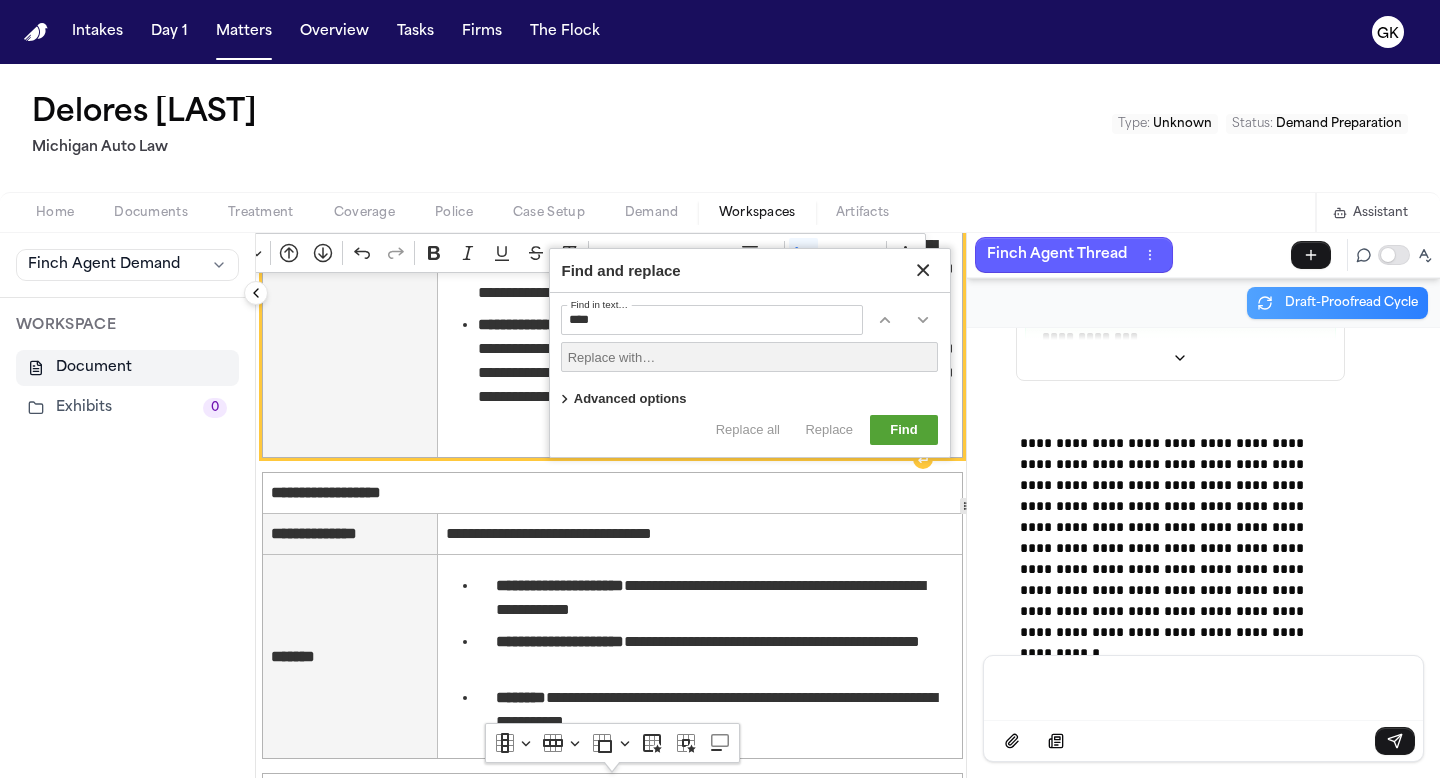 scroll, scrollTop: 9274, scrollLeft: 40, axis: both 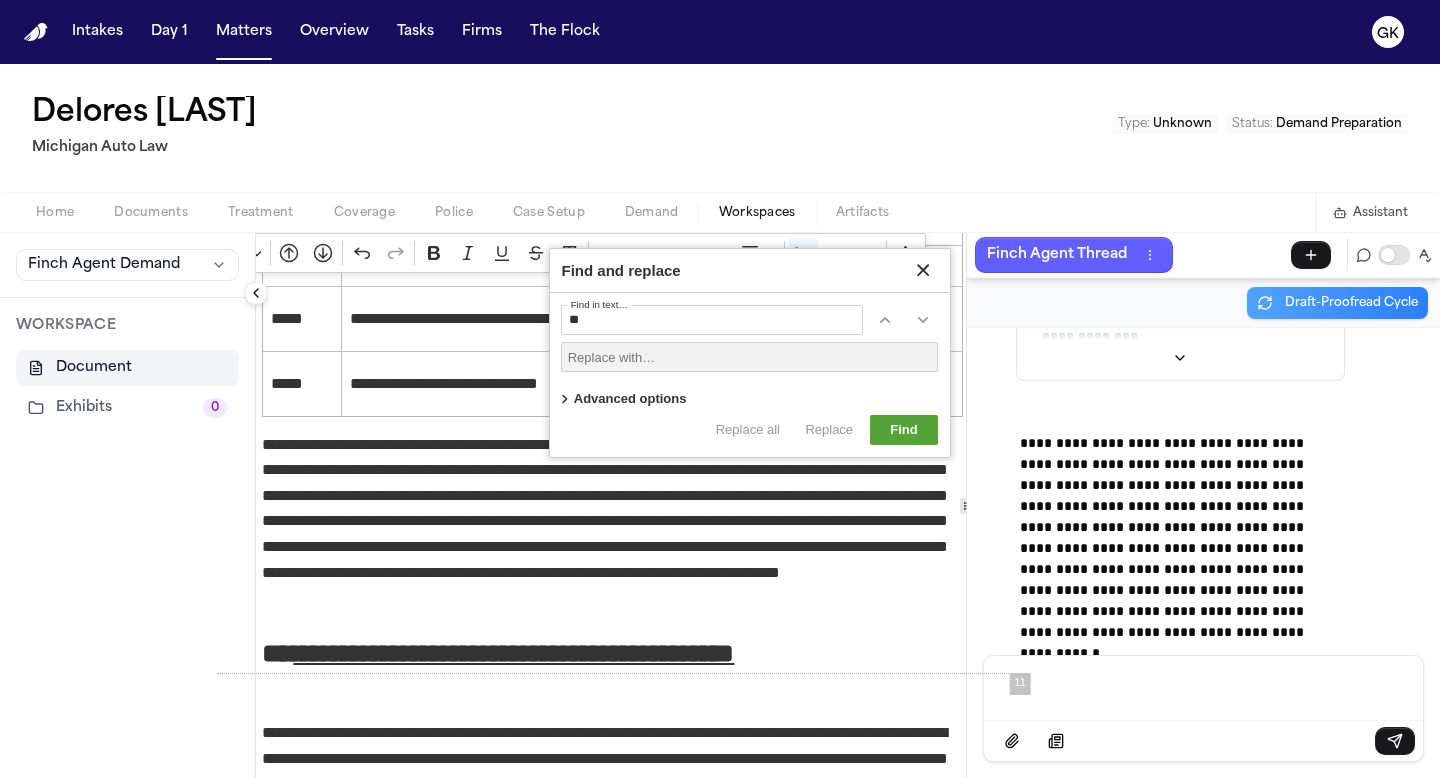 type on "*" 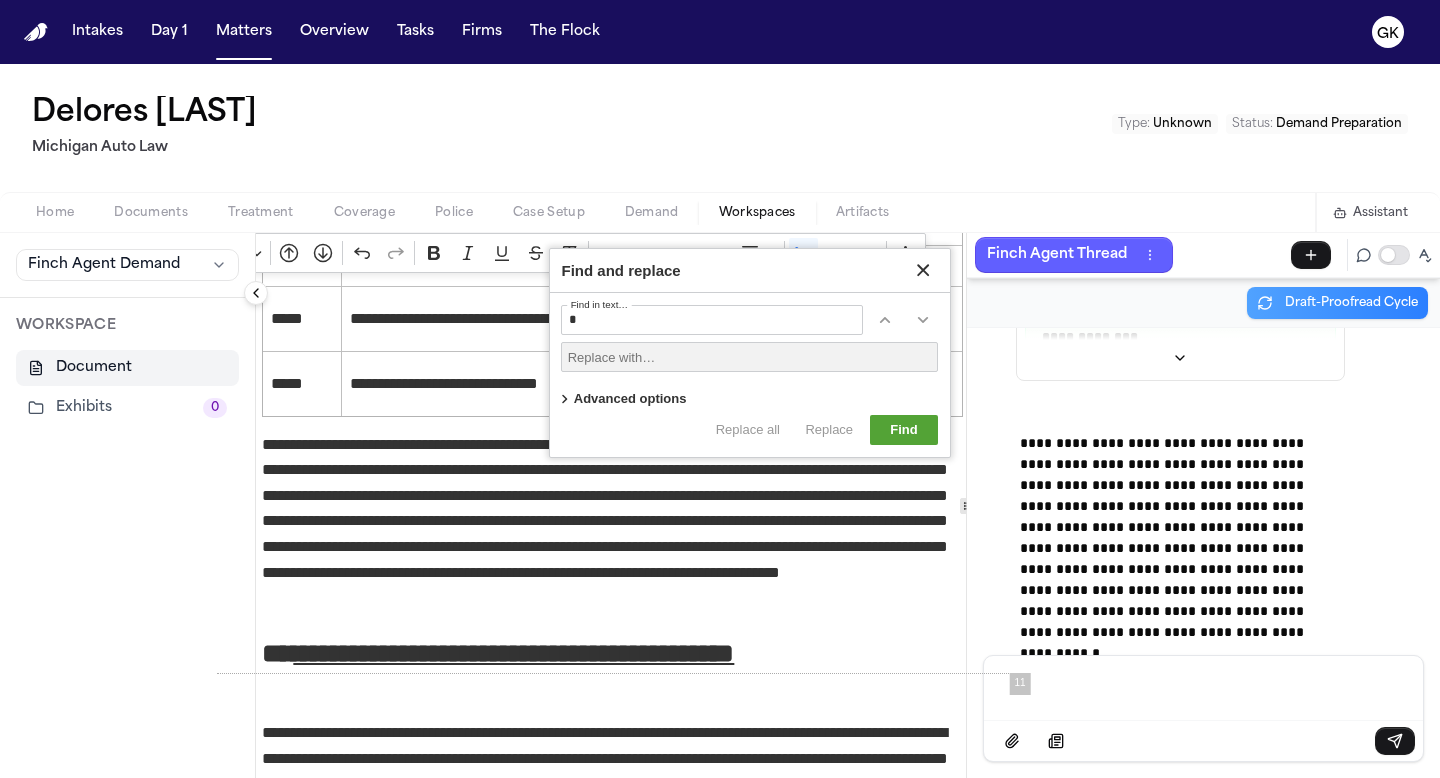 type 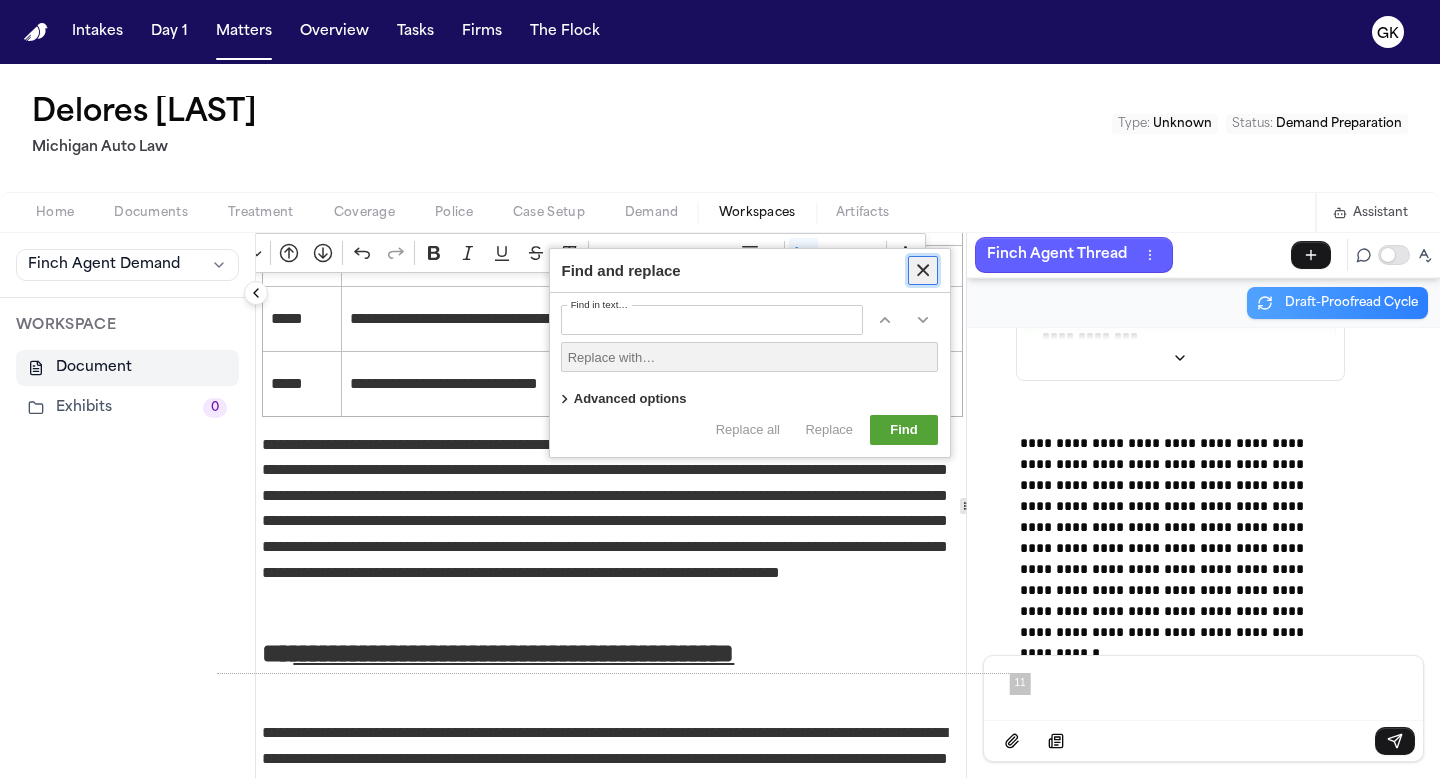 click 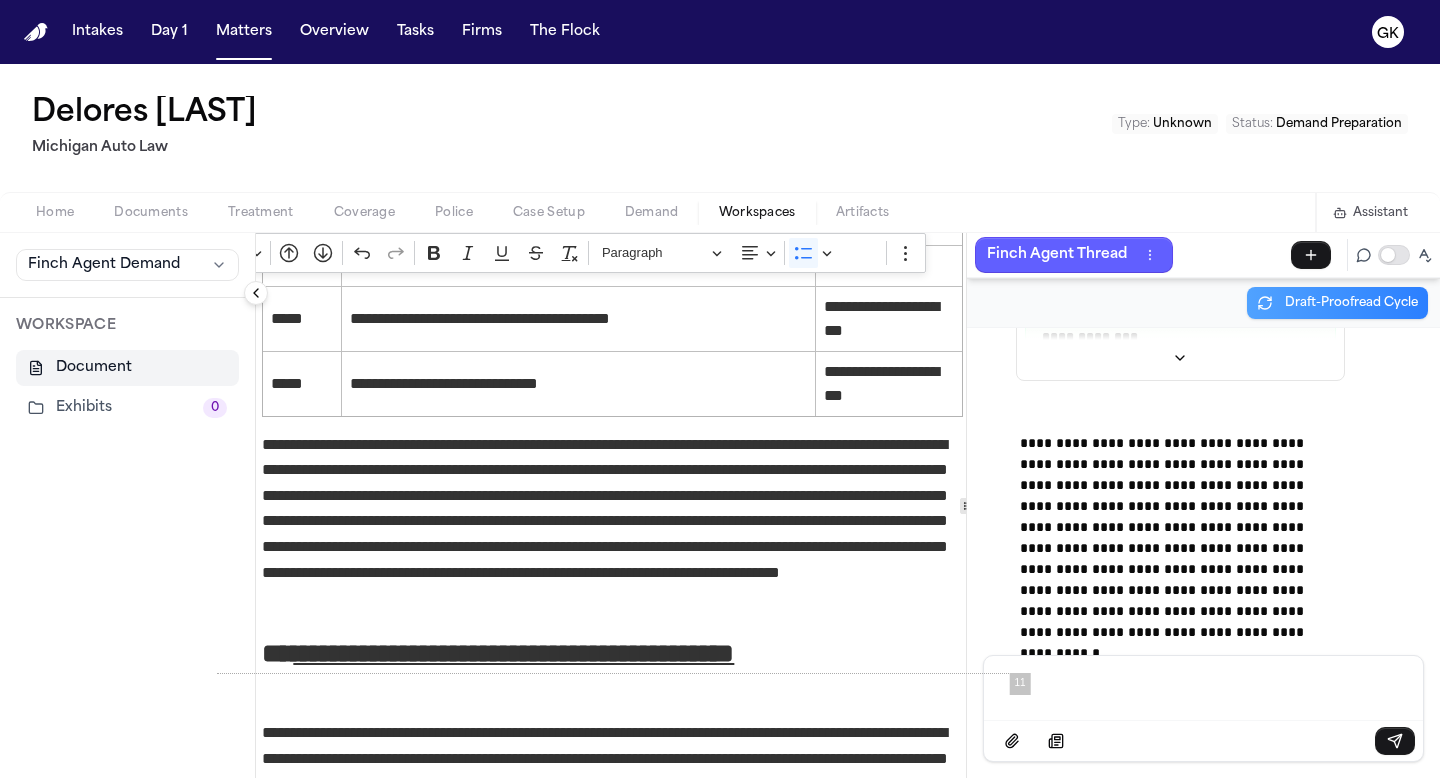 scroll, scrollTop: 9274, scrollLeft: 40, axis: both 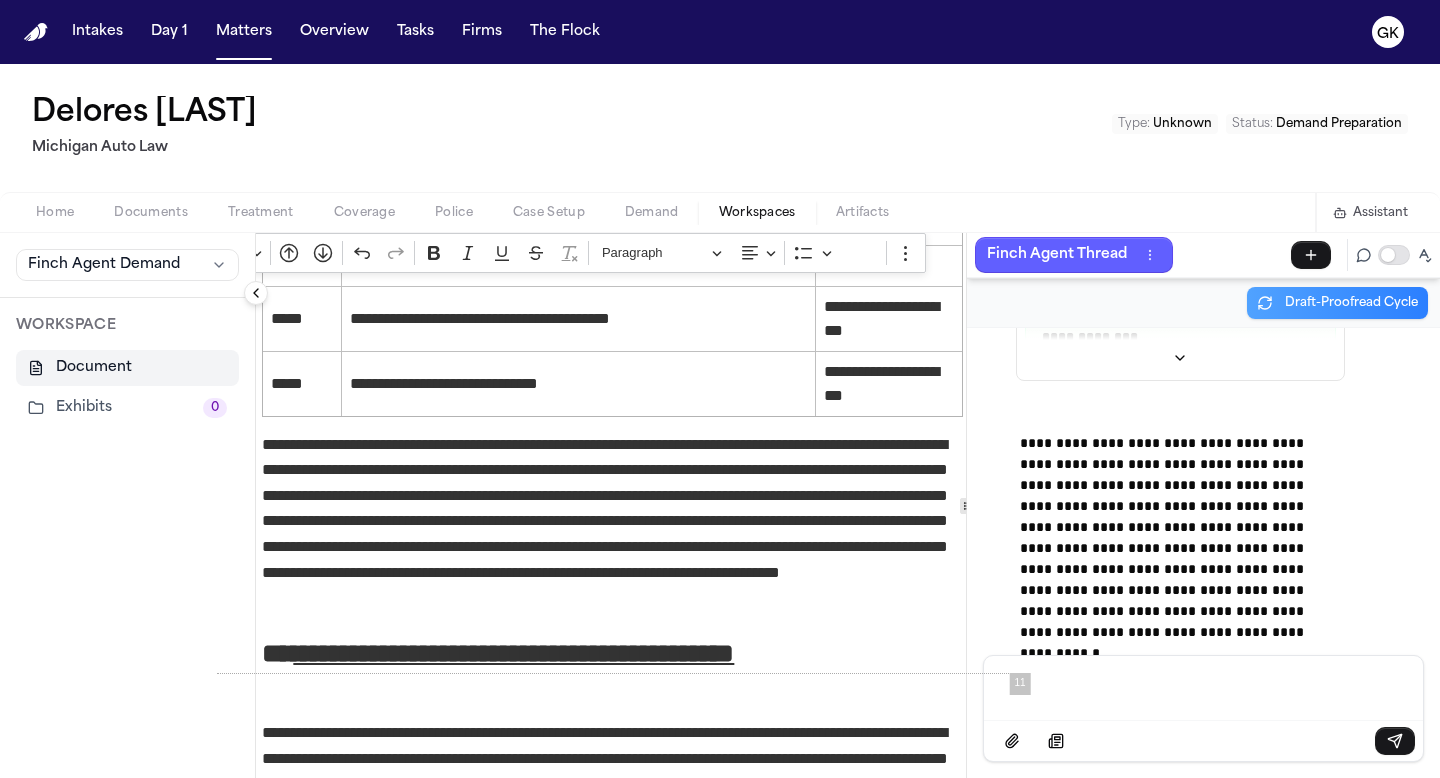 click on "**********" at bounding box center (612, 521) 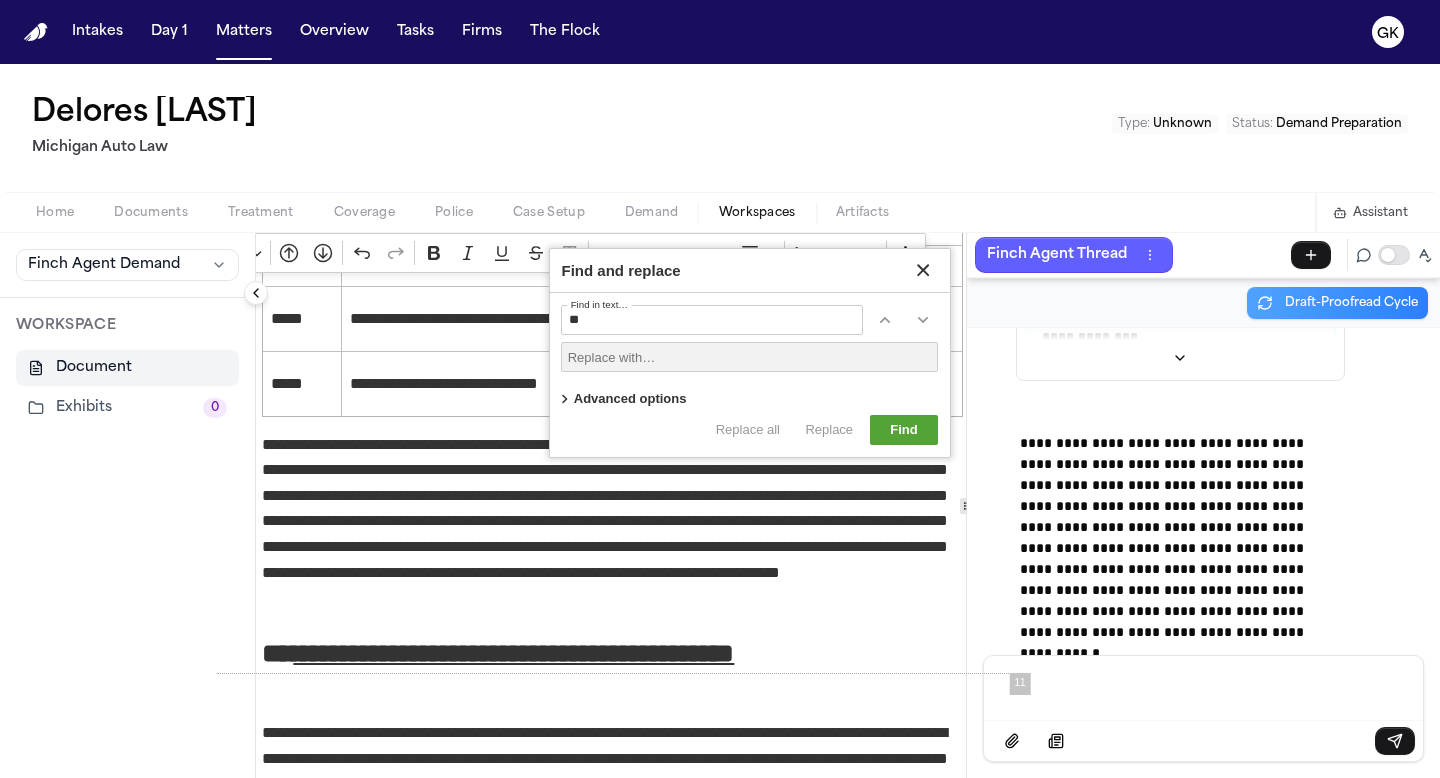 type on "*" 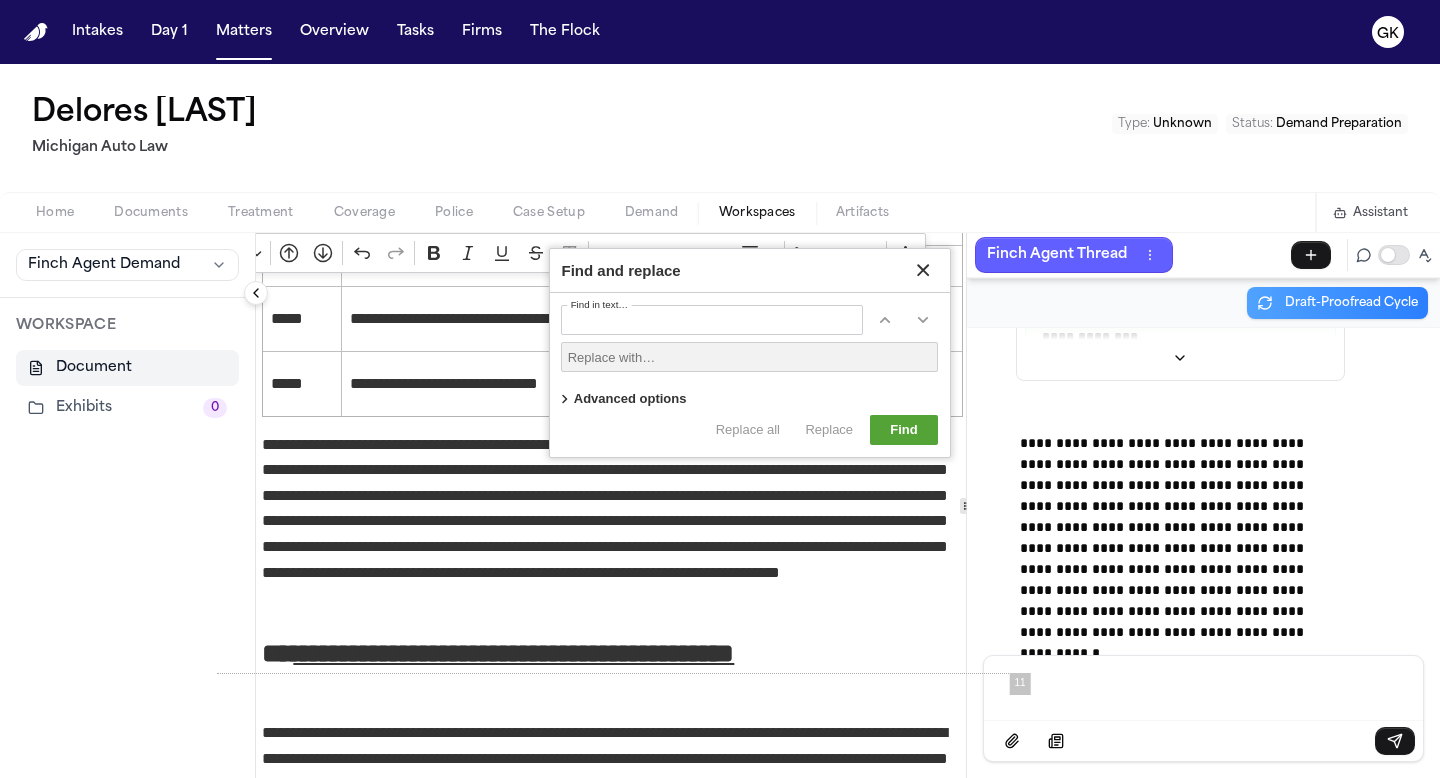 type on "*" 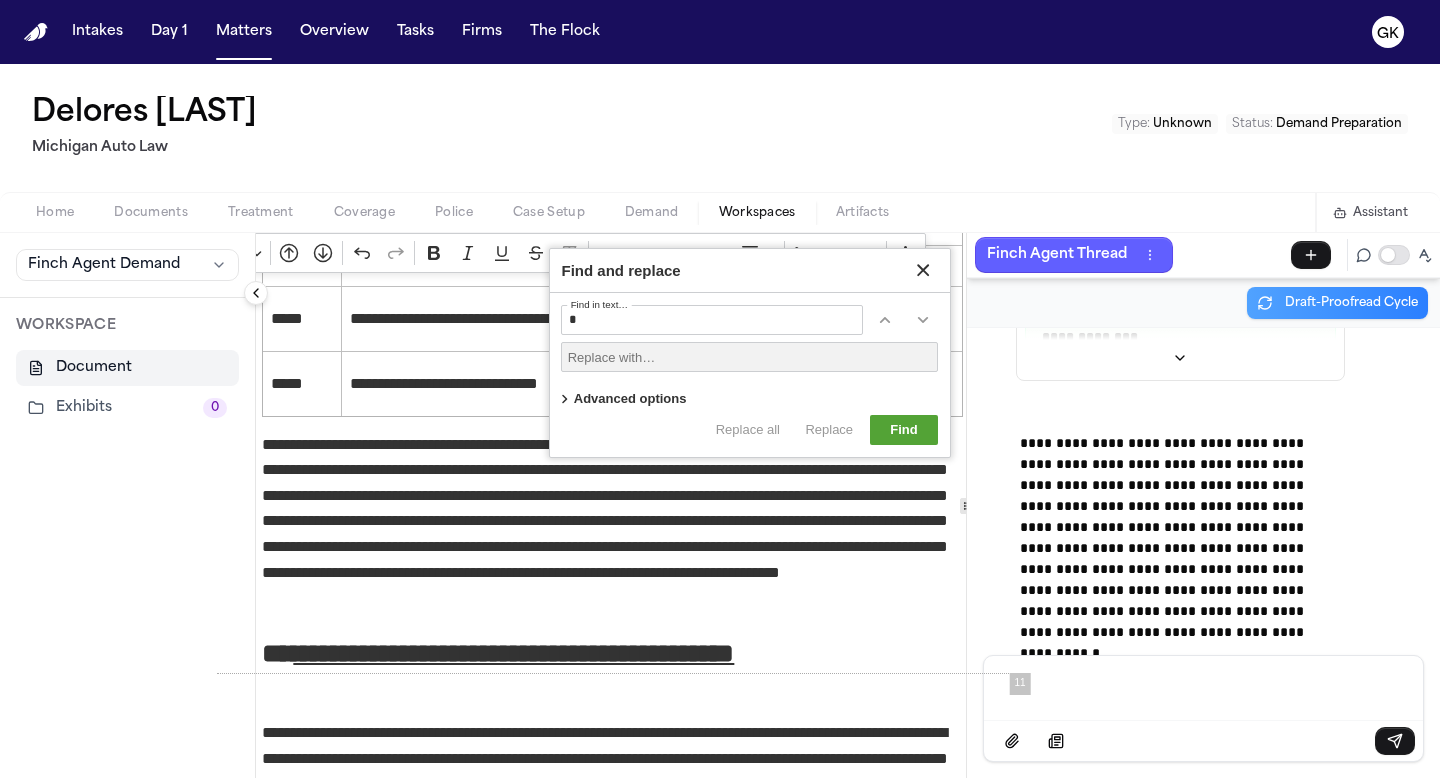 type 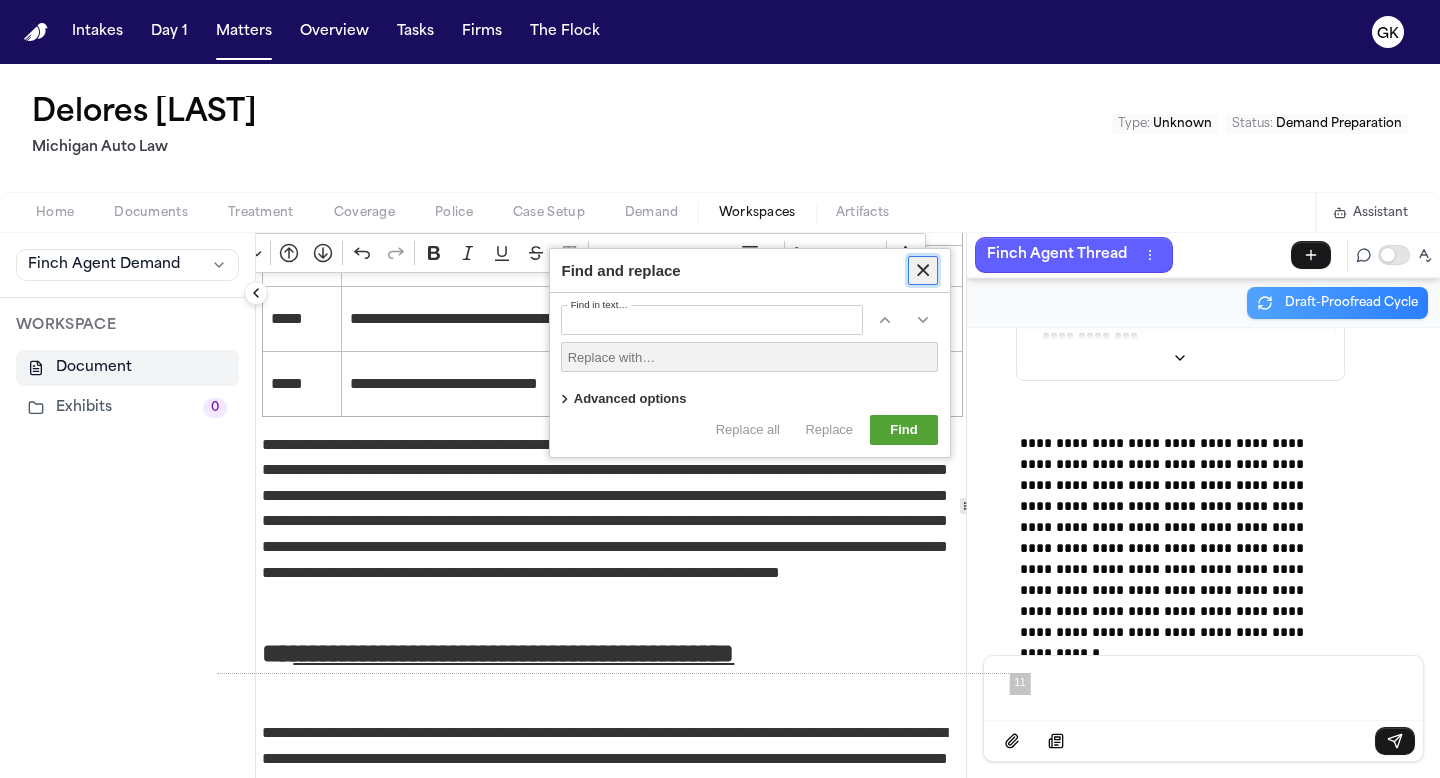 click 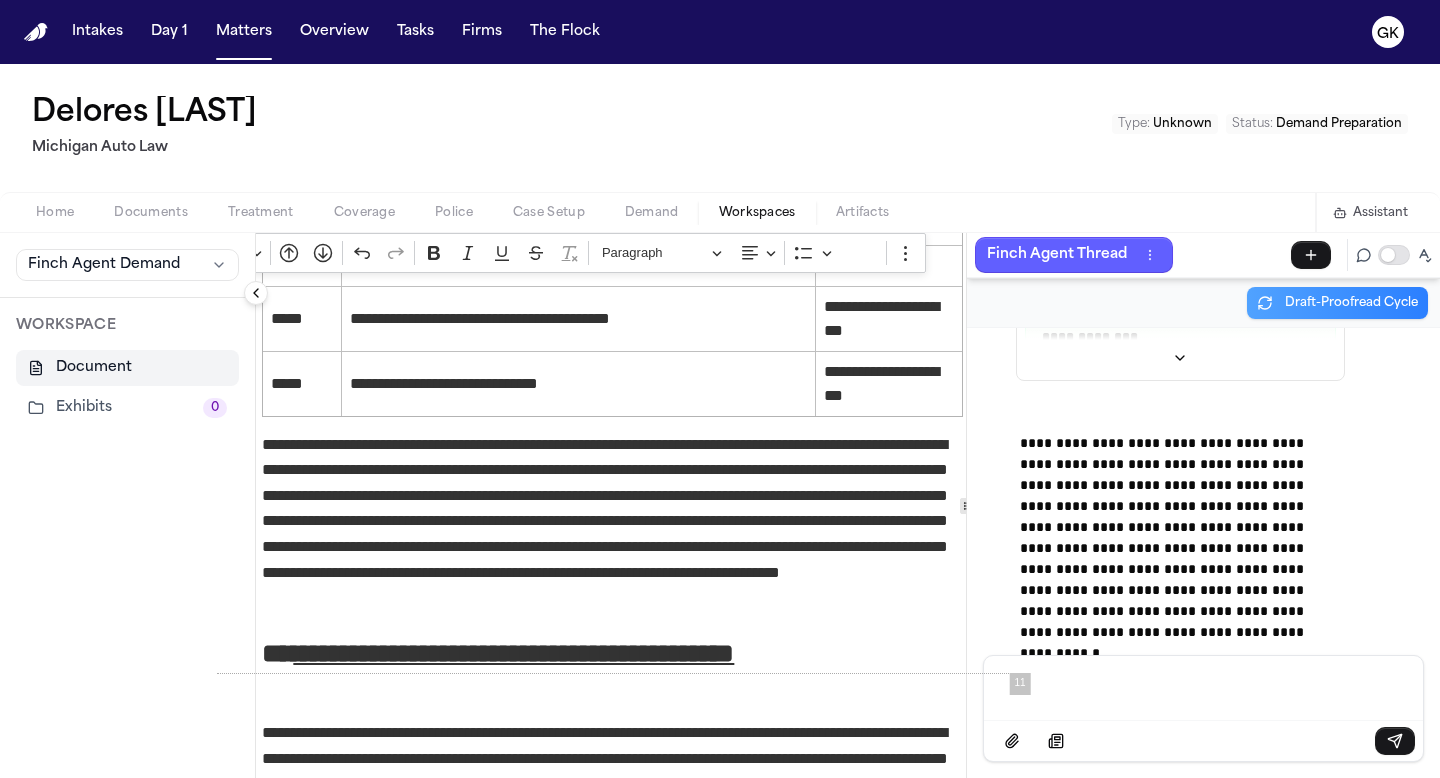 scroll, scrollTop: 9274, scrollLeft: 40, axis: both 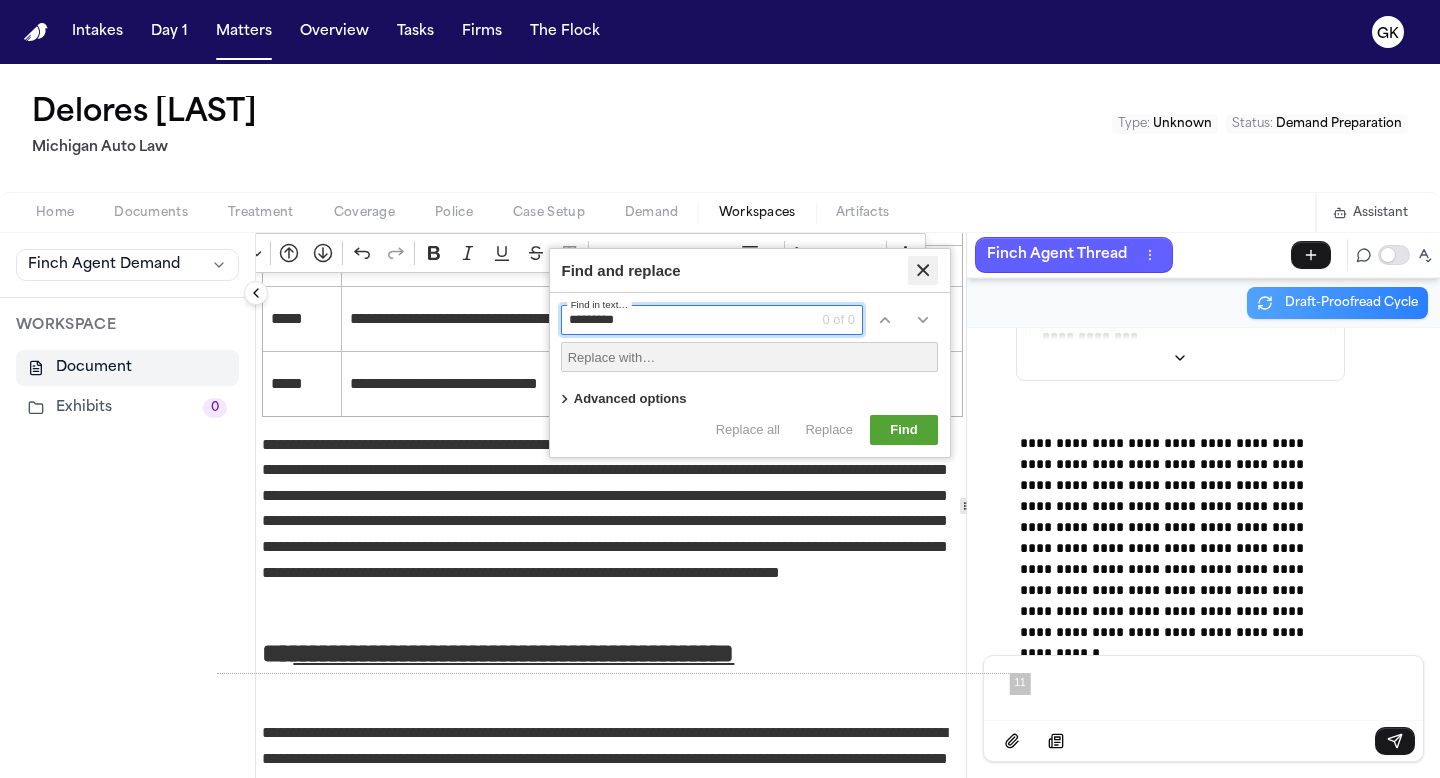 type on "*********" 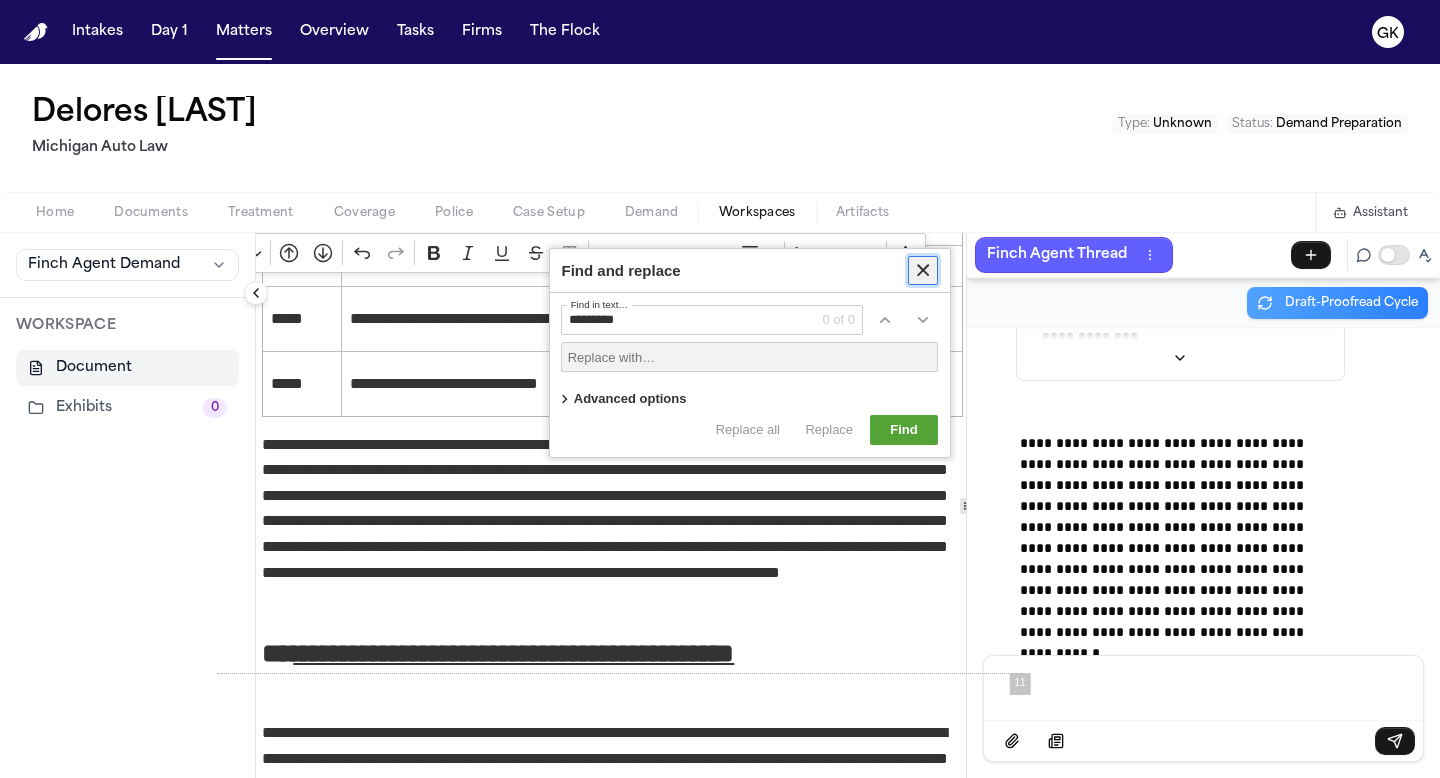 click 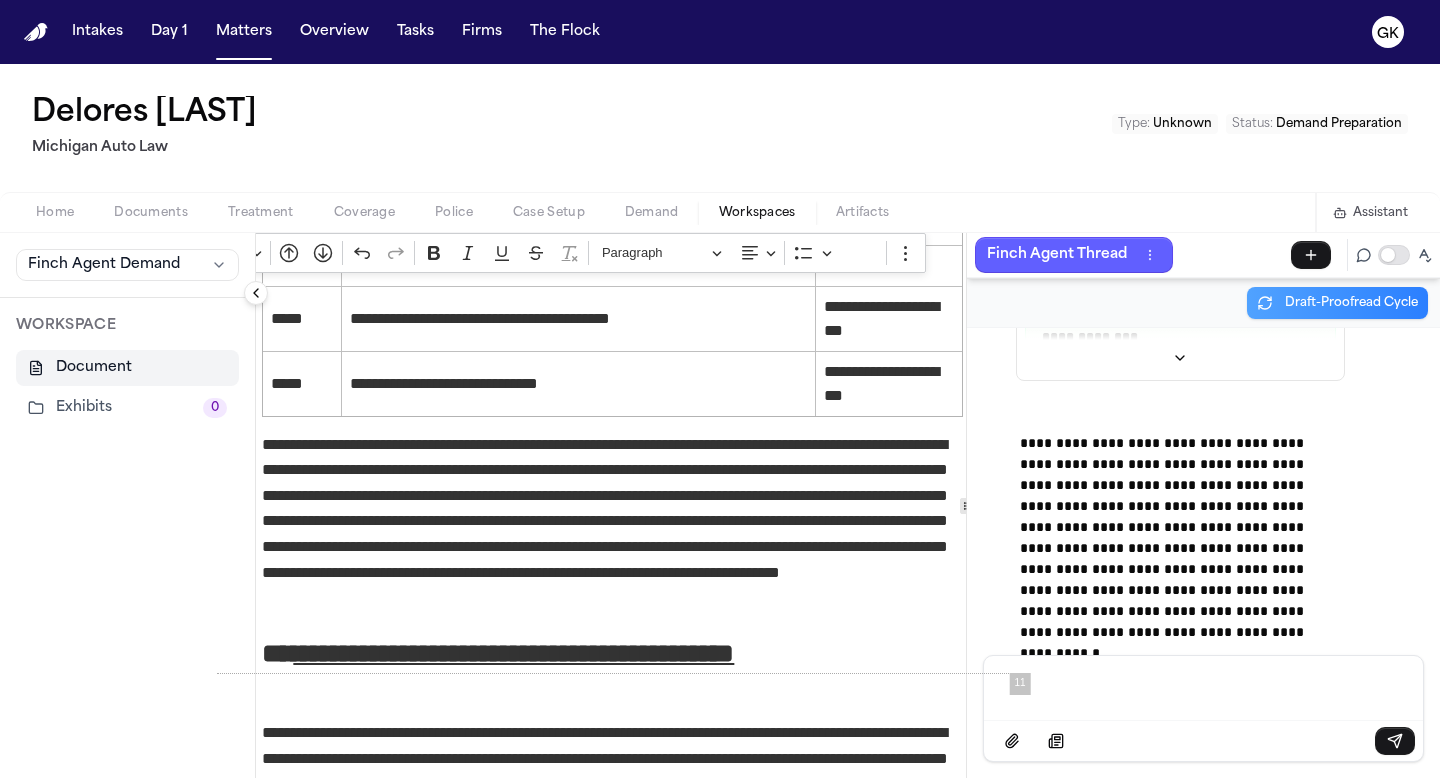 scroll, scrollTop: 9274, scrollLeft: 40, axis: both 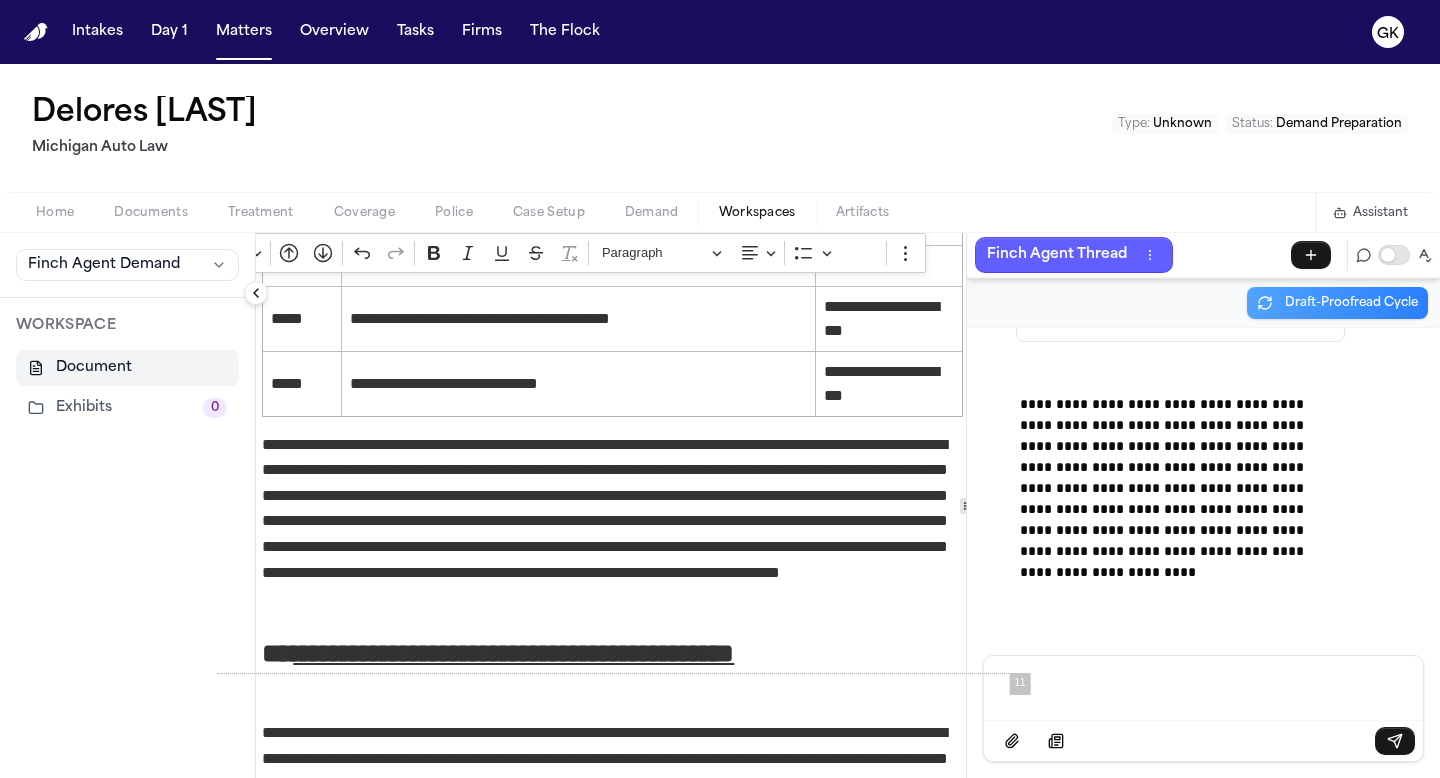 click at bounding box center [1203, 686] 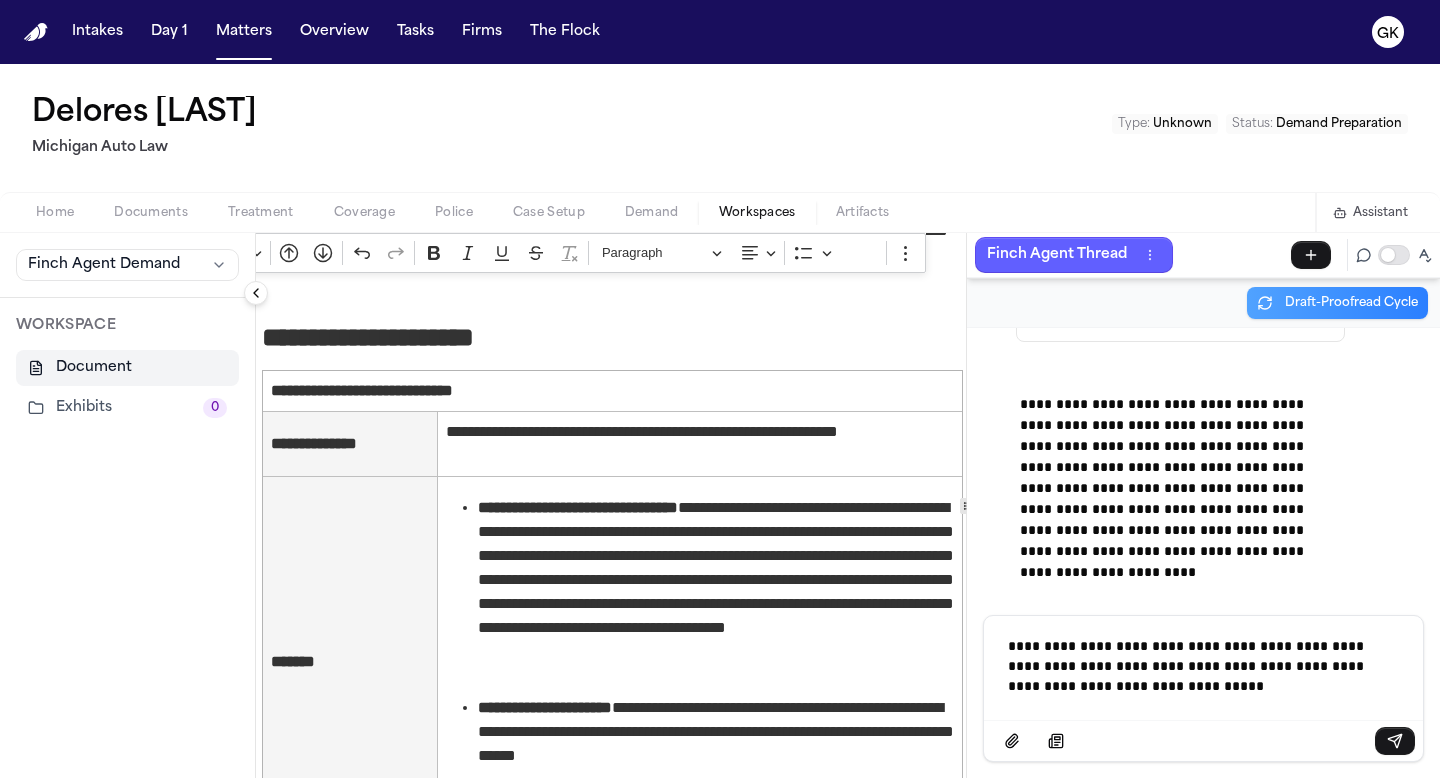 scroll, scrollTop: 4149, scrollLeft: 40, axis: both 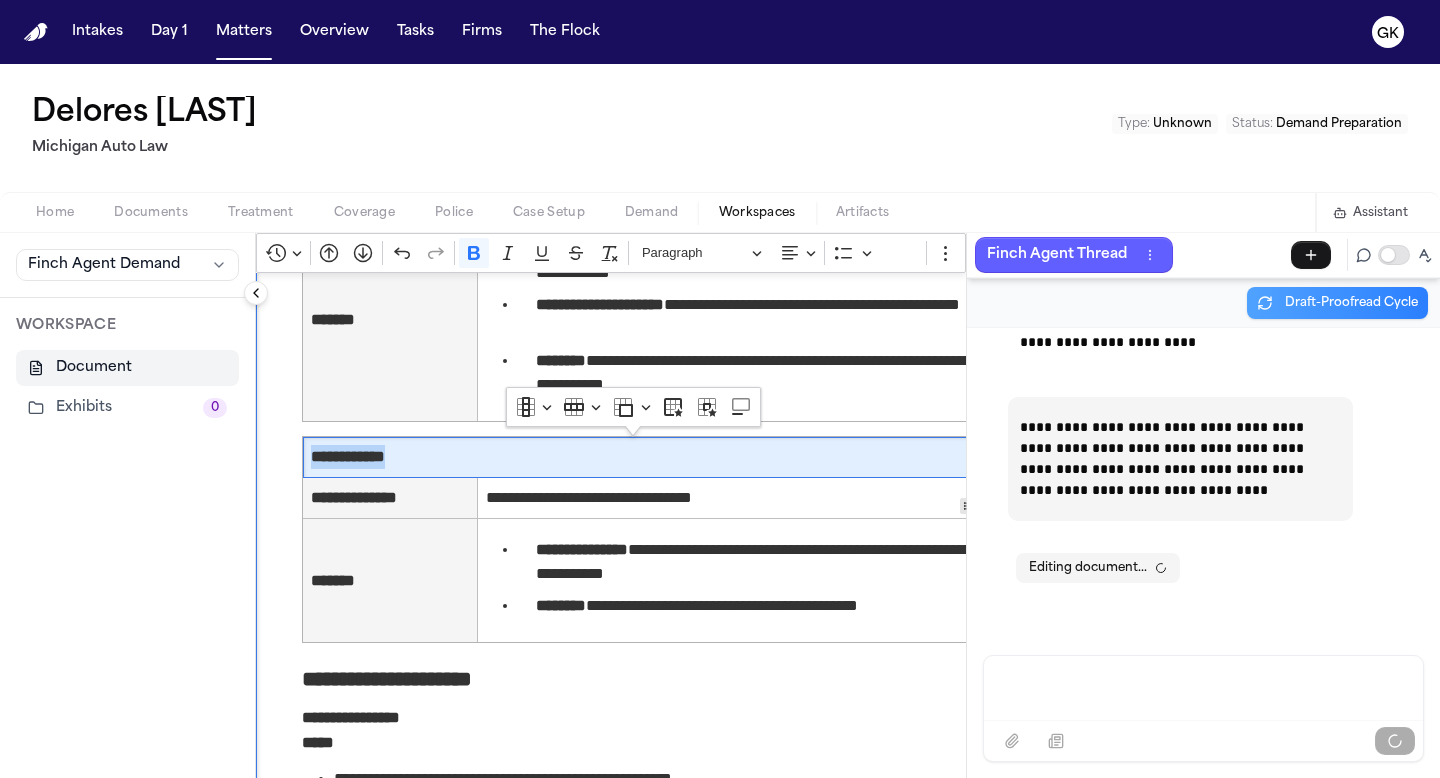 drag, startPoint x: 284, startPoint y: 464, endPoint x: 233, endPoint y: 464, distance: 51 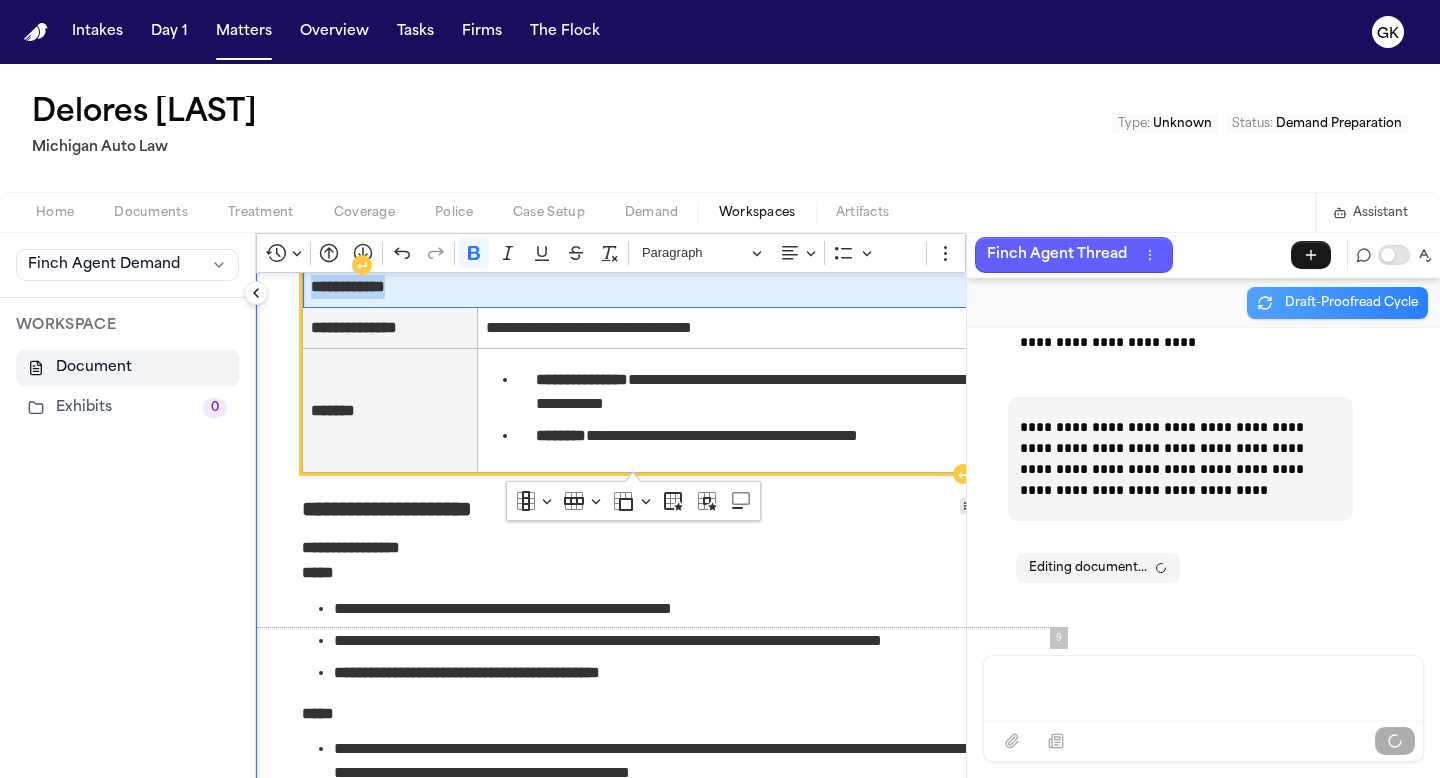 scroll, scrollTop: 7409, scrollLeft: 0, axis: vertical 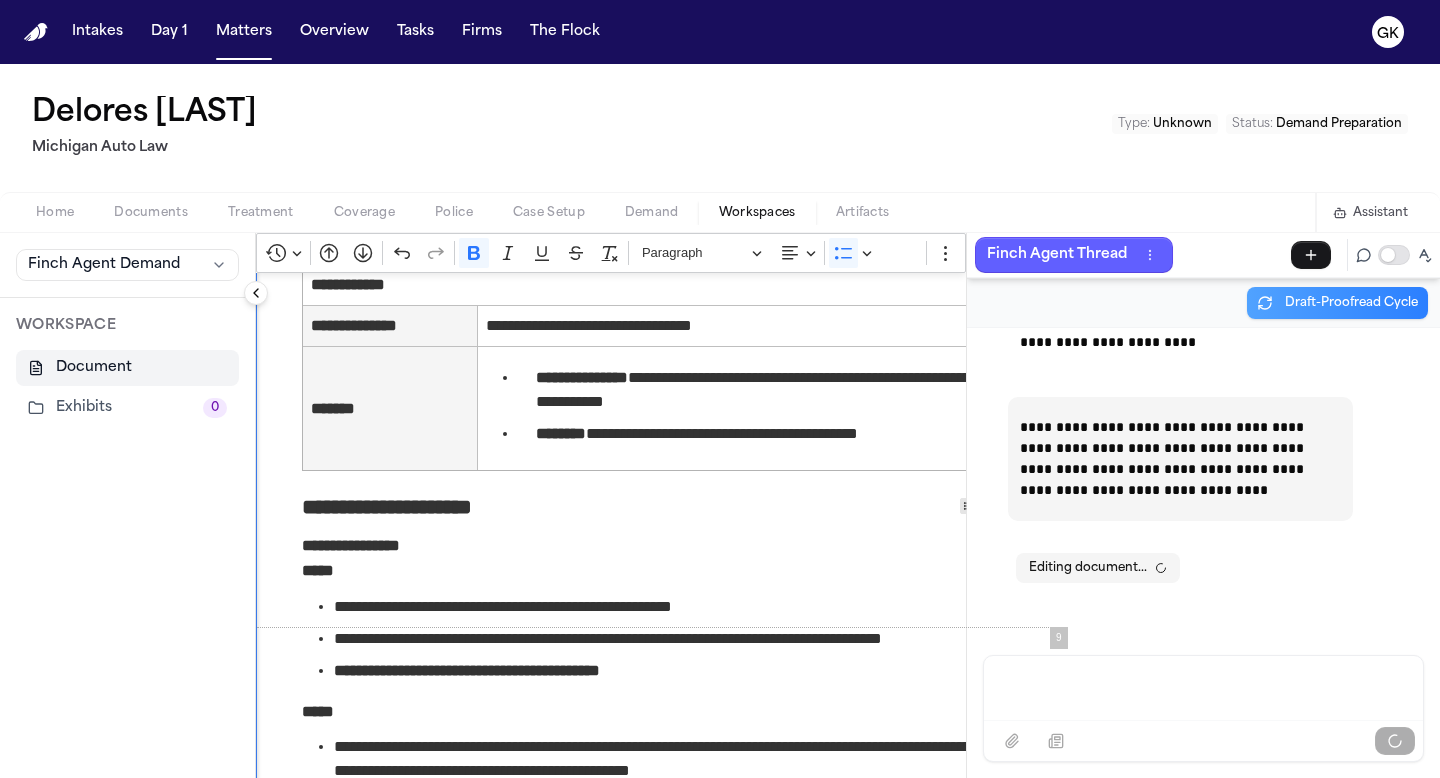 drag, startPoint x: 394, startPoint y: 674, endPoint x: 655, endPoint y: 665, distance: 261.15512 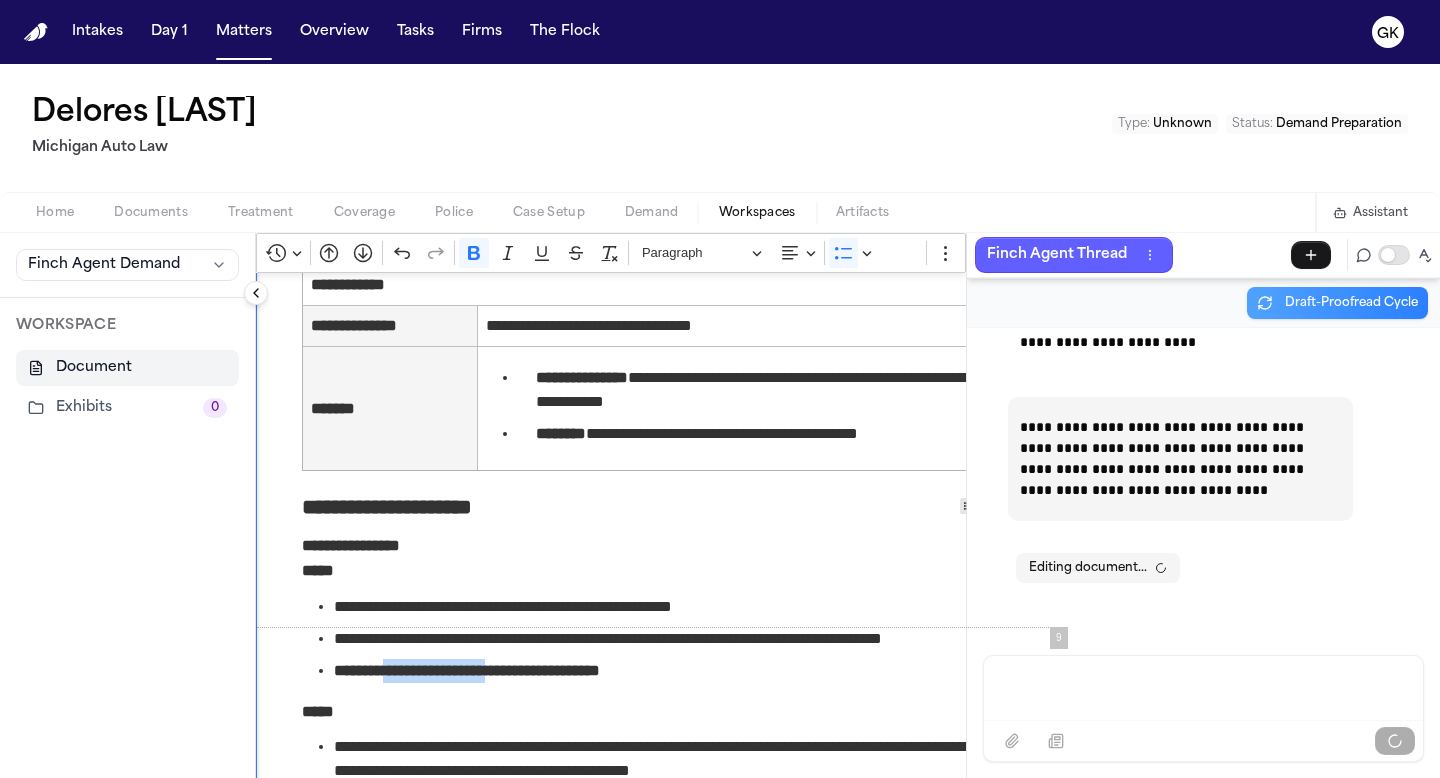 drag, startPoint x: 398, startPoint y: 673, endPoint x: 526, endPoint y: 669, distance: 128.06248 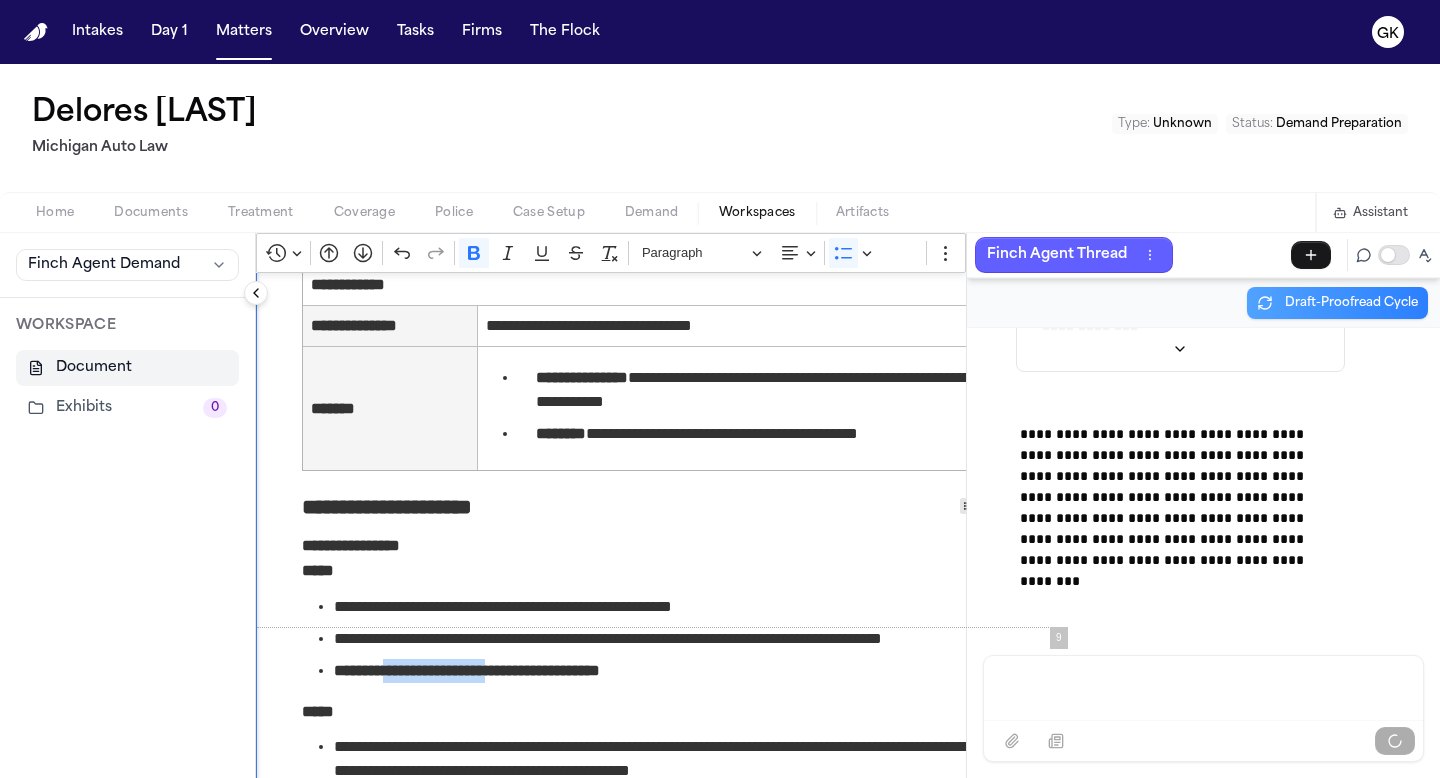 scroll, scrollTop: 98881, scrollLeft: 23, axis: both 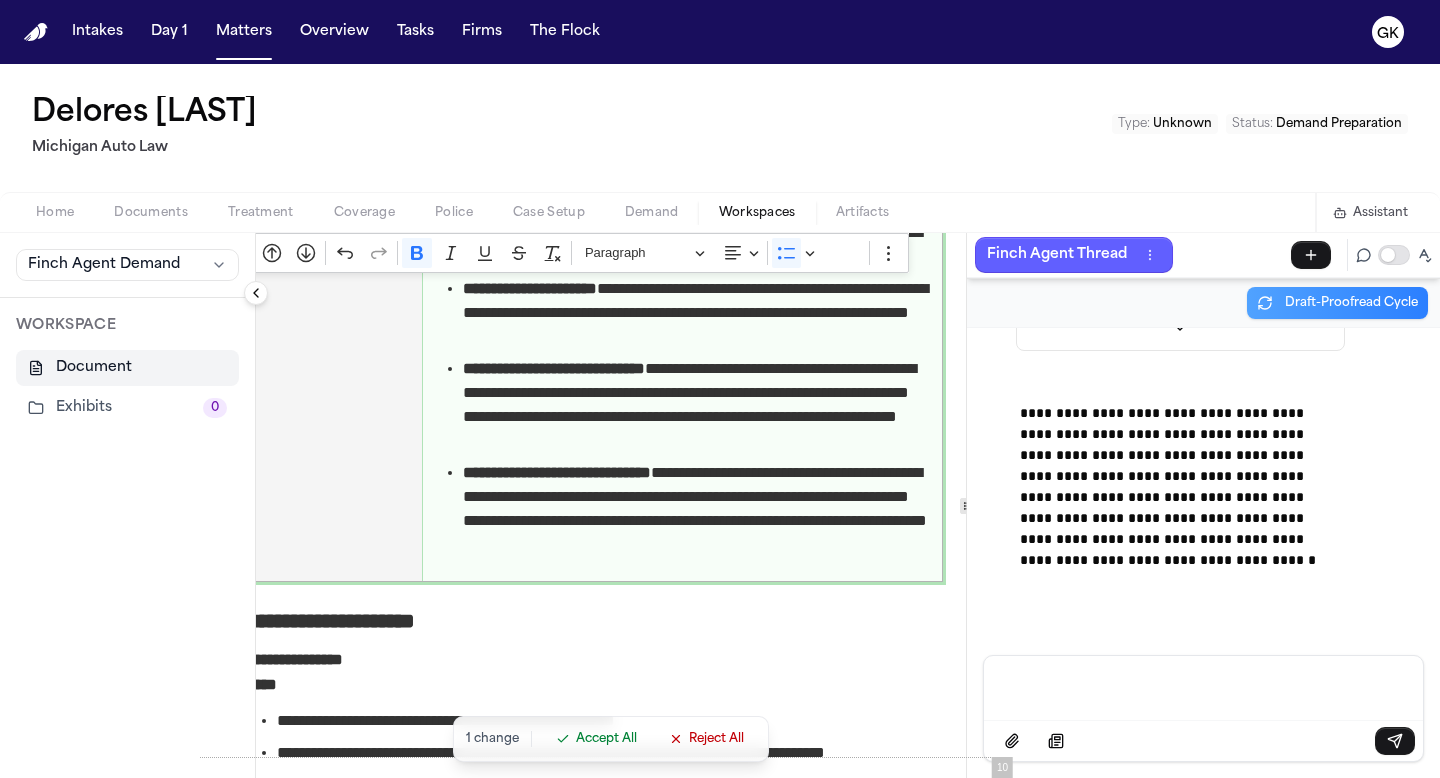 click on "Accept All" at bounding box center [606, 739] 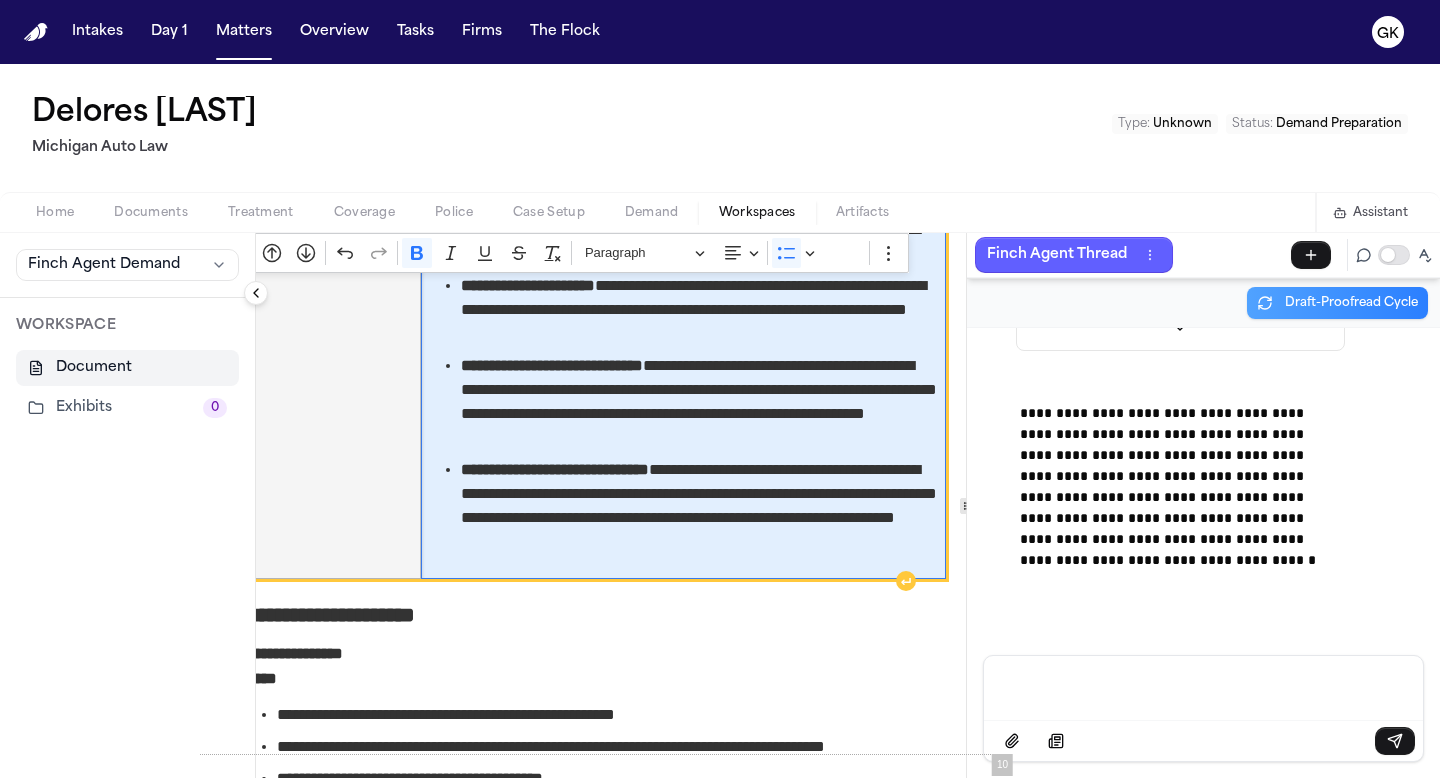 click on "**********" at bounding box center (683, 185) 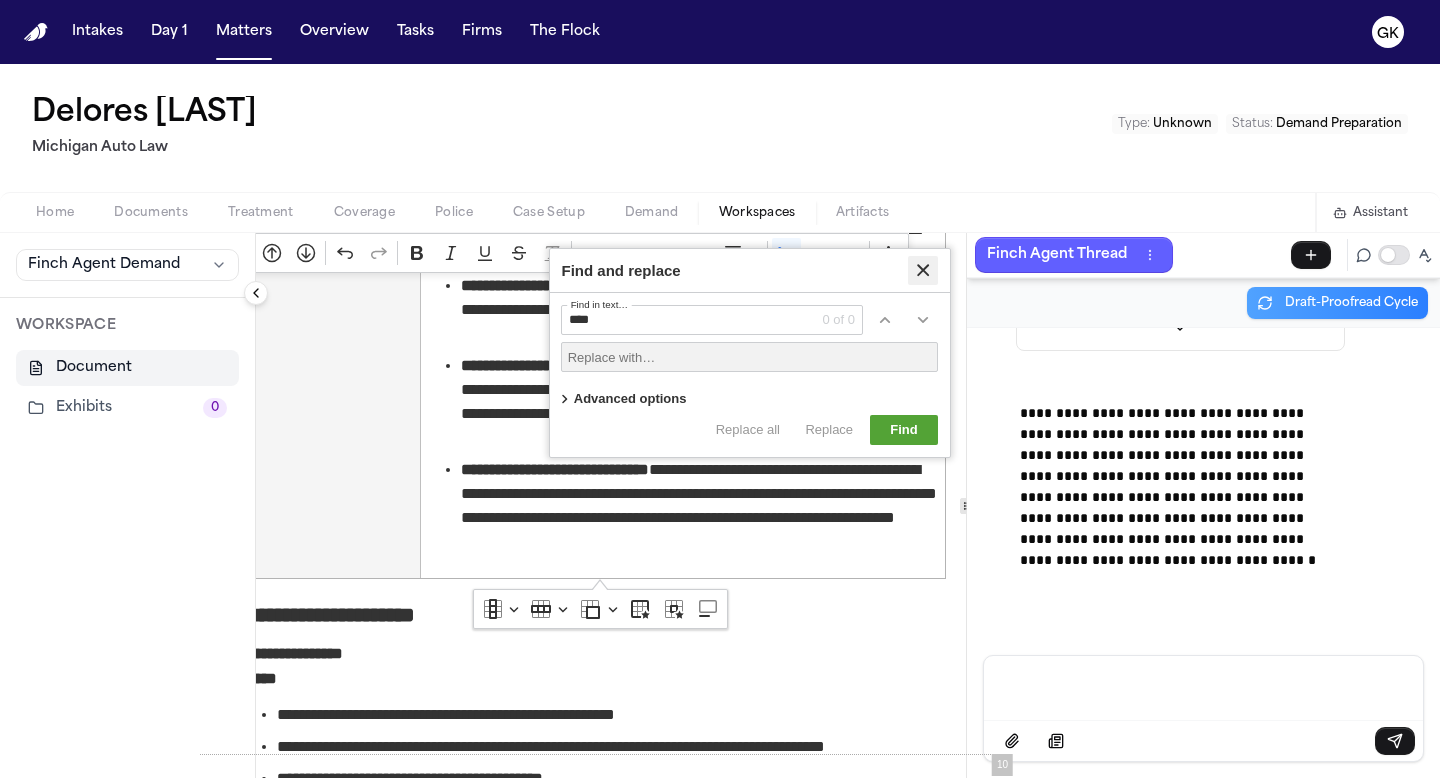 type on "****" 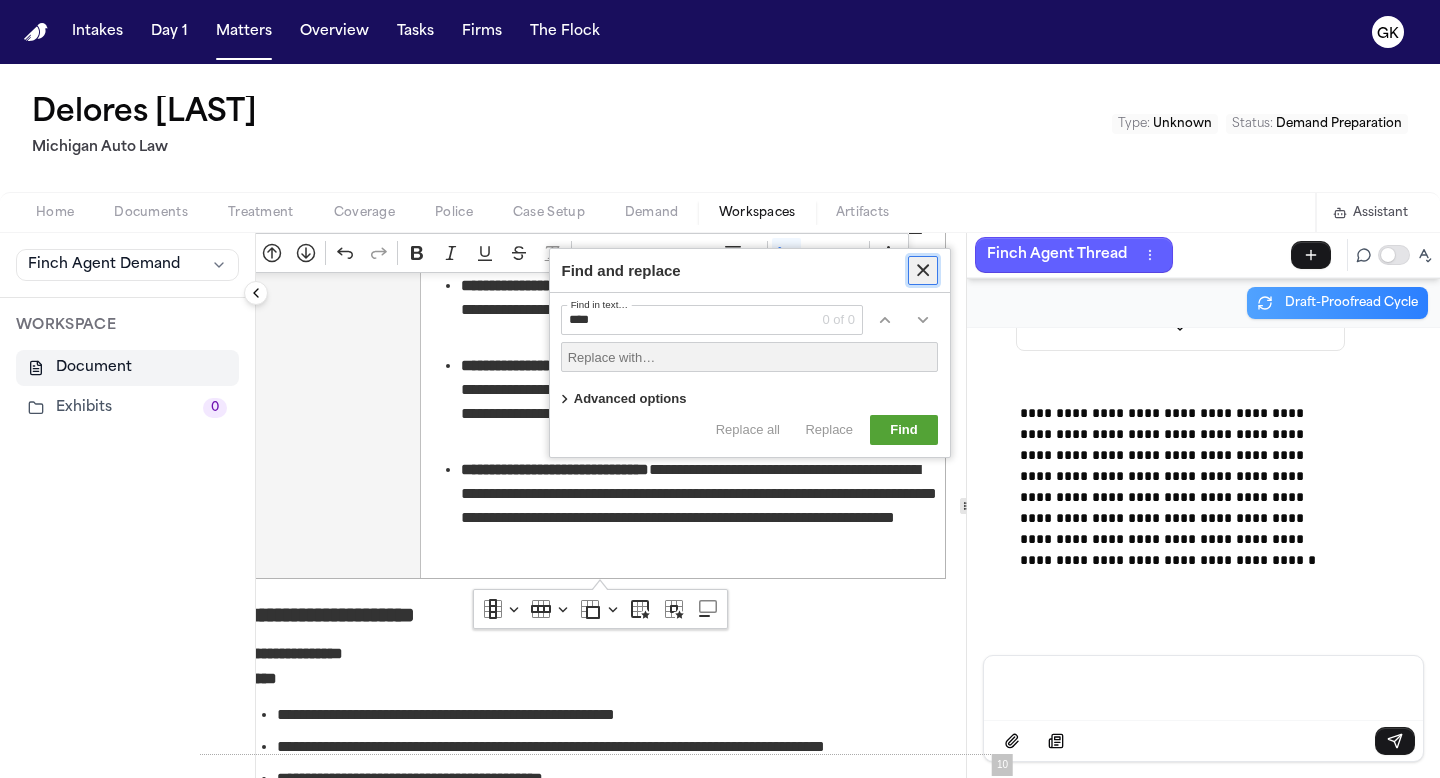 click 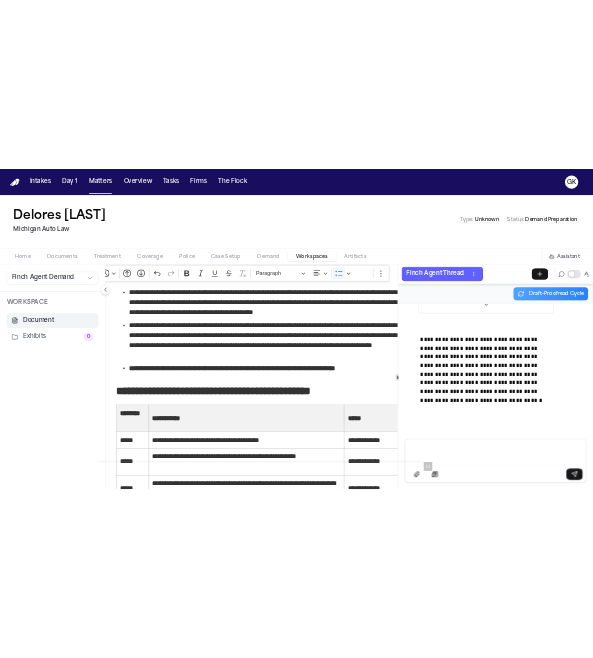scroll, scrollTop: 9192, scrollLeft: 20, axis: both 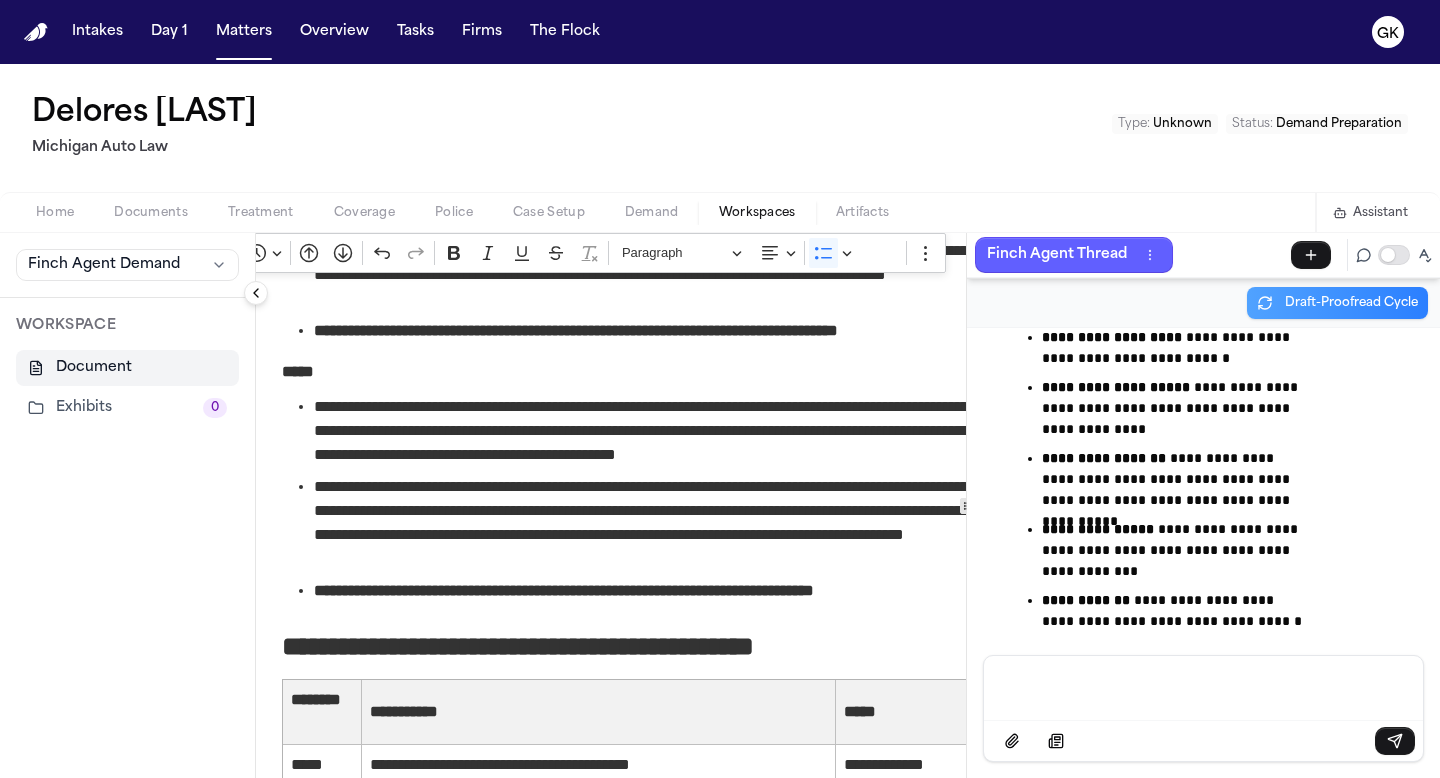 click on "**********" at bounding box center (633, -2186) 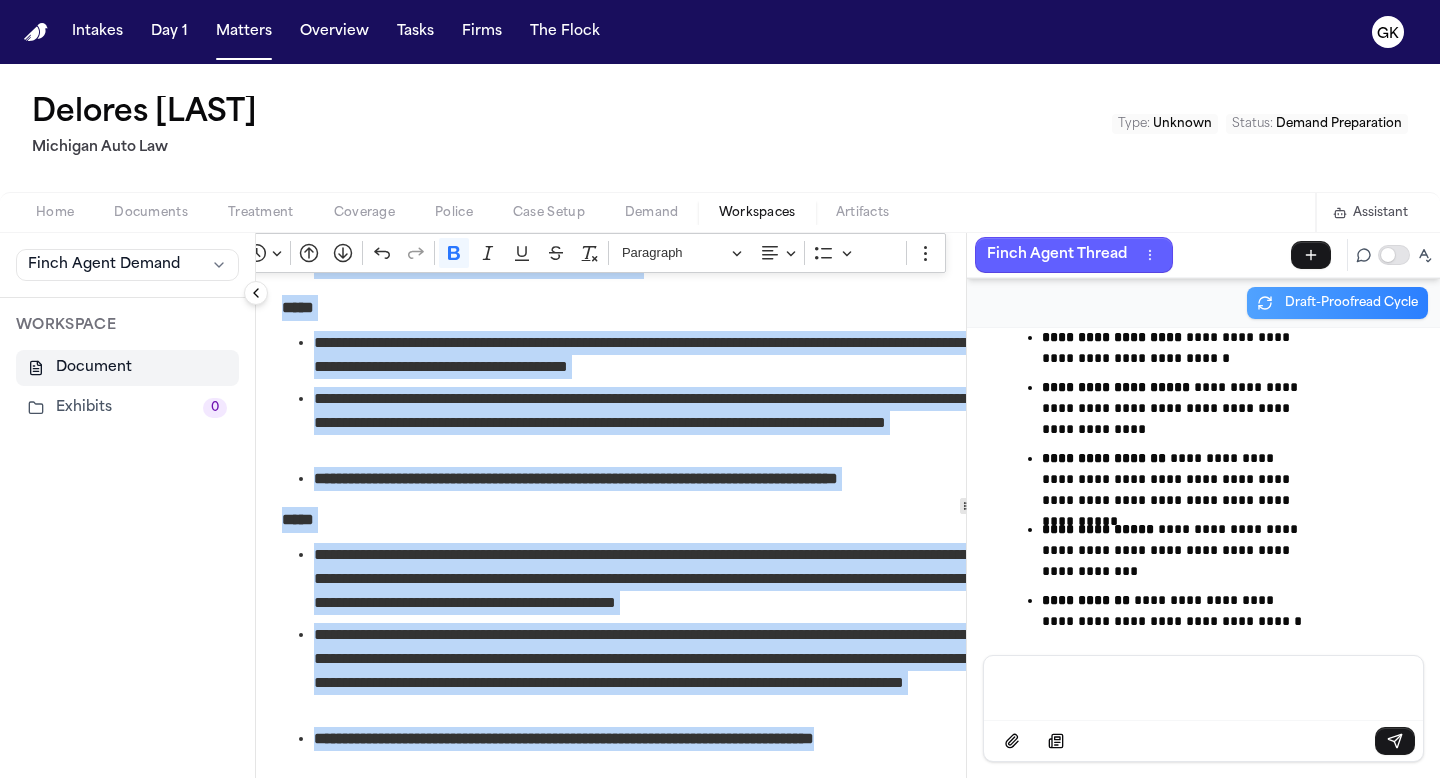 drag, startPoint x: 906, startPoint y: 603, endPoint x: 291, endPoint y: 224, distance: 722.40295 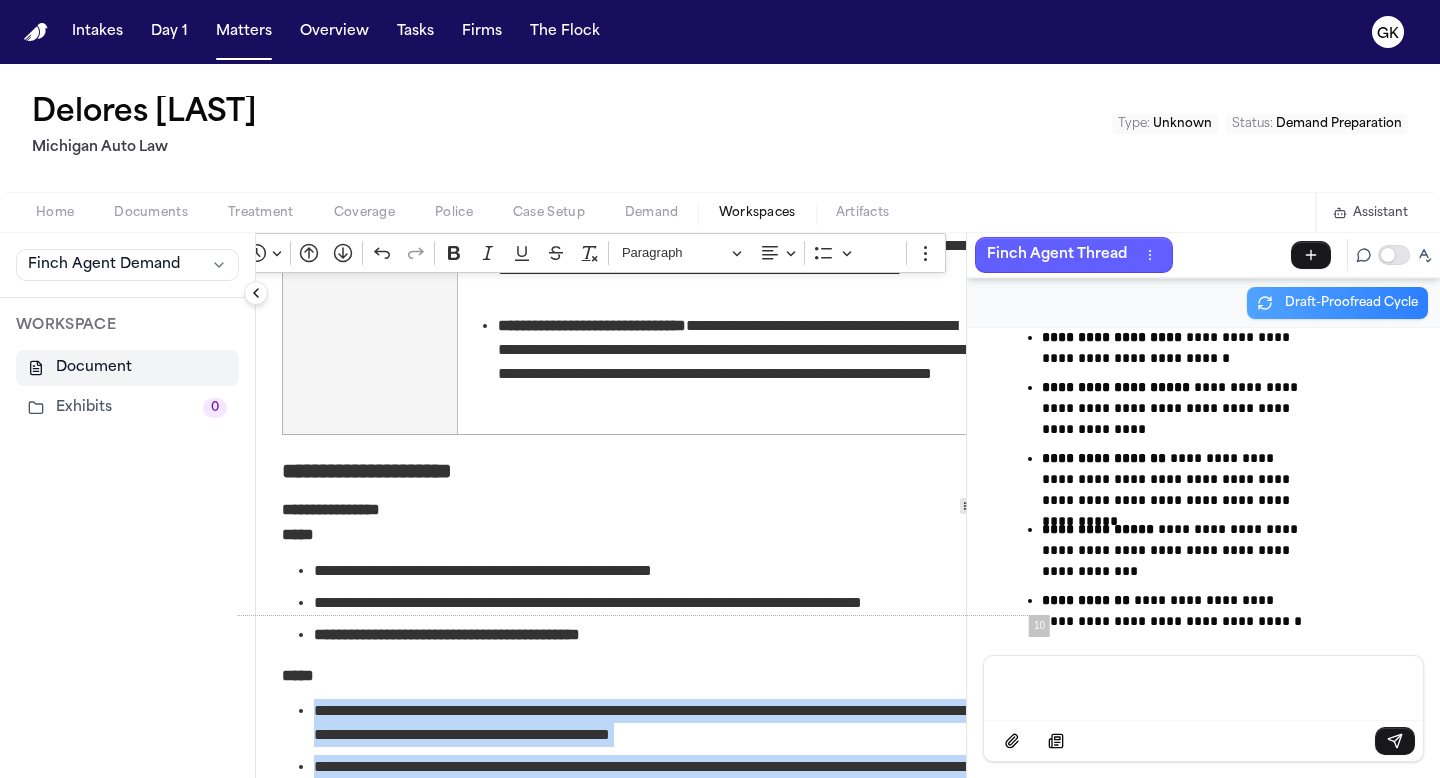 scroll, scrollTop: 8348, scrollLeft: 20, axis: both 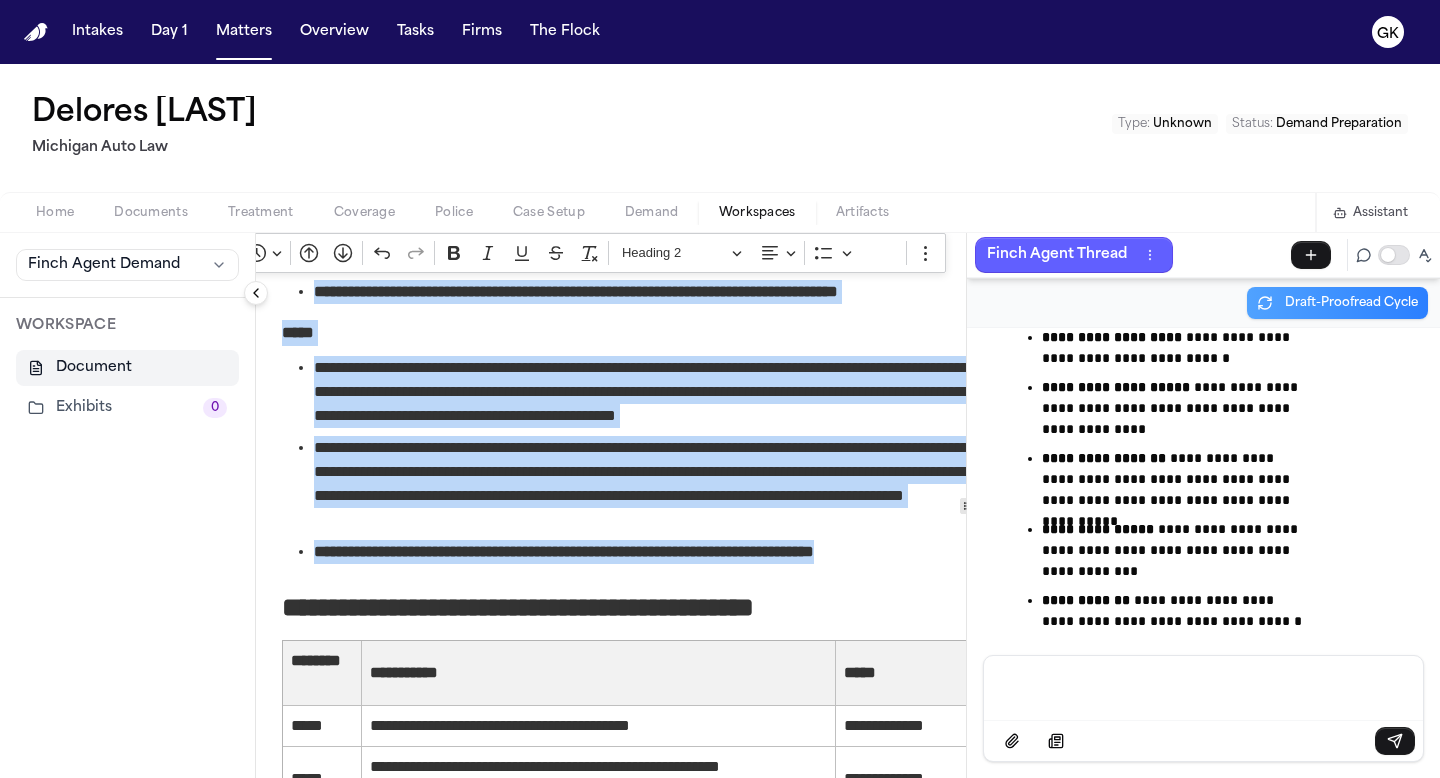 drag, startPoint x: 276, startPoint y: 474, endPoint x: 913, endPoint y: 566, distance: 643.6094 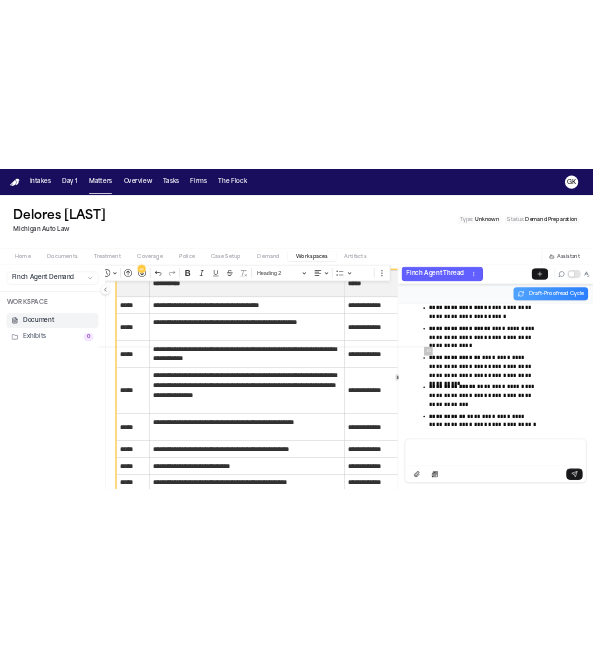 scroll, scrollTop: 8452, scrollLeft: 19, axis: both 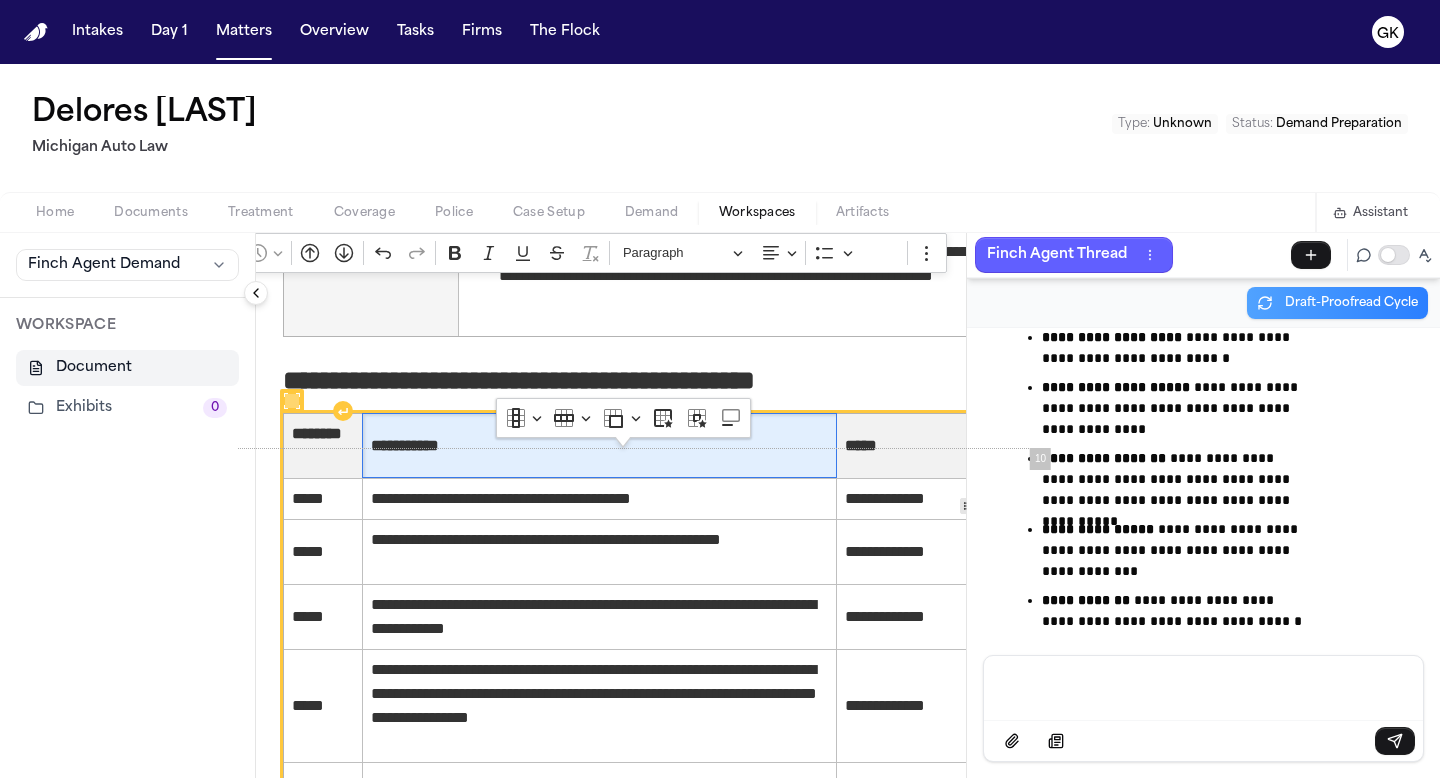 click on "**********" at bounding box center (599, 446) 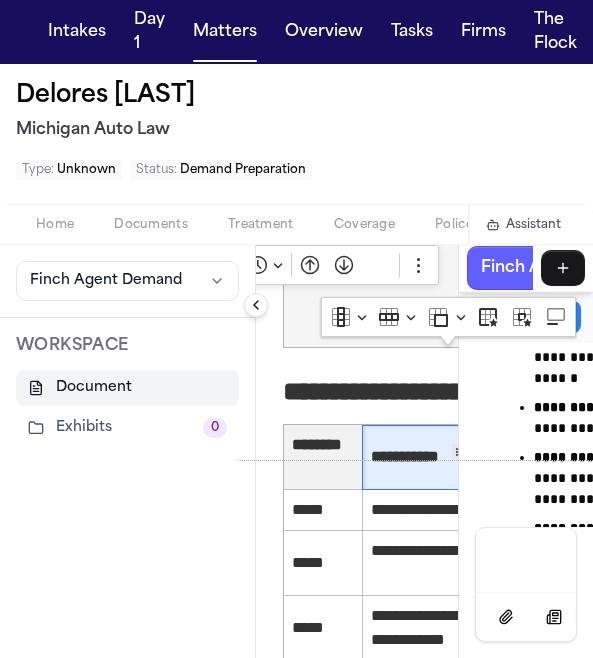 scroll, scrollTop: 98880, scrollLeft: 23, axis: both 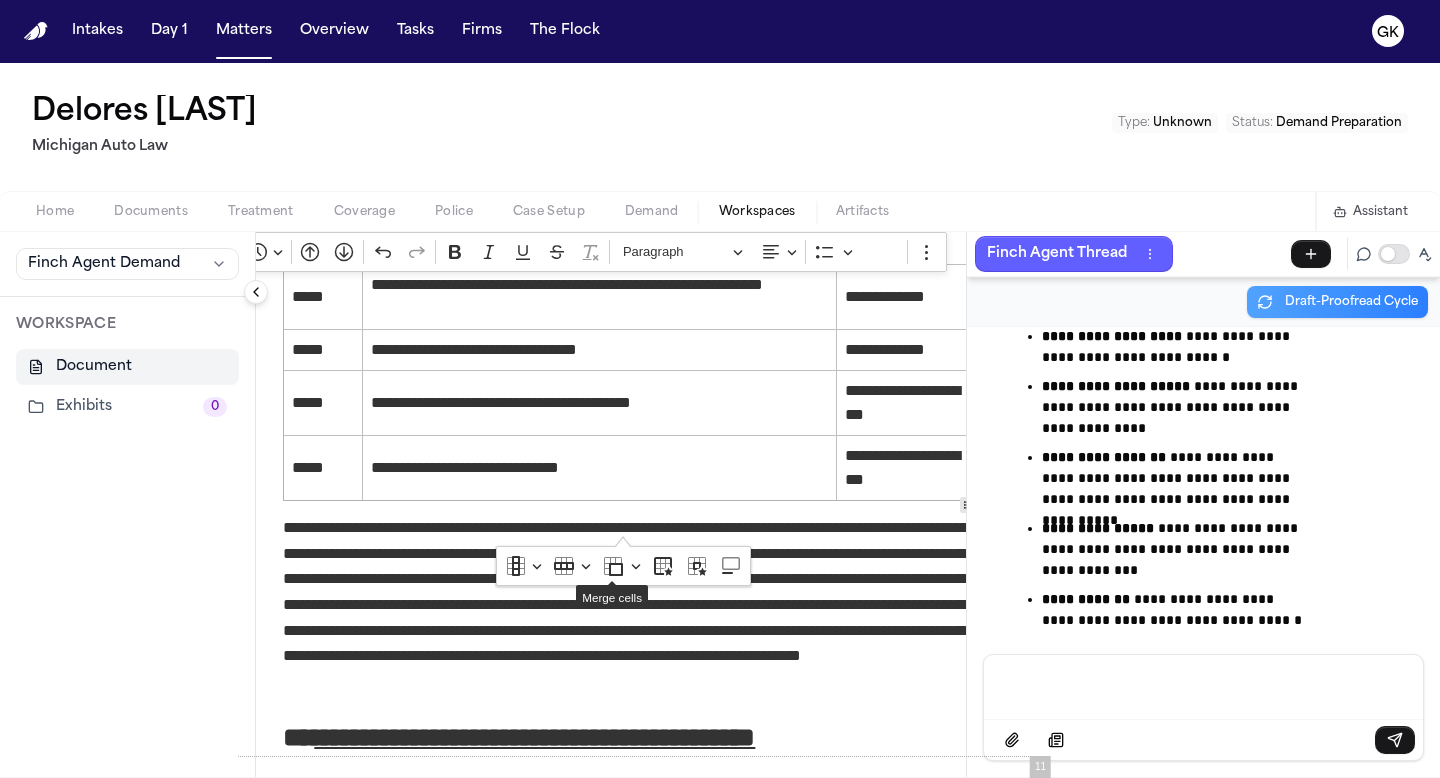 click on "**********" at bounding box center (633, 604) 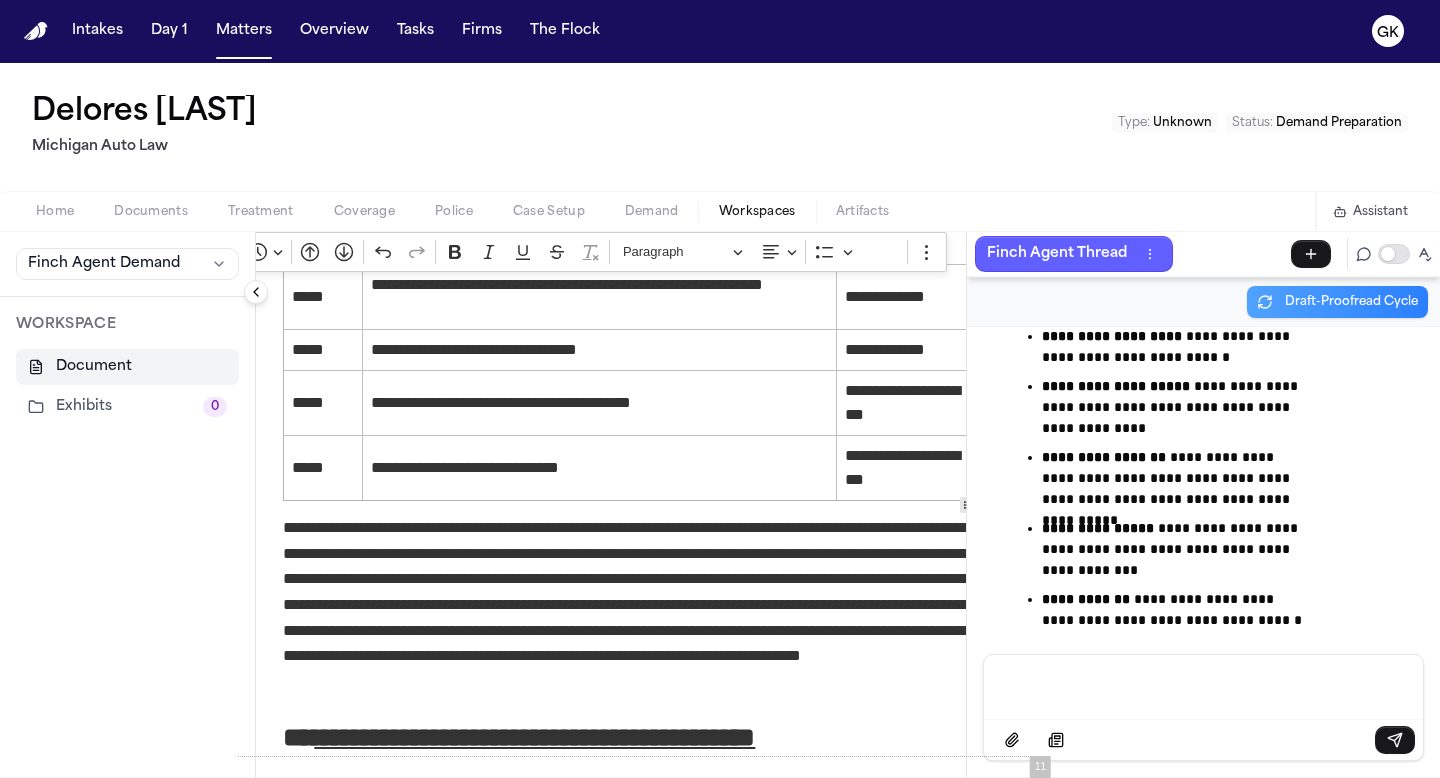 scroll, scrollTop: 0, scrollLeft: 0, axis: both 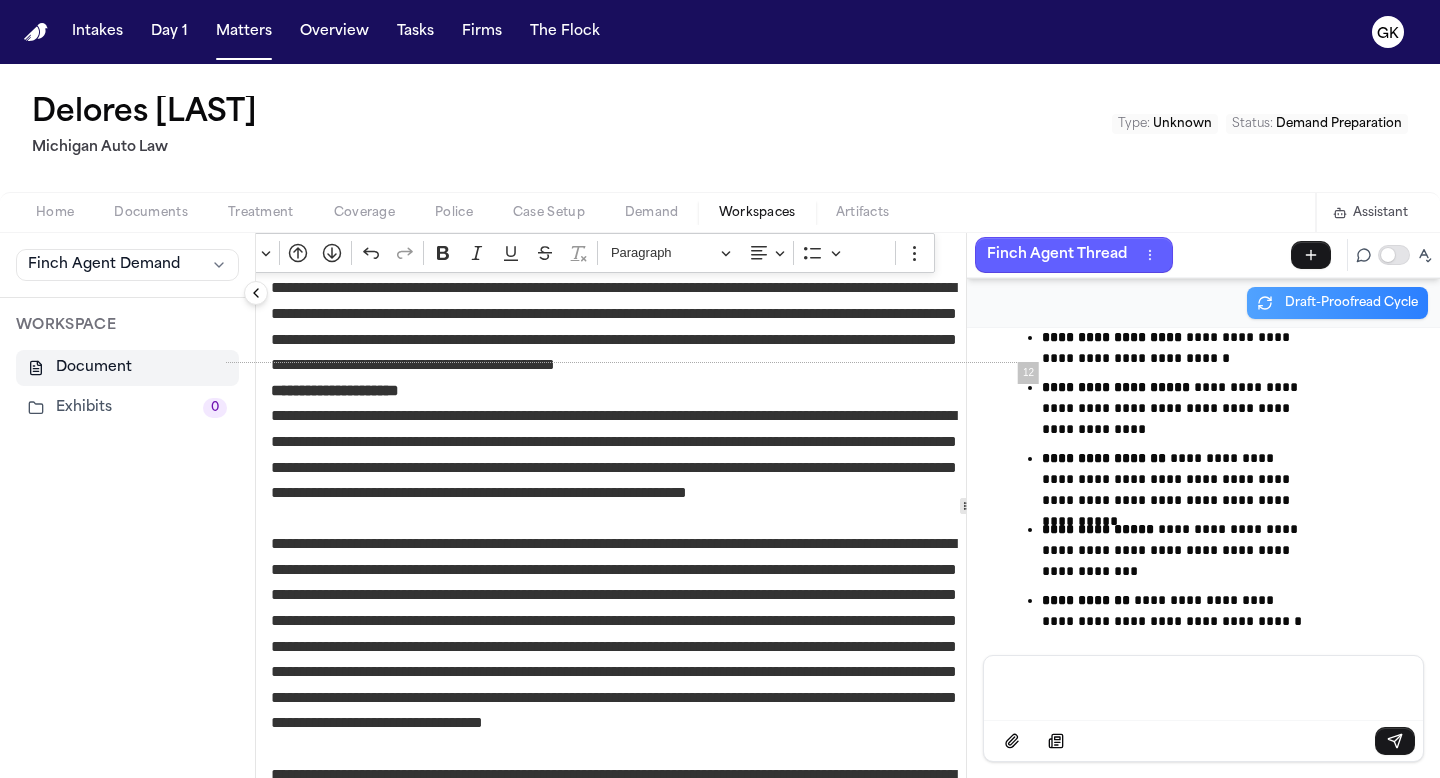click on "**********" at bounding box center (621, 467) 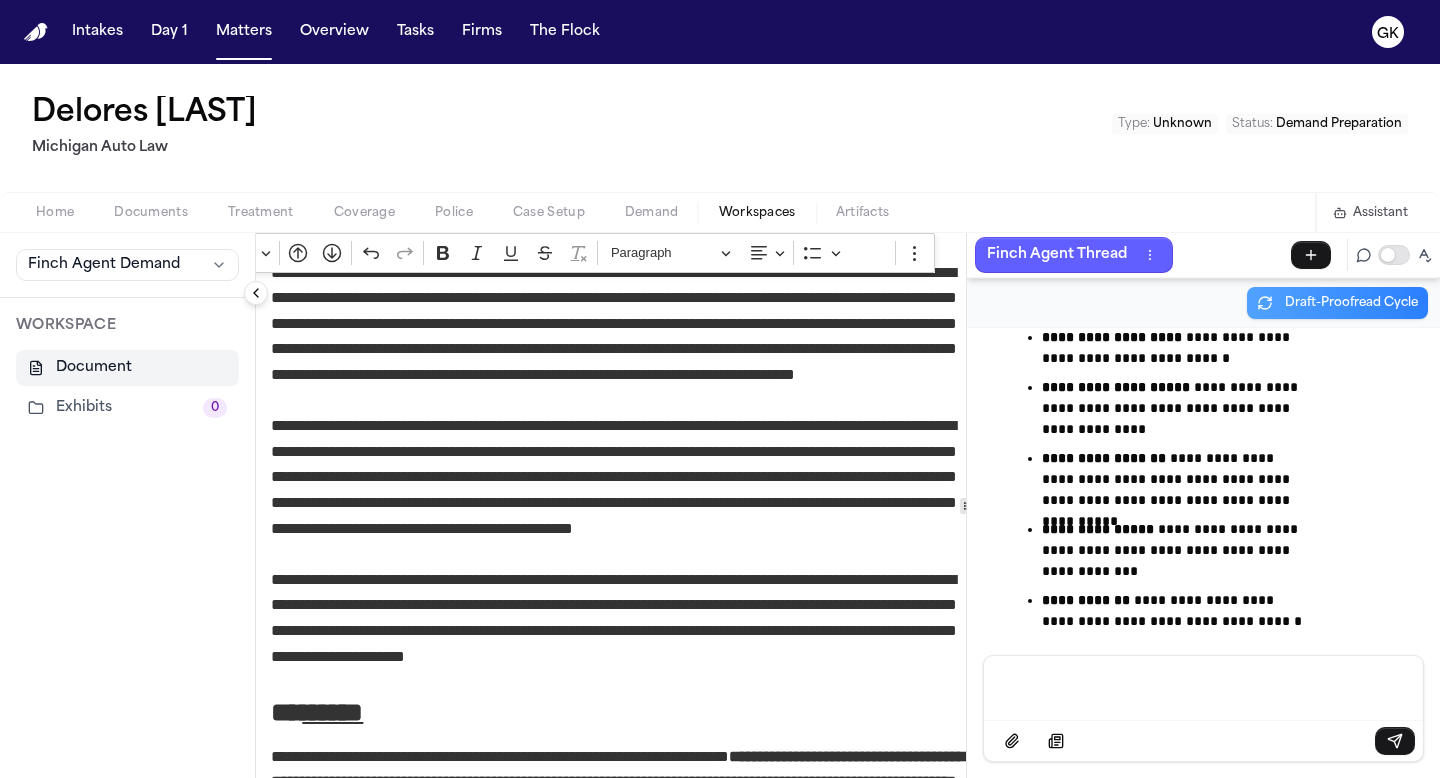 scroll, scrollTop: 11063, scrollLeft: 31, axis: both 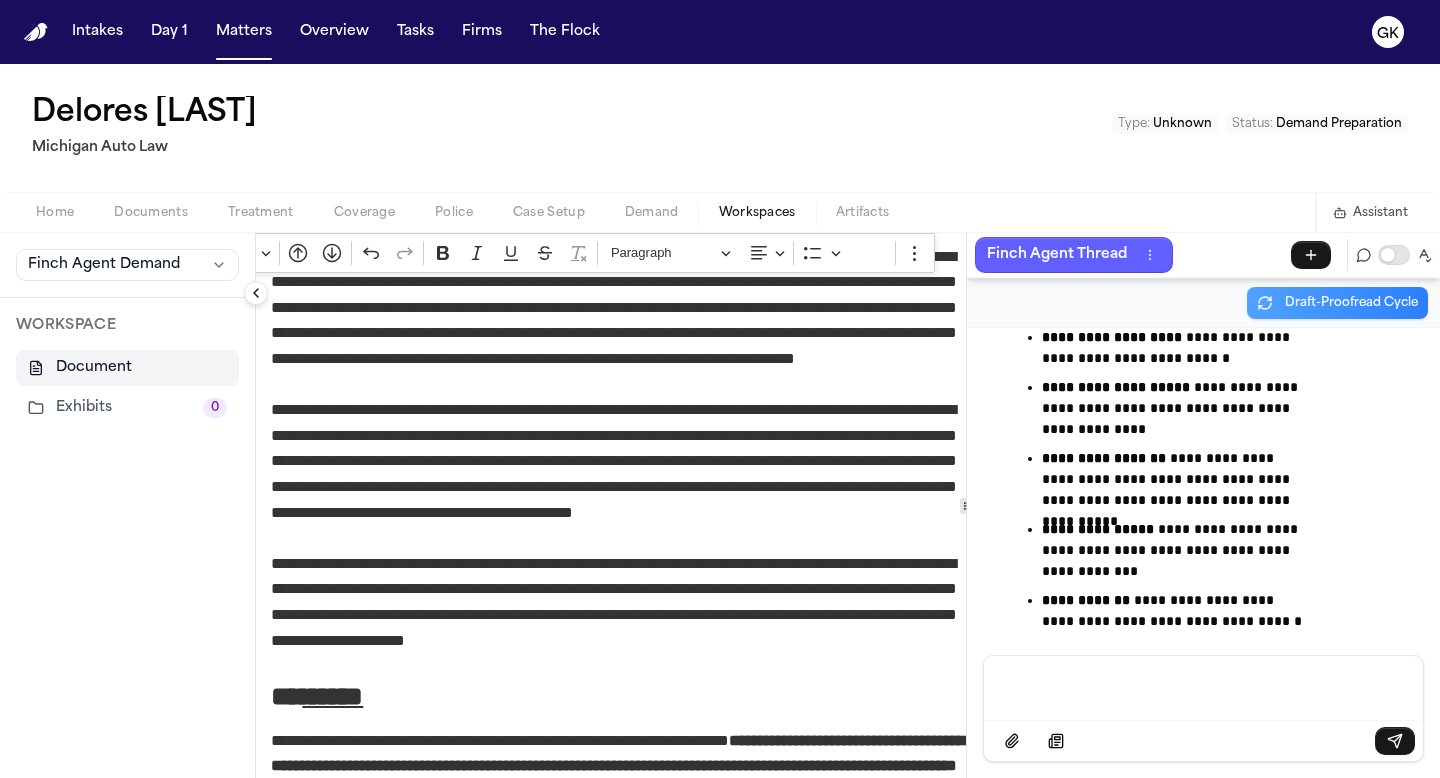 click on "**********" at bounding box center [621, 474] 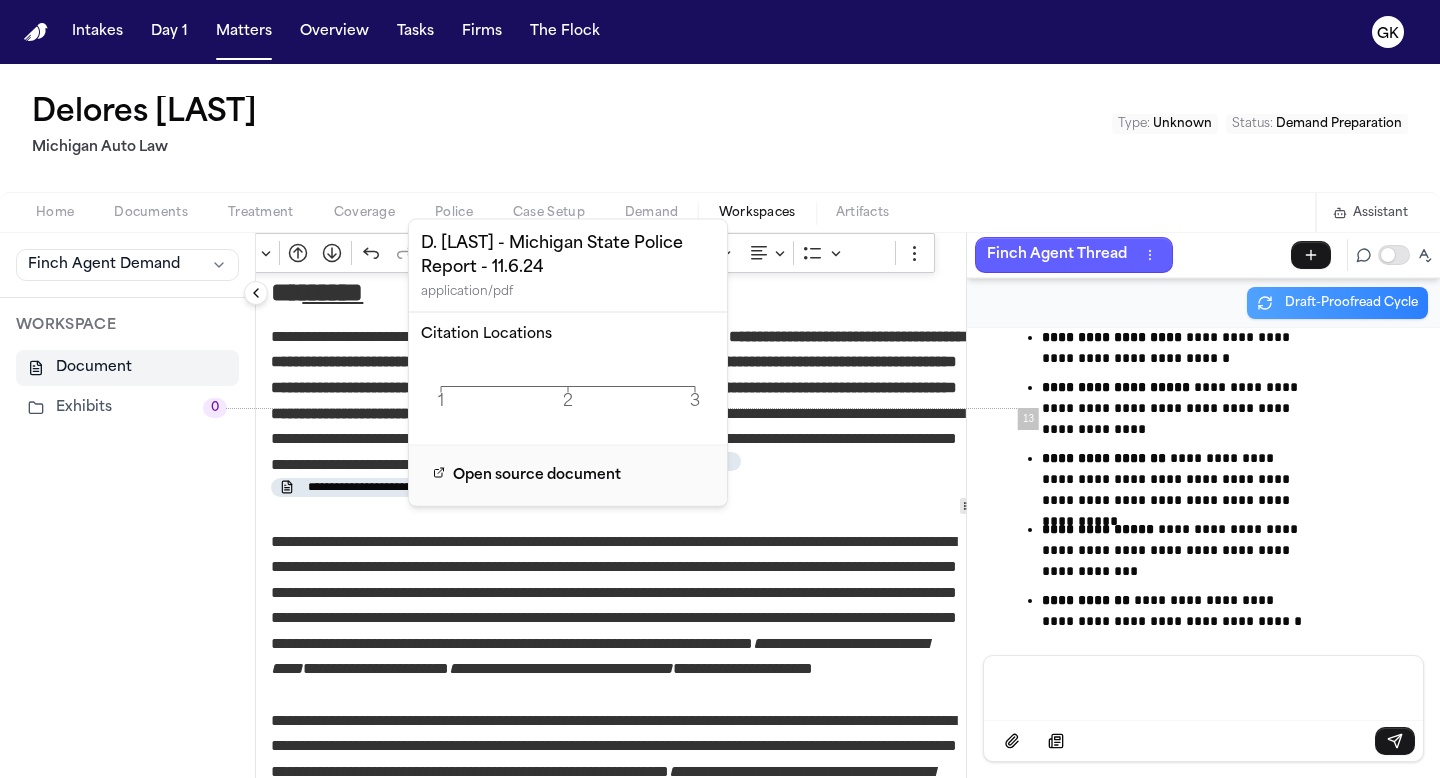 scroll, scrollTop: 11469, scrollLeft: 31, axis: both 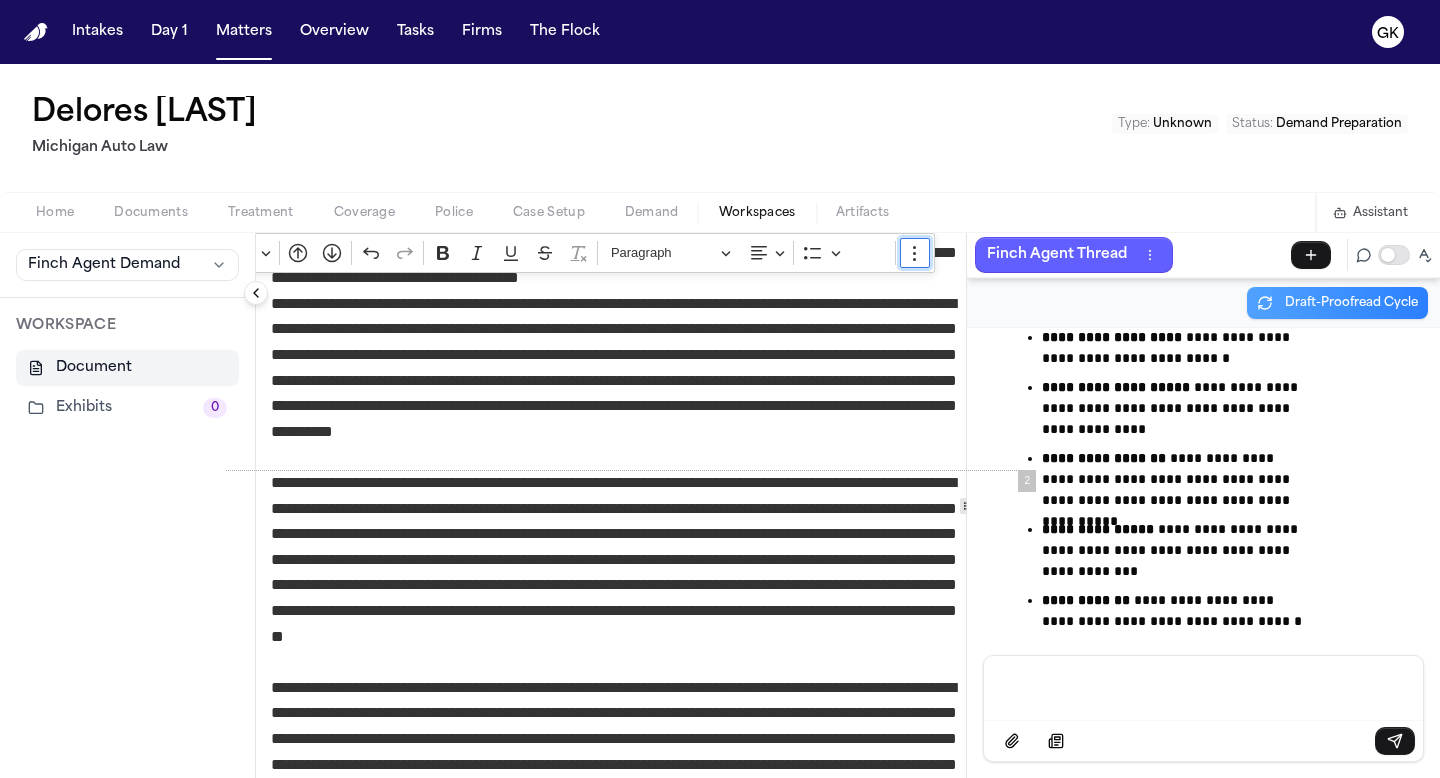 click 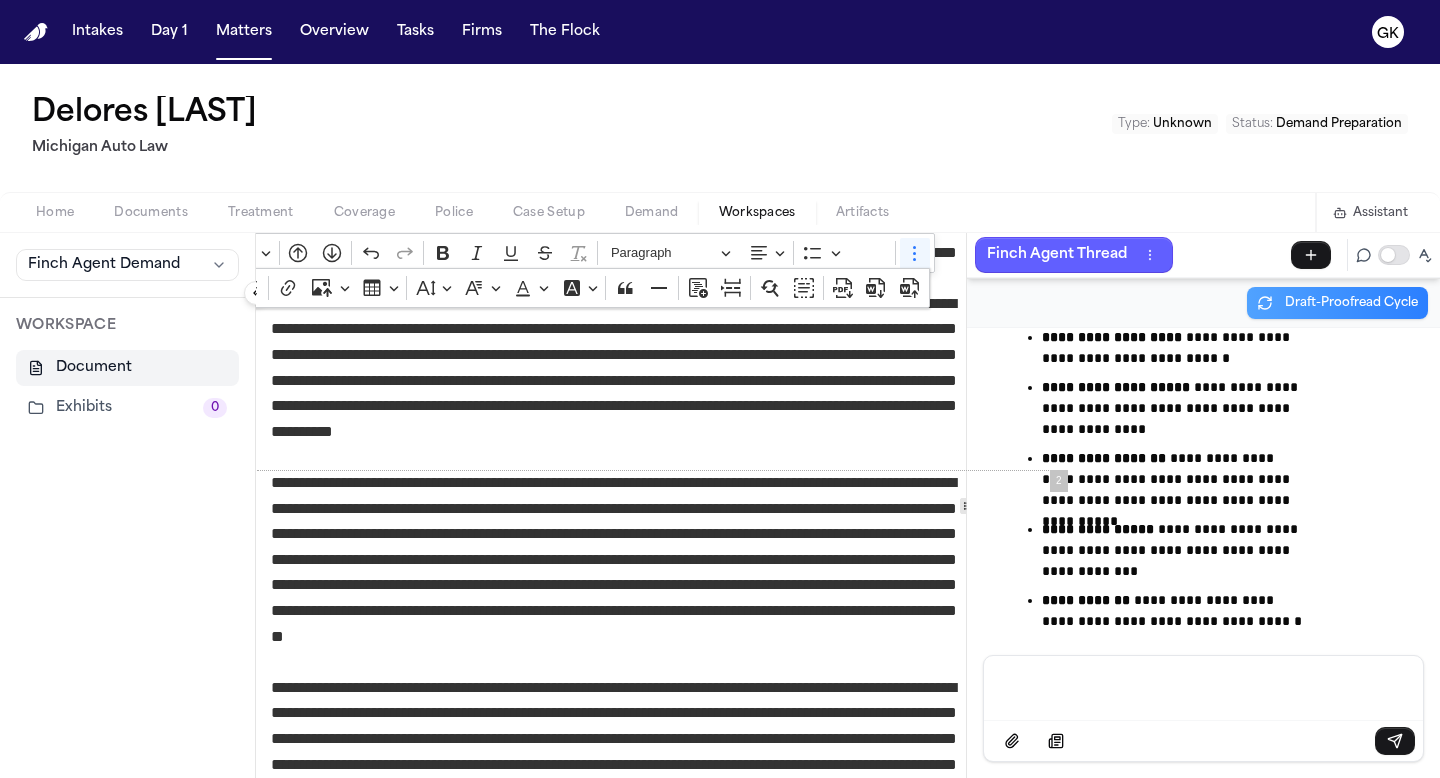 scroll, scrollTop: 841, scrollLeft: 0, axis: vertical 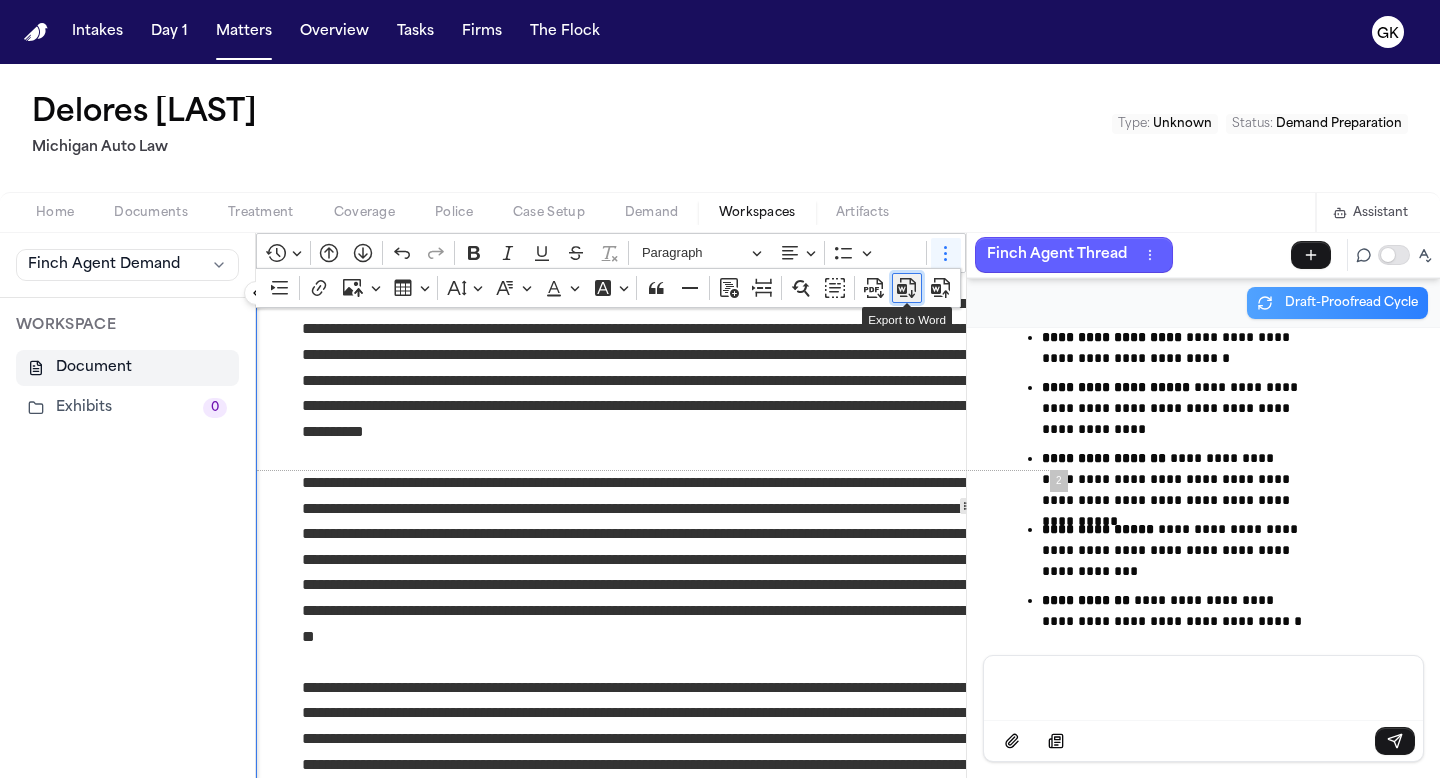 click 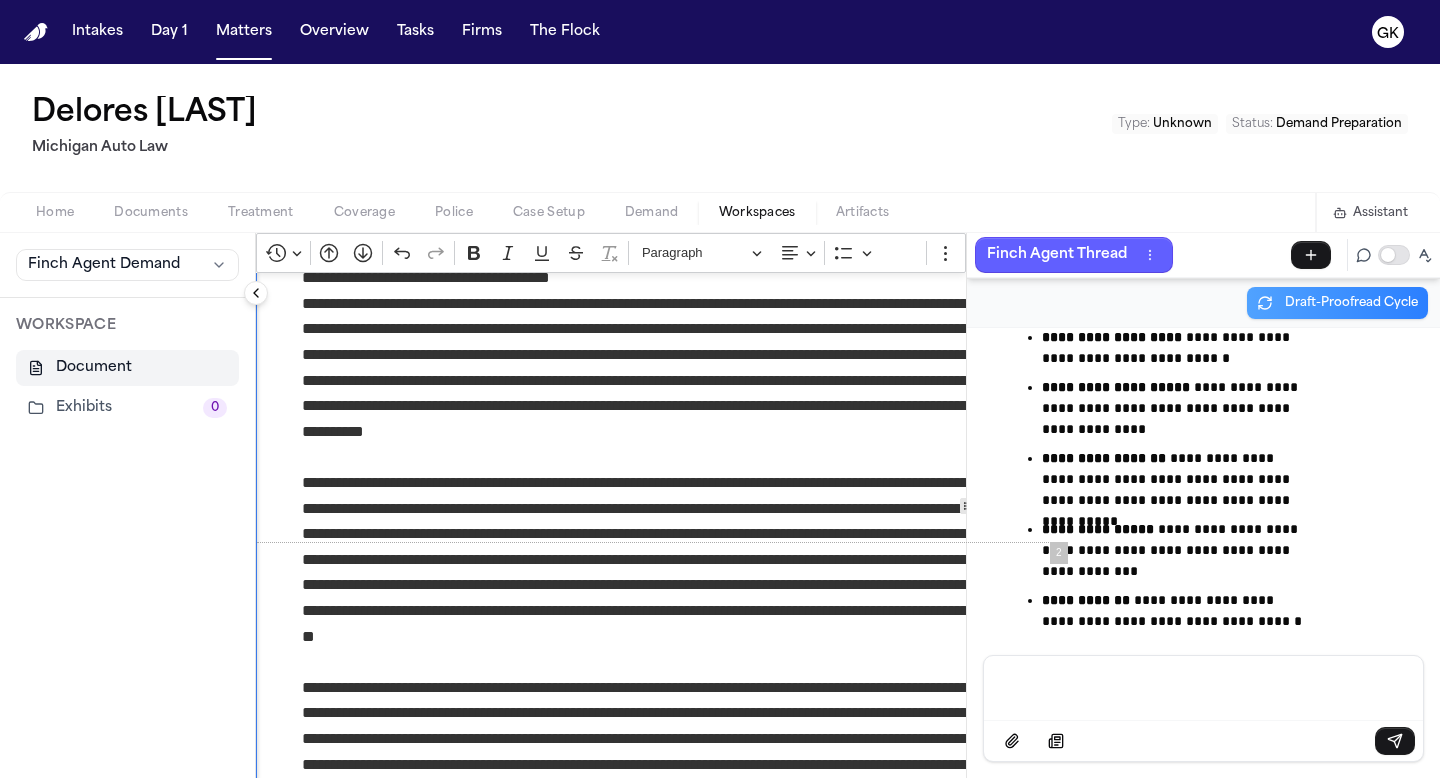 scroll, scrollTop: 0, scrollLeft: 0, axis: both 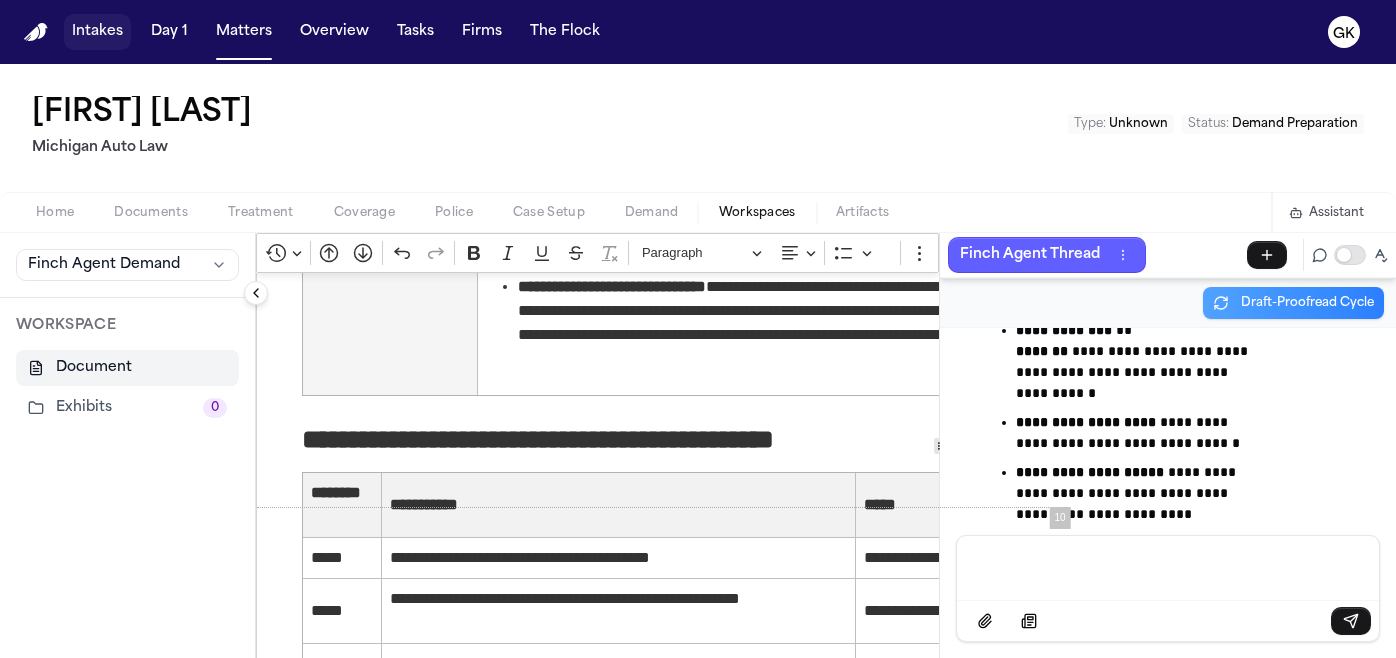 click on "Intakes" at bounding box center [97, 32] 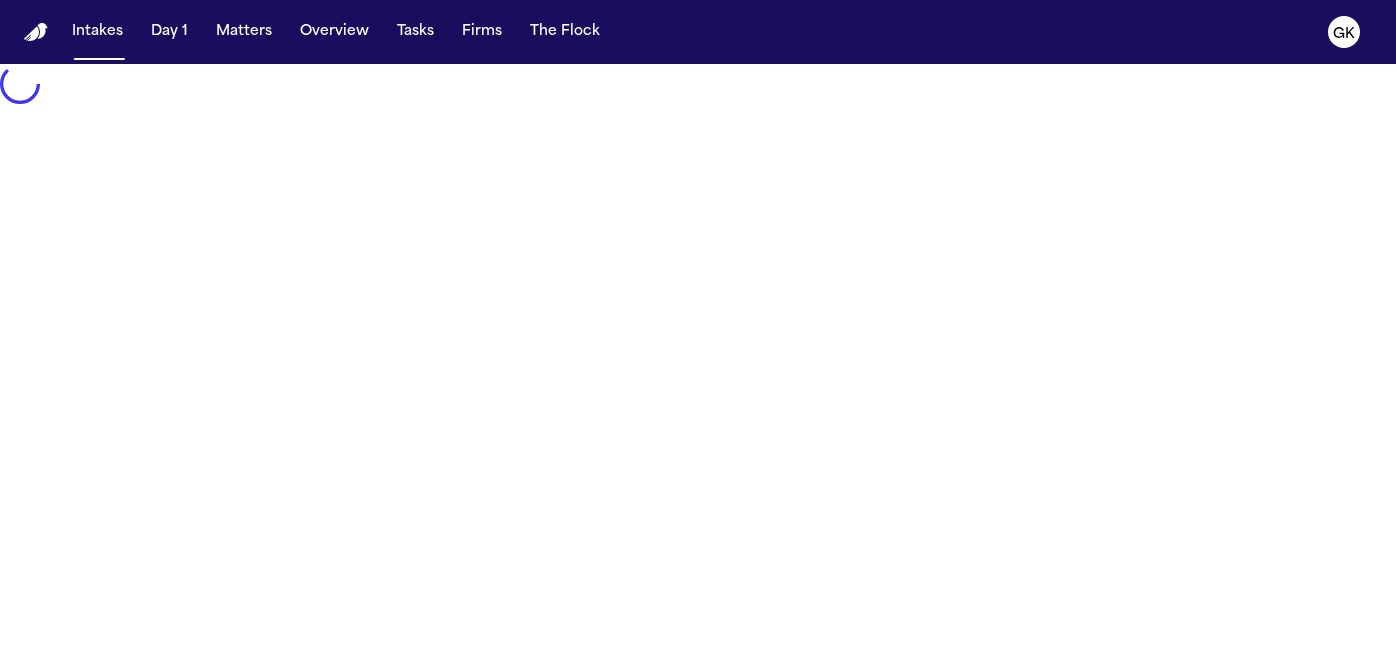 click on "Intakes Day 1 Matters Overview Tasks Firms The Flock GK" at bounding box center (698, 32) 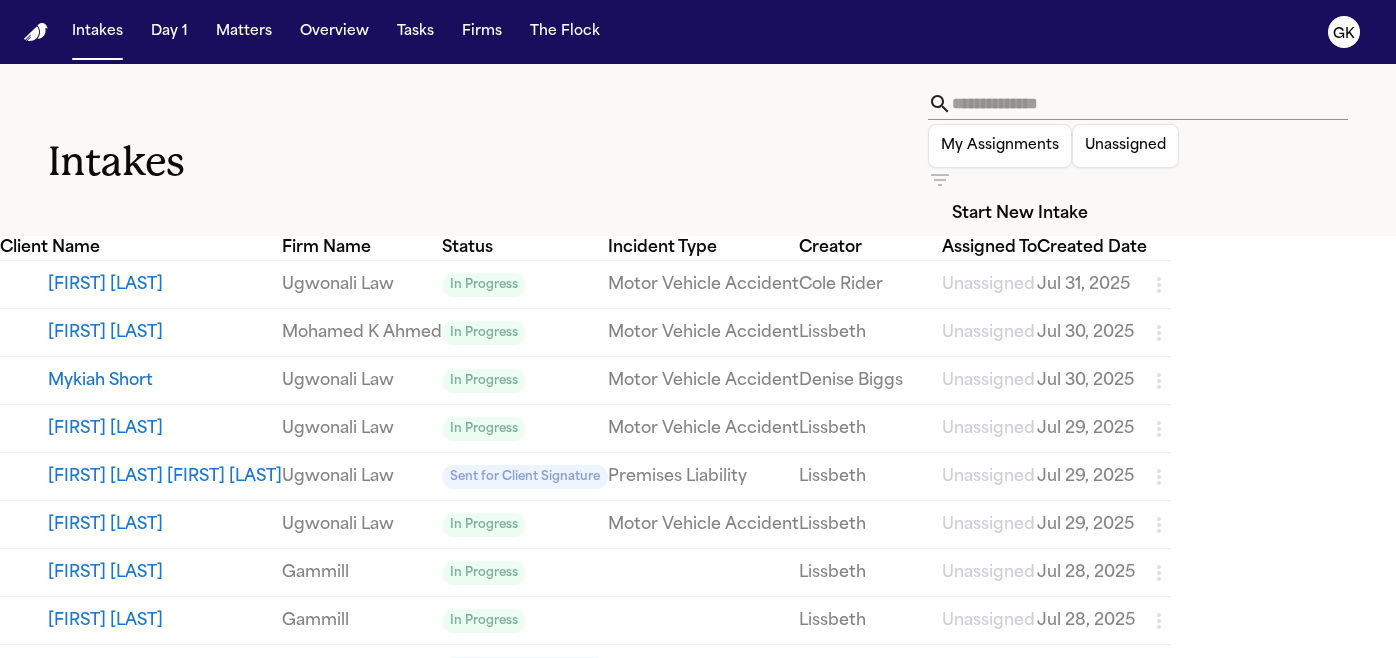 click on "Intakes Day 1 Matters Overview Tasks Firms The Flock GK" at bounding box center (698, 32) 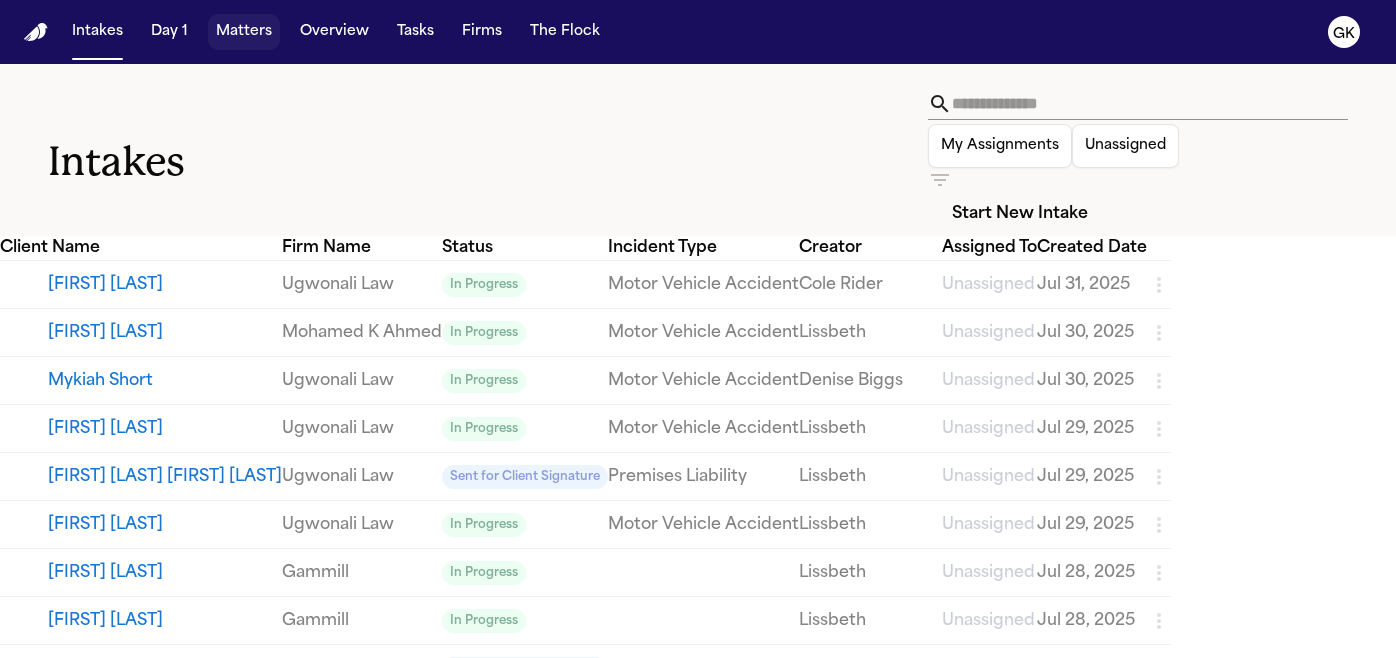 click on "Matters" at bounding box center [244, 32] 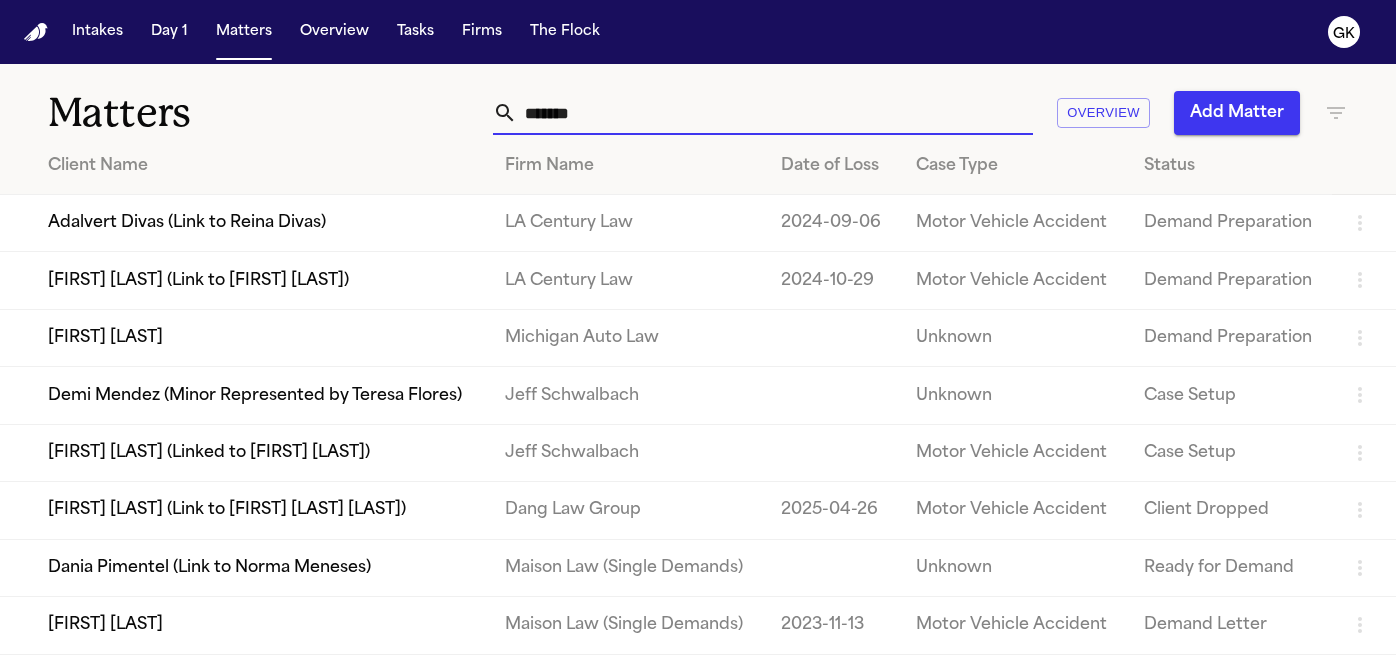 click on "*******" at bounding box center [775, 113] 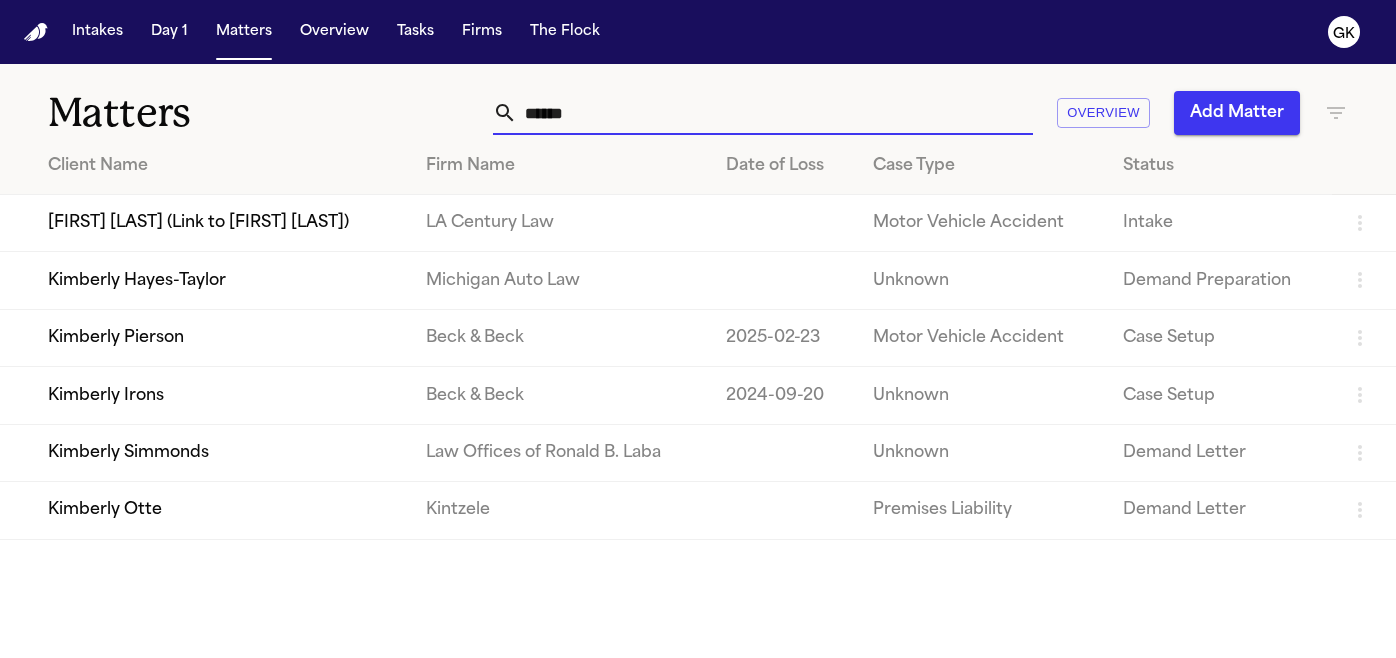 type on "******" 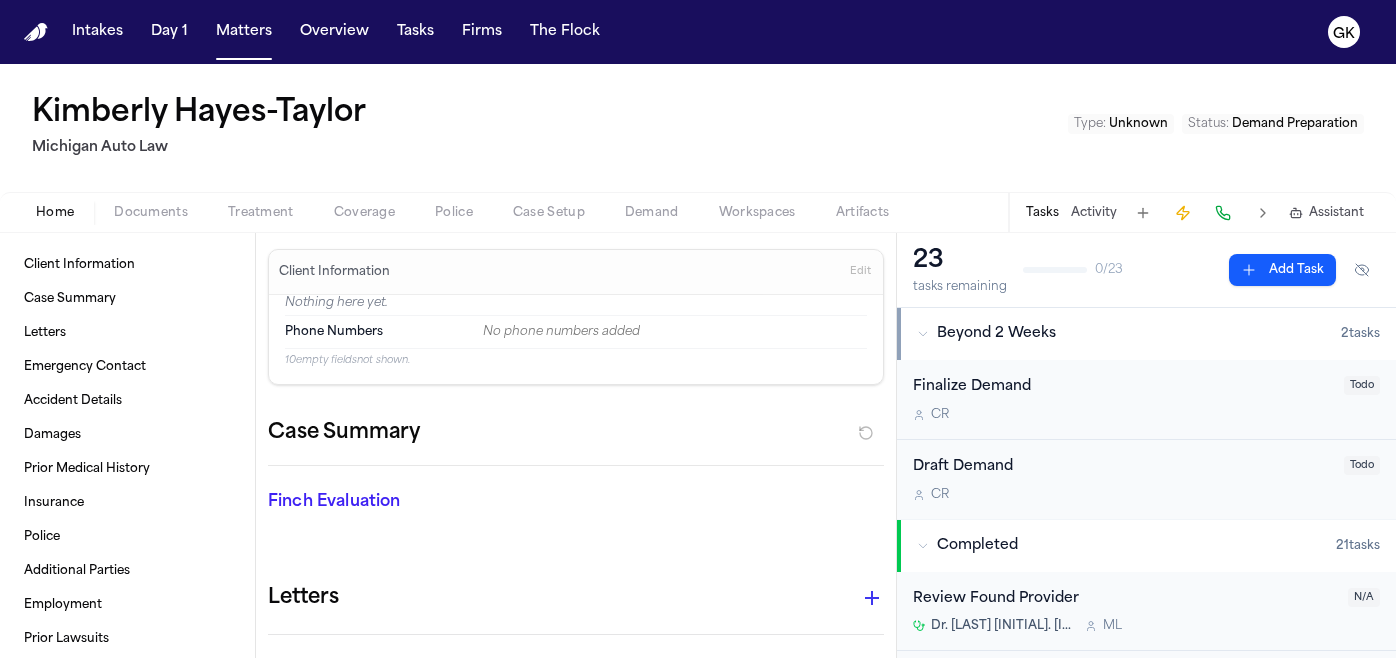 click on "Demand" at bounding box center (652, 213) 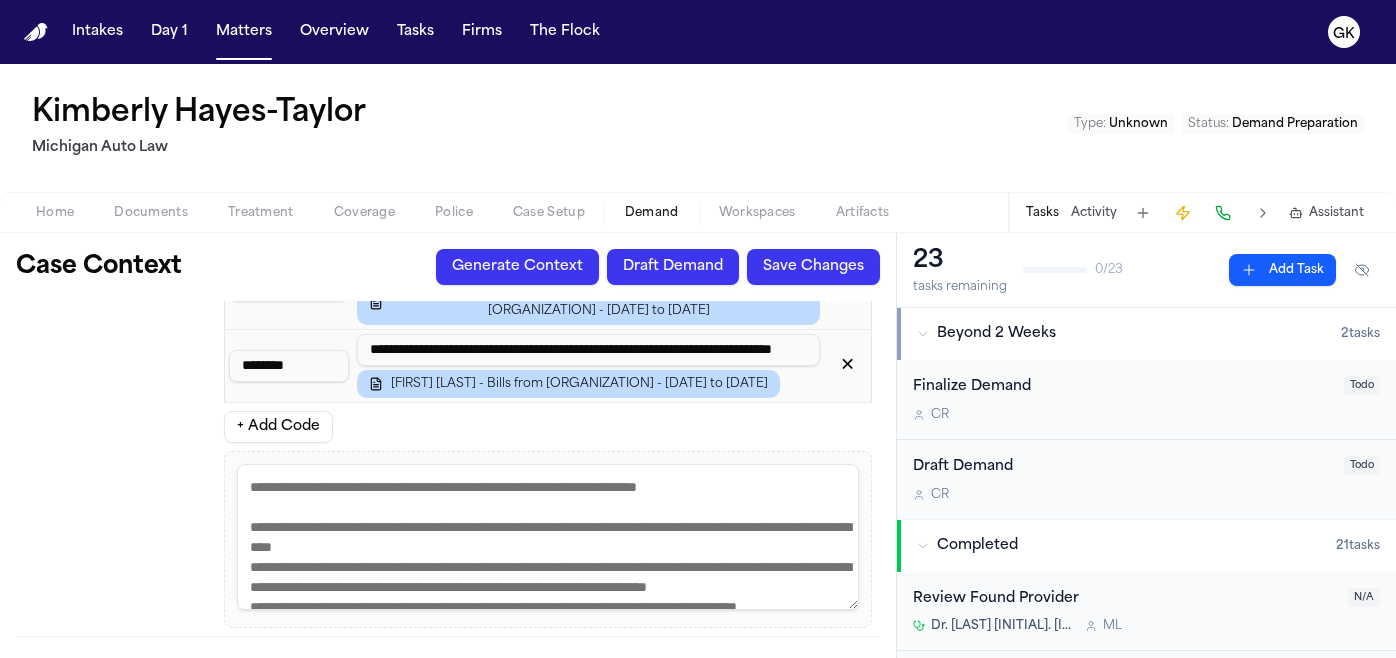 scroll, scrollTop: 6578, scrollLeft: 0, axis: vertical 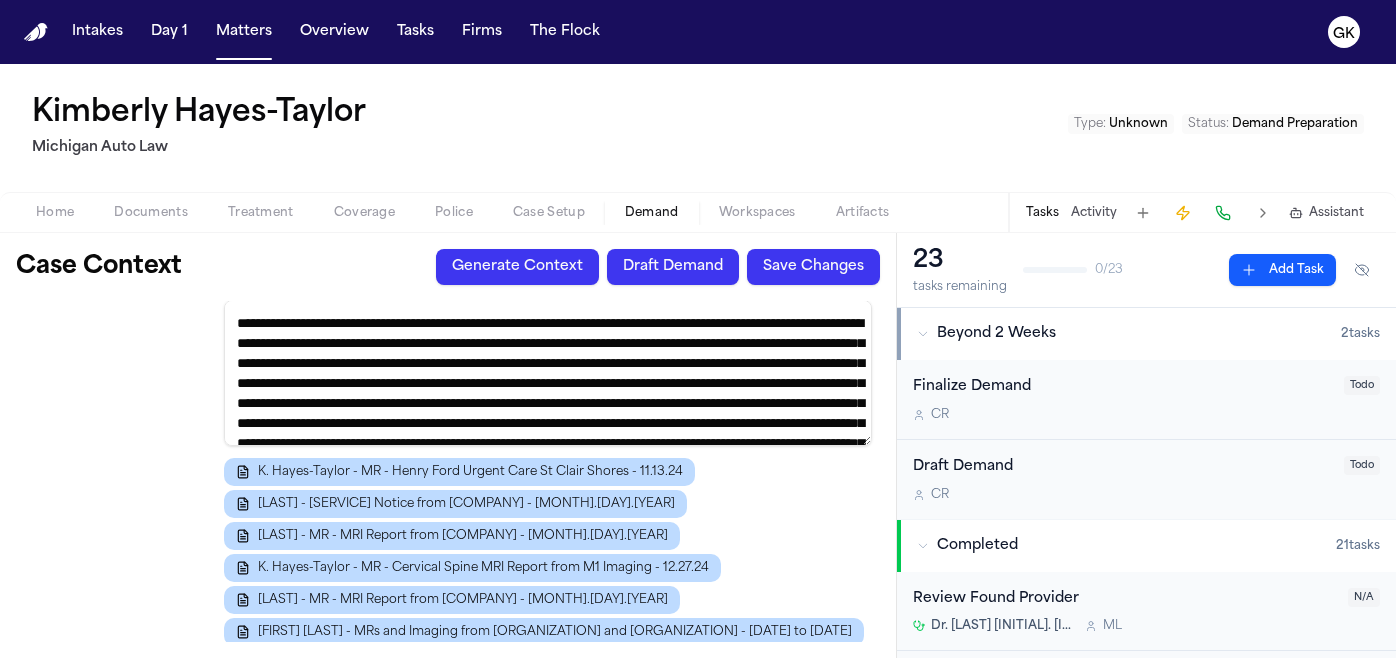 click on "Extent Of Care" at bounding box center [116, 741] 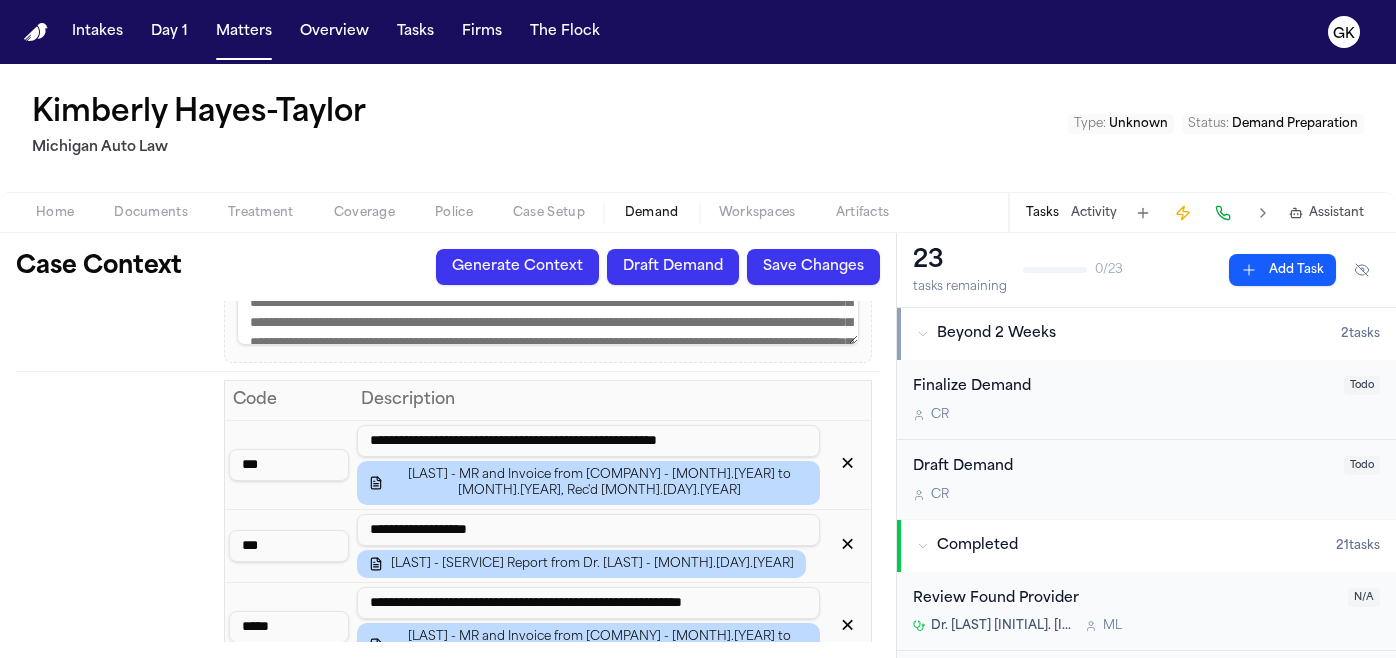 scroll, scrollTop: 1520, scrollLeft: 0, axis: vertical 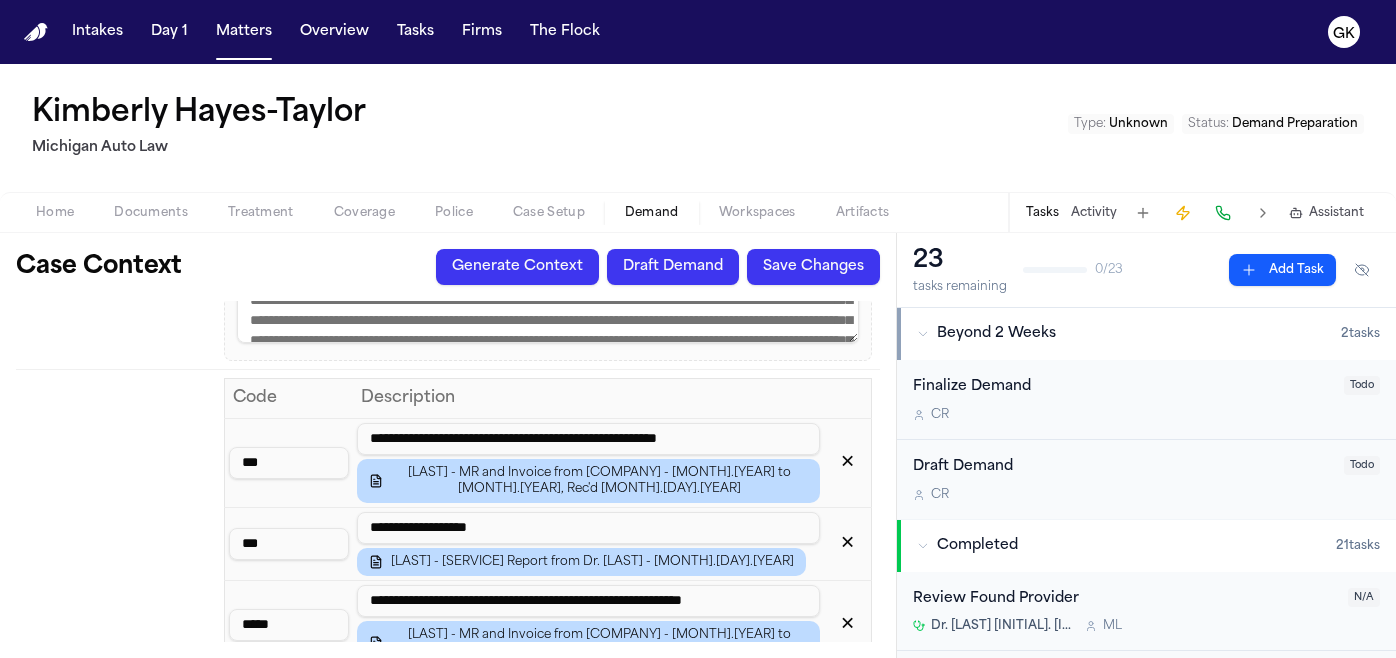 click on "✕" at bounding box center [847, 463] 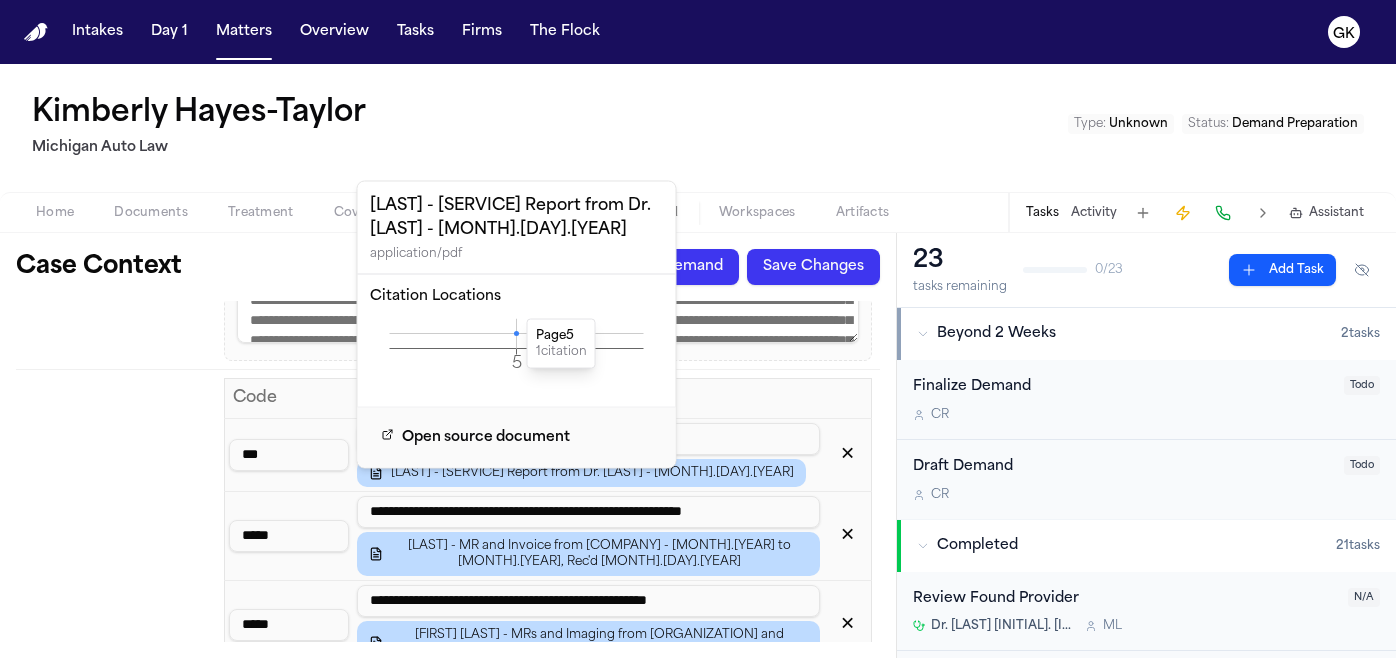 click 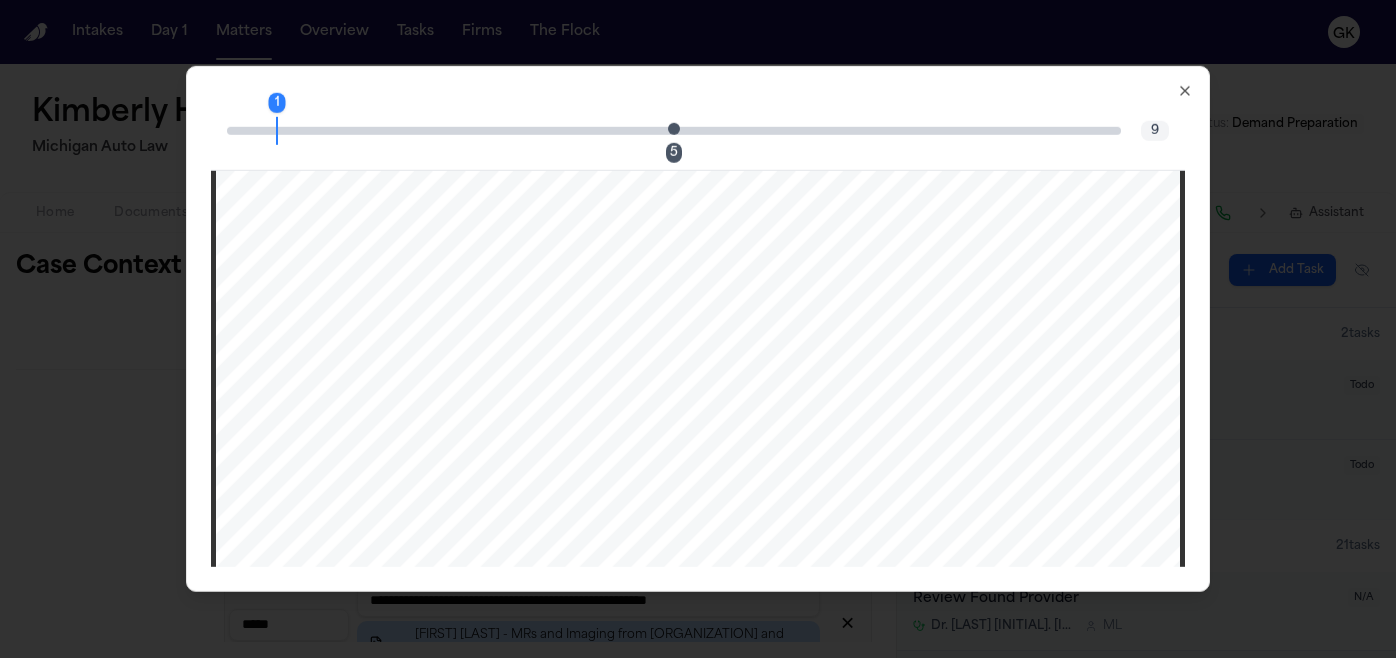 click on "5" at bounding box center (680, 130) 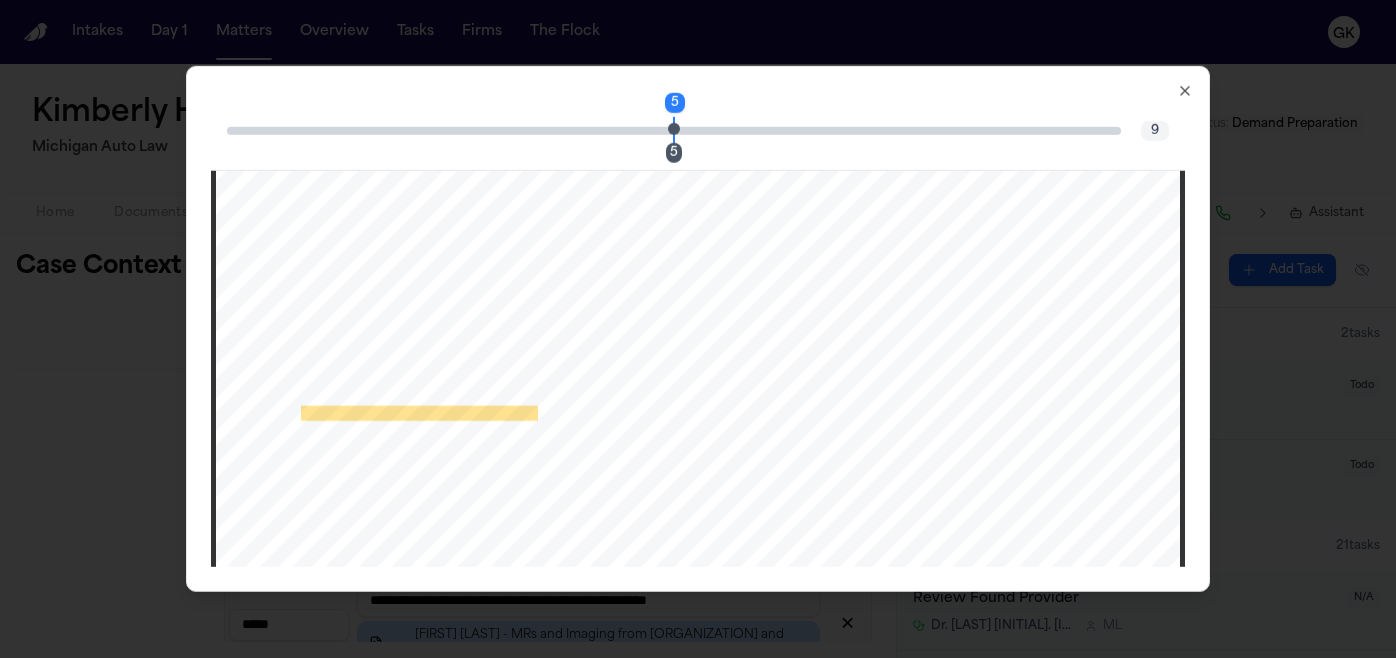 scroll, scrollTop: 5816, scrollLeft: 0, axis: vertical 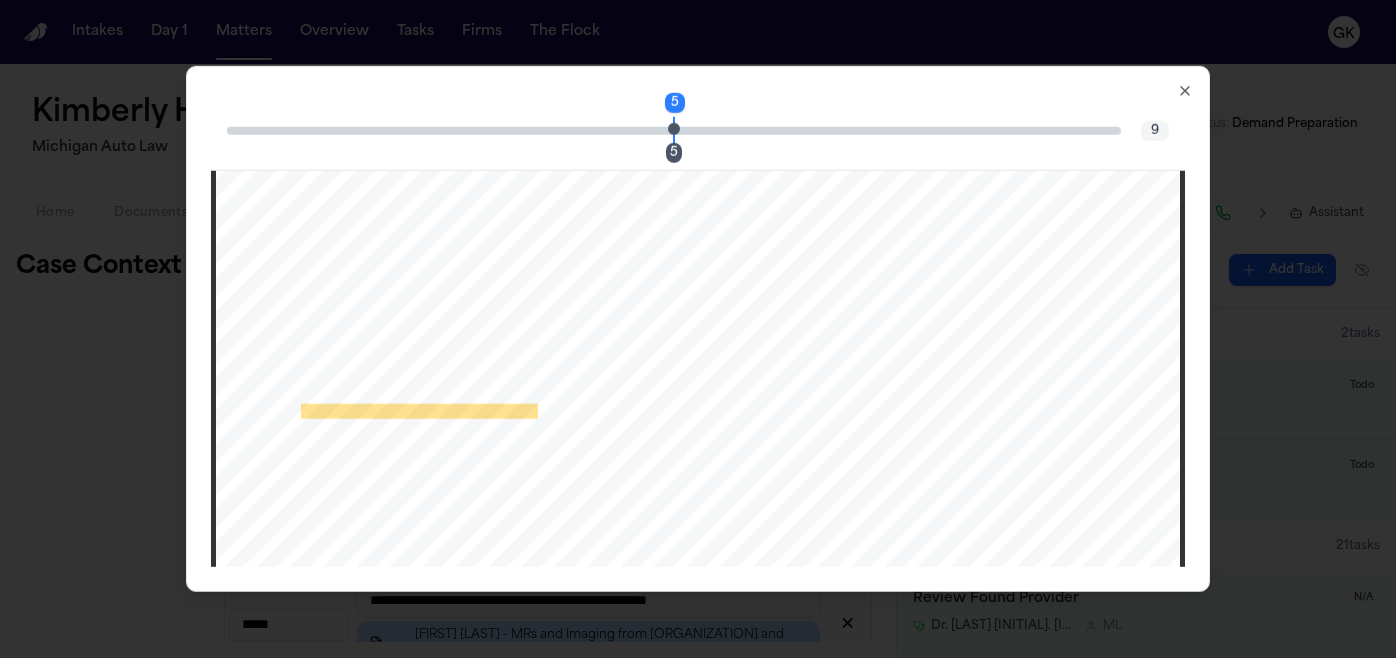 click 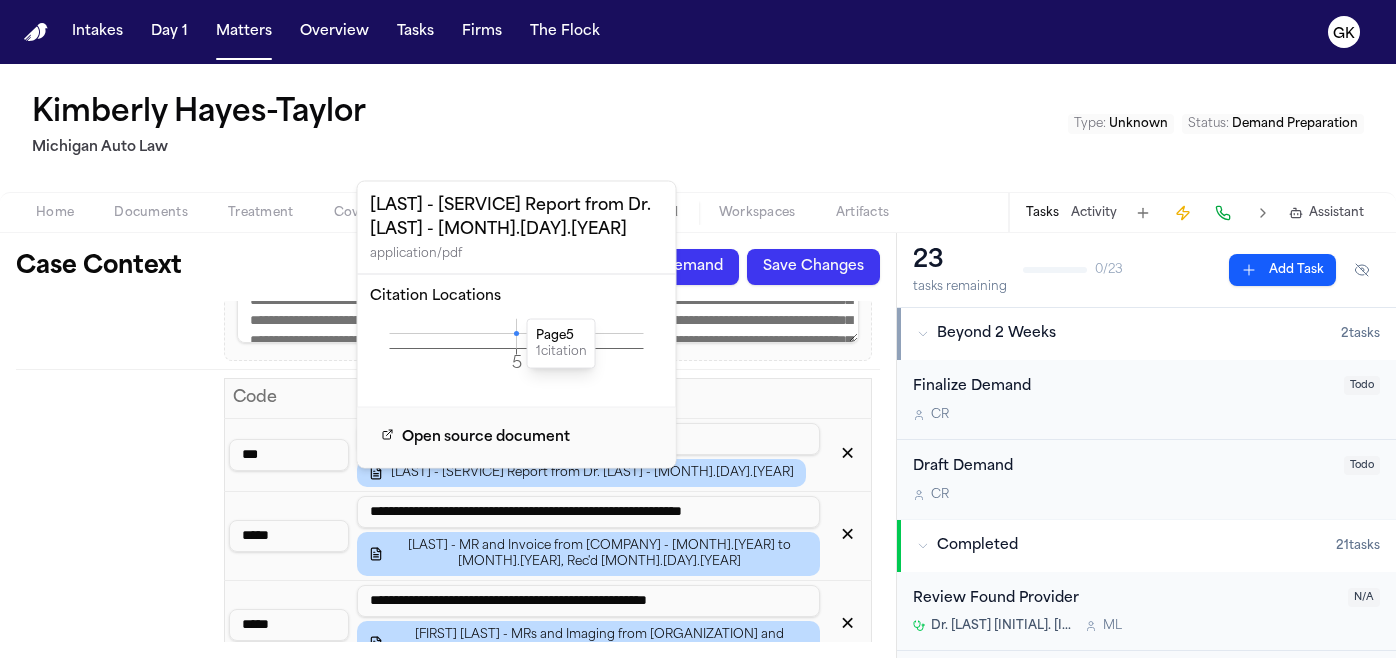 click on "[FIRST] [LAST] [STATE] [SERVICE] : Unknown Status : Demand Preparation" at bounding box center [698, 128] 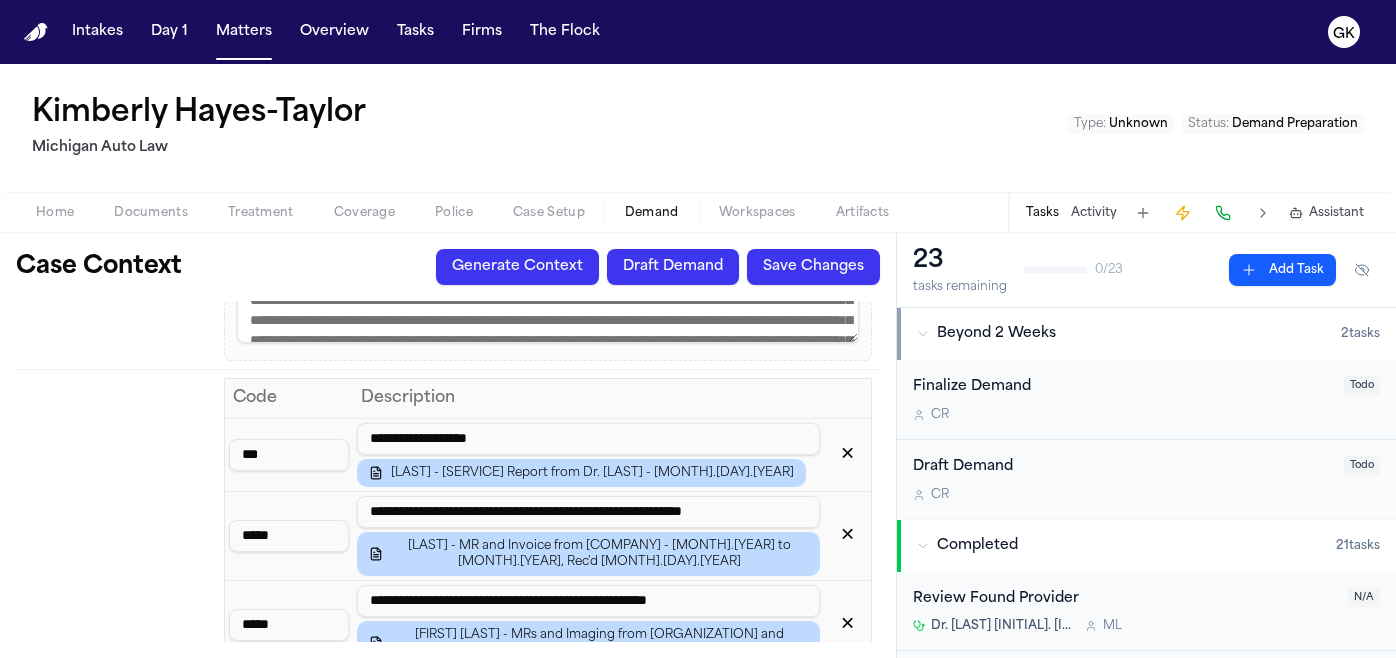 drag, startPoint x: 322, startPoint y: 459, endPoint x: 312, endPoint y: 460, distance: 10.049875 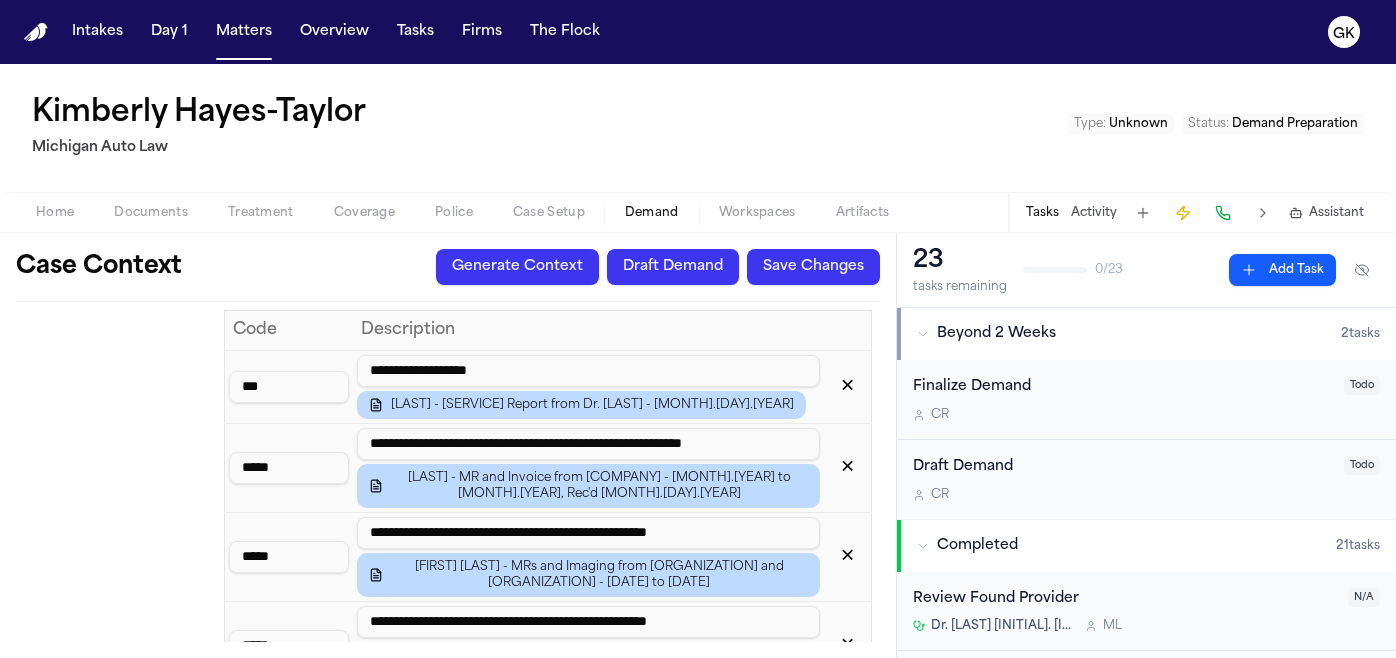 scroll, scrollTop: 1595, scrollLeft: 0, axis: vertical 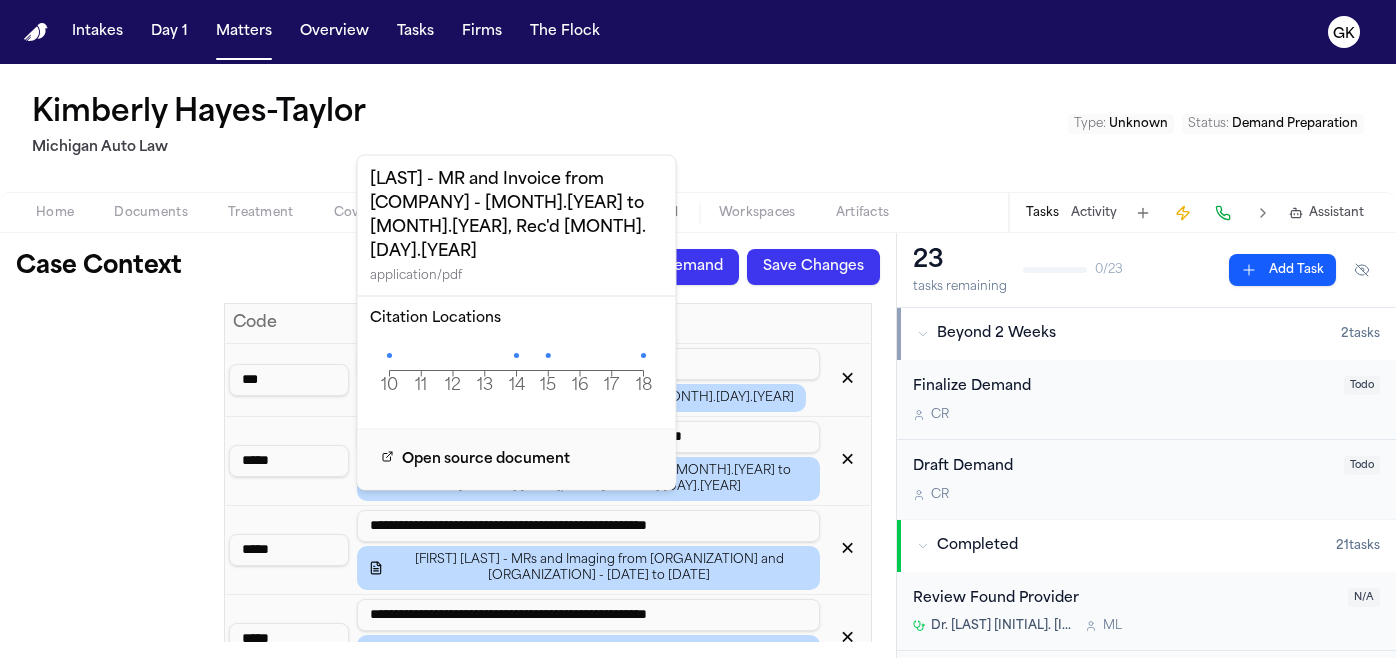 click on "Icd 10 Codes" at bounding box center [116, 2943] 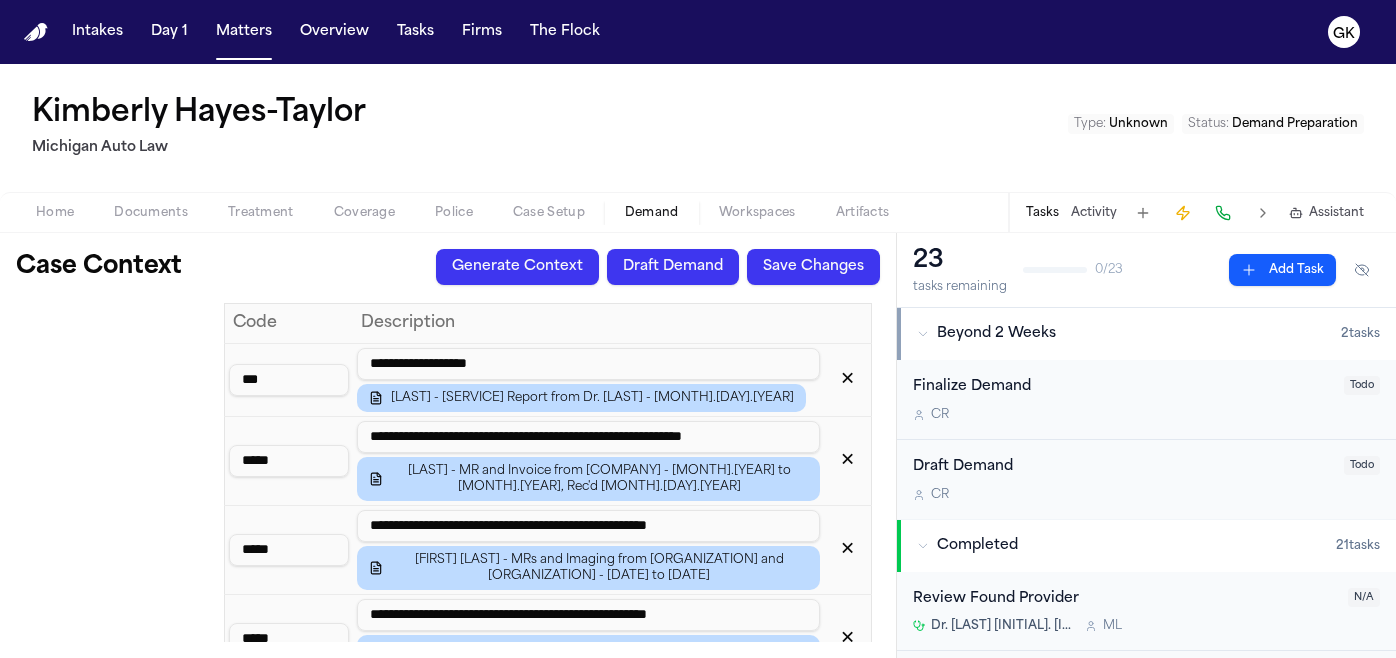 click on "✕" at bounding box center (847, 461) 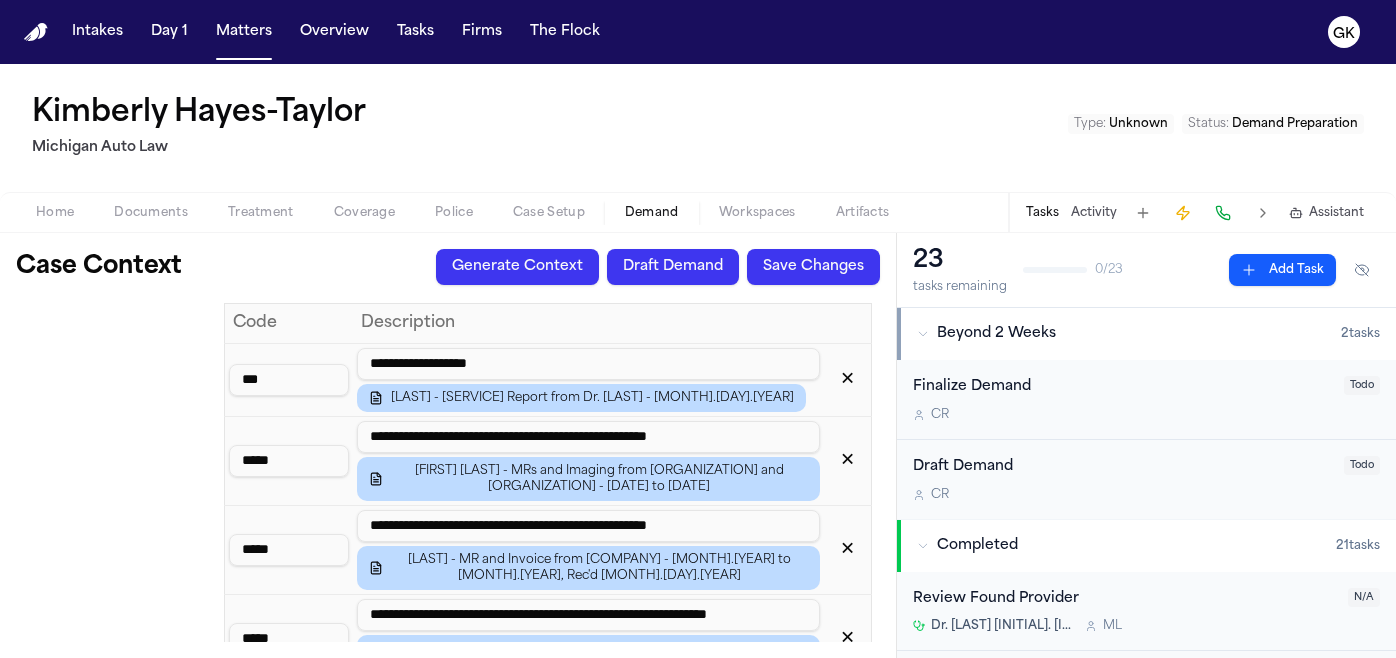 click on "✕" at bounding box center (847, 461) 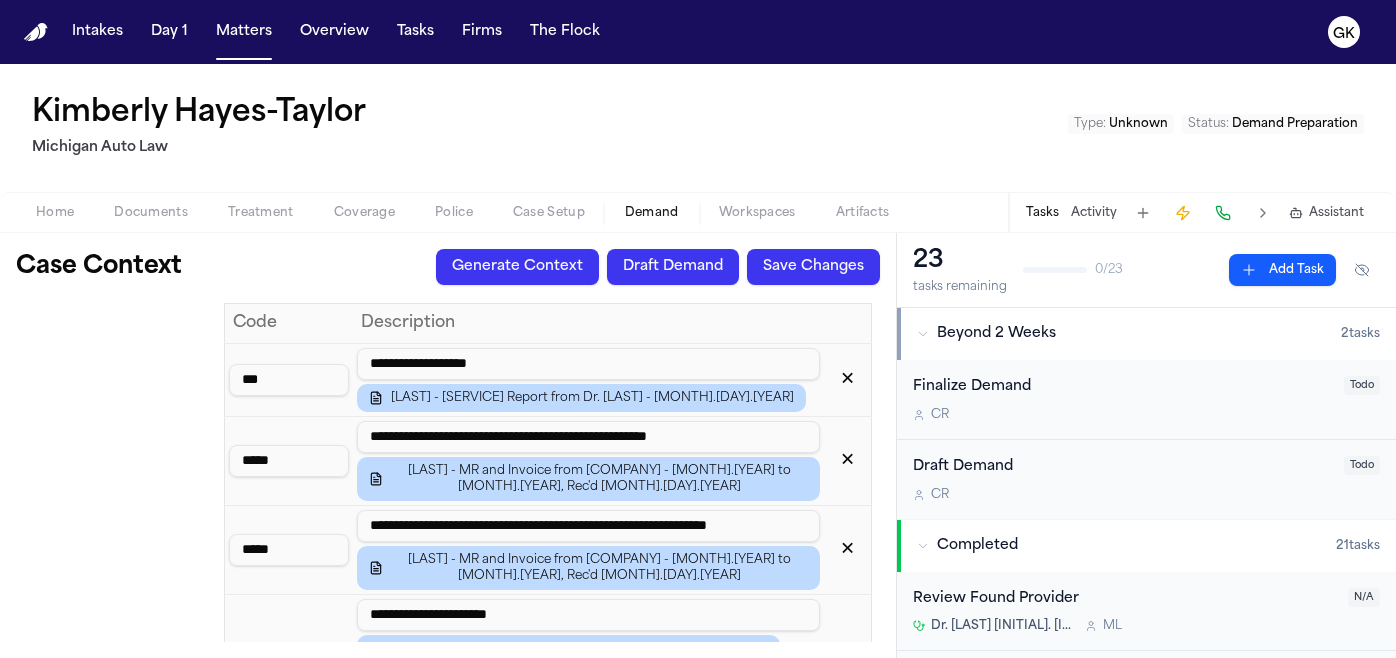 click on "✕" at bounding box center (847, 461) 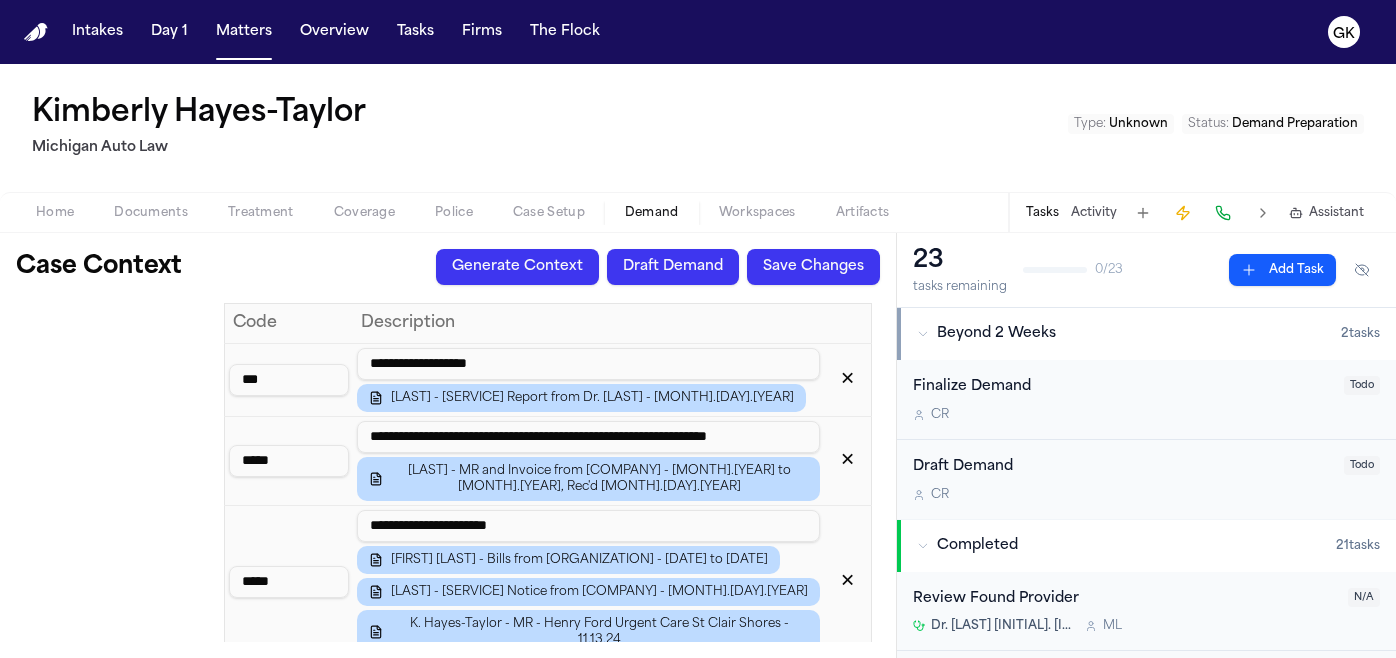 click on "✕" at bounding box center [847, 461] 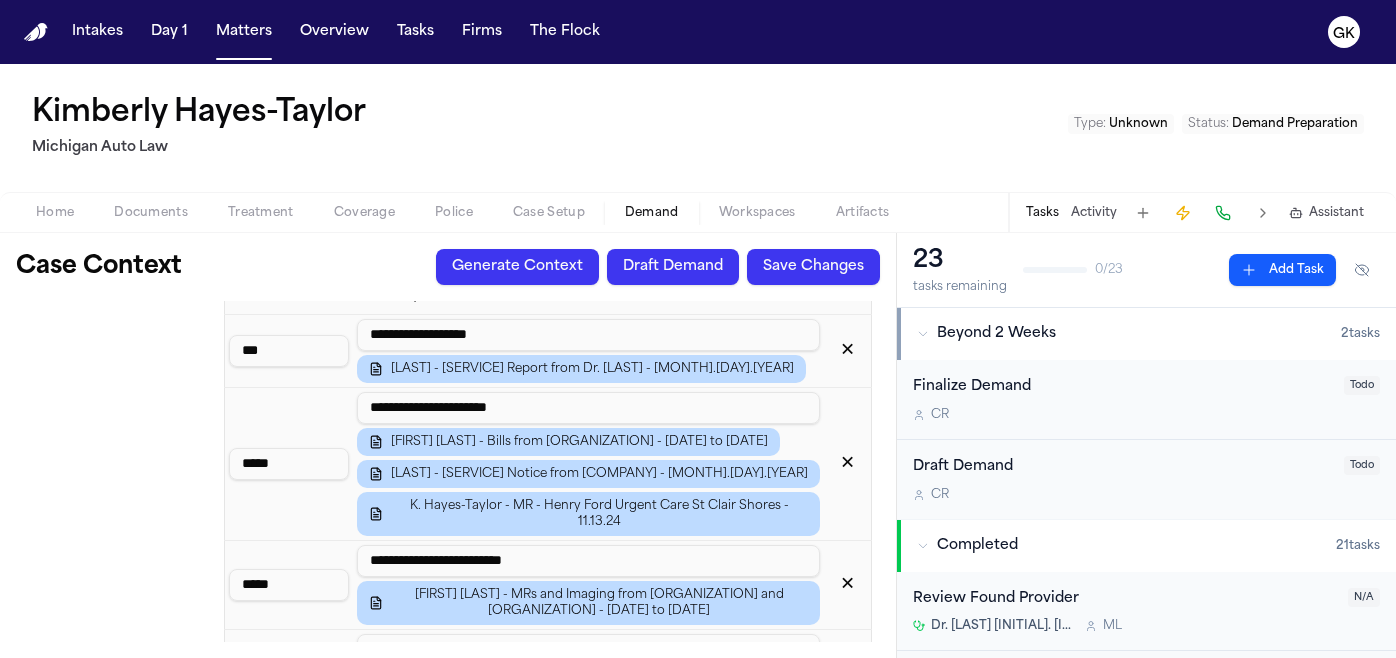 scroll, scrollTop: 1625, scrollLeft: 0, axis: vertical 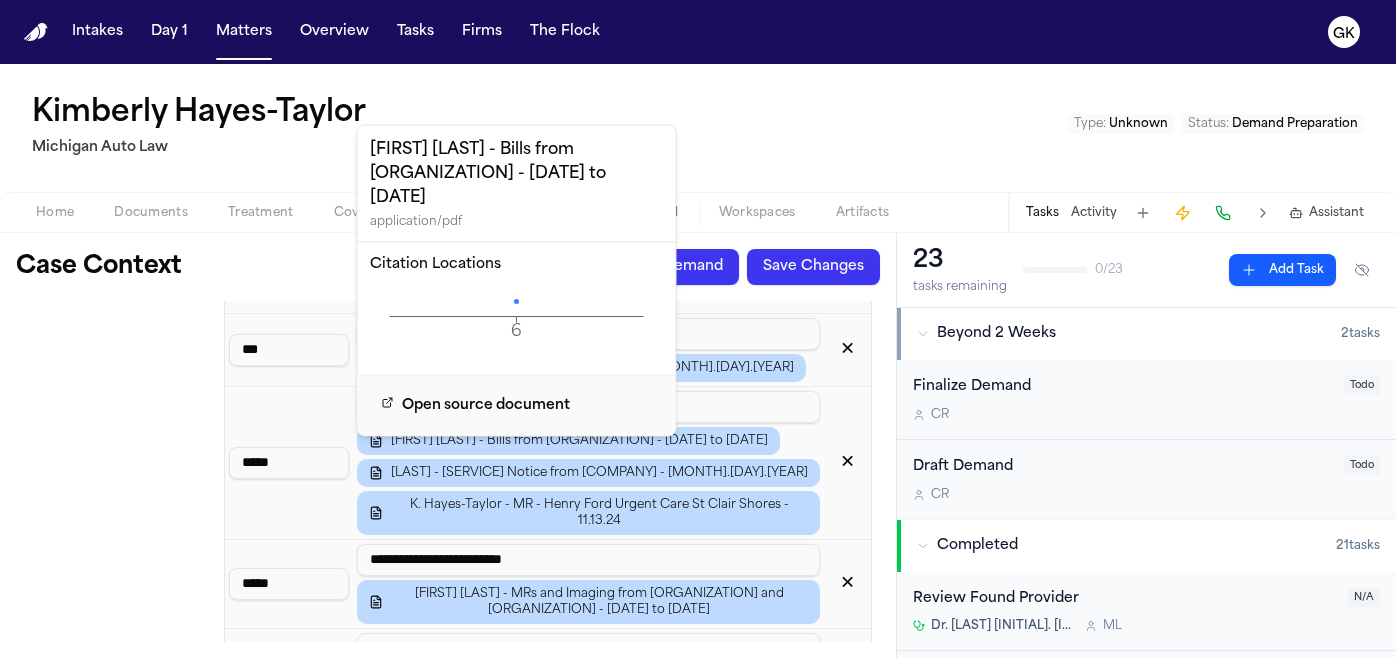 click on "6 Page" 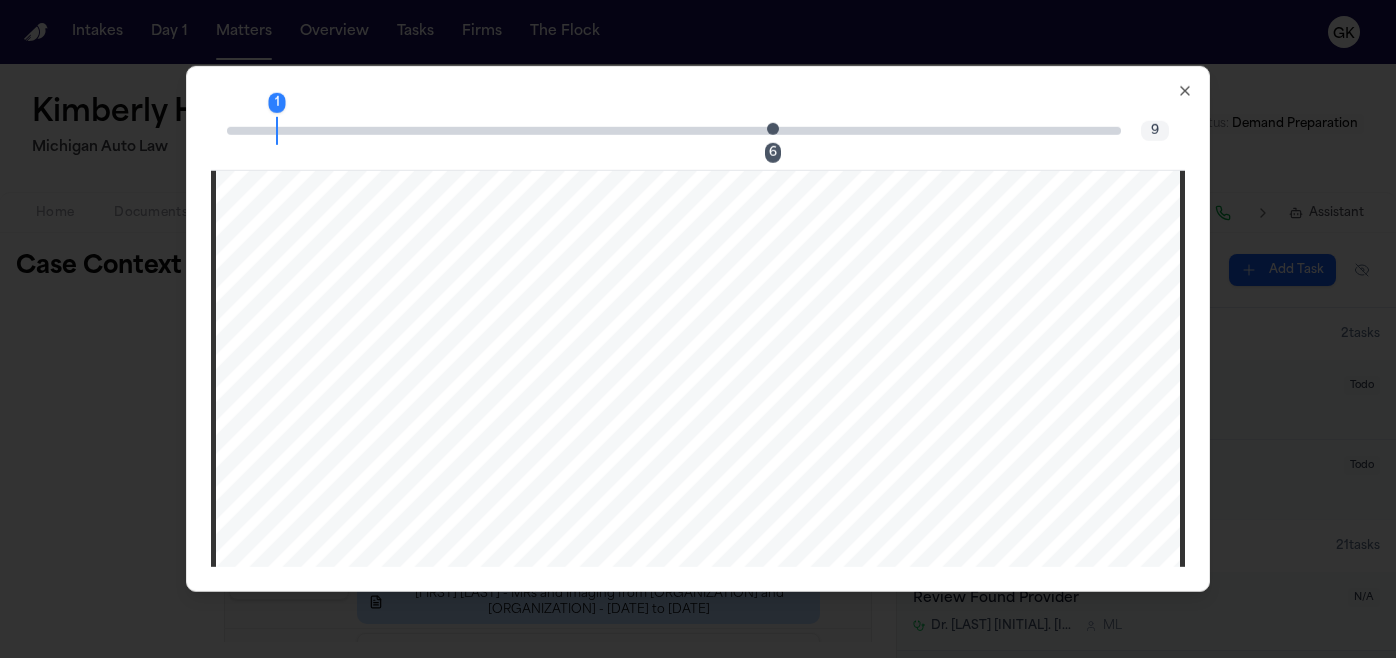 scroll, scrollTop: 6290, scrollLeft: 0, axis: vertical 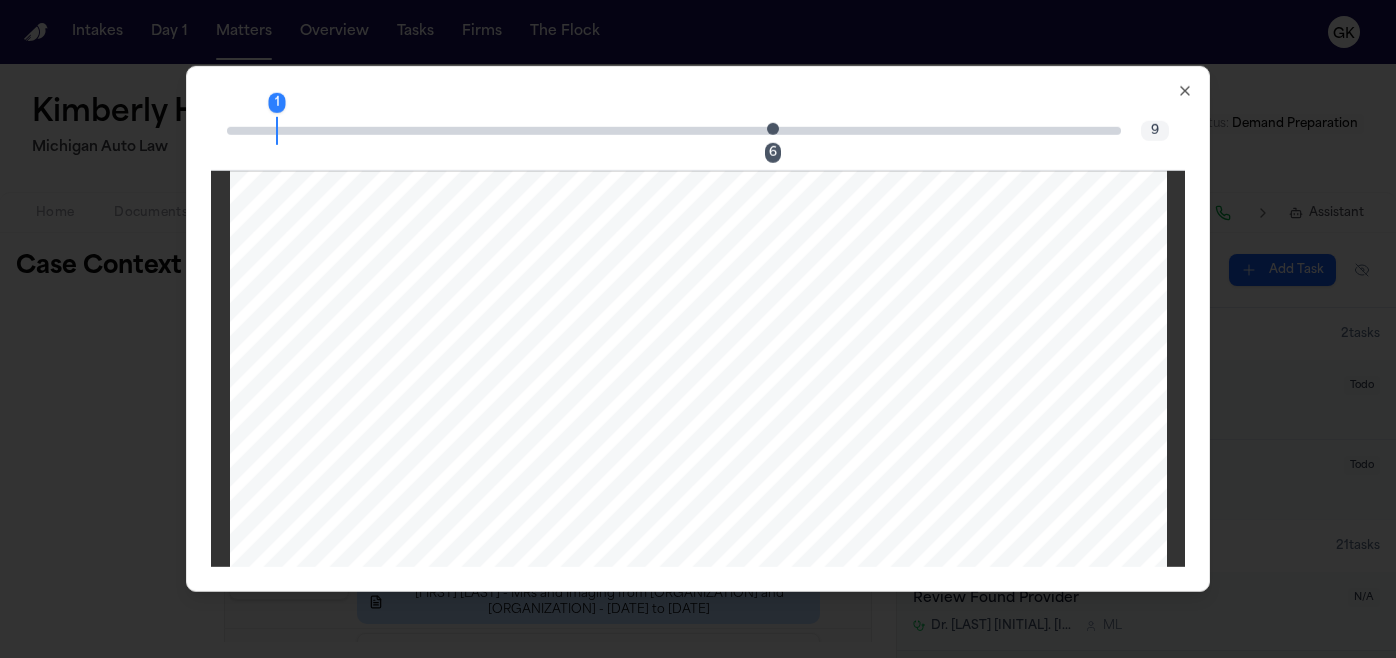 click on "6" at bounding box center (779, 130) 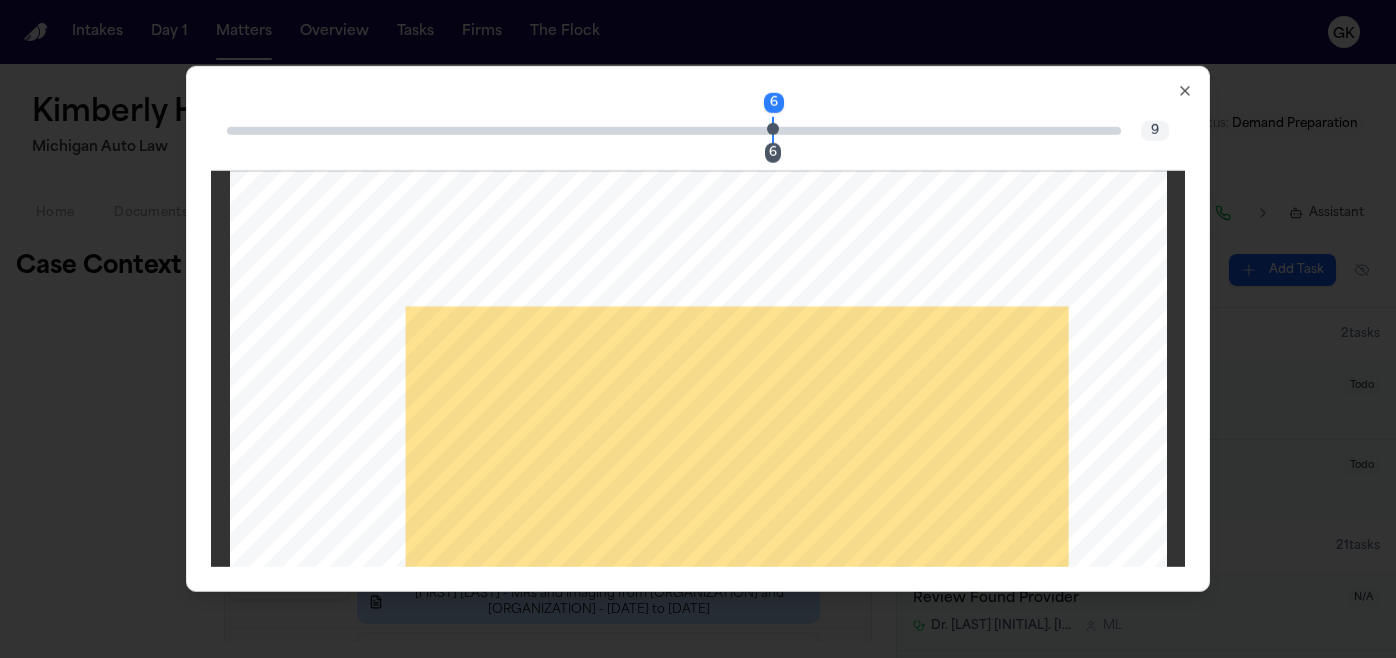 scroll, scrollTop: 6292, scrollLeft: 0, axis: vertical 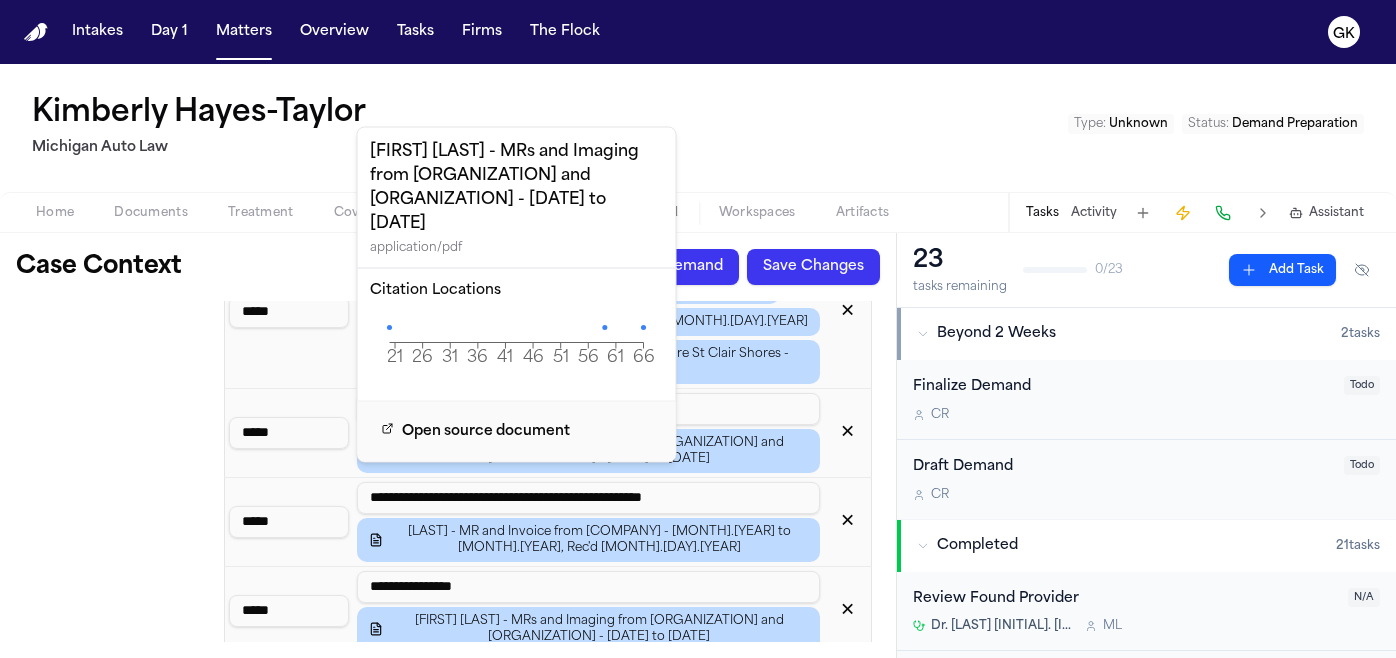 click on "21 26 31 36 41 46 51 56 61 66 Page" 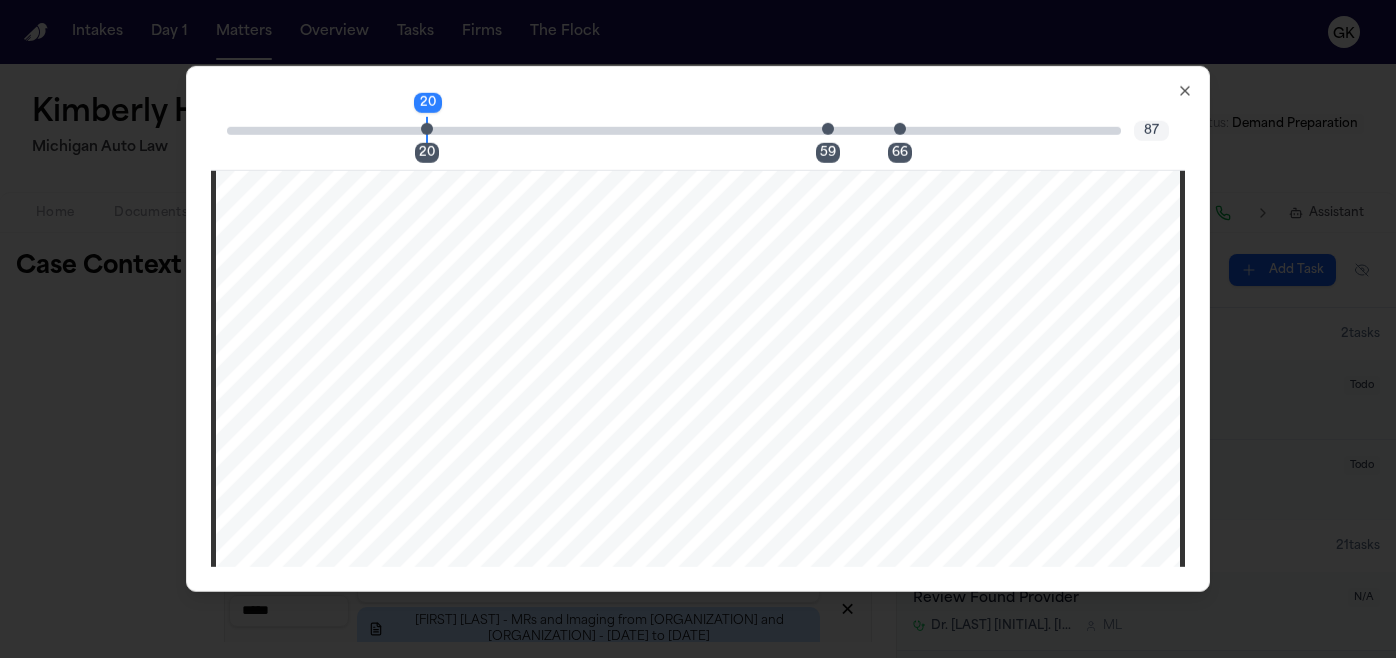 click at bounding box center [427, 128] 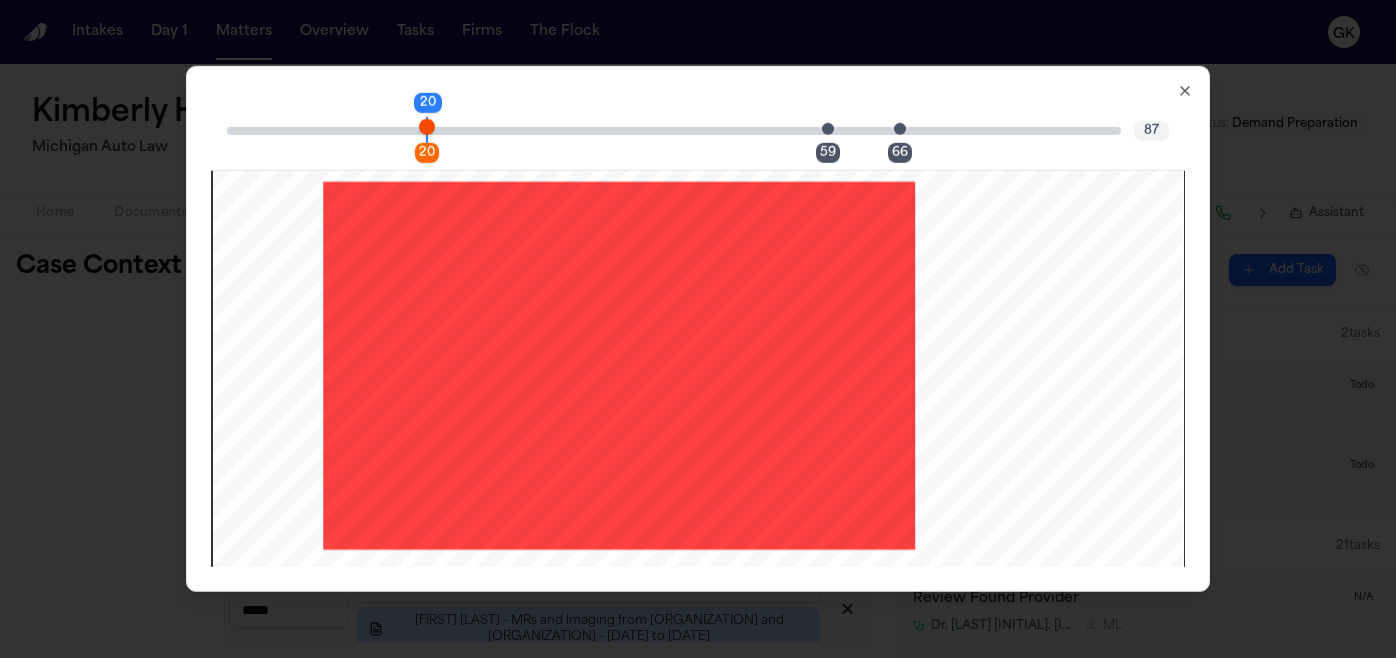 click at bounding box center (828, 128) 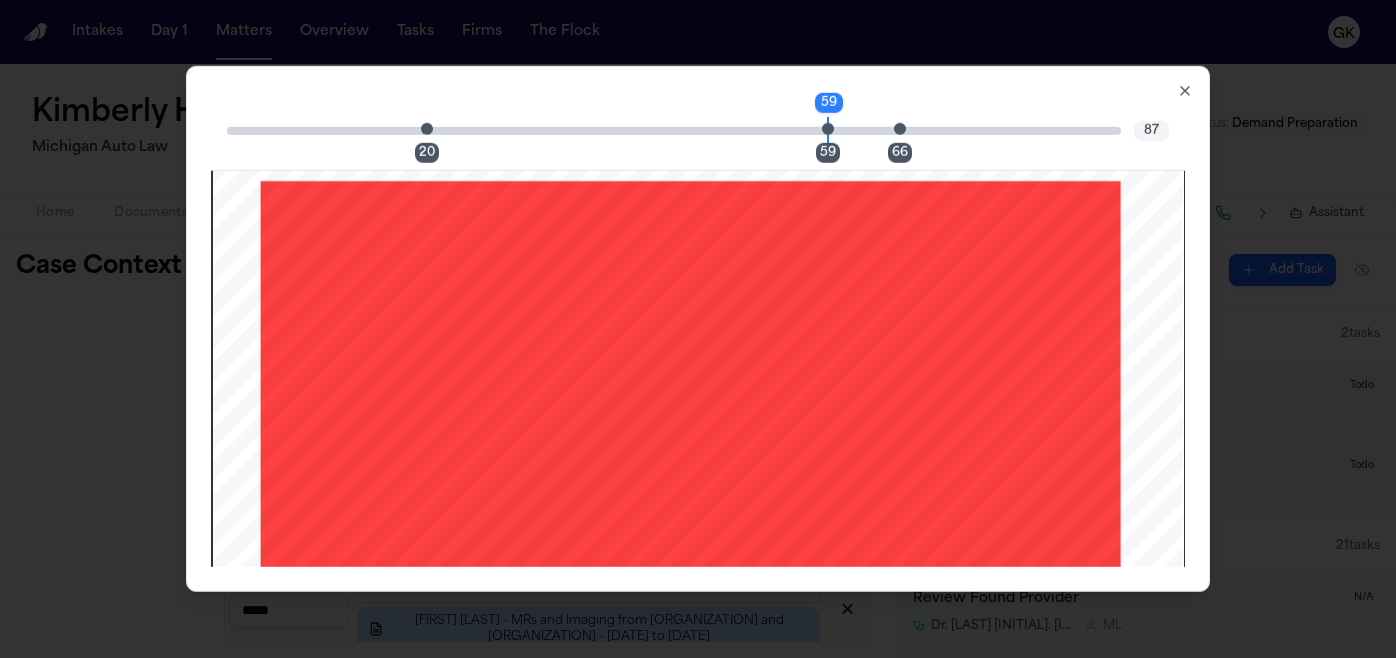 click on "59 20 59 66 87" at bounding box center [698, 131] 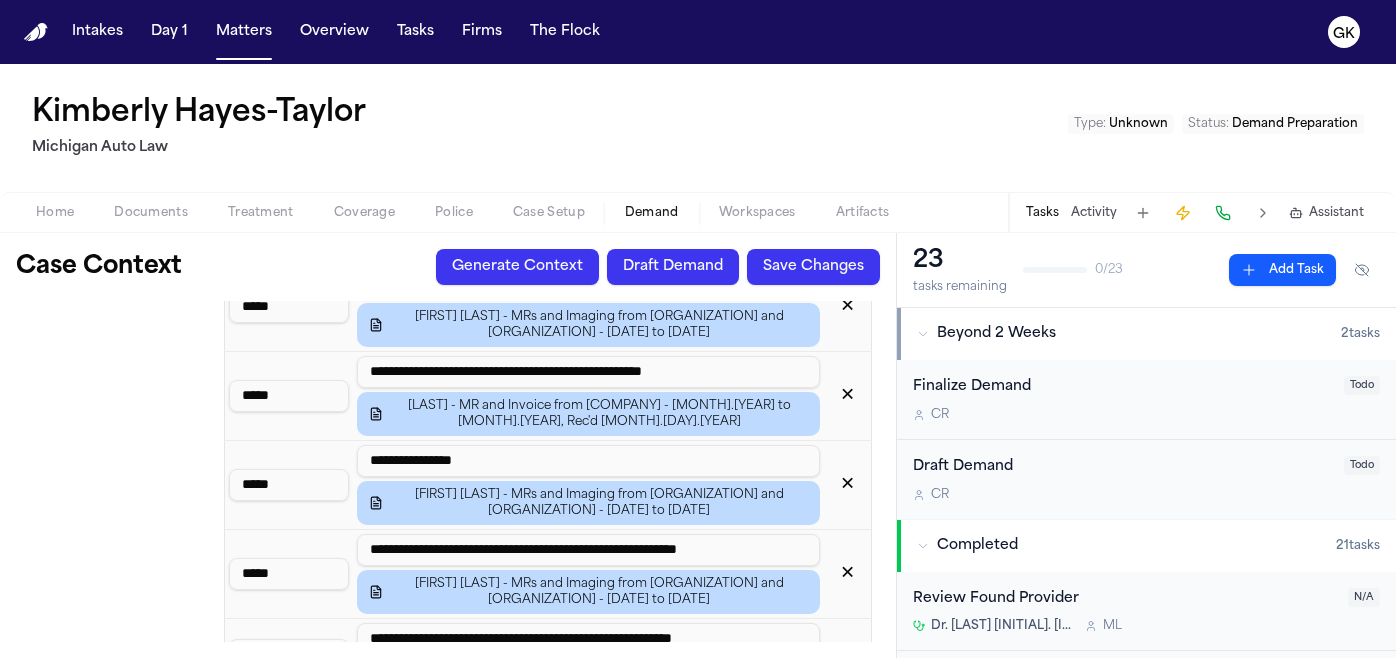 scroll, scrollTop: 1906, scrollLeft: 0, axis: vertical 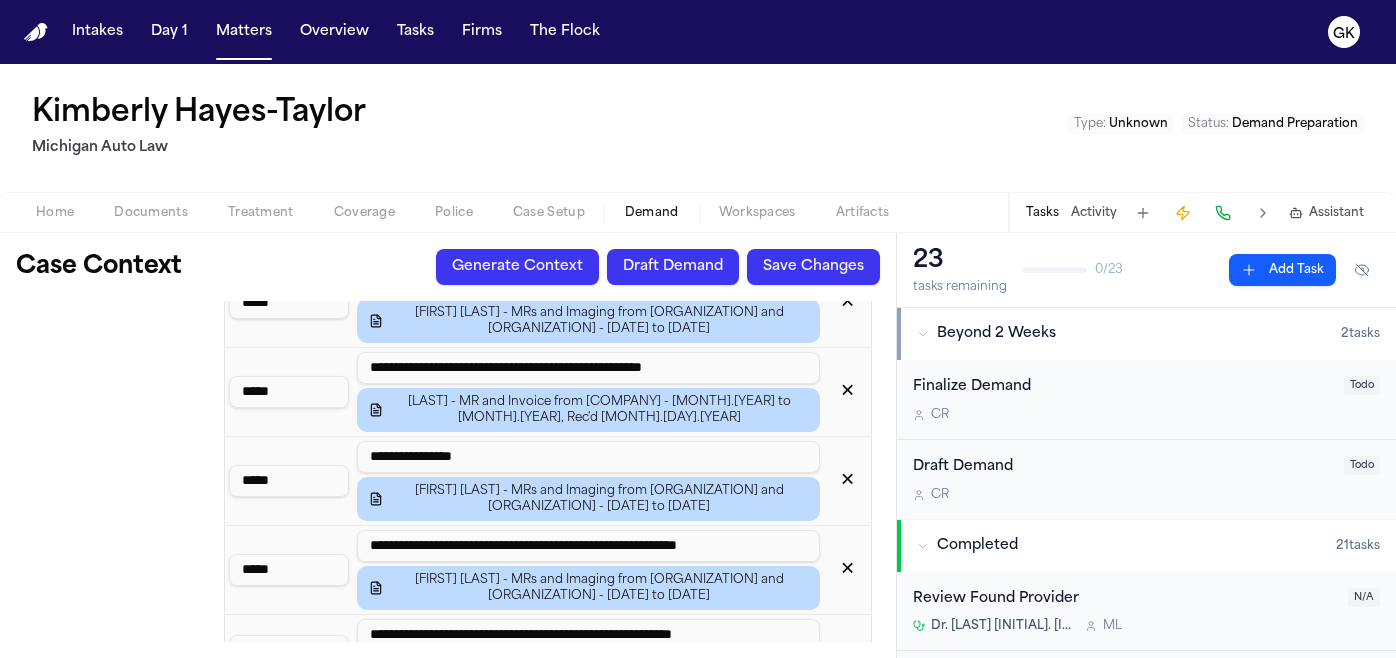 click on "✕" at bounding box center [847, 392] 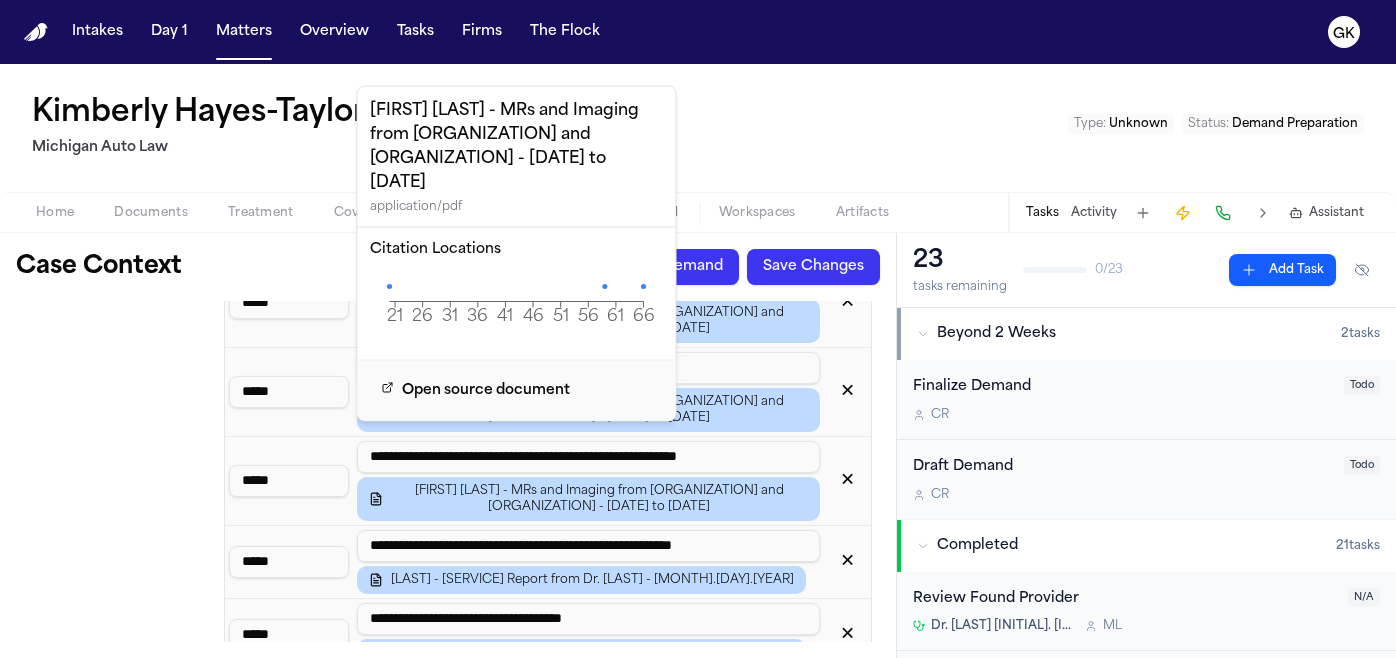 click on "61" 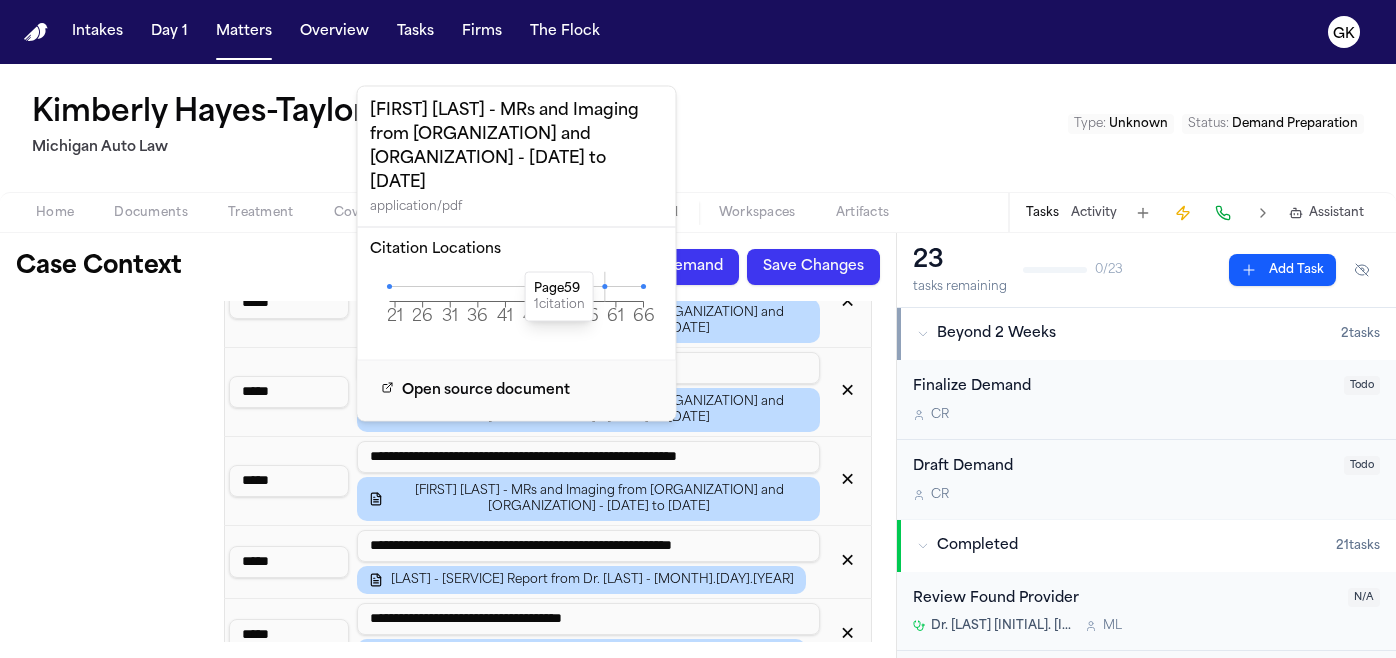 click 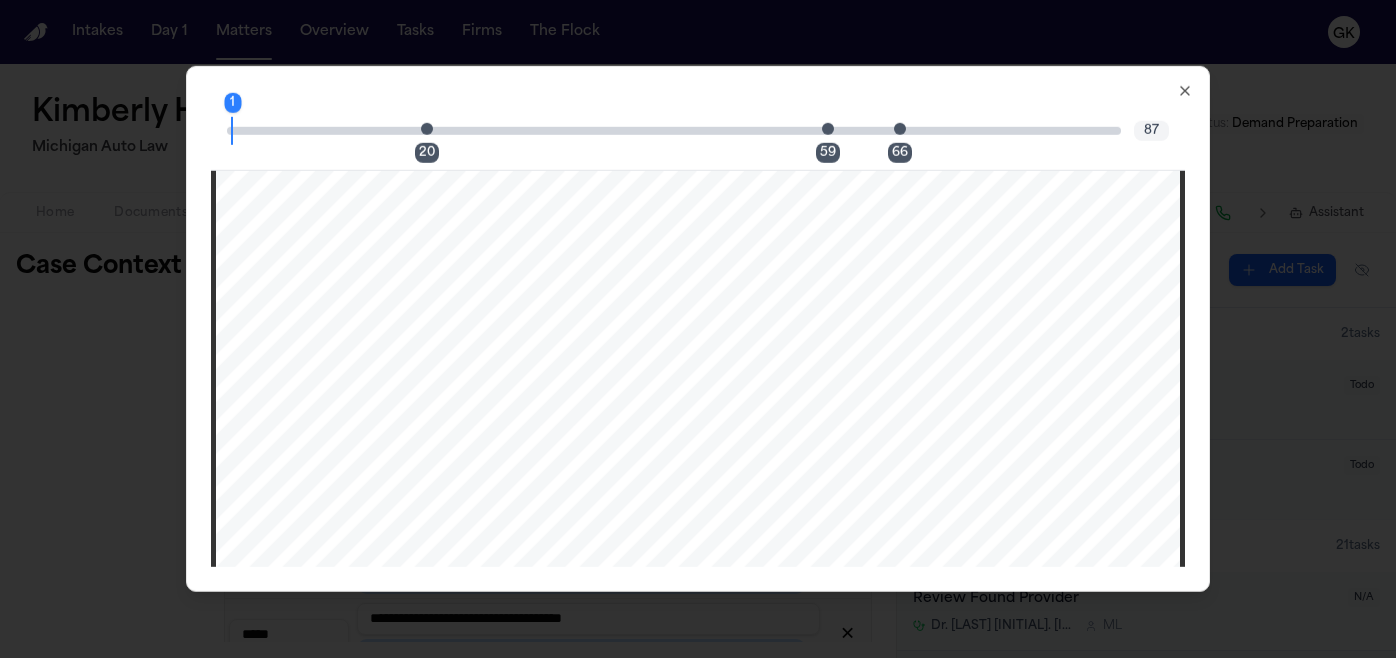 click at bounding box center (828, 128) 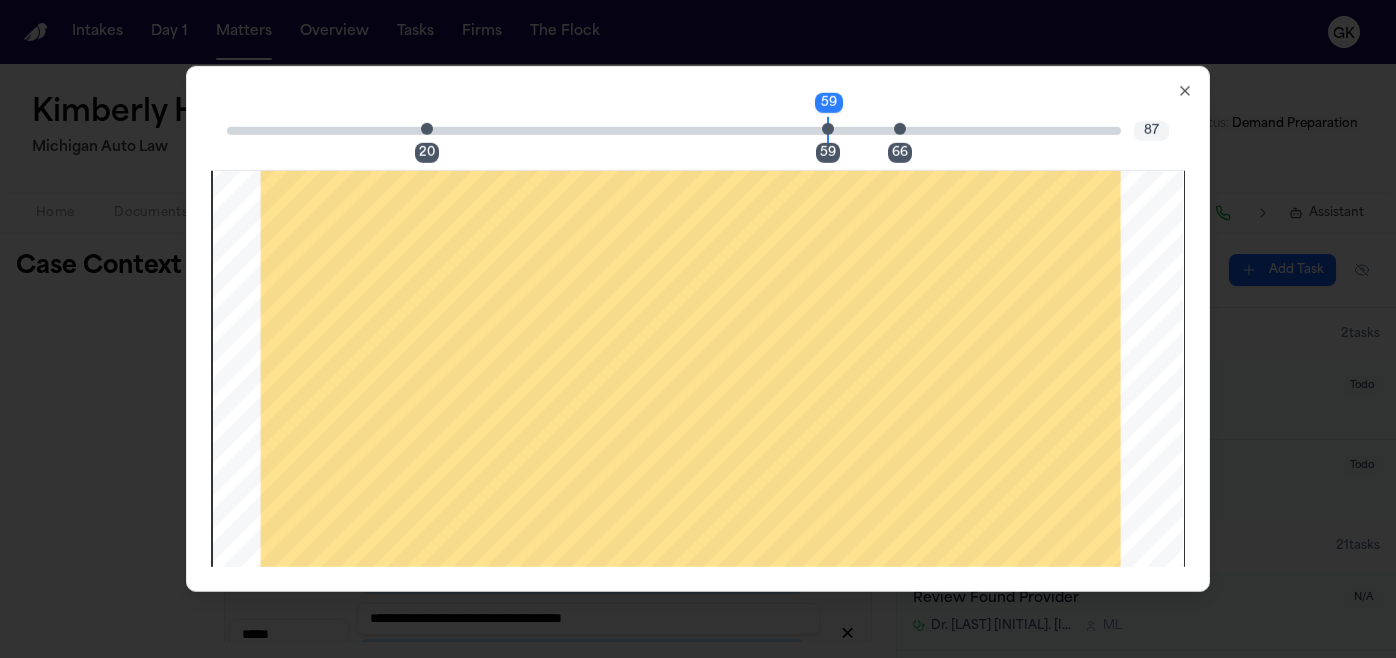 scroll, scrollTop: 73670, scrollLeft: 0, axis: vertical 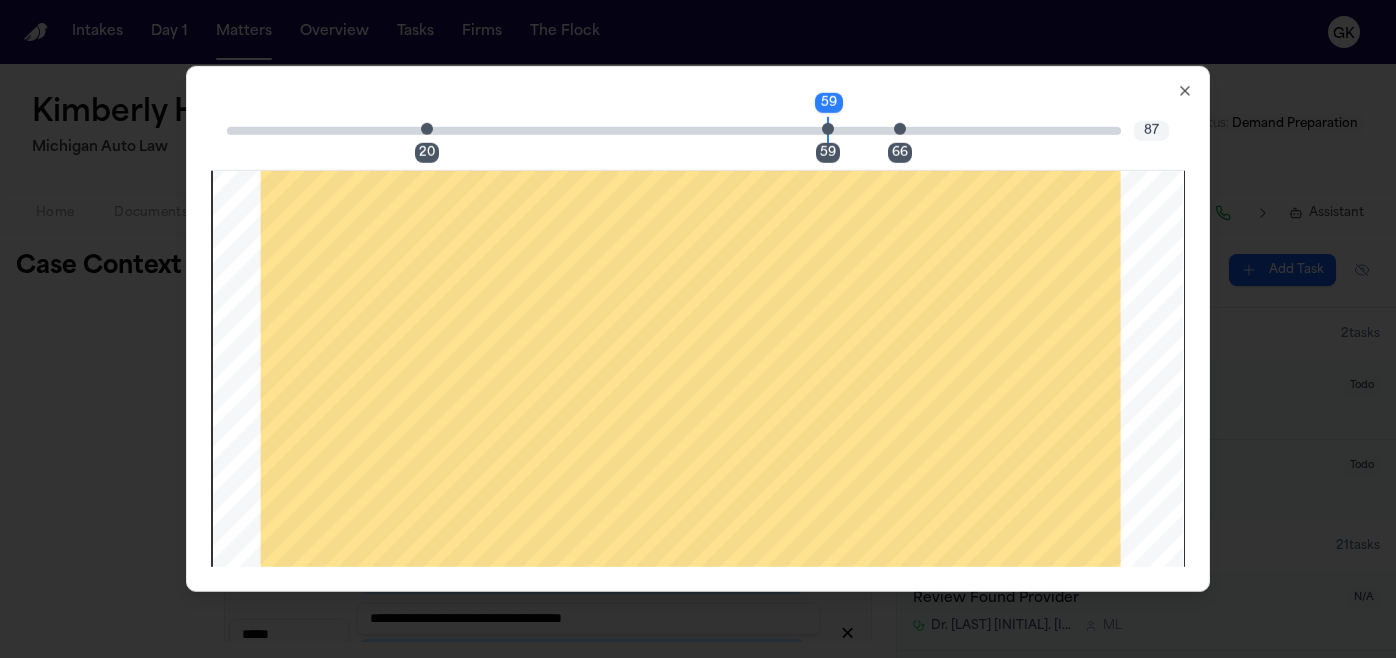click at bounding box center (900, 128) 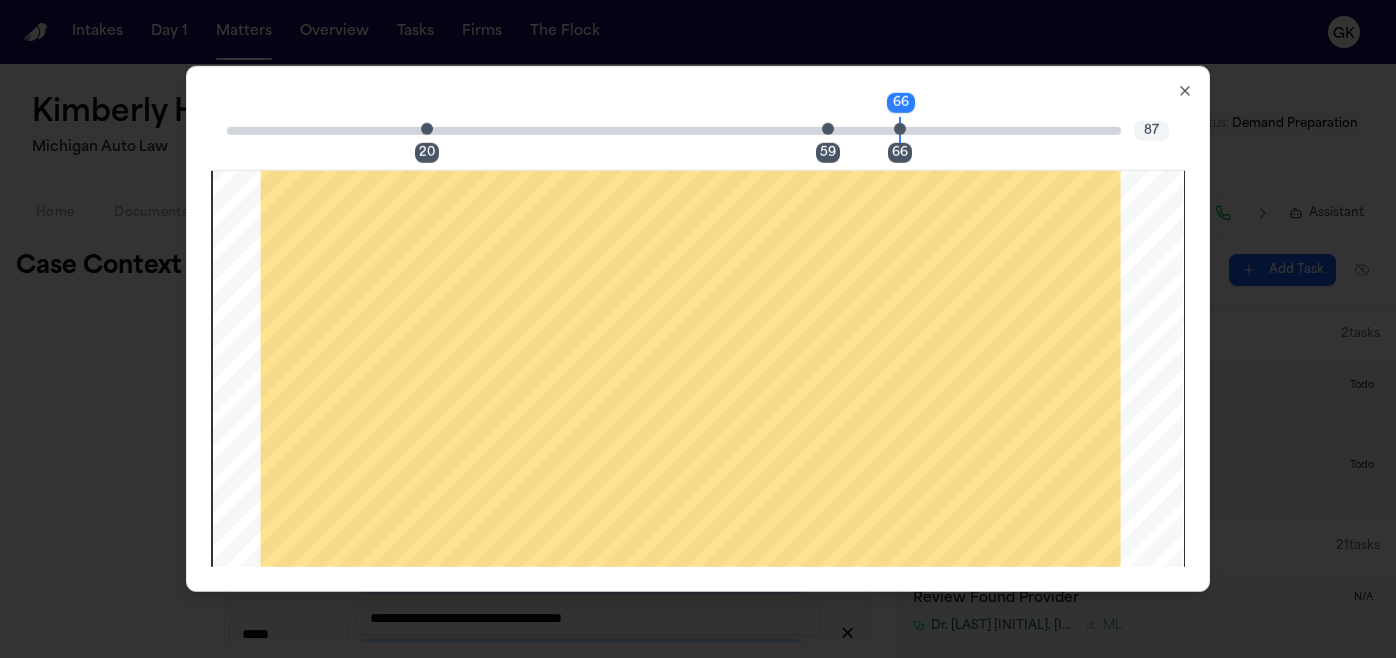 scroll, scrollTop: 82492, scrollLeft: 0, axis: vertical 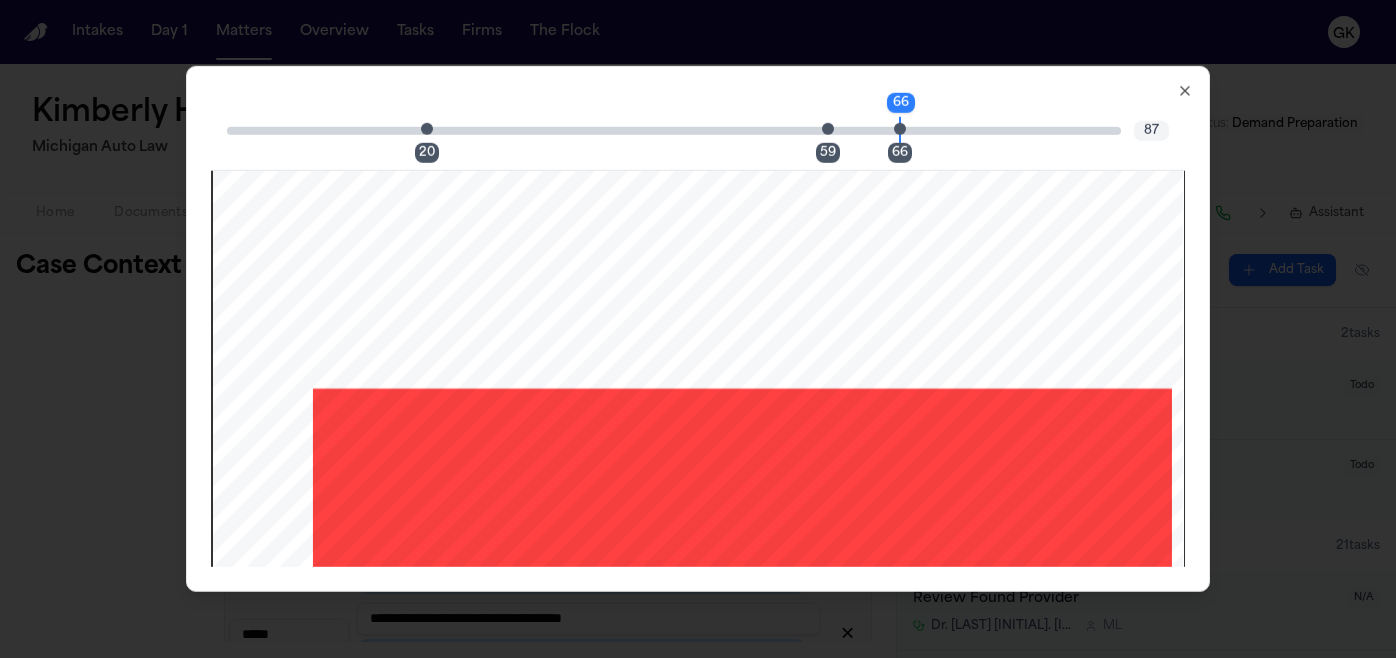click 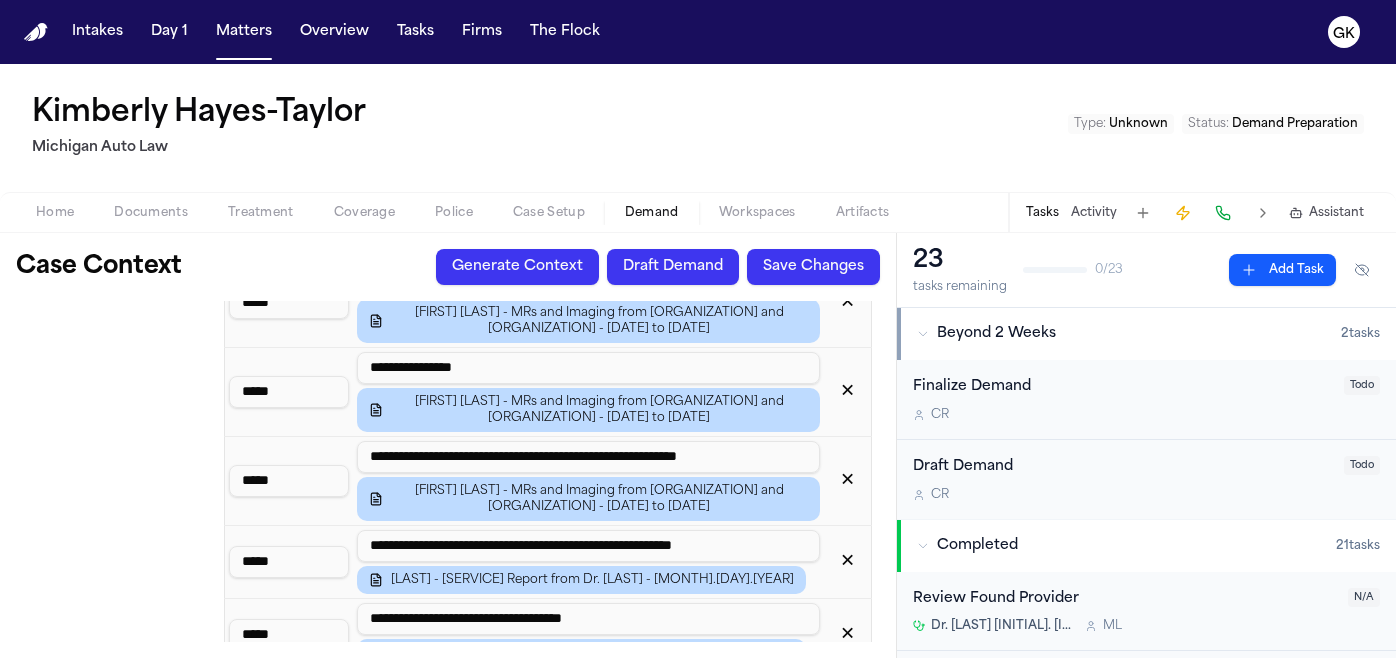 click on "Icd 10 Codes" at bounding box center [116, 2410] 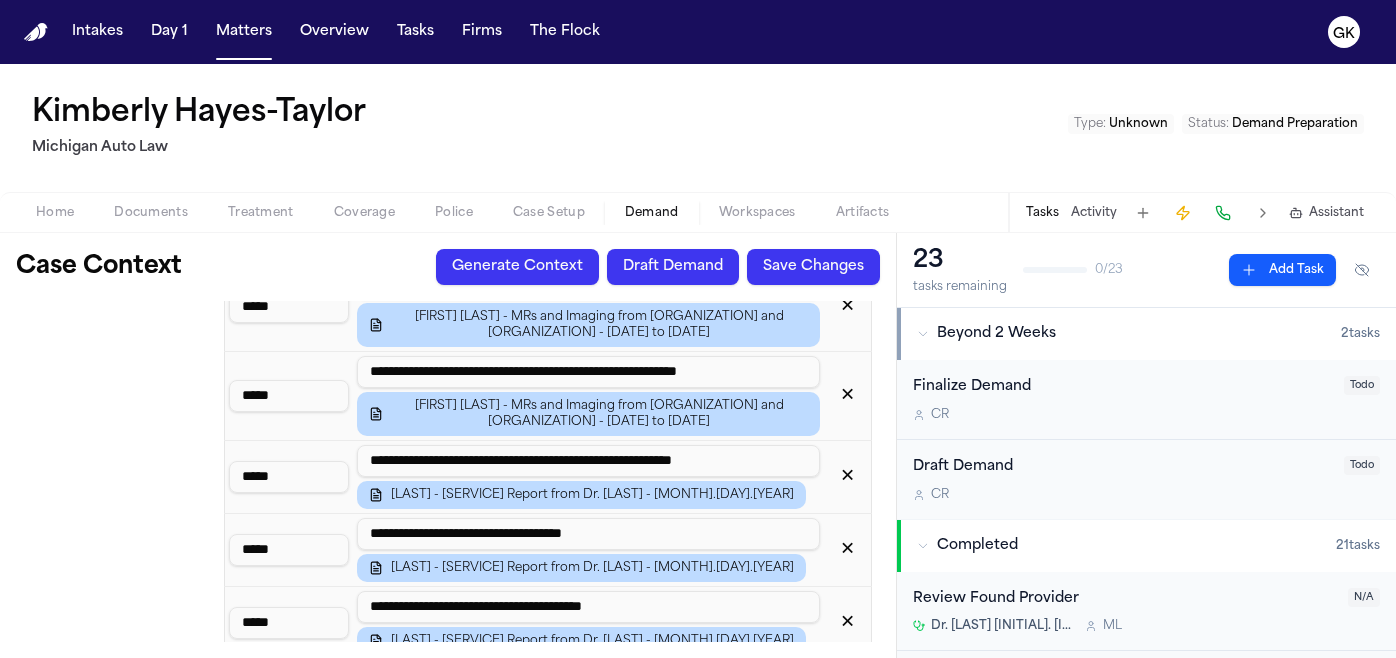scroll, scrollTop: 1997, scrollLeft: 0, axis: vertical 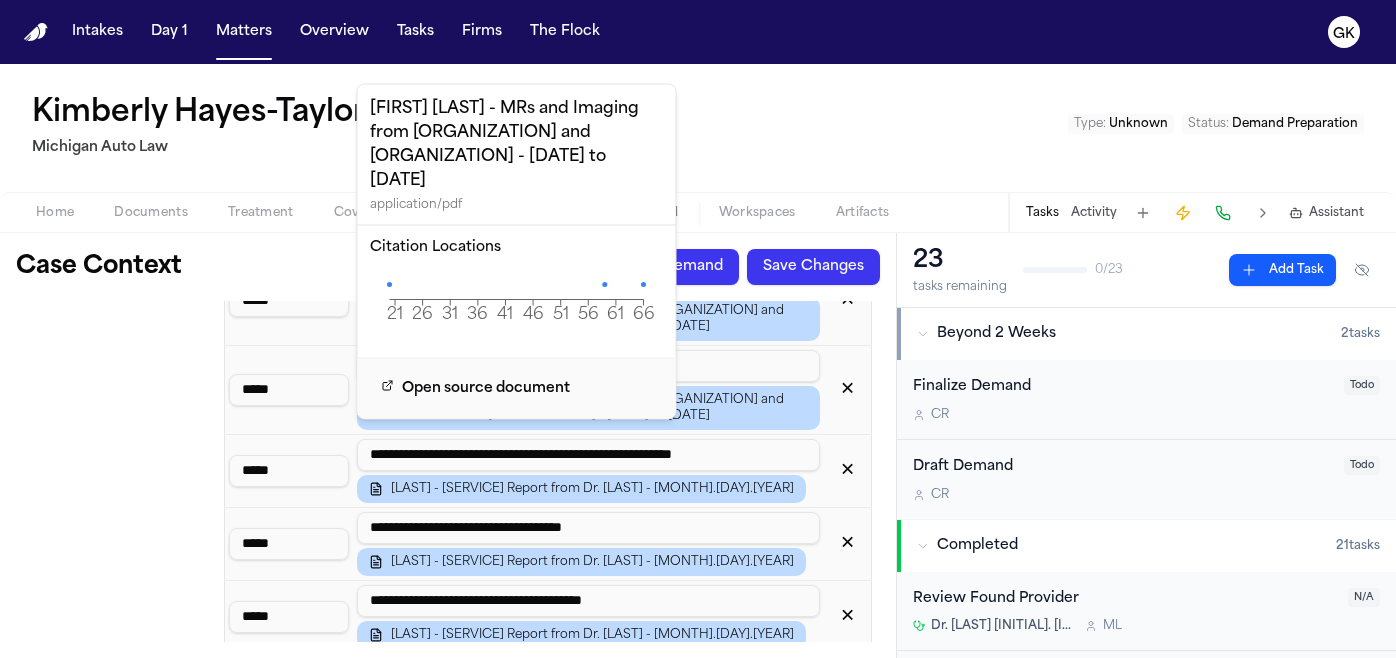 click on "Icd 10 Codes" at bounding box center [116, 2319] 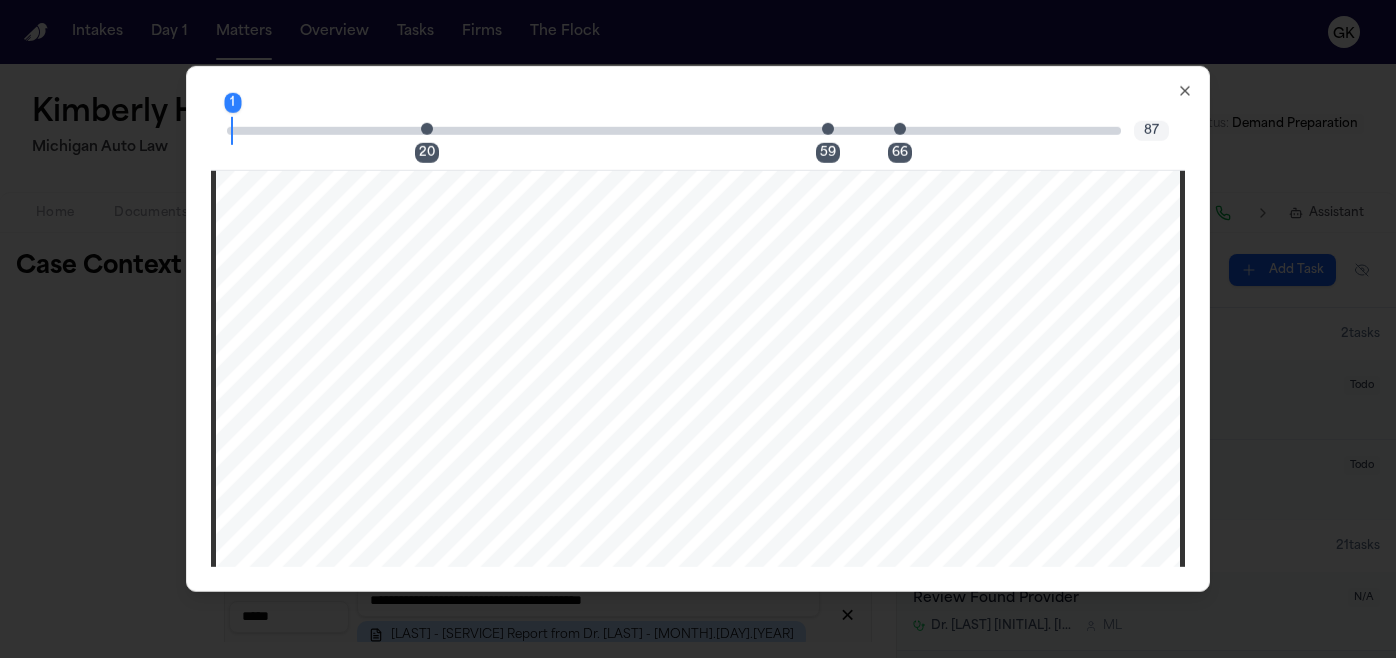 click on "1 20 59 66 87" at bounding box center (698, 131) 